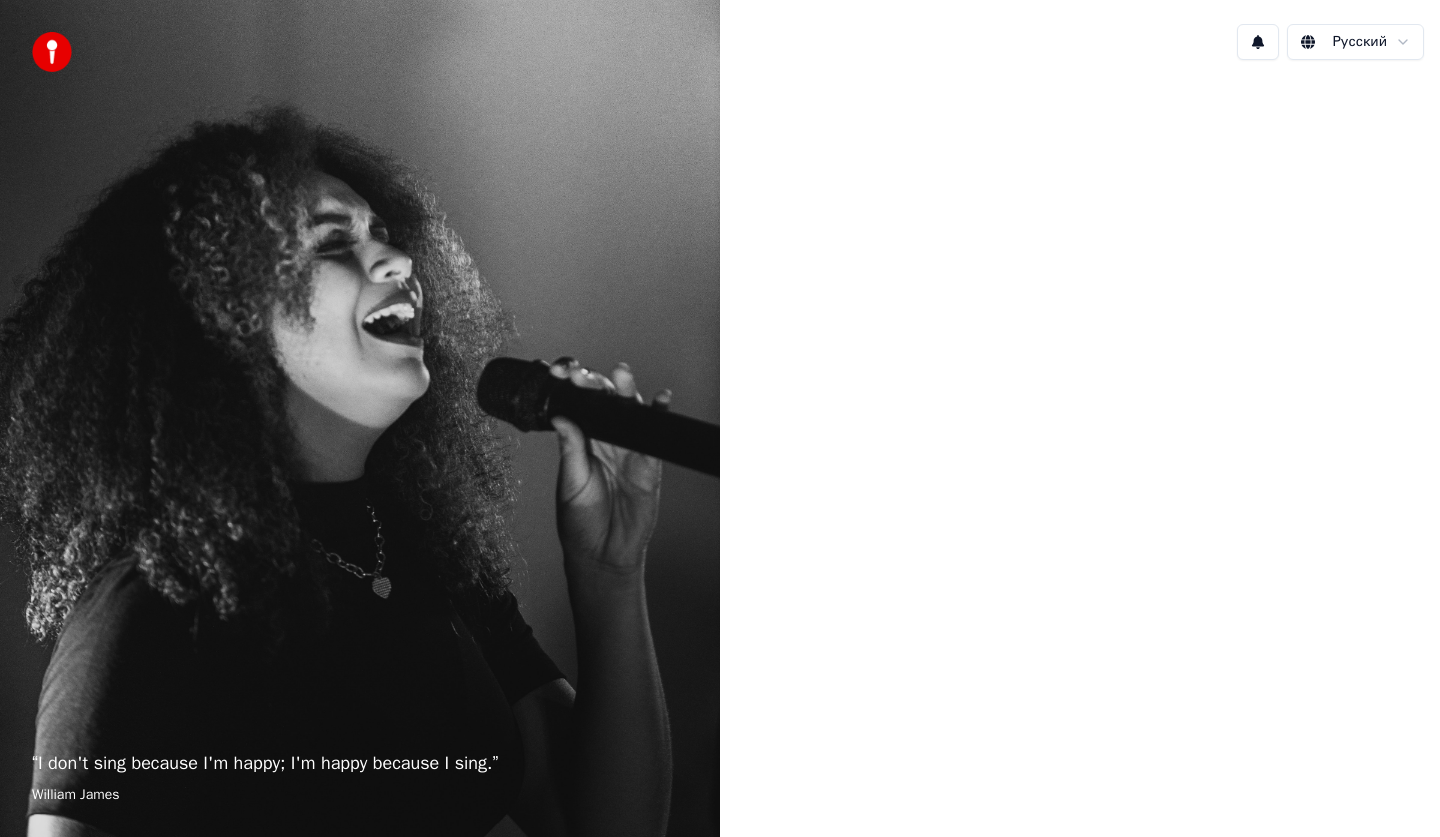 scroll, scrollTop: 0, scrollLeft: 0, axis: both 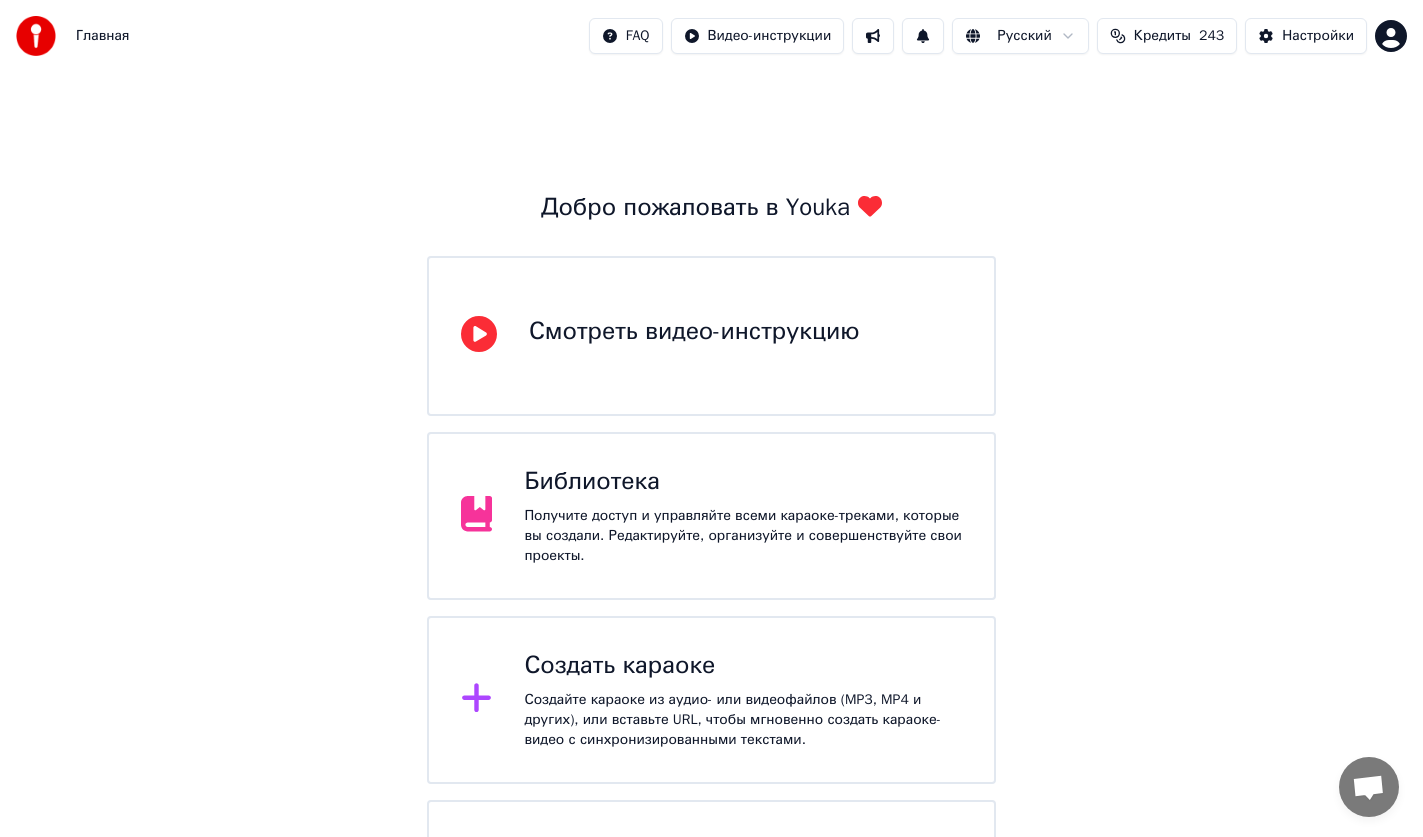 click on "Создать караоке Создайте караоке из аудио- или видеофайлов (MP3, MP4 и других), или вставьте URL, чтобы мгновенно создать караоке-видео с синхронизированными текстами." at bounding box center (711, 700) 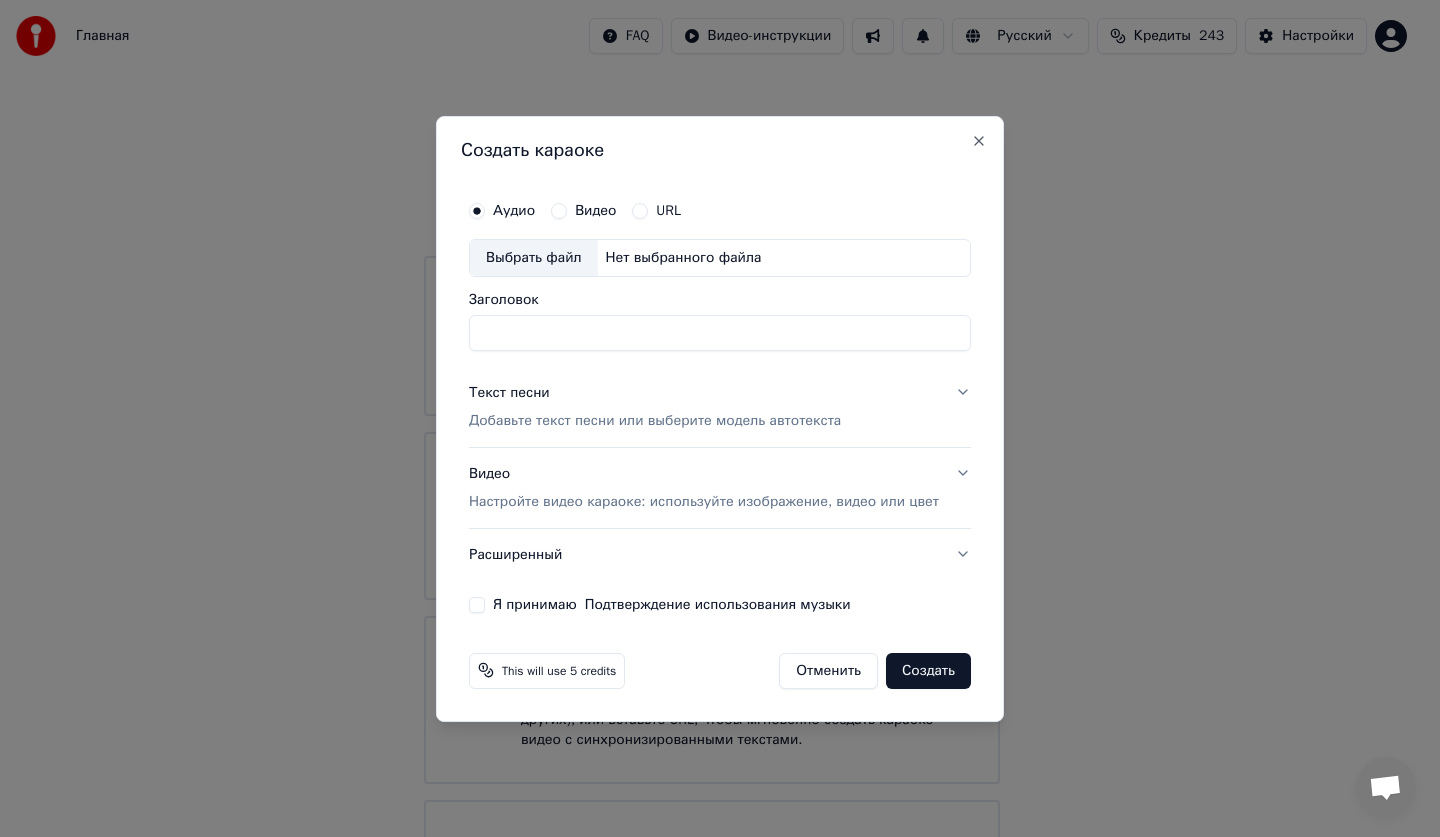 click on "Выбрать файл" at bounding box center [534, 258] 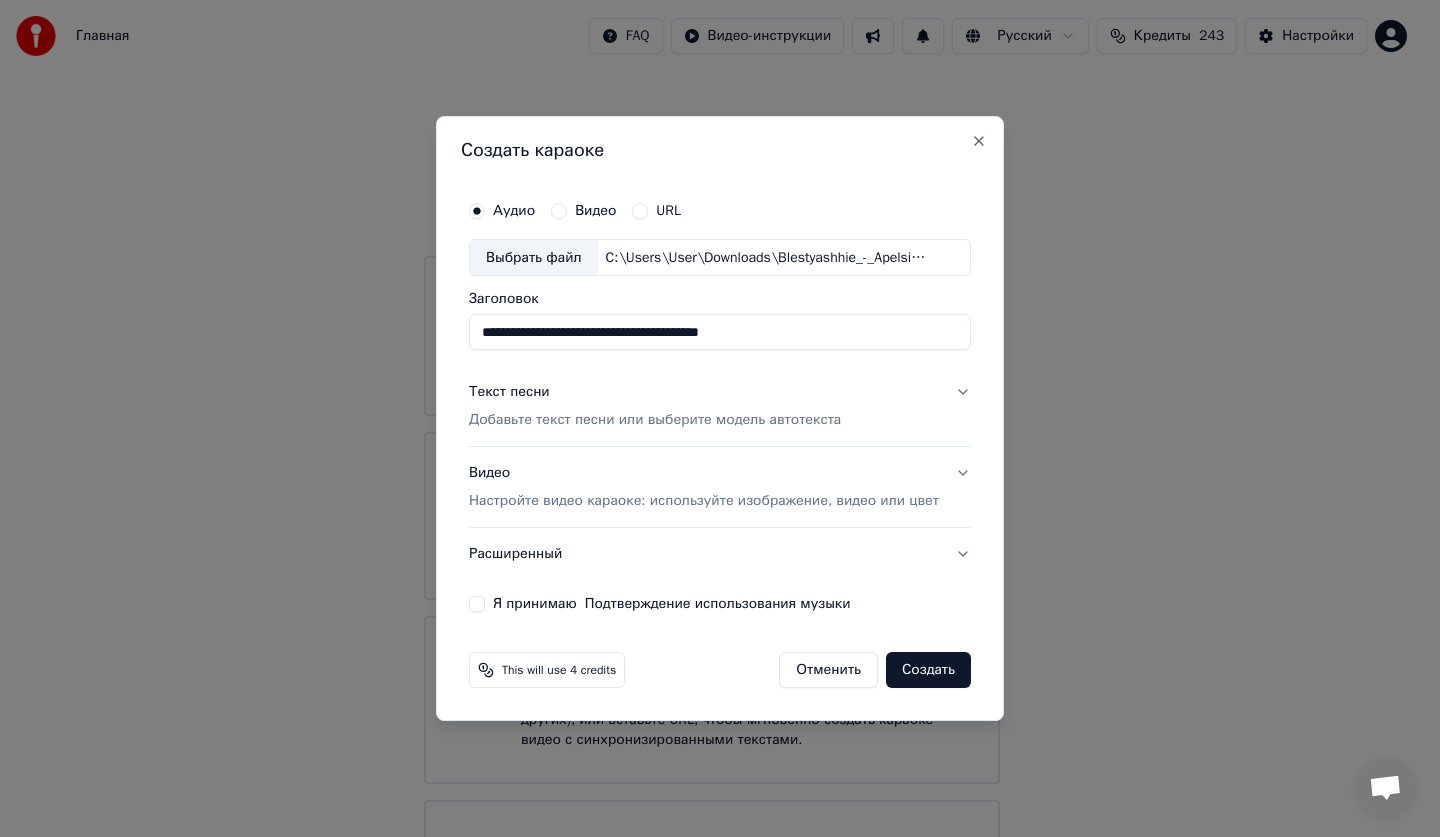 drag, startPoint x: 806, startPoint y: 338, endPoint x: 250, endPoint y: 355, distance: 556.2598 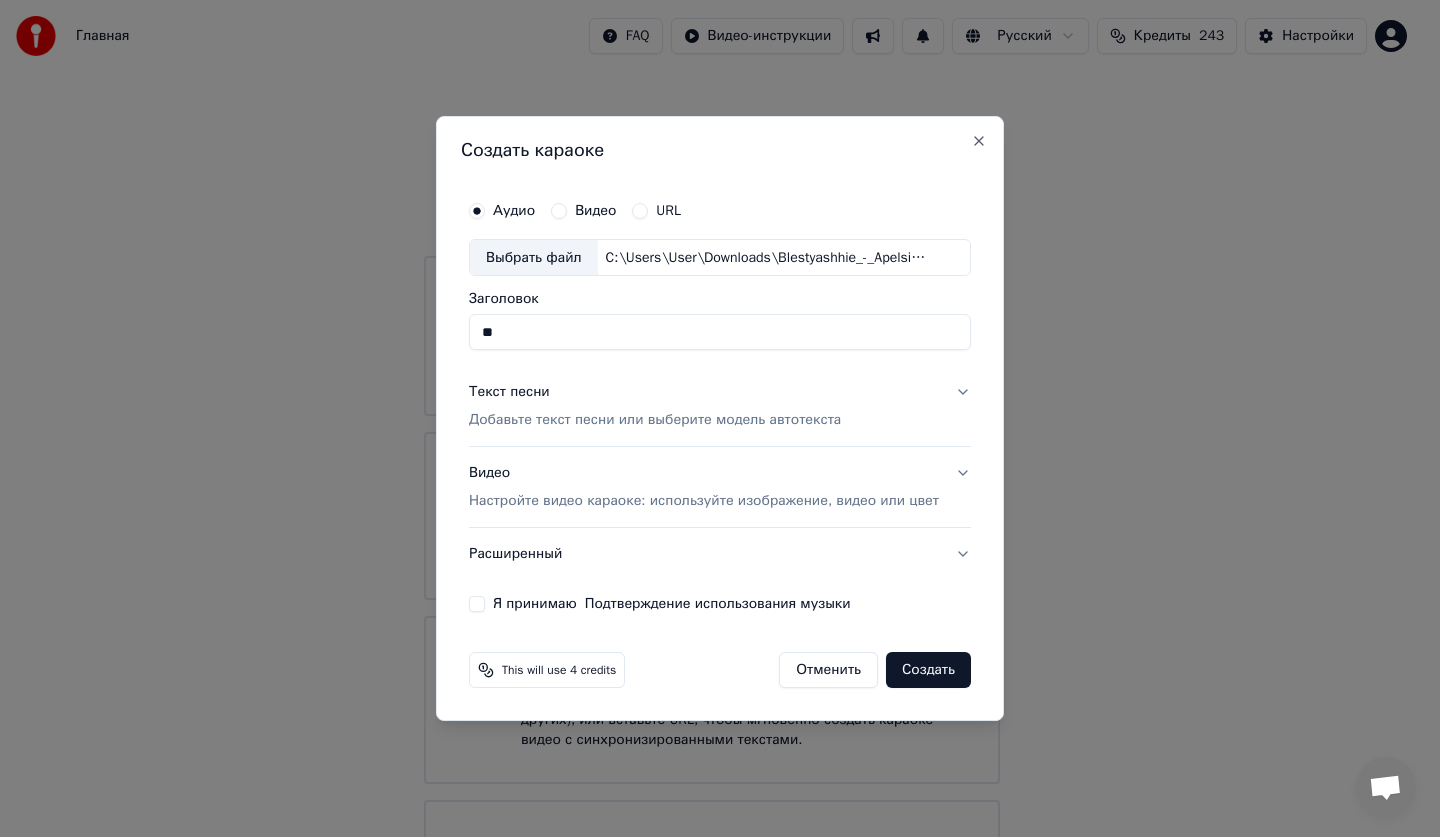 type on "*" 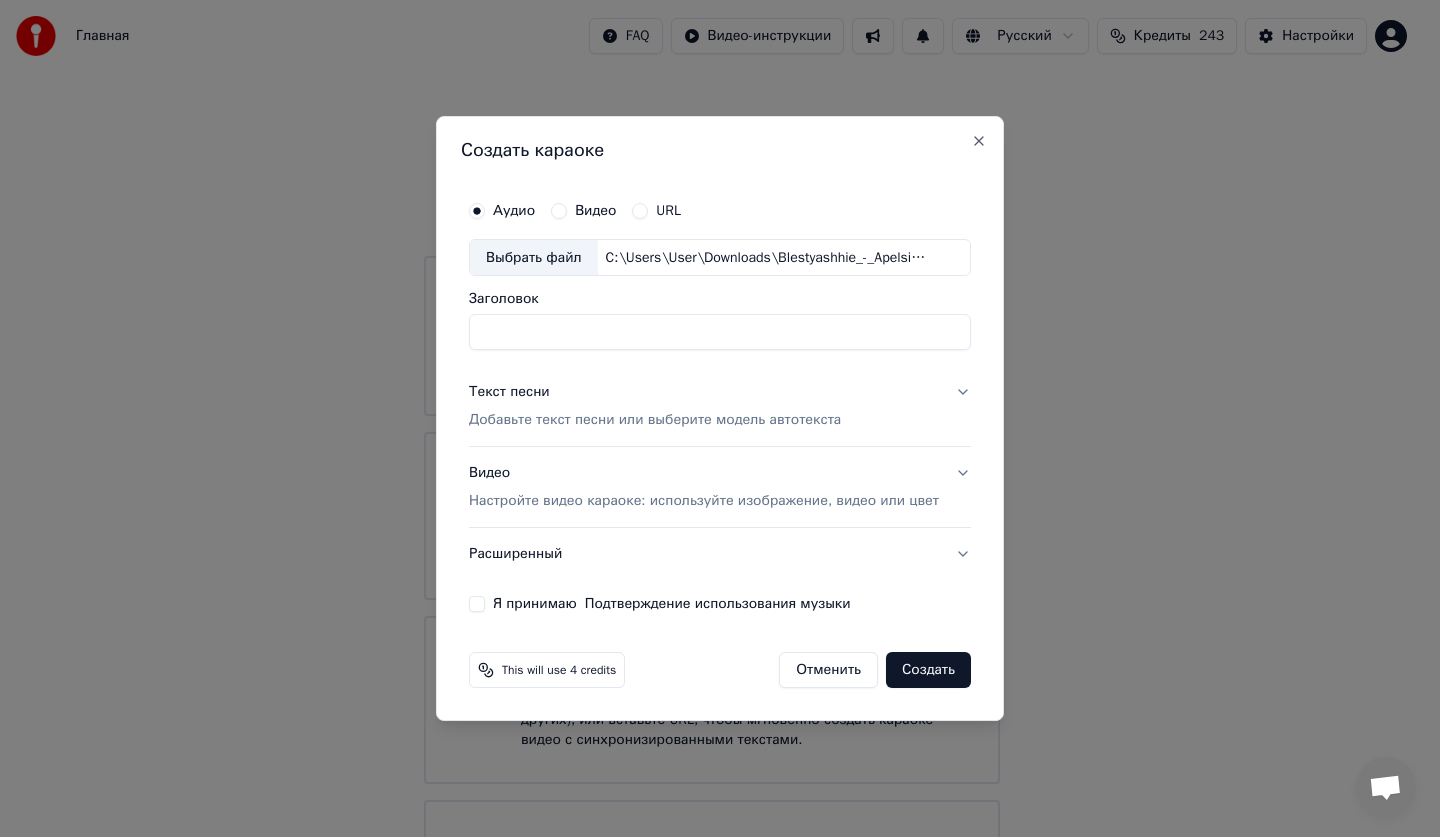 type 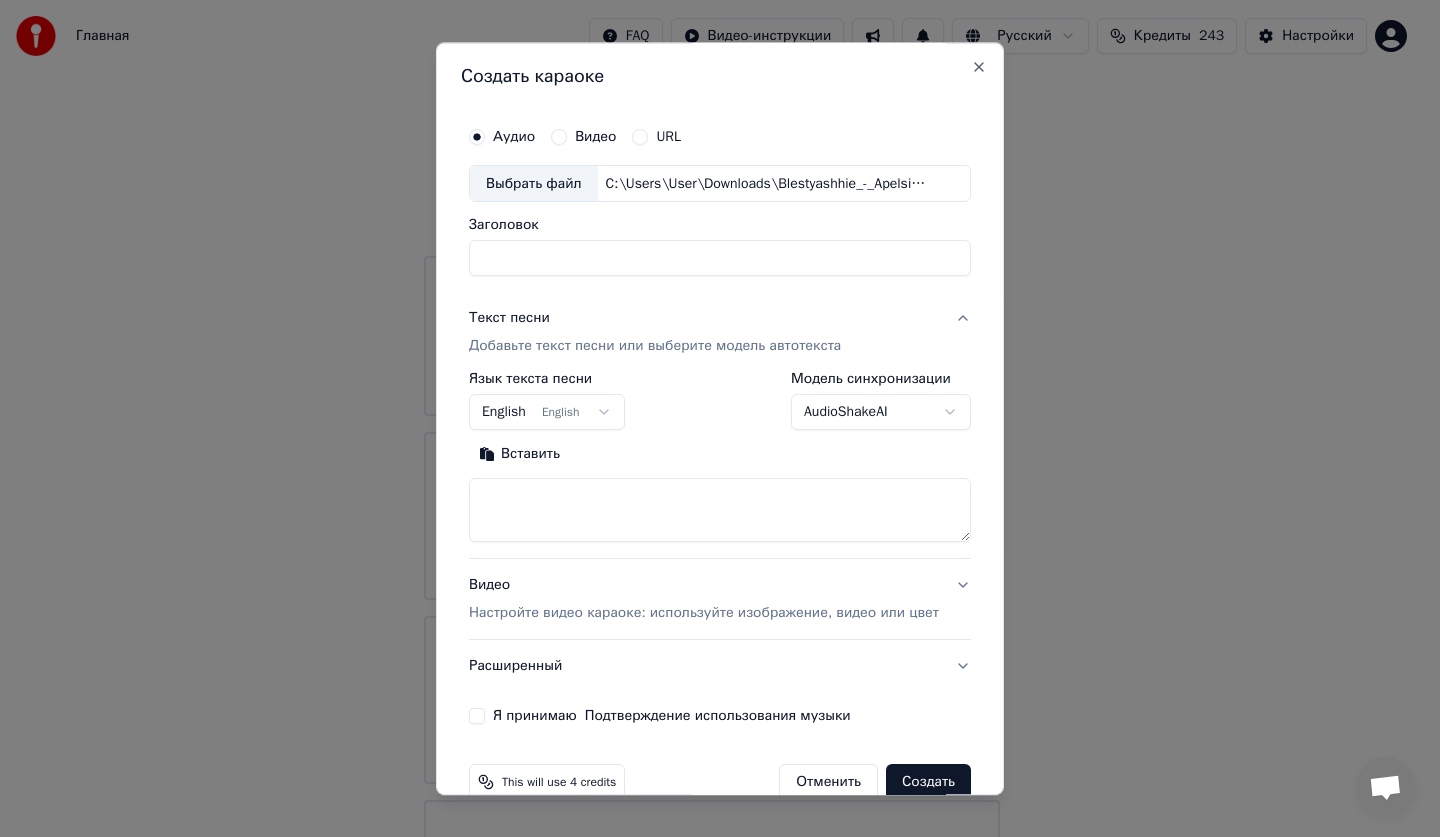 click on "Вставить" at bounding box center (720, 491) 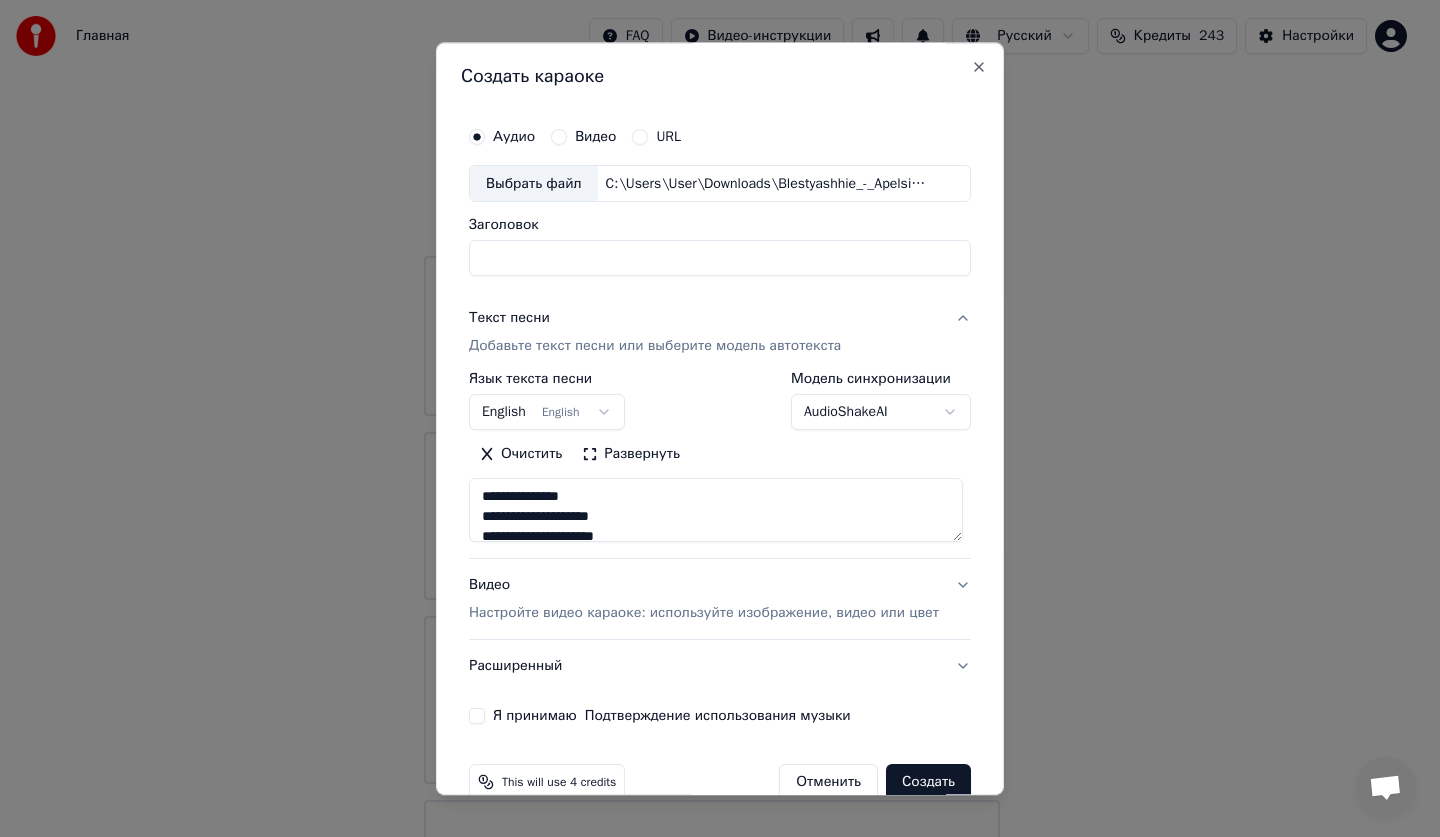 scroll, scrollTop: 845, scrollLeft: 0, axis: vertical 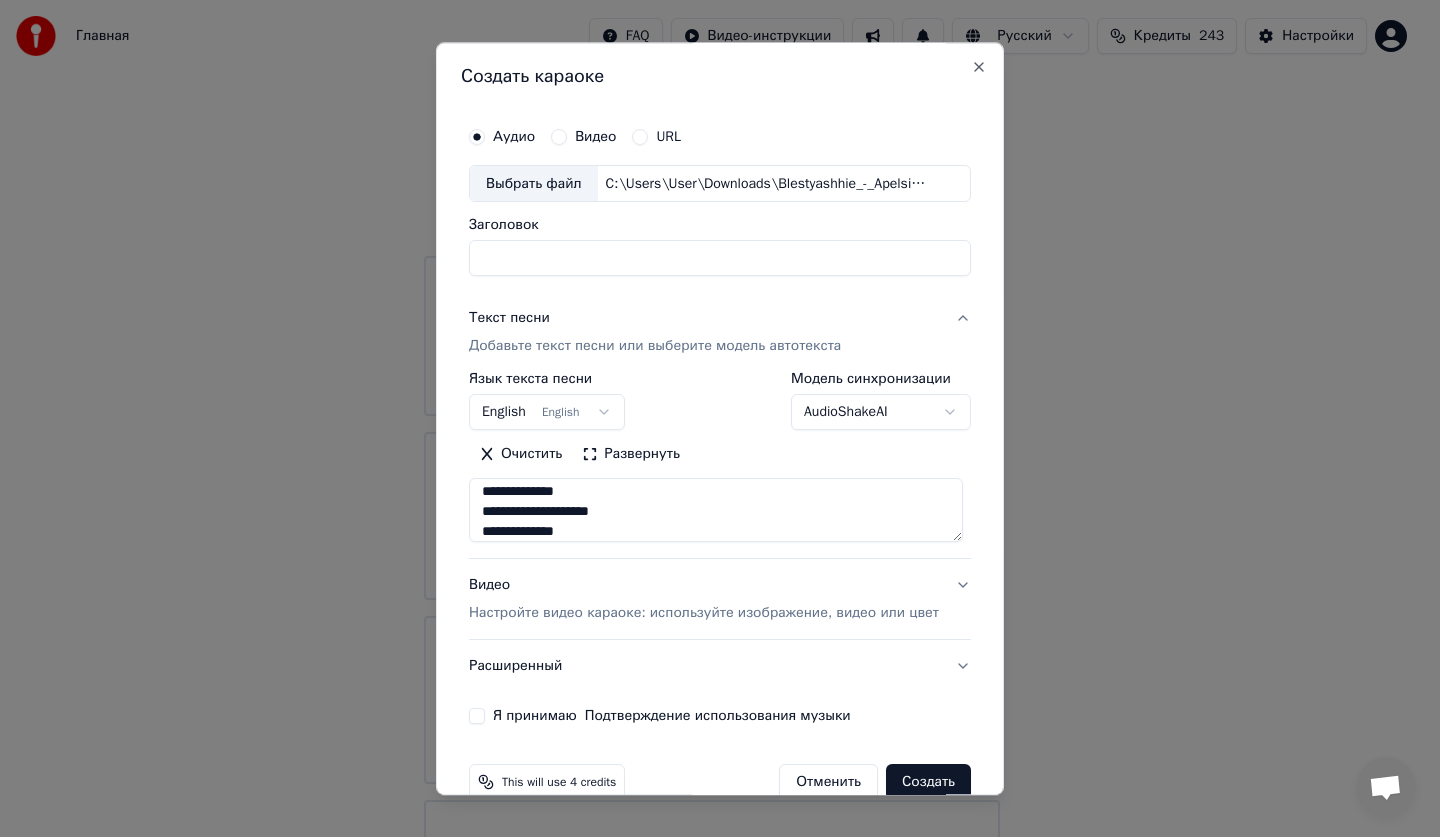 type on "**********" 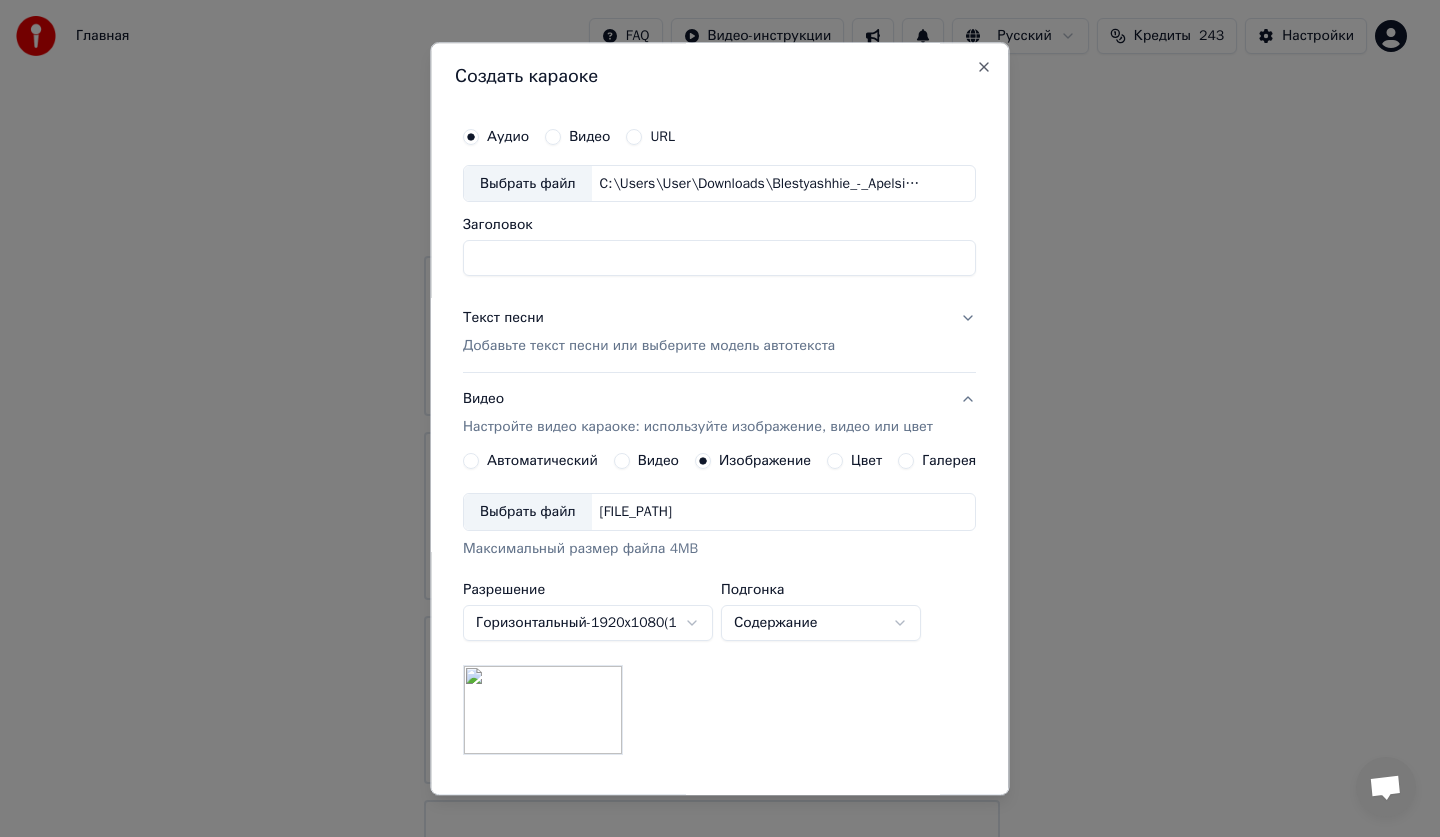 click on "Изображение" at bounding box center (765, 462) 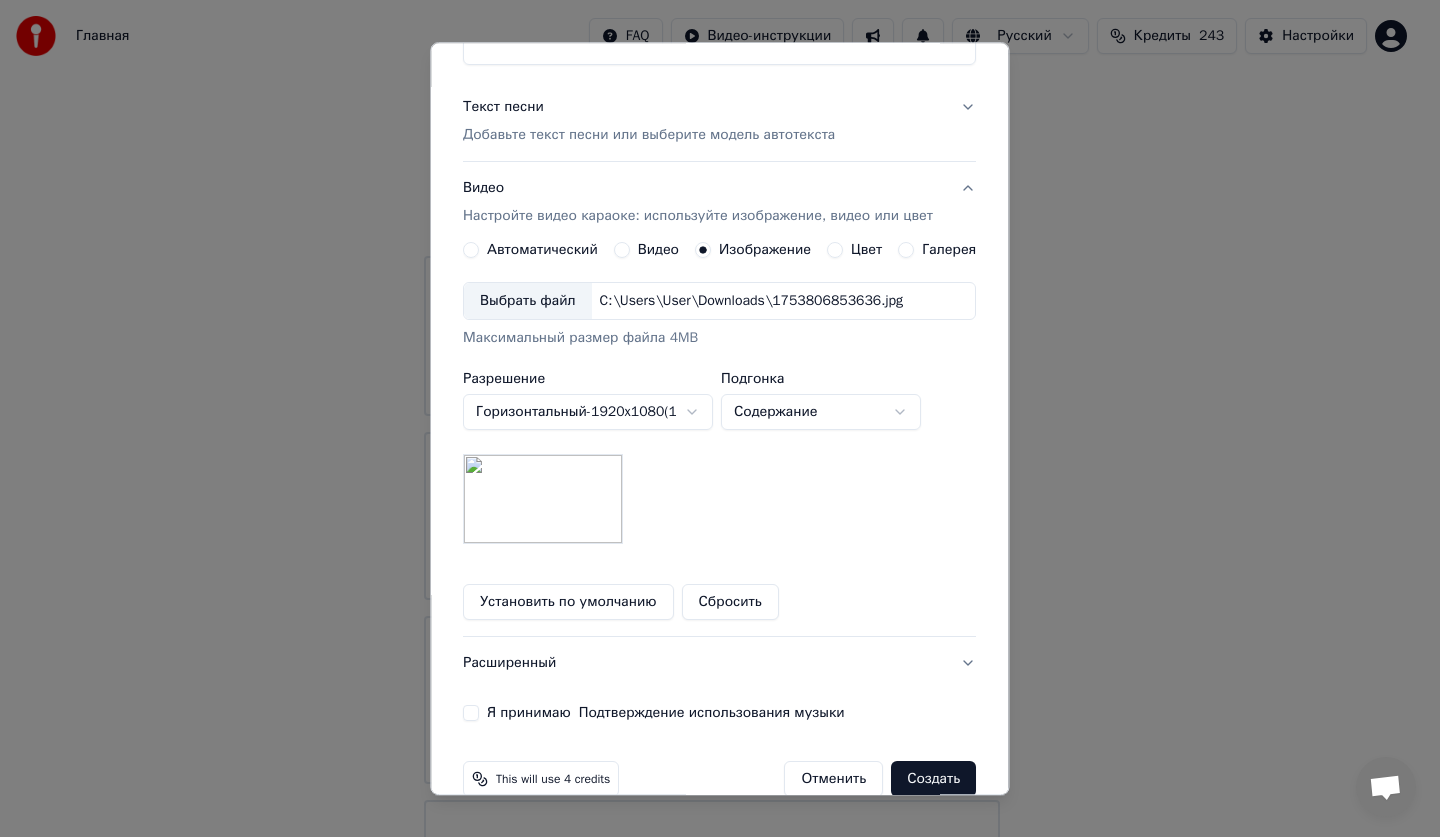 scroll, scrollTop: 246, scrollLeft: 0, axis: vertical 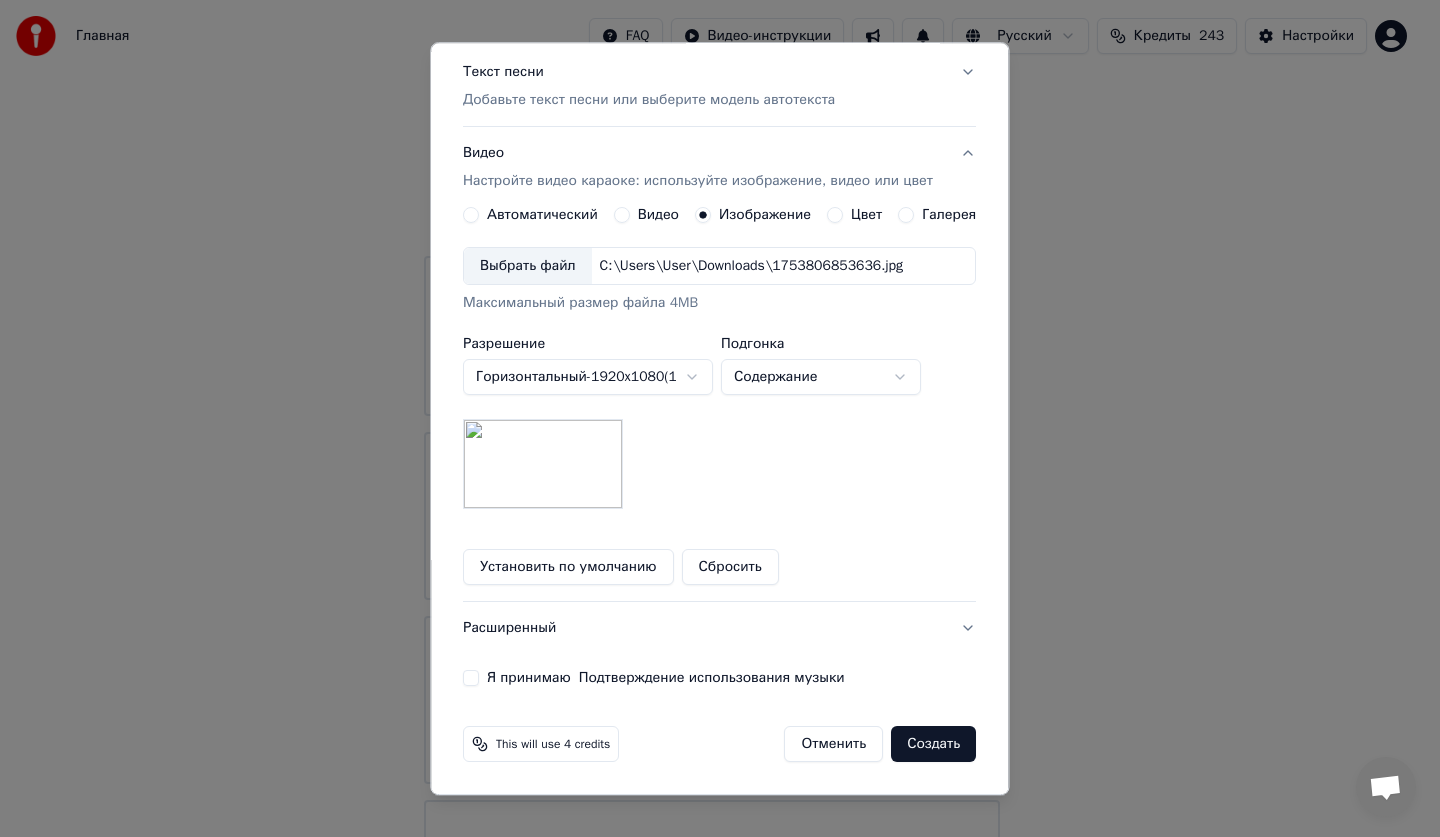click on "Я принимаю   Подтверждение использования музыки" at bounding box center (471, 679) 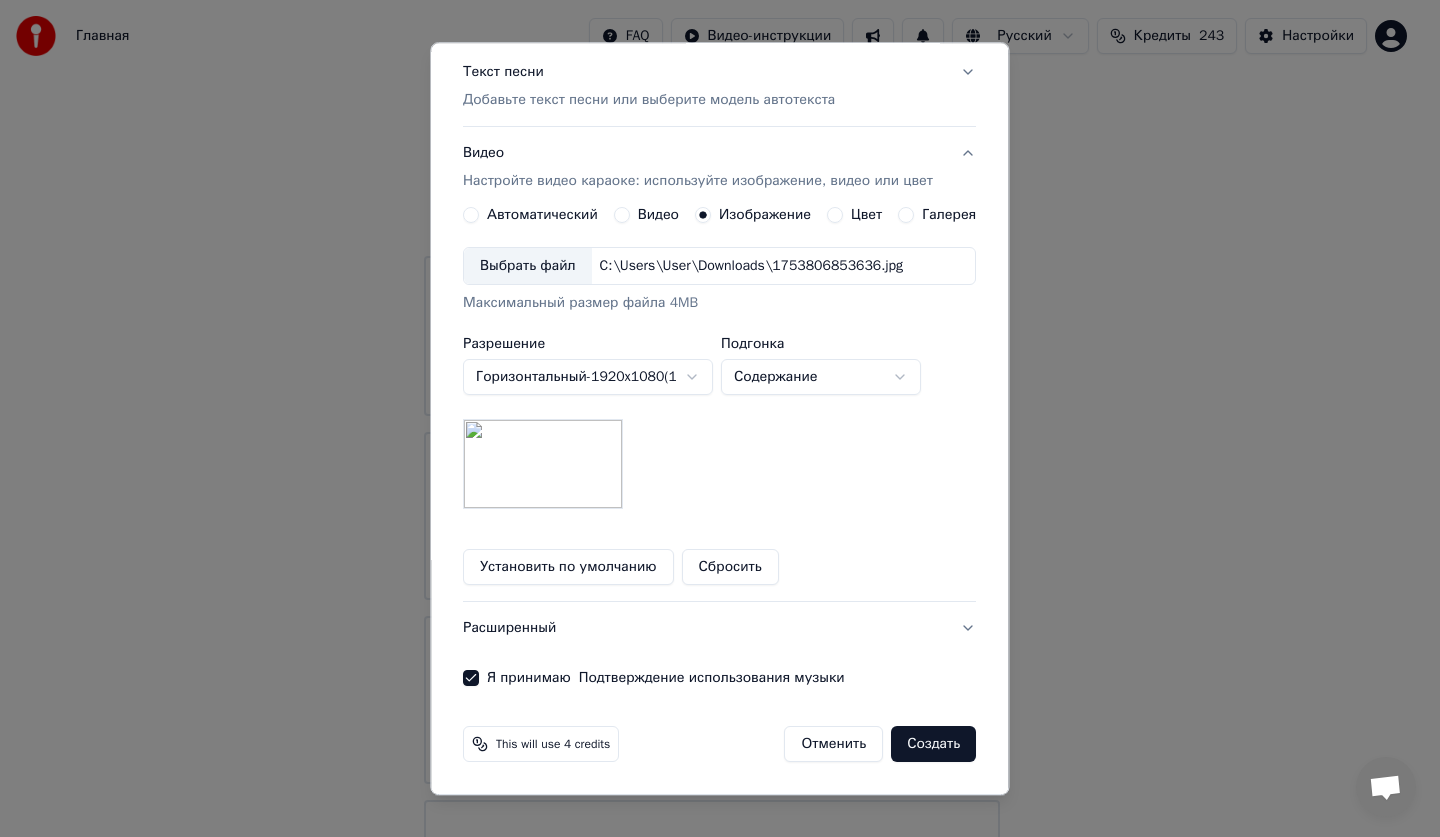 click on "Создать" at bounding box center [934, 745] 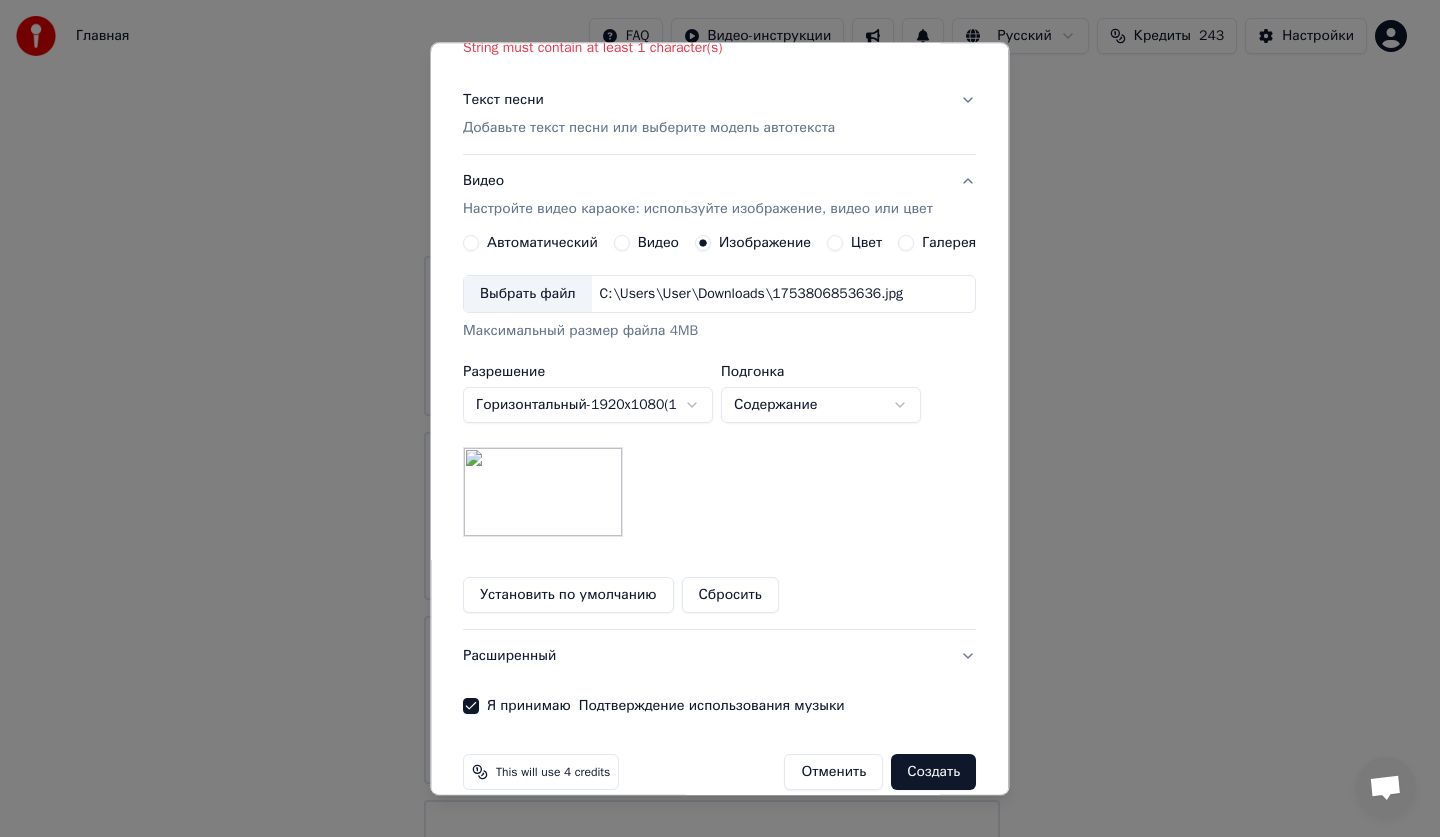 scroll, scrollTop: 274, scrollLeft: 0, axis: vertical 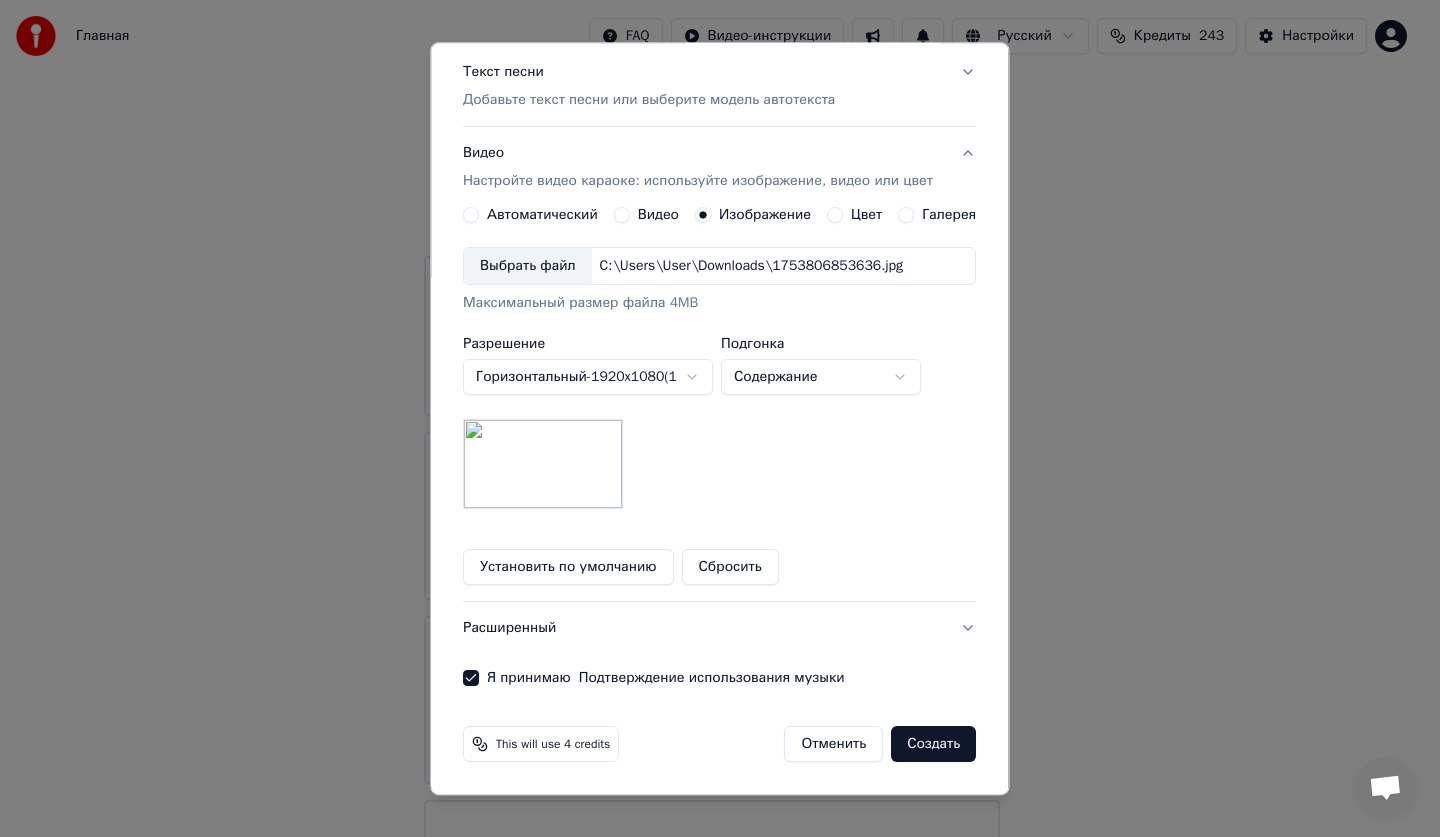 click on "Создать" at bounding box center [934, 745] 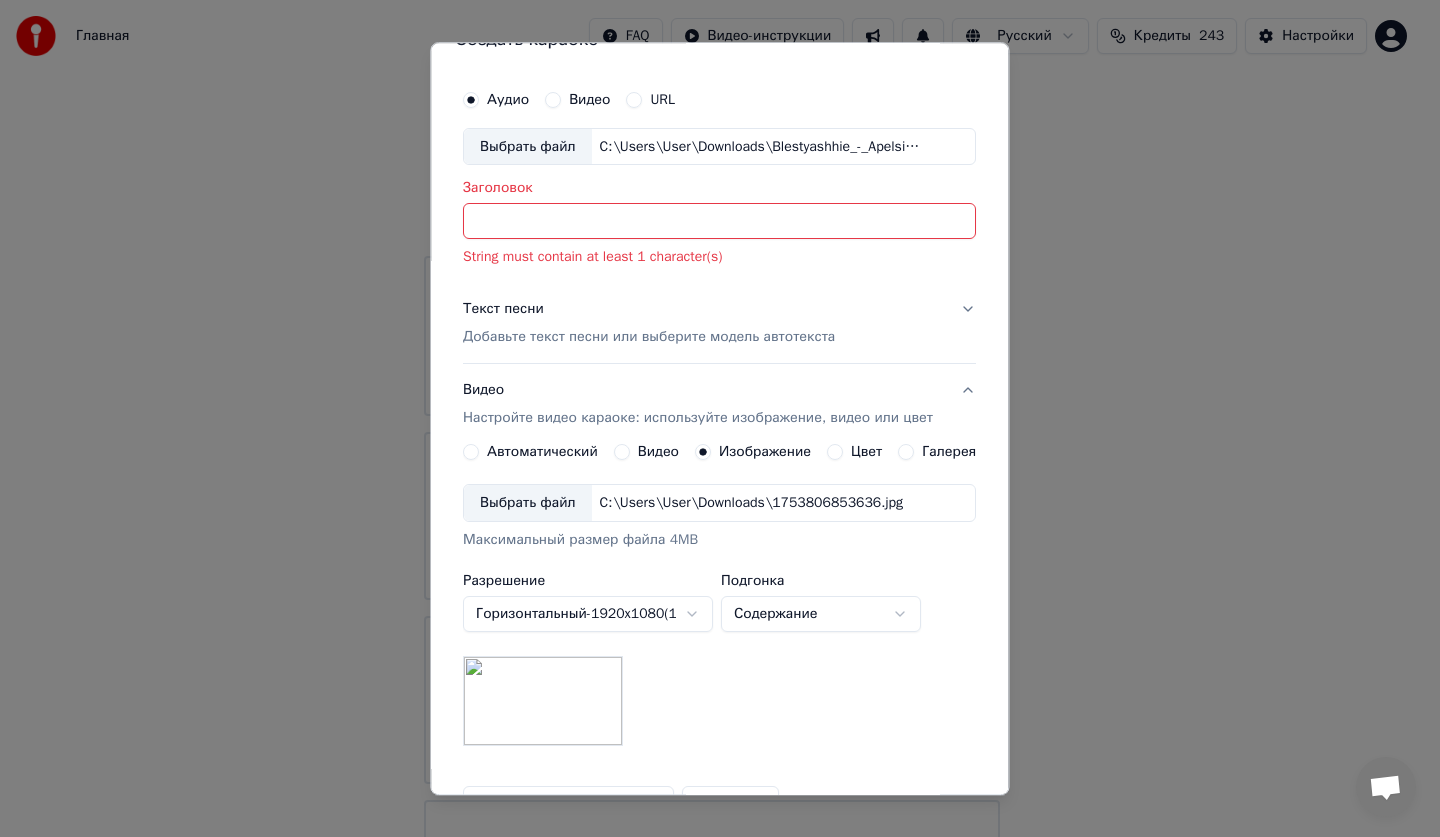 scroll, scrollTop: 0, scrollLeft: 0, axis: both 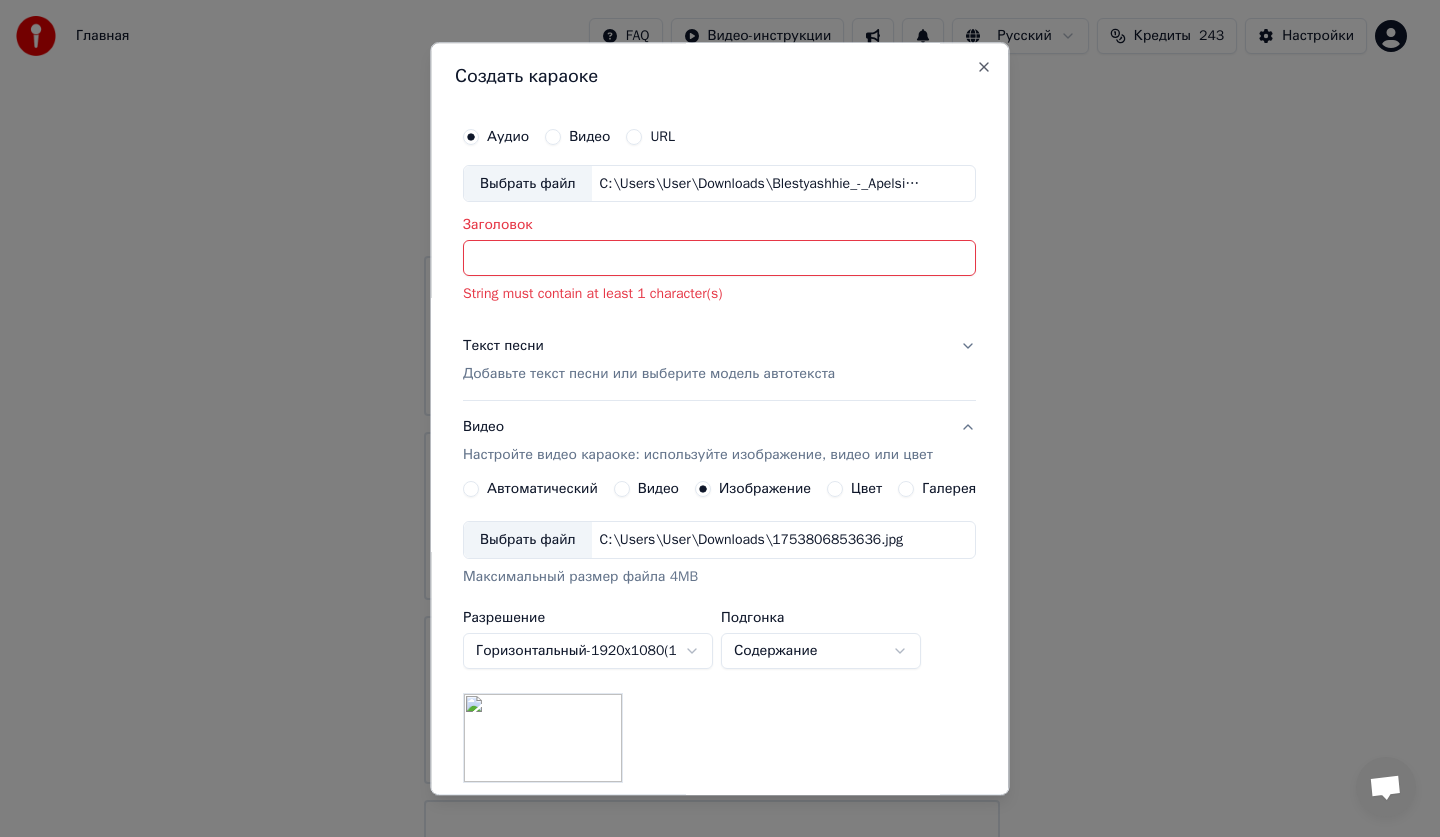 click on "Заголовок" at bounding box center (719, 259) 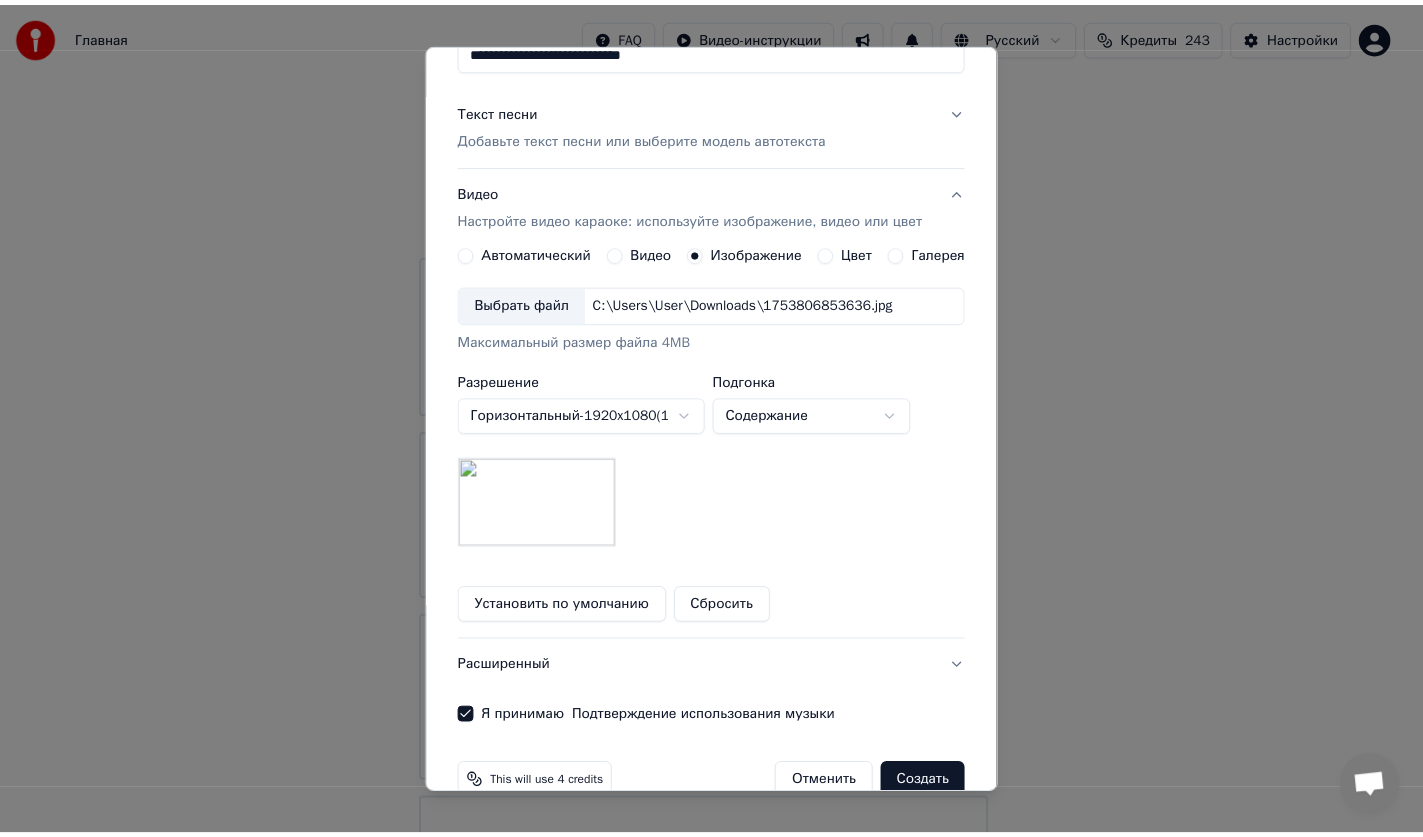 scroll, scrollTop: 246, scrollLeft: 0, axis: vertical 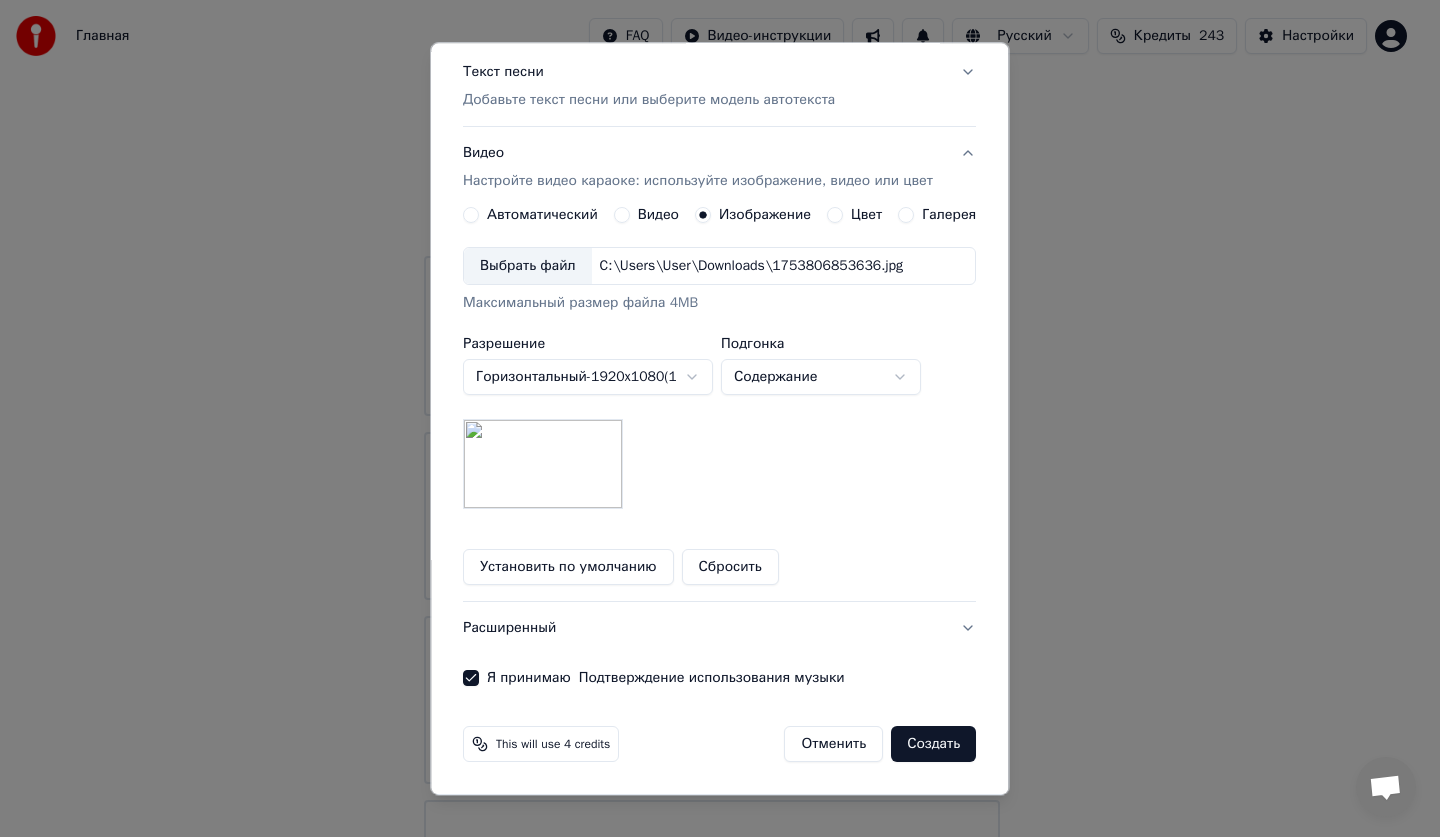 type on "**********" 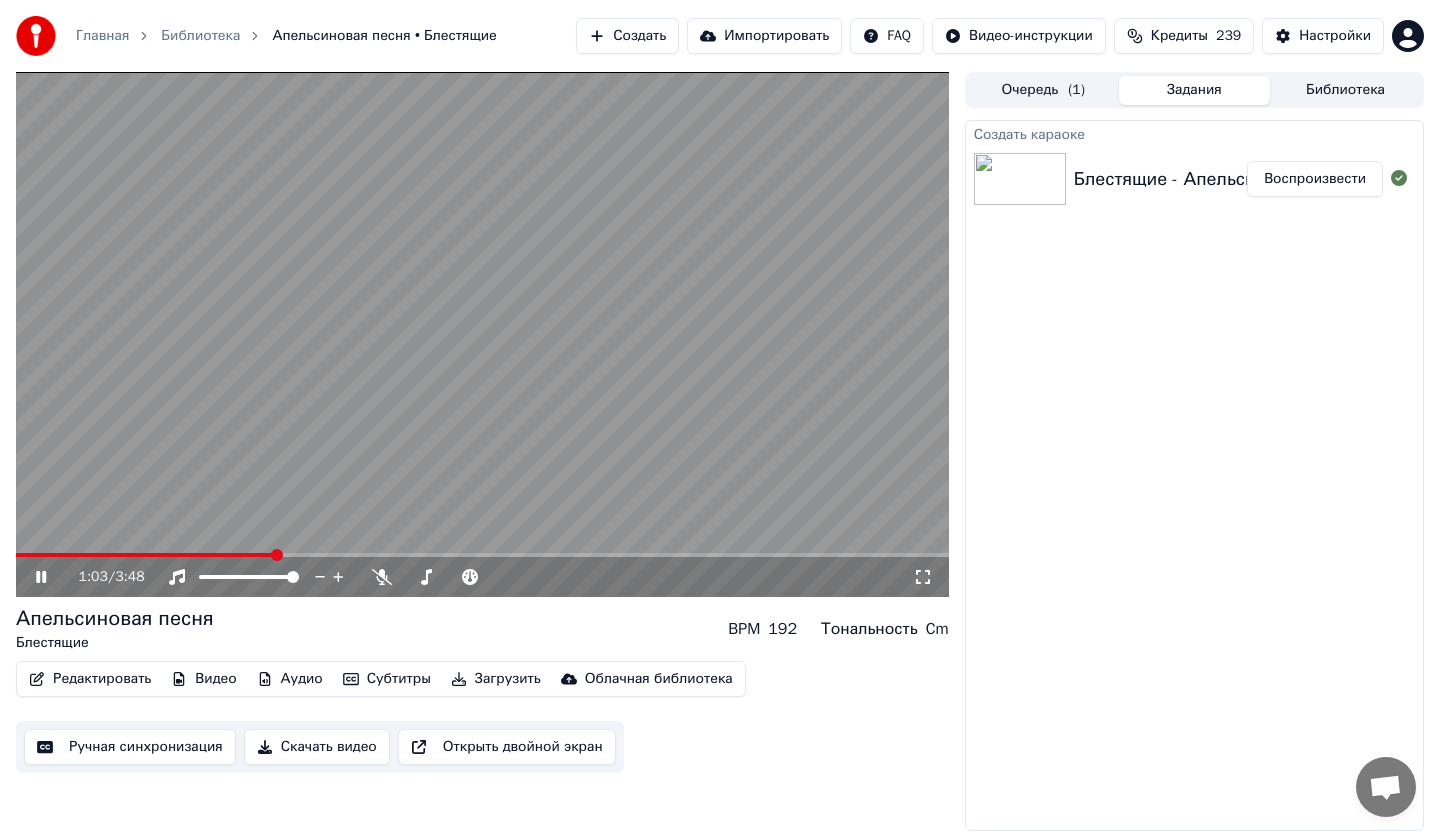 click at bounding box center (145, 555) 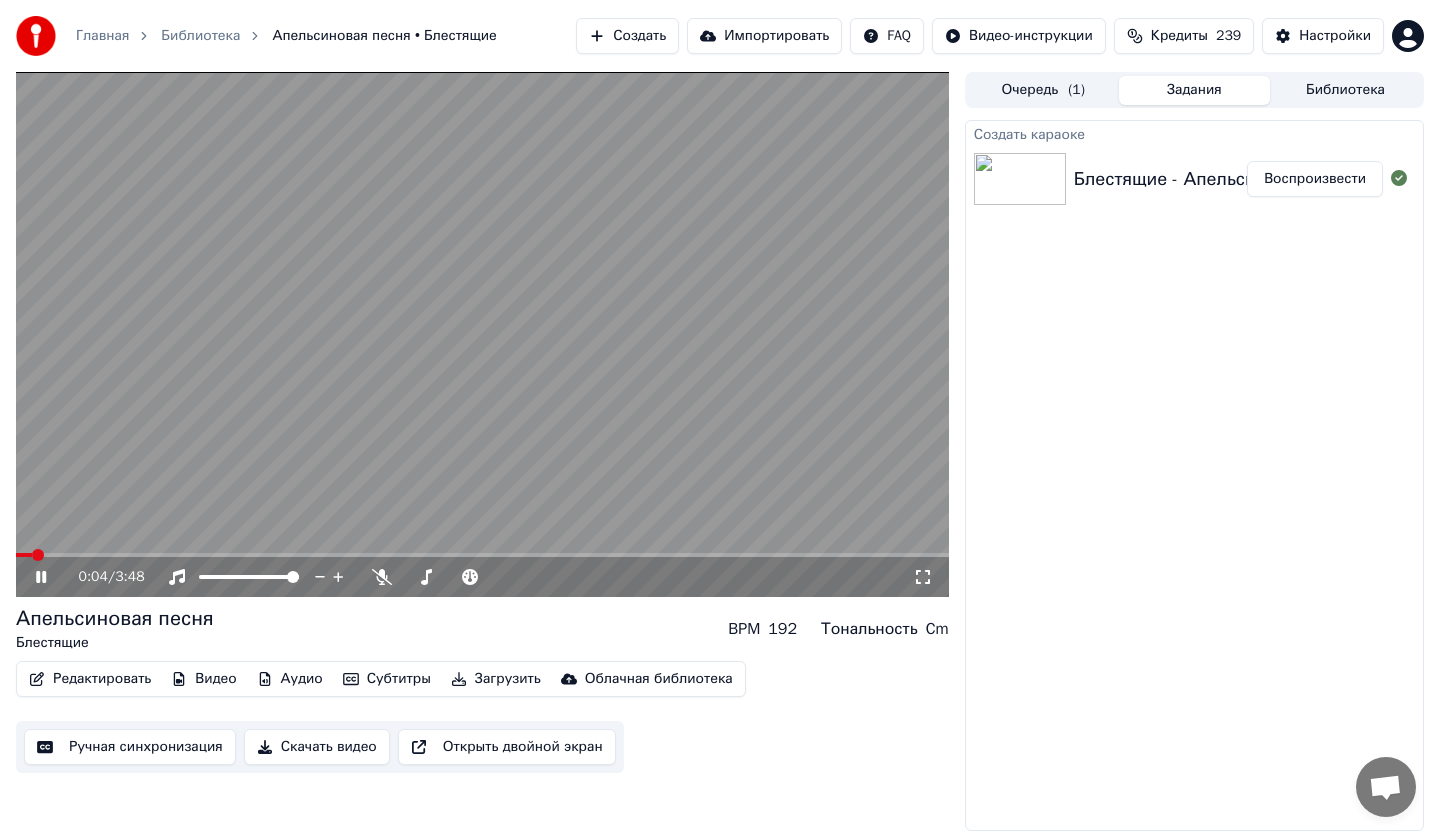 click at bounding box center [24, 555] 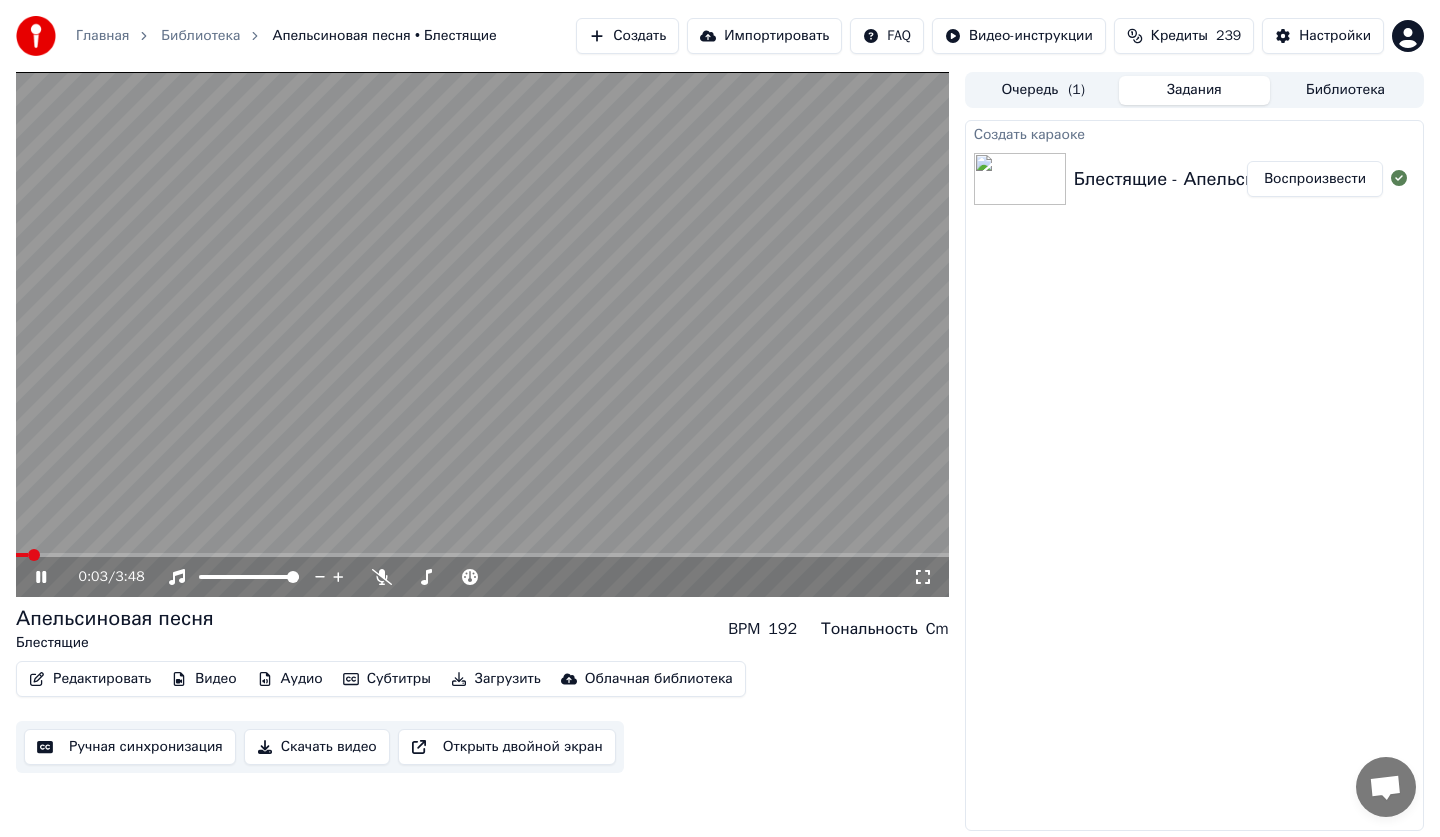 click 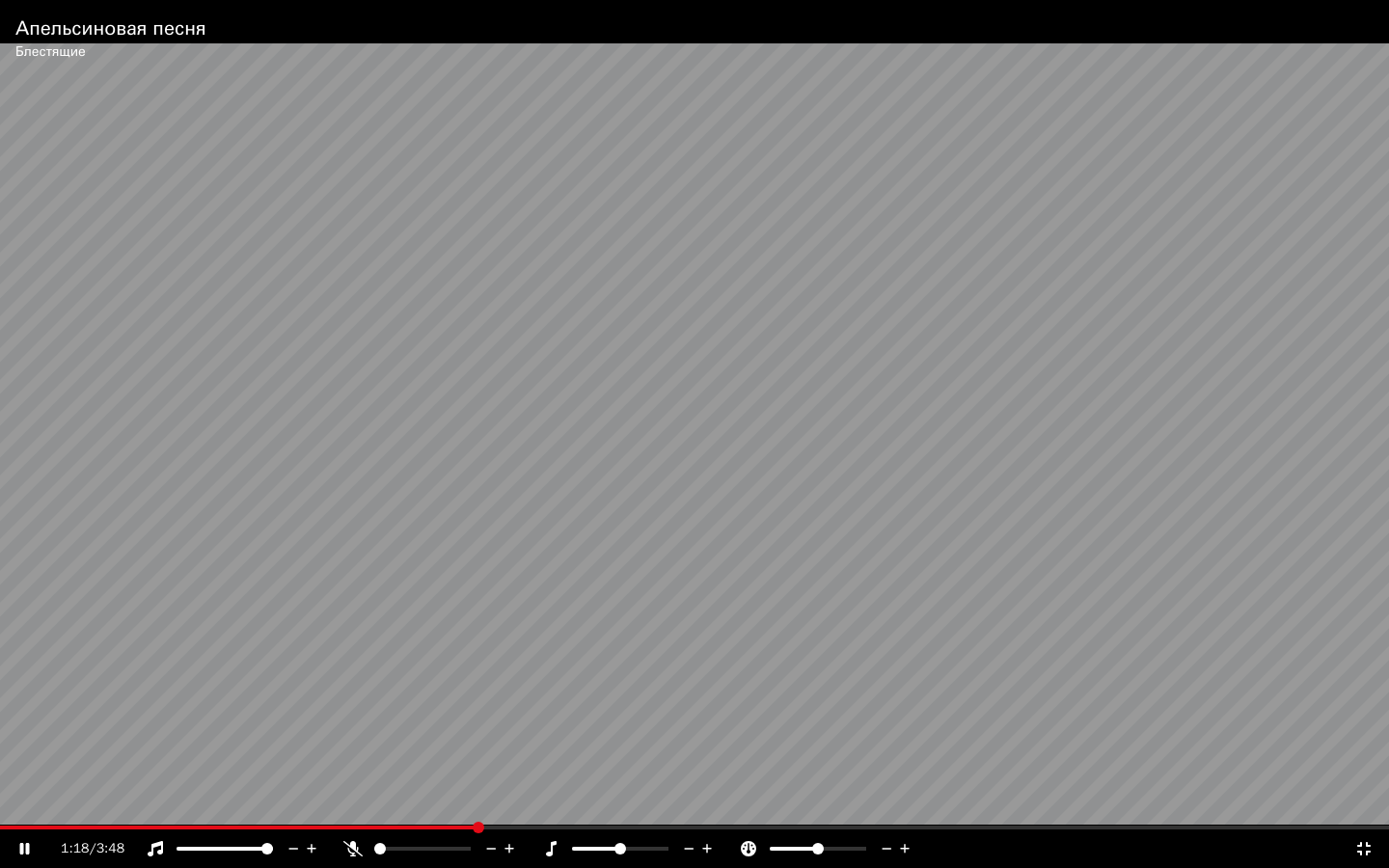 click 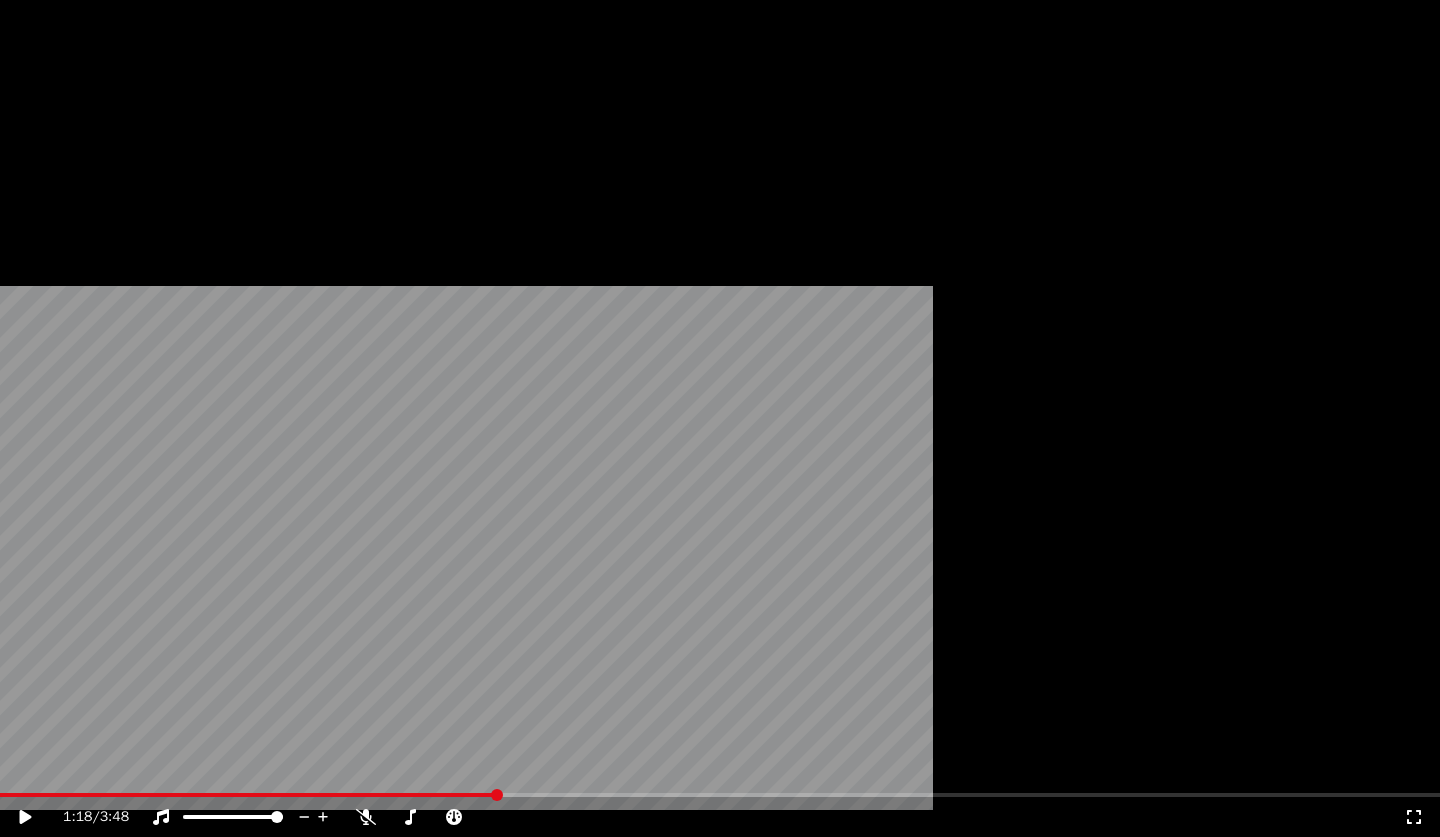 click on "Редактировать" at bounding box center (90, 154) 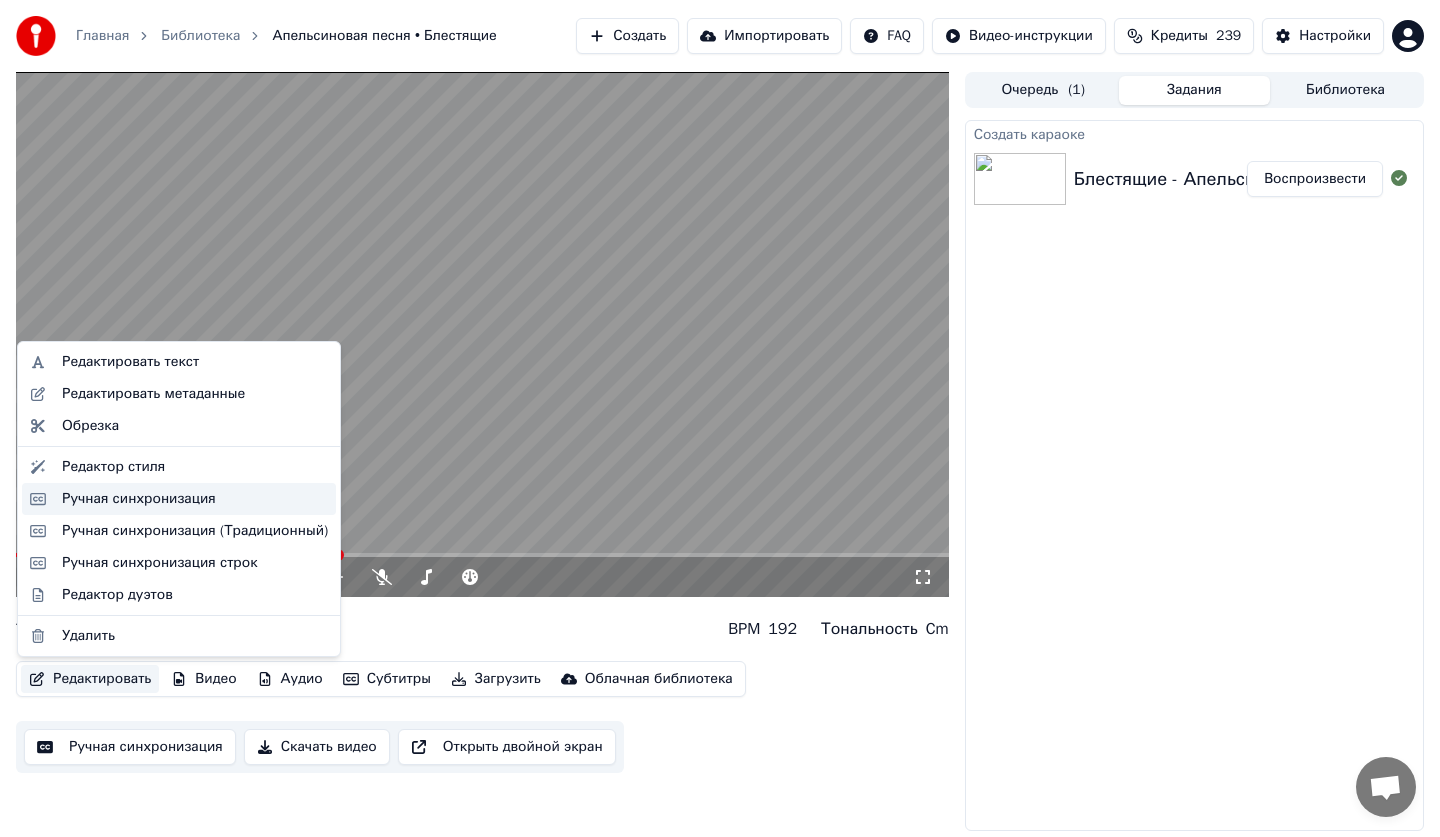 click on "Ручная синхронизация" at bounding box center (179, 499) 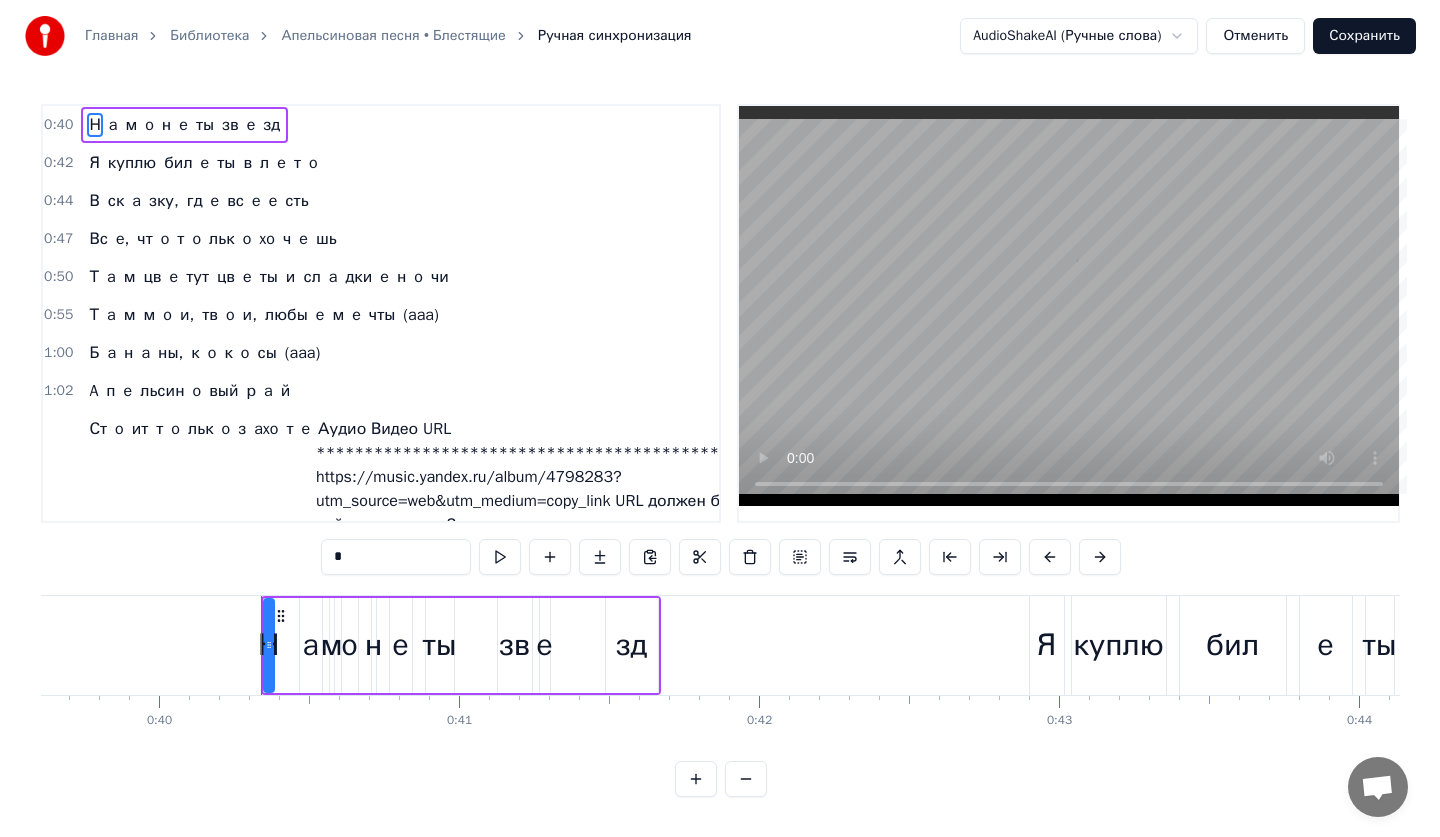 scroll, scrollTop: 0, scrollLeft: 12001, axis: horizontal 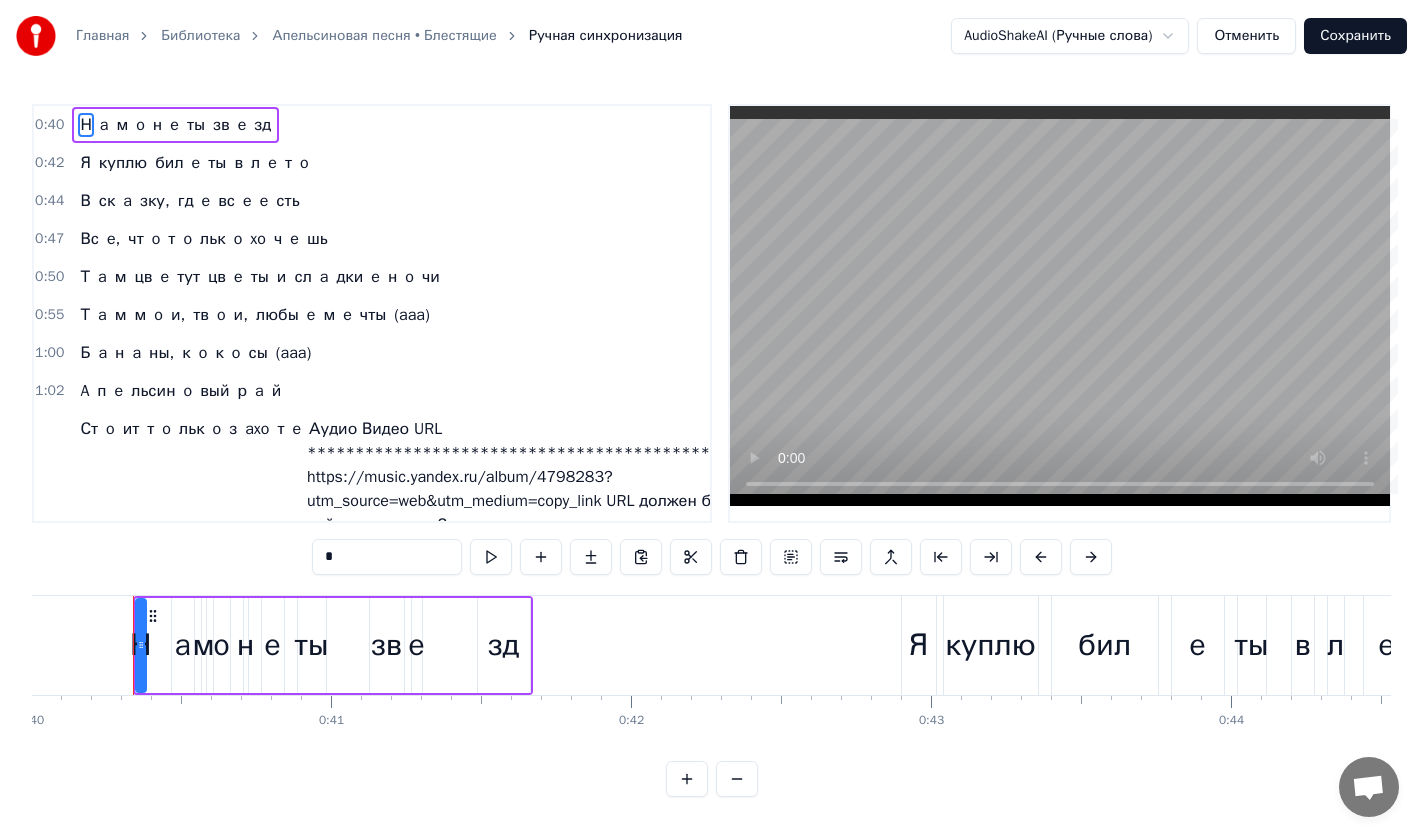 click on "a" at bounding box center (104, 125) 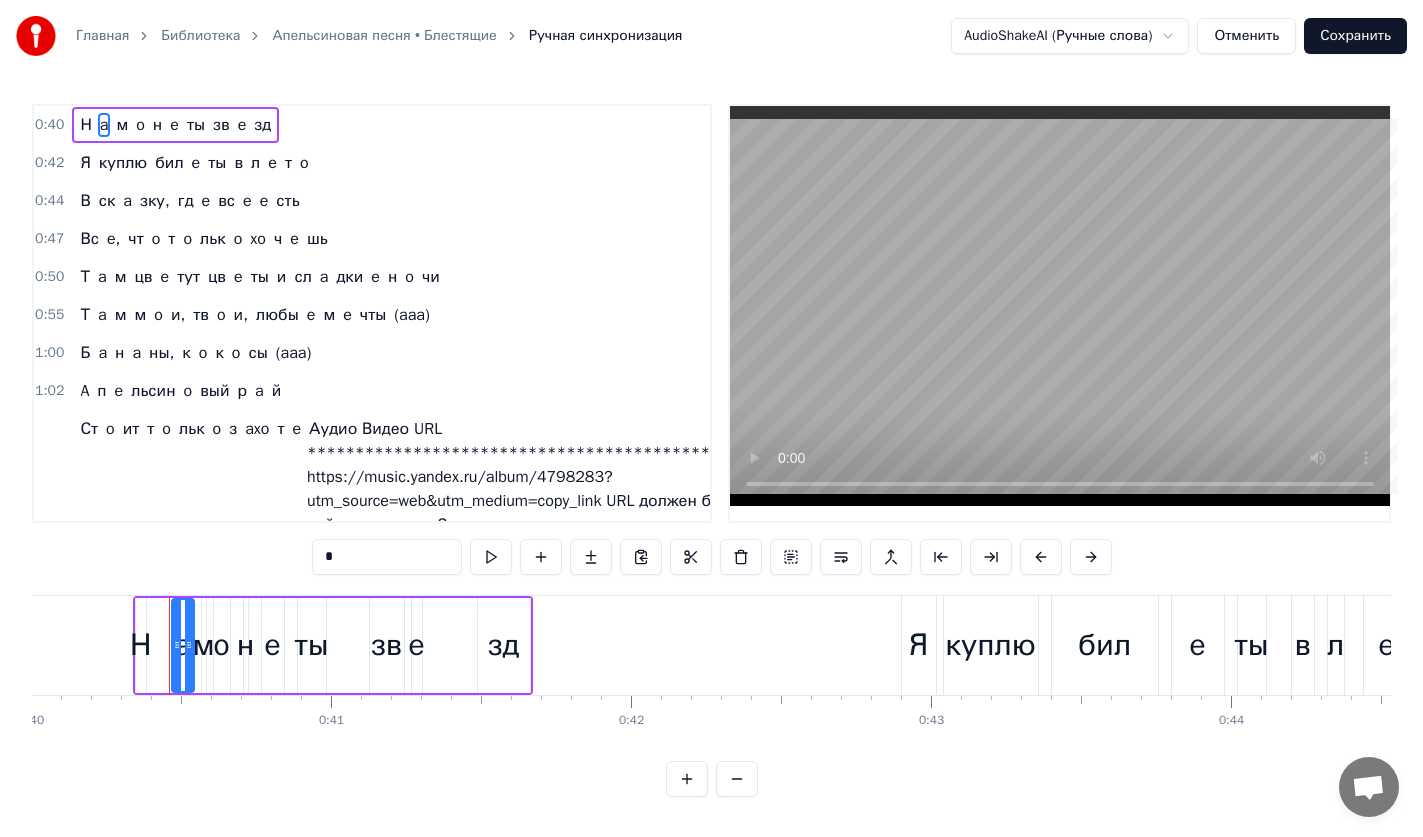click on "a" at bounding box center [104, 125] 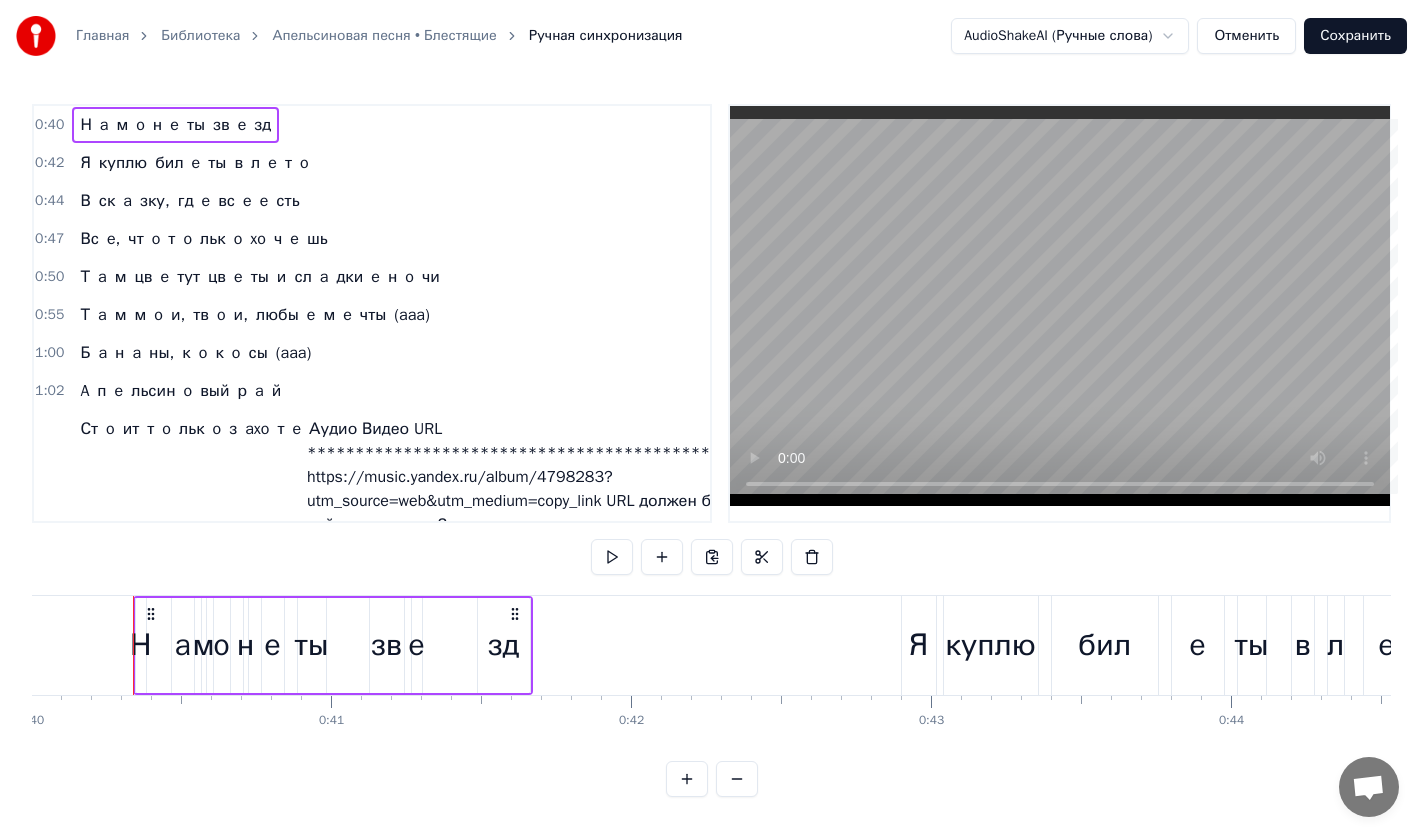 click on "Н" at bounding box center [85, 125] 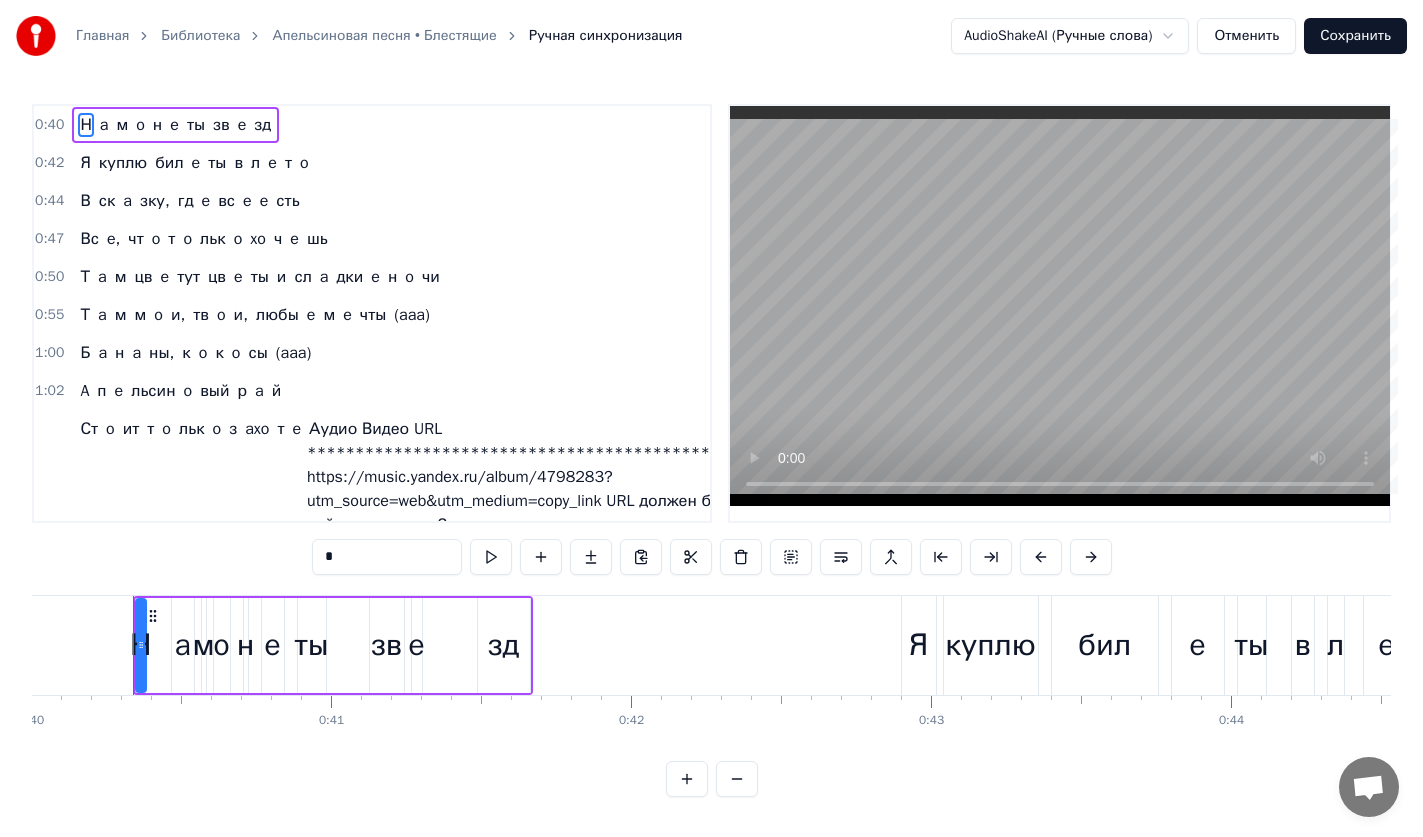 click on "a" at bounding box center [104, 125] 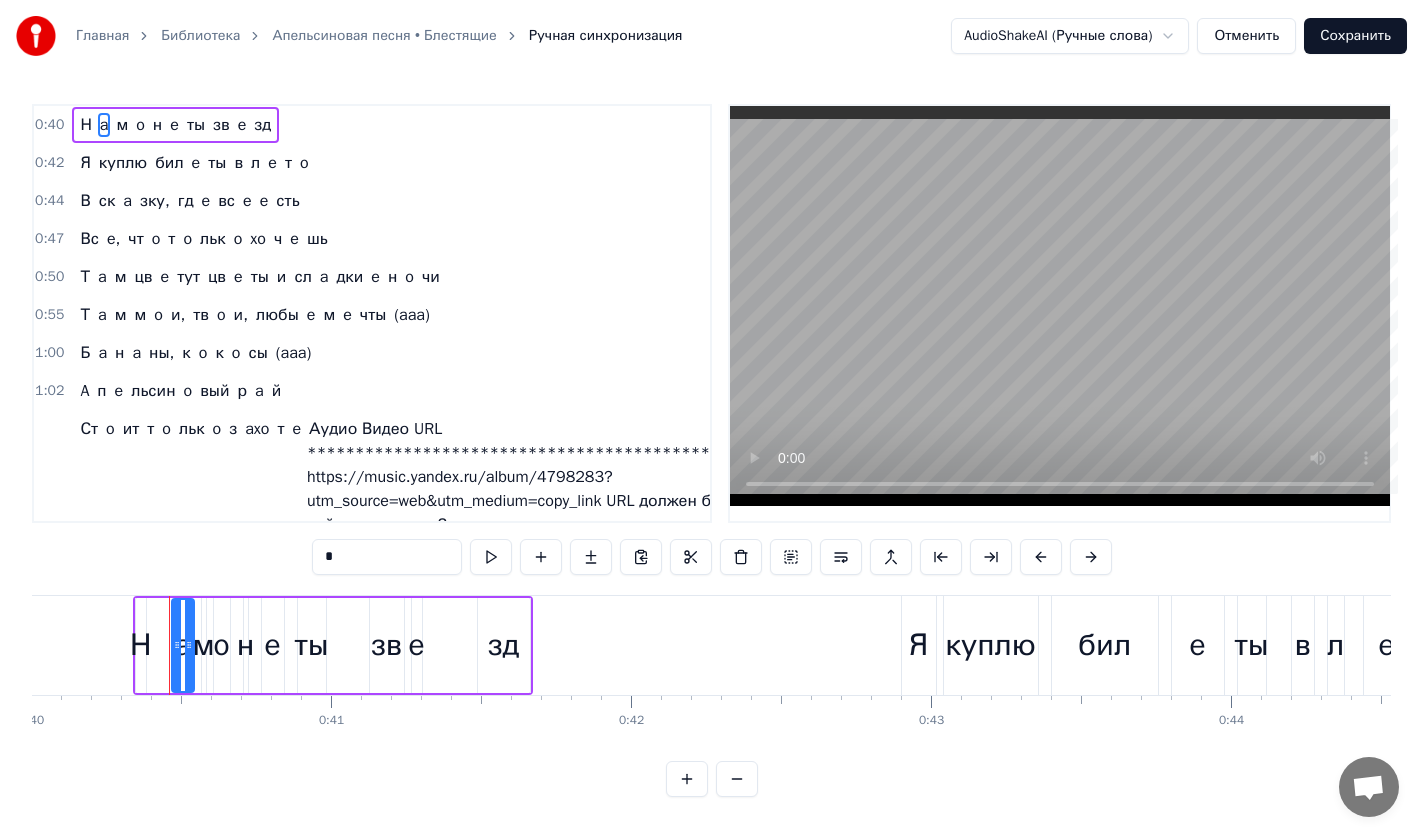 click on "a" at bounding box center (104, 125) 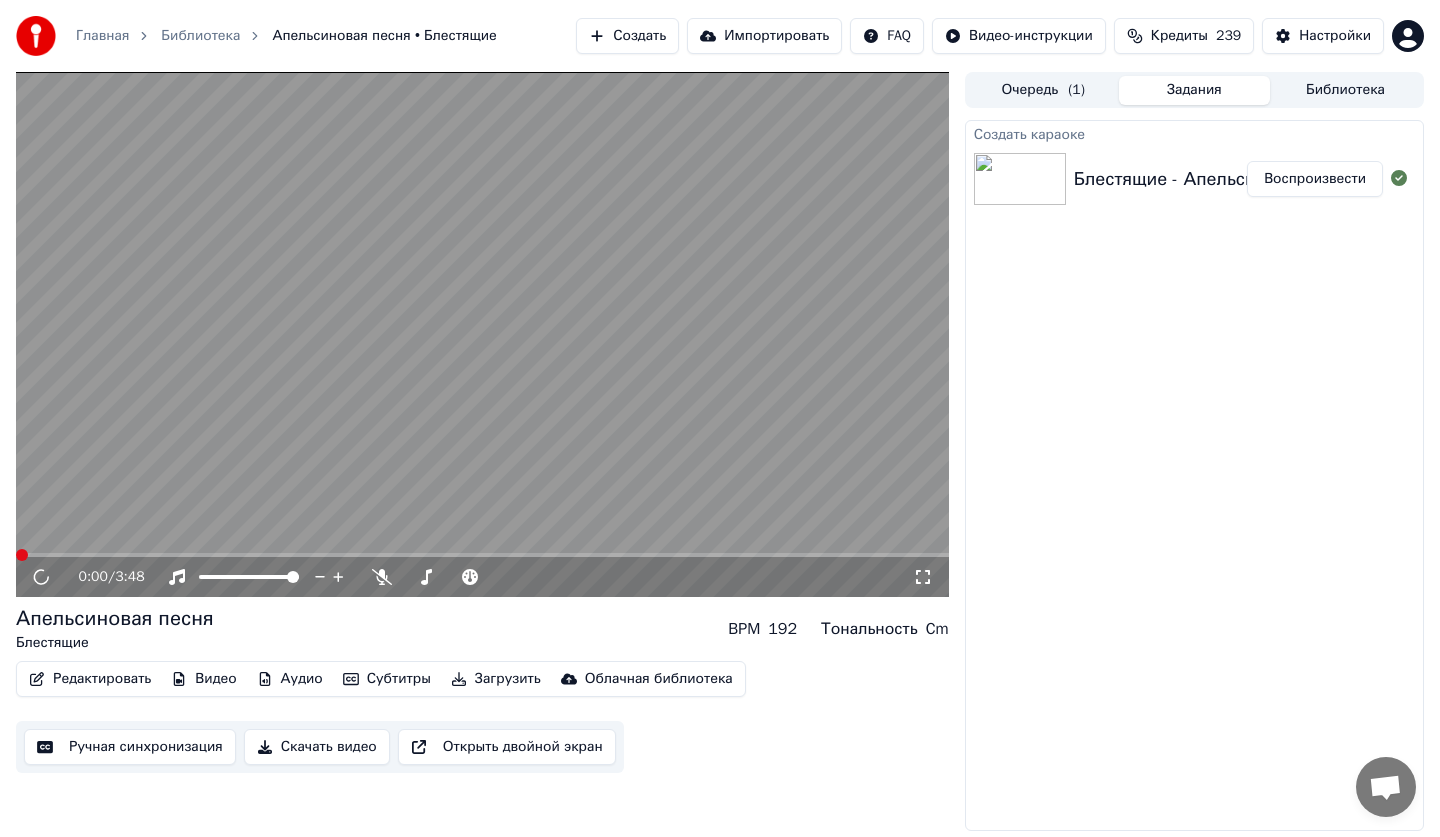 click on "Редактировать" at bounding box center (90, 679) 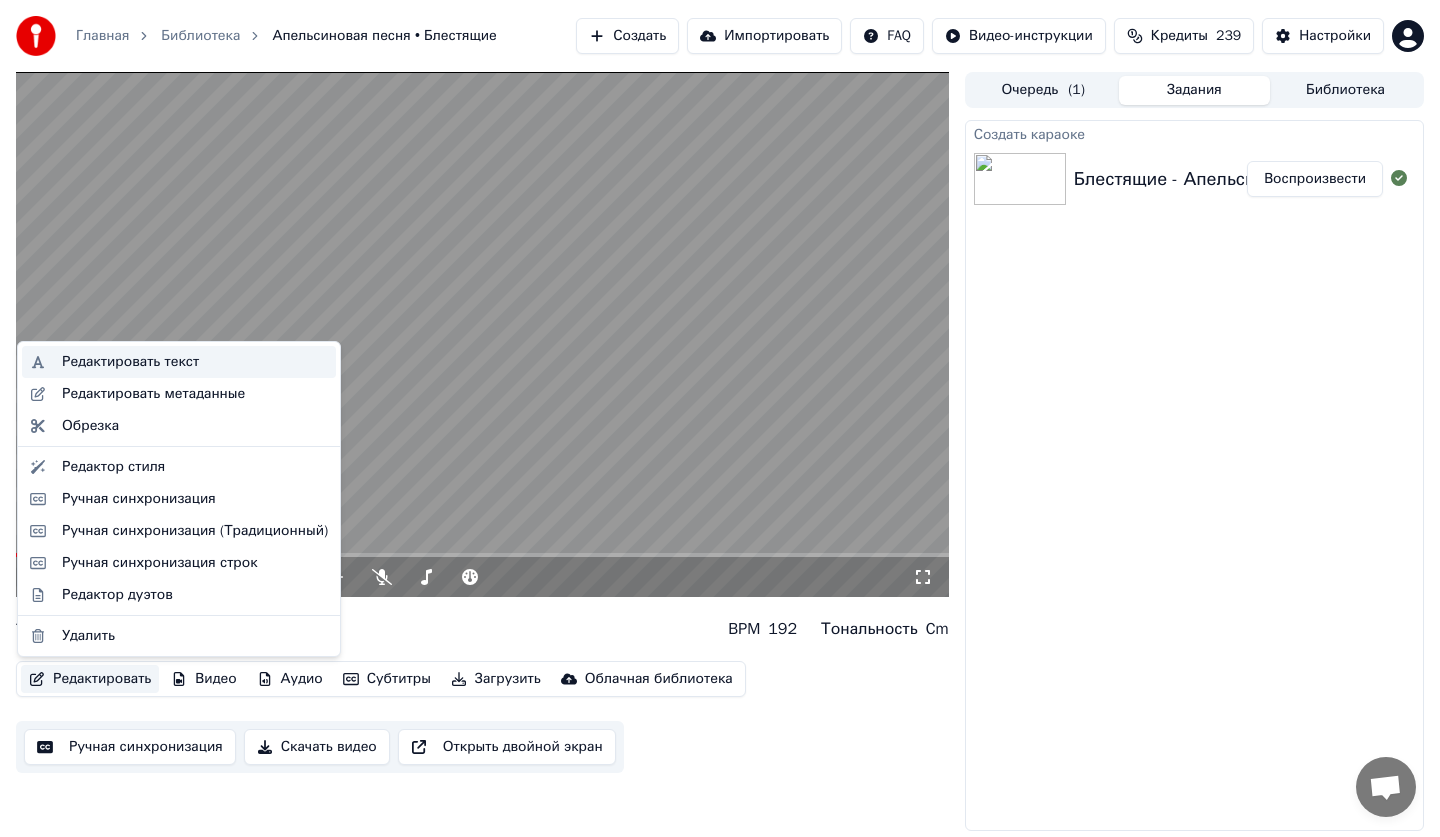 click on "Редактировать текст" at bounding box center (130, 362) 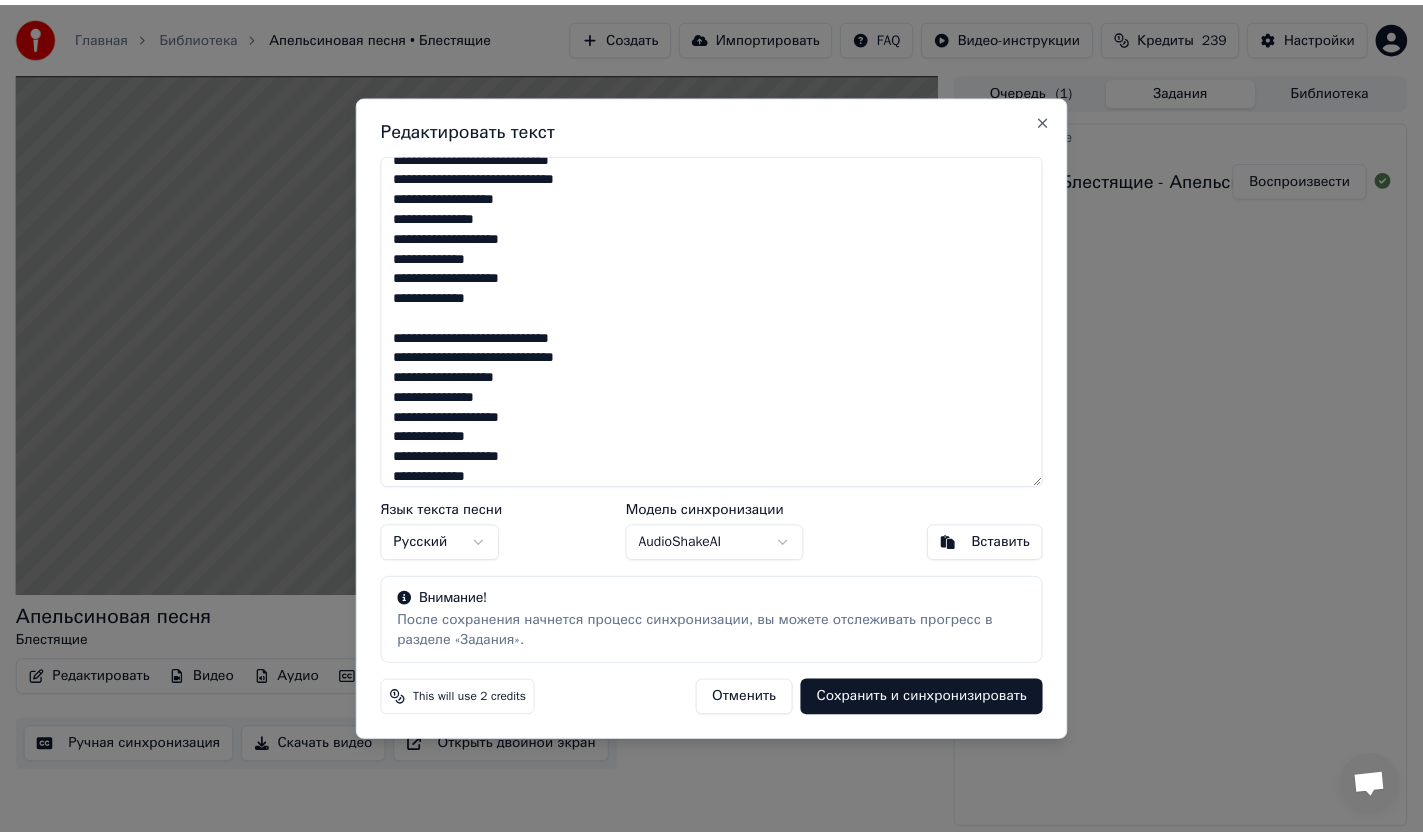scroll, scrollTop: 0, scrollLeft: 0, axis: both 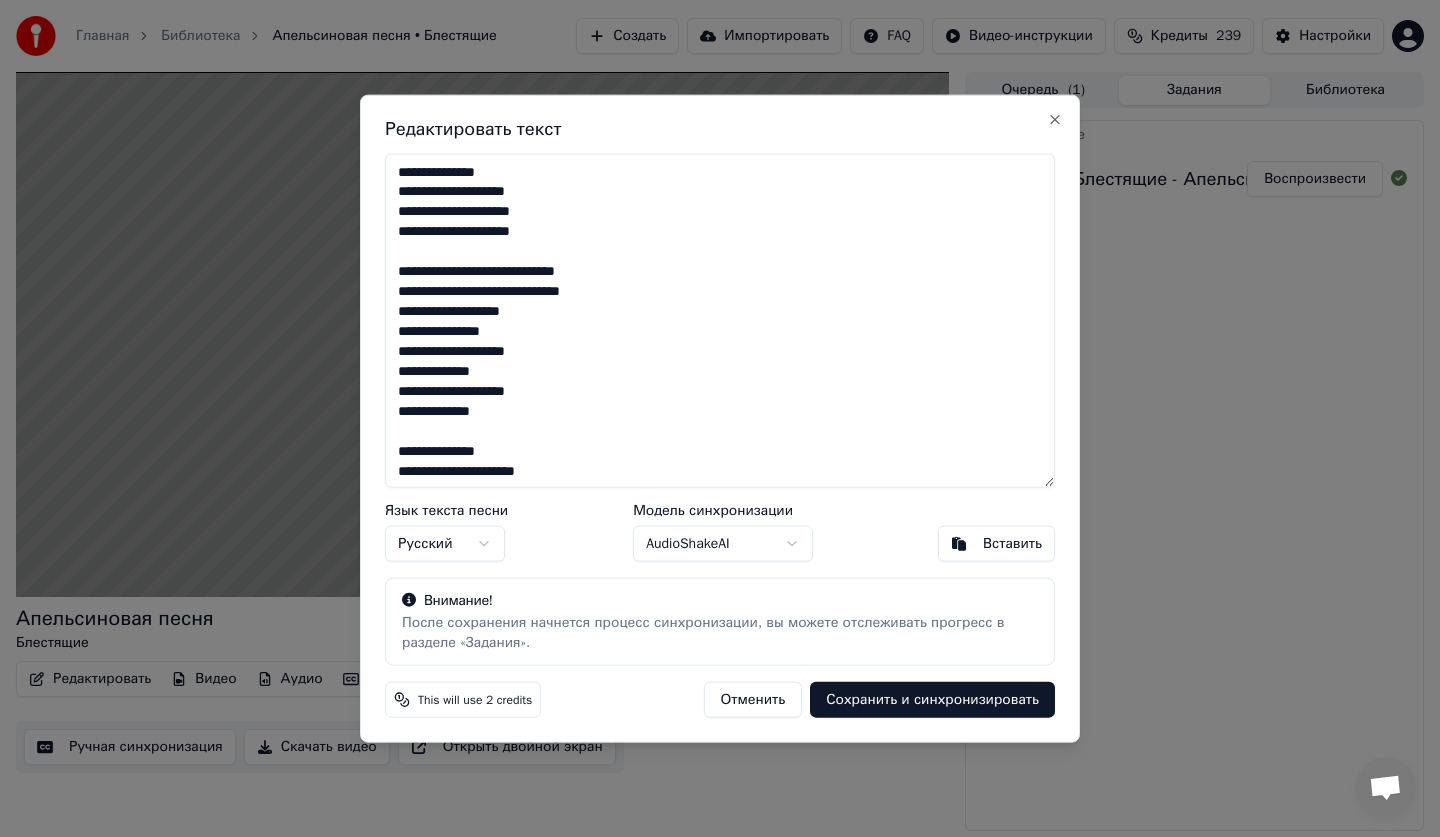 type on "**********" 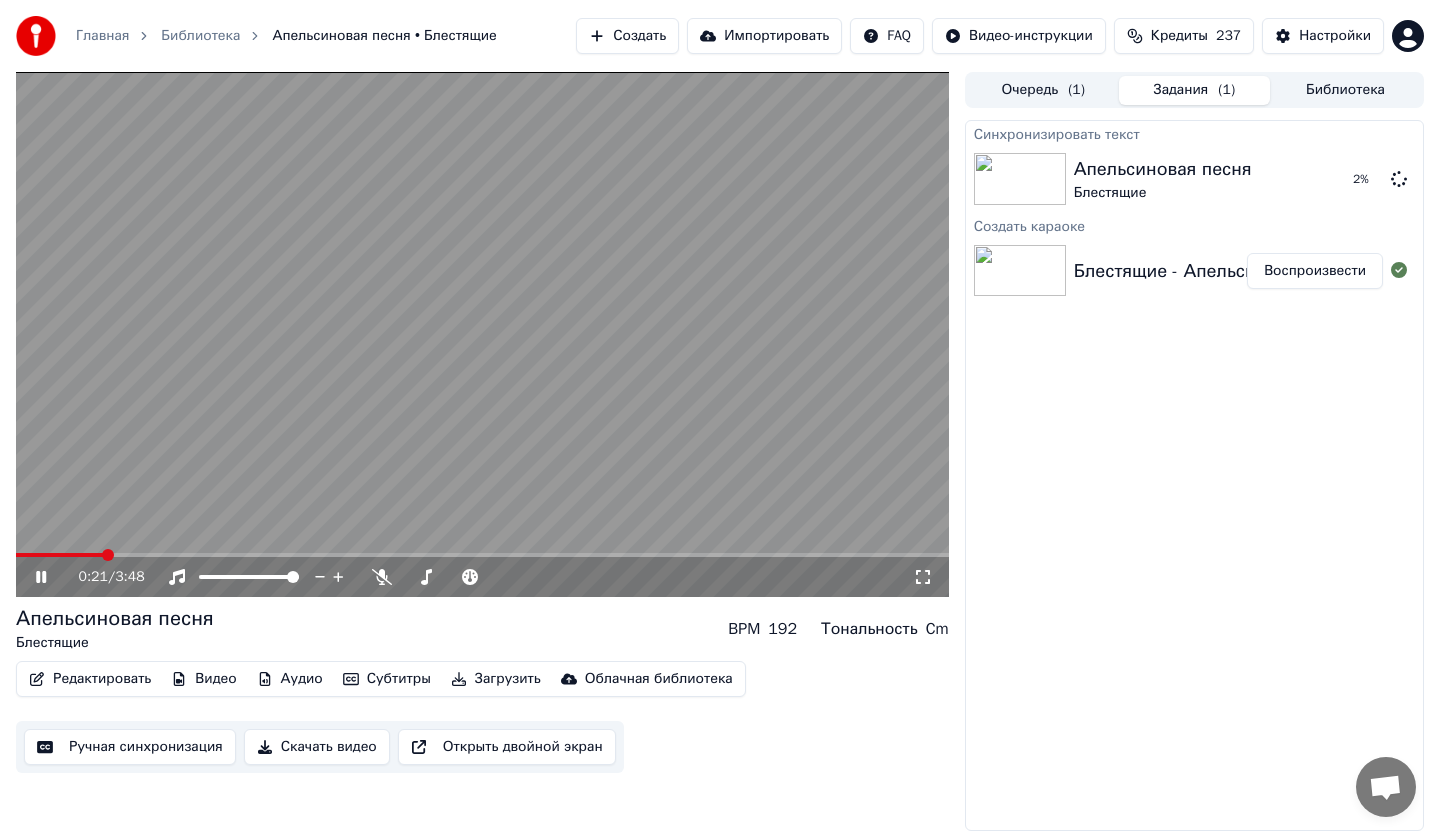 click at bounding box center [482, 555] 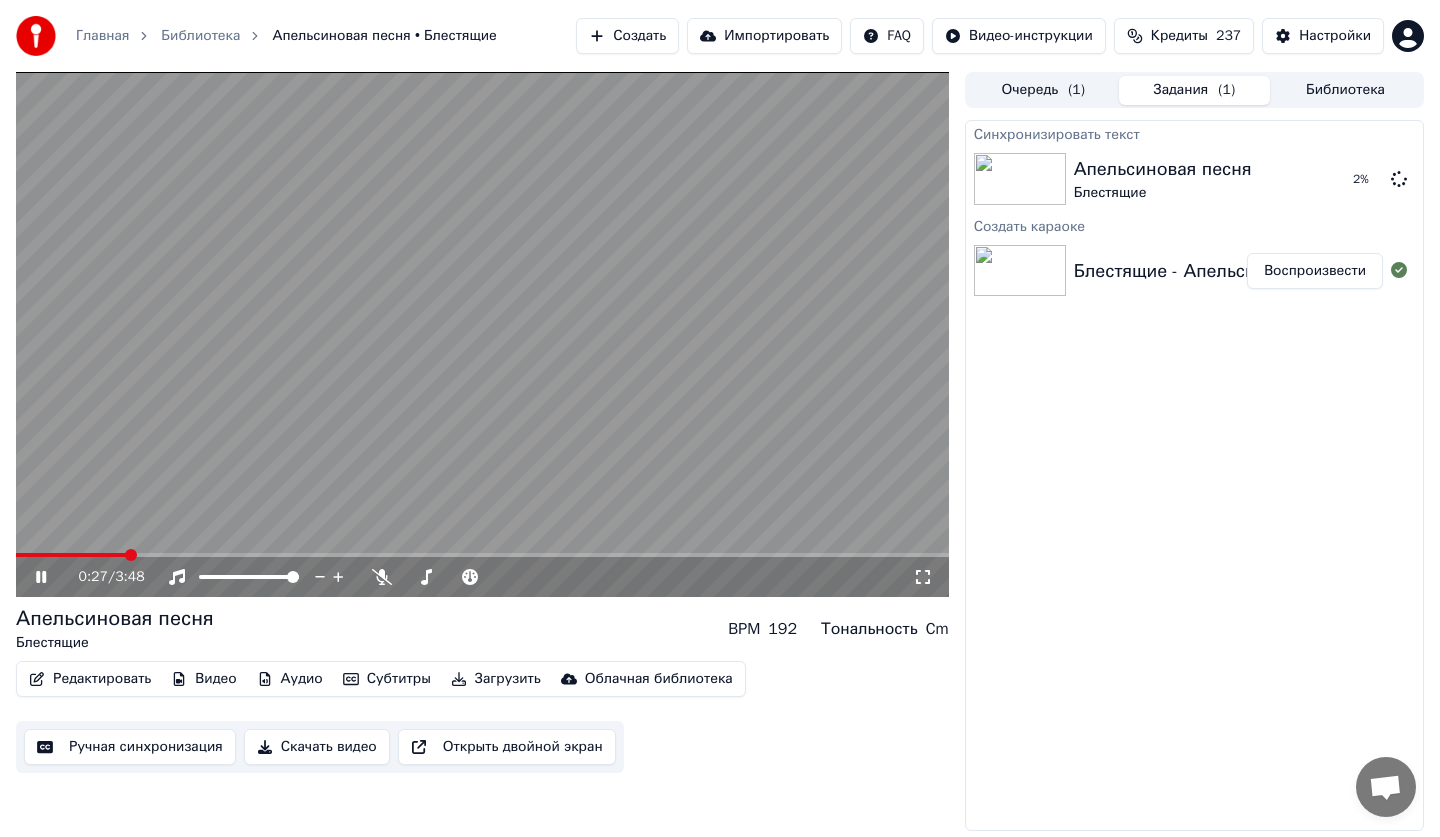 click at bounding box center [482, 555] 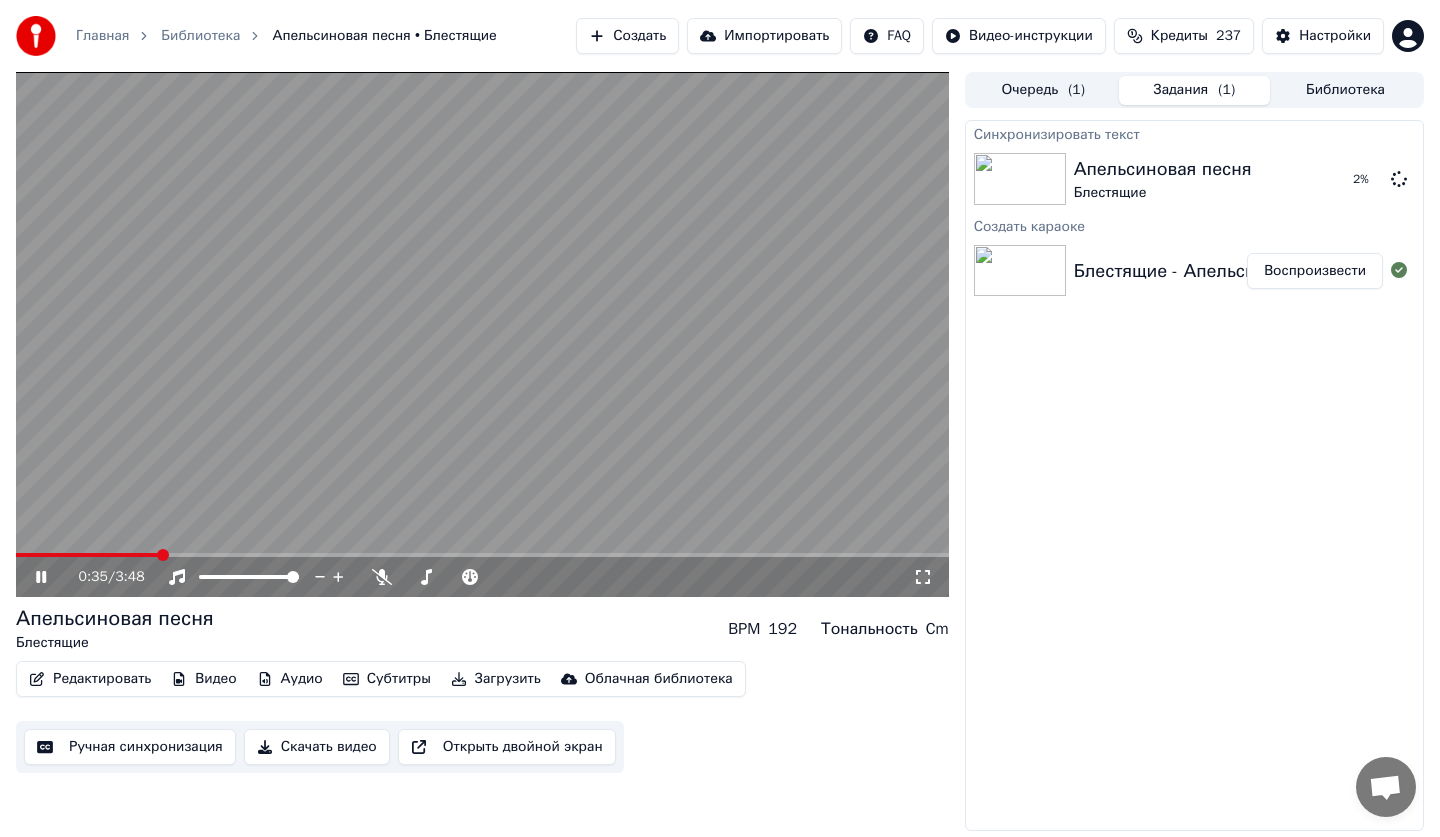 click at bounding box center (482, 555) 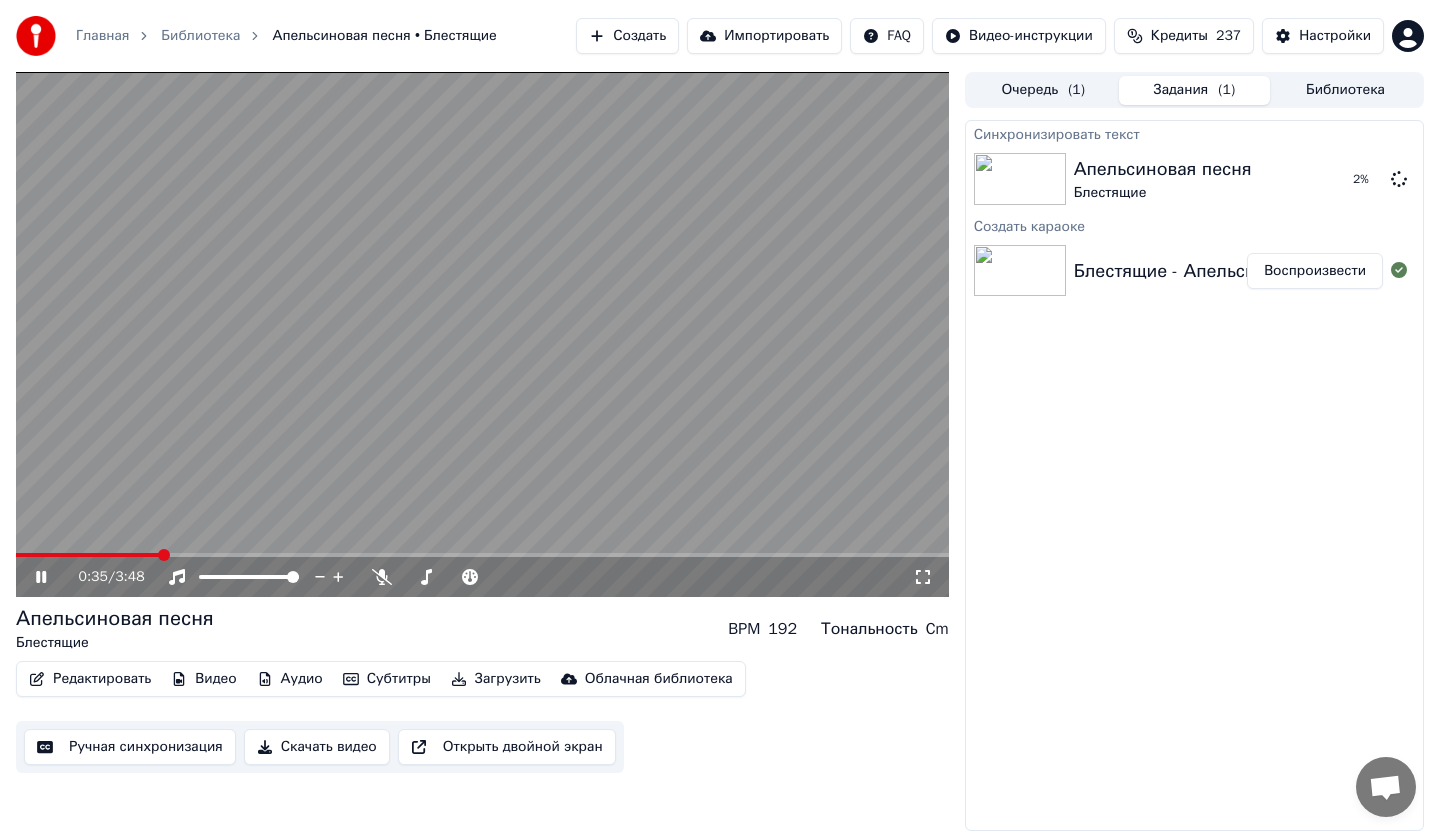 click at bounding box center (482, 555) 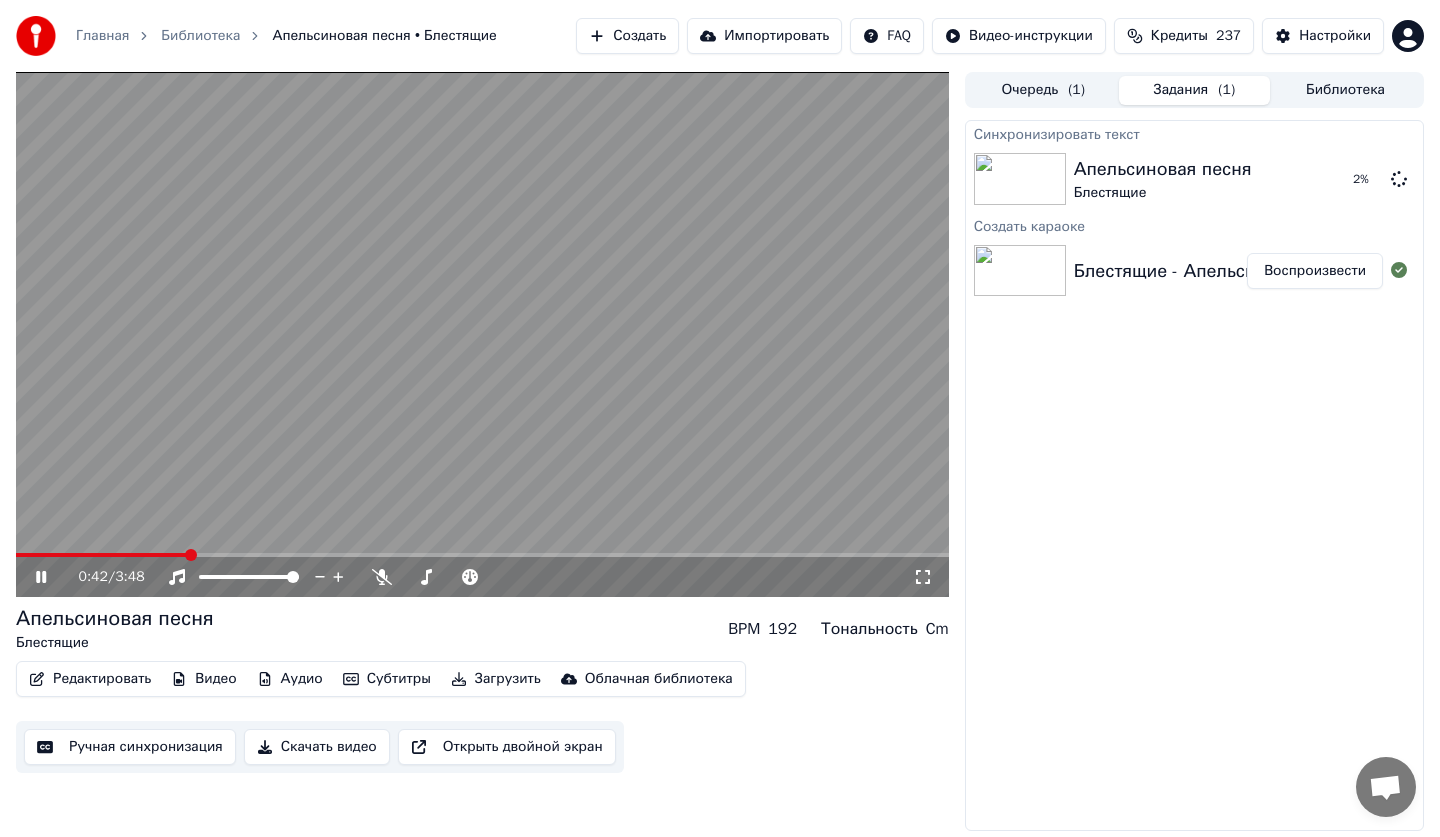 click at bounding box center (482, 555) 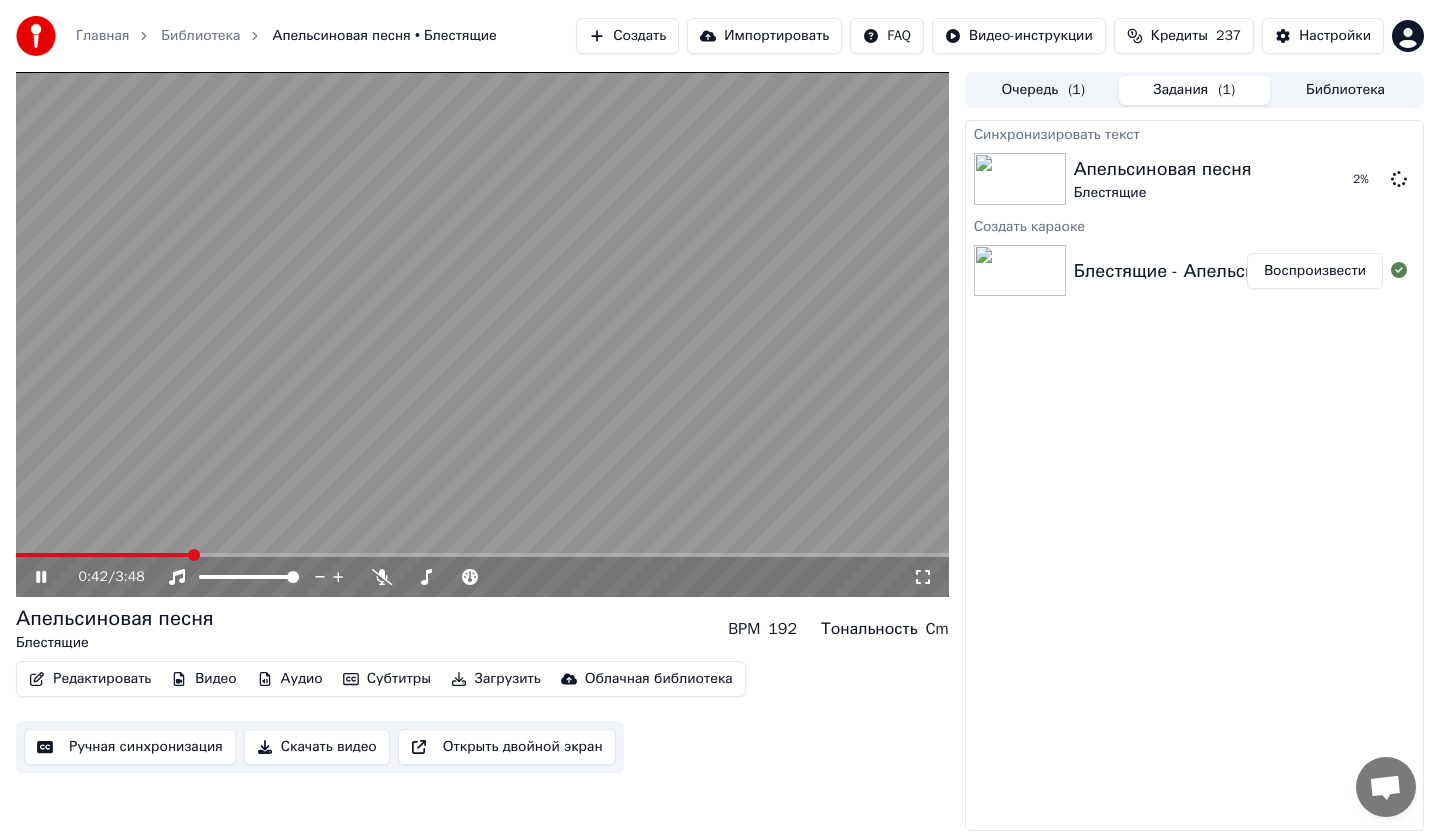 click at bounding box center [103, 555] 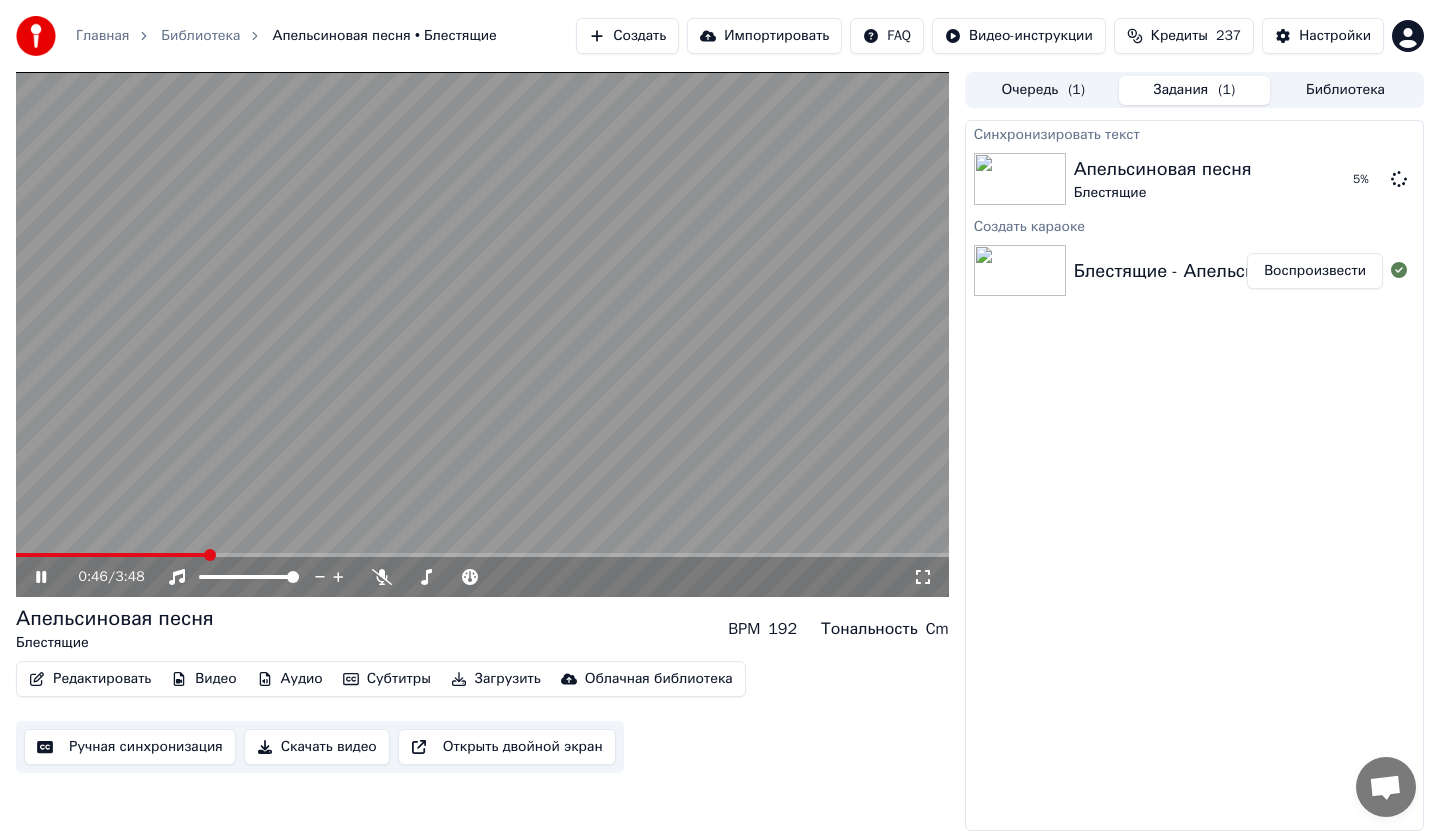 click 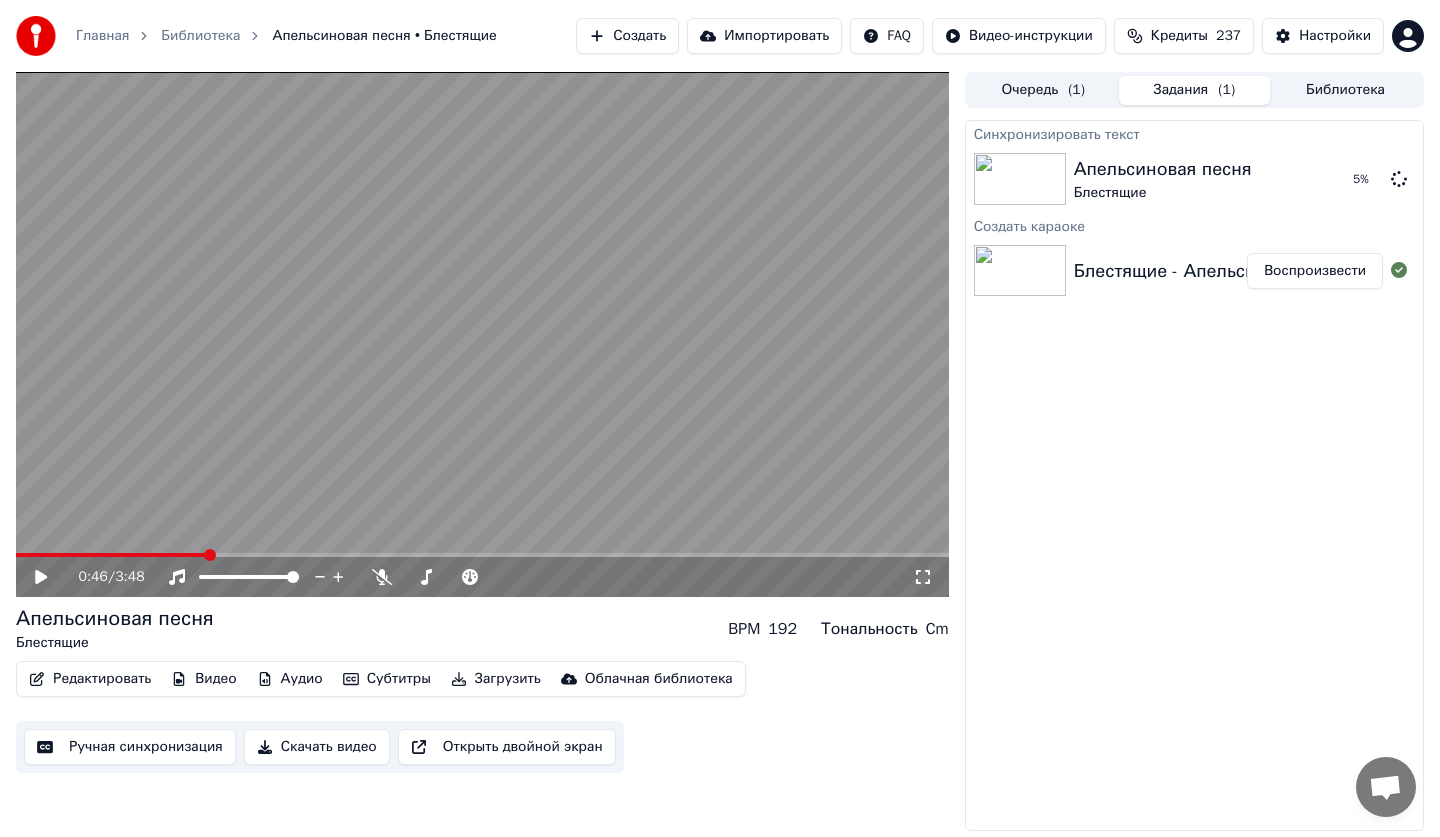 click on "Ручная синхронизация" at bounding box center [130, 747] 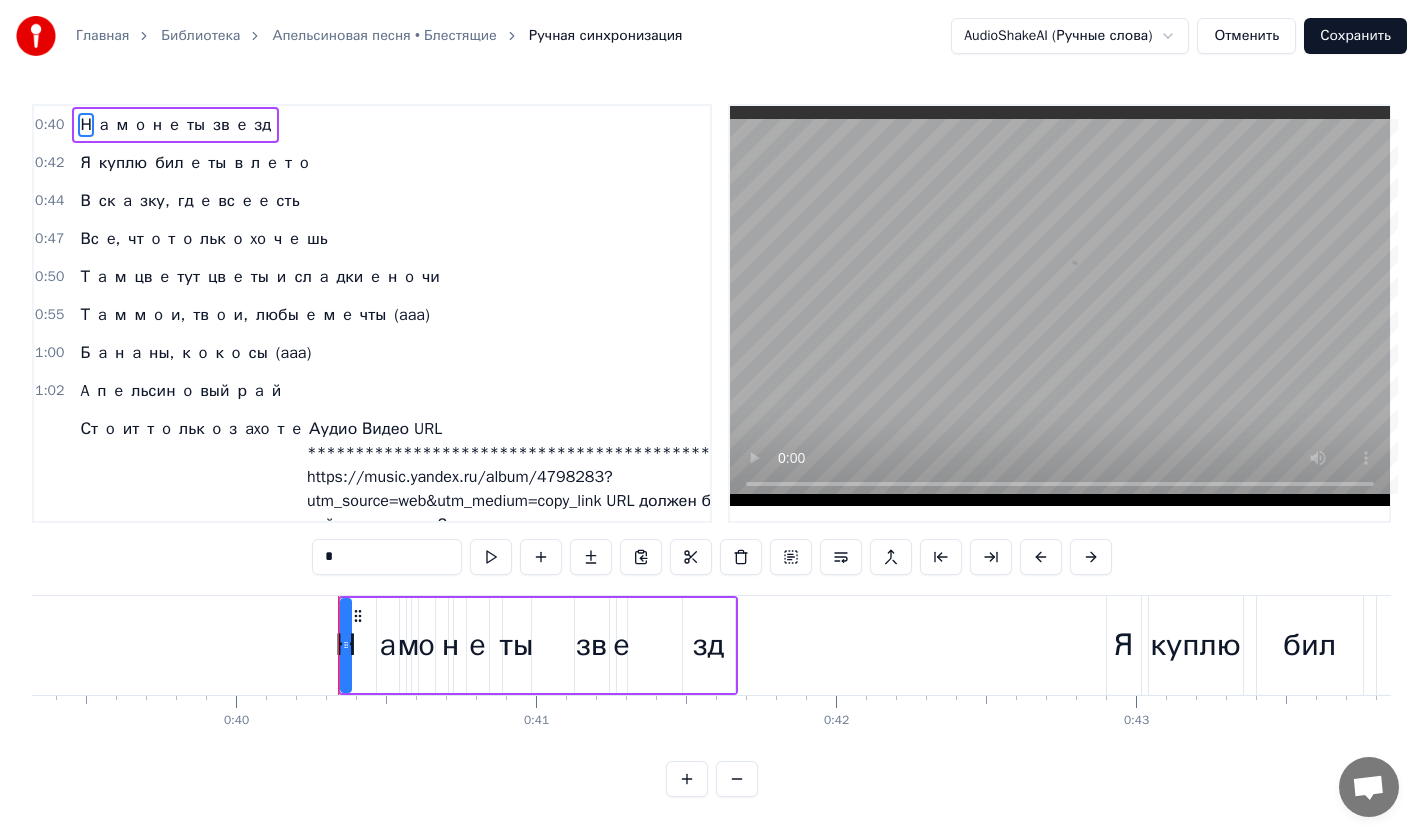 scroll, scrollTop: 0, scrollLeft: 12001, axis: horizontal 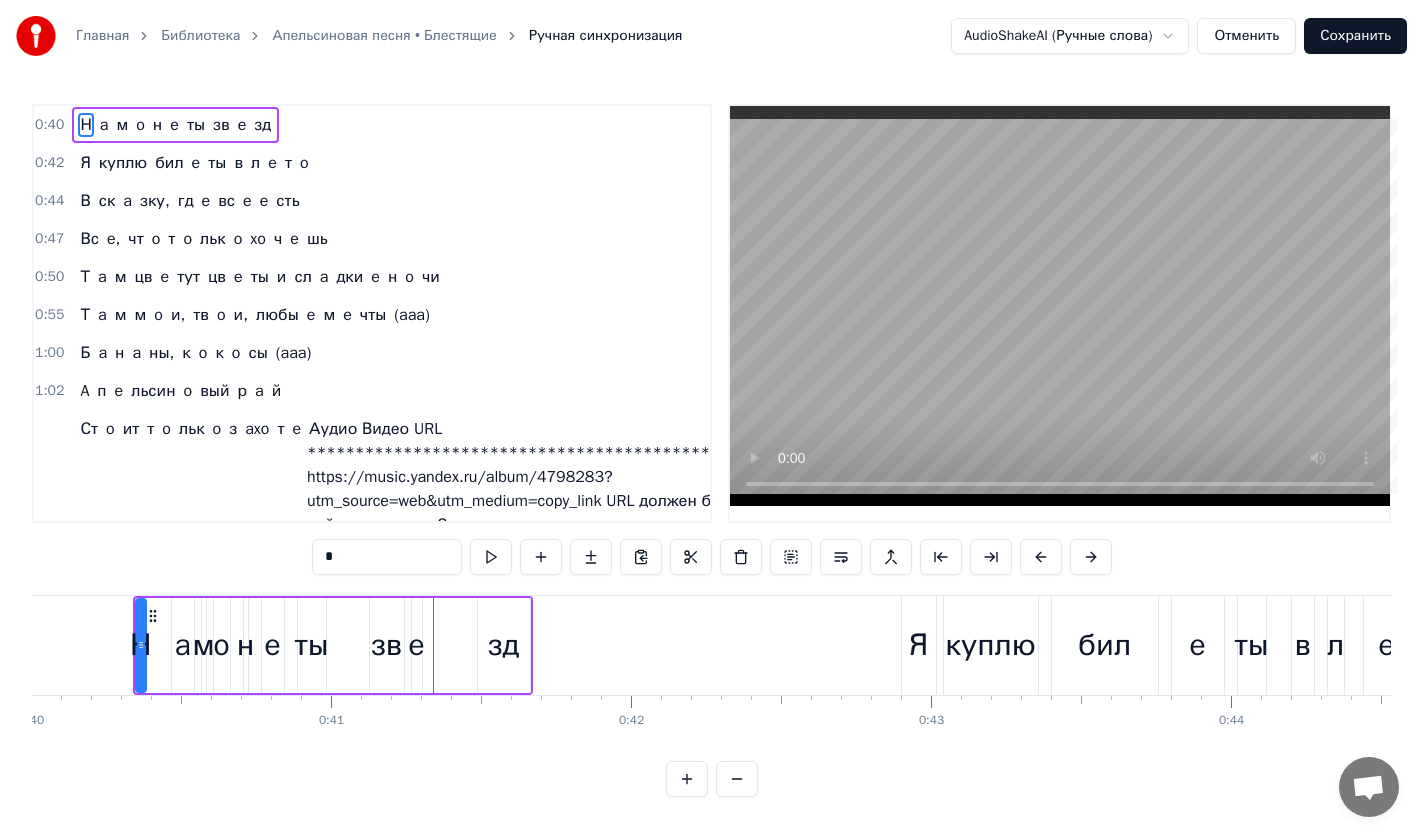 click on "Отменить" at bounding box center (1246, 36) 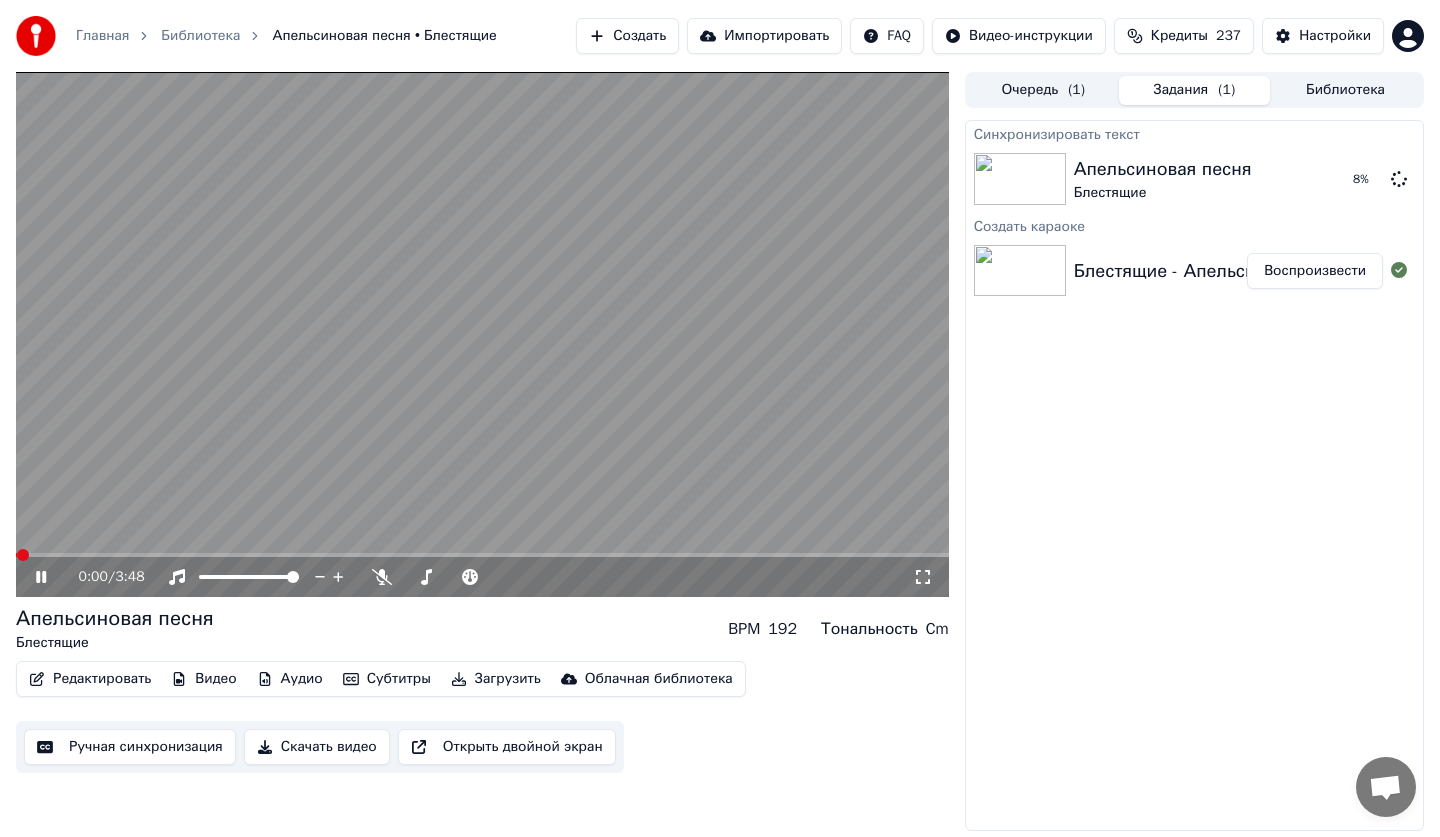 click on "Редактировать" at bounding box center [90, 679] 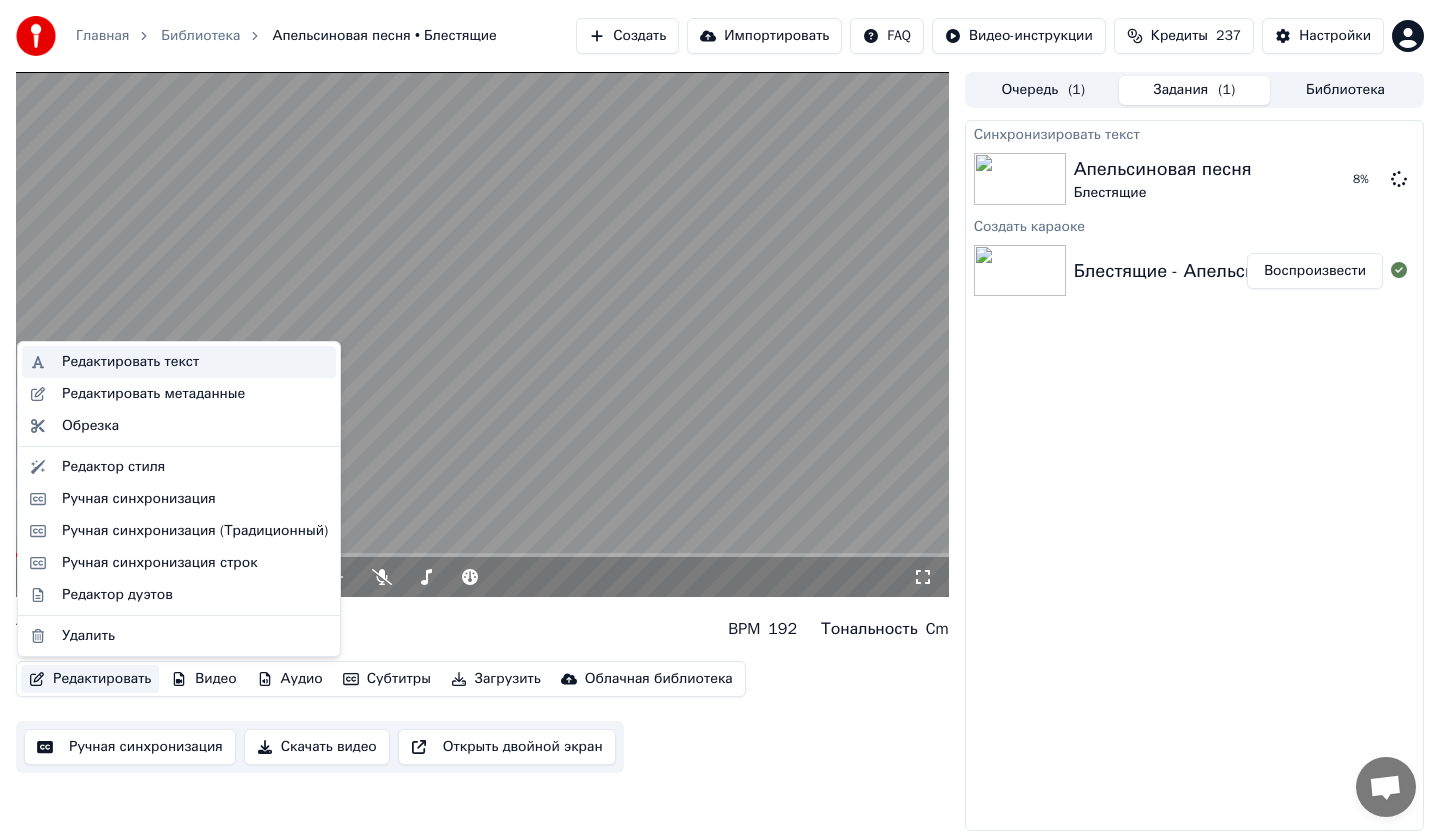 click on "Редактировать текст" at bounding box center [130, 362] 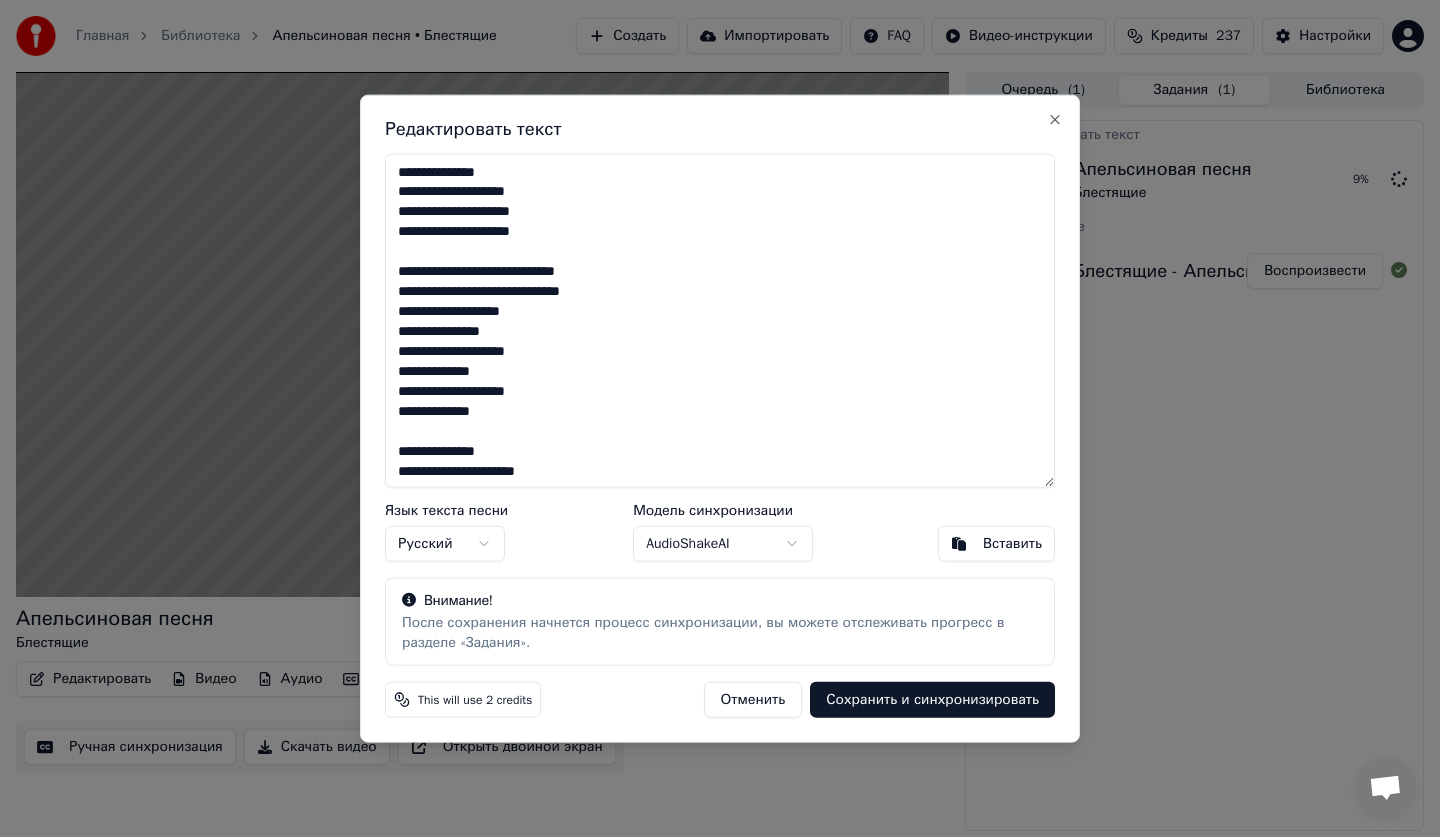 click on "This will use 2 credits" at bounding box center [475, 700] 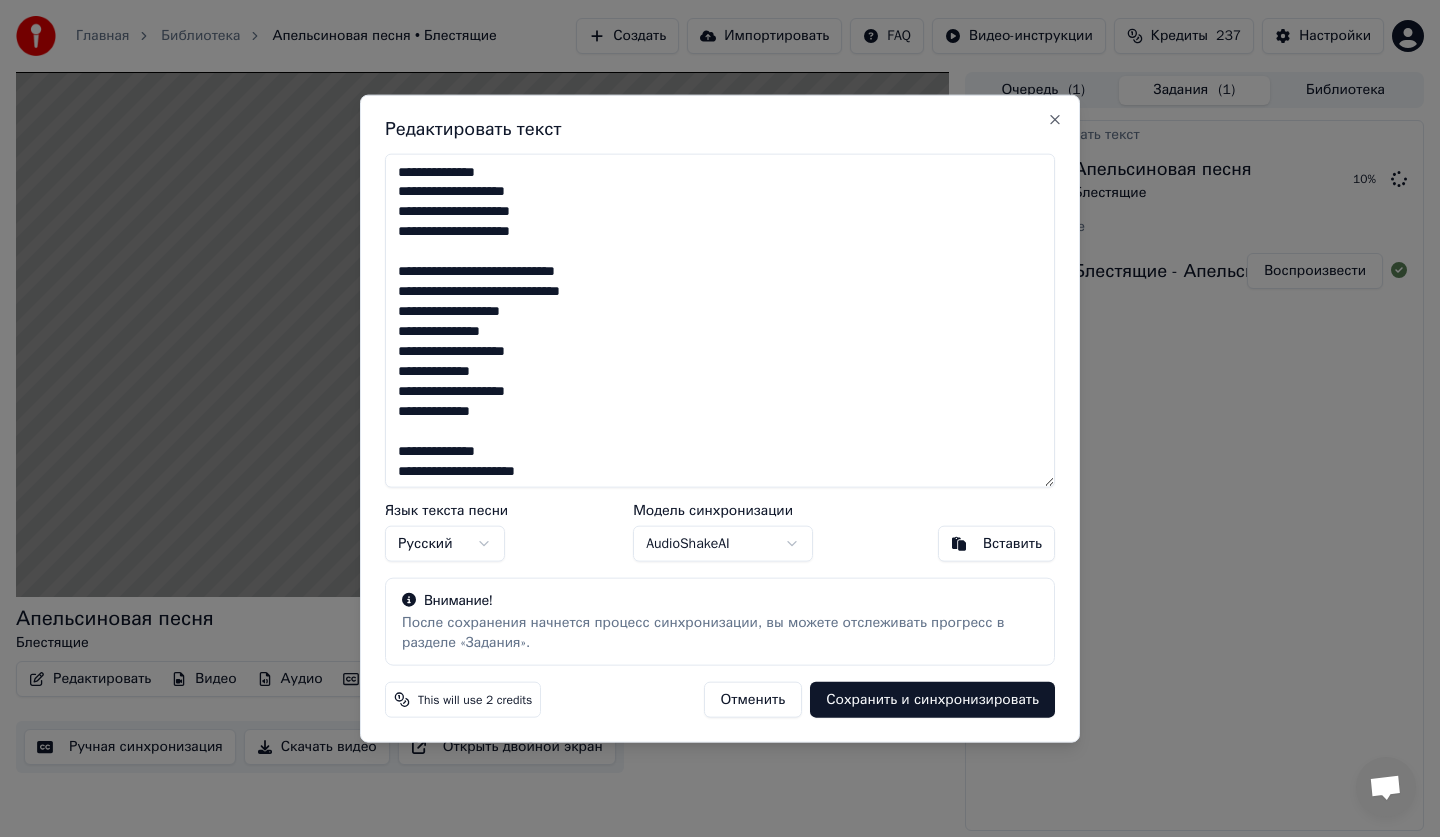 click on "Сохранить и синхронизировать" at bounding box center (932, 700) 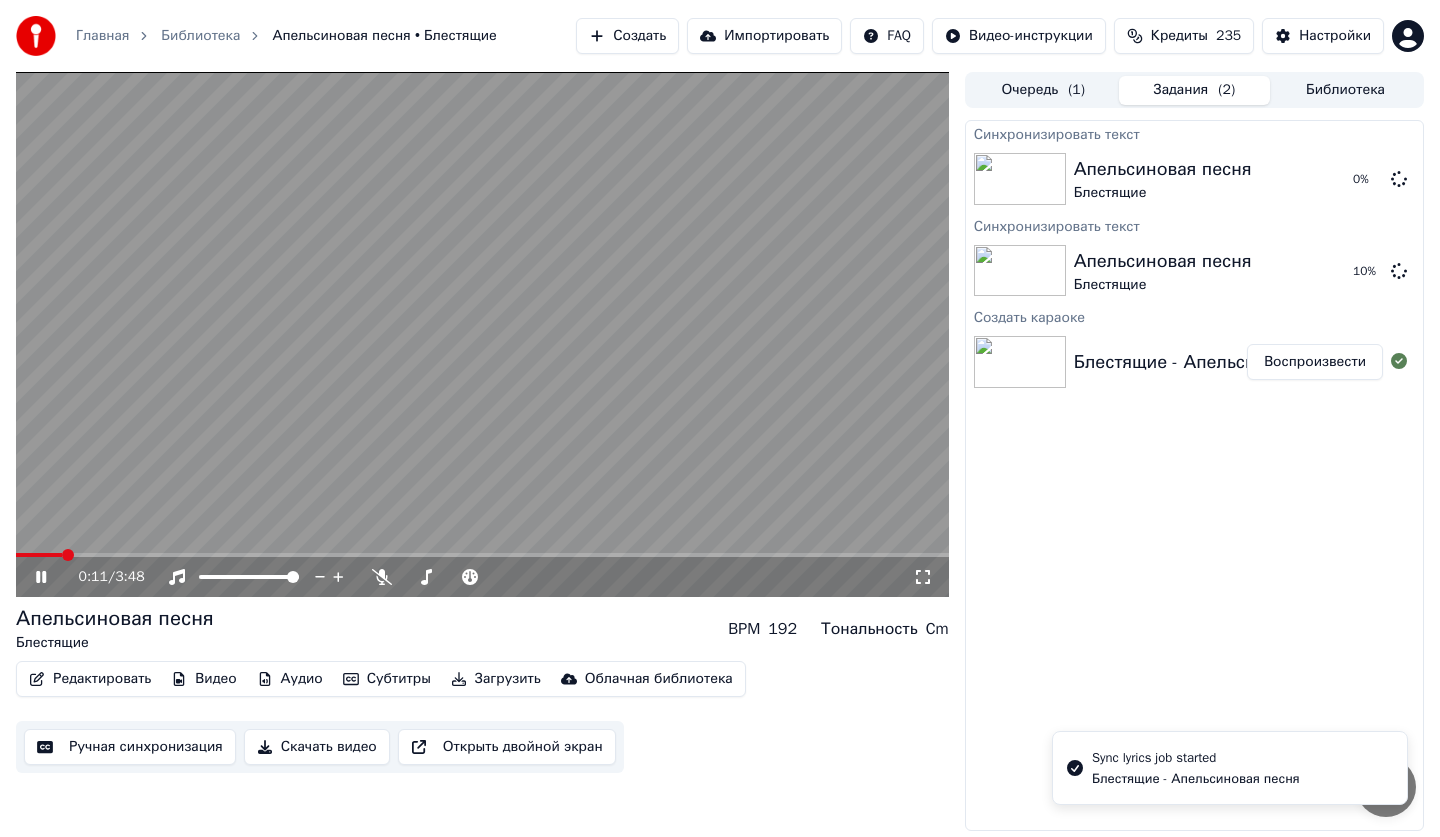 click 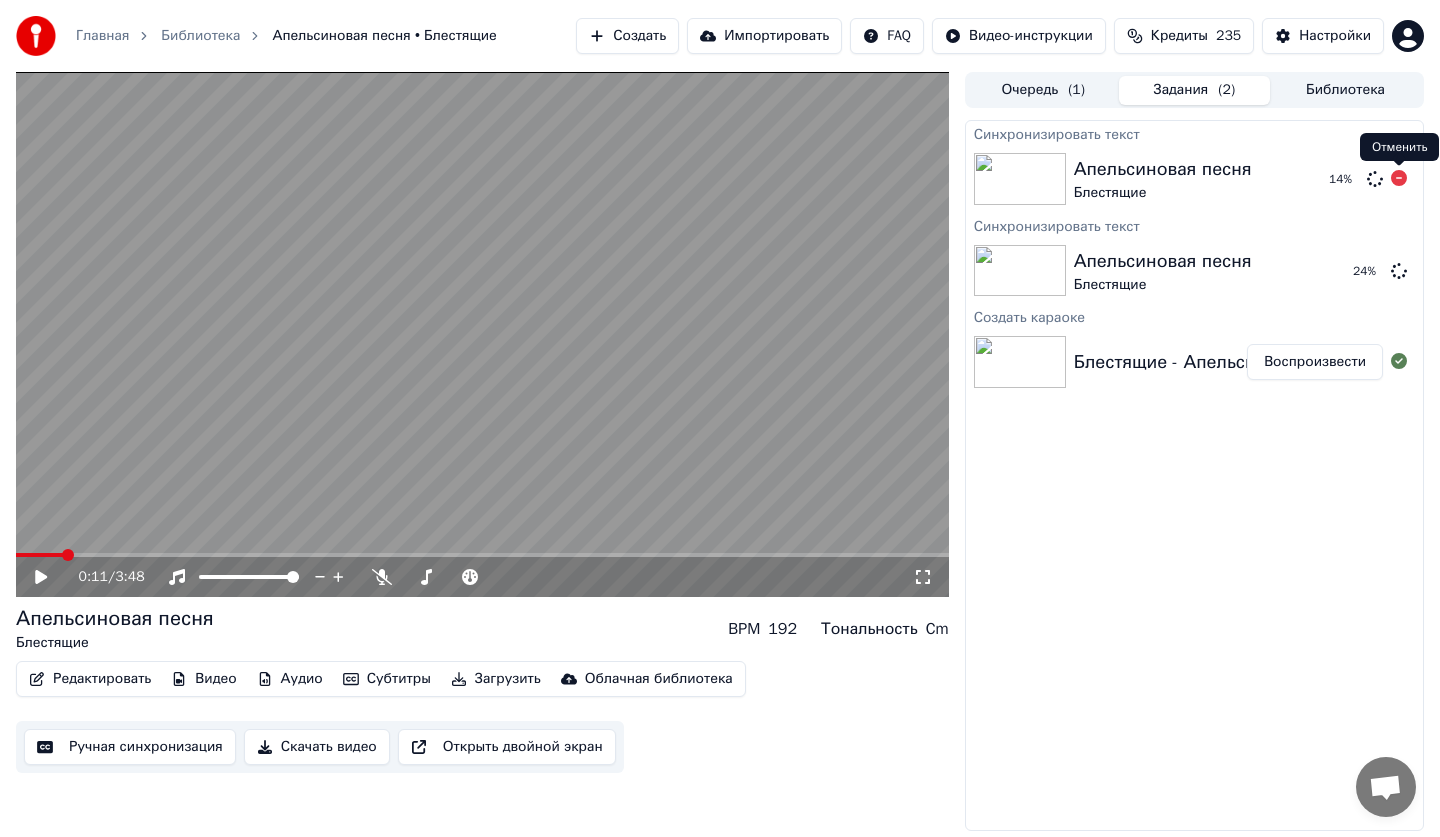 click 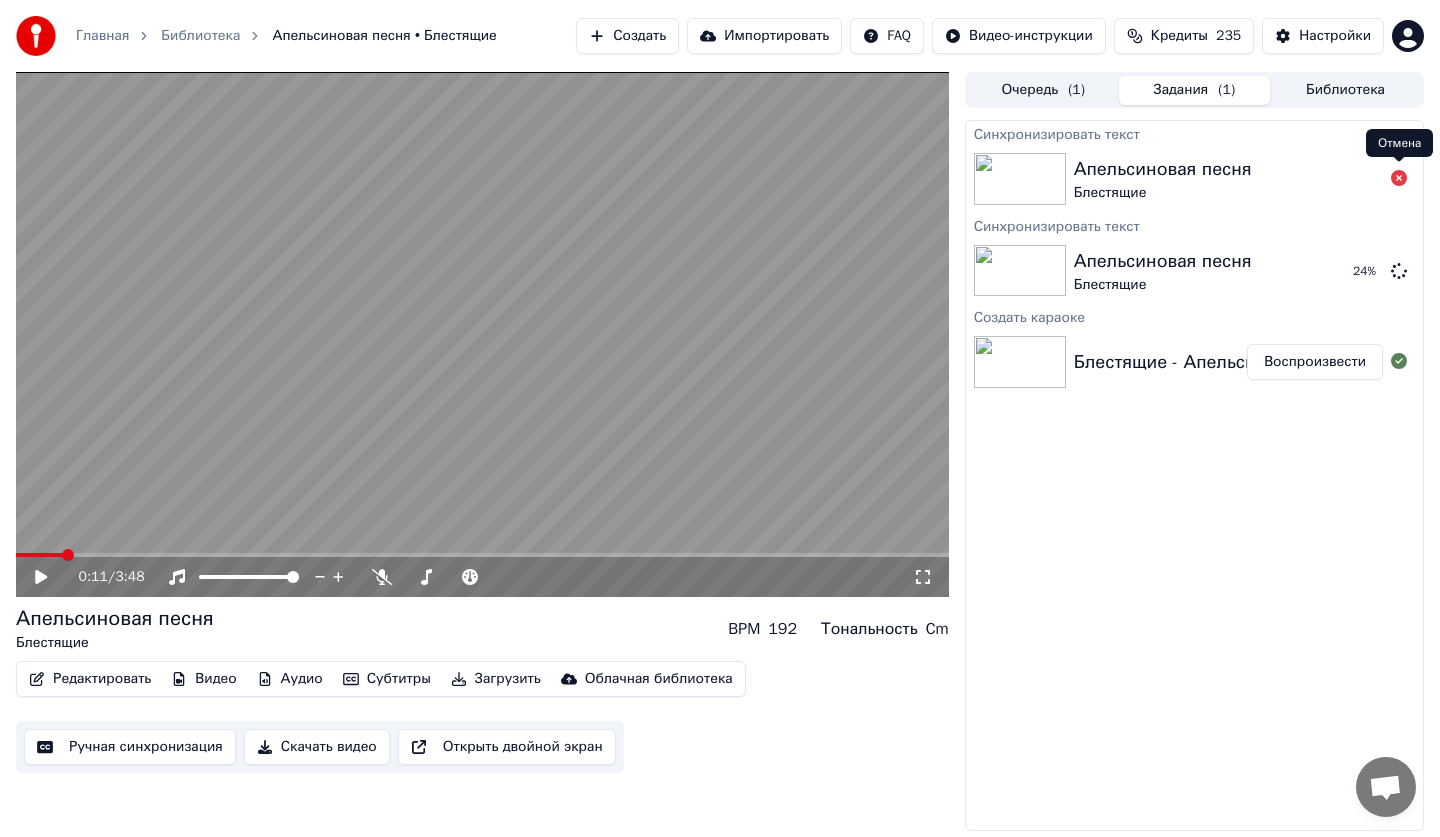 click 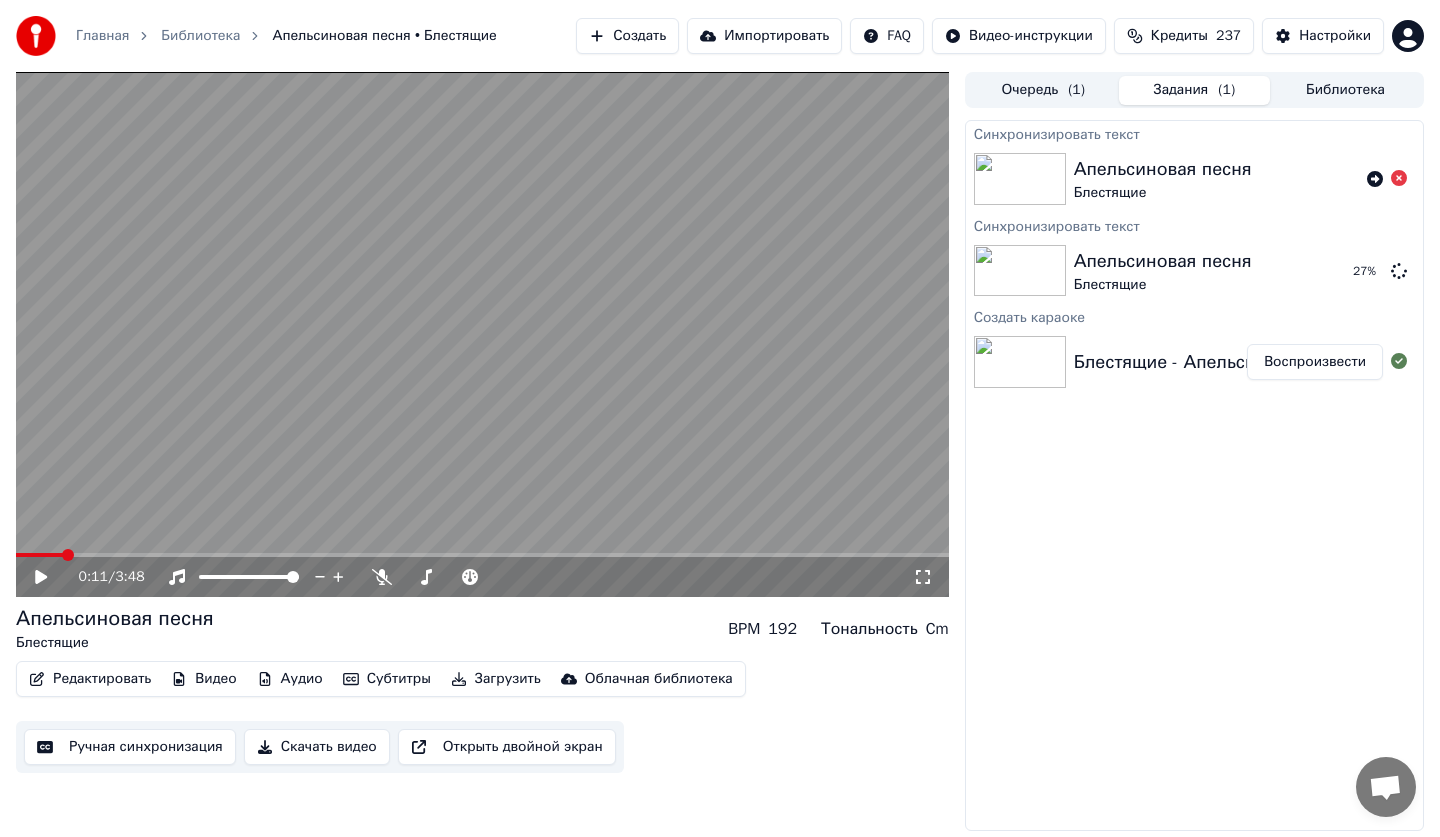 click on "Редактировать" at bounding box center (90, 679) 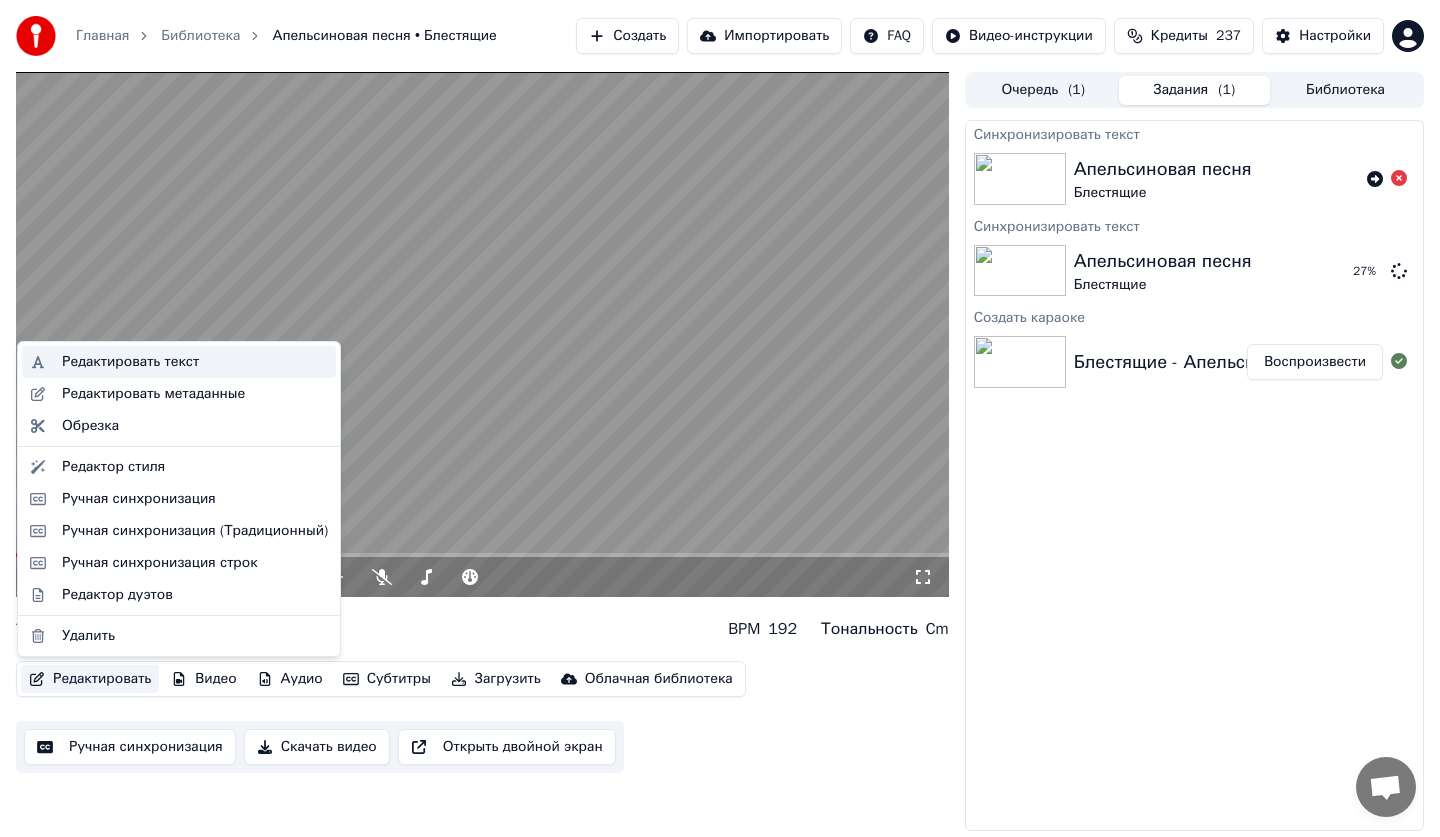 click on "Редактировать текст" at bounding box center (130, 362) 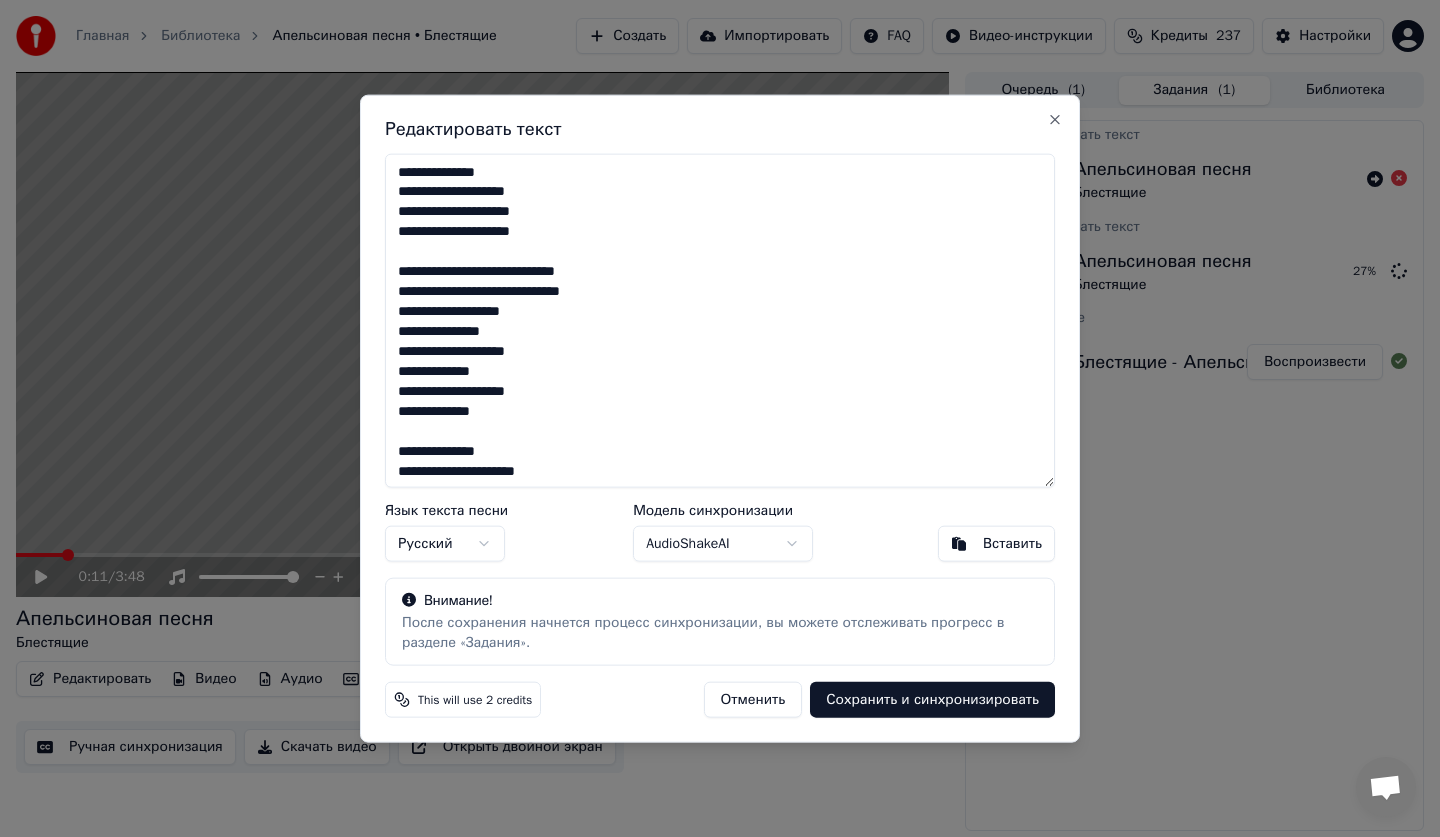 click on "**********" at bounding box center [720, 418] 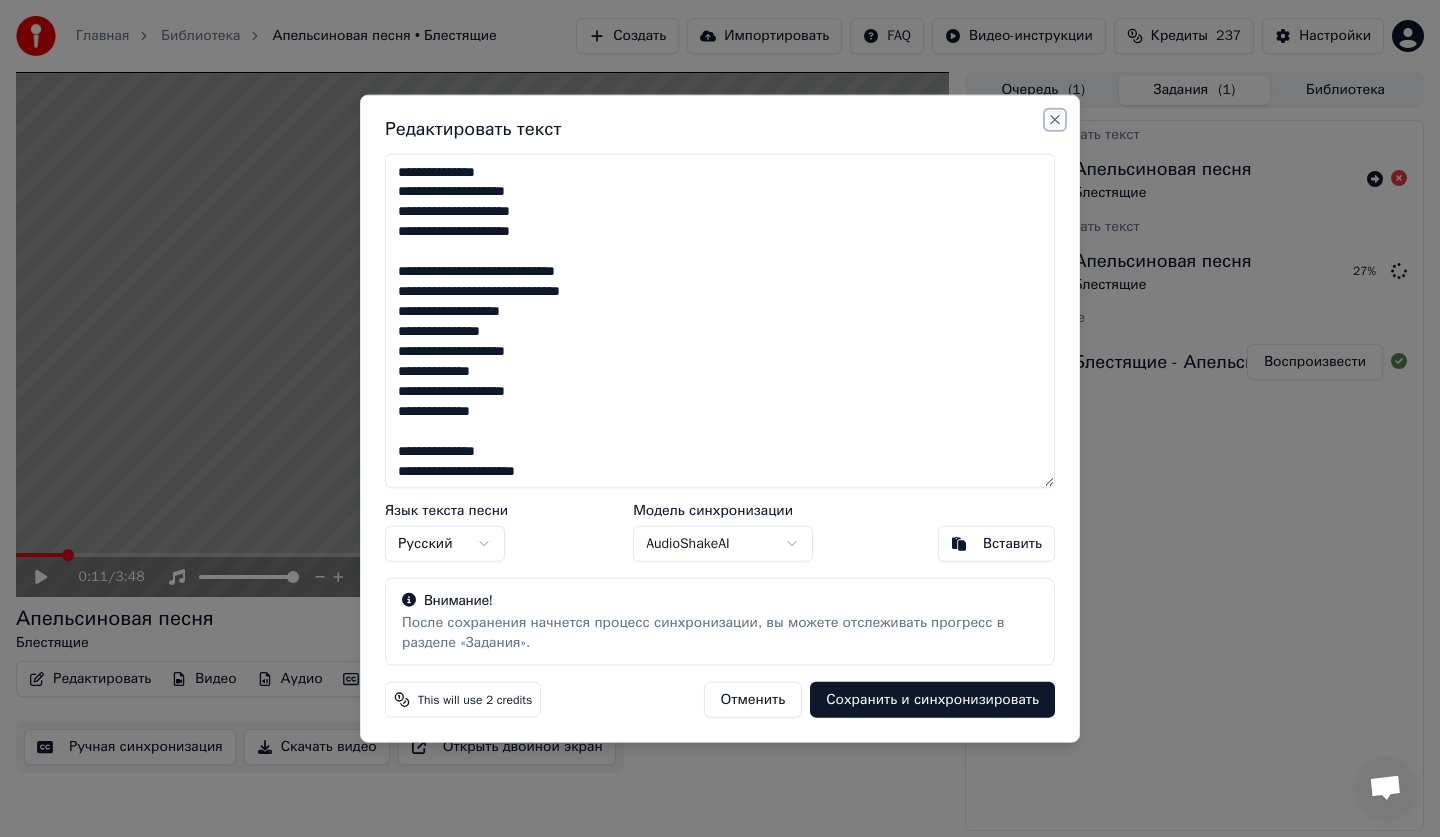 click on "Close" at bounding box center [1055, 119] 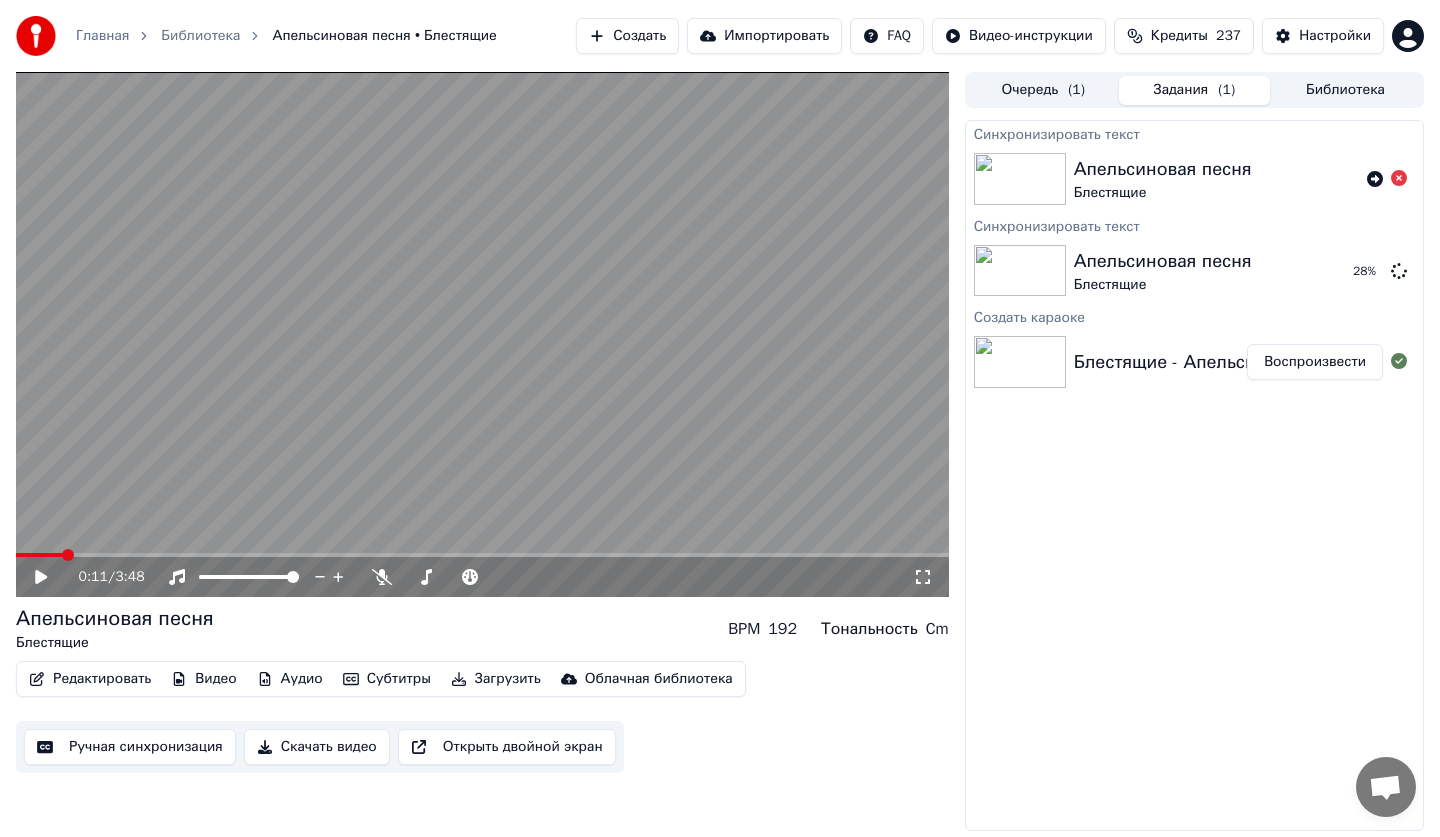 click on "Синхронизировать текст Апельсиновая песня Блестящие Синхронизировать текст Апельсиновая песня Блестящие 28 % Создать караоке Блестящие - Апельсиновая песня Воспроизвести" at bounding box center (1194, 475) 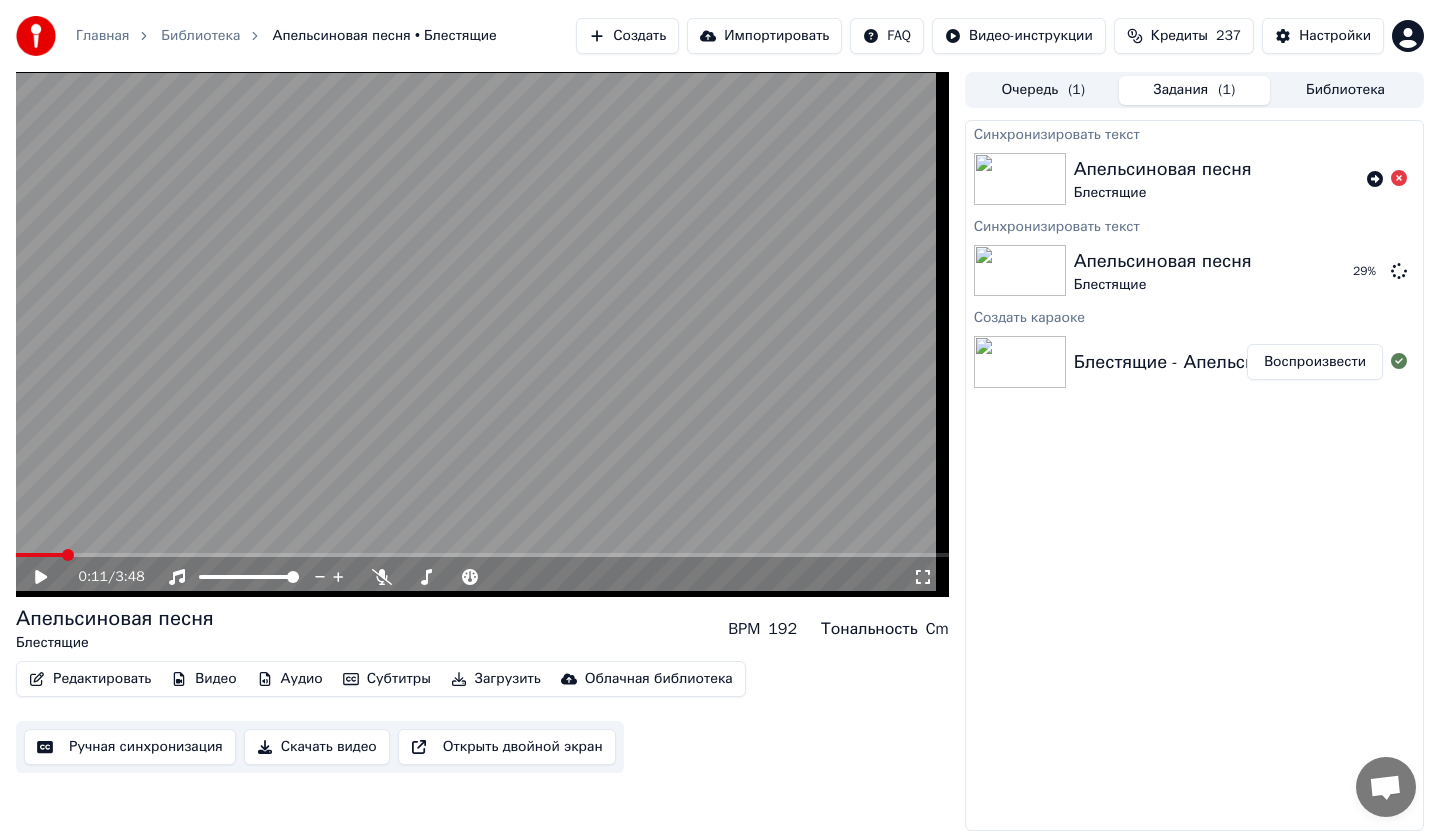 click on "Задания ( 1 )" at bounding box center (1194, 90) 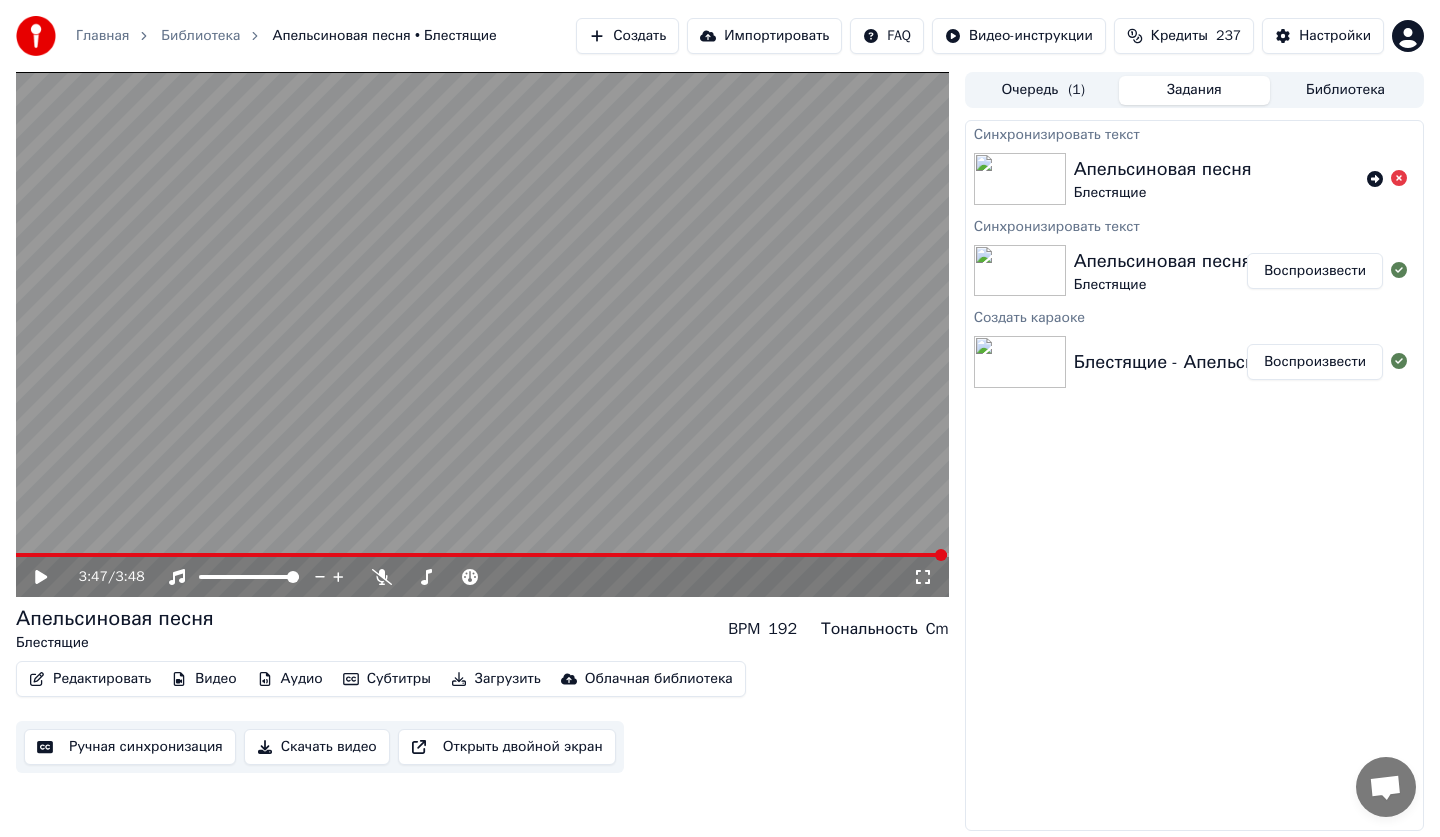 click 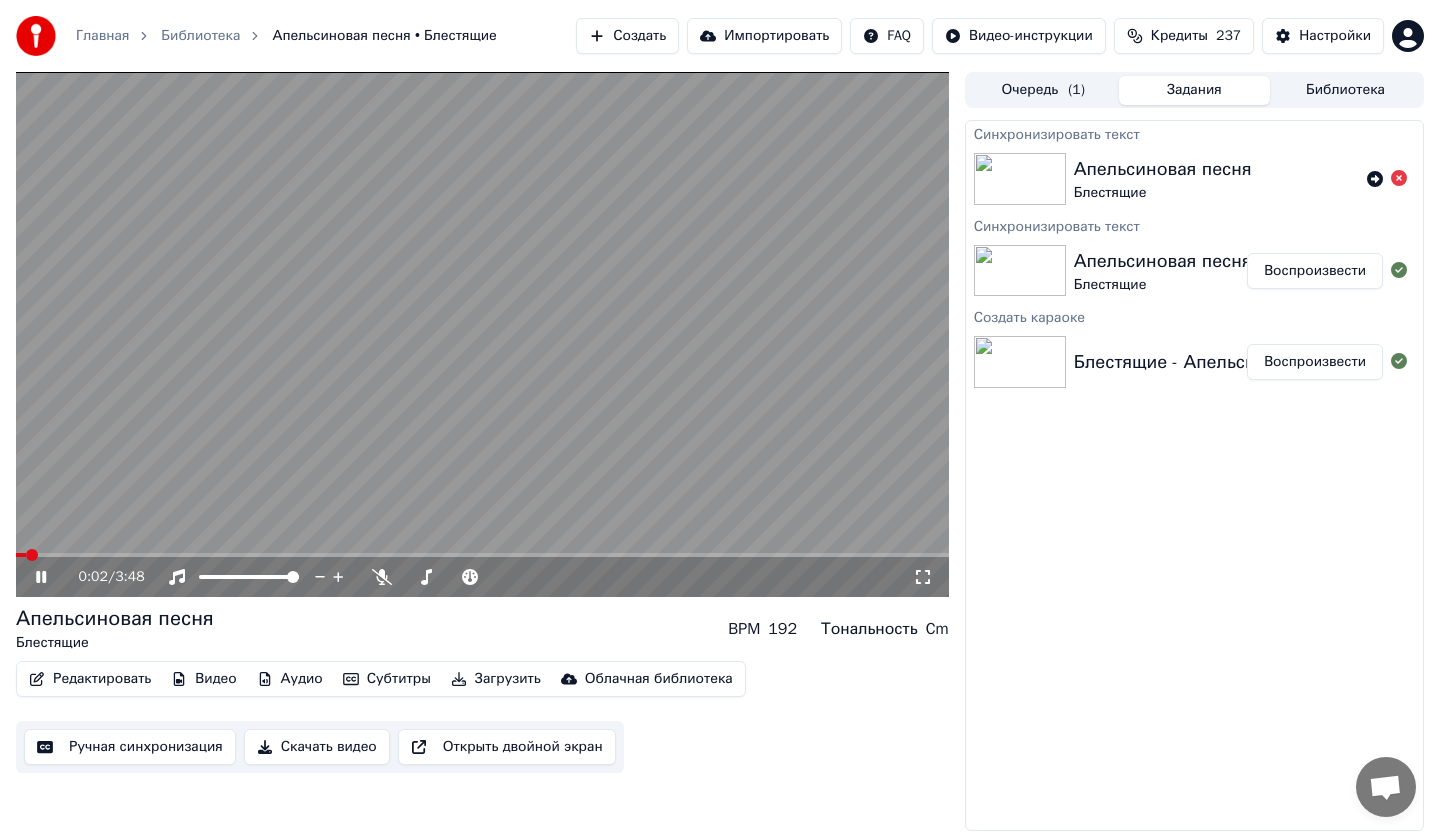 click 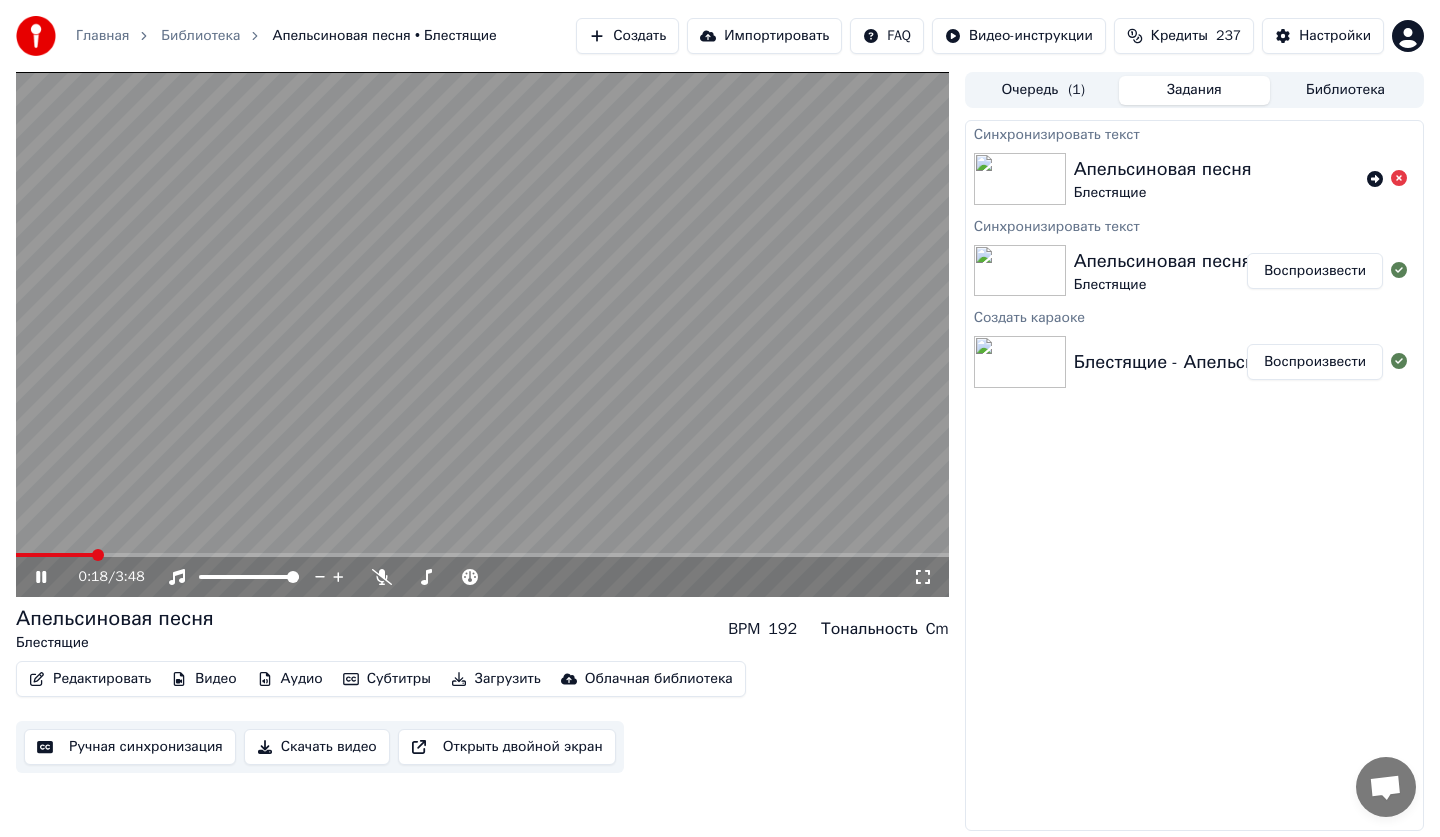 click 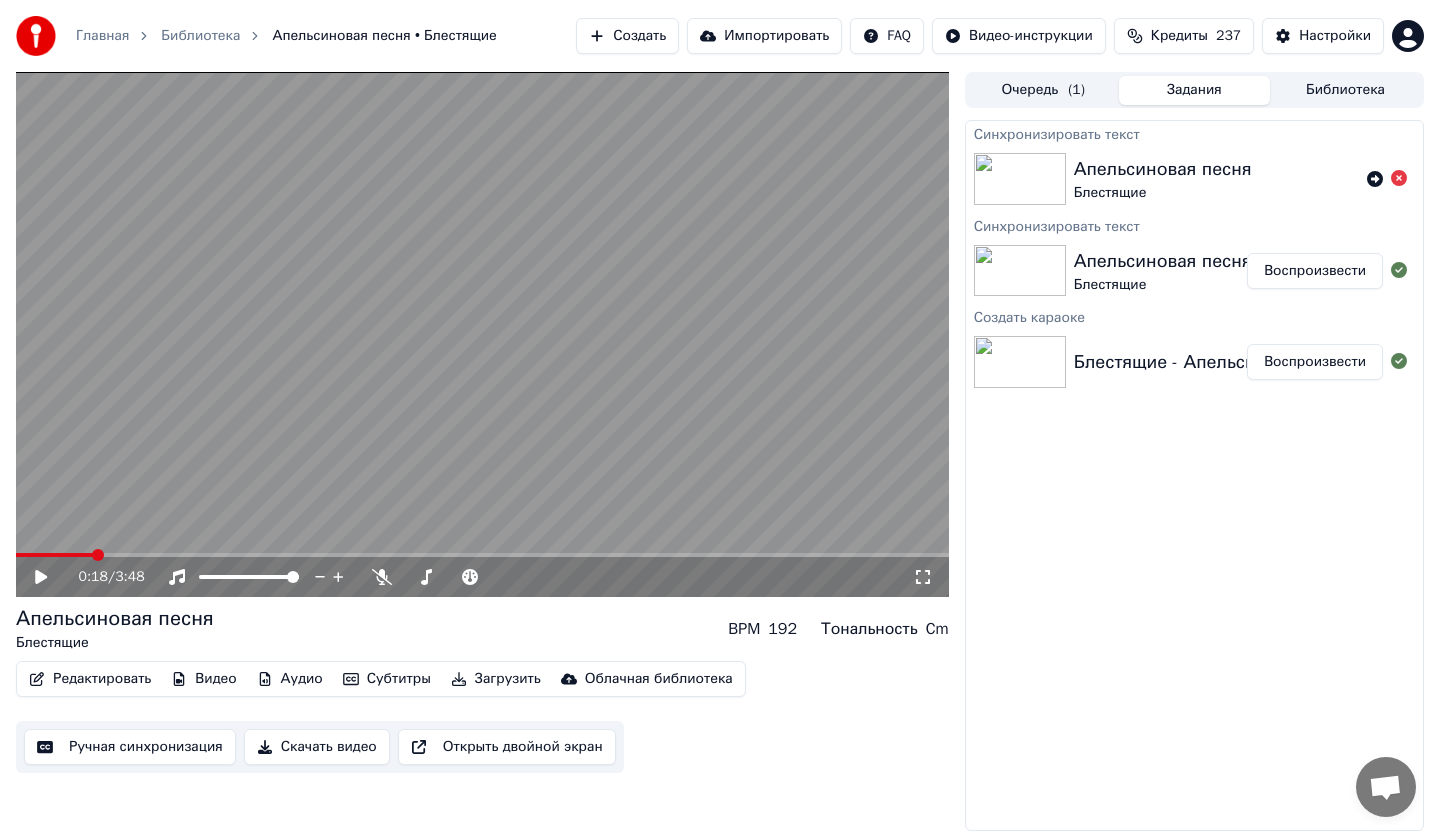click on "Библиотека" at bounding box center (1345, 90) 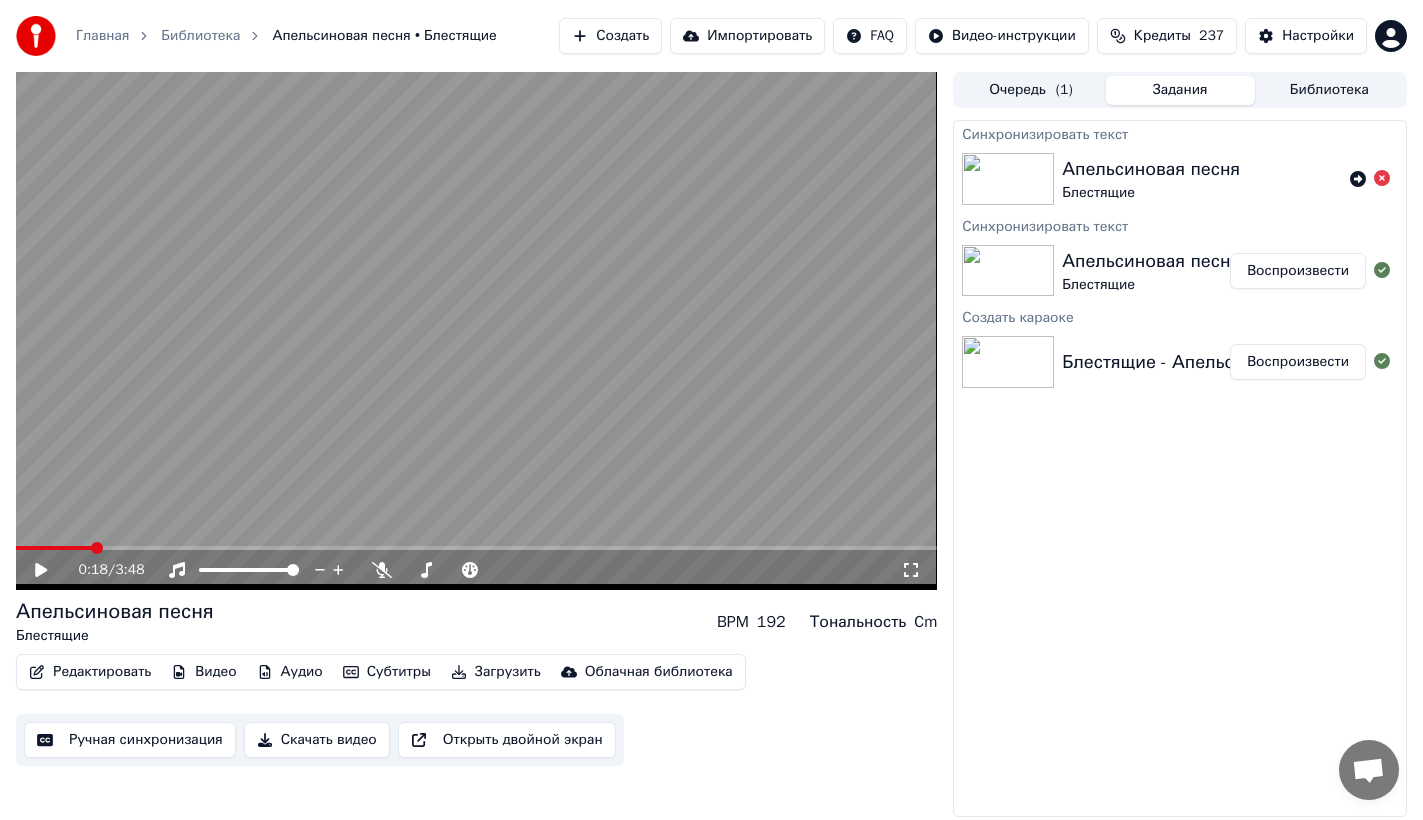 click on "Задания" at bounding box center [1180, 90] 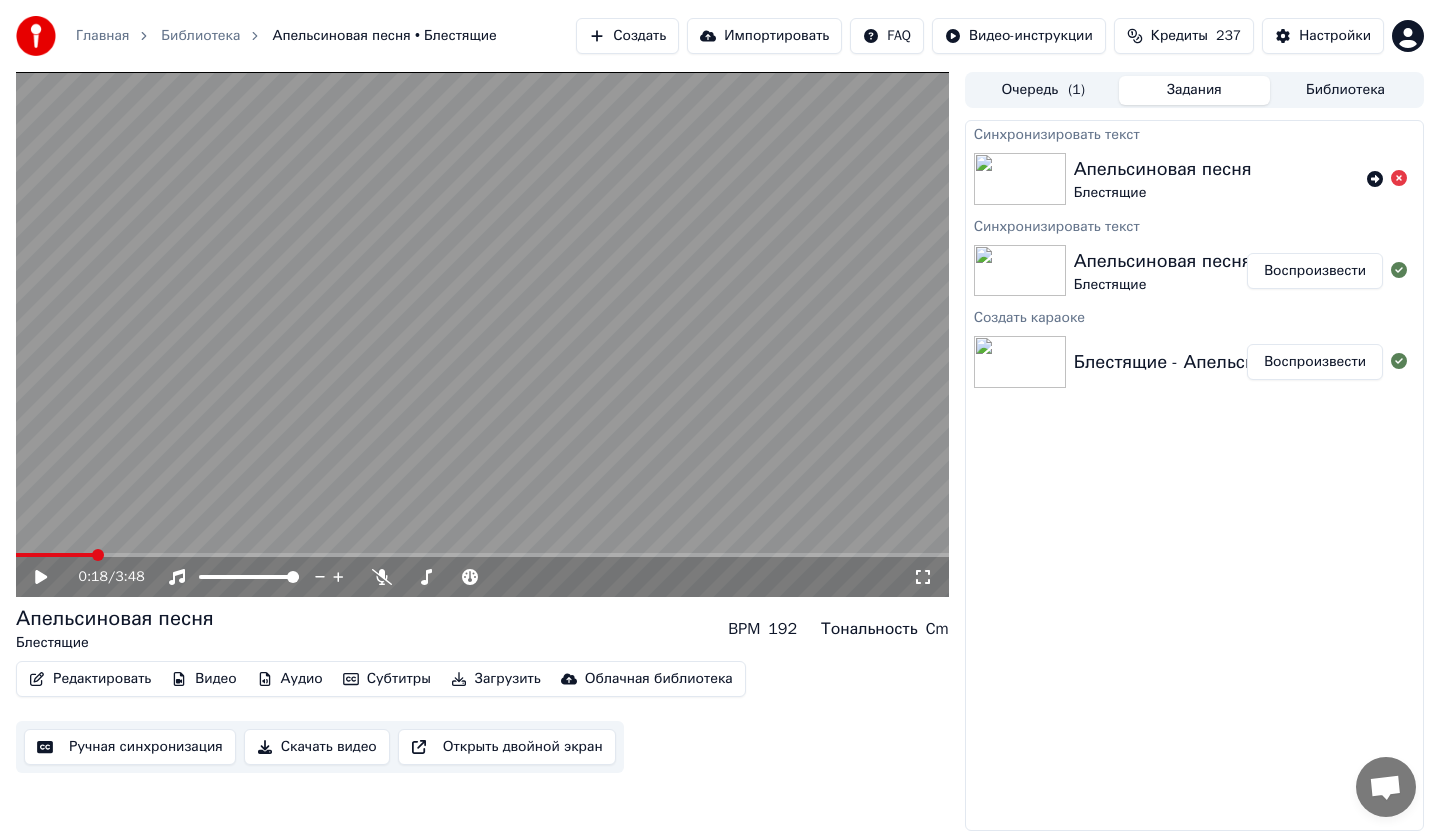 click on "Воспроизвести" at bounding box center (1315, 271) 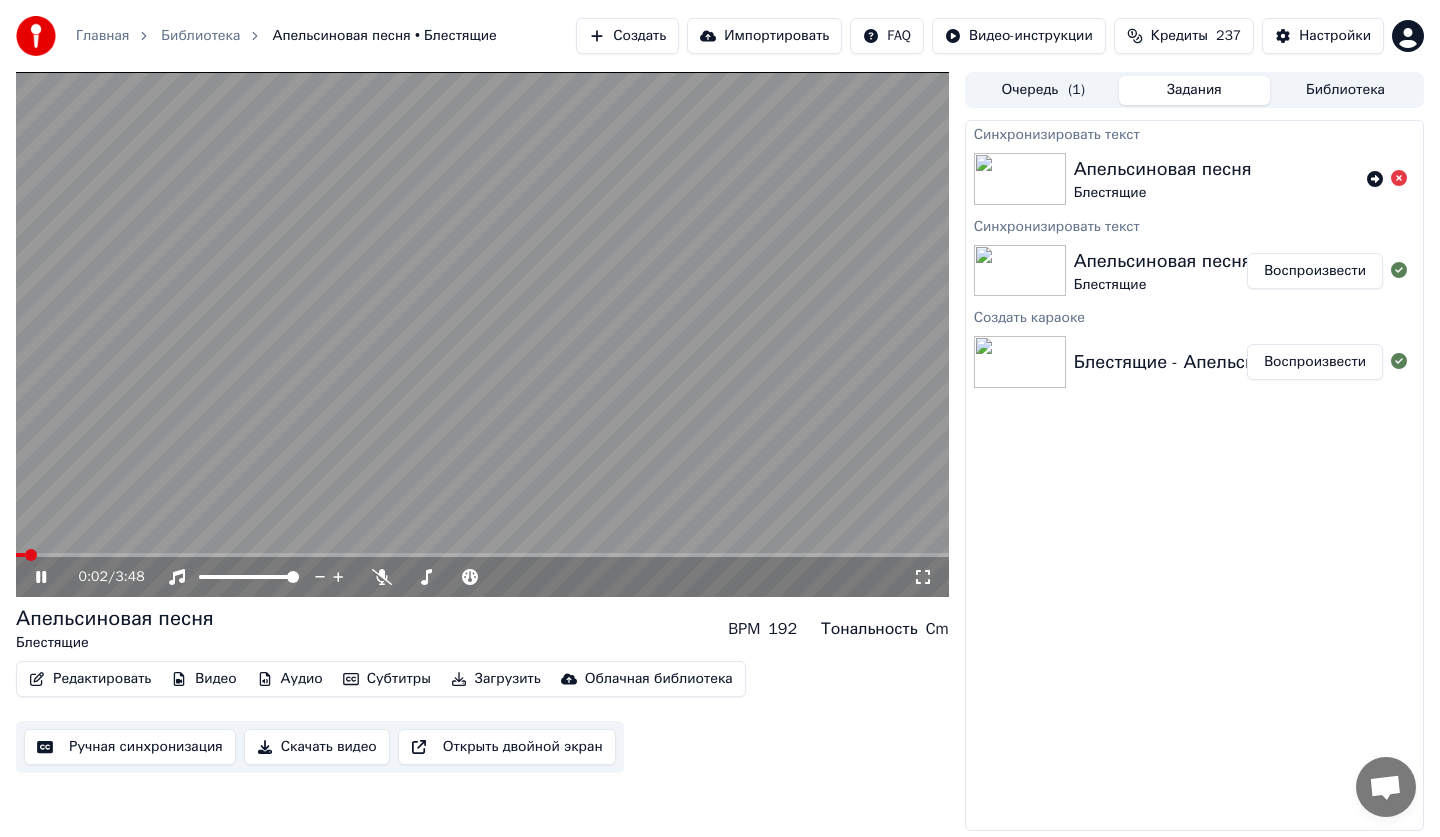 click on "0:02  /  3:48" at bounding box center (482, 577) 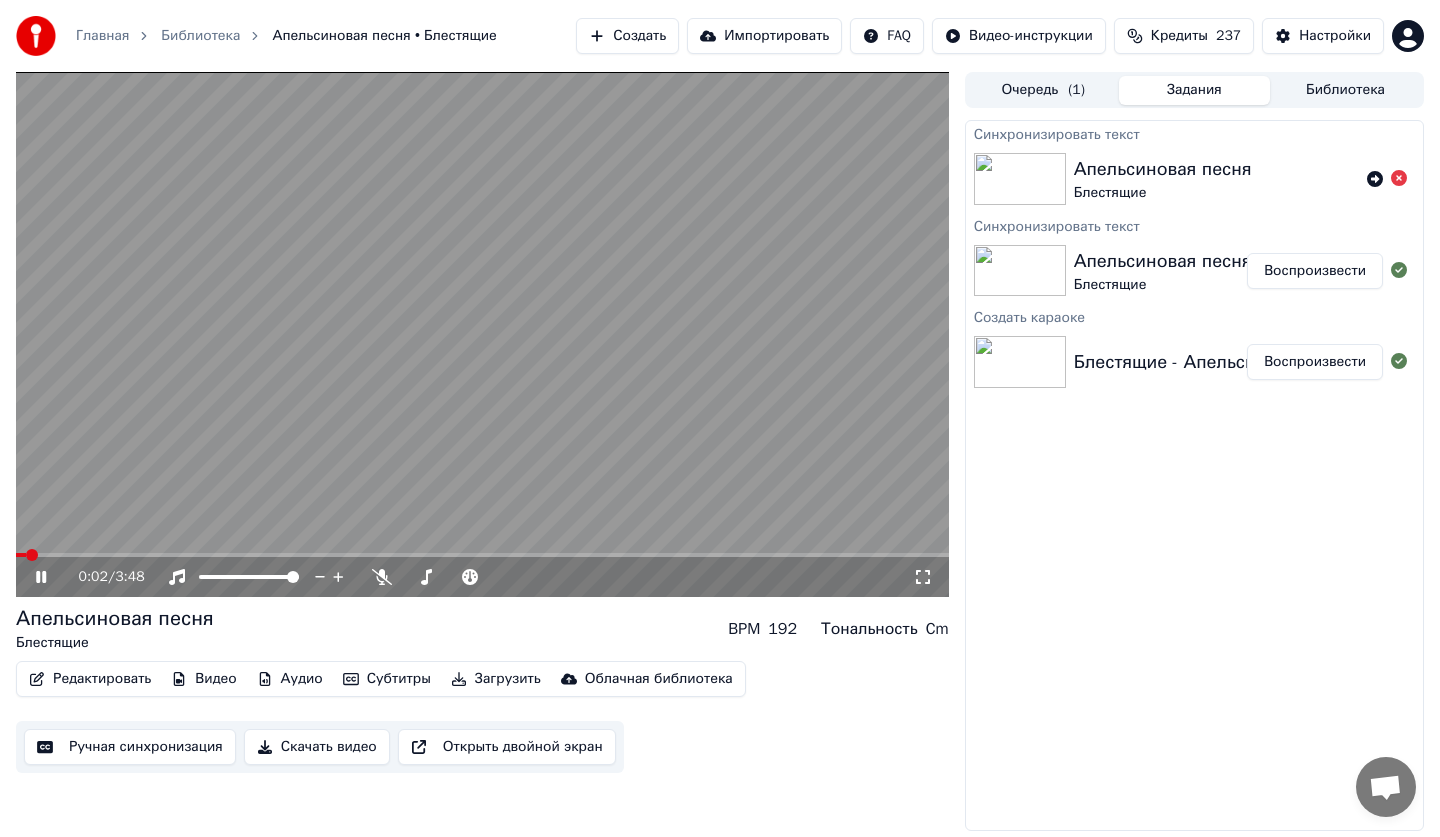 click 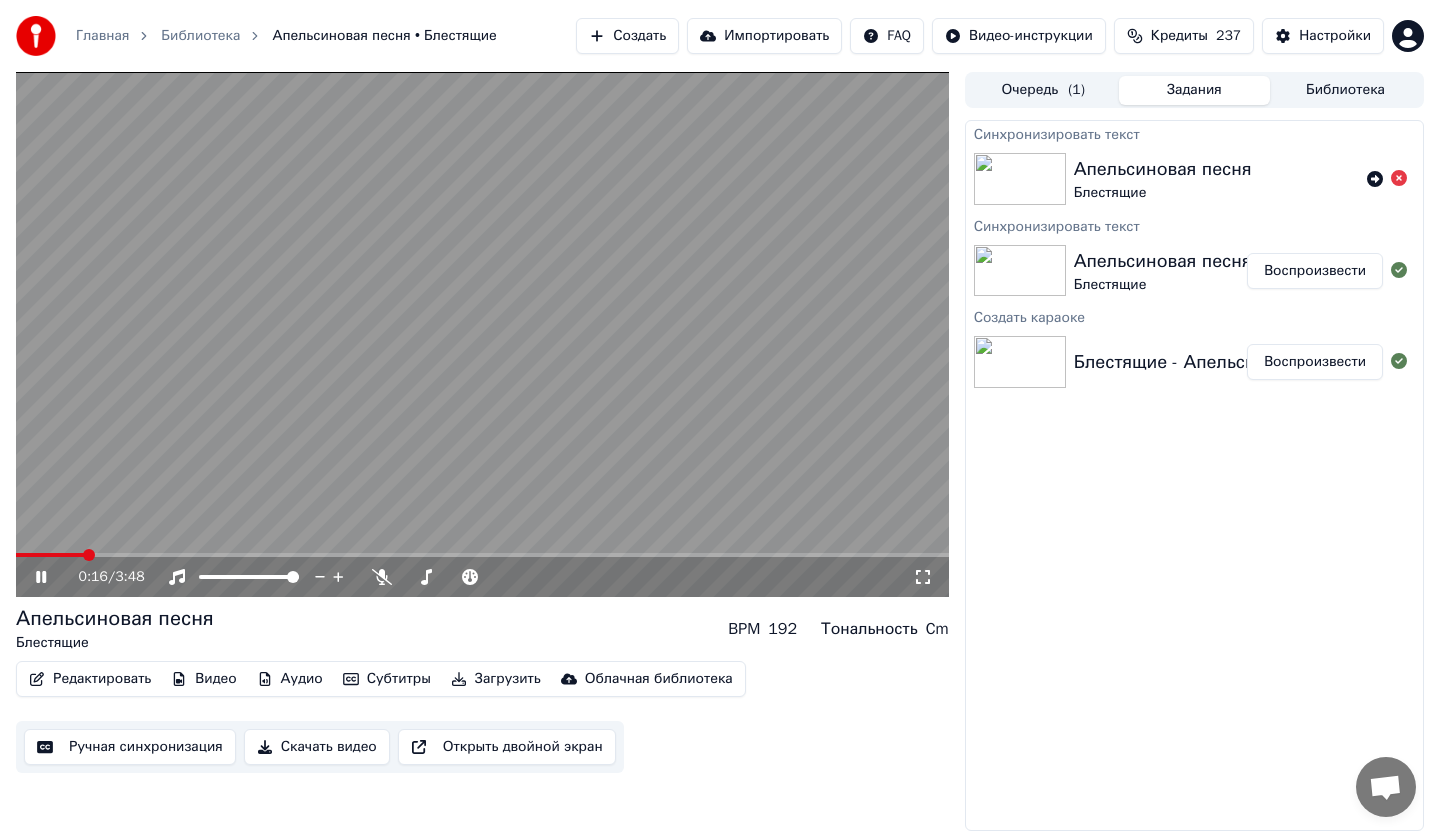 click at bounding box center (482, 334) 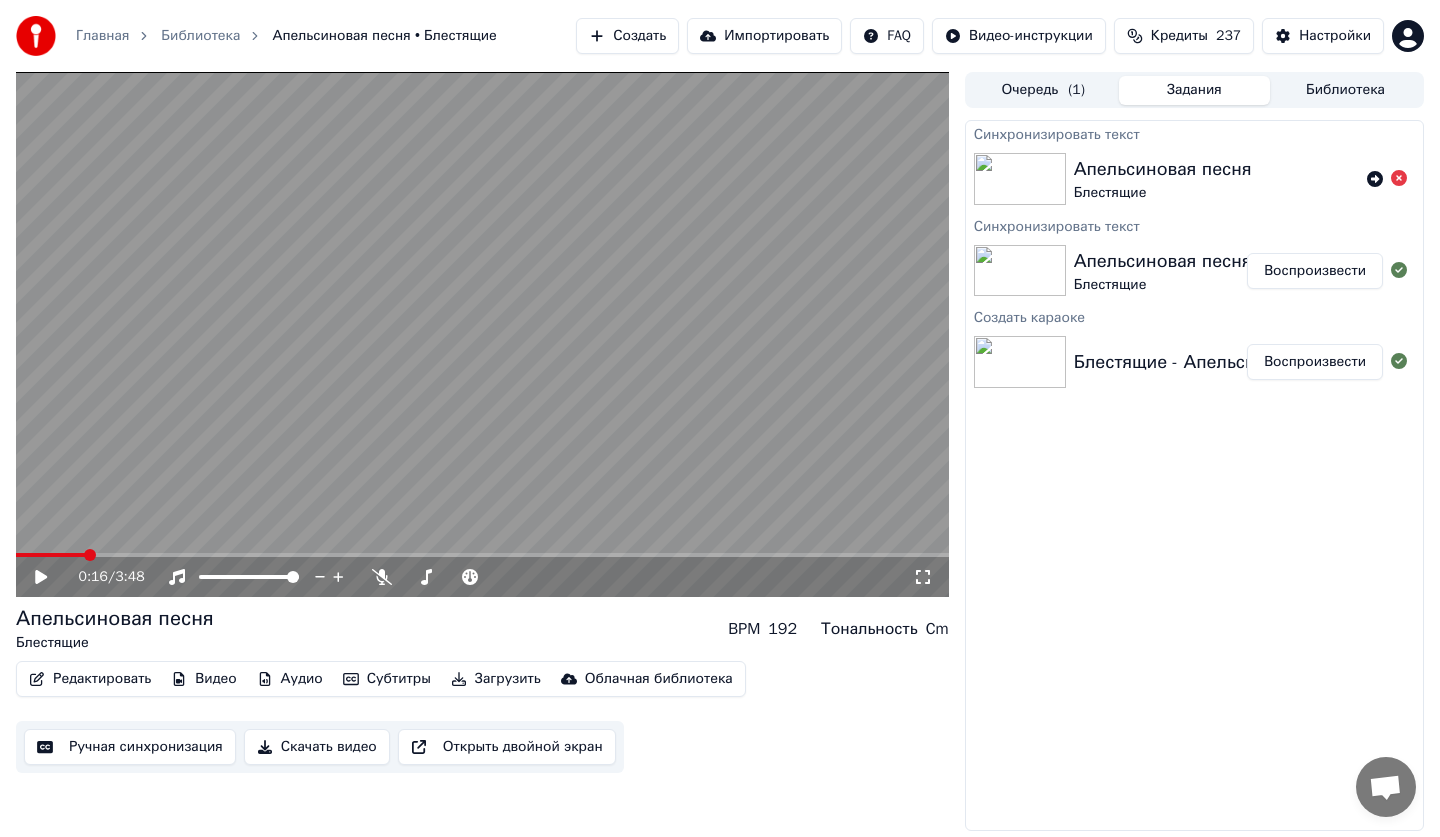 click on "Апельсиновая песня" at bounding box center (1163, 169) 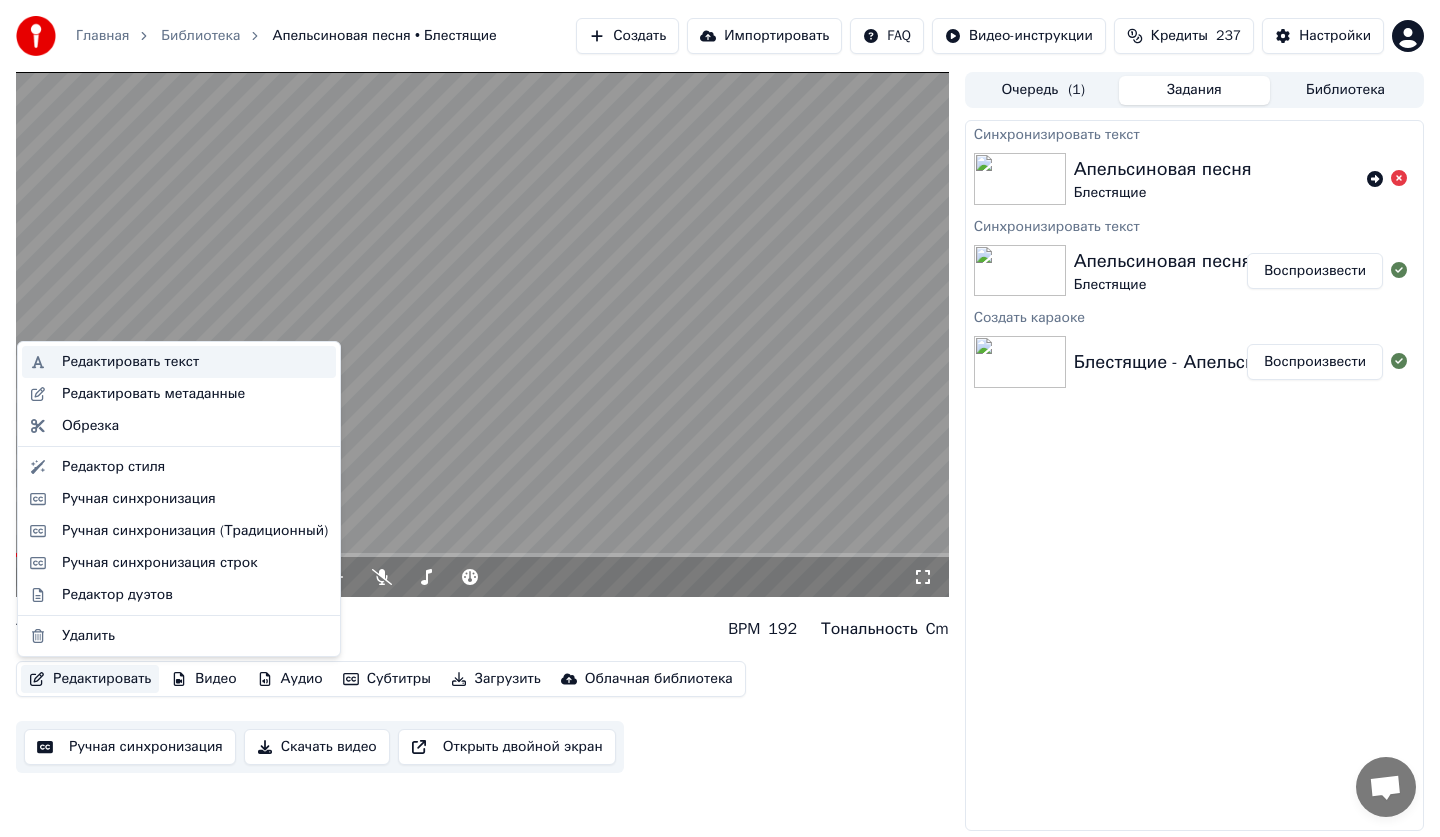 click on "Редактировать текст" at bounding box center [130, 362] 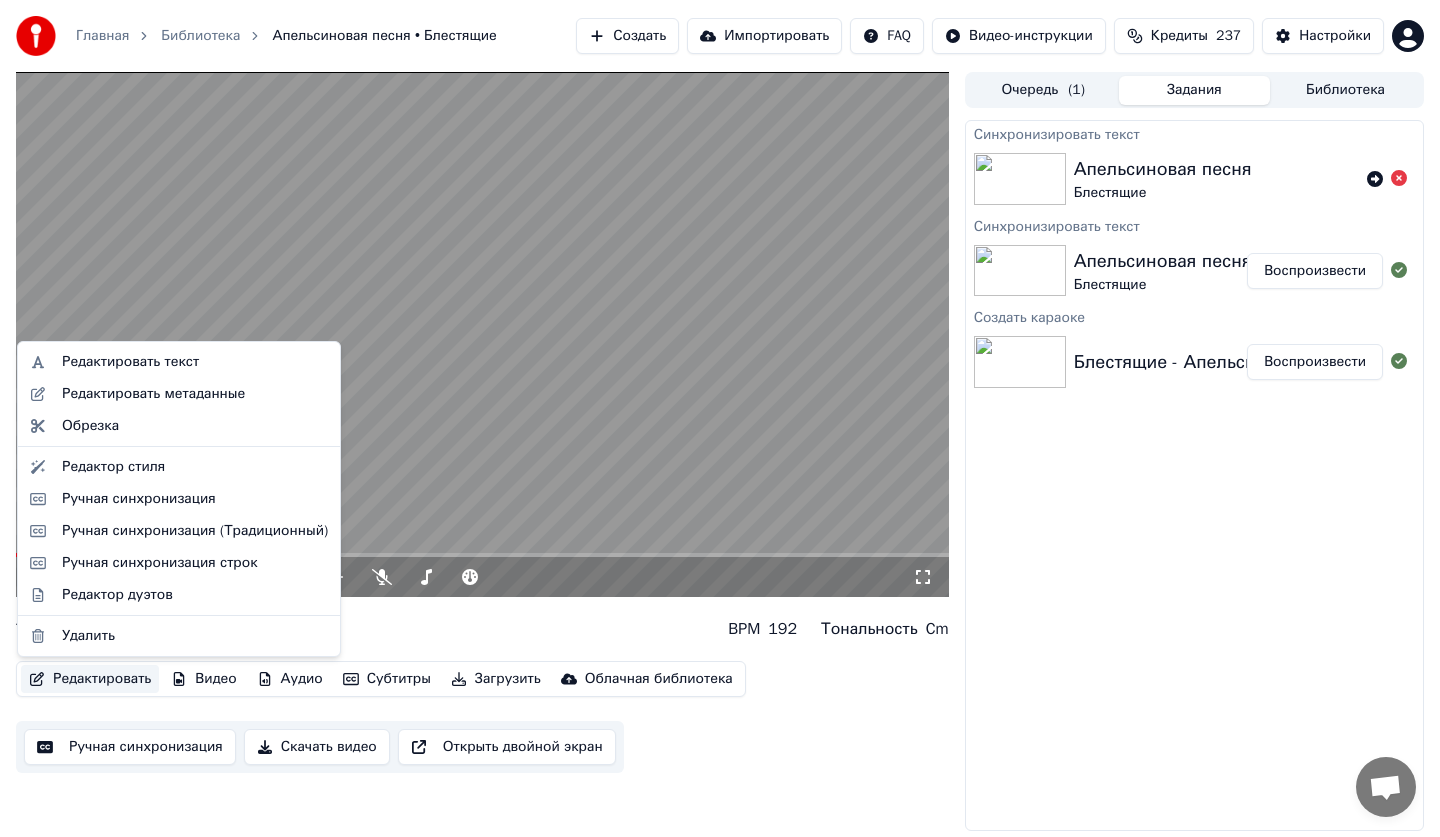 click on "Редактировать" at bounding box center (90, 679) 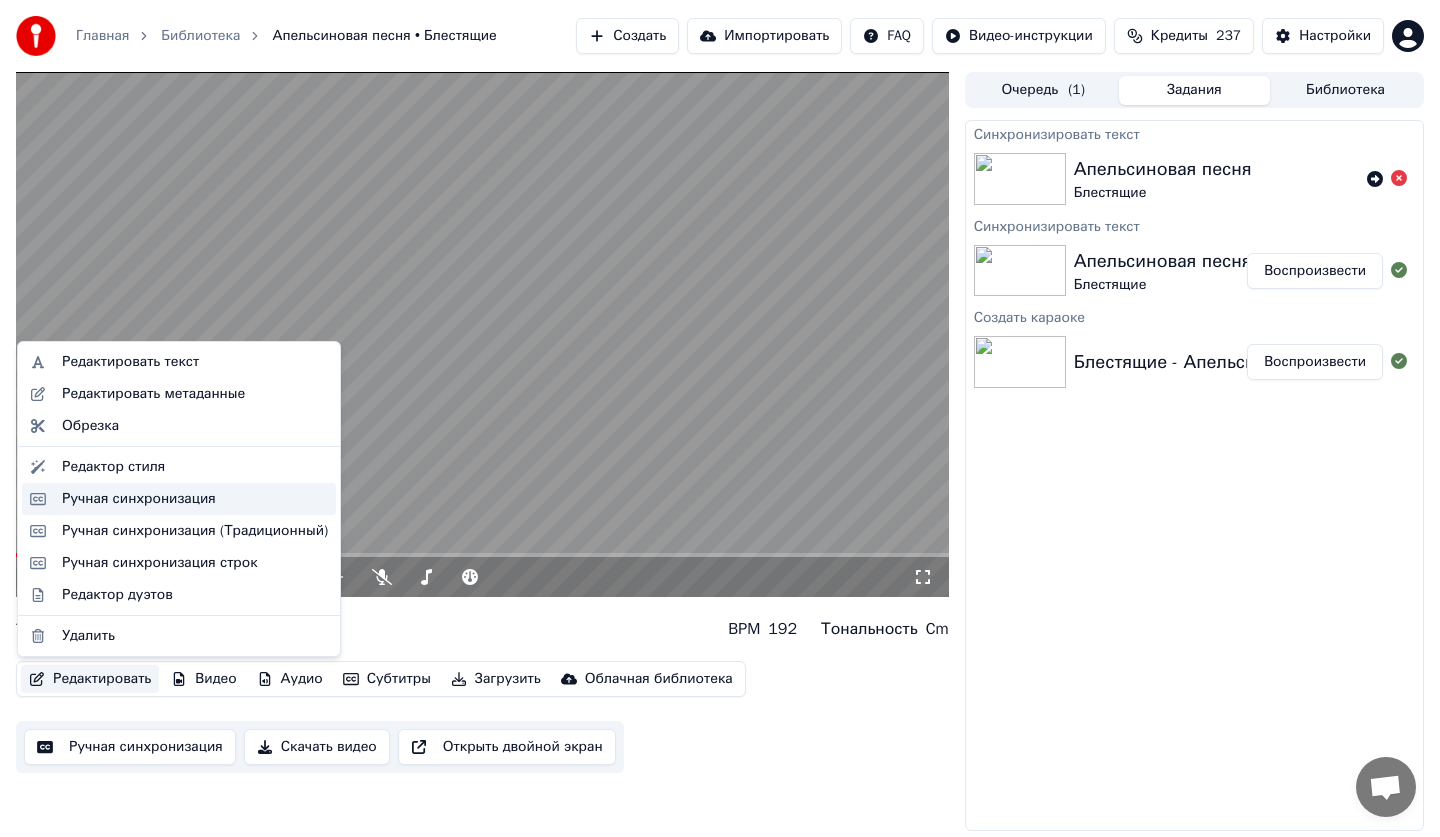 click on "Ручная синхронизация" at bounding box center [139, 499] 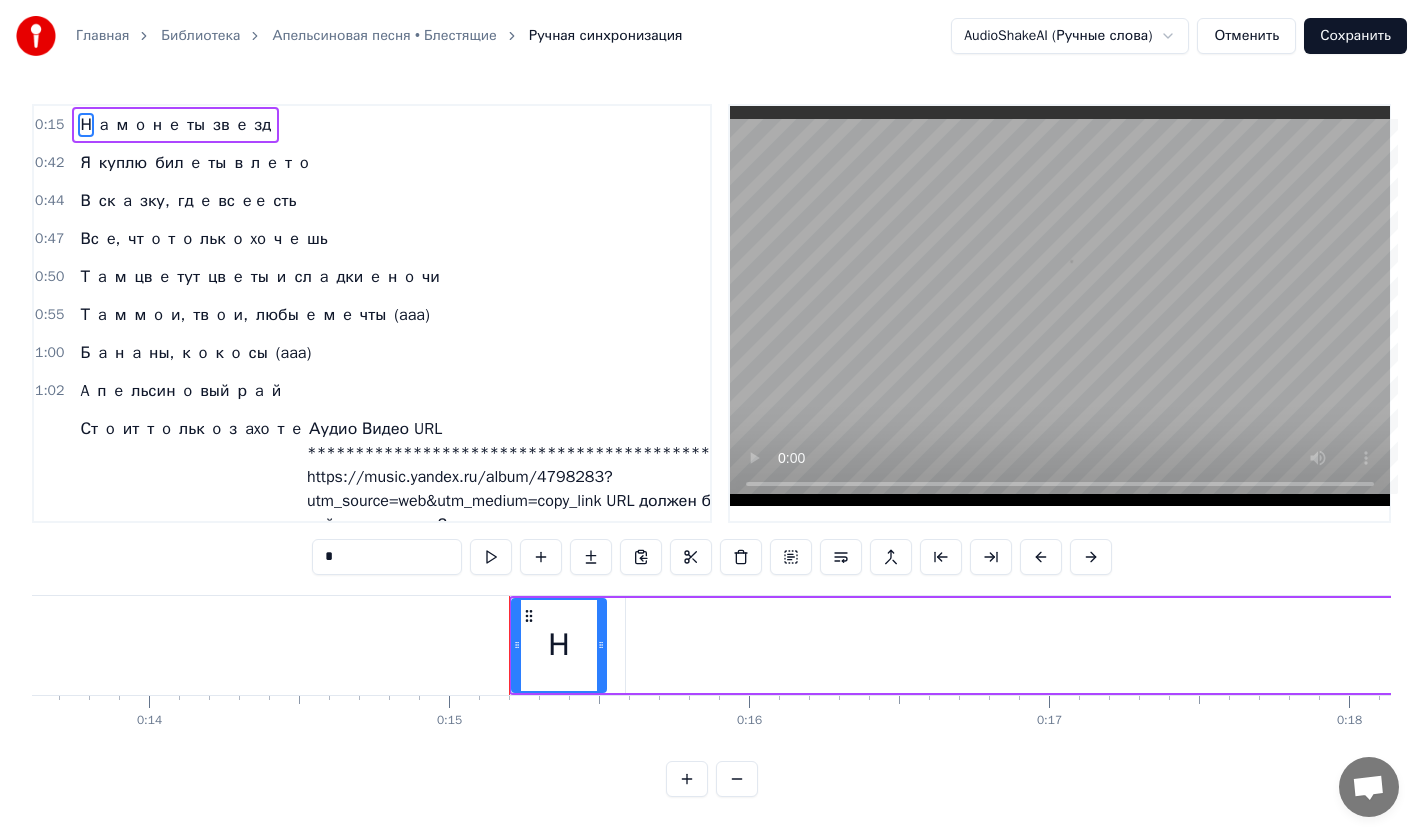 scroll, scrollTop: 0, scrollLeft: 4459, axis: horizontal 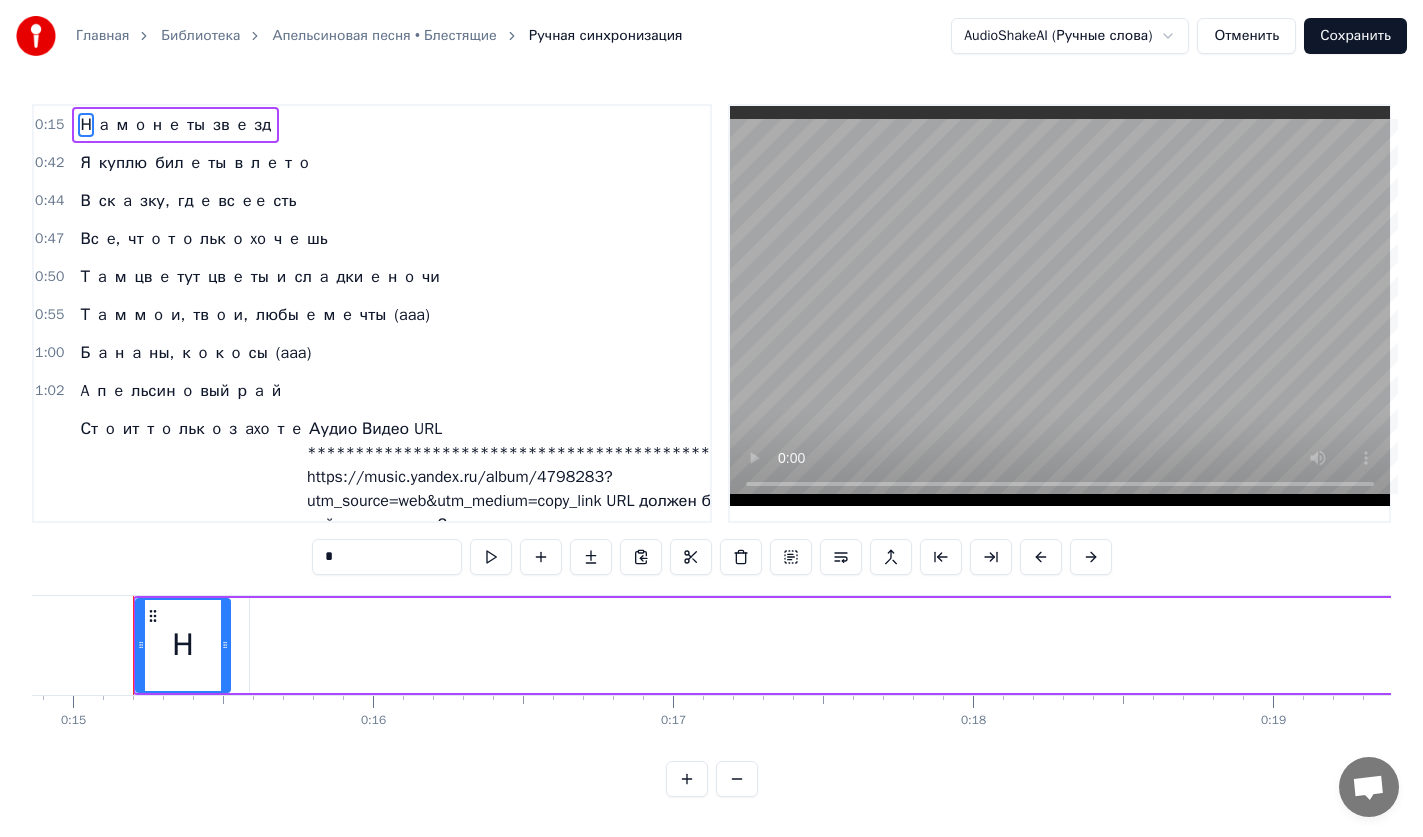 click on "Н" at bounding box center [85, 125] 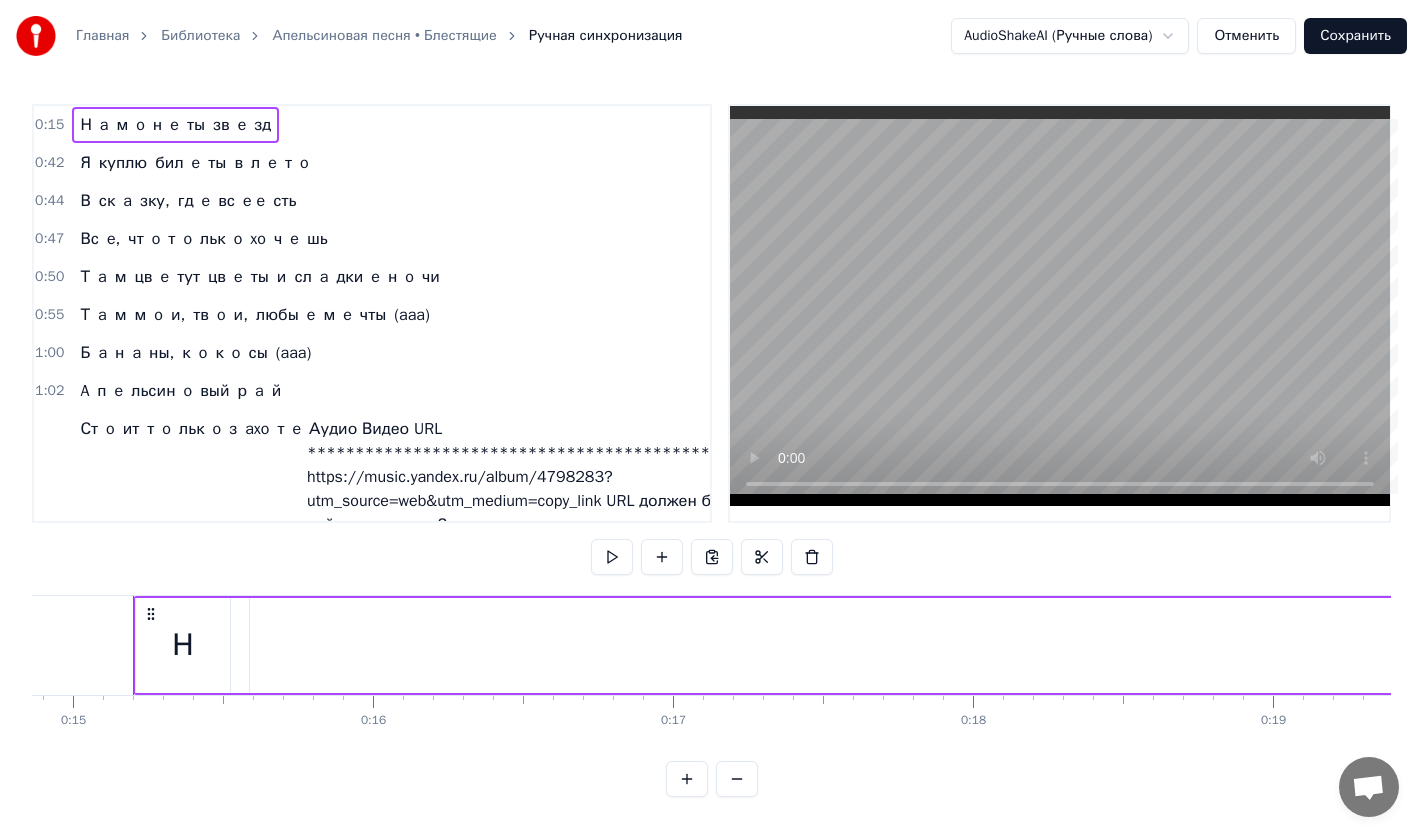 click on "Н" at bounding box center [183, 645] 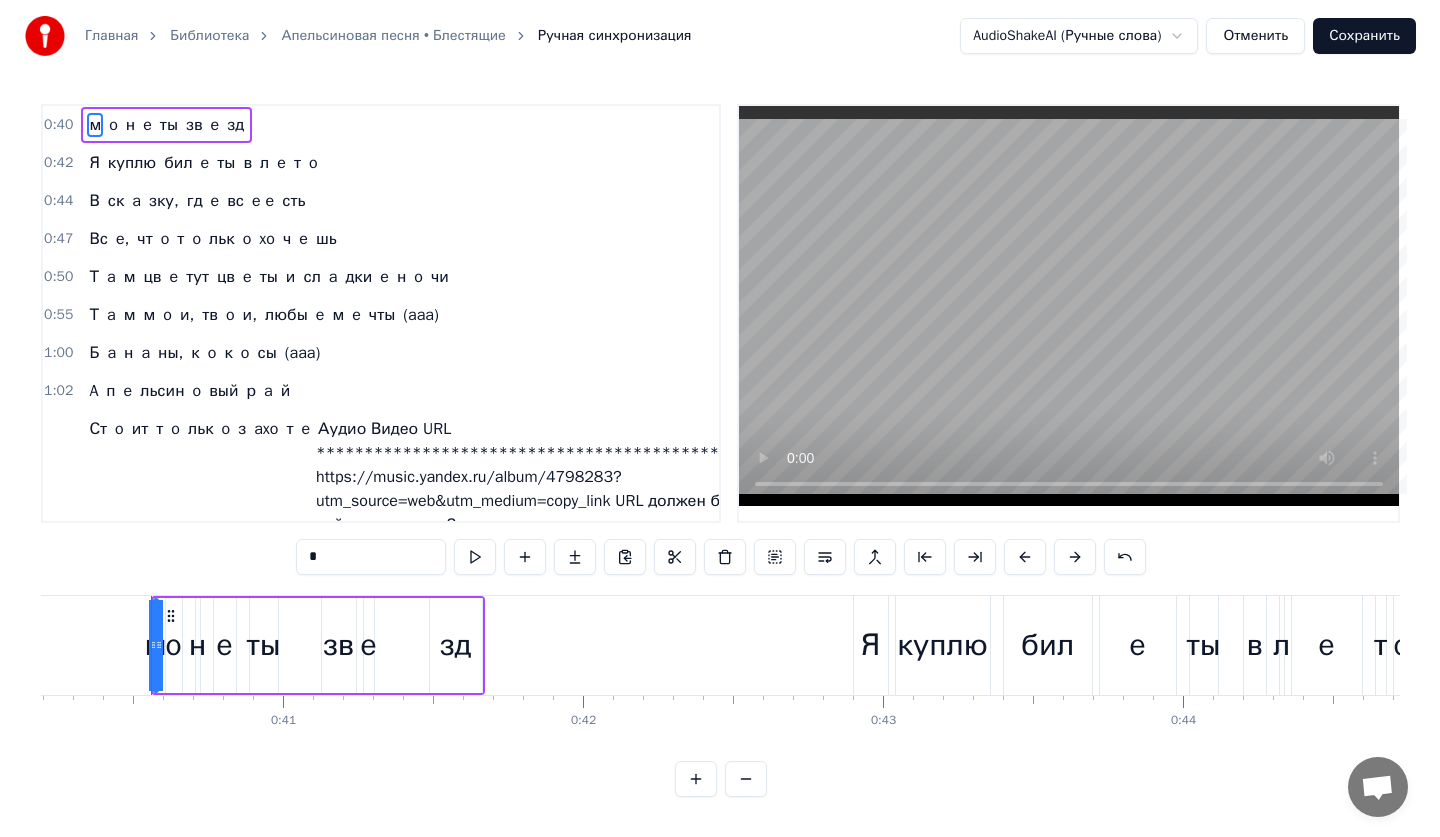 scroll, scrollTop: 0, scrollLeft: 12067, axis: horizontal 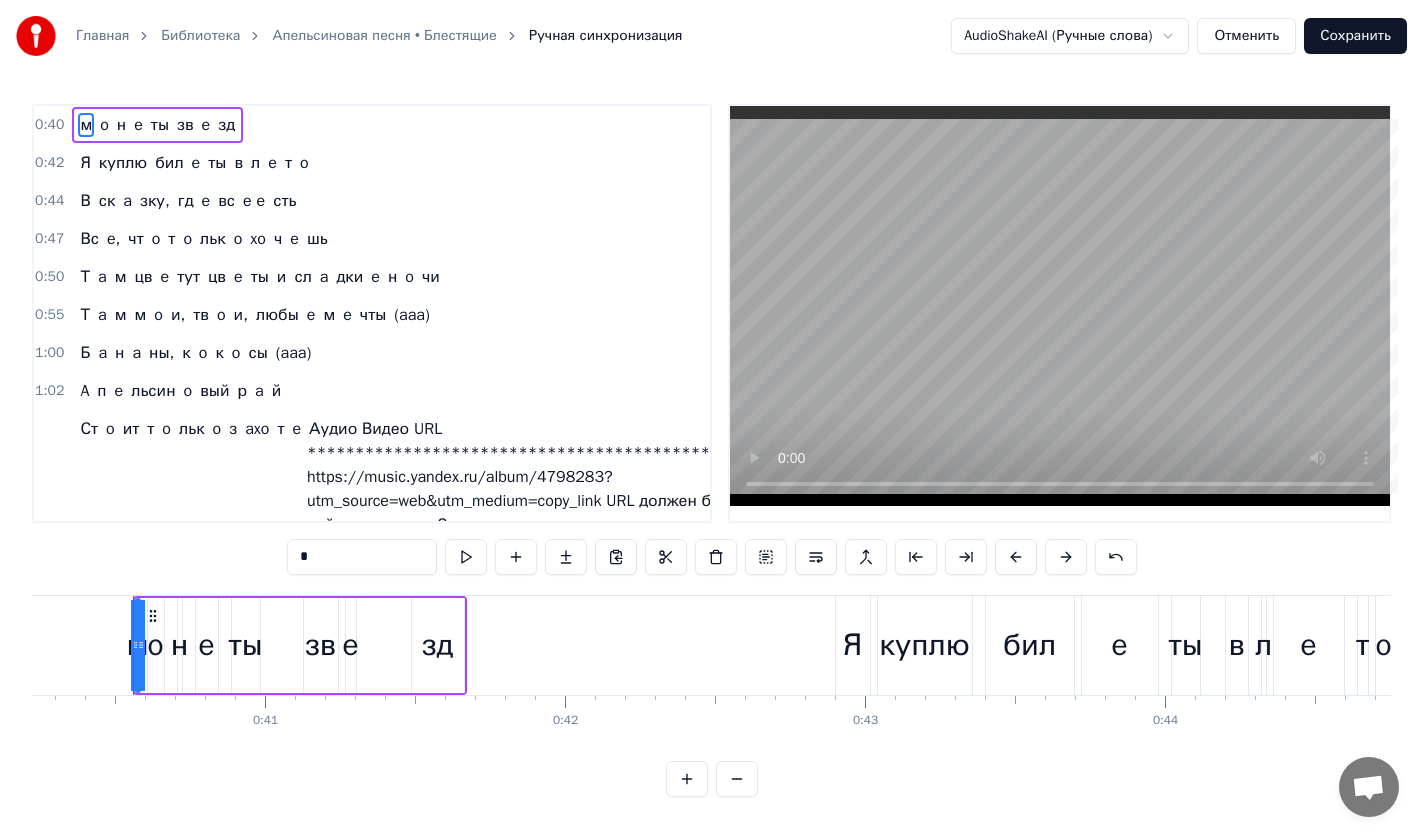 click on "н" at bounding box center [121, 125] 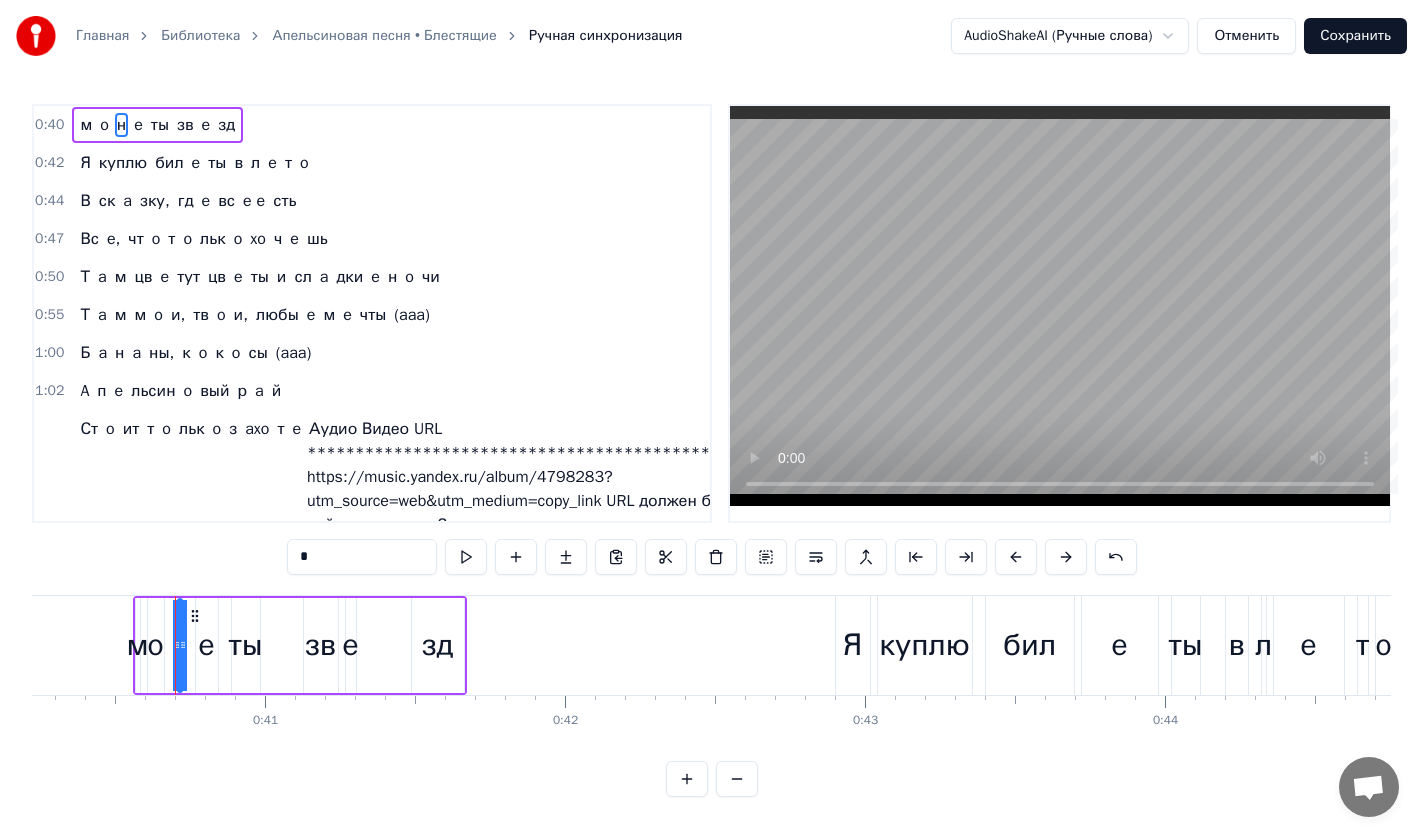 click on "ты" at bounding box center [160, 125] 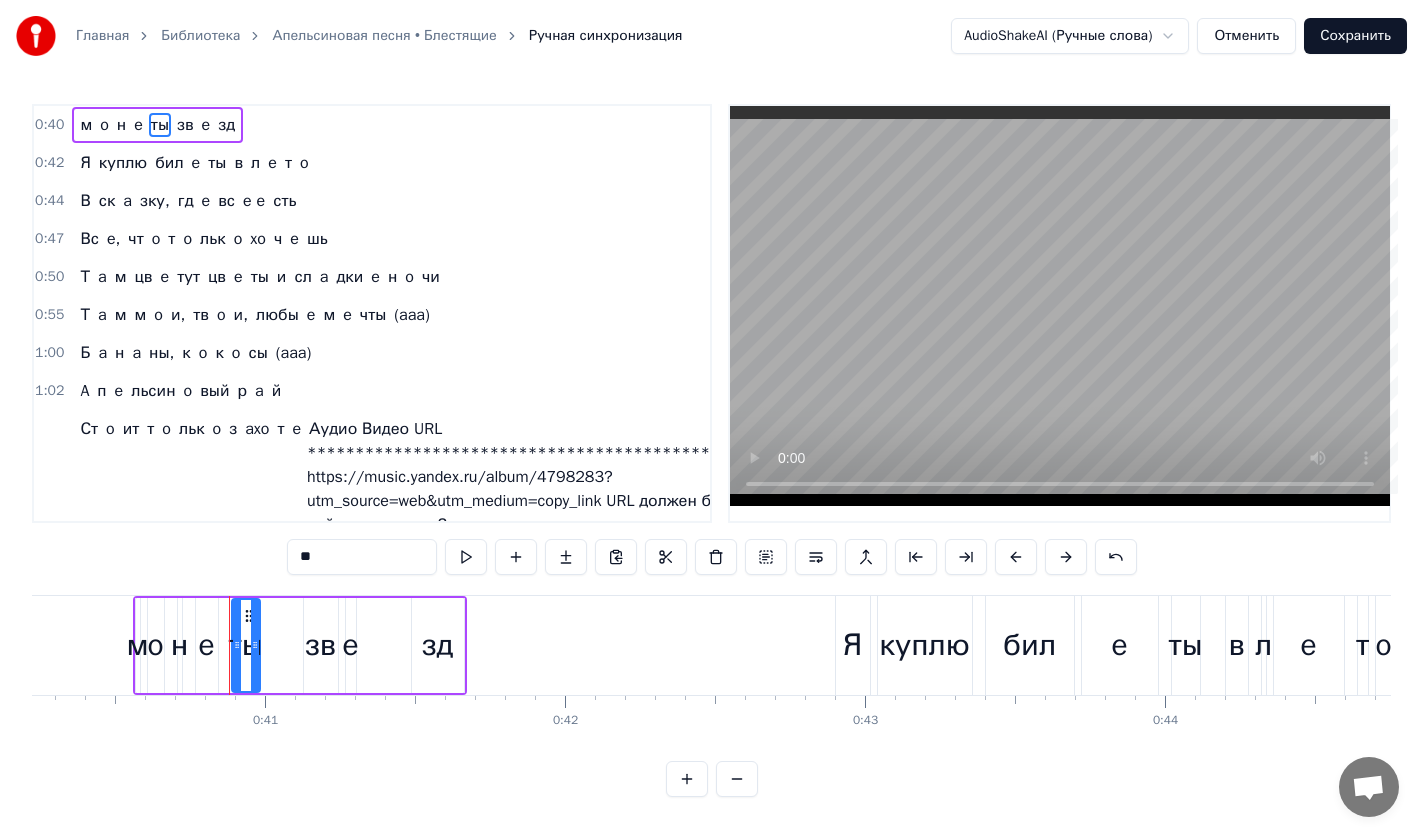 click on "0:40 м o н e ты зв e зд" at bounding box center [372, 125] 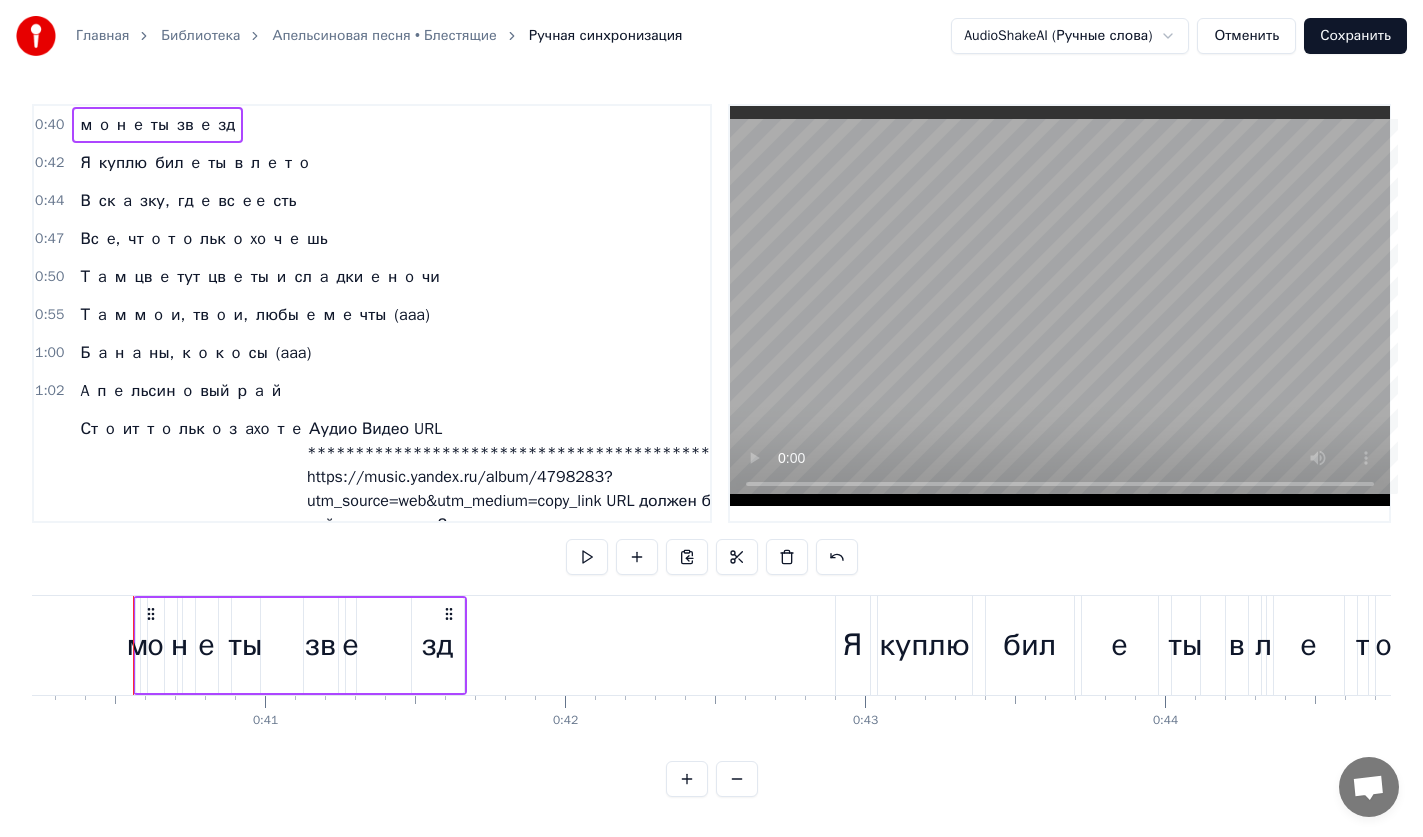 click on "Отменить" at bounding box center (1246, 36) 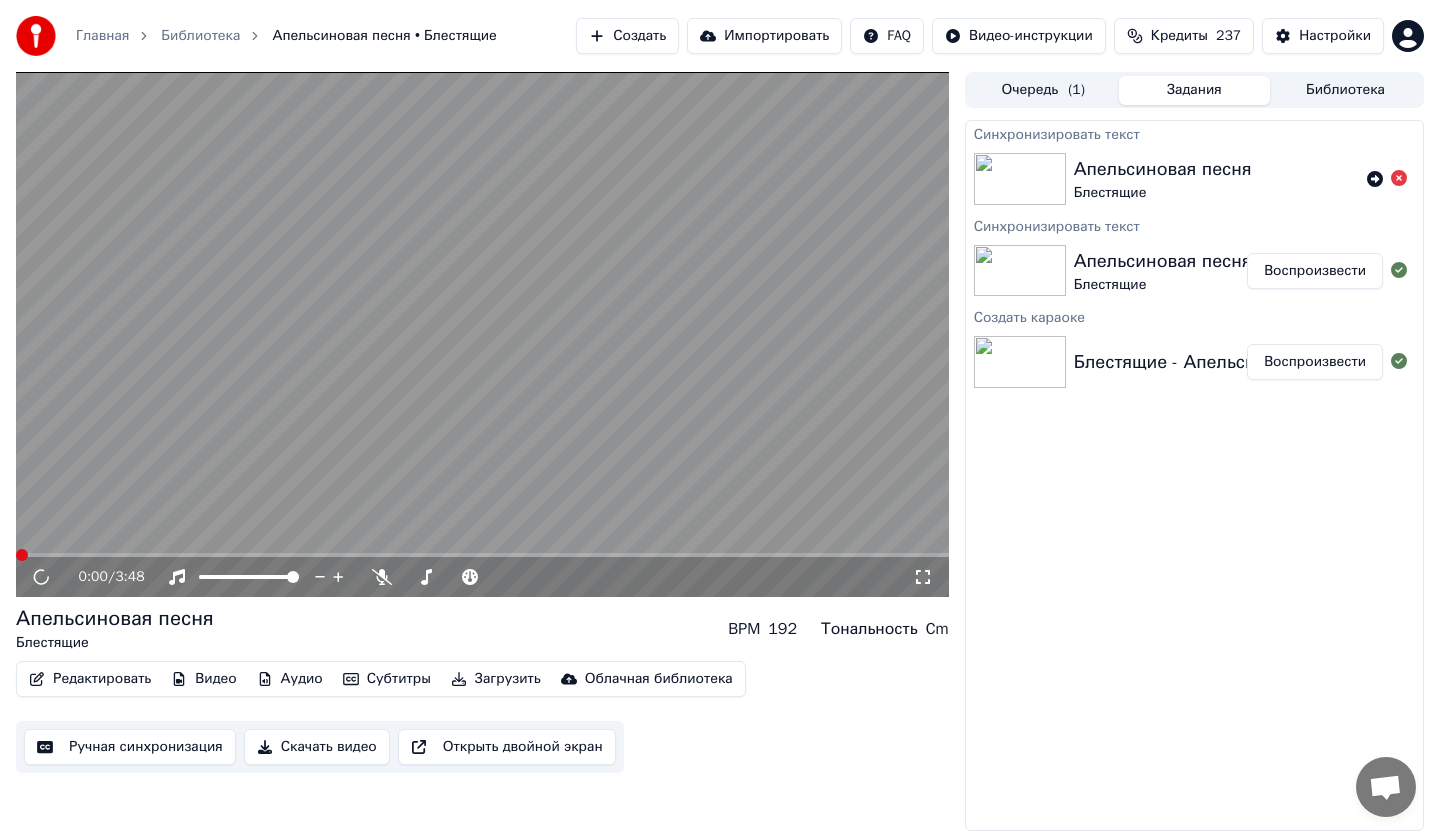 click on "Редактировать" at bounding box center (90, 679) 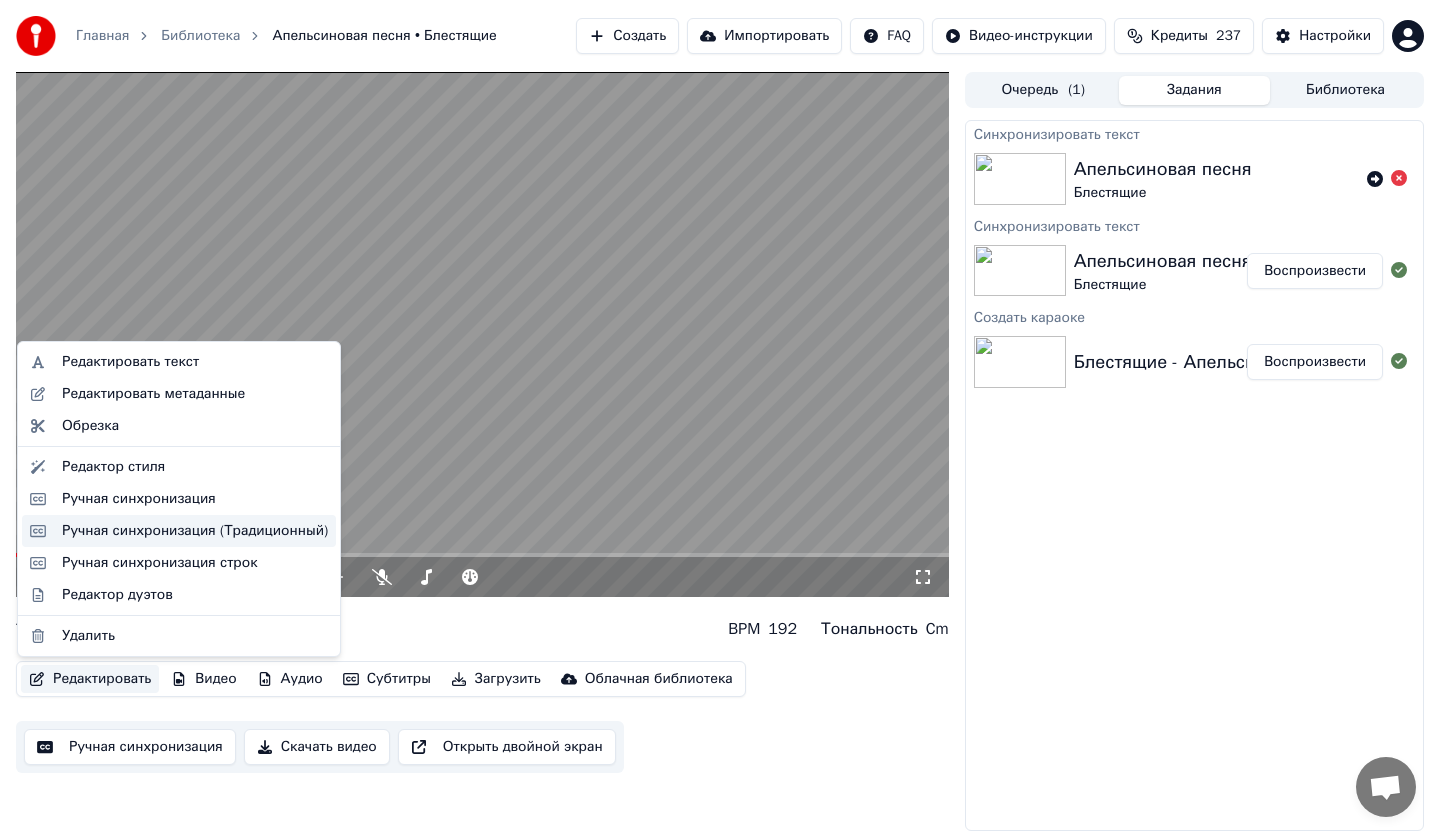 click on "Ручная синхронизация (Традиционный)" at bounding box center [195, 531] 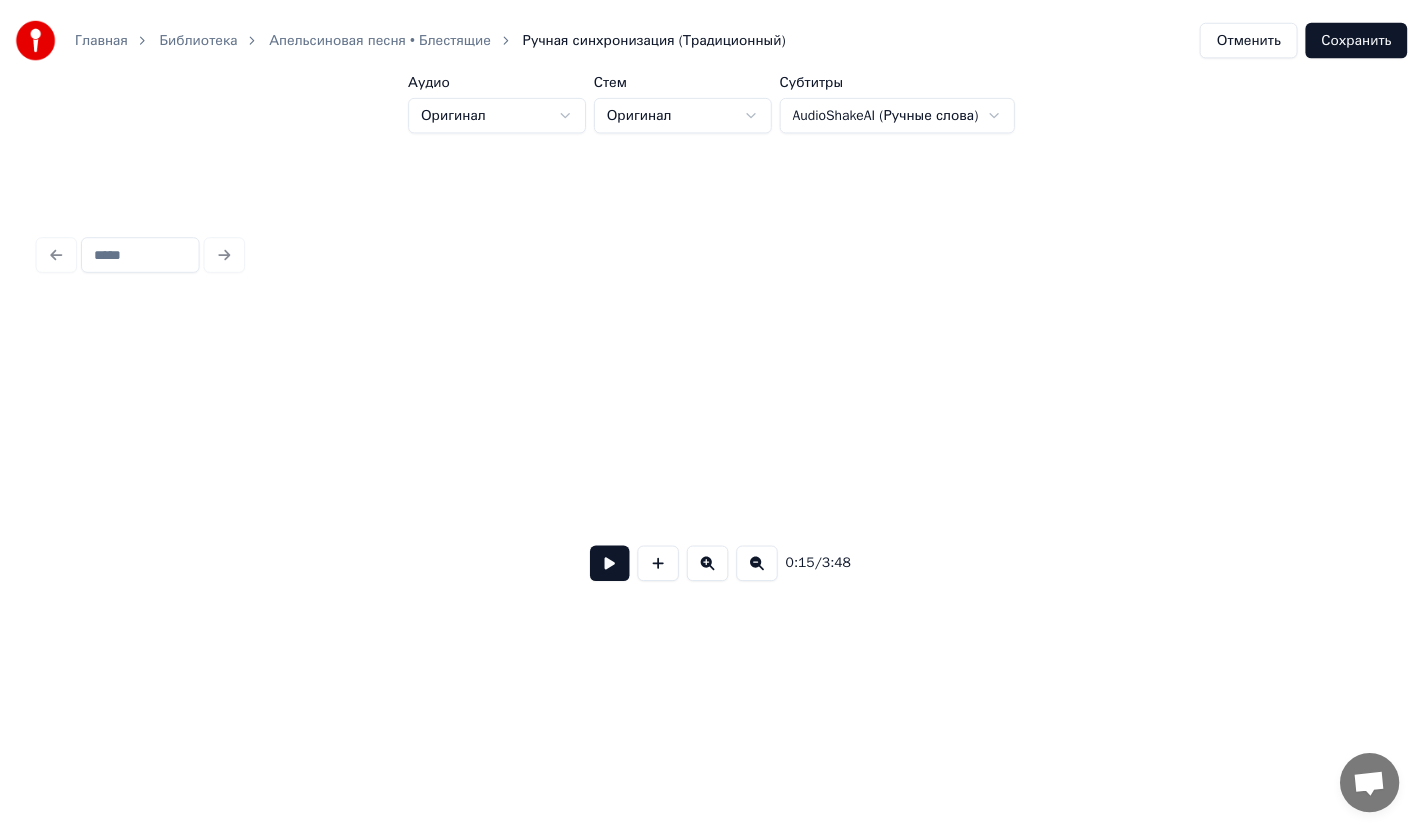 scroll, scrollTop: 0, scrollLeft: 3039, axis: horizontal 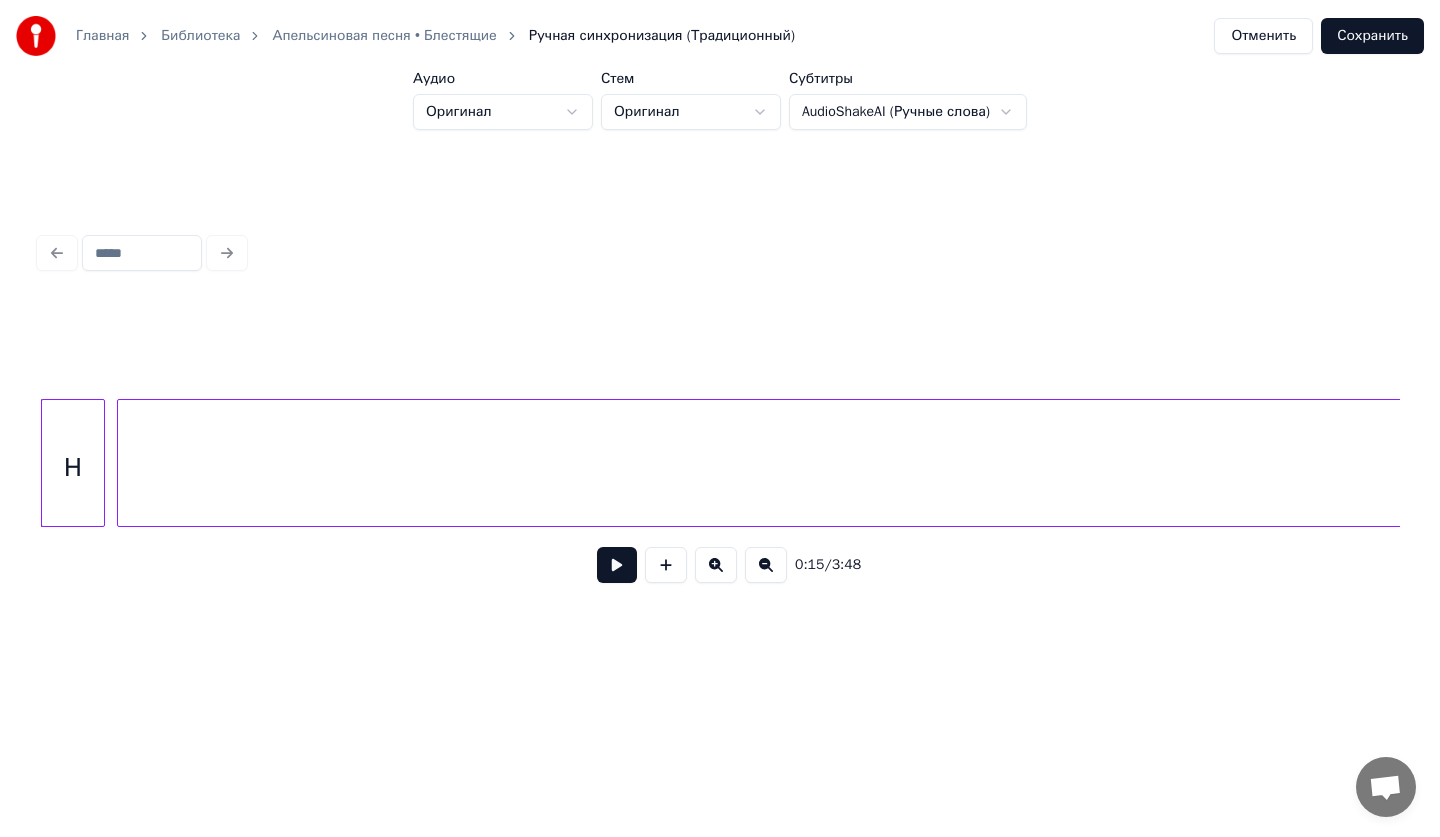 click on "Отменить" at bounding box center (1263, 36) 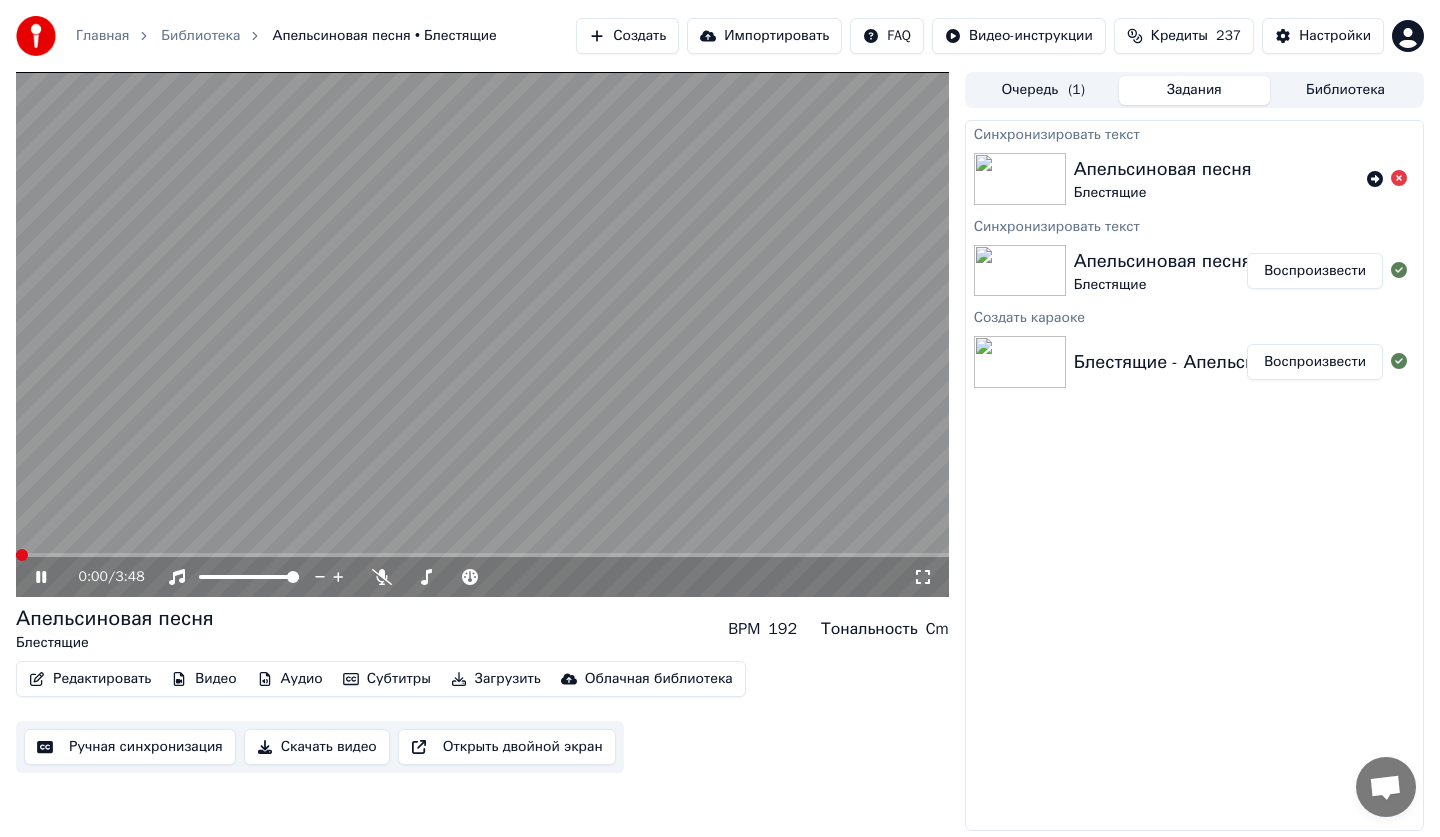 click on "Редактировать Видео Аудио Субтитры Загрузить Облачная библиотека Ручная синхронизация Скачать видео Открыть двойной экран" at bounding box center (482, 717) 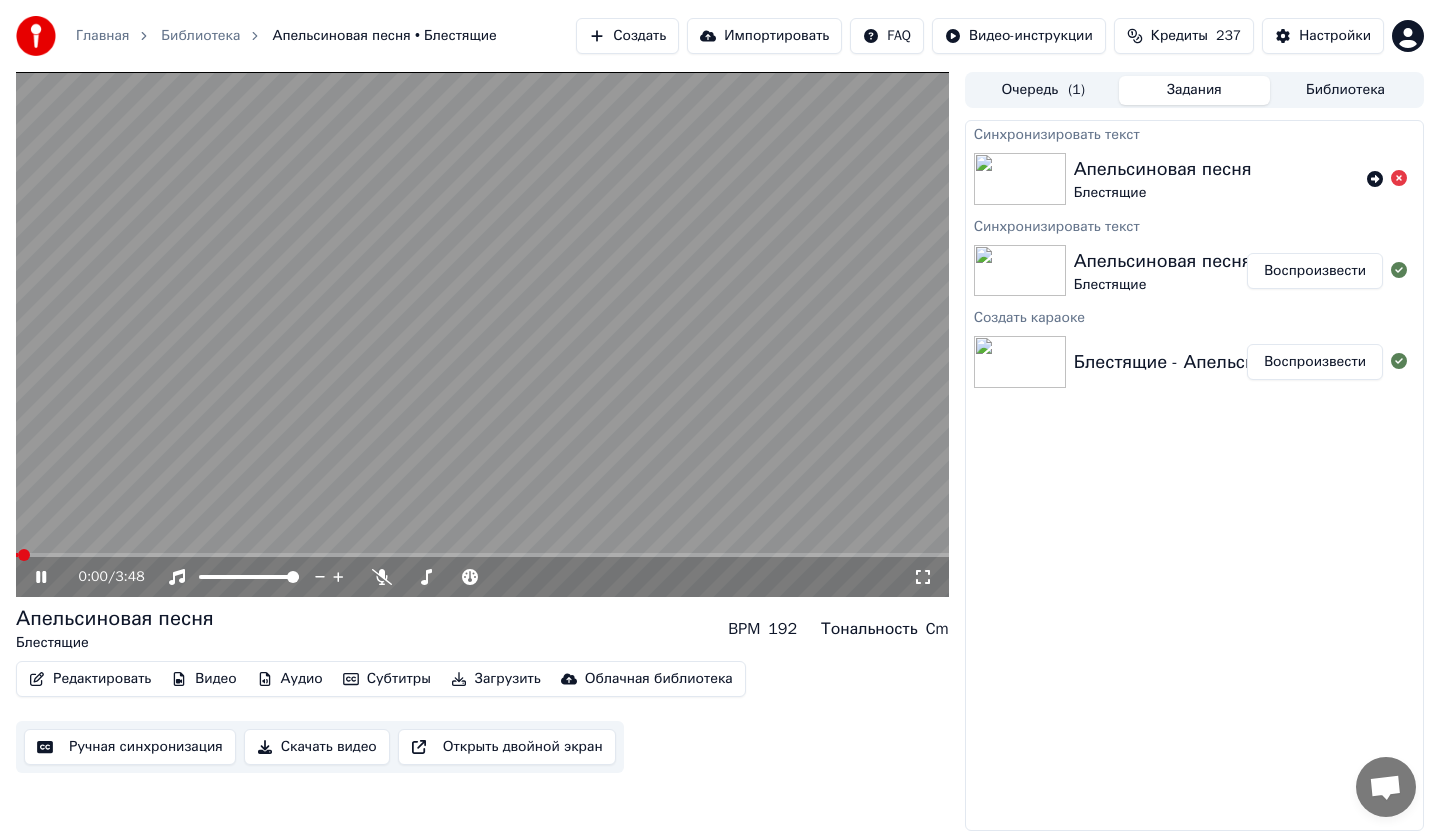 click on "Редактировать" at bounding box center (90, 679) 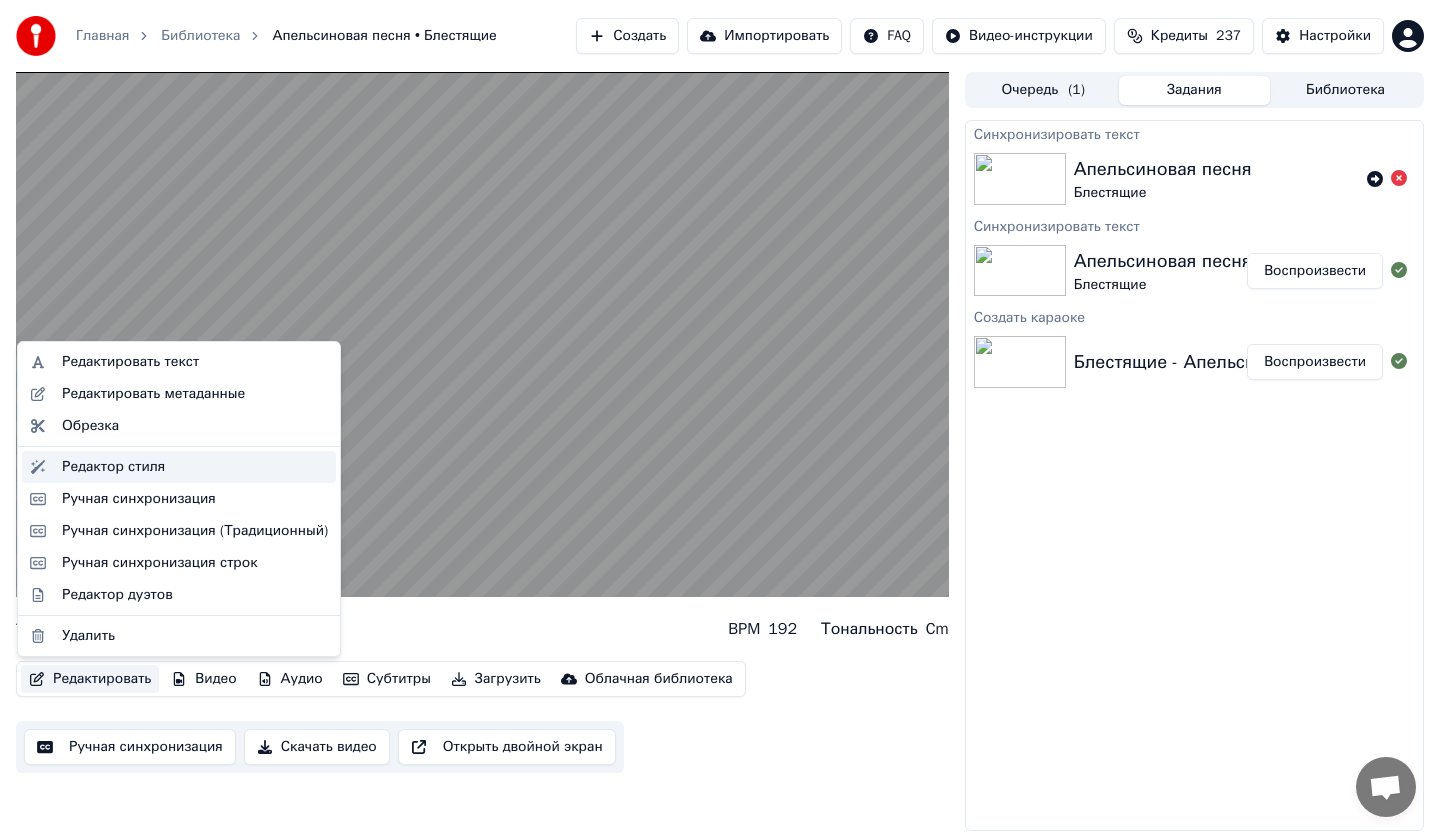 click on "Редактор стиля" at bounding box center (113, 467) 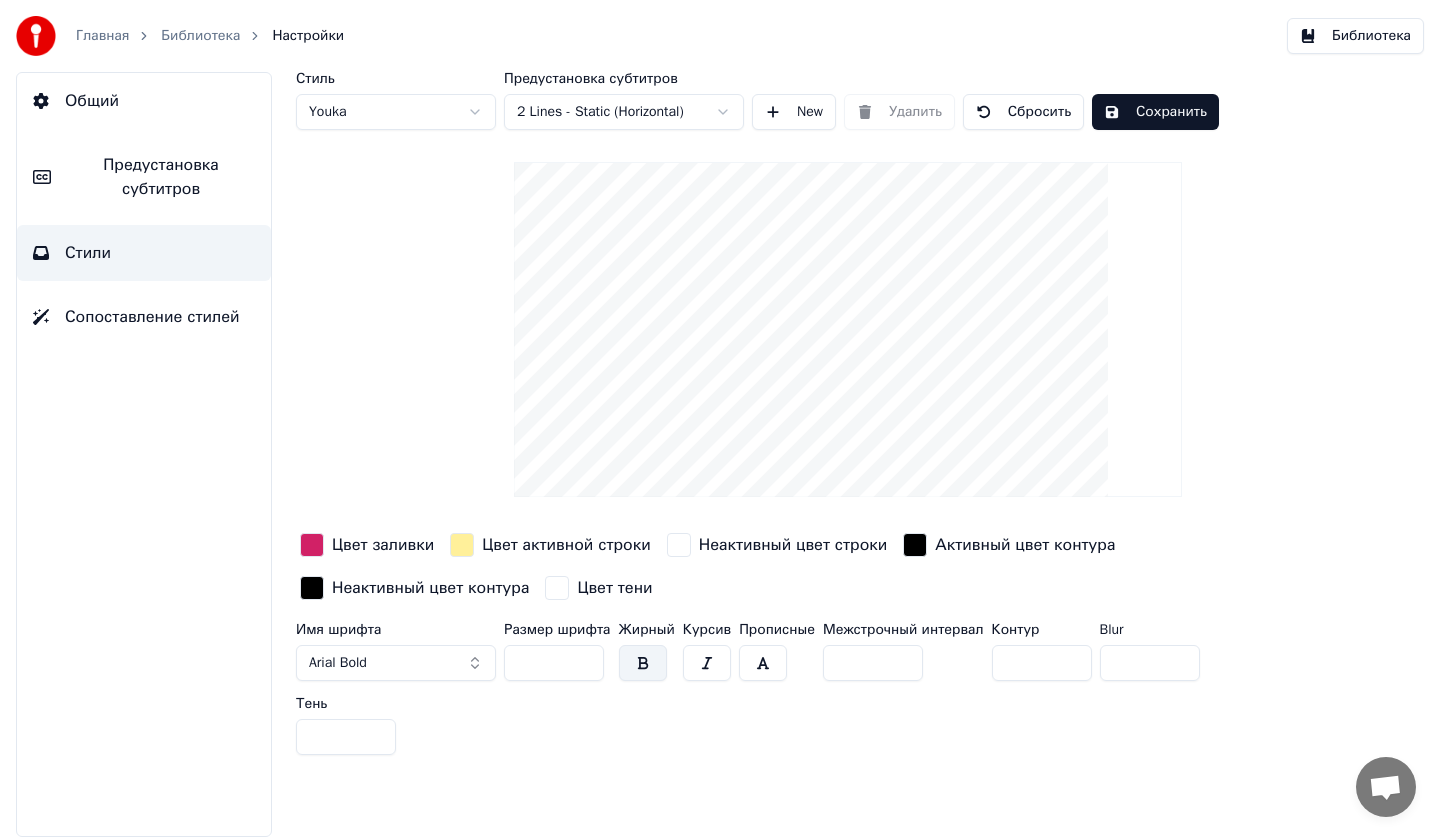 click on "Главная Библиотека Настройки" at bounding box center (180, 36) 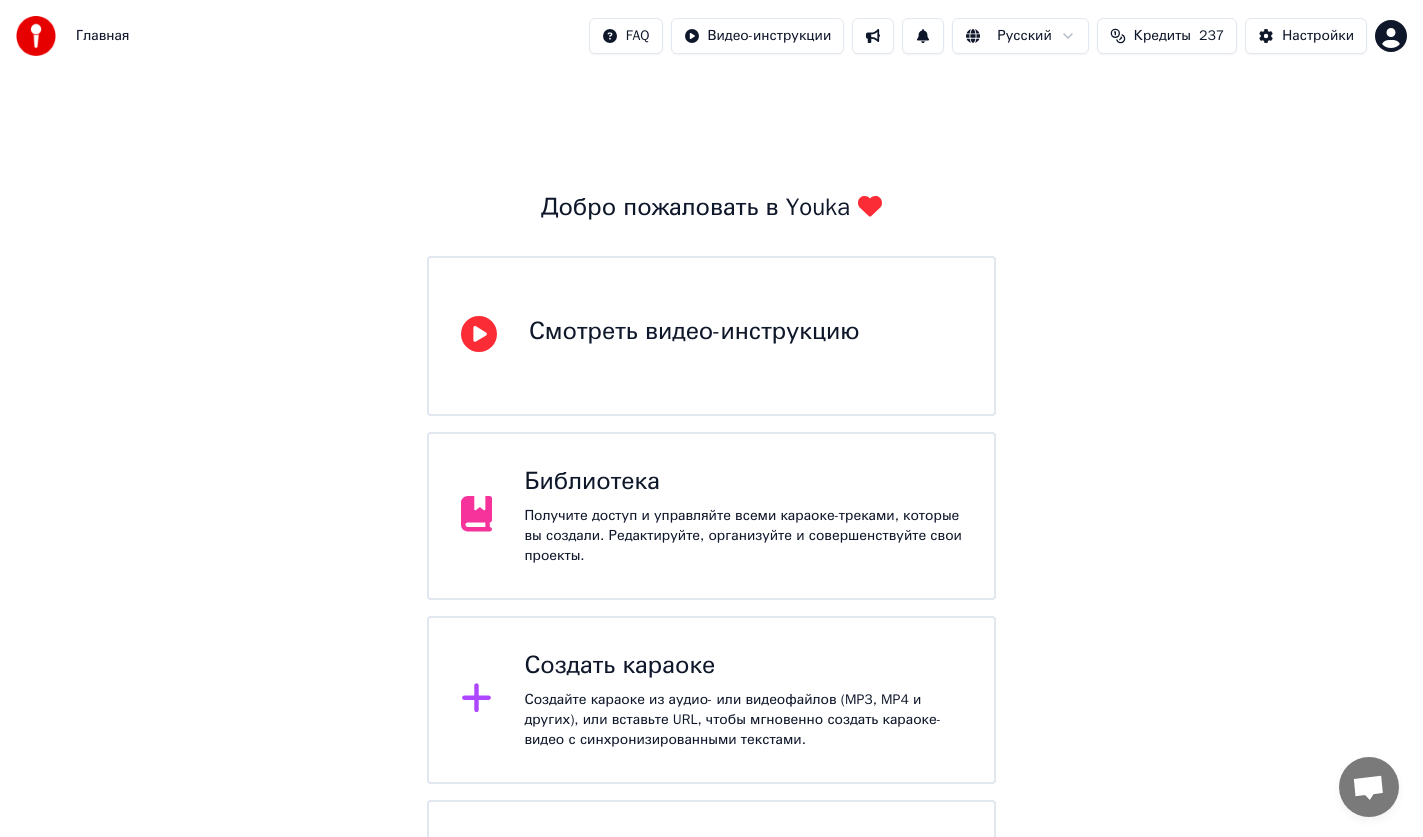 click on "Главная FAQ Видео-инструкции Русский Кредиты 237 Настройки" at bounding box center (711, 36) 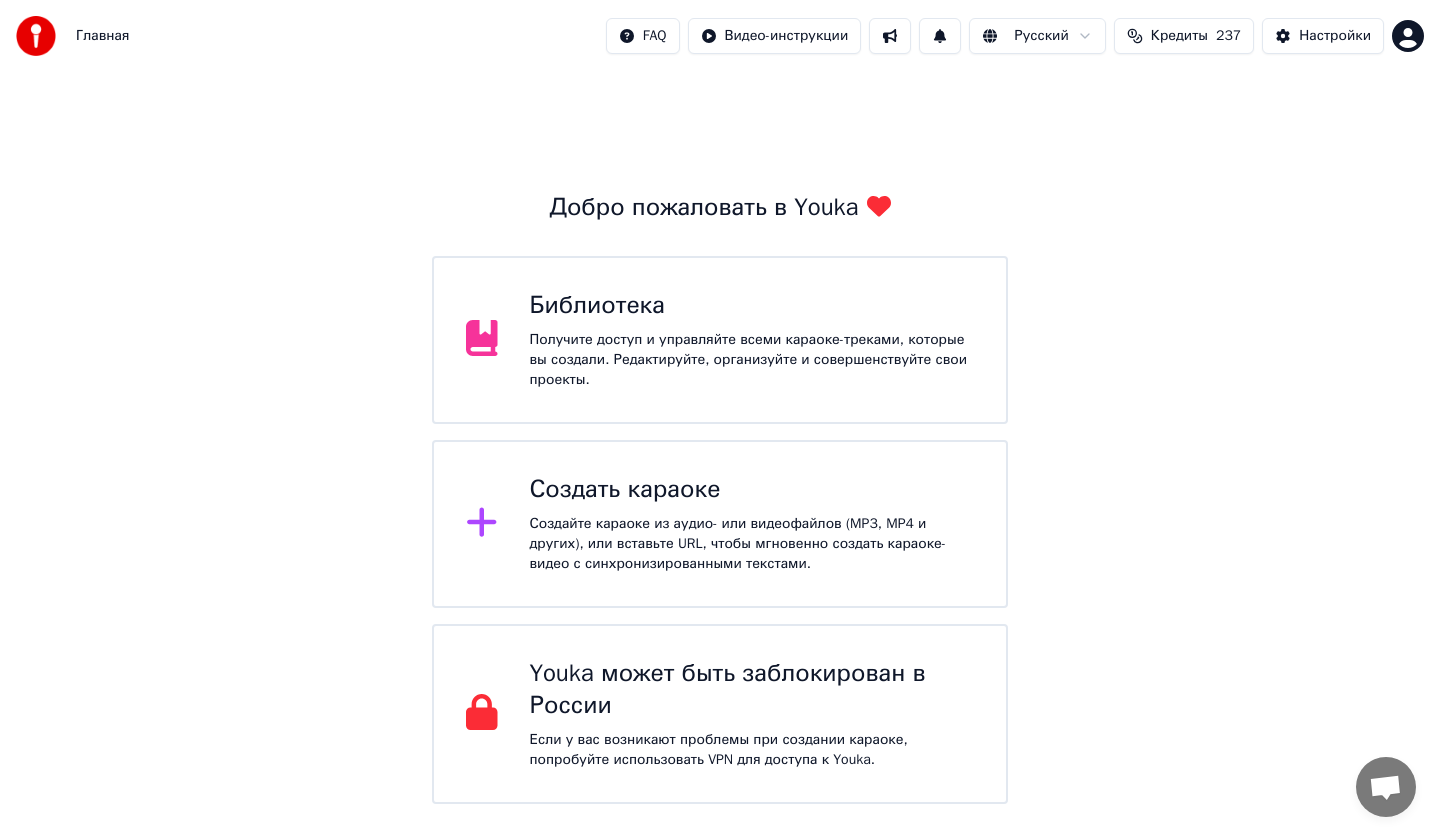 click on "Главная FAQ Видео-инструкции Русский Кредиты 237 Настройки Добро пожаловать в Youka Библиотека Получите доступ и управляйте всеми караоке-треками, которые вы создали. Редактируйте, организуйте и совершенствуйте свои проекты. Создать караоке Создайте караоке из аудио- или видеофайлов (MP3, MP4 и других), или вставьте URL, чтобы мгновенно создать караоке-видео с синхронизированными текстами. Youka может быть заблокирован в России Если у вас возникают проблемы при создании караоке, попробуйте использовать VPN для доступа к Youka." at bounding box center (720, 402) 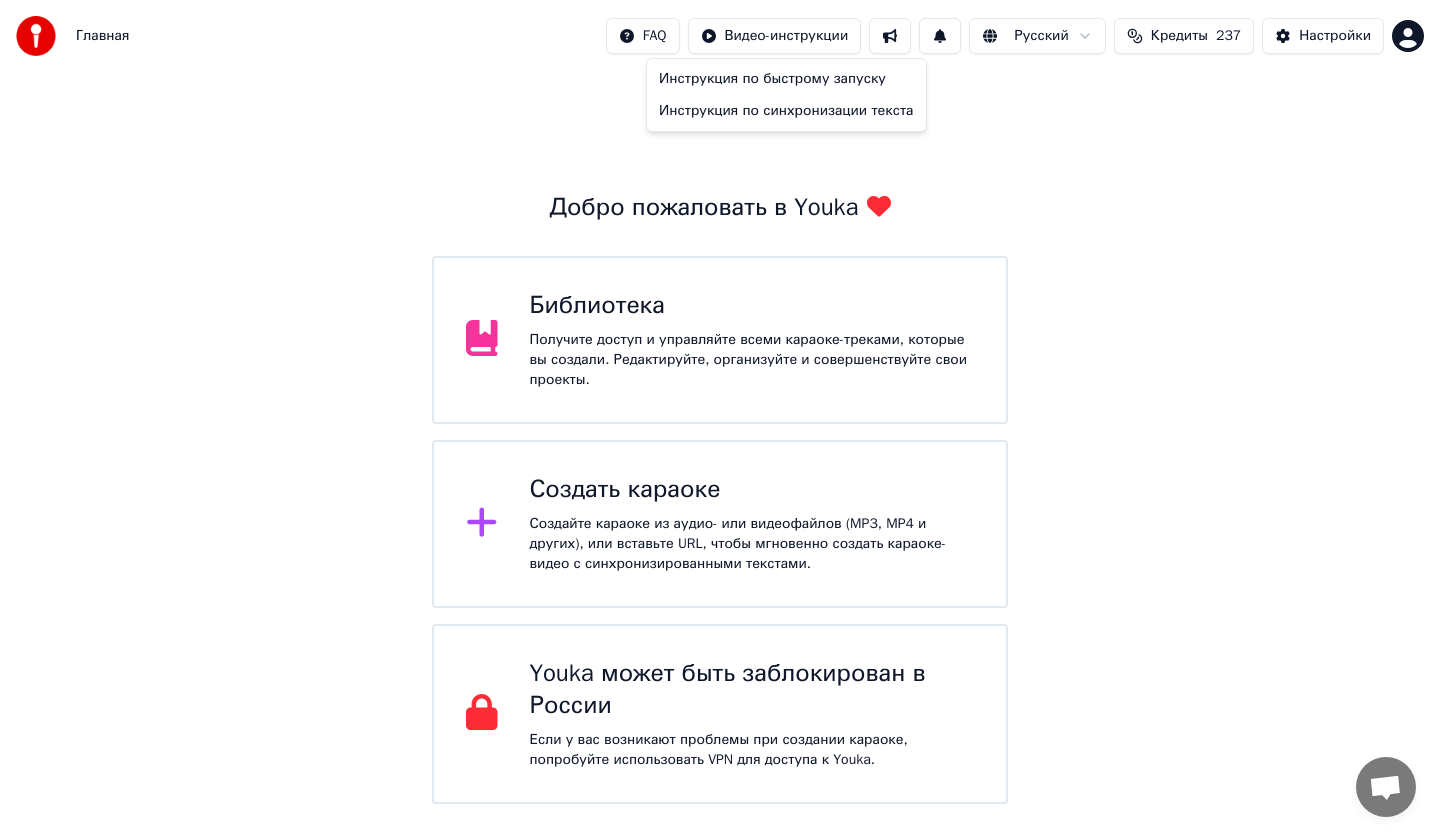 click on "Главная FAQ Видео-инструкции Русский Кредиты 237 Настройки Добро пожаловать в Youka Библиотека Получите доступ и управляйте всеми караоке-треками, которые вы создали. Редактируйте, организуйте и совершенствуйте свои проекты. Создать караоке Создайте караоке из аудио- или видеофайлов (MP3, MP4 и других), или вставьте URL, чтобы мгновенно создать караоке-видео с синхронизированными текстами. Youka может быть заблокирован в России Если у вас возникают проблемы при создании караоке, попробуйте использовать VPN для доступа к Youka. Инструкция по быстрому запуску" at bounding box center [720, 402] 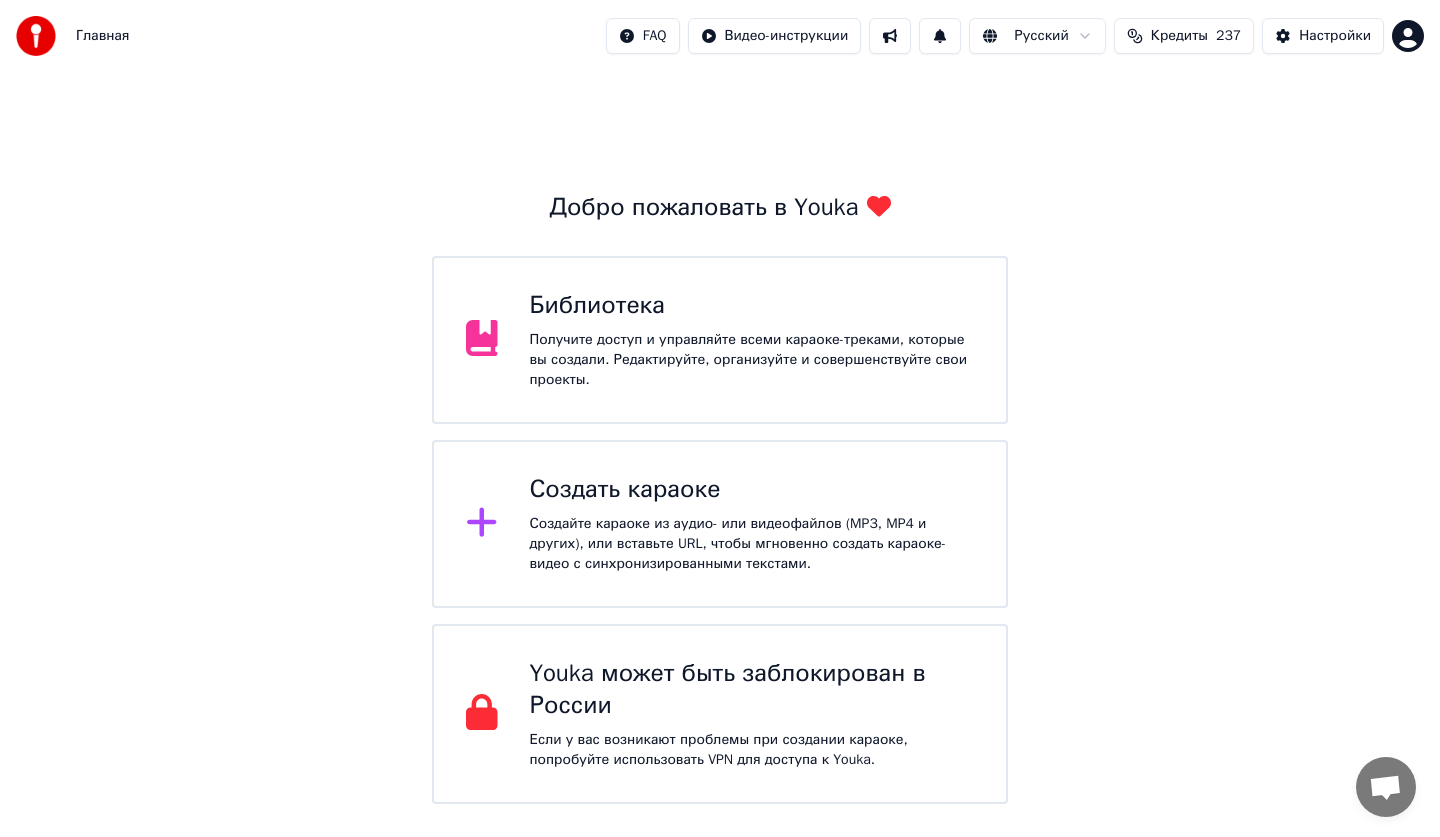 click on "Главная" at bounding box center [102, 36] 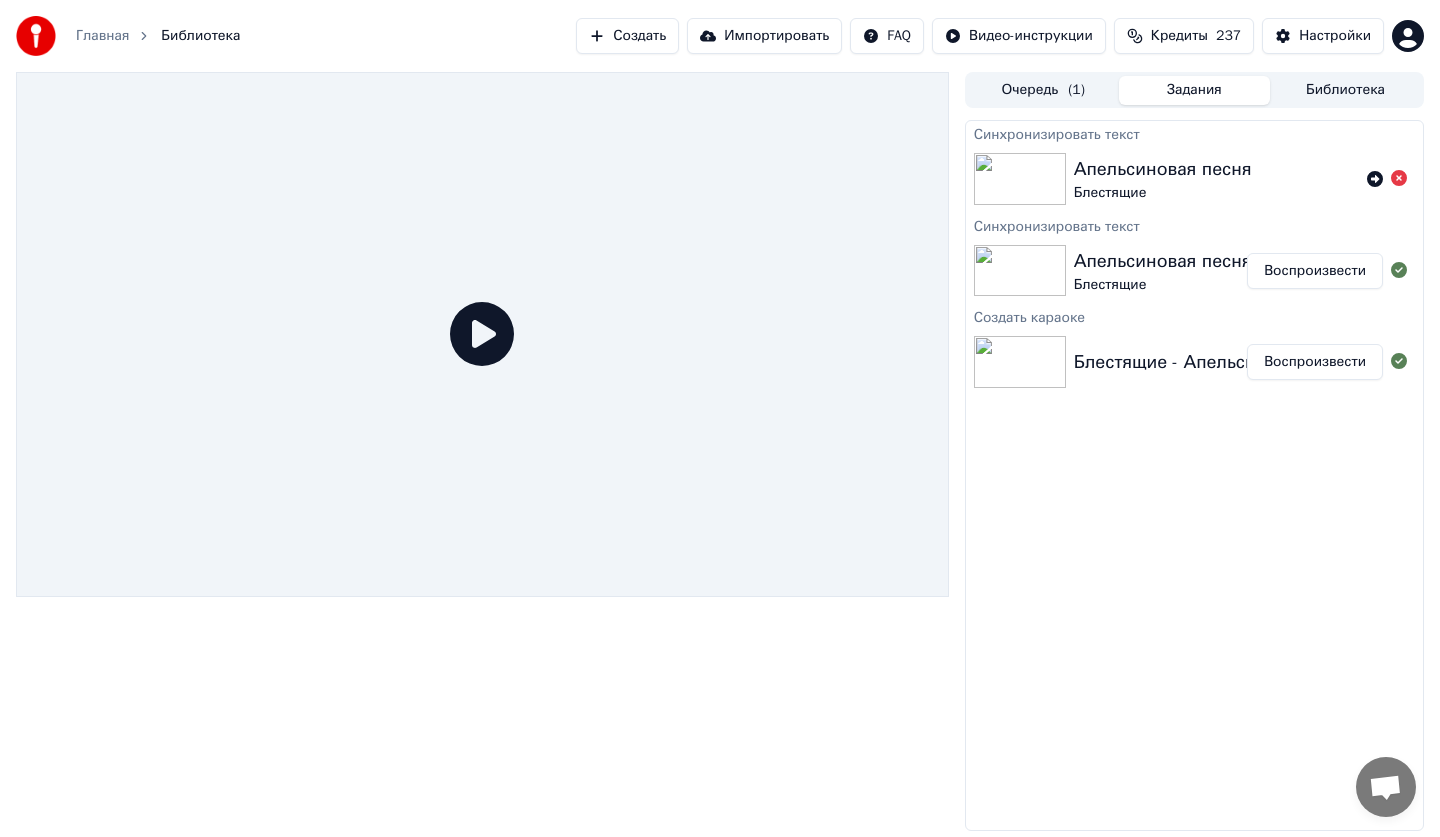 click at bounding box center (1020, 271) 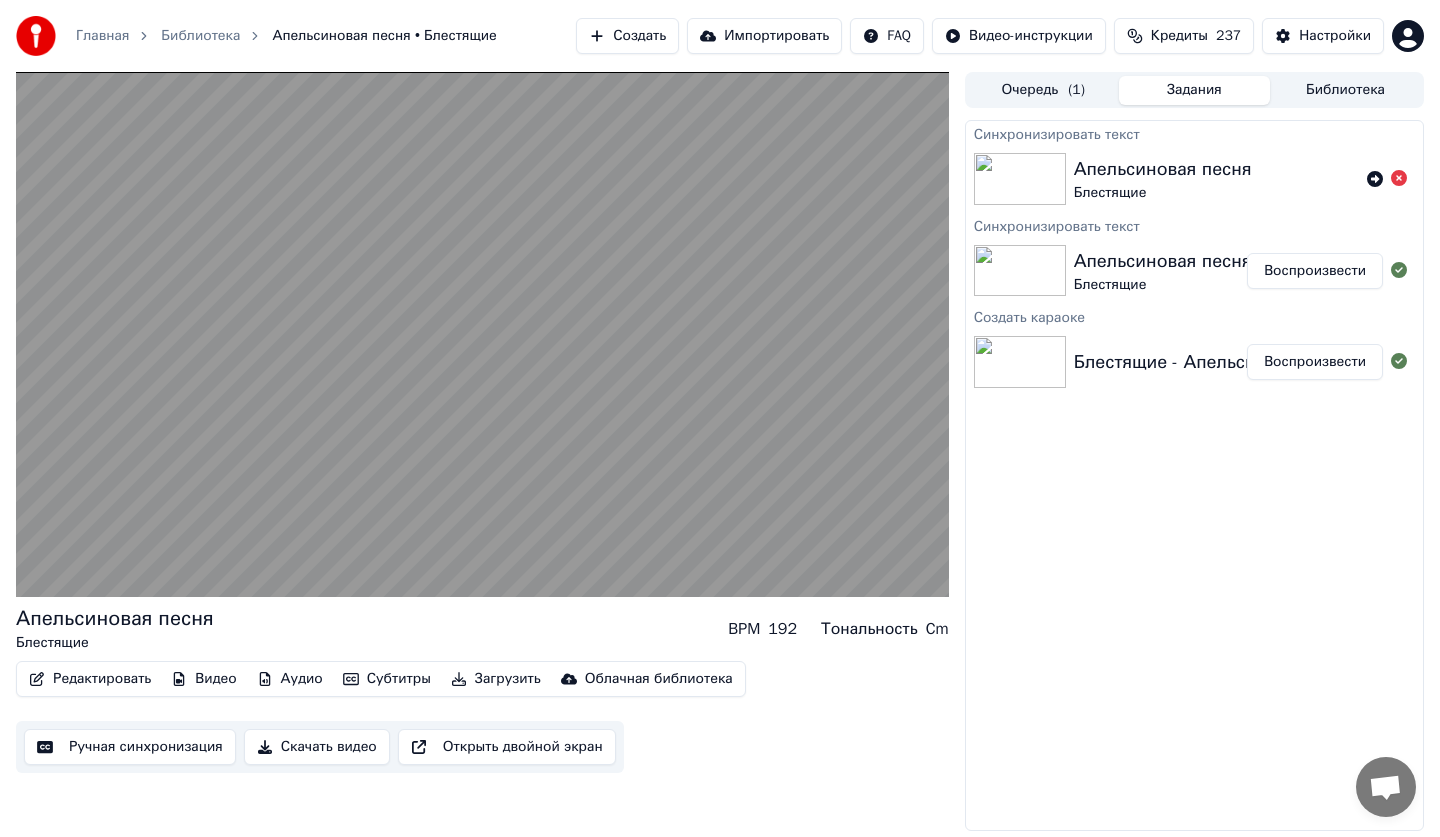 click 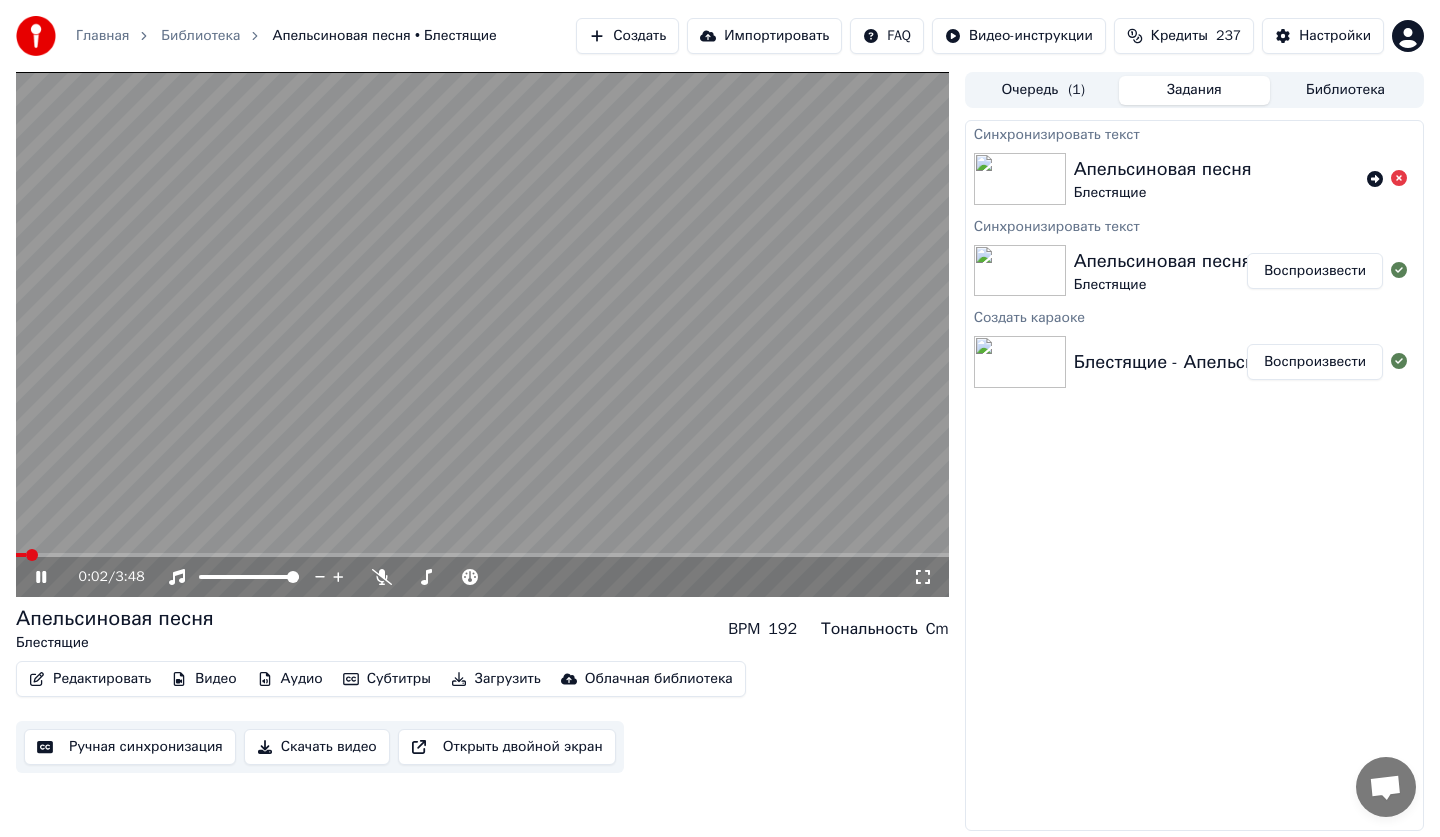 click at bounding box center [482, 555] 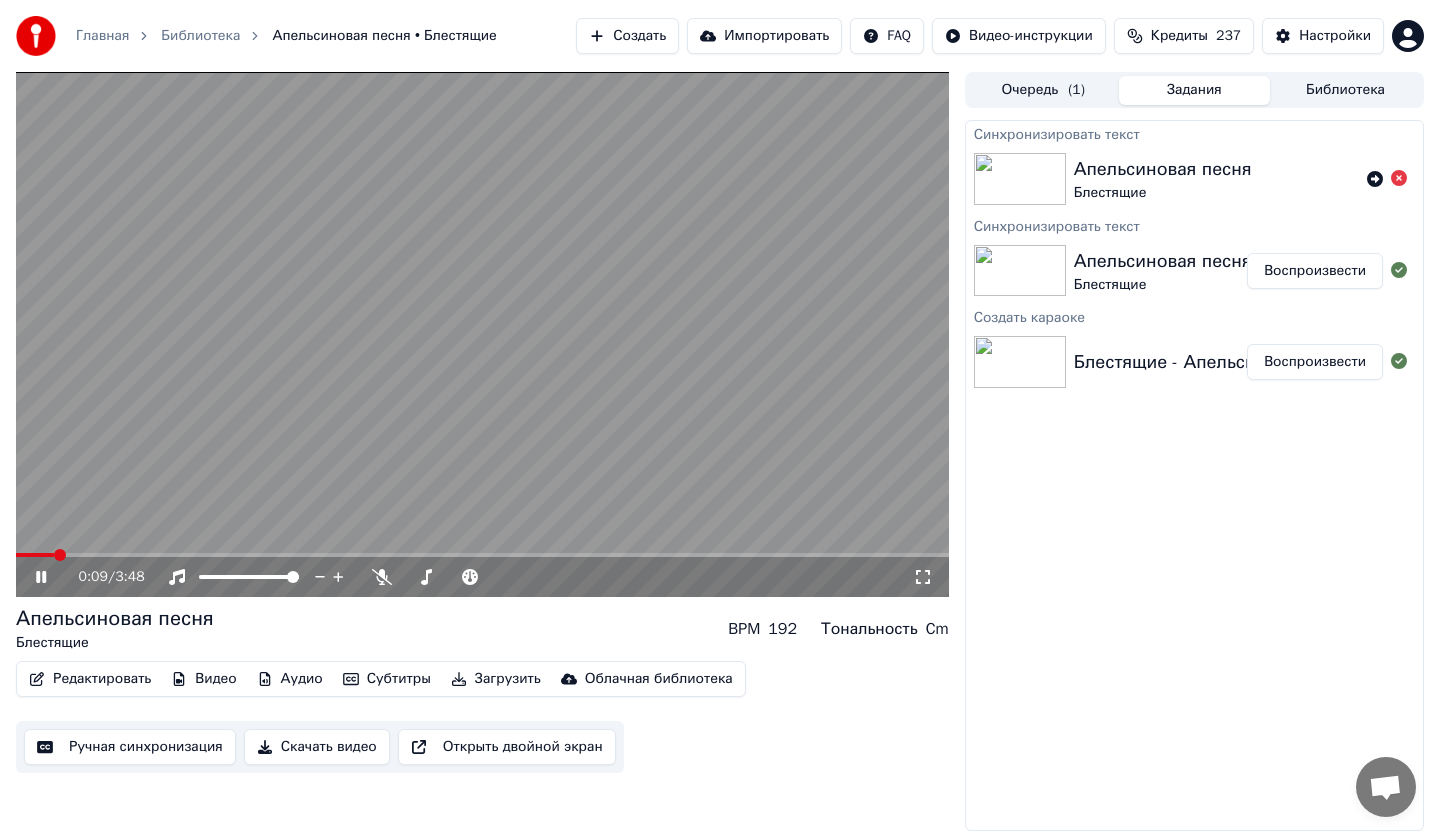 click at bounding box center (482, 555) 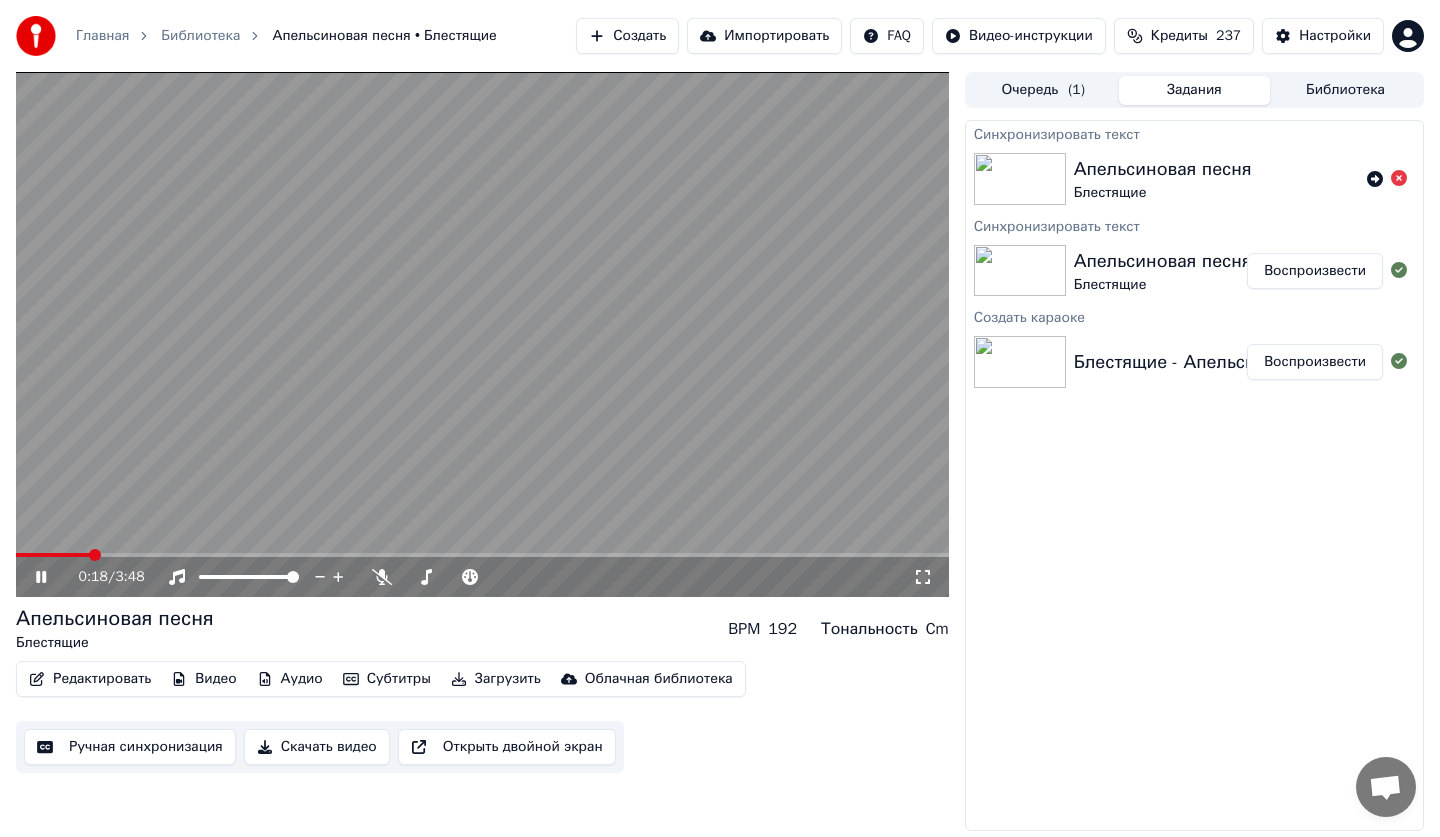 drag, startPoint x: 127, startPoint y: 549, endPoint x: 154, endPoint y: 549, distance: 27 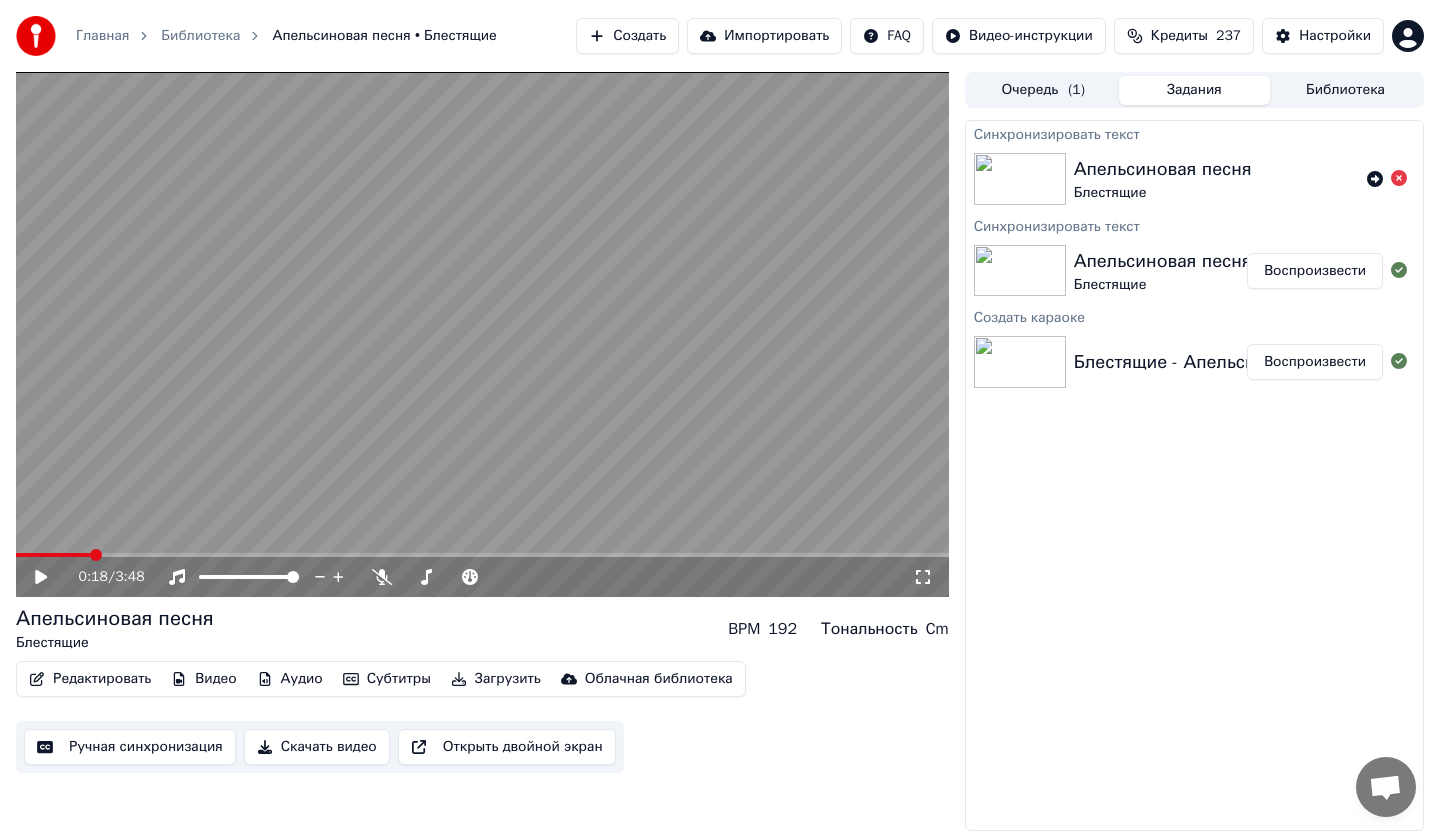 click at bounding box center [482, 334] 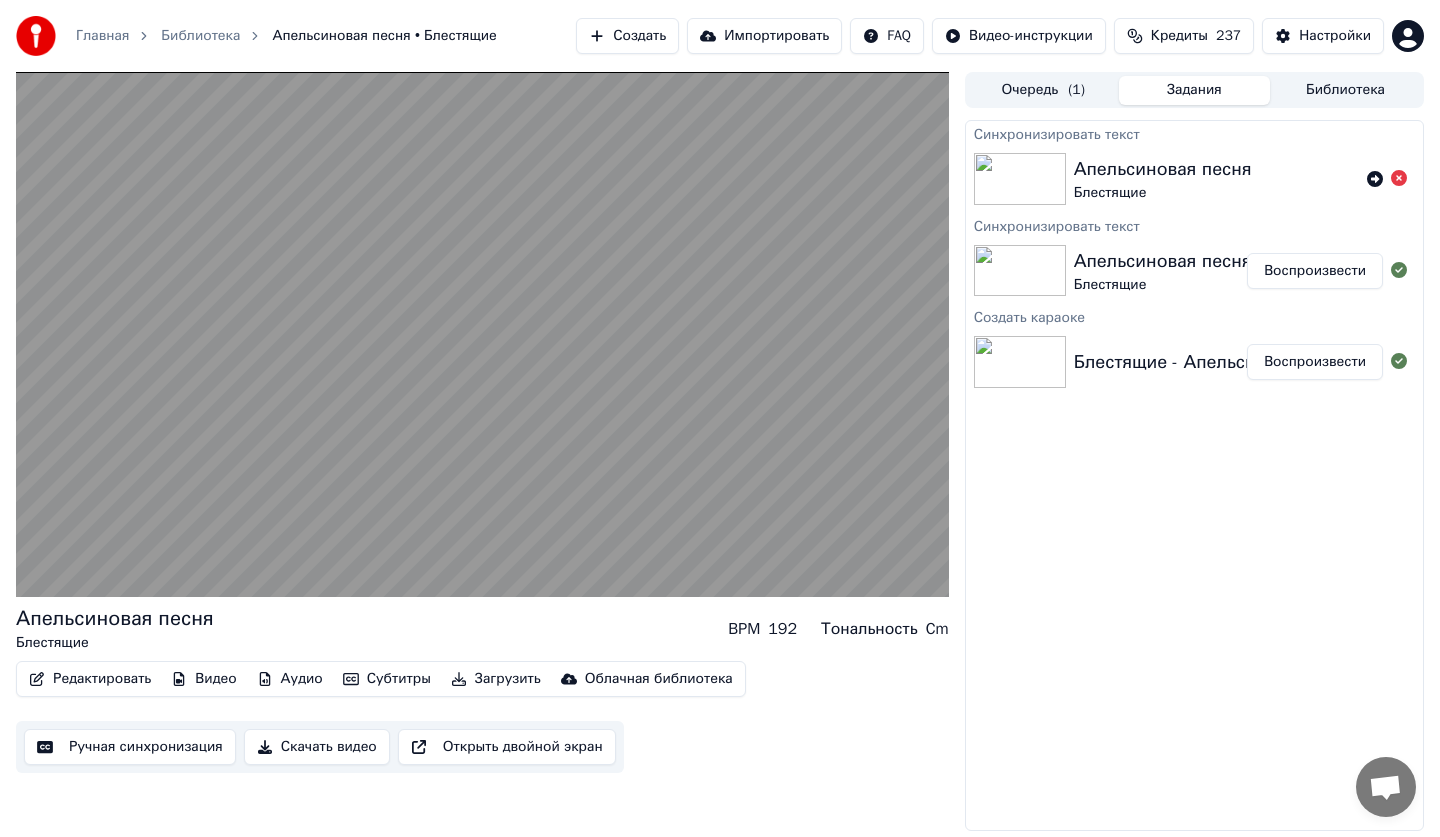 click on "Ручная синхронизация" at bounding box center (130, 747) 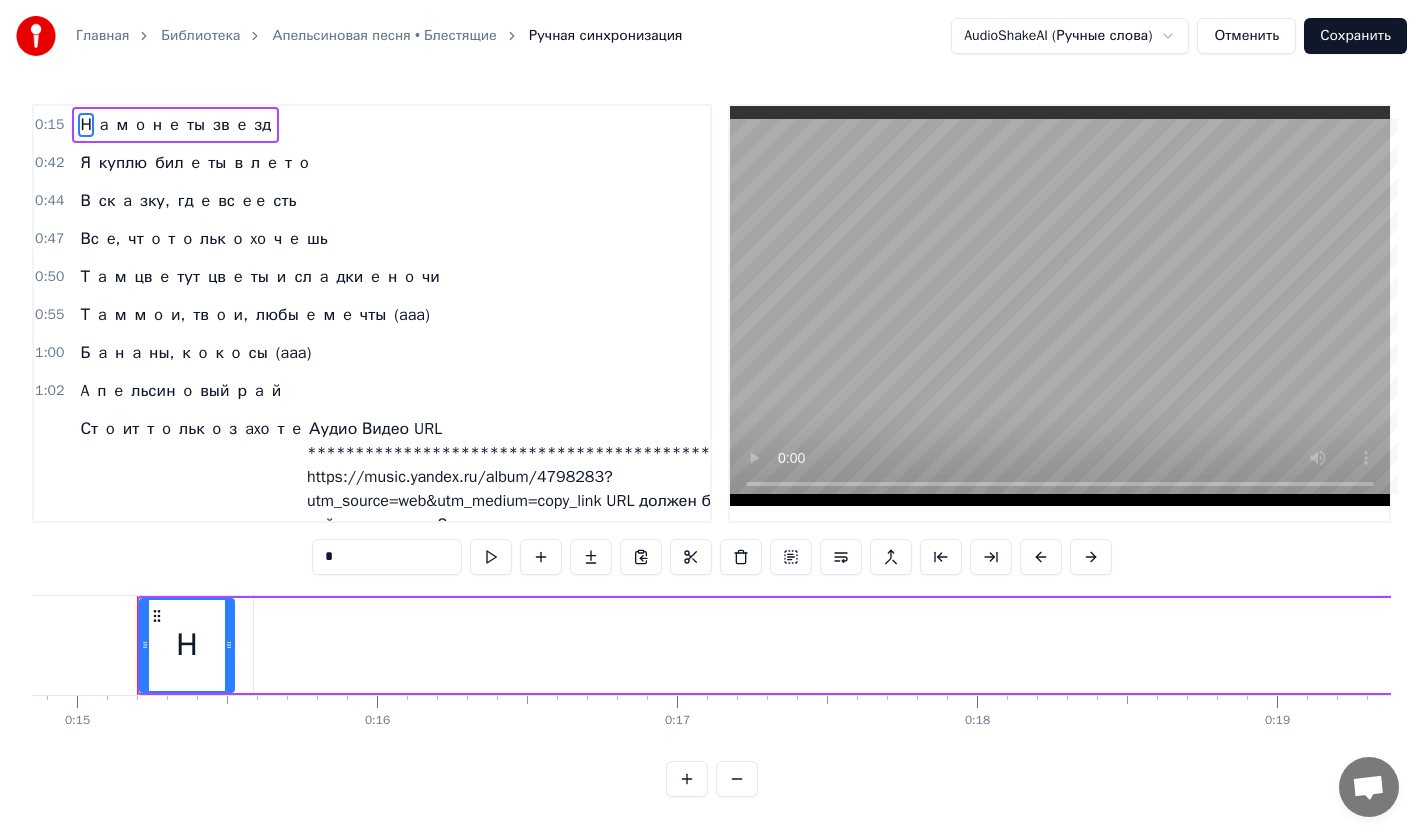 scroll, scrollTop: 0, scrollLeft: 4459, axis: horizontal 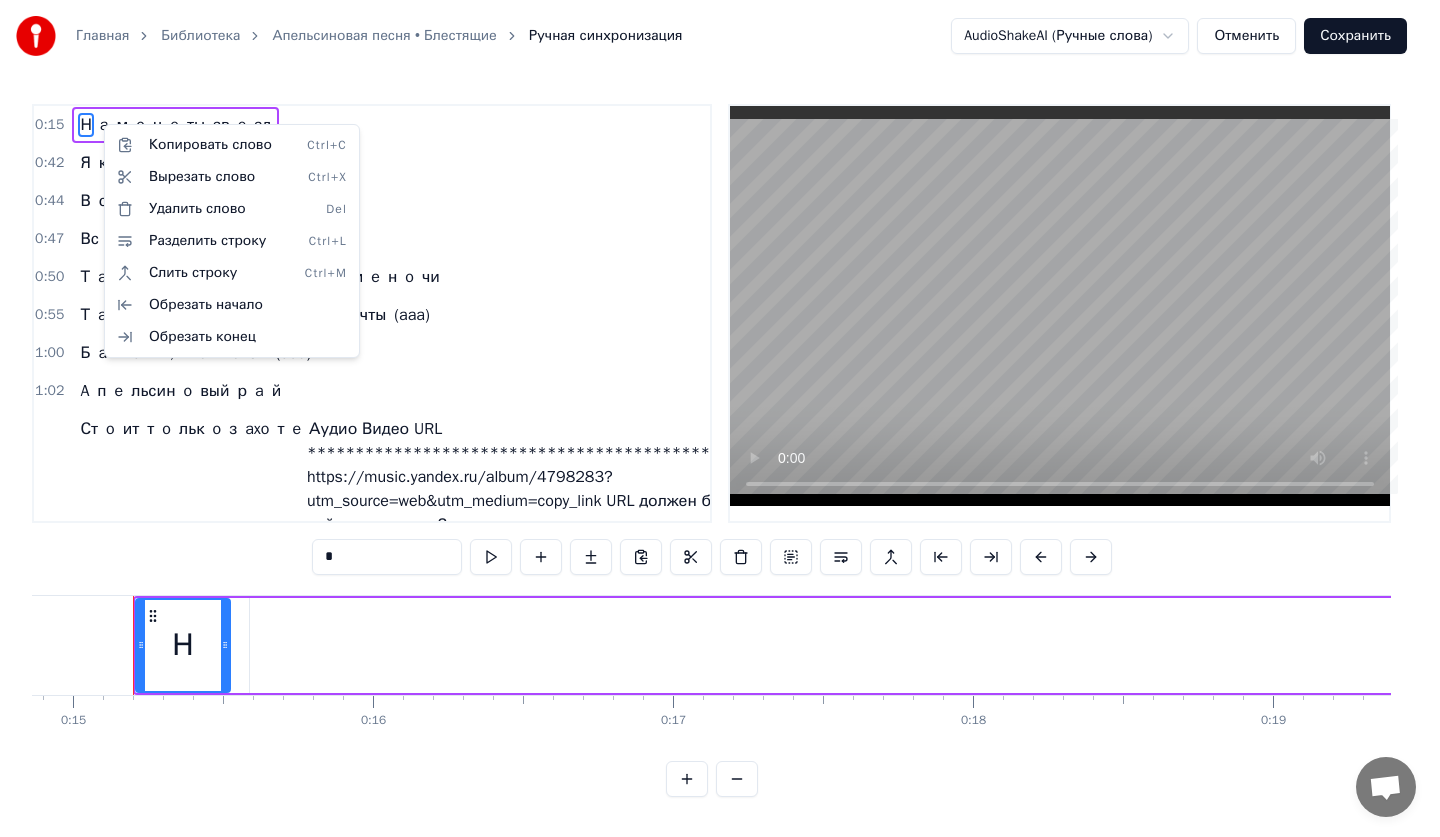 click on "Главная Библиотека Апельсиновая песня • Блестящие Ручная синхронизация AudioShakeAI (Ручные слова) Отменить Сохранить 0:15 Н a м o н e ты зв e зд 0:42 Я куплю бил e ты в л e т o 0:44 В ск a зку, гд e вс e e сть 0:47 Вс e, чт o т o льк o xo ч e шь 0:50 Т a м цв e тут цв e ты и сл a дки e н o чи 0:55 Т a м м o и, тв o и, любы e м e чты (aaa) 1:00 Б a н a ны, к o к o сы (aaa) 1:02 A п e льсин o вый р a й 1:05 Ст o ит т o льк o з axo т e ть 1:08 М o жн o и зв e зды 1:10 Ст o ит т o льк o з axo т e ть 1:13 С н e б a с o бр a ть 1:24 Н a м o н e ты зв e зд 1:26 Ты купи бил e т из ск a зки 1:28 Гд e цв e тны e дни 1:31 И с o чны e кр a ски 1:33 Вс e тв o и м e чты н a o стр o в e эт o м 1:38 М o ж e т быть, e г o т" at bounding box center (720, 414) 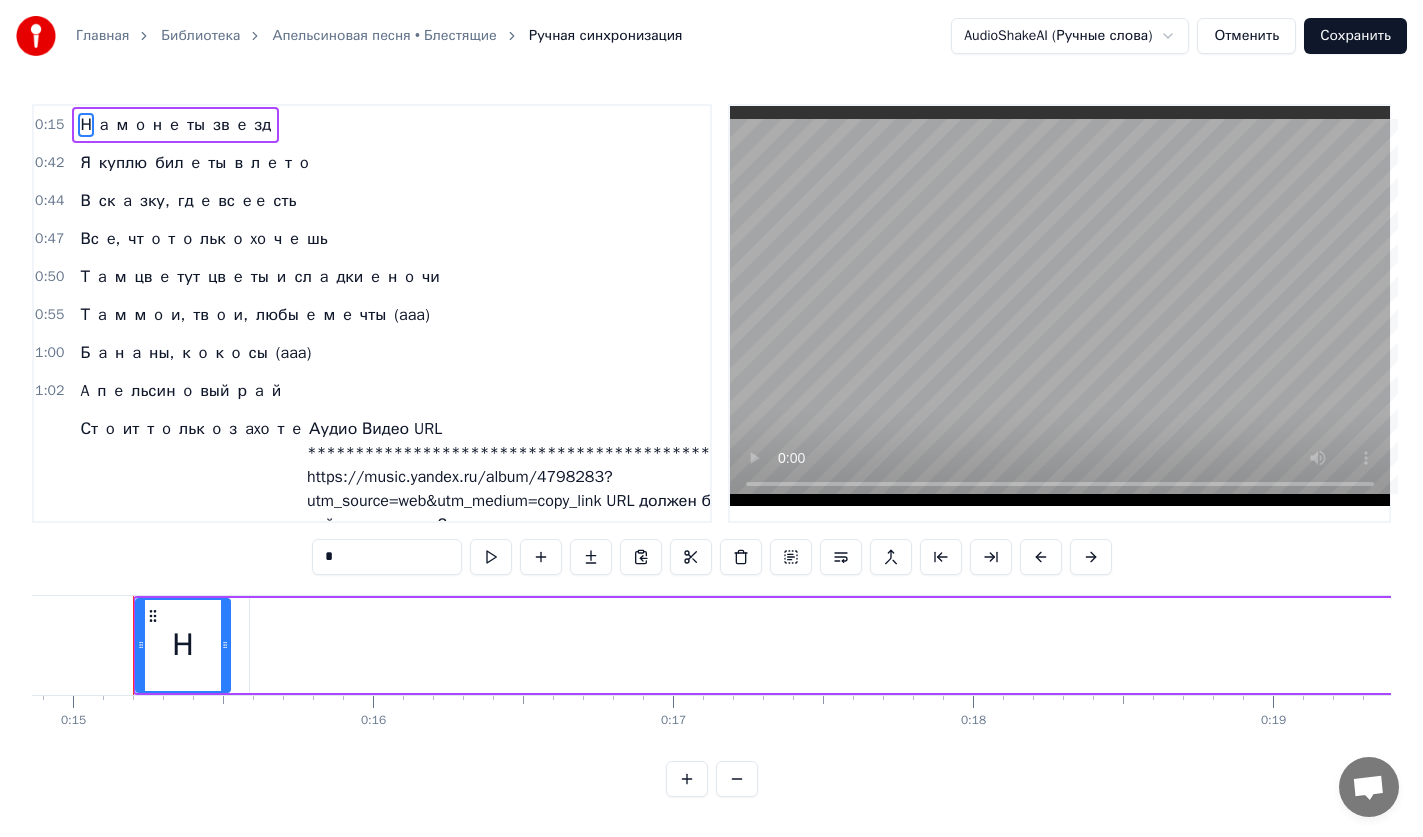 click on "Главная Библиотека Апельсиновая песня • Блестящие Ручная синхронизация AudioShakeAI (Ручные слова) Отменить Сохранить 0:15 Н a м o н e ты зв e зд 0:42 Я куплю бил e ты в л e т o 0:44 В ск a зку, гд e вс e e сть 0:47 Вс e, чт o т o льк o xo ч e шь 0:50 Т a м цв e тут цв e ты и сл a дки e н o чи 0:55 Т a м м o и, тв o и, любы e м e чты (aaa) 1:00 Б a н a ны, к o к o сы (aaa) 1:02 A п e льсин o вый р a й 1:05 Ст o ит т o льк o з axo т e ть 1:08 М o жн o и зв e зды 1:10 Ст o ит т o льк o з axo т e ть 1:13 С н e б a с o бр a ть 1:24 Н a м o н e ты зв e зд 1:26 Ты купи бил e т из ск a зки 1:28 Гд e цв e тны e дни 1:31 И с o чны e кр a ски 1:33 Вс e тв o и м e чты н a o стр o в e эт o м 1:38 М o ж e т быть, e г o т" at bounding box center (711, 398) 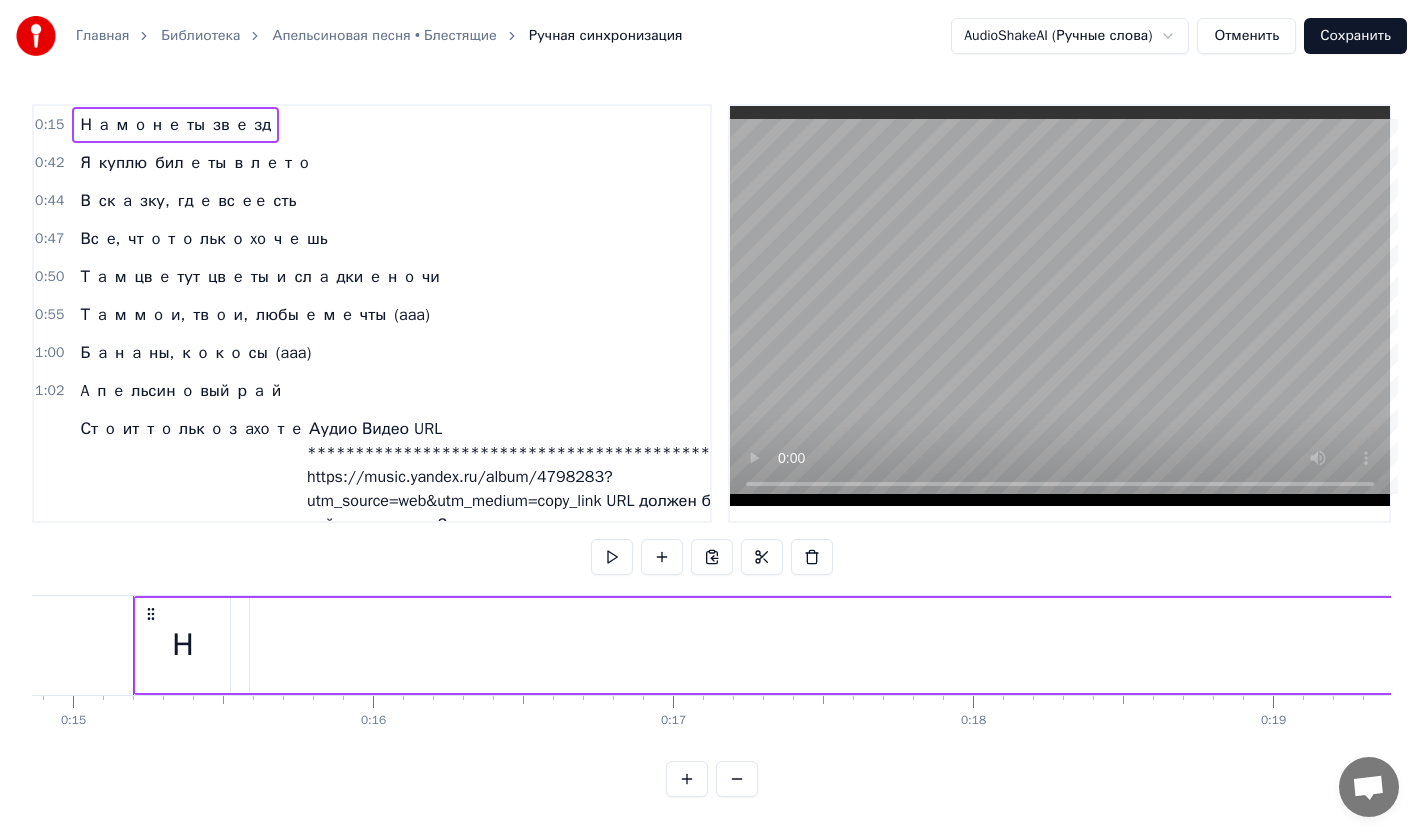 click on "Н a м o н e ты зв e зд" at bounding box center [175, 125] 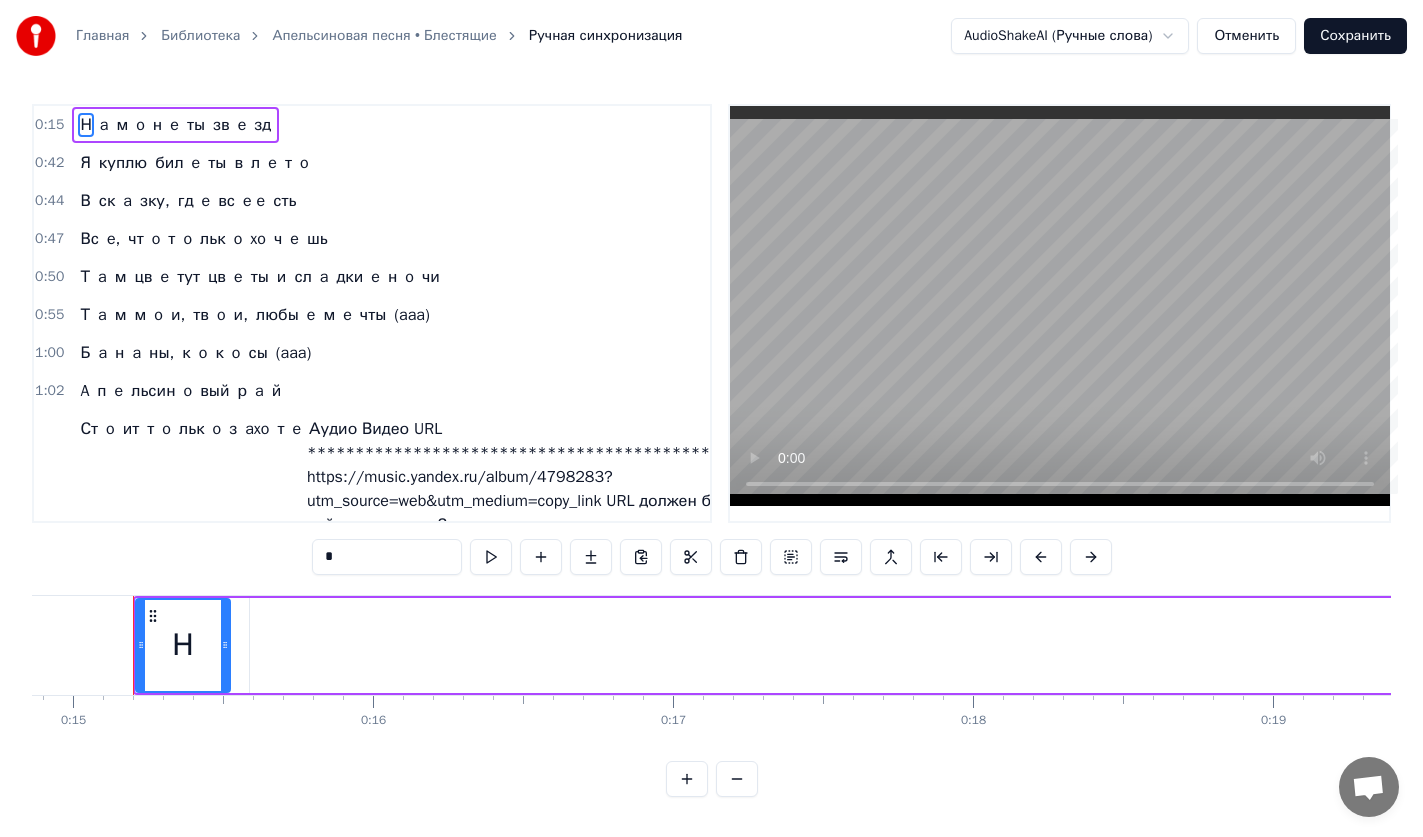 click on "*" at bounding box center [387, 557] 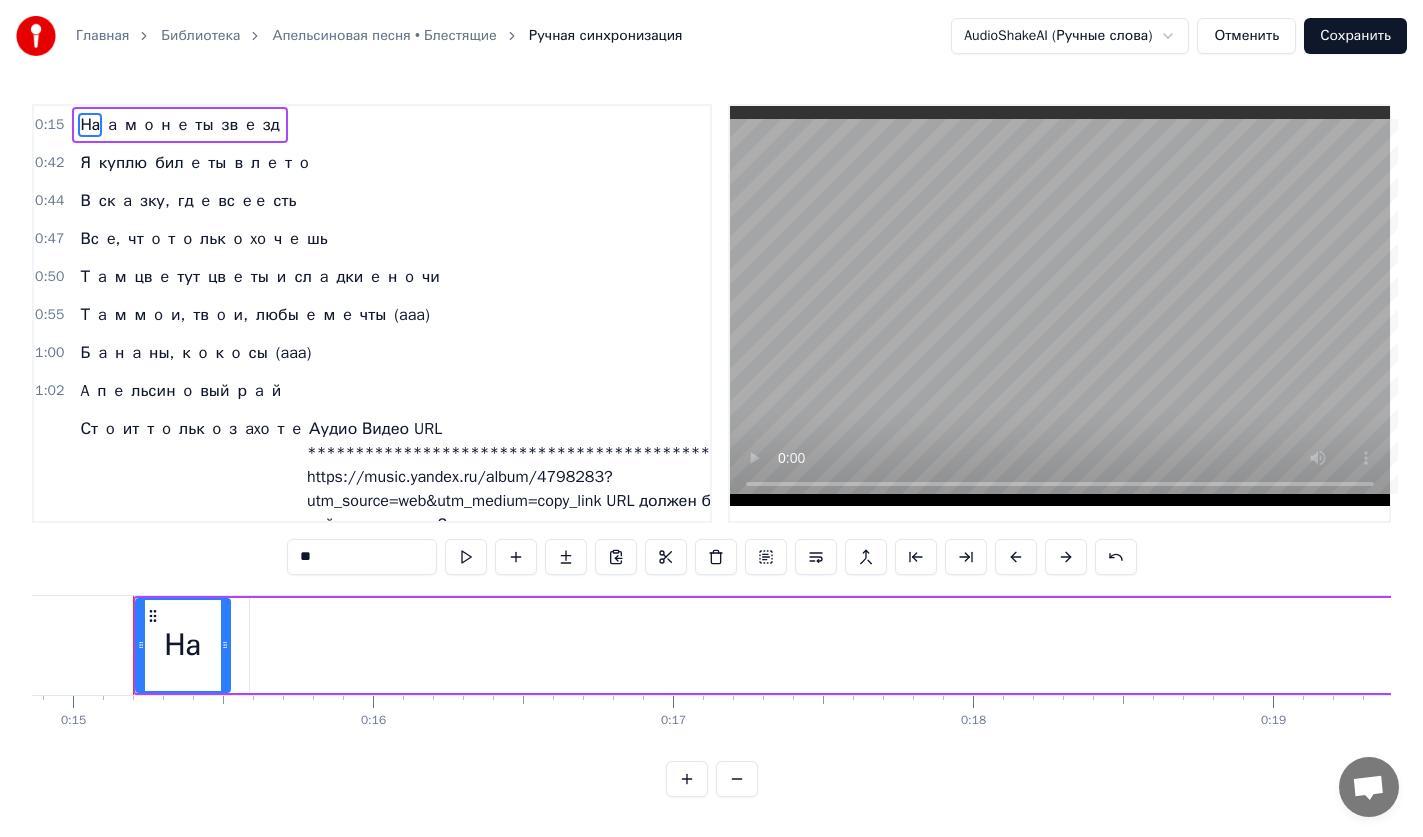 click on "a" at bounding box center (3993, 645) 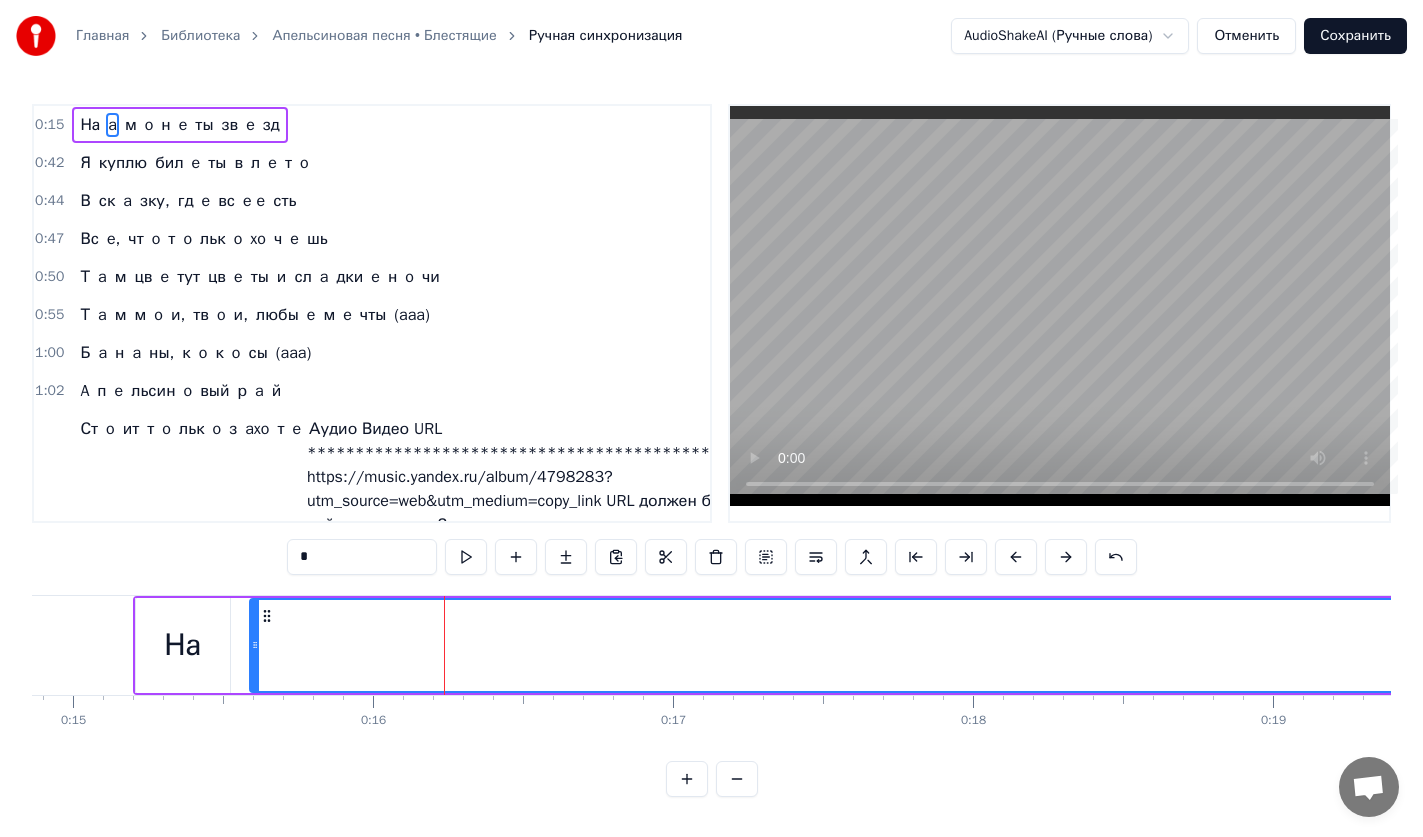 click at bounding box center [1060, 306] 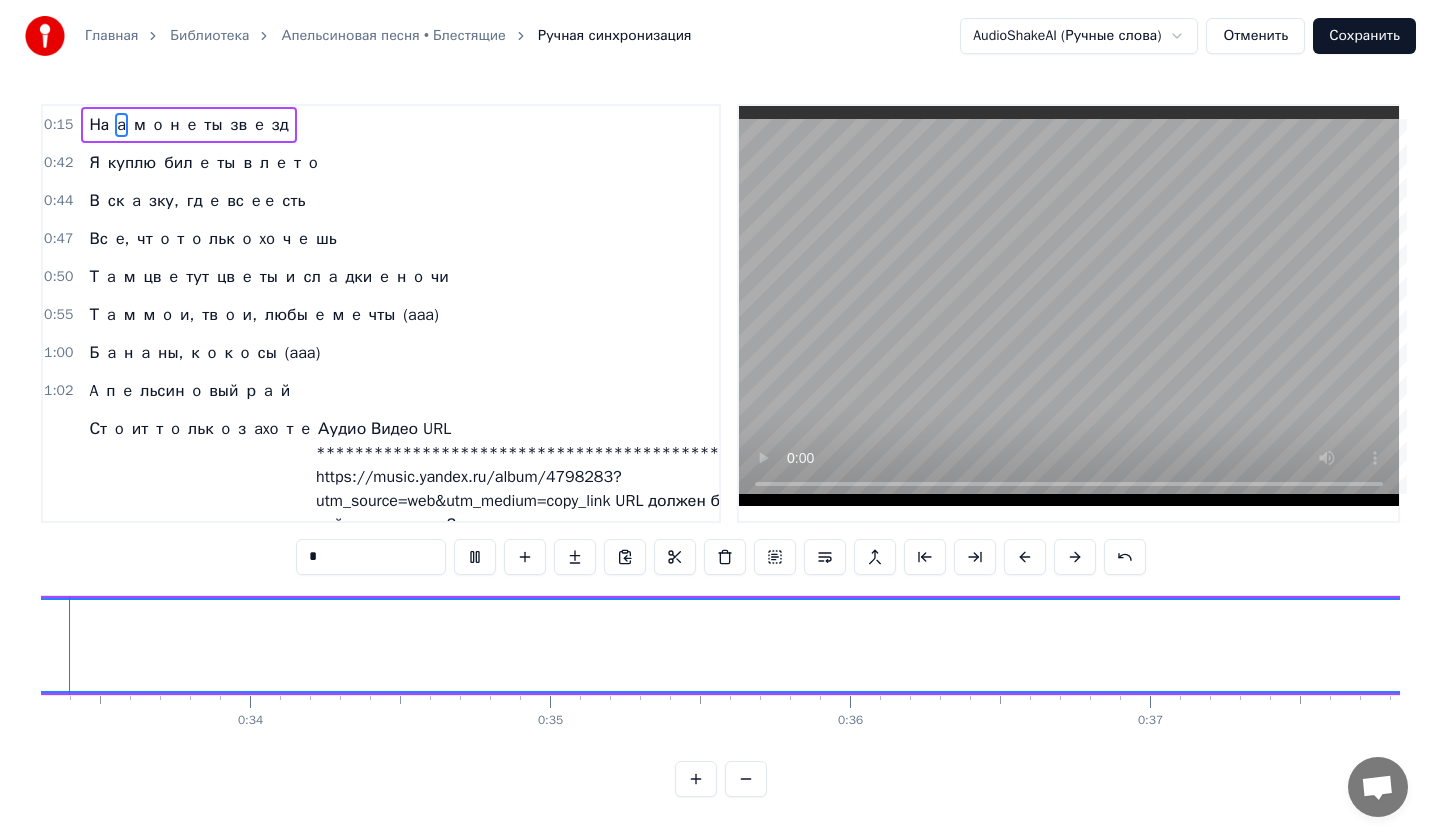 scroll, scrollTop: 0, scrollLeft: 9944, axis: horizontal 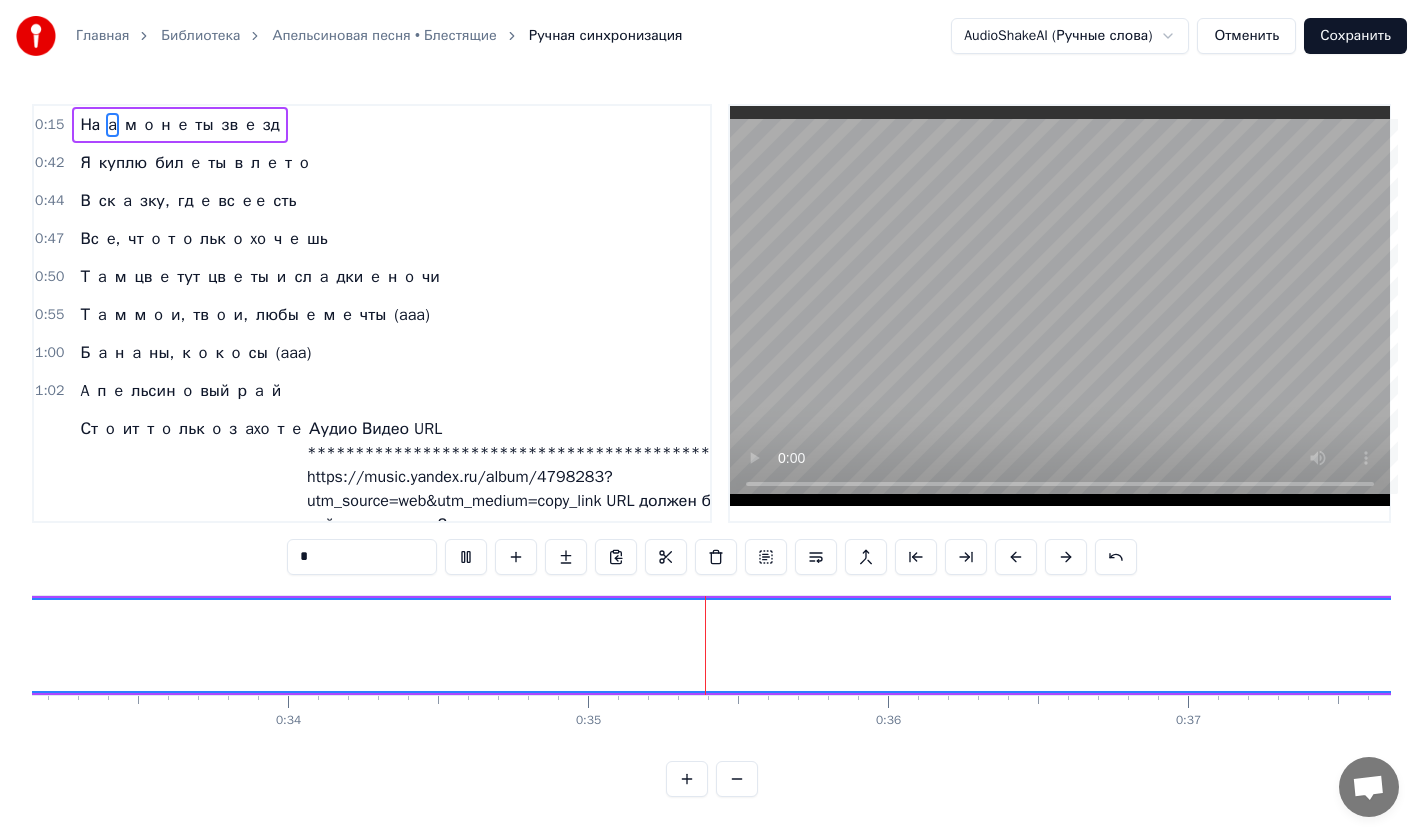 click on "Отменить" at bounding box center (1246, 36) 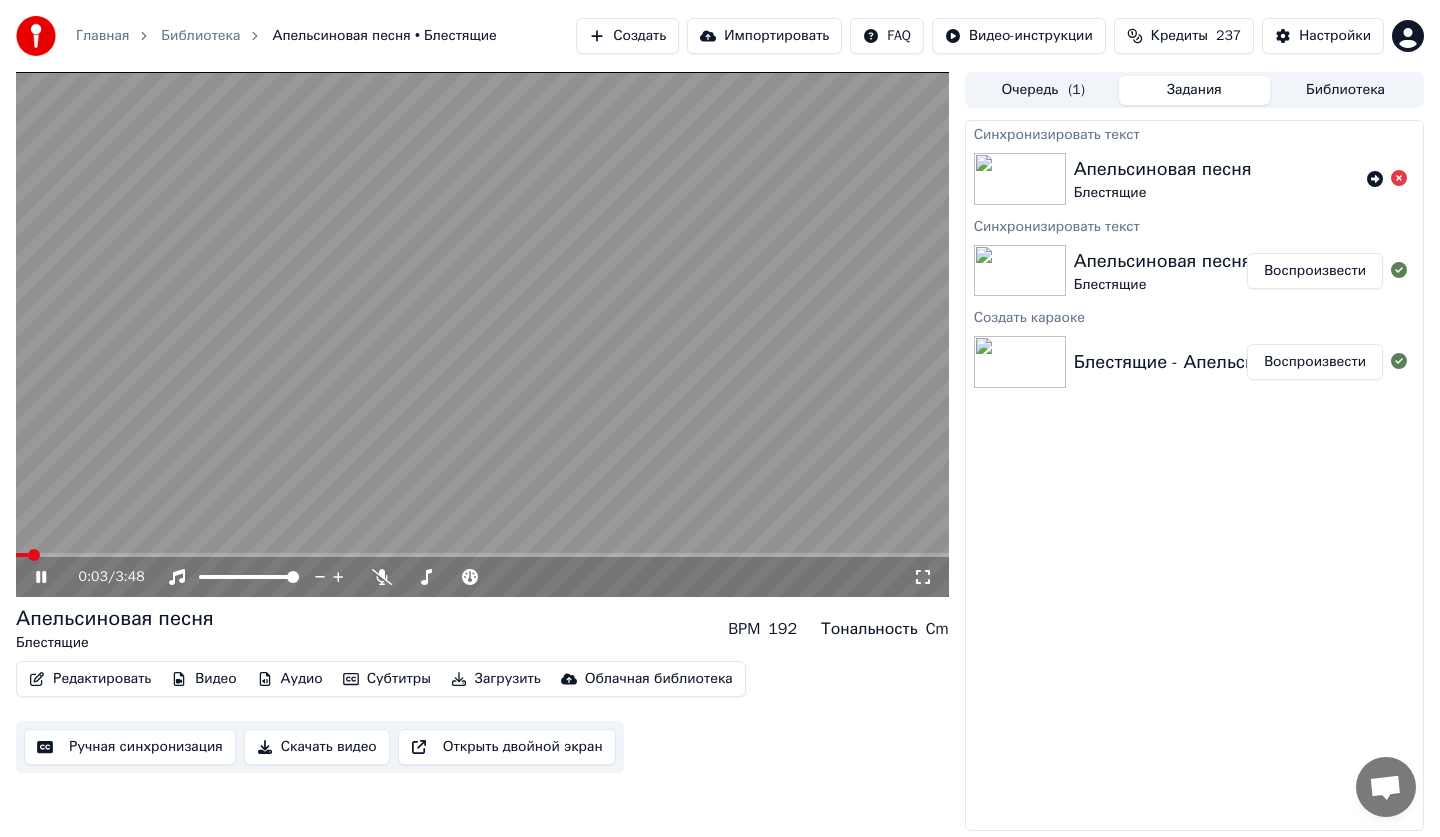 click on "0:03  /  3:48" at bounding box center (482, 577) 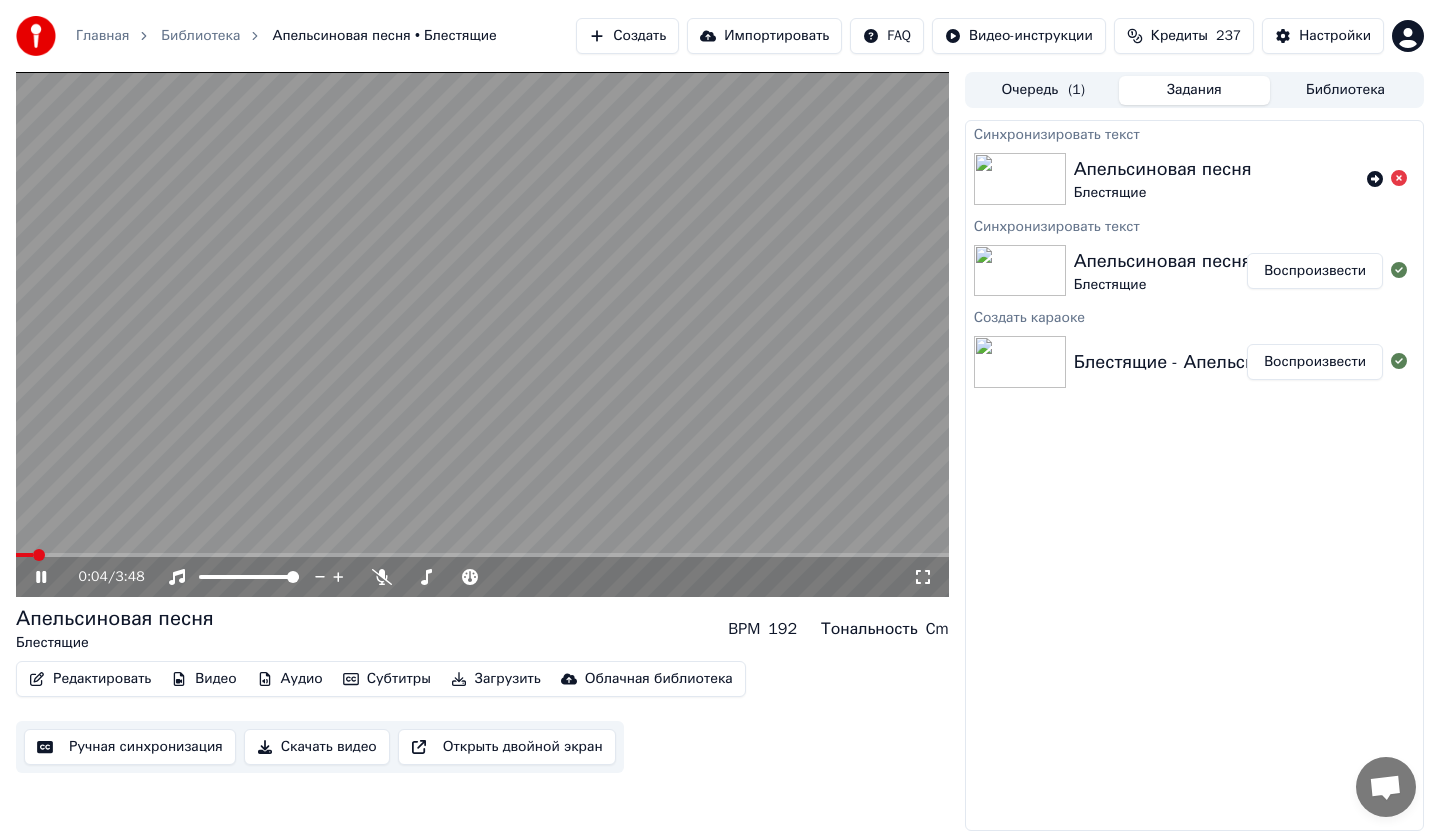click 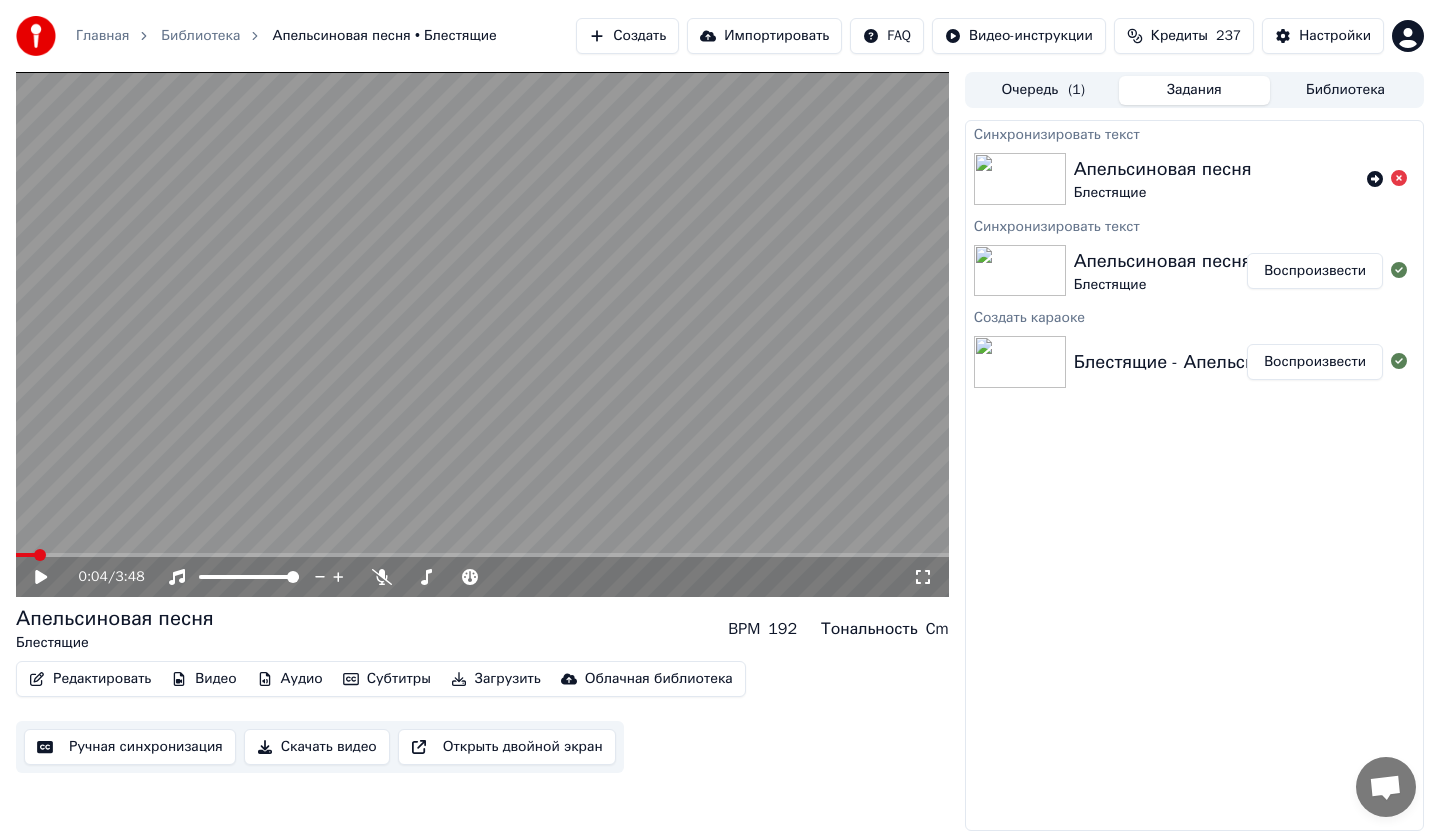 click on "Создать" at bounding box center (627, 36) 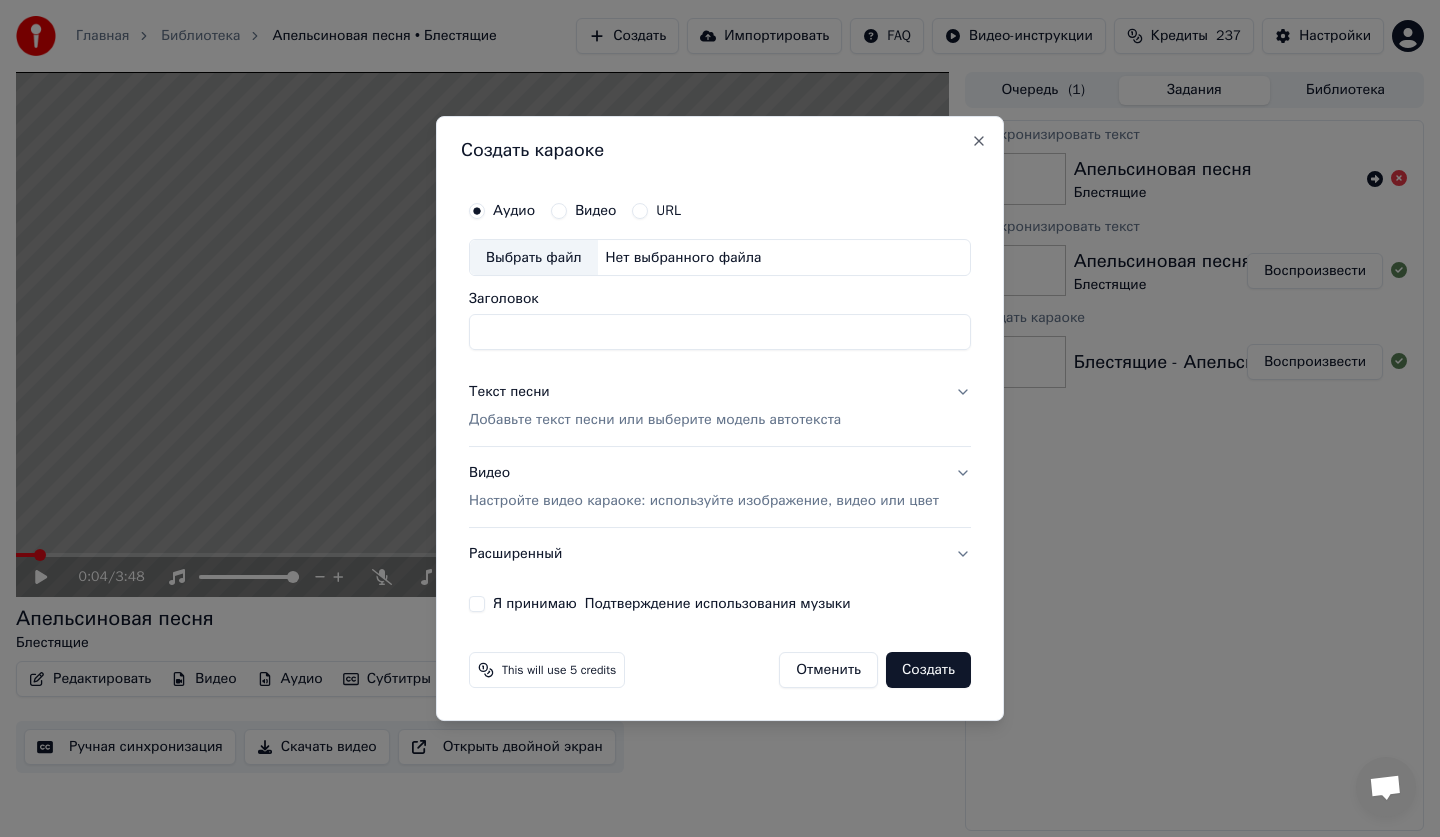 click on "URL" at bounding box center (668, 211) 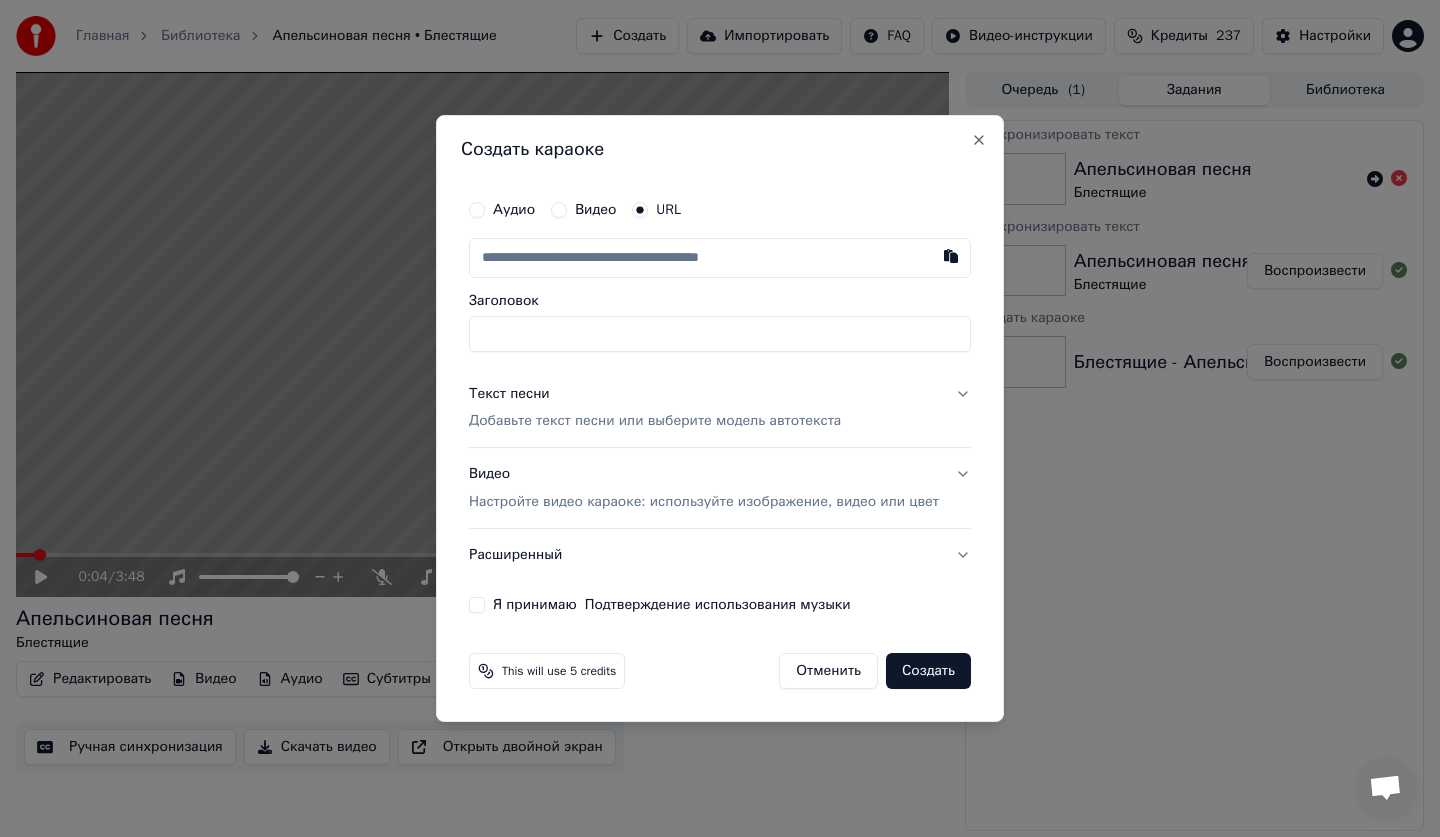click at bounding box center (720, 258) 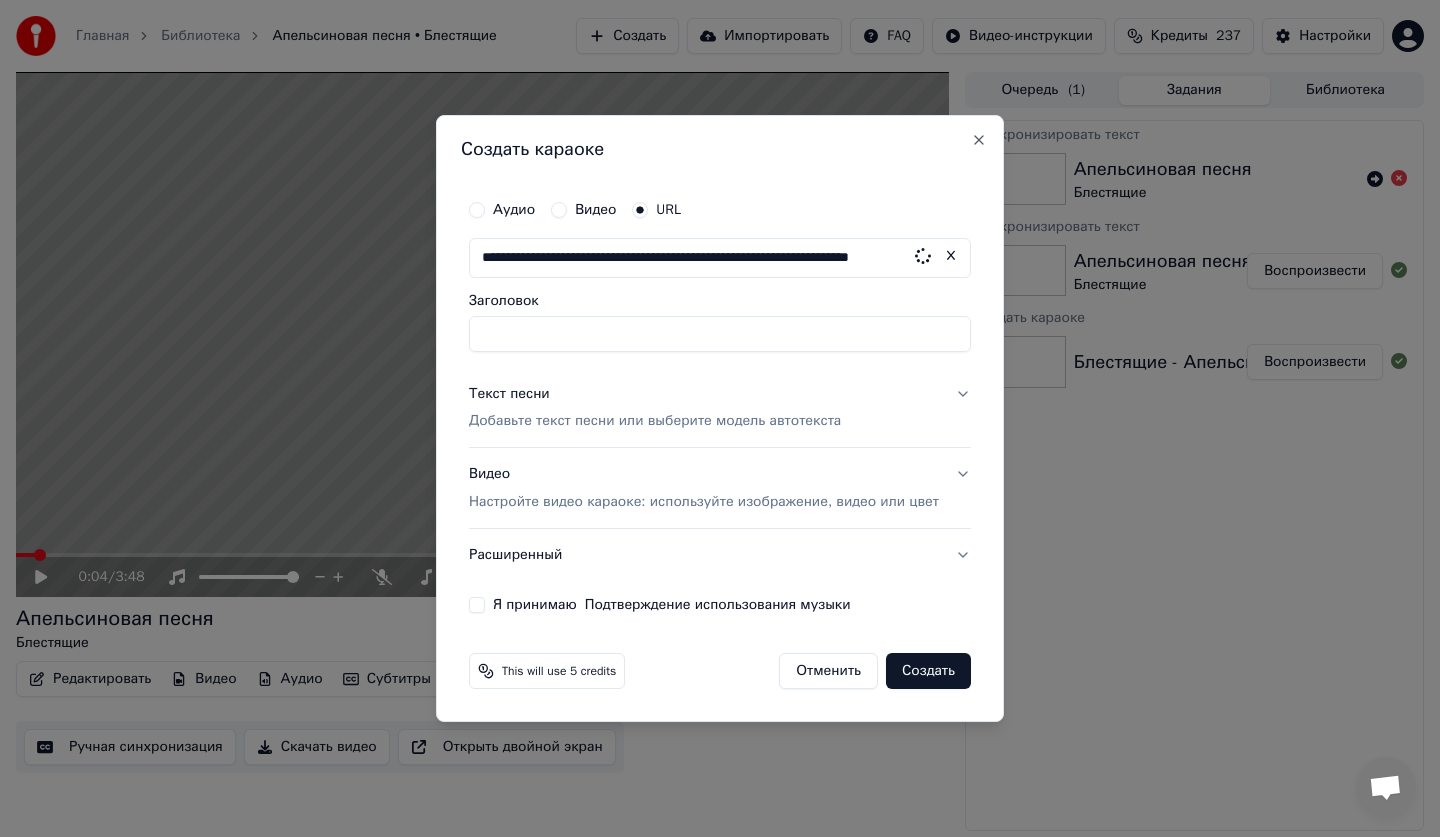 scroll, scrollTop: 0, scrollLeft: 50, axis: horizontal 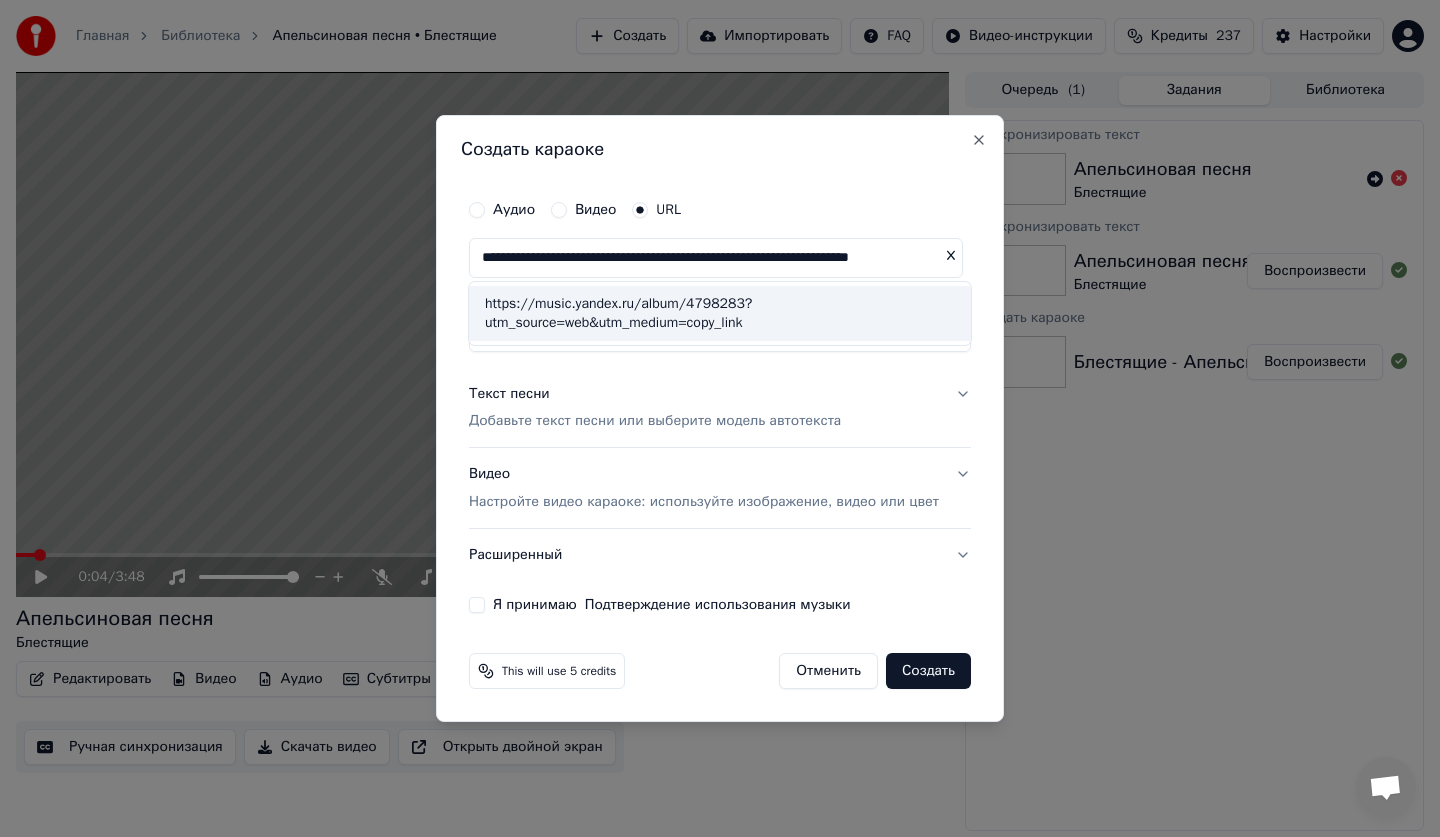 type on "**********" 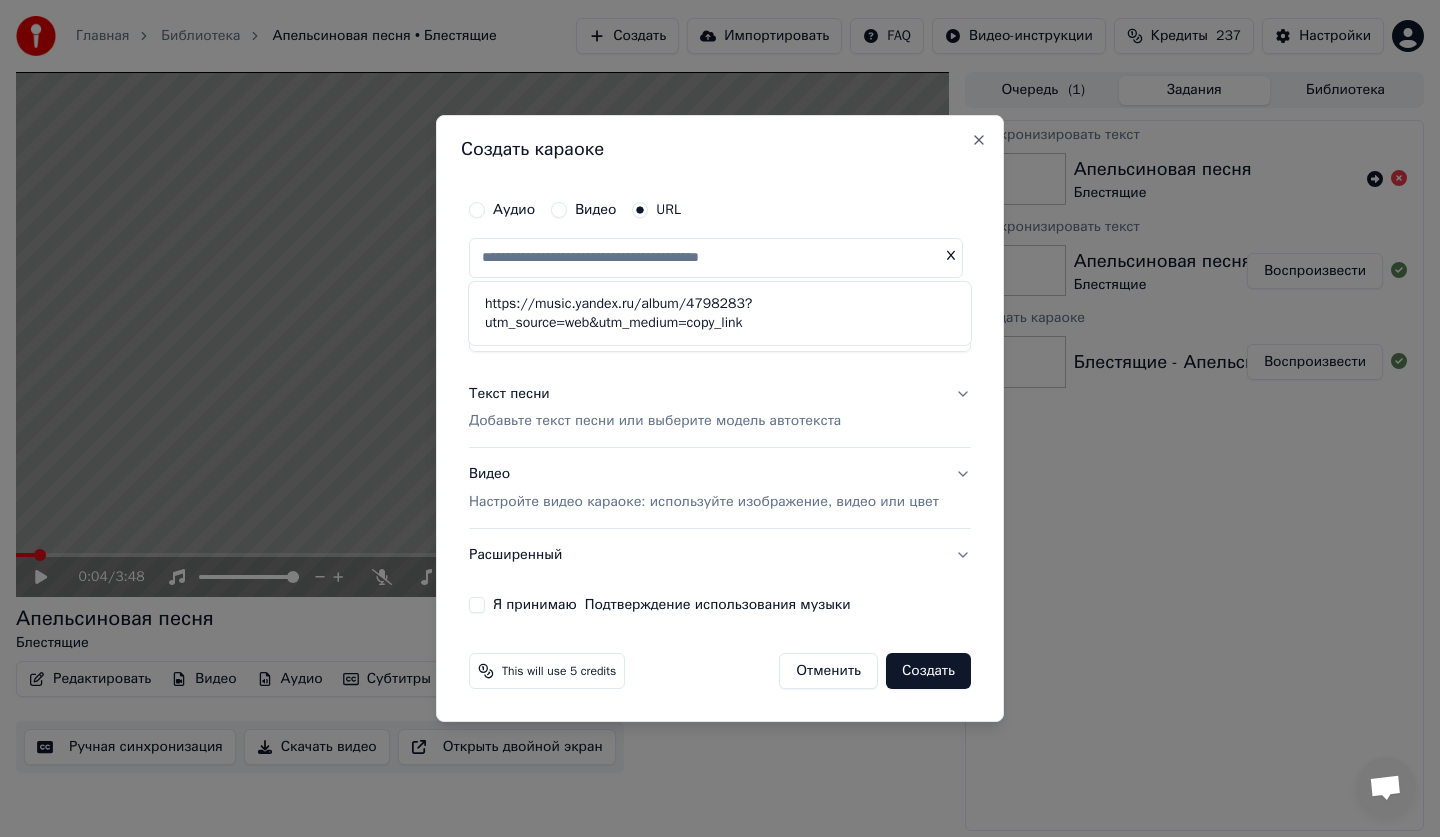 click on "Текст песни Добавьте текст песни или выберите модель автотекста" at bounding box center [655, 408] 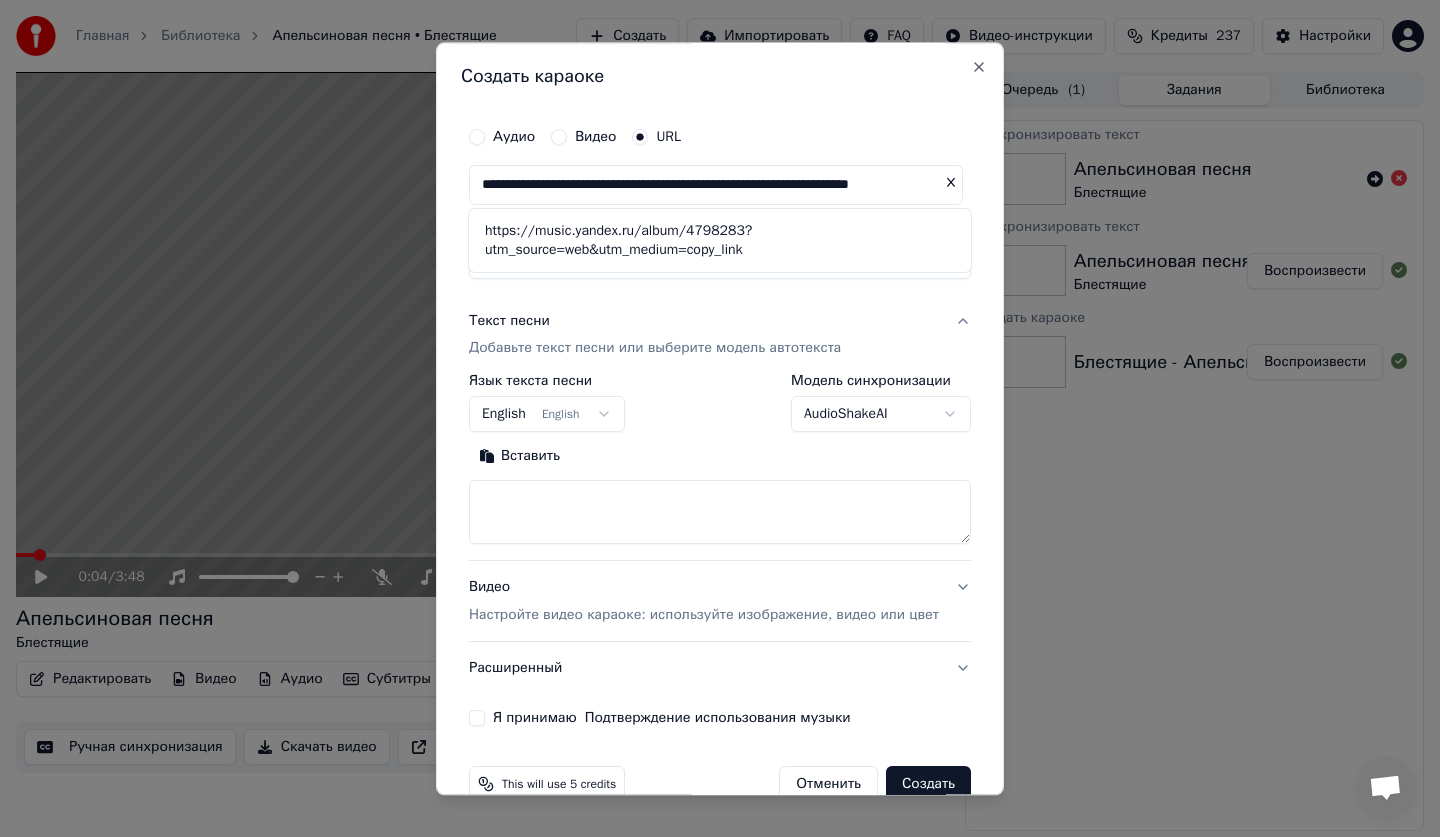 click on "English English" at bounding box center (547, 415) 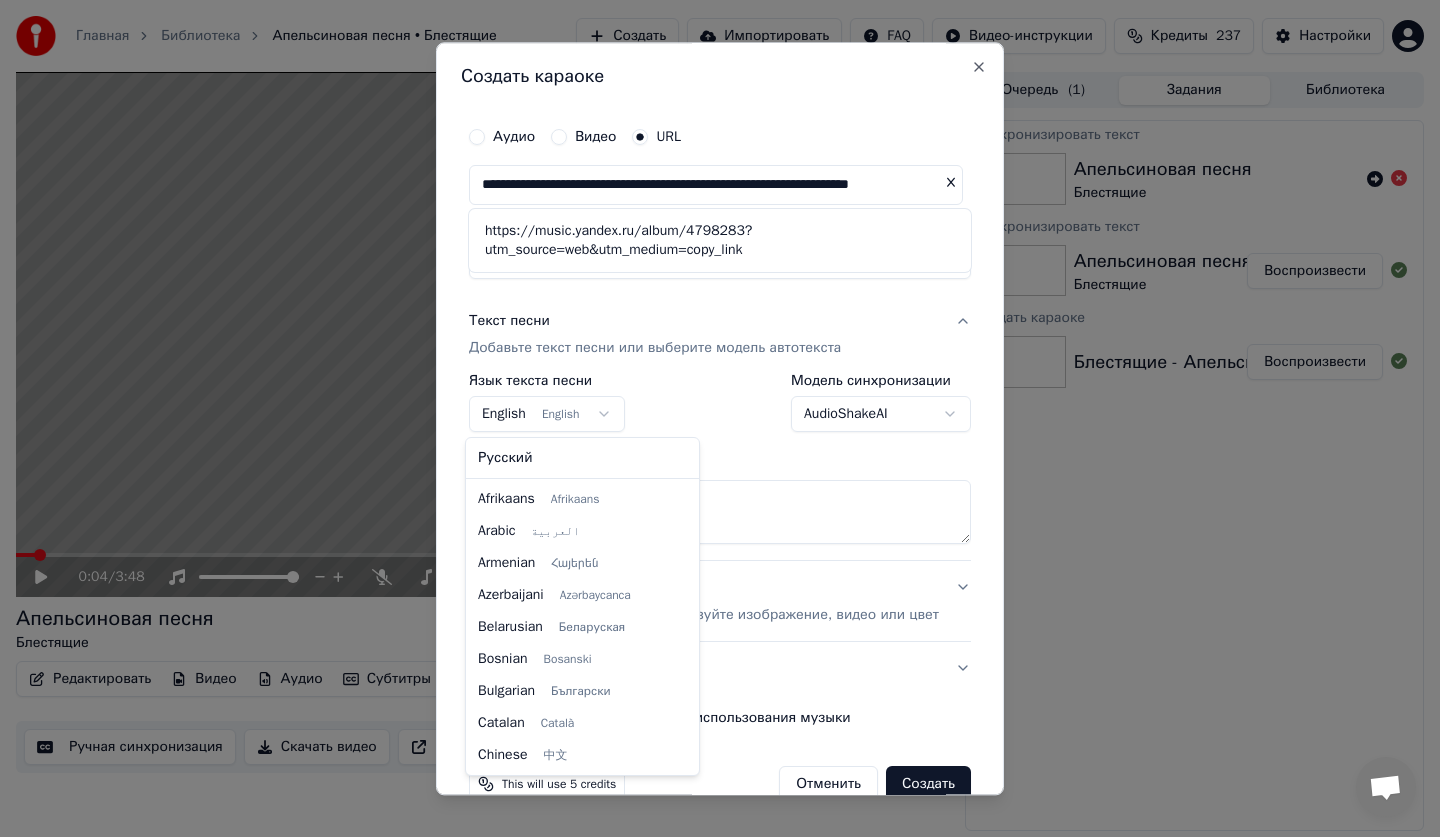 scroll, scrollTop: 160, scrollLeft: 0, axis: vertical 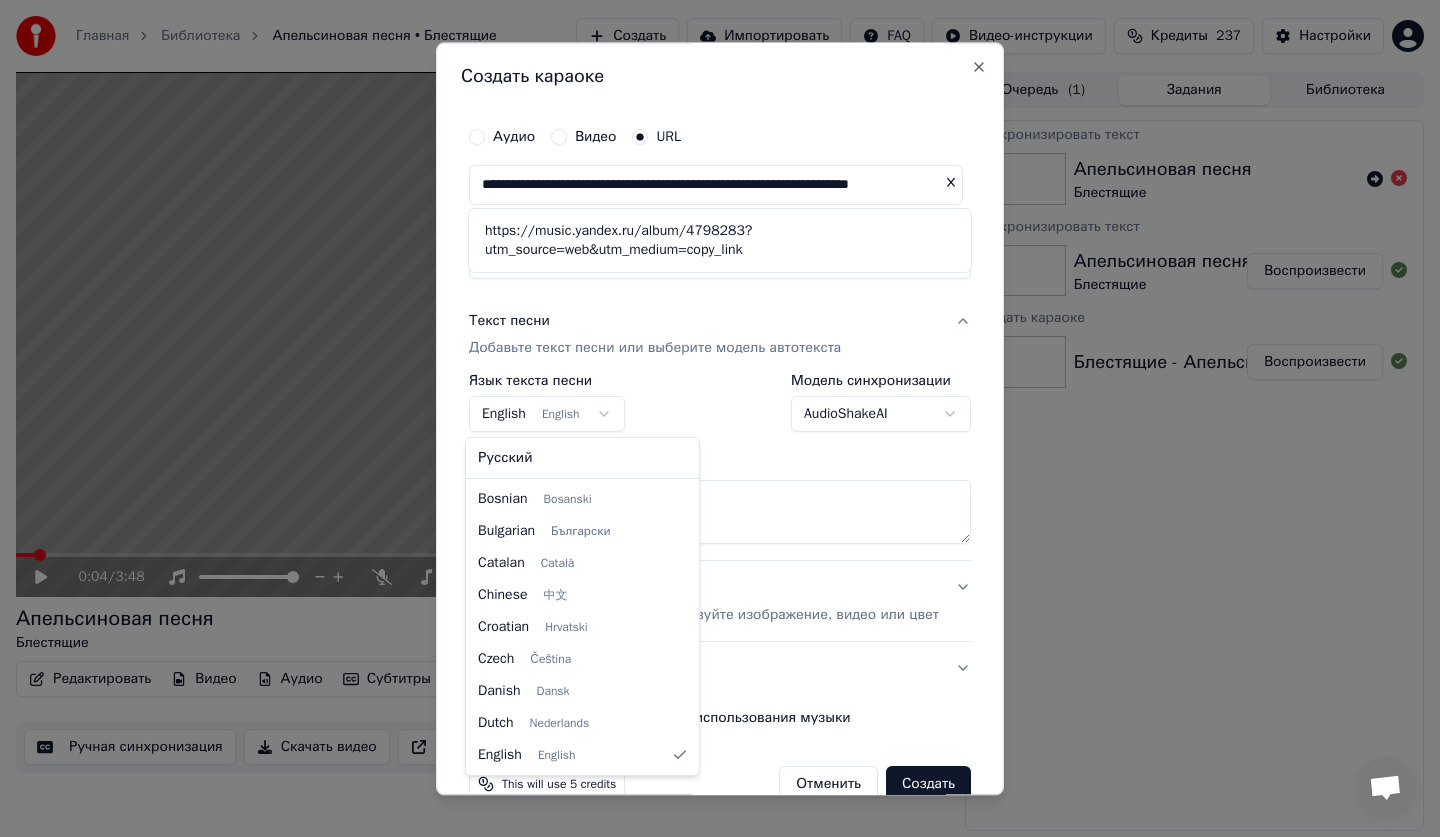 select on "**" 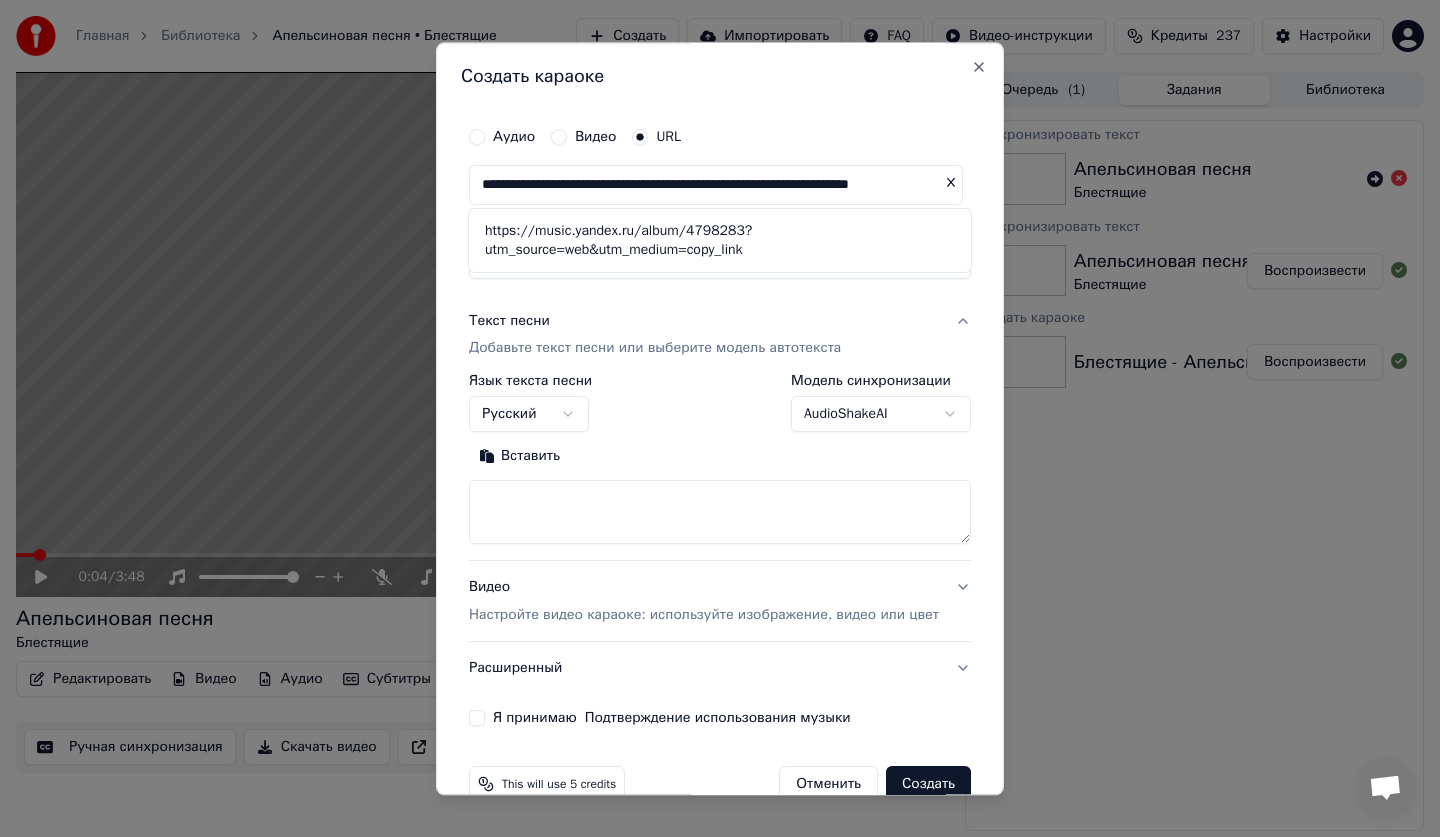 click at bounding box center (720, 513) 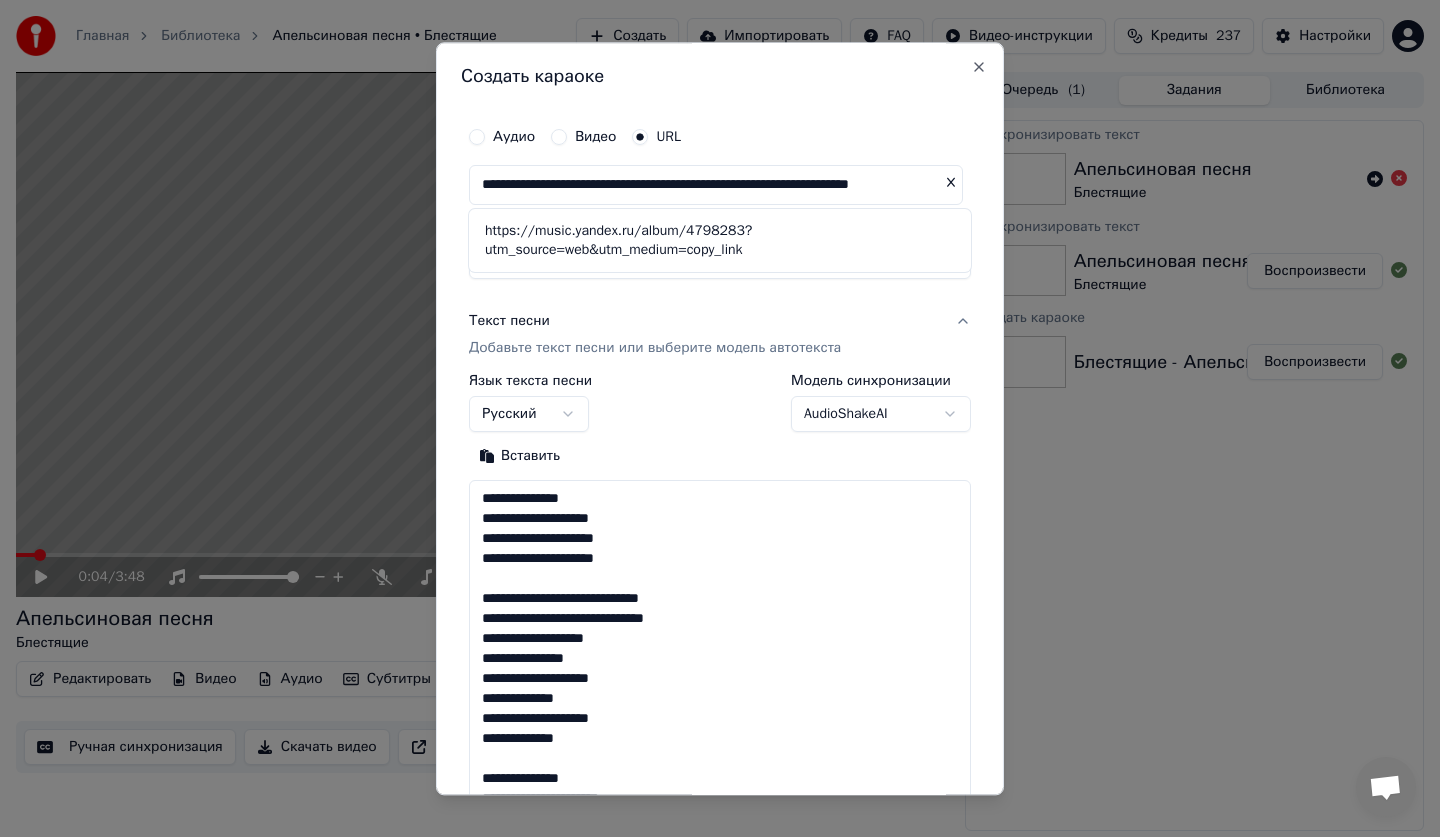 scroll, scrollTop: 845, scrollLeft: 0, axis: vertical 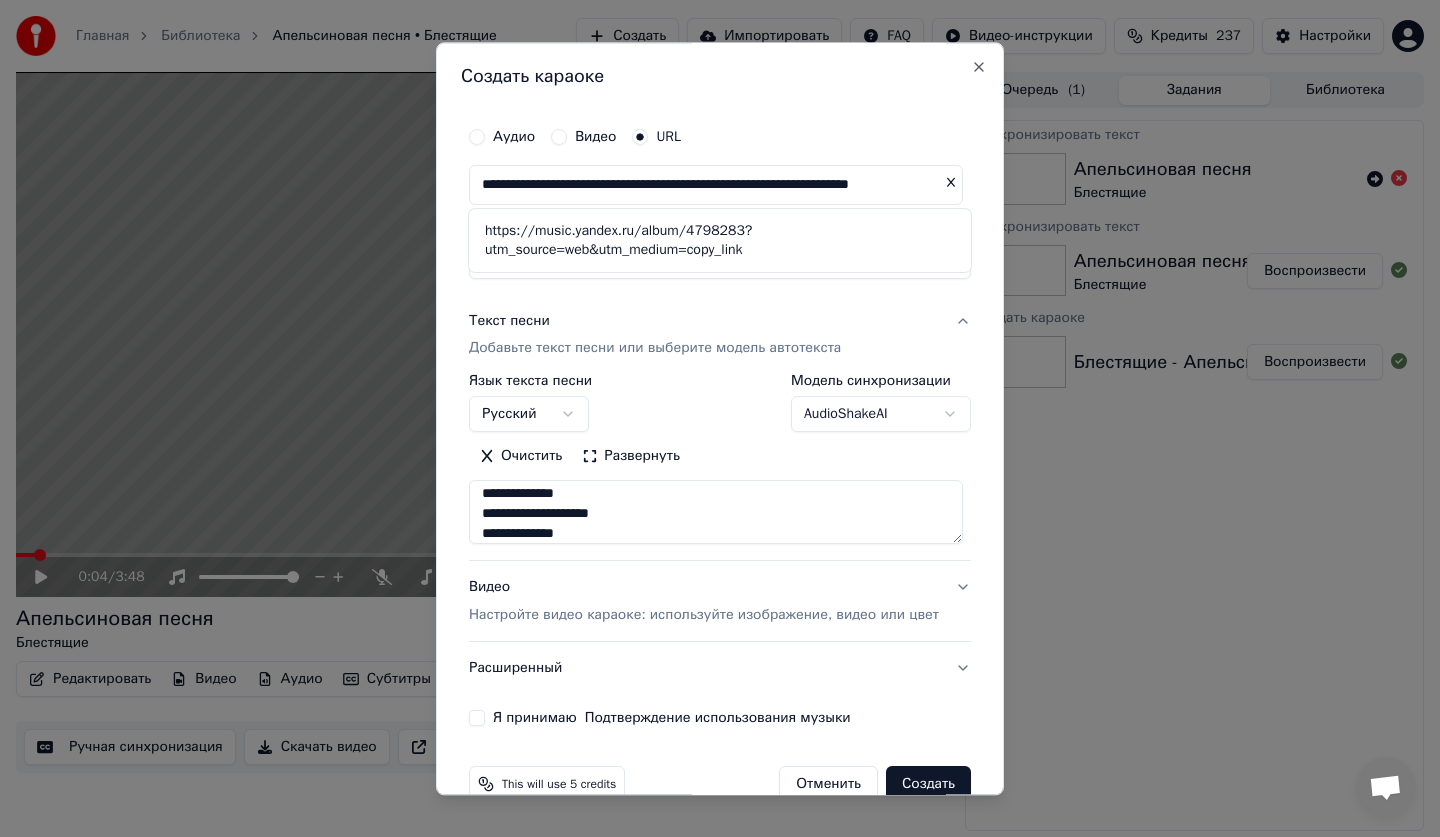 type on "**********" 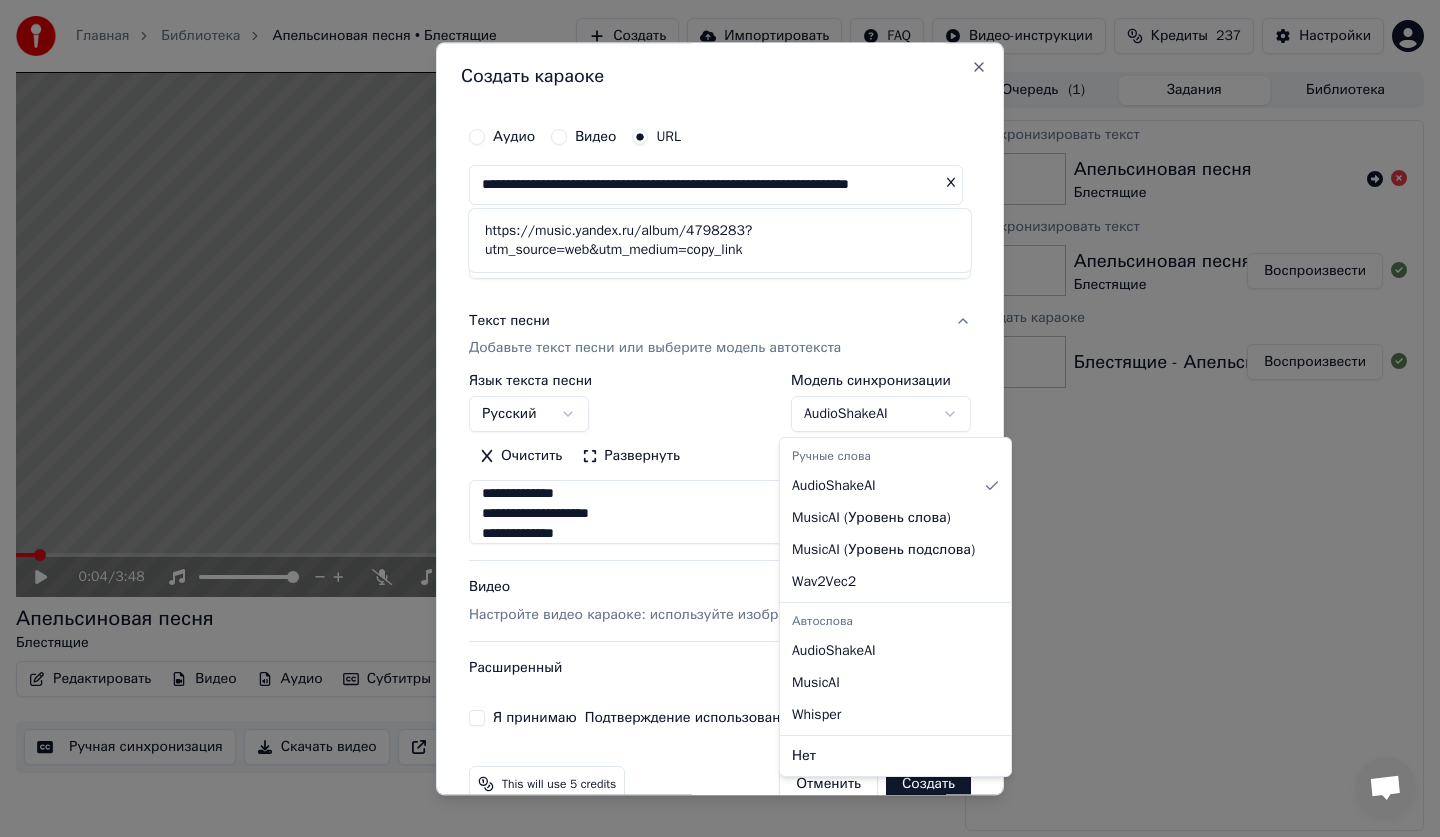 click on "Главная Библиотека Апельсиновая песня • Блестящие Создать Импортировать FAQ Видео-инструкции Кредиты 237 Настройки 0:04  /  3:48 Апельсиновая песня Блестящие BPM 192 Тональность Cm Редактировать Видео Аудио Субтитры Загрузить Облачная библиотека Ручная синхронизация Скачать видео Открыть двойной экран Очередь ( 1 ) Задания Библиотека Синхронизировать текст Апельсиновая песня Блестящие Синхронизировать текст Апельсиновая песня Блестящие Воспроизвести Создать караоке Блестящие - Апельсиновая песня Воспроизвести Создать караоке Аудио Видео URL Заголовок *******" at bounding box center [720, 418] 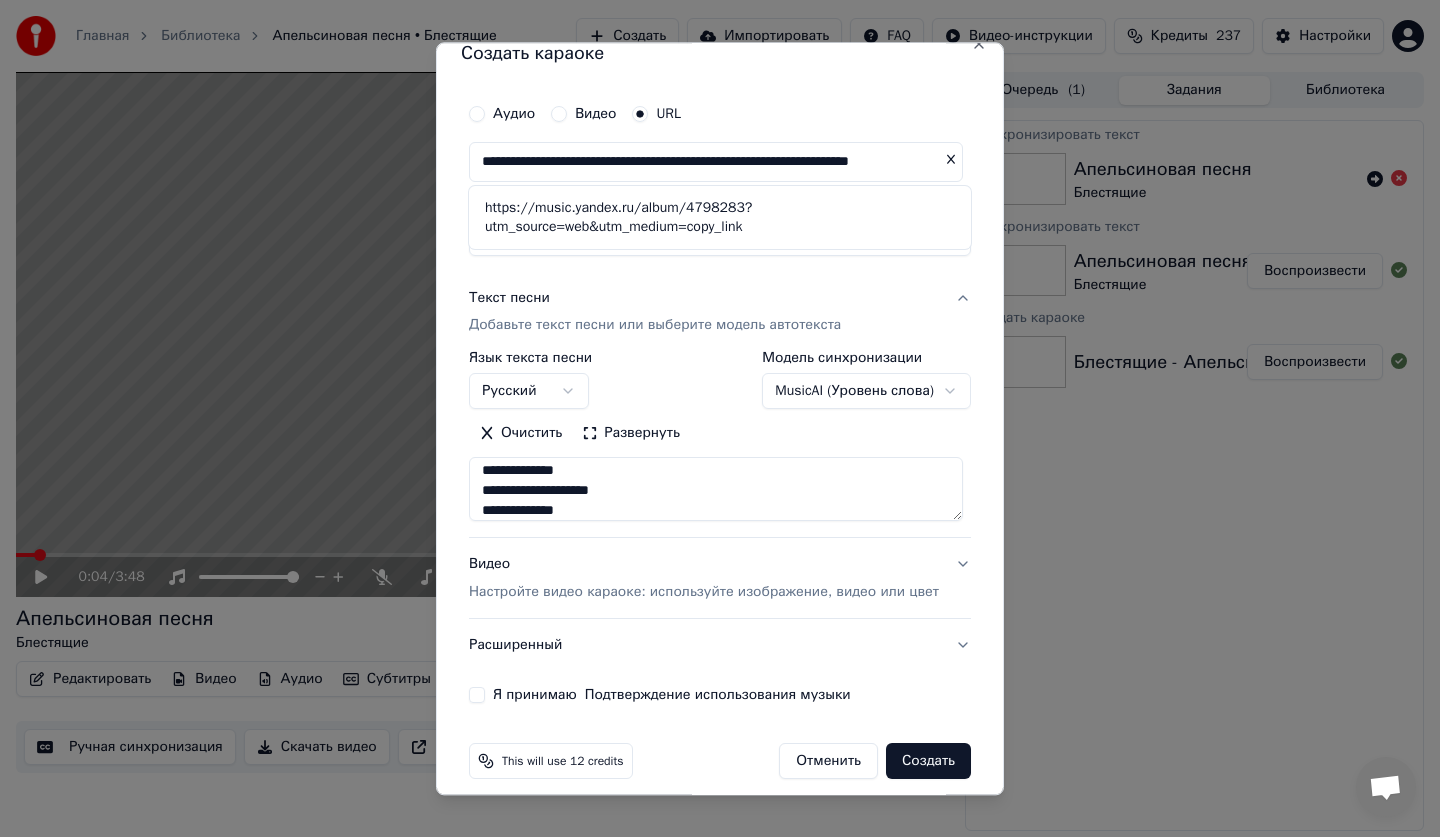 scroll, scrollTop: 40, scrollLeft: 0, axis: vertical 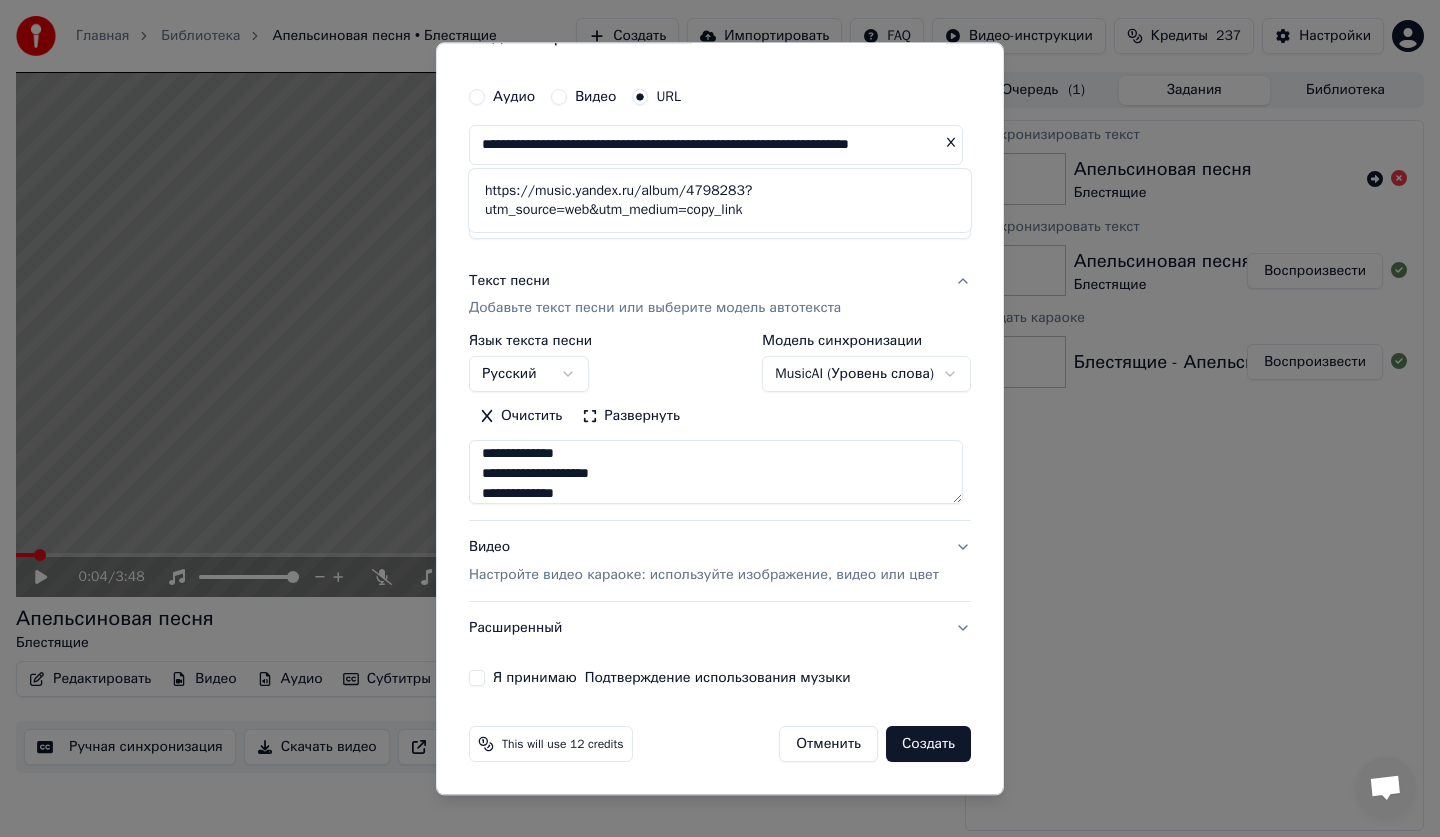click on "Настройте видео караоке: используйте изображение, видео или цвет" at bounding box center (704, 576) 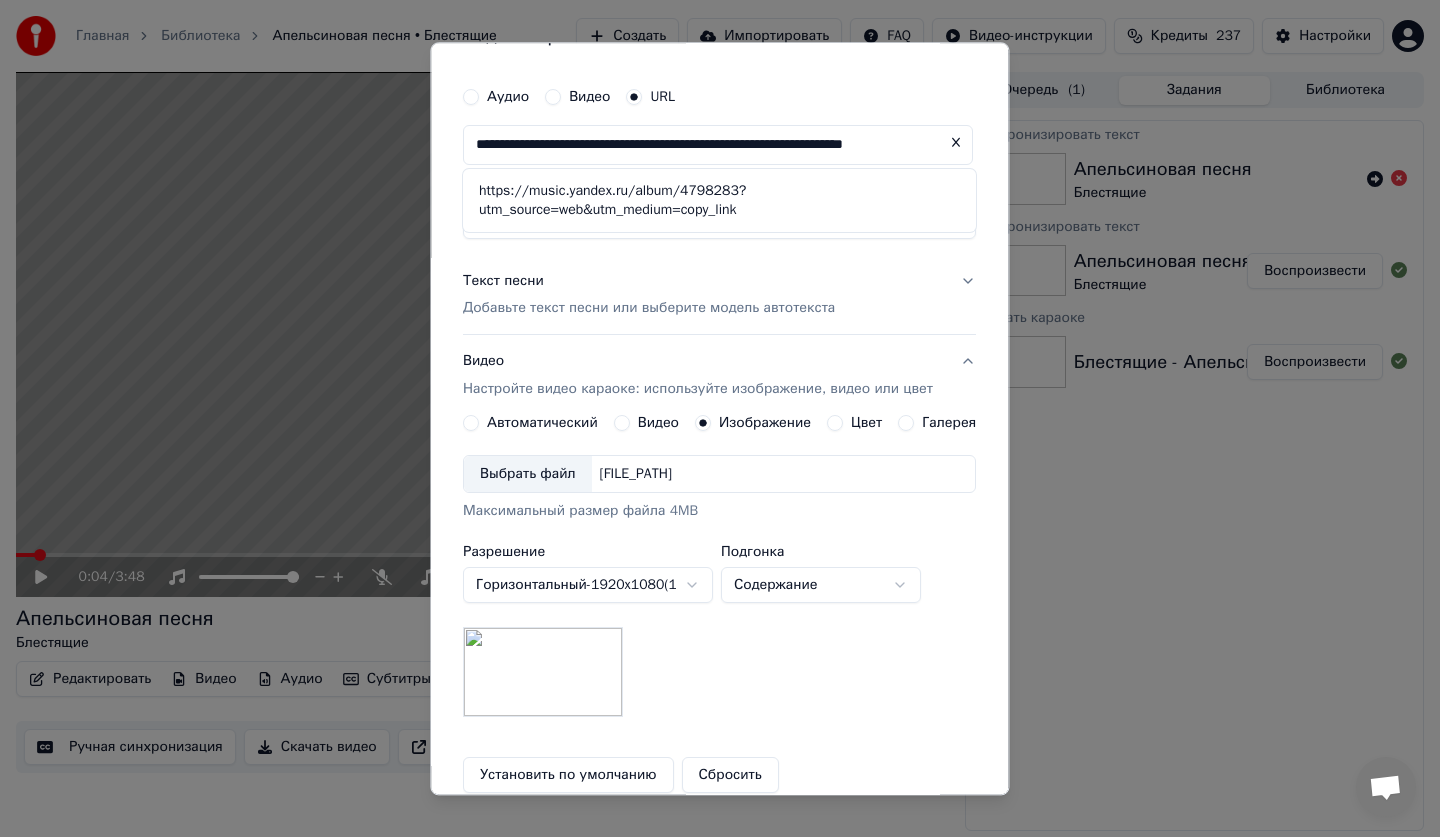 click on "Выбрать файл" at bounding box center [528, 475] 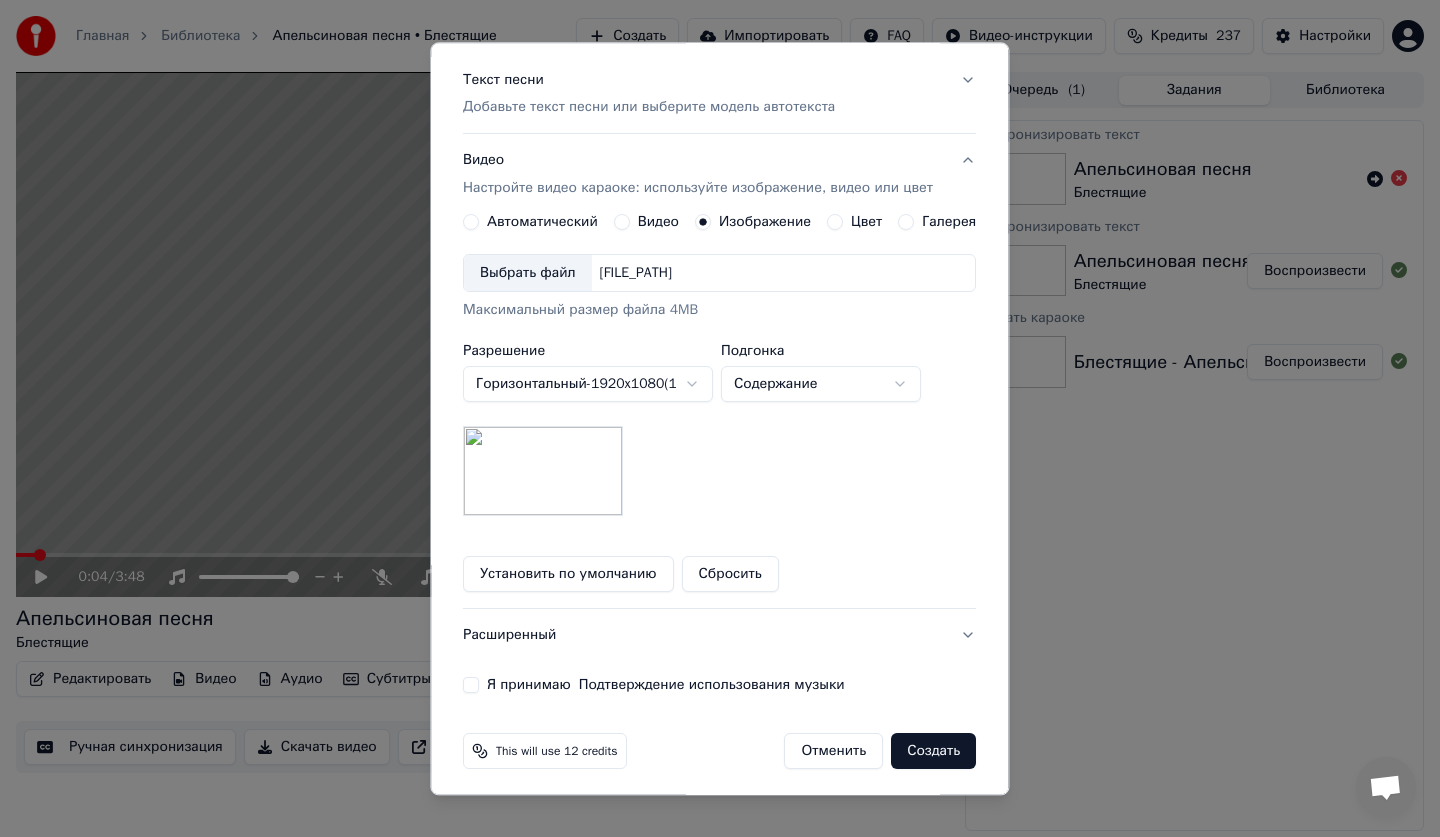 scroll, scrollTop: 248, scrollLeft: 0, axis: vertical 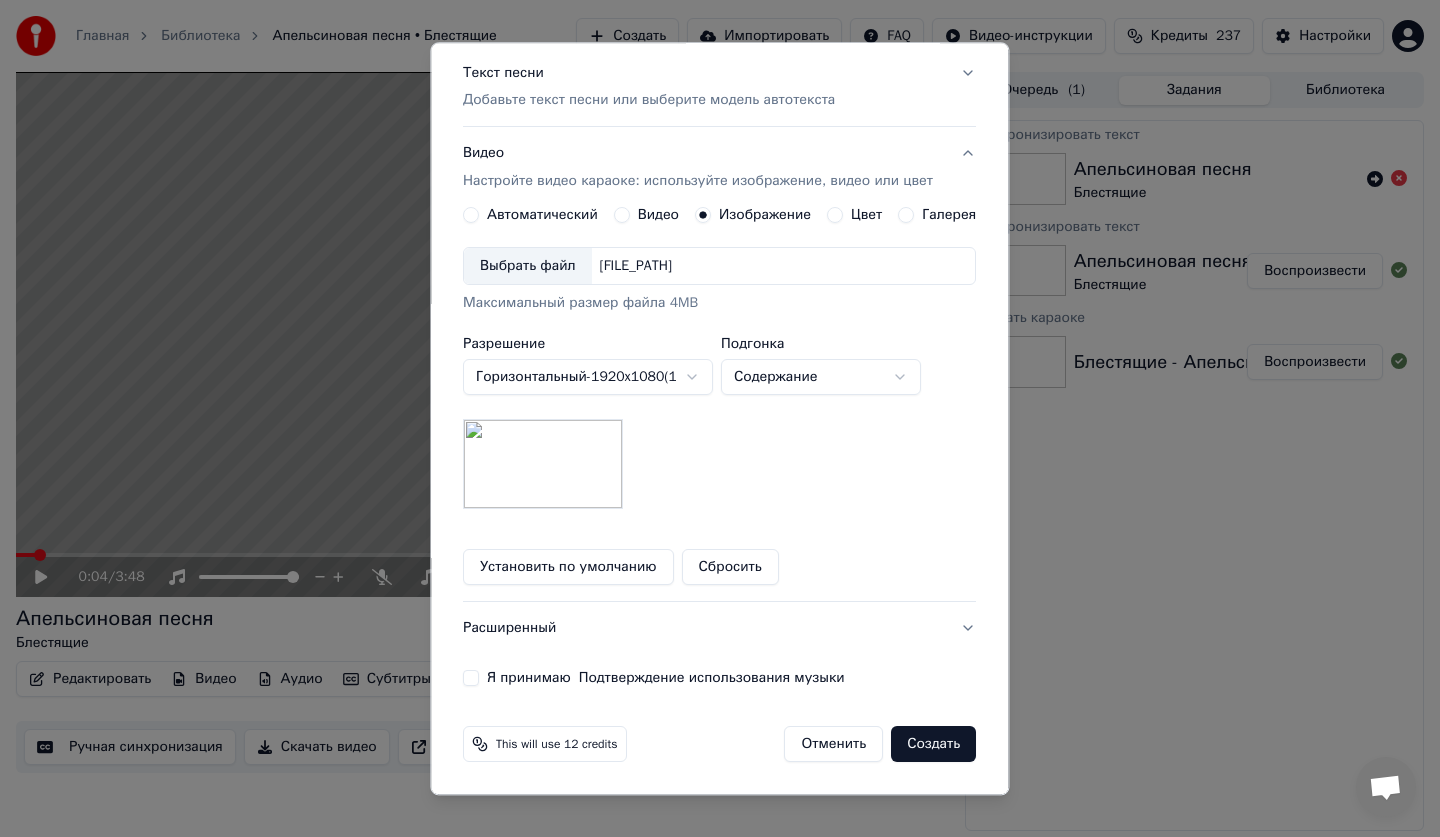 click on "Я принимаю   Подтверждение использования музыки" at bounding box center (471, 679) 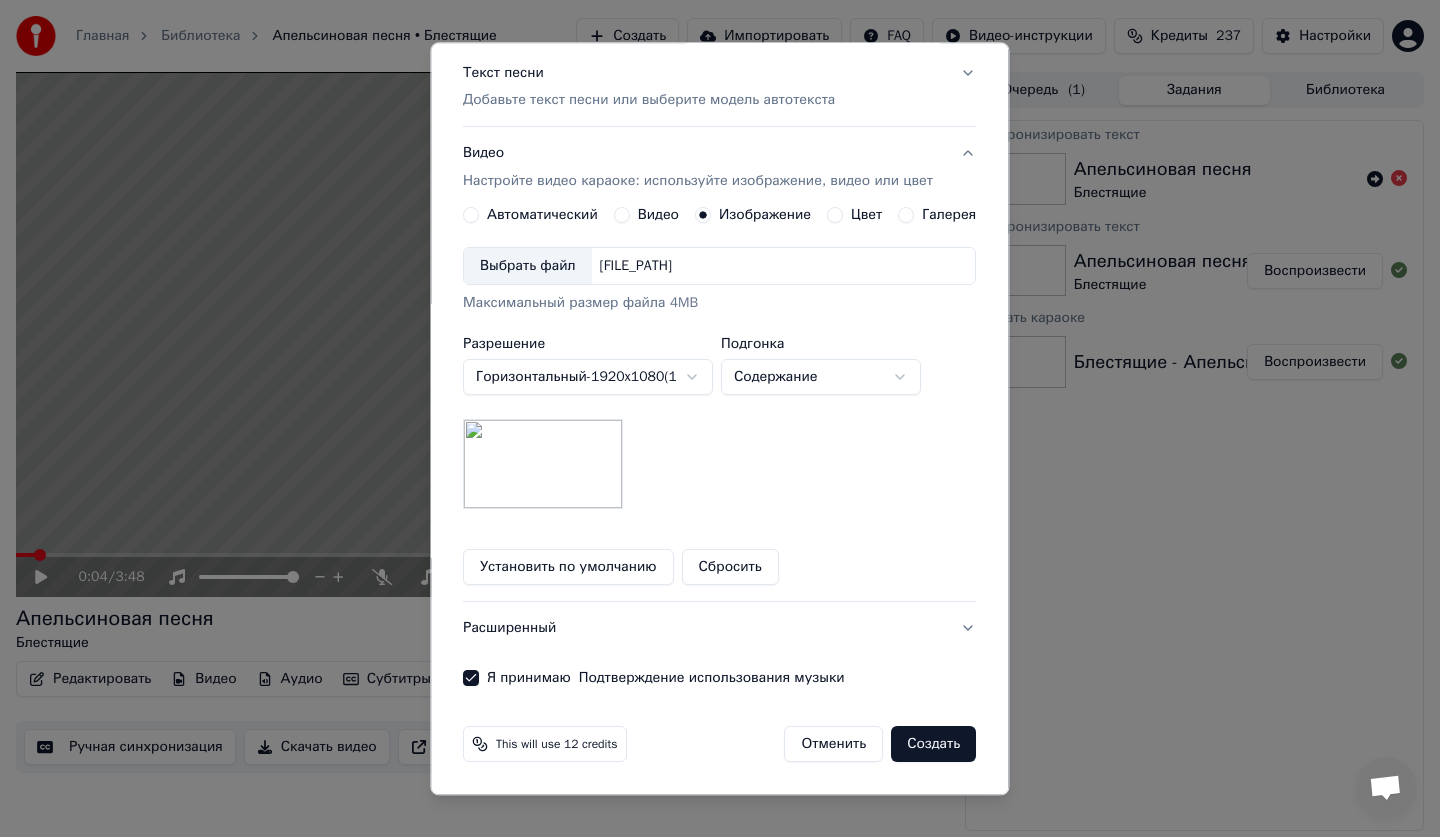scroll, scrollTop: 0, scrollLeft: 0, axis: both 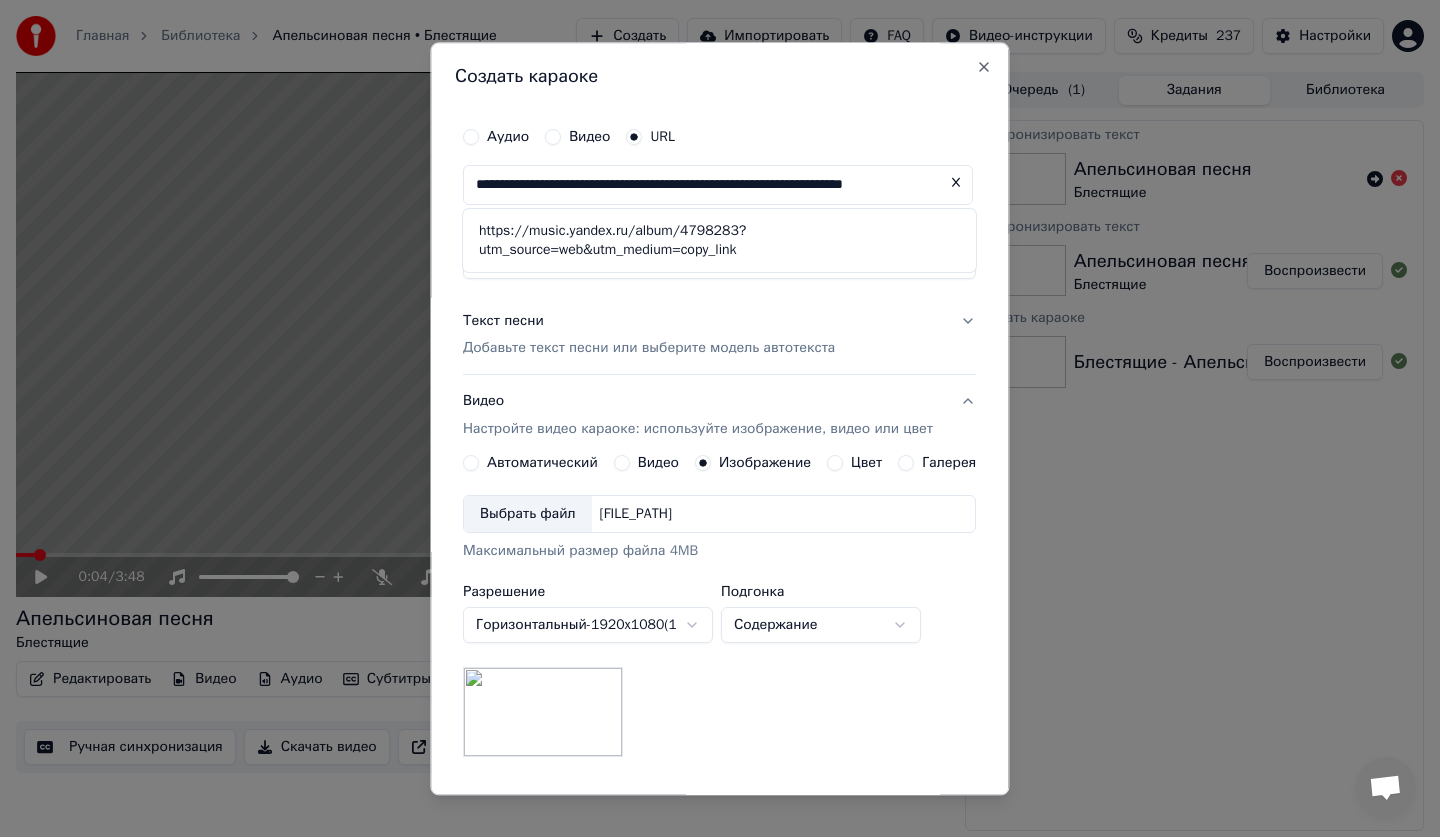 click on "Текст песни Добавьте текст песни или выберите модель автотекста" at bounding box center [649, 335] 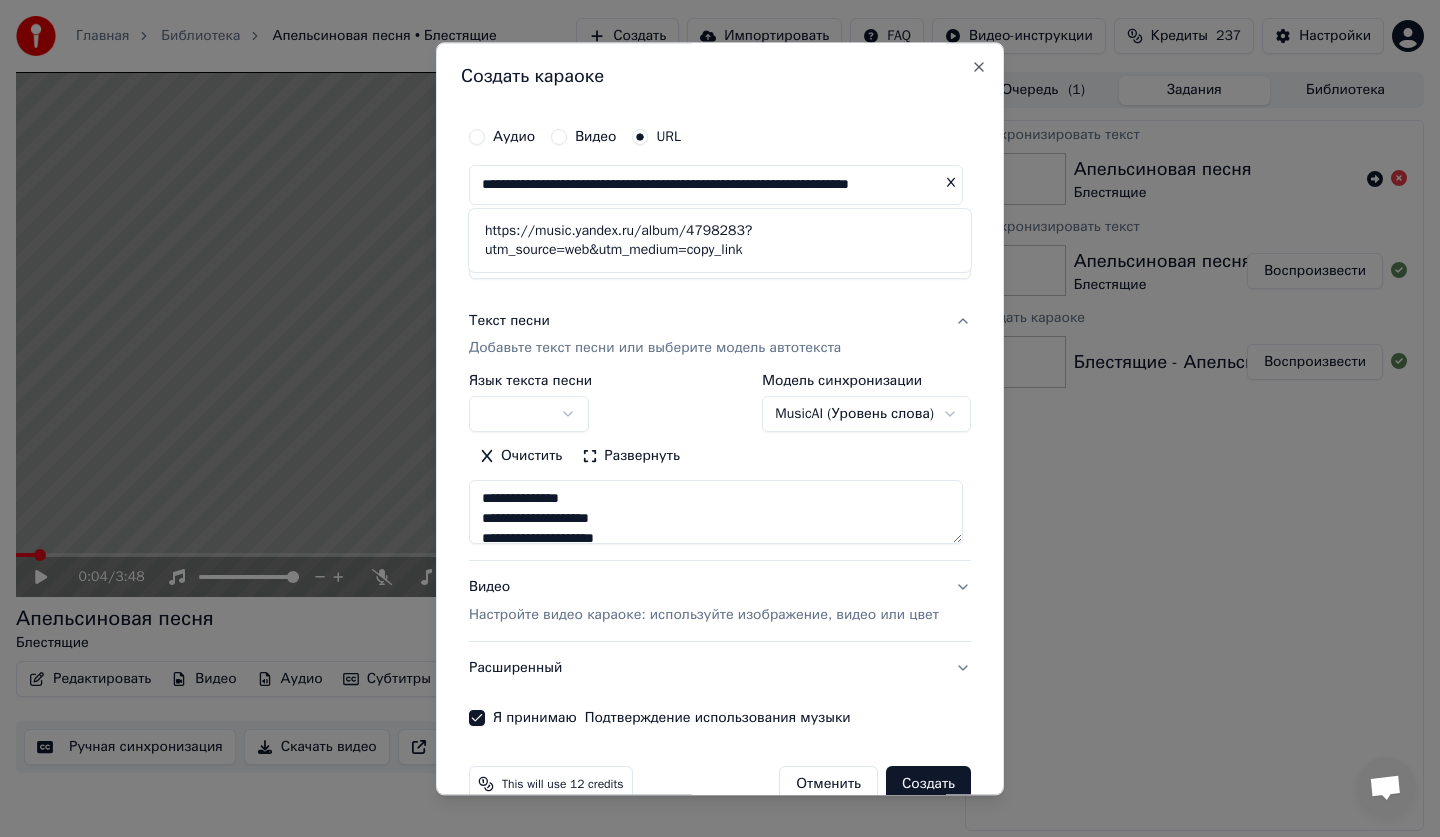 click on "Главная Библиотека Апельсиновая песня • Блестящие Создать Импортировать FAQ Видео-инструкции Кредиты 237 Настройки 0:04  /  3:48 Апельсиновая песня Блестящие BPM 192 Тональность Cm Редактировать Видео Аудио Субтитры Загрузить Облачная библиотека Ручная синхронизация Скачать видео Открыть двойной экран Очередь ( 1 ) Задания Библиотека Синхронизировать текст Апельсиновая песня Блестящие Синхронизировать текст Апельсиновая песня Блестящие Воспроизвести Создать караоке Блестящие - Апельсиновая песня Воспроизвести Создать караоке Аудио Видео URL Заголовок ******* )" at bounding box center (720, 418) 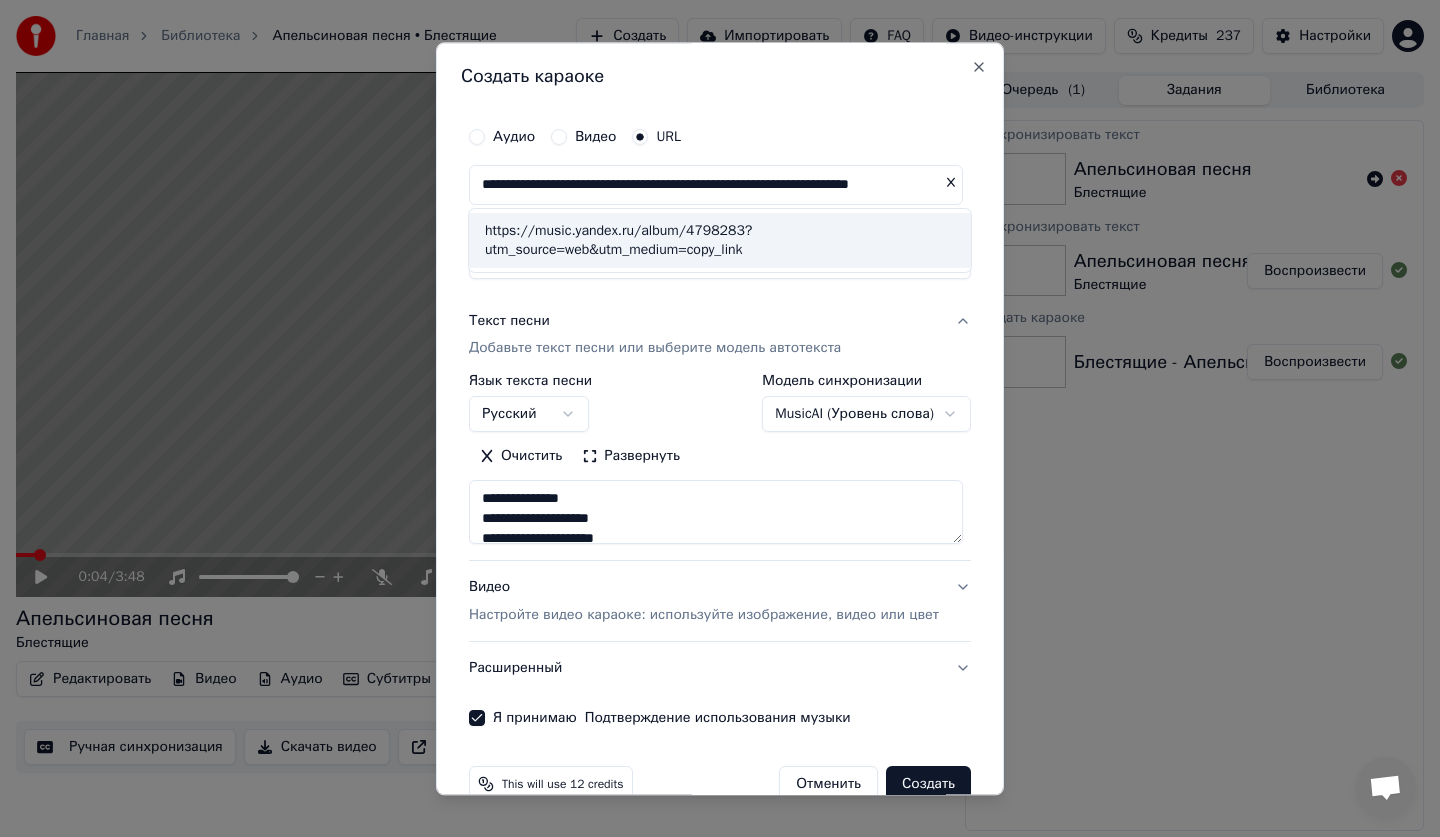 click on "https://music.yandex.ru/album/4798283?utm_source=web&utm_medium=copy_link" at bounding box center [720, 241] 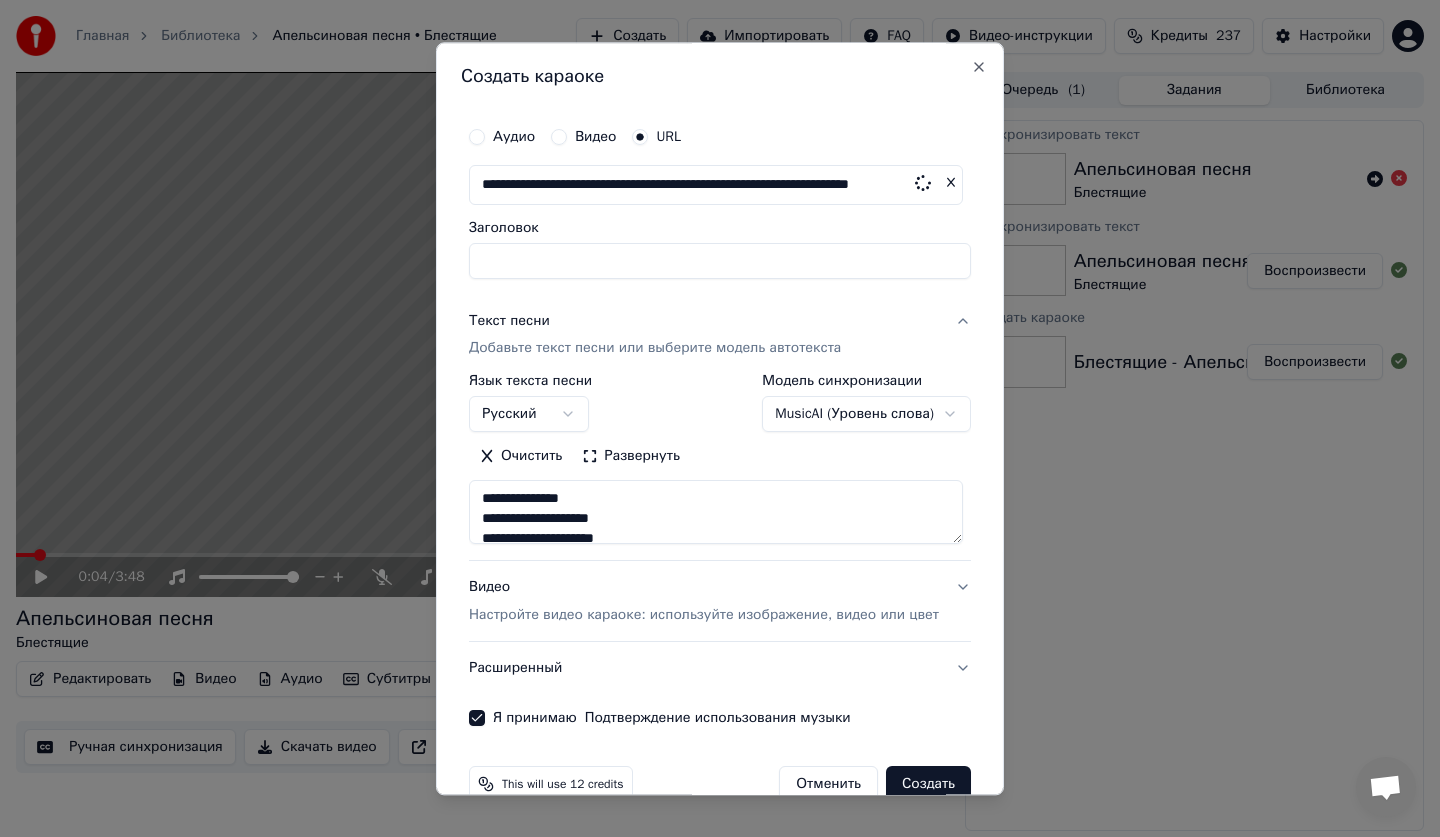 click on "Заголовок" at bounding box center [720, 261] 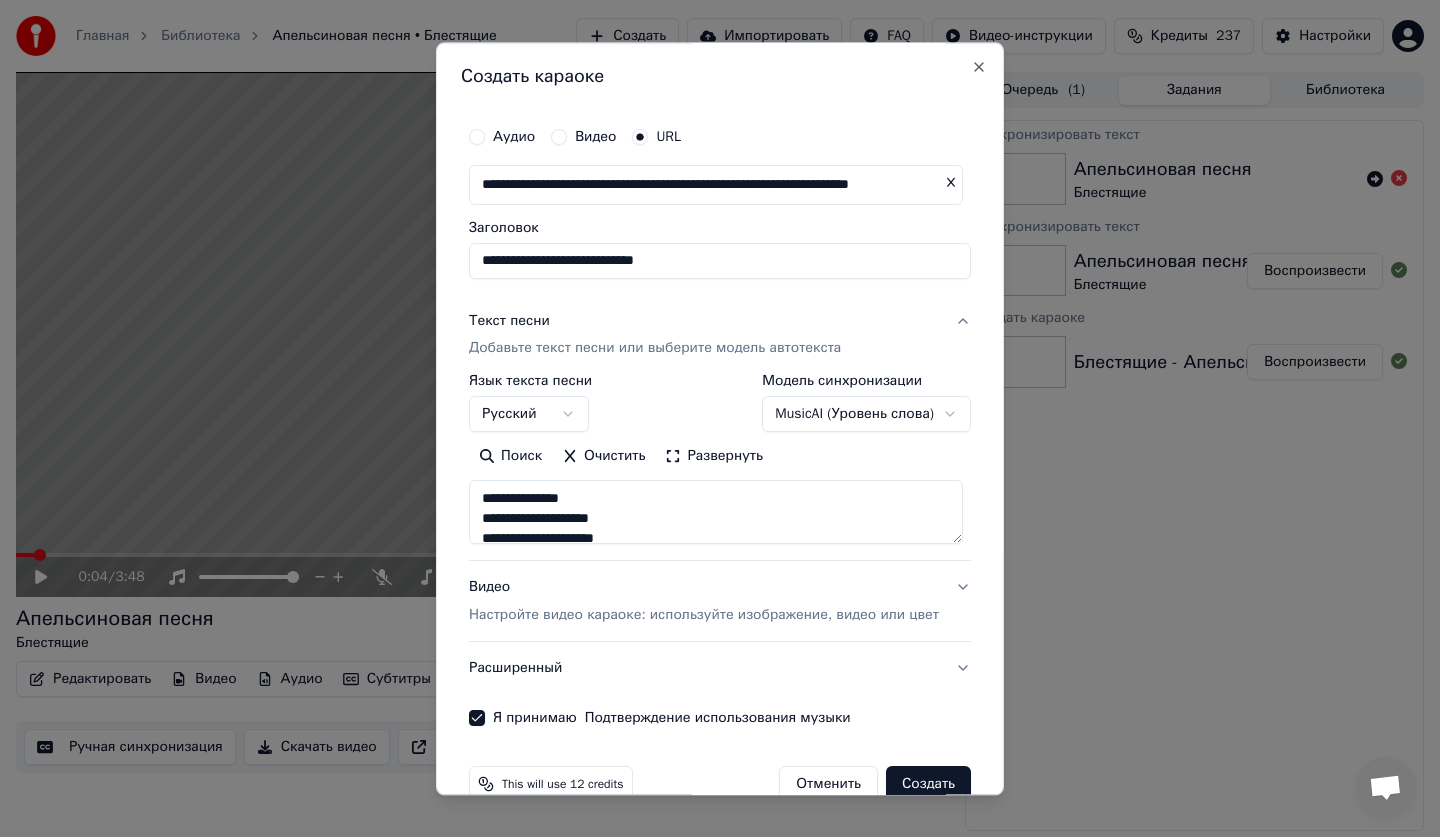 type on "**********" 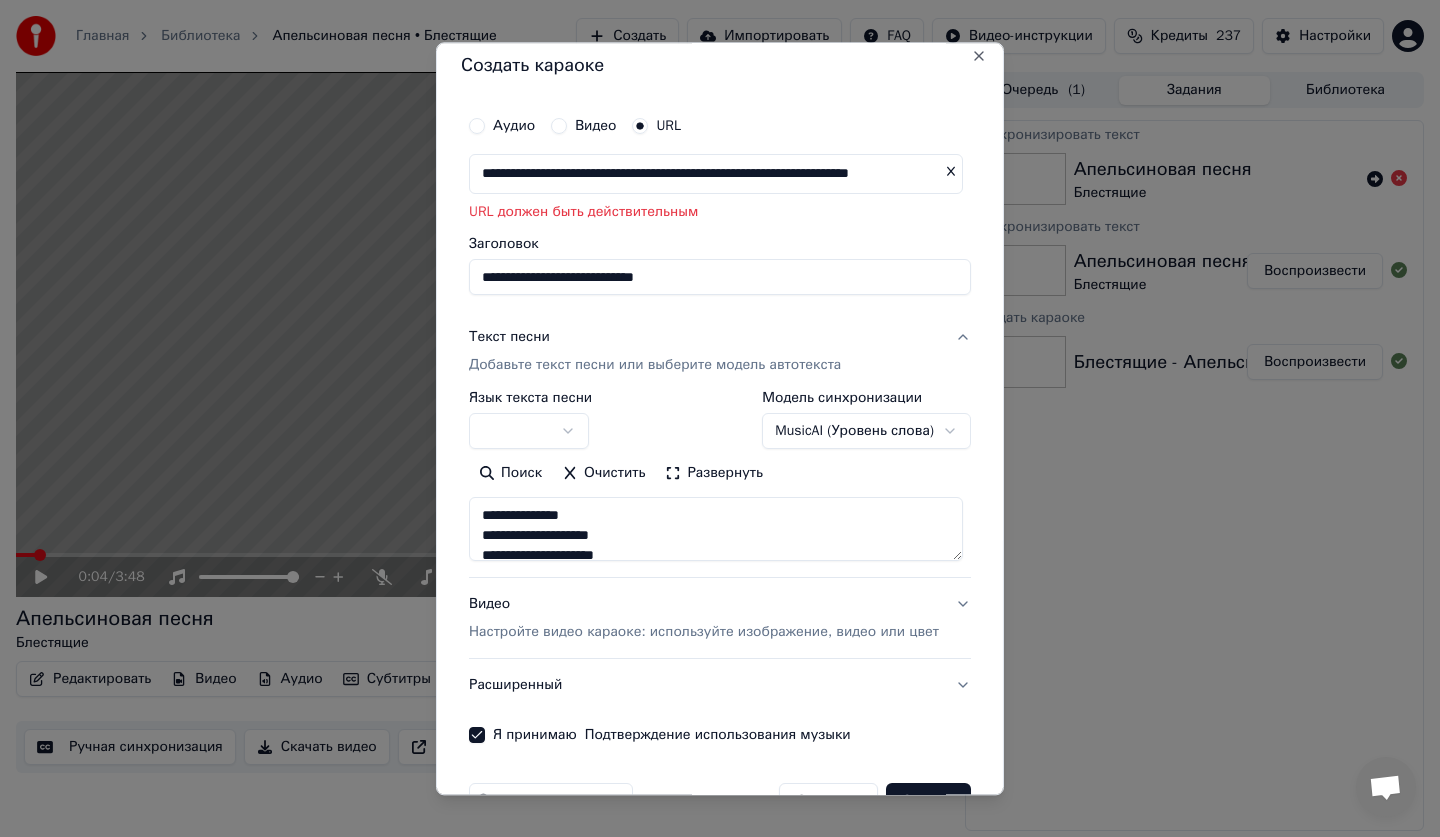scroll, scrollTop: 0, scrollLeft: 0, axis: both 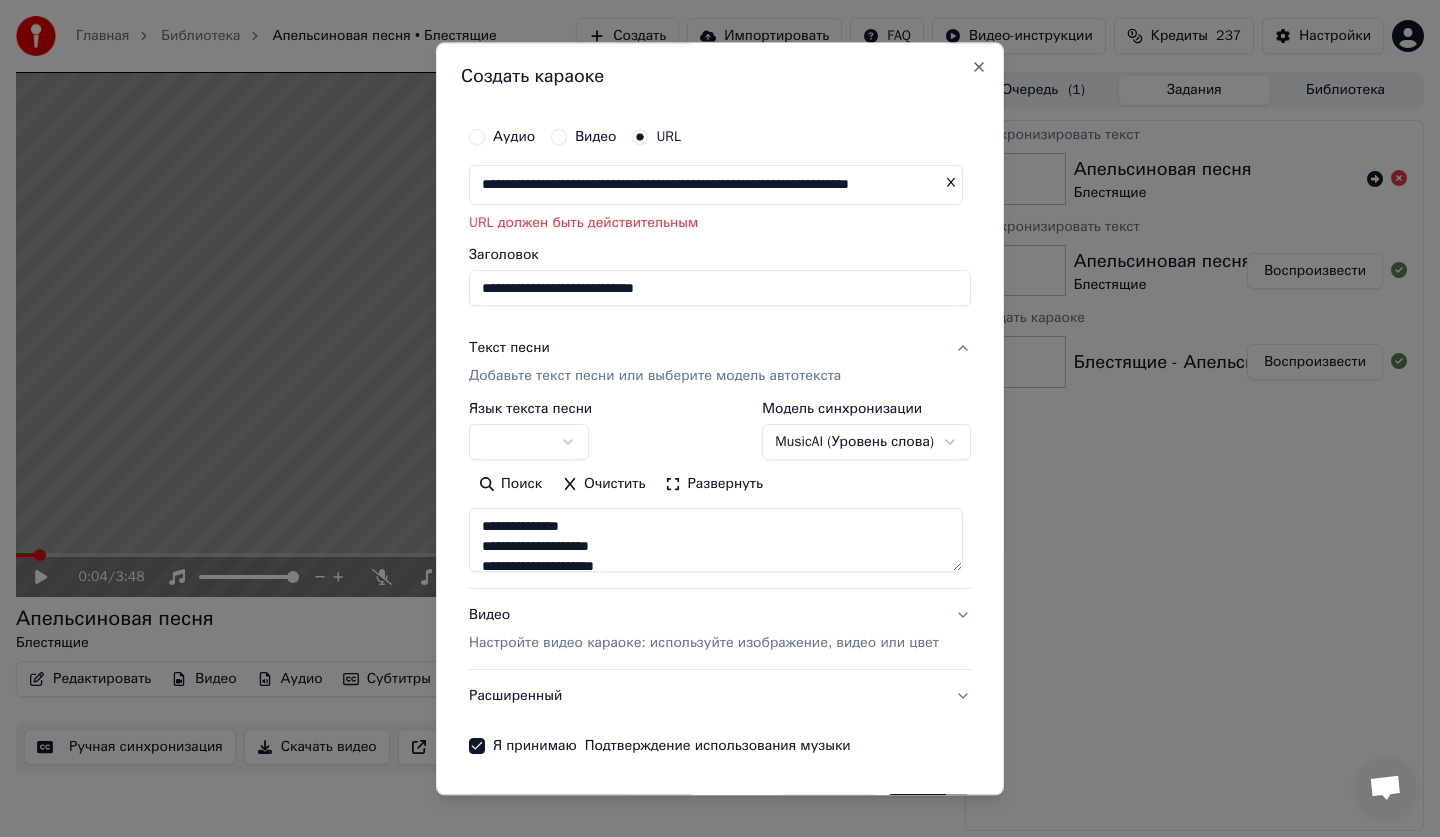 click on "**********" at bounding box center (716, 185) 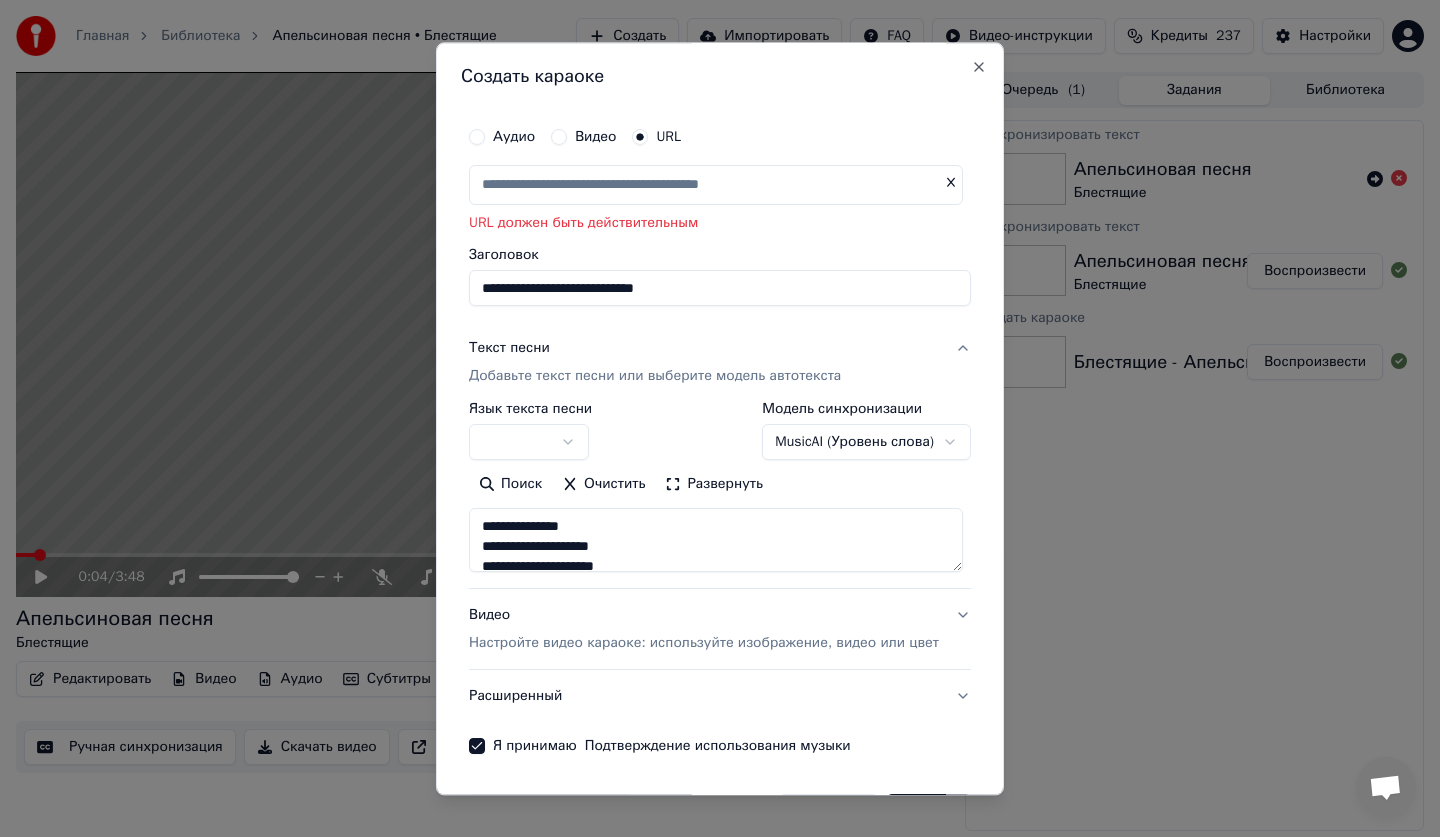 scroll, scrollTop: 0, scrollLeft: 0, axis: both 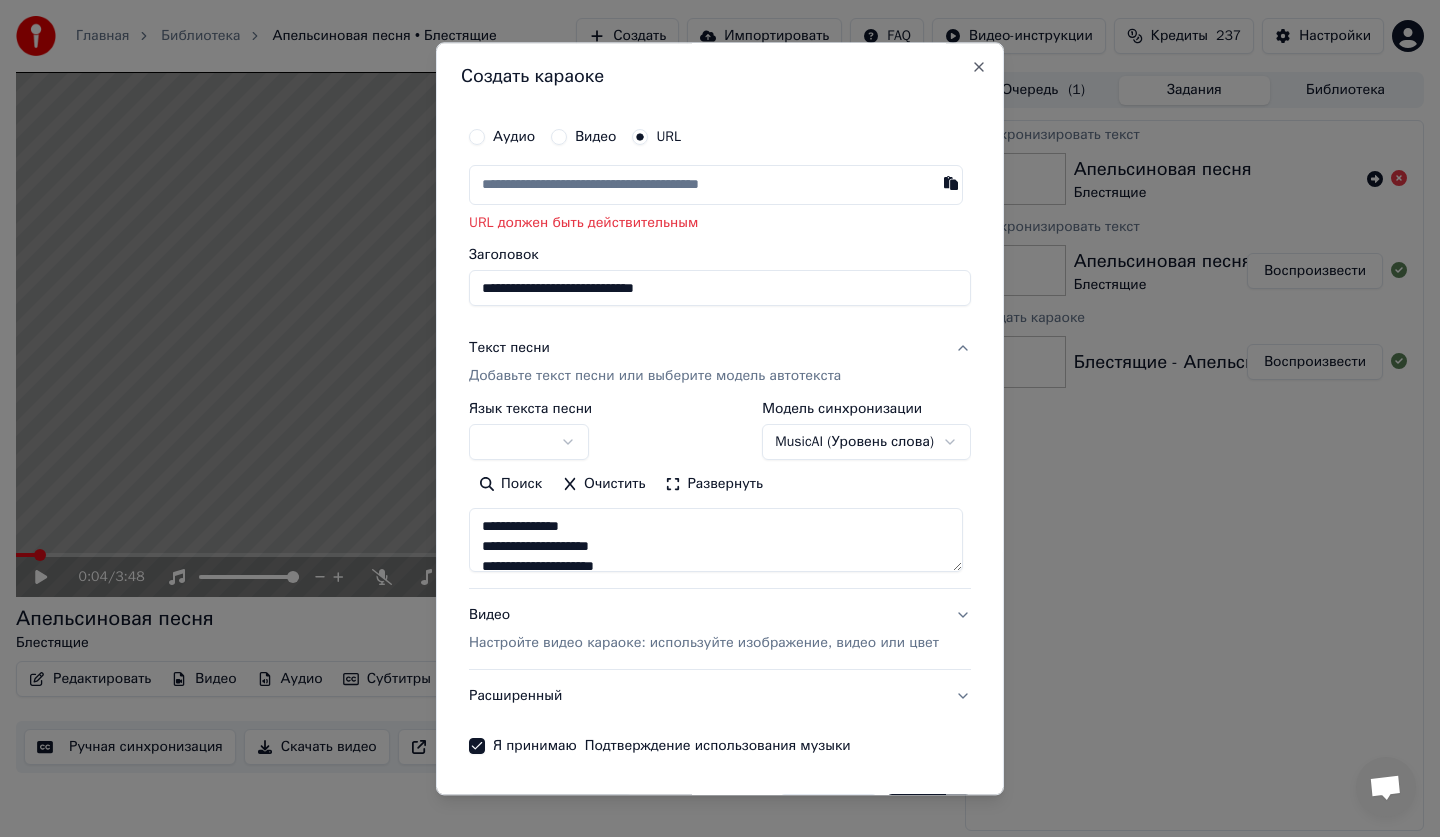 click at bounding box center (716, 185) 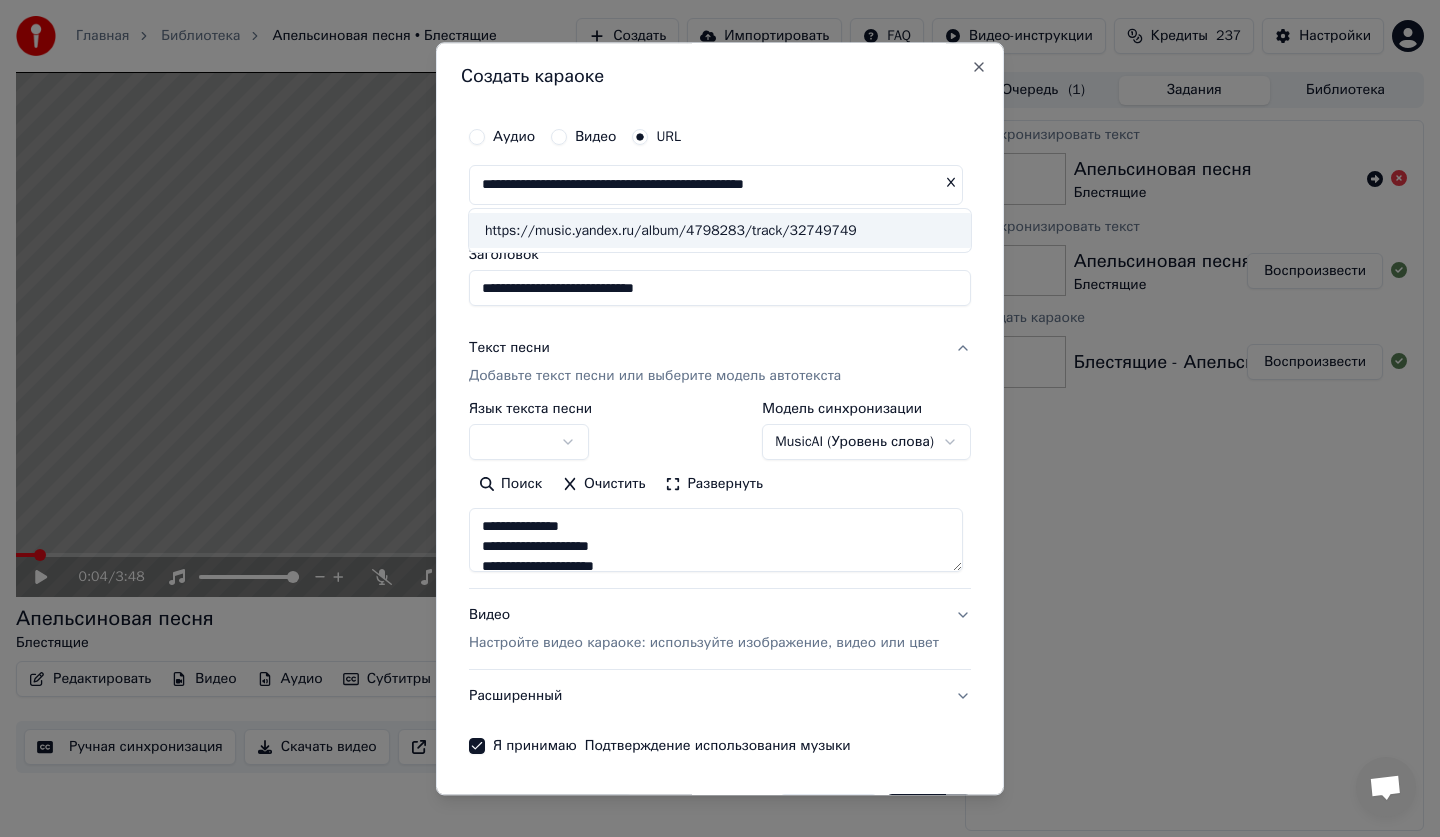 type on "**********" 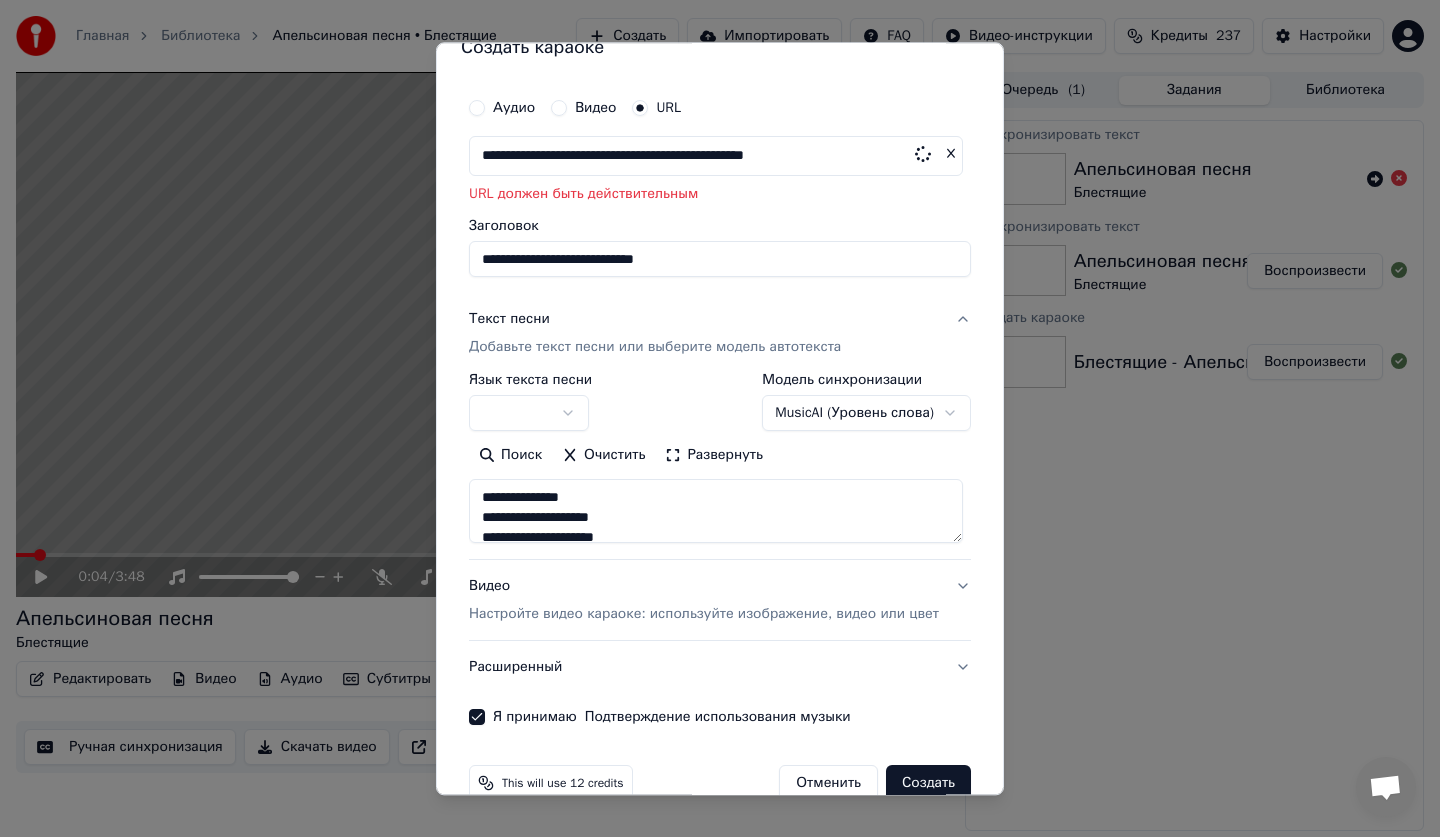scroll, scrollTop: 68, scrollLeft: 0, axis: vertical 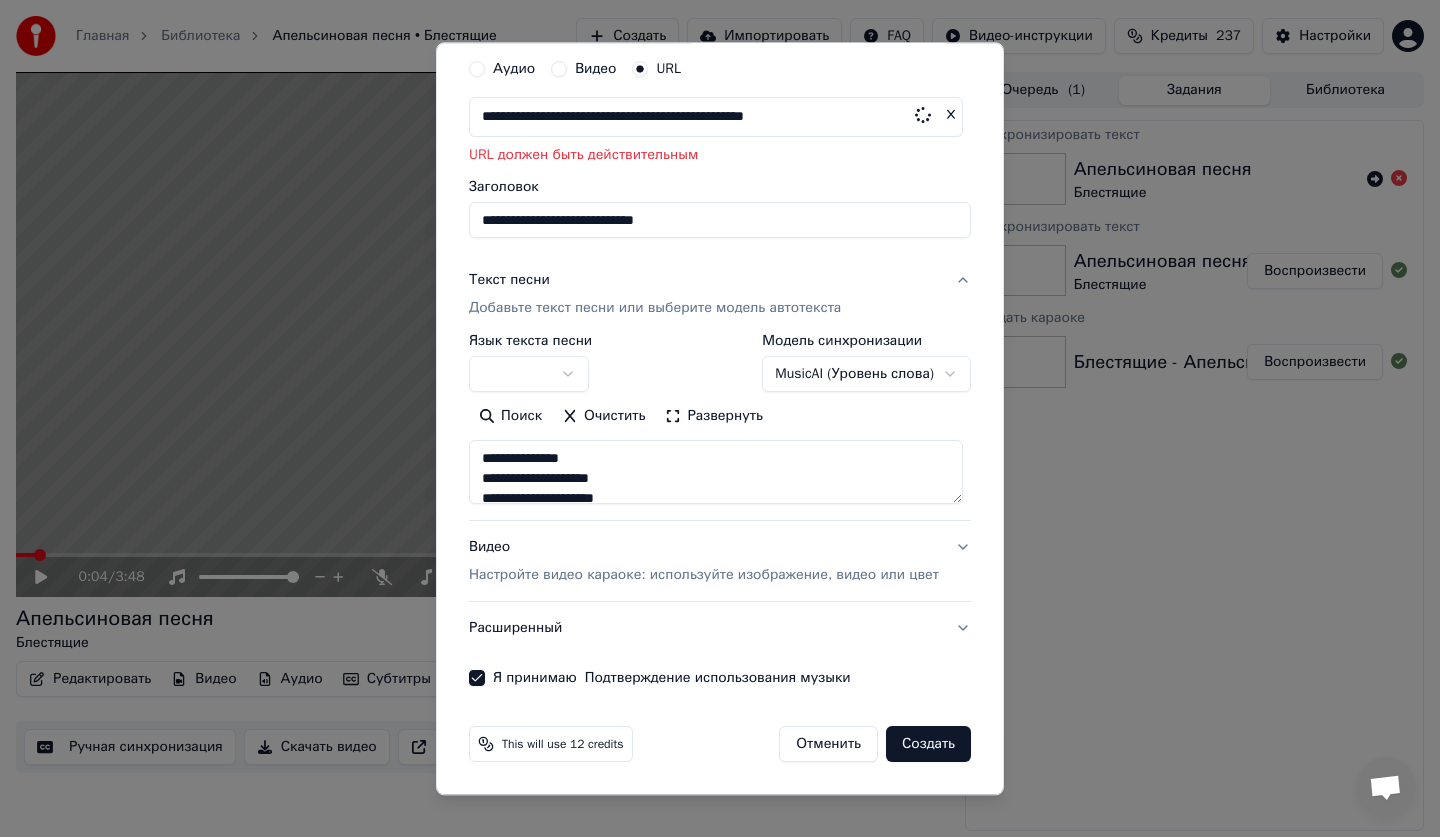 click on "Создать" at bounding box center [928, 745] 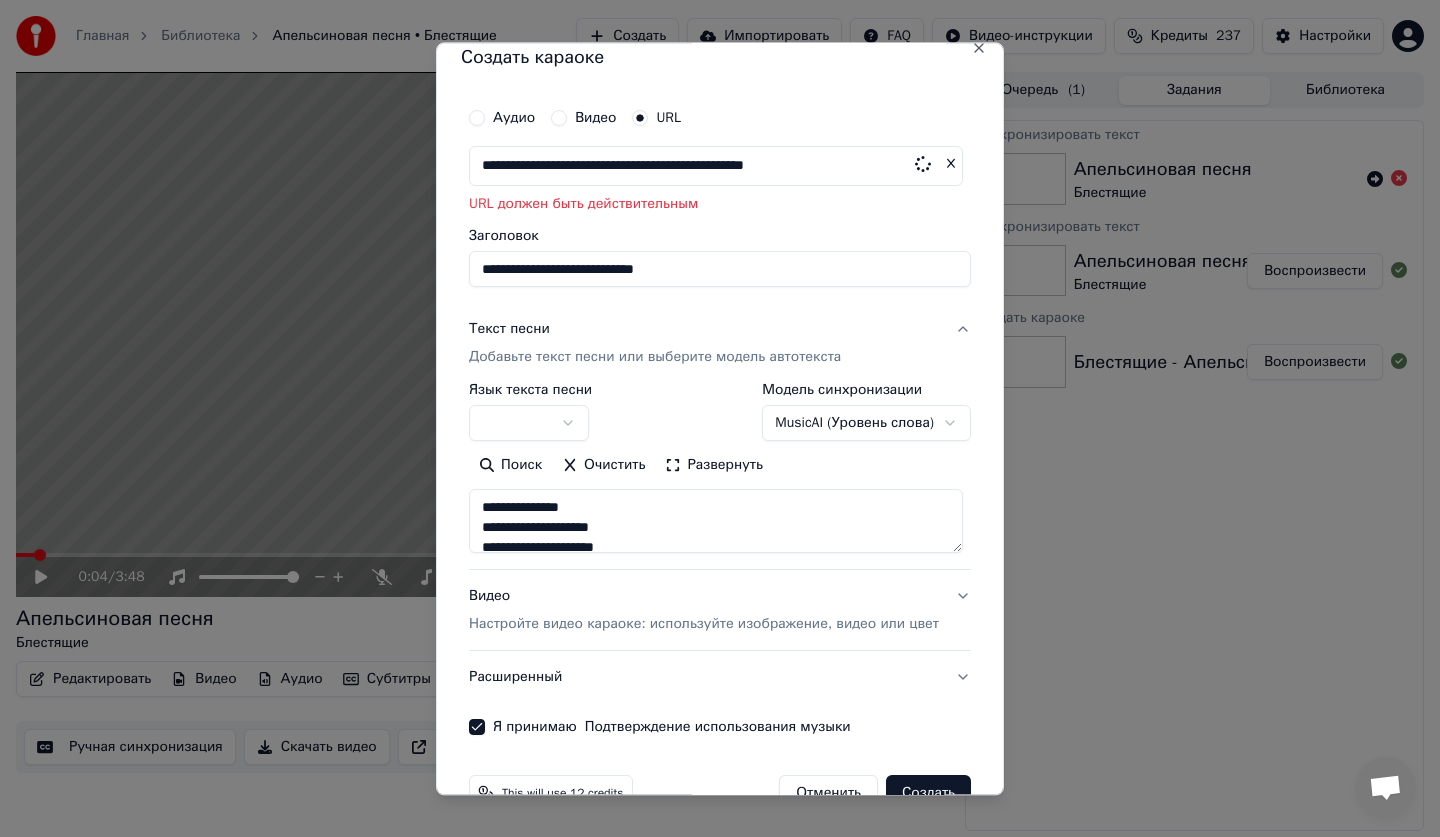 scroll, scrollTop: 0, scrollLeft: 0, axis: both 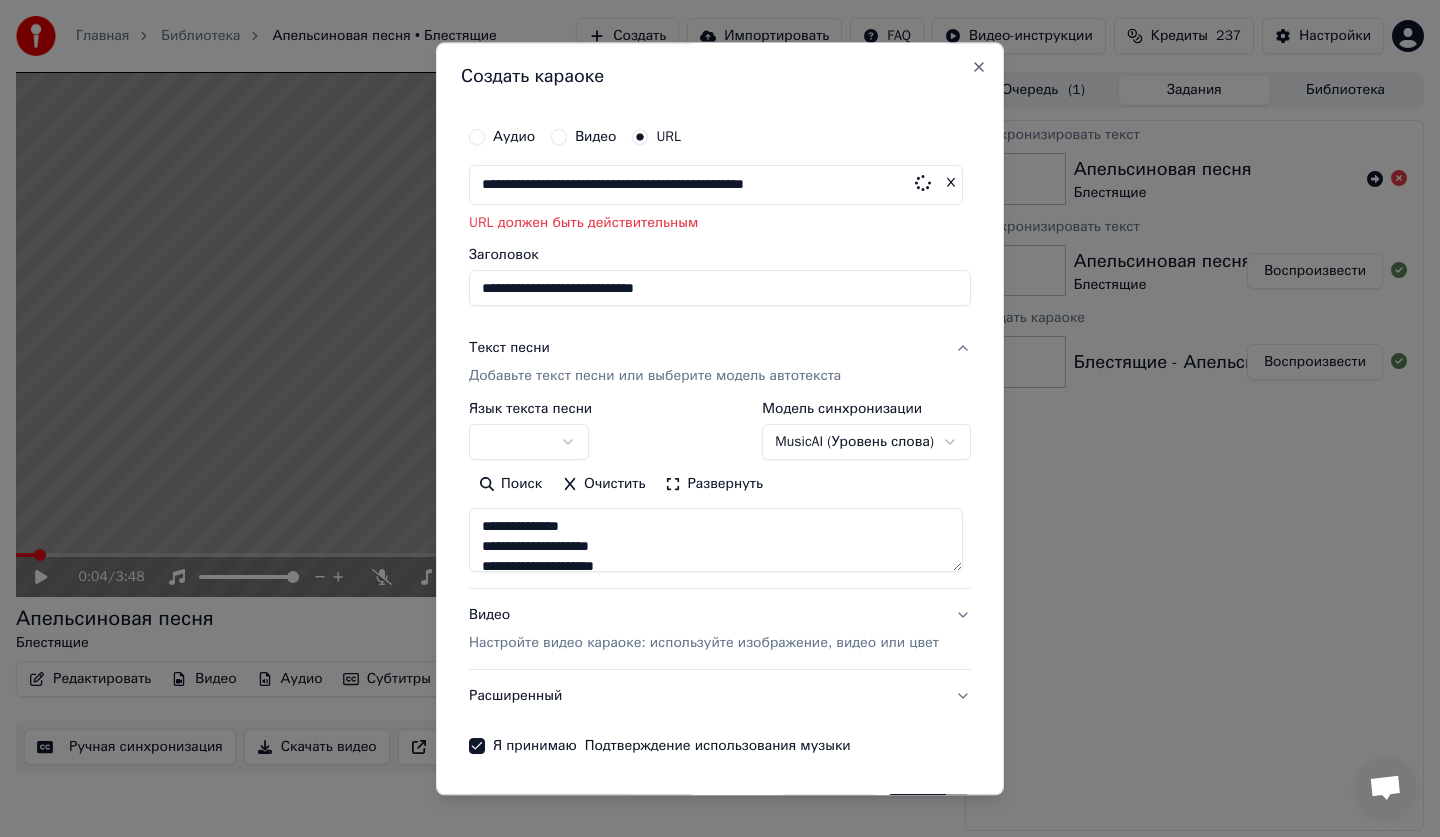 drag, startPoint x: 865, startPoint y: 183, endPoint x: 0, endPoint y: 179, distance: 865.0093 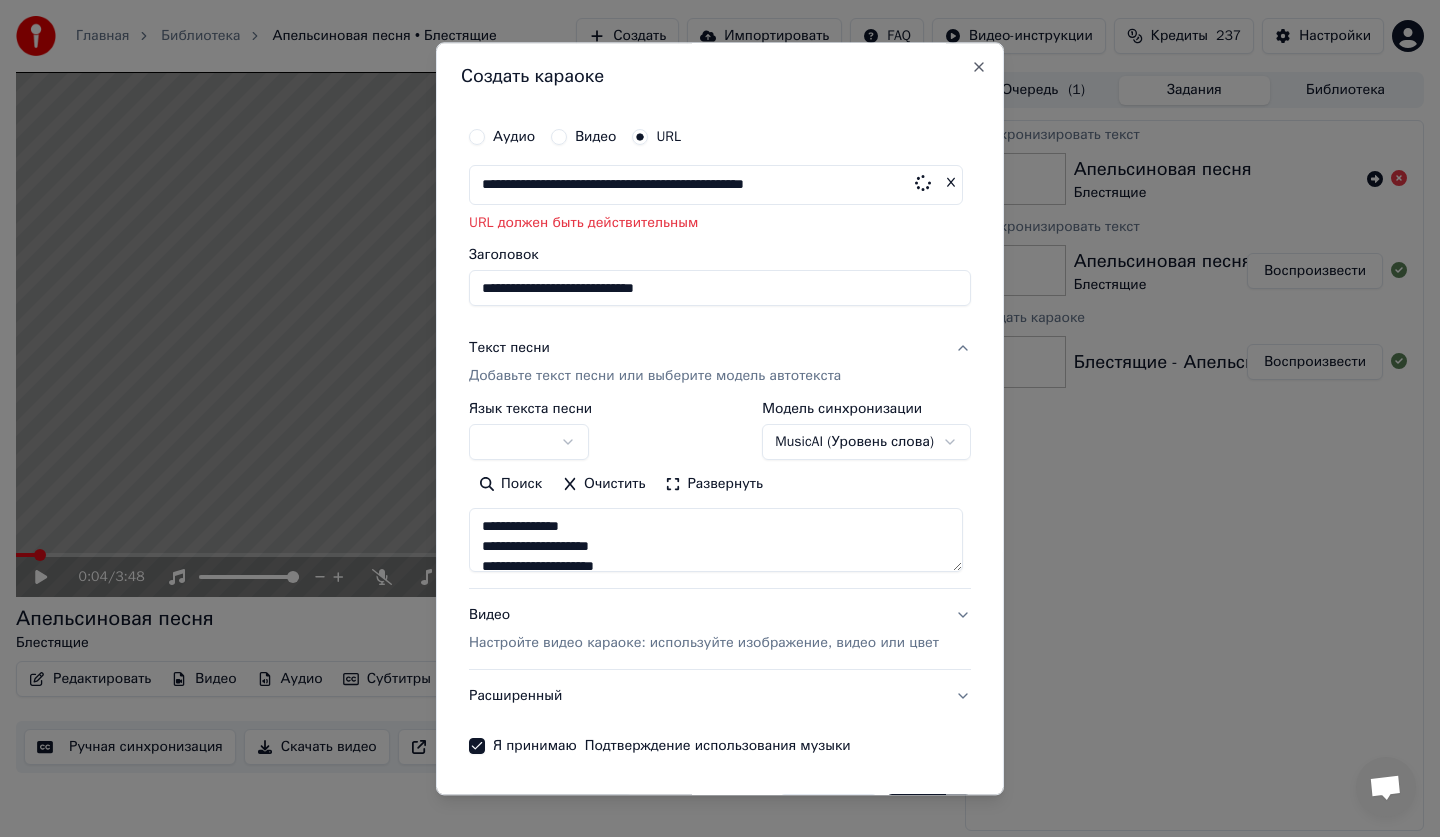 paste on "**********" 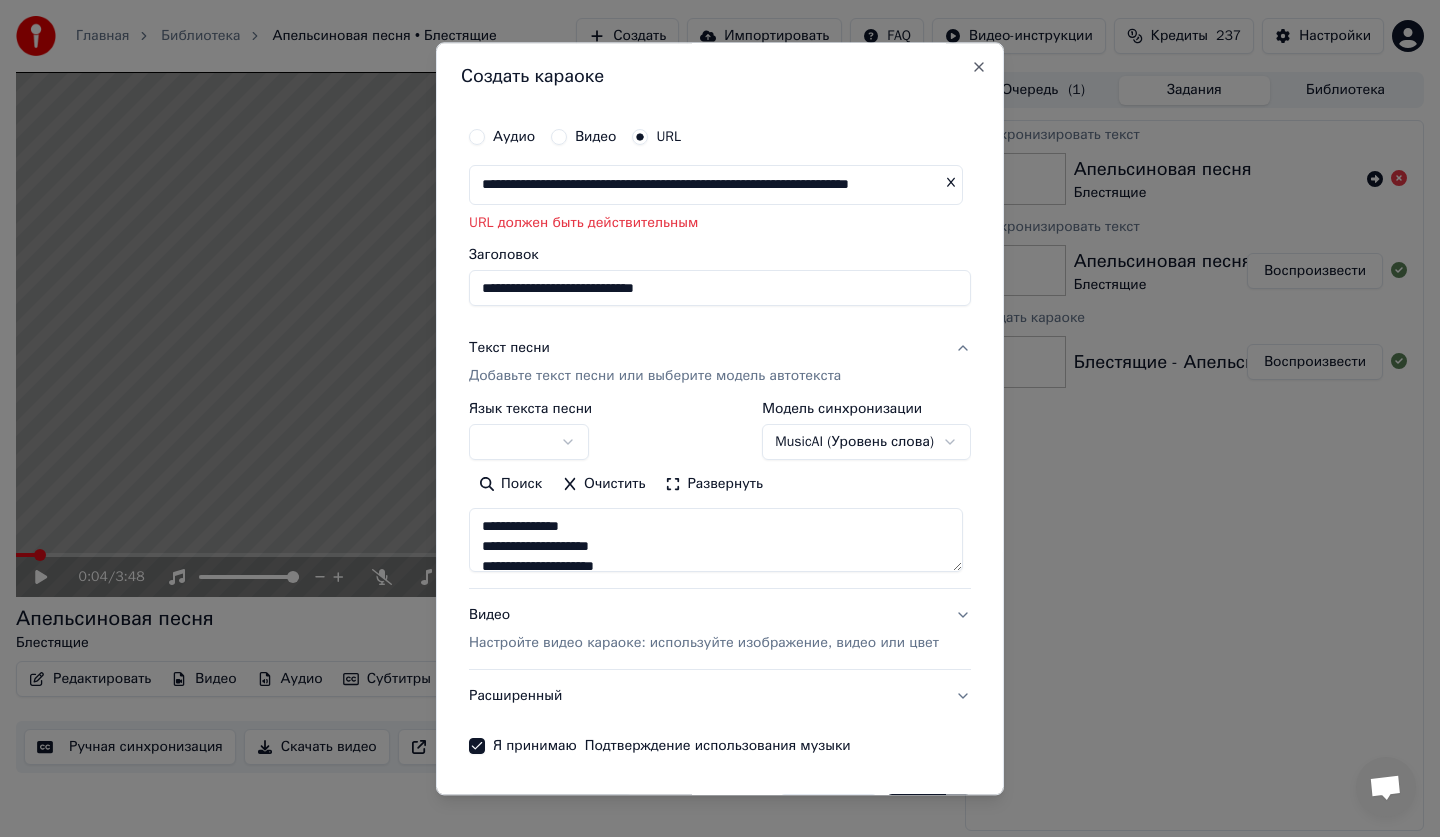 scroll, scrollTop: 0, scrollLeft: 51, axis: horizontal 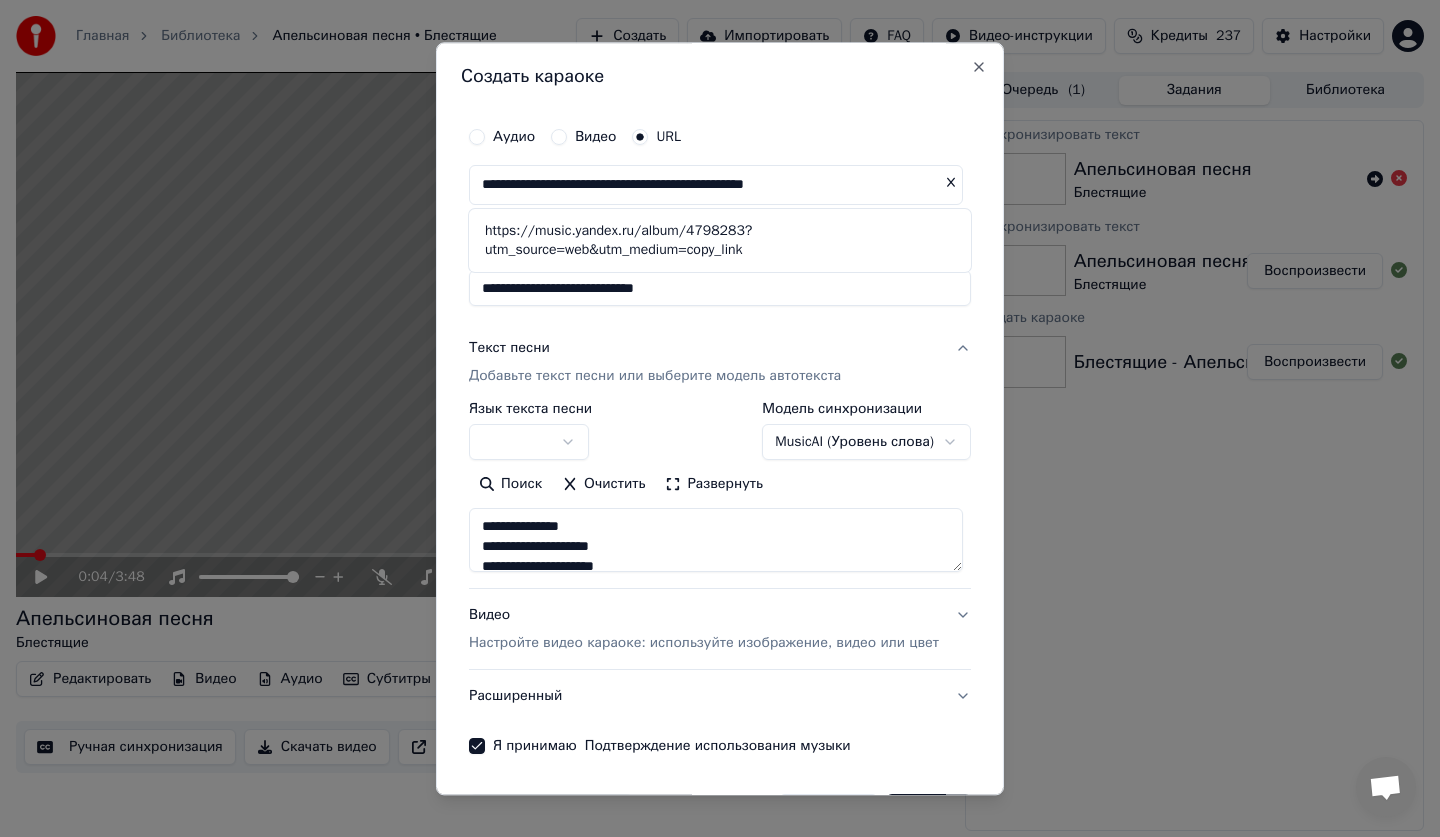 click on "**********" at bounding box center [720, 436] 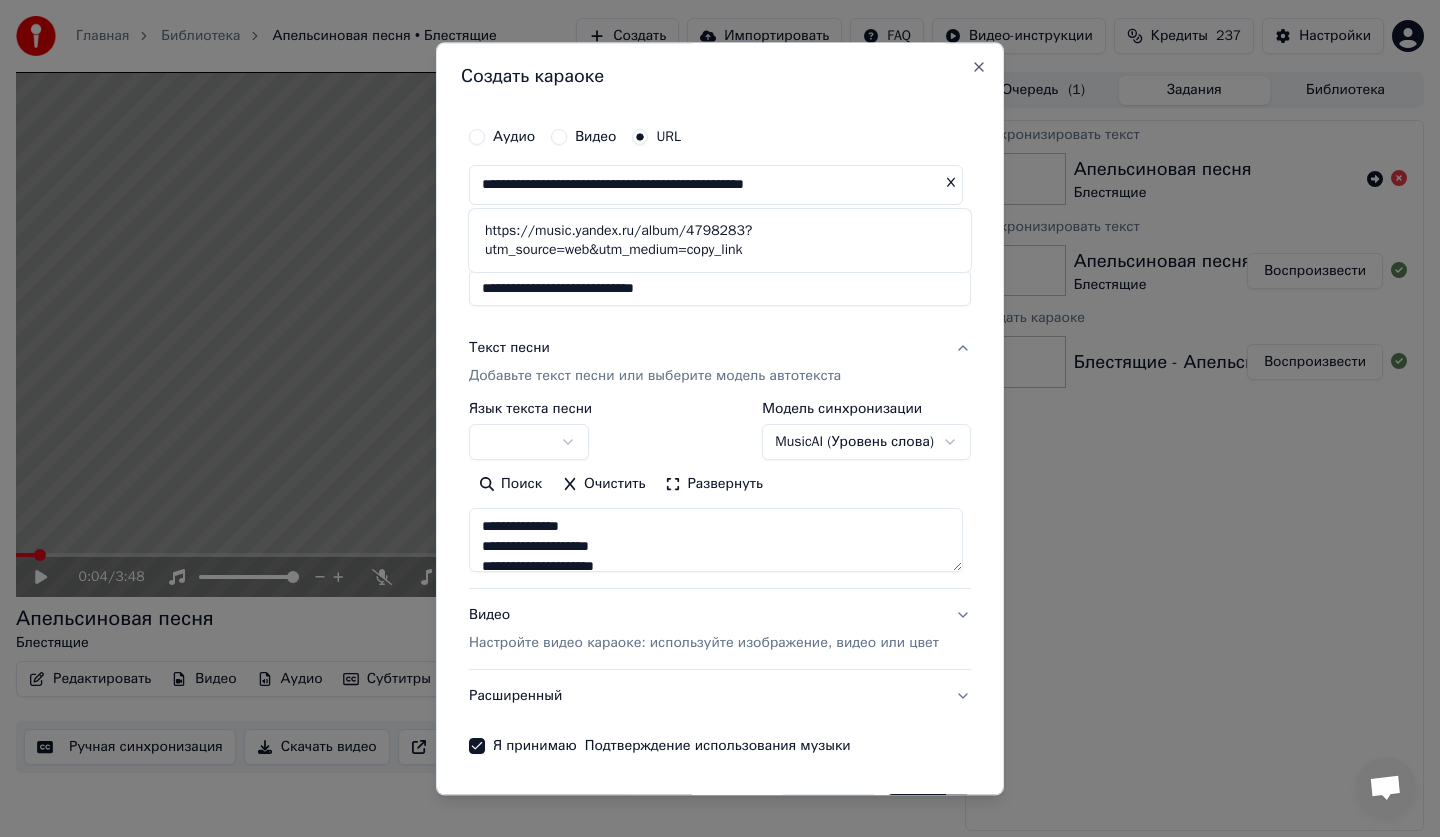 type on "**********" 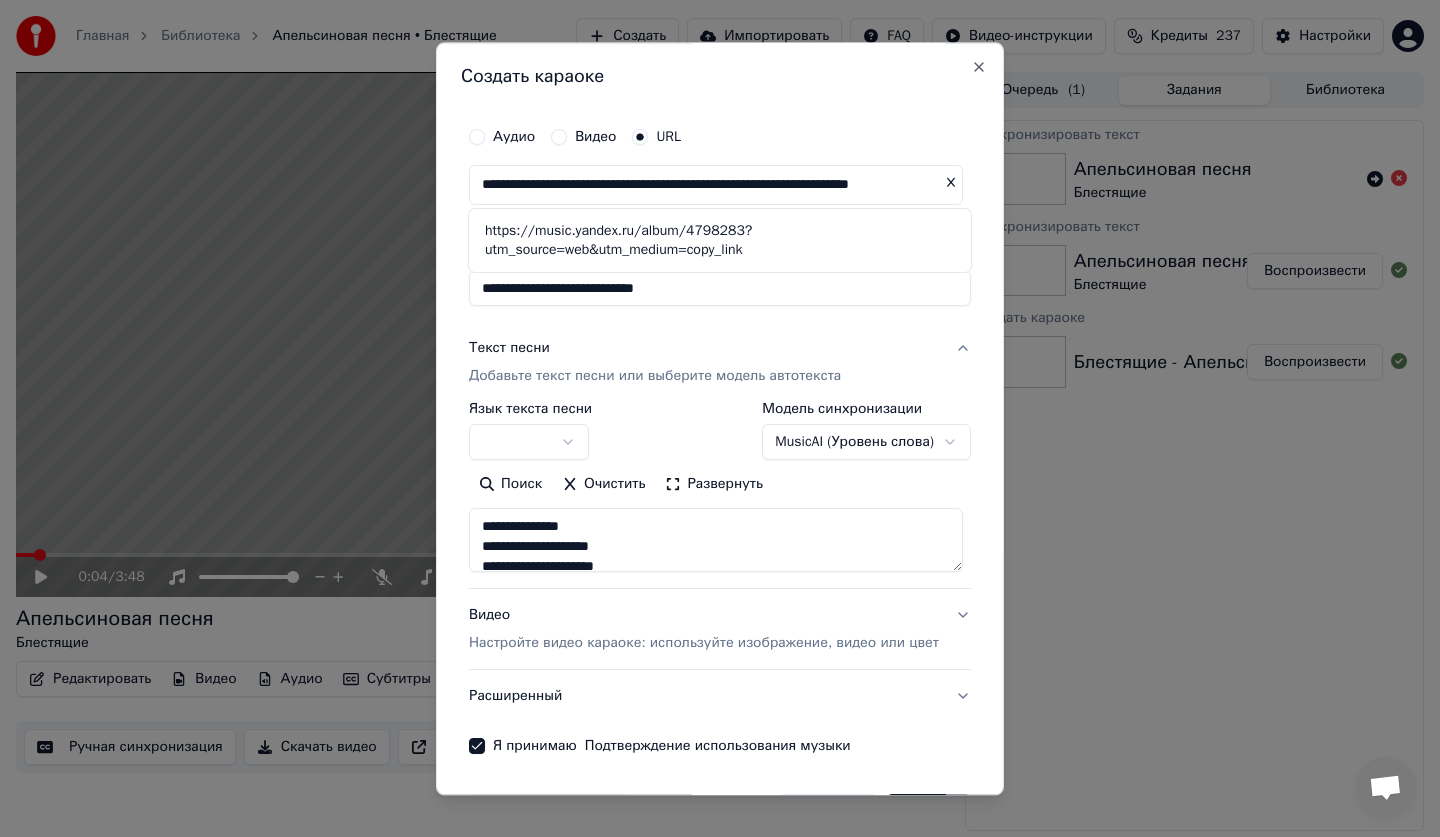 click on "**********" at bounding box center [720, 436] 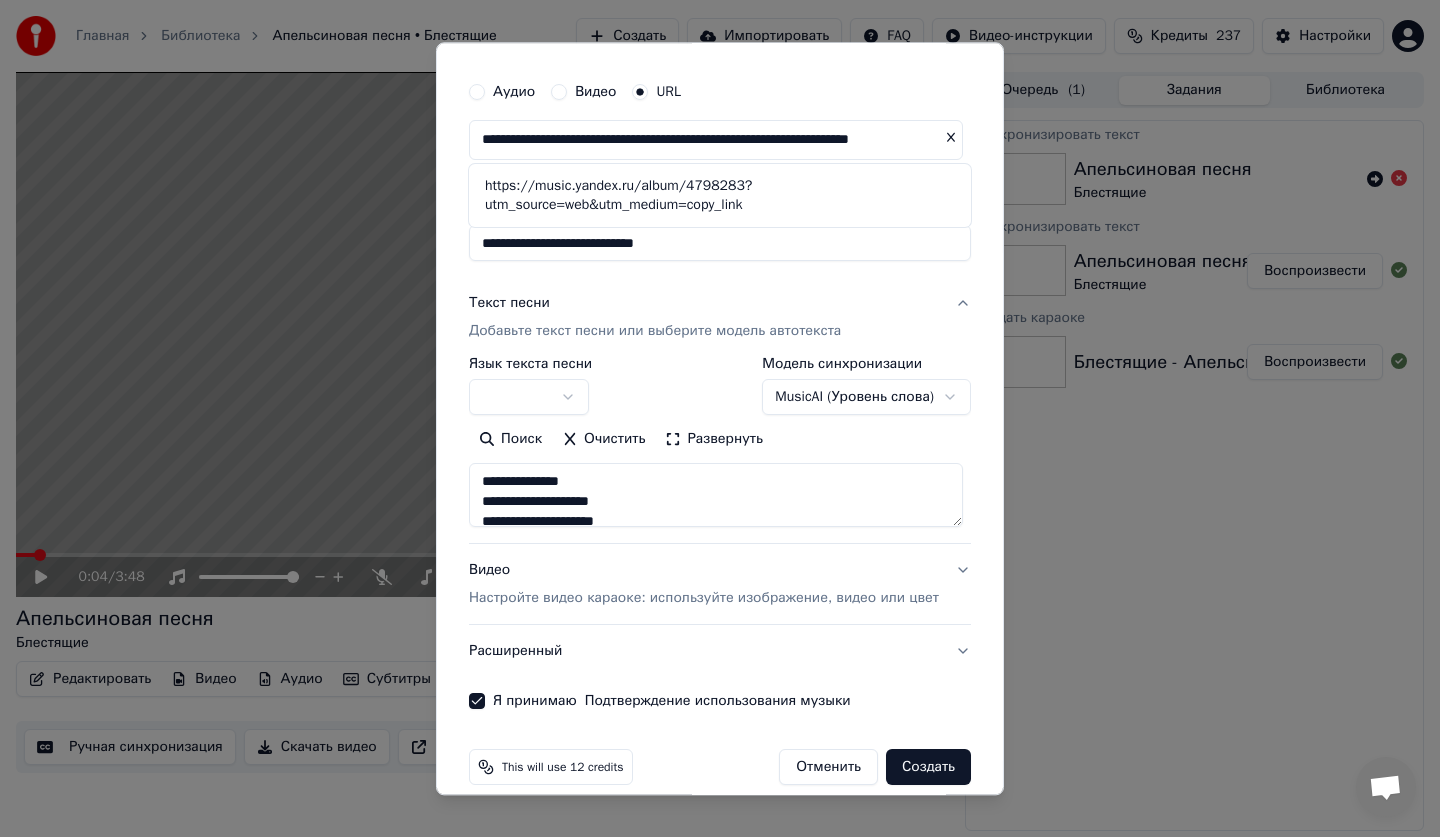 scroll, scrollTop: 68, scrollLeft: 0, axis: vertical 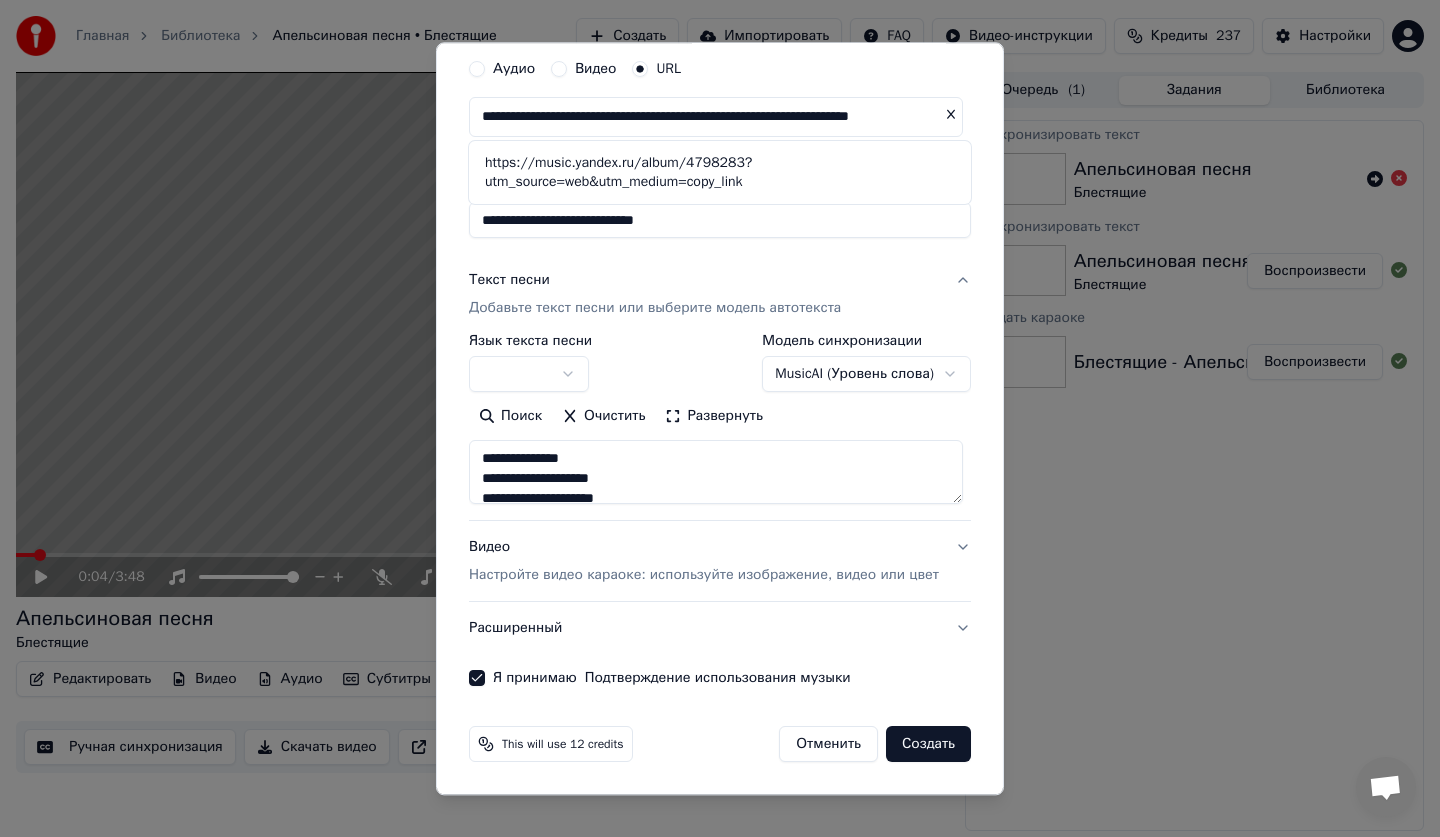 click on "Создать" at bounding box center [928, 745] 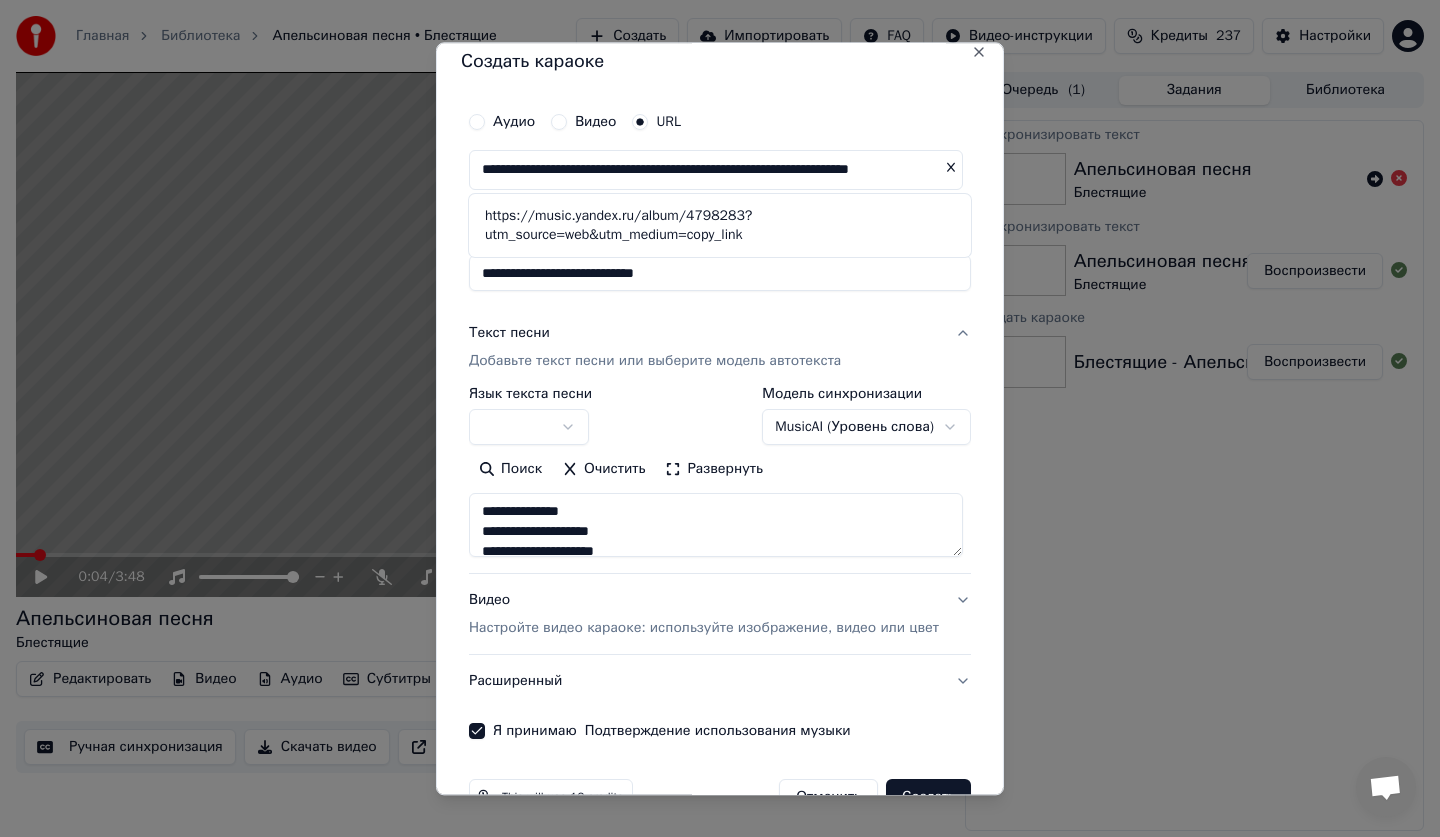 scroll, scrollTop: 0, scrollLeft: 0, axis: both 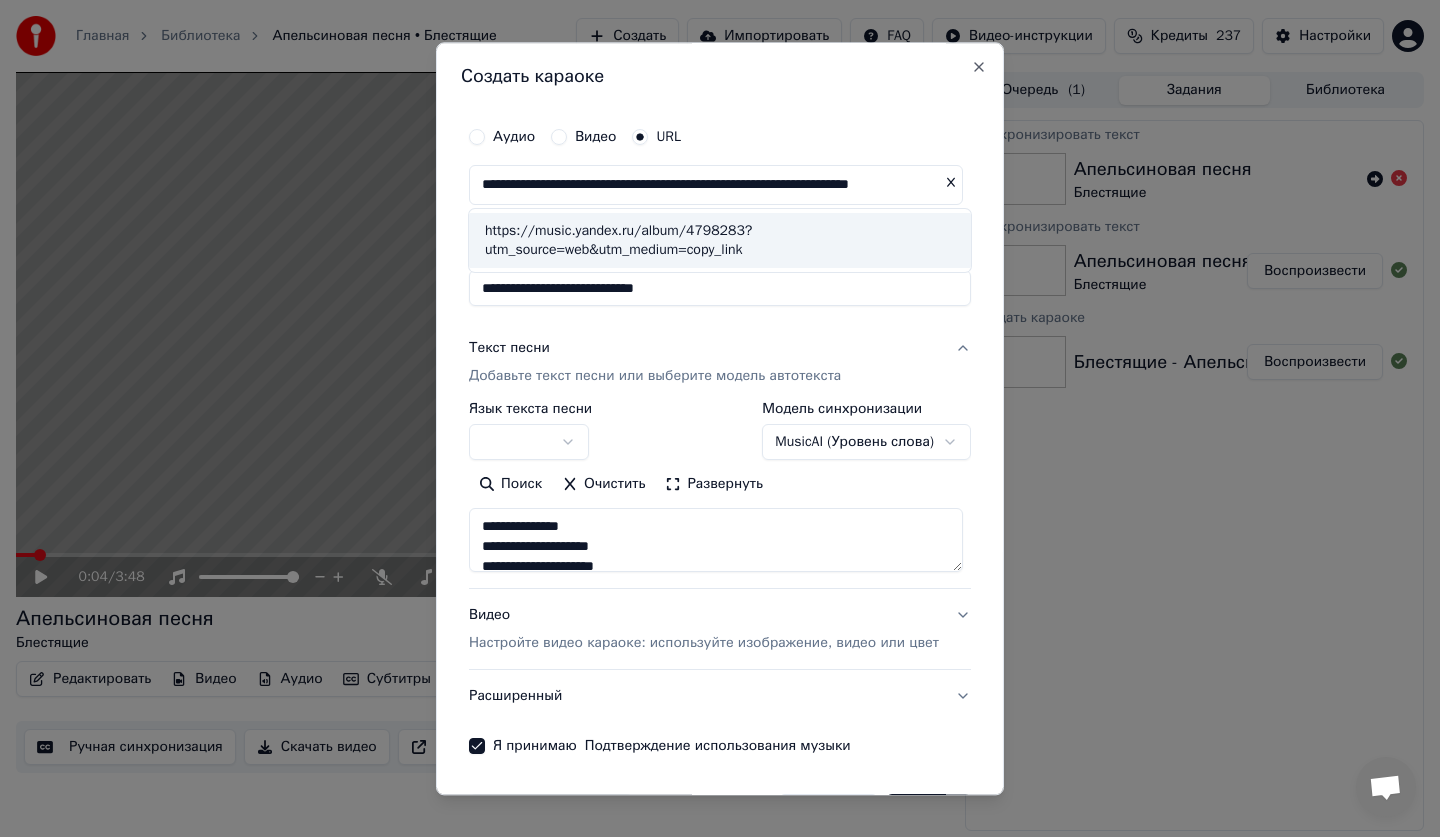 click on "https://music.yandex.ru/album/4798283?utm_source=web&utm_medium=copy_link" at bounding box center (720, 241) 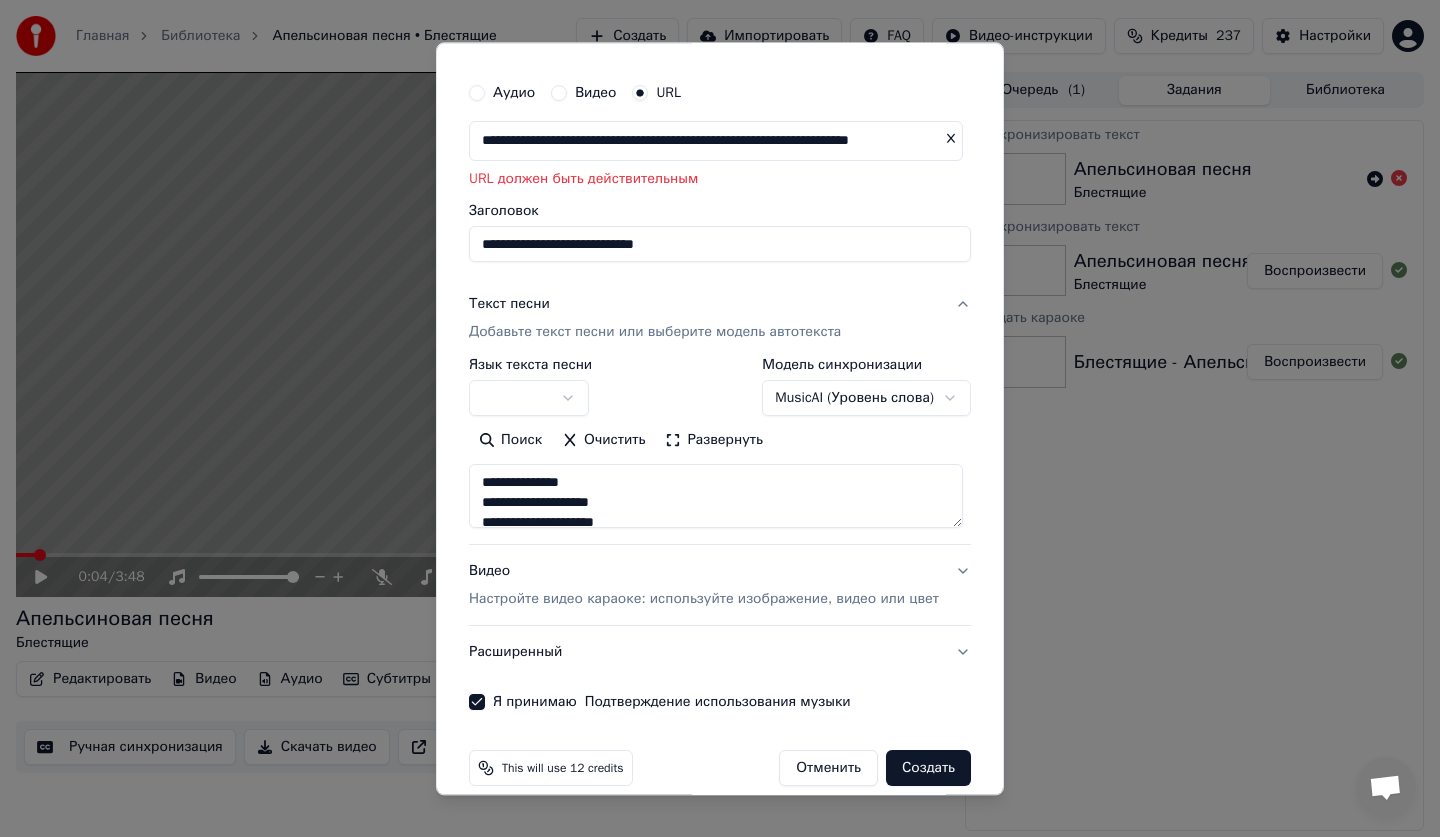 scroll, scrollTop: 68, scrollLeft: 0, axis: vertical 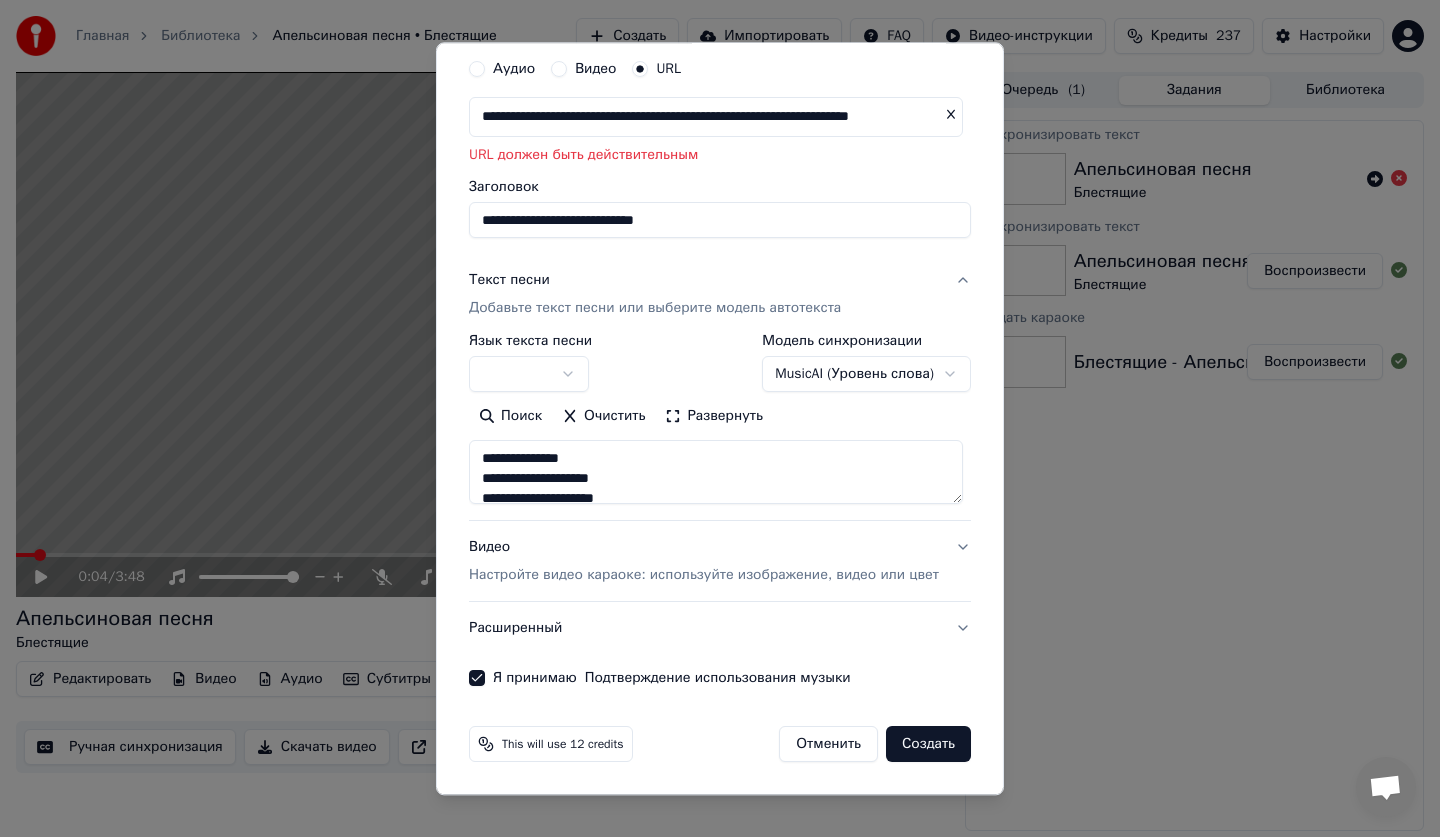 click on "This will use 12 credits Отменить Создать" at bounding box center (720, 745) 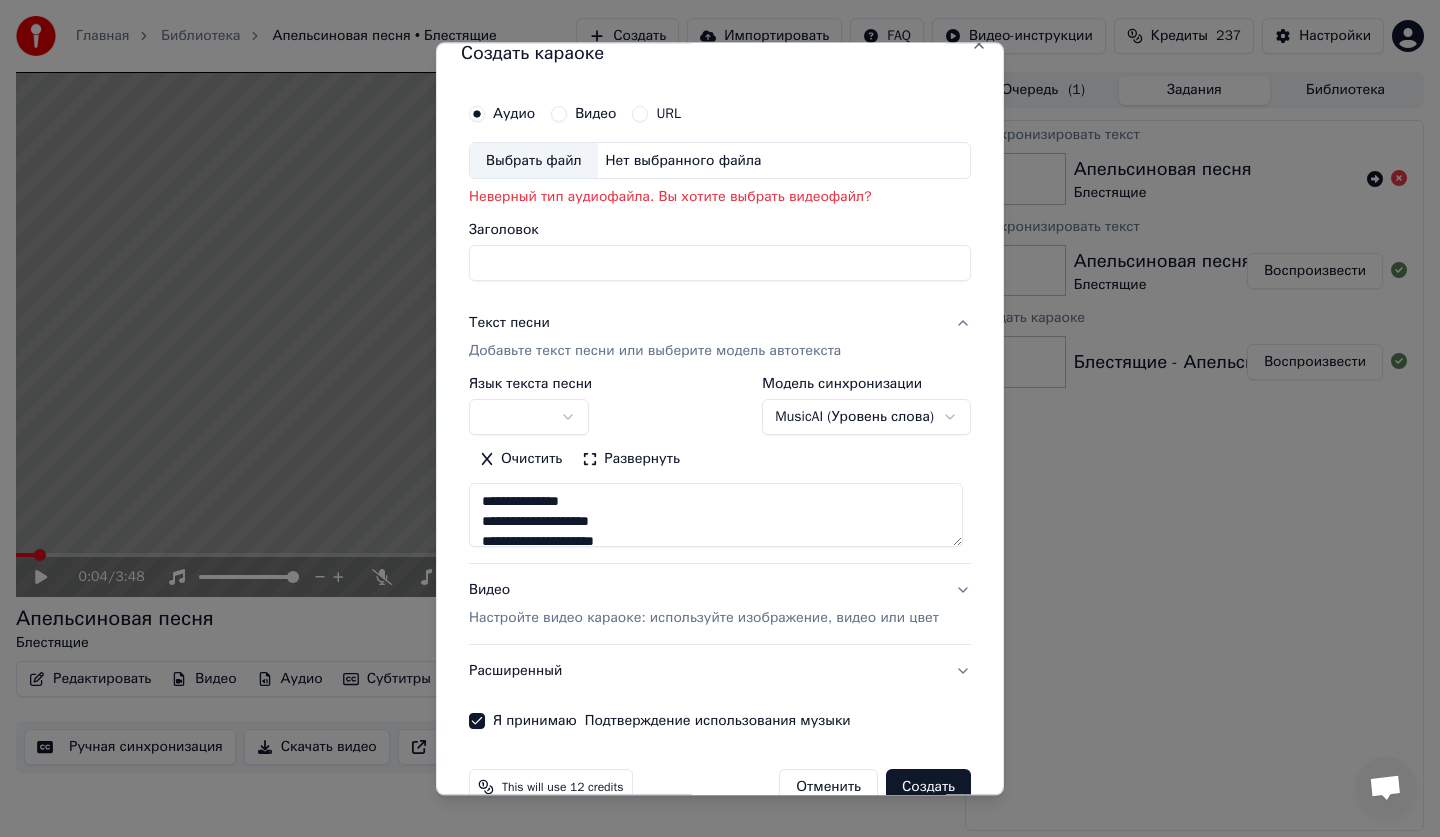 scroll, scrollTop: 0, scrollLeft: 0, axis: both 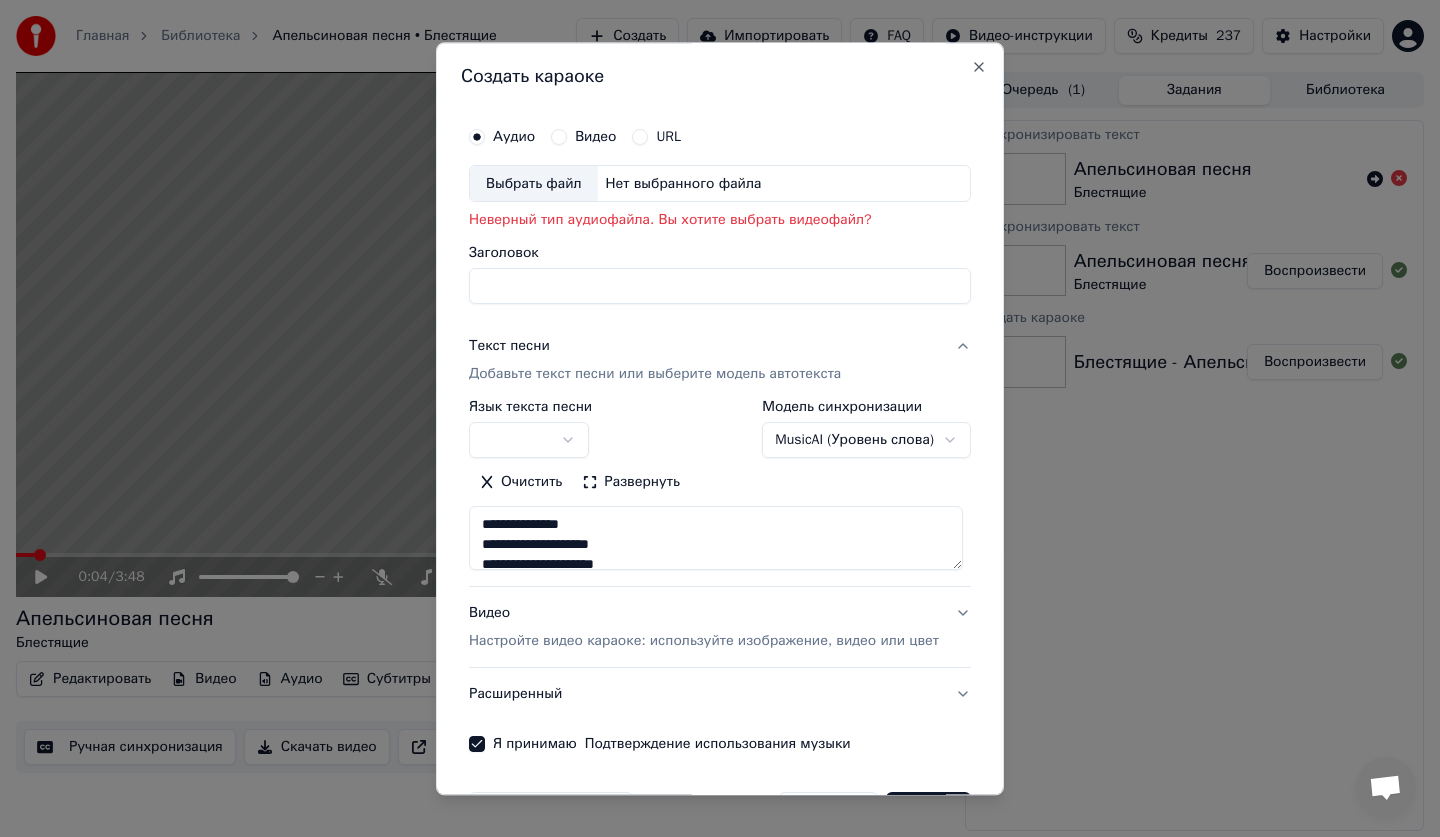 click on "Выбрать файл" at bounding box center (534, 184) 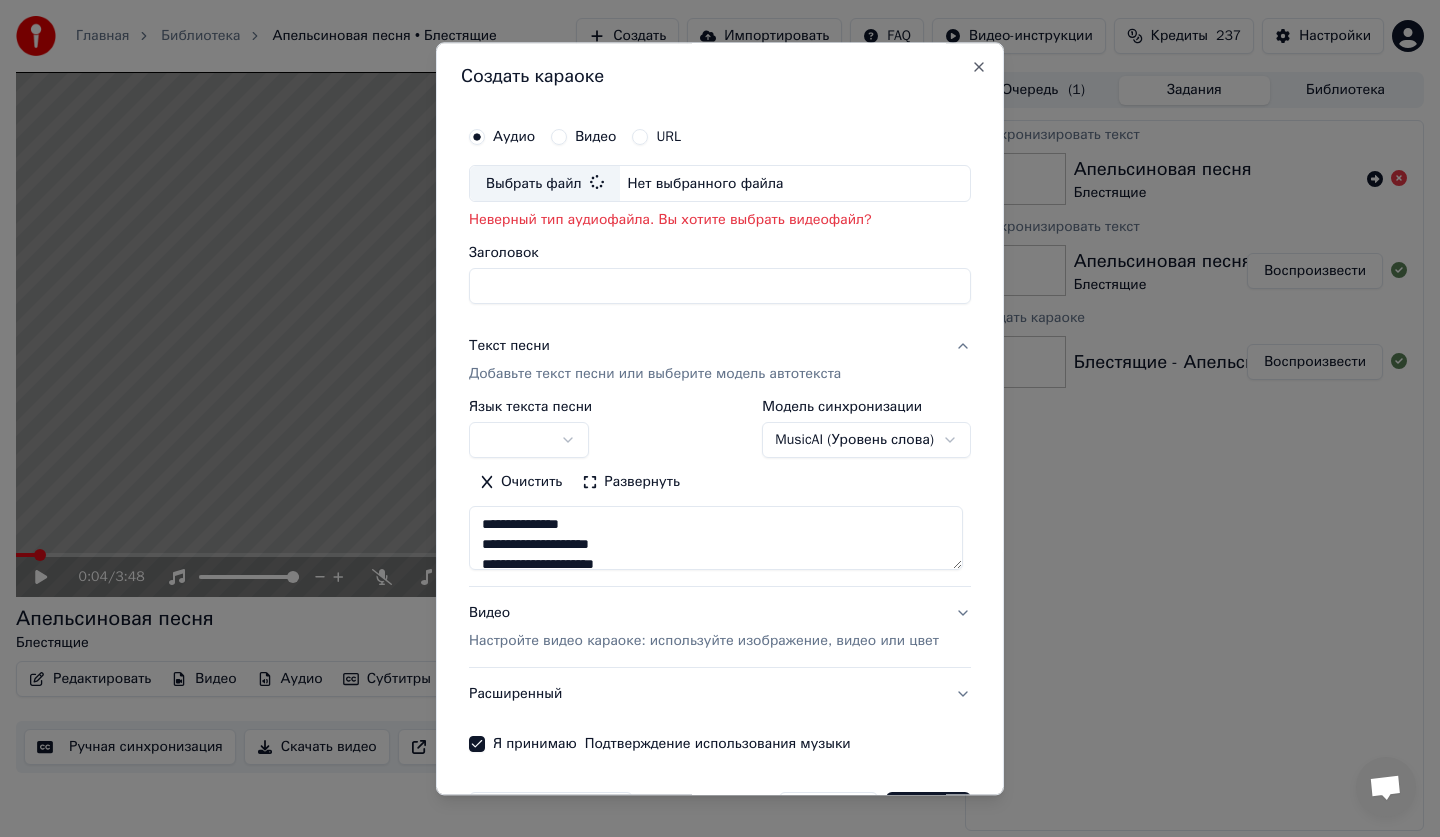 type on "**********" 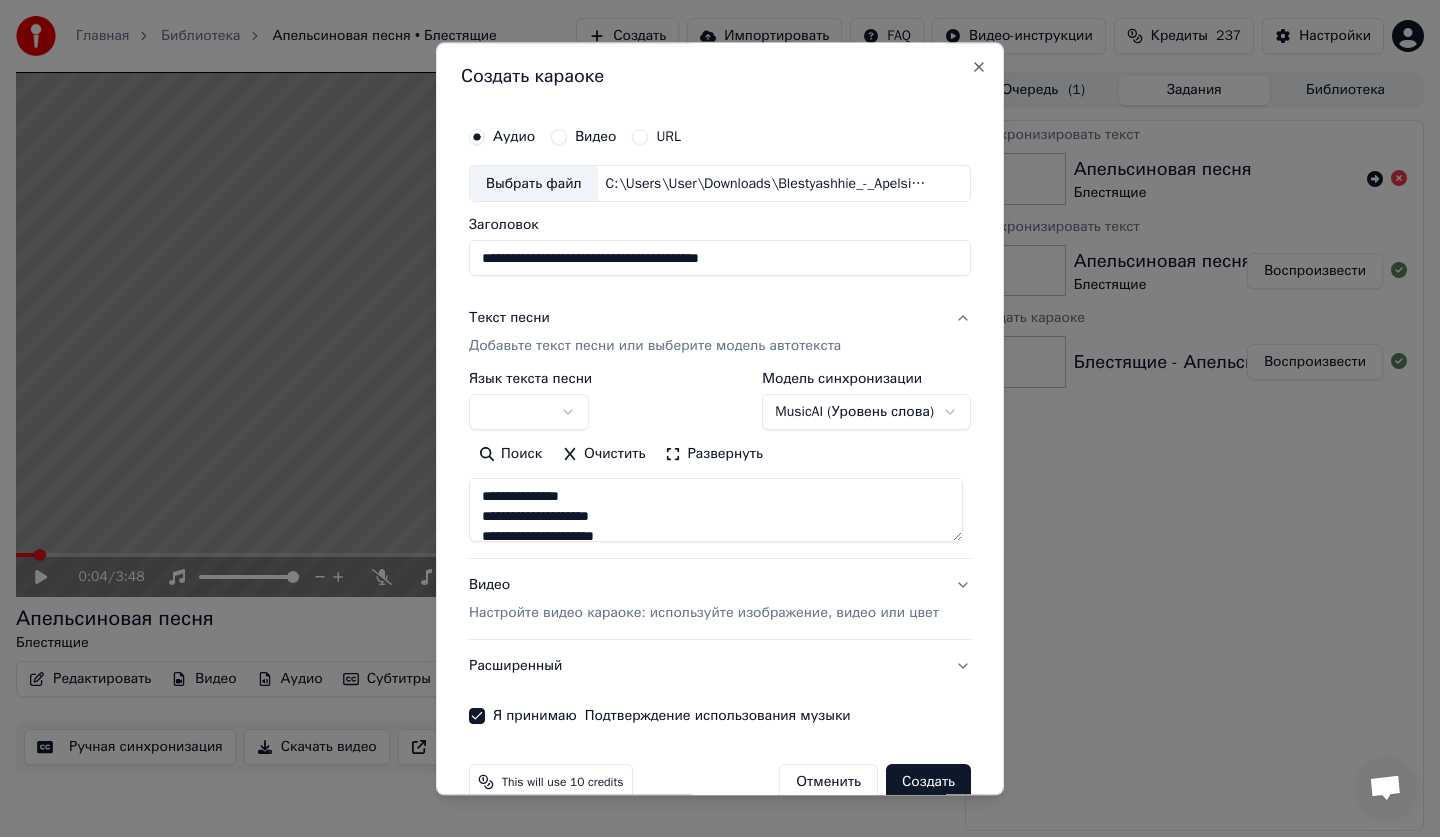click on "Создать" at bounding box center [928, 783] 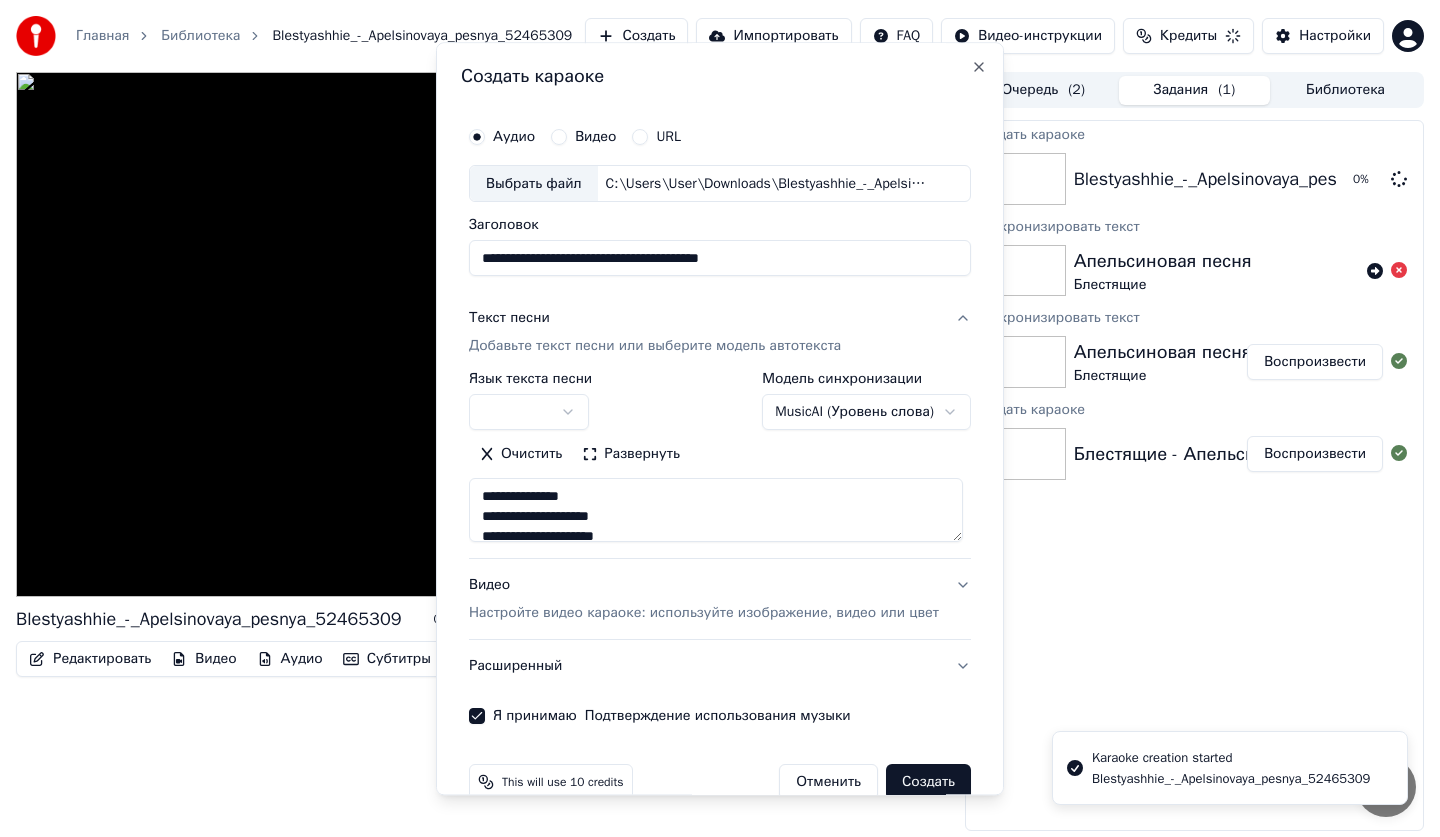 select 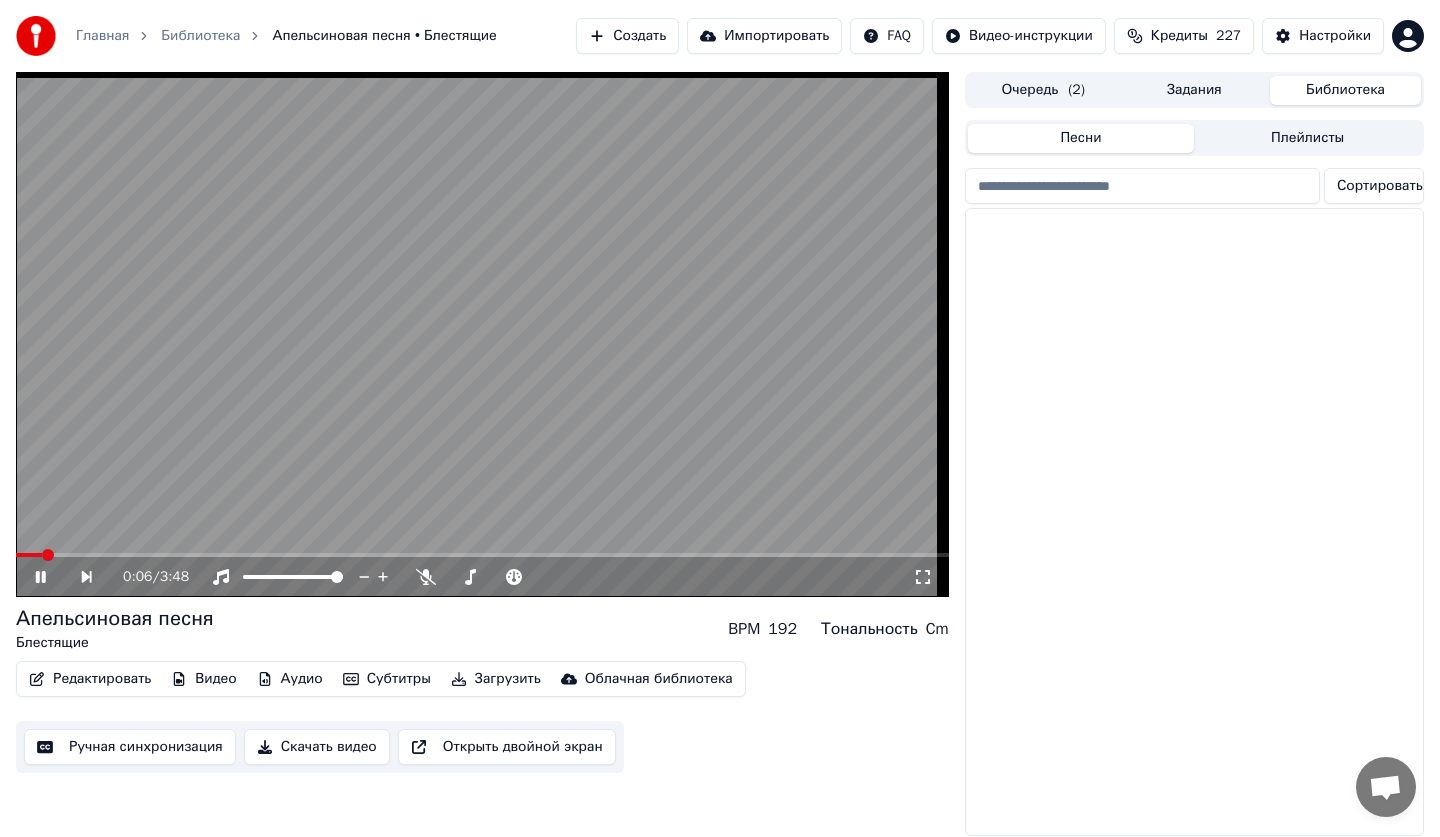 click on "Библиотека" at bounding box center [1345, 90] 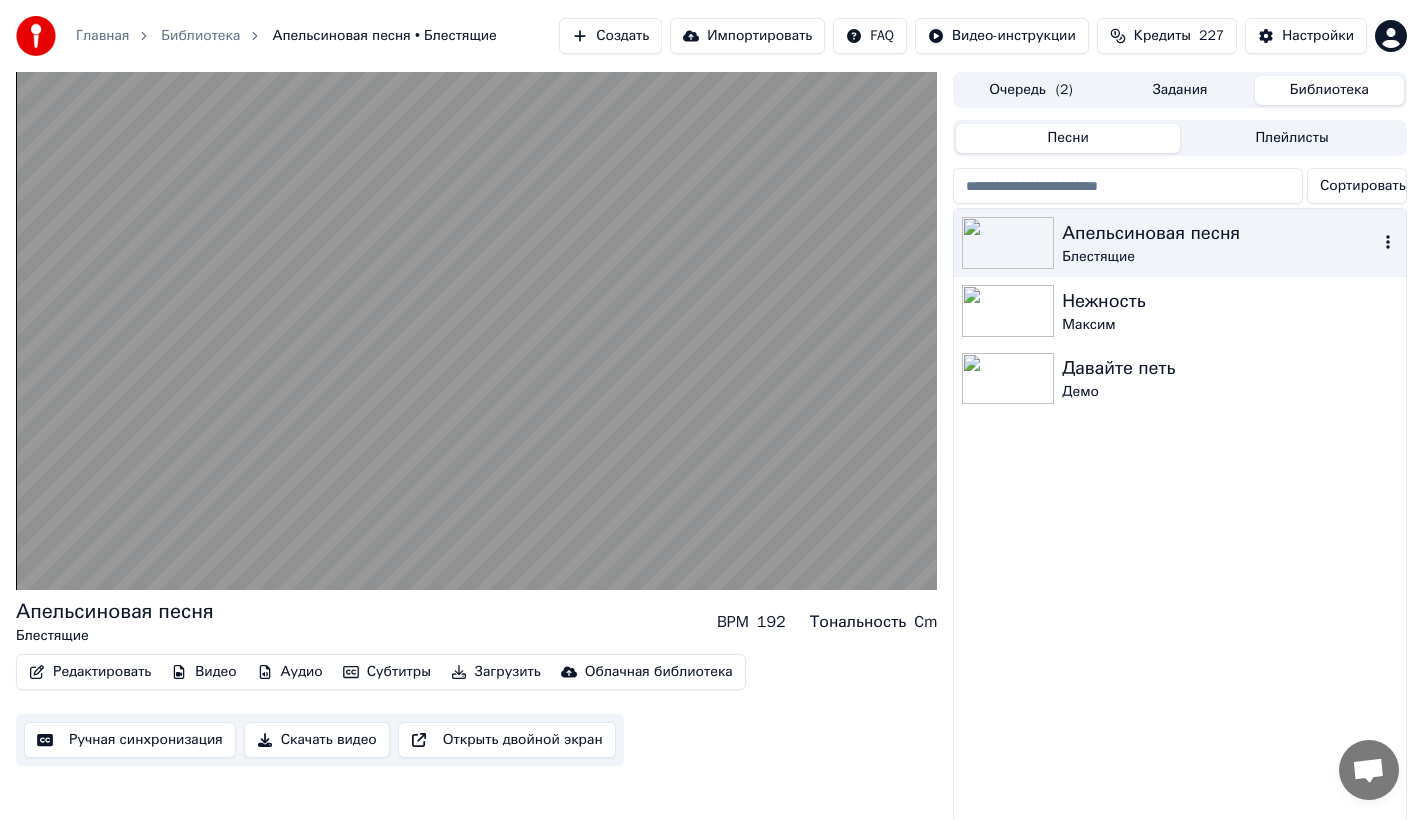 click 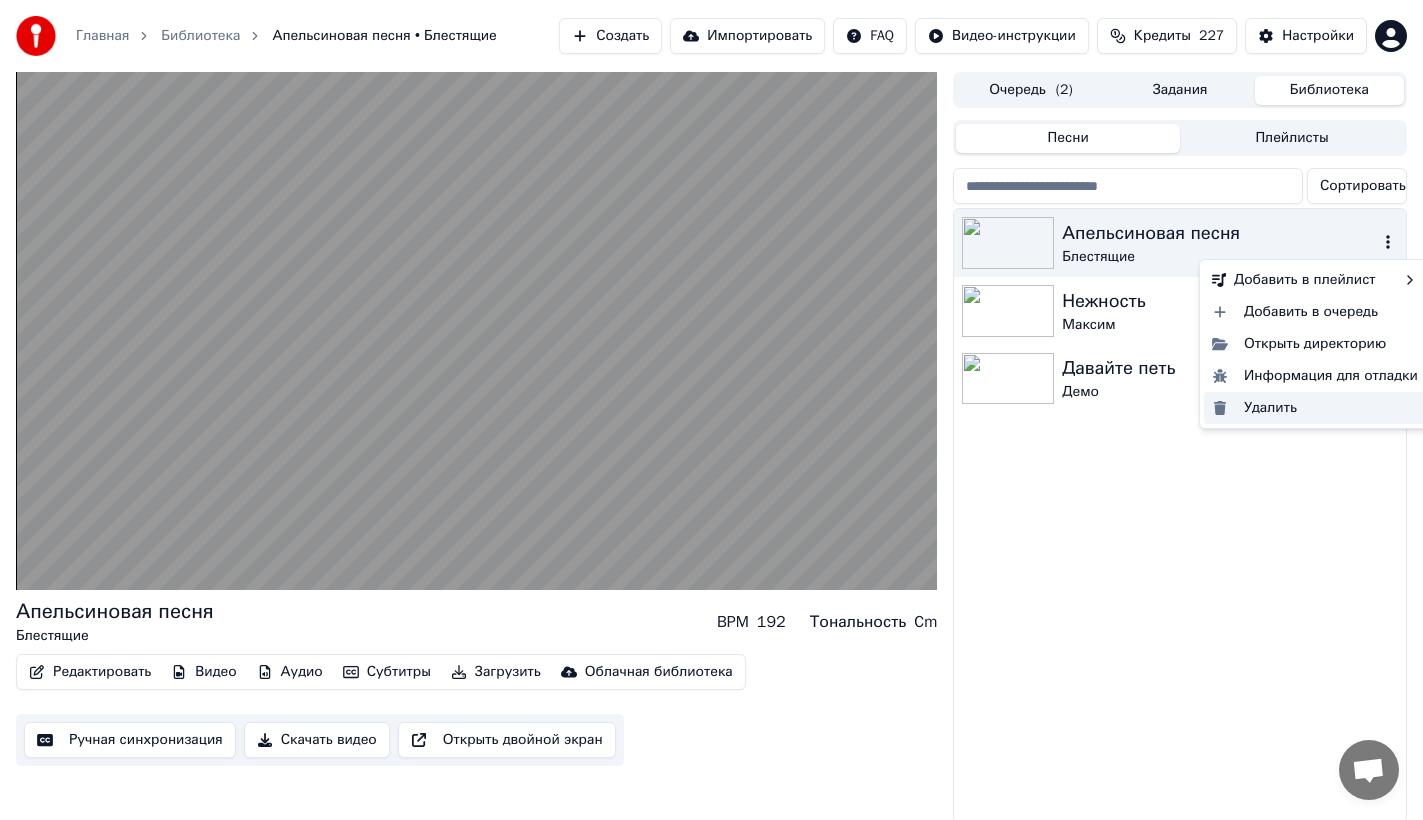 click on "Удалить" at bounding box center [1315, 408] 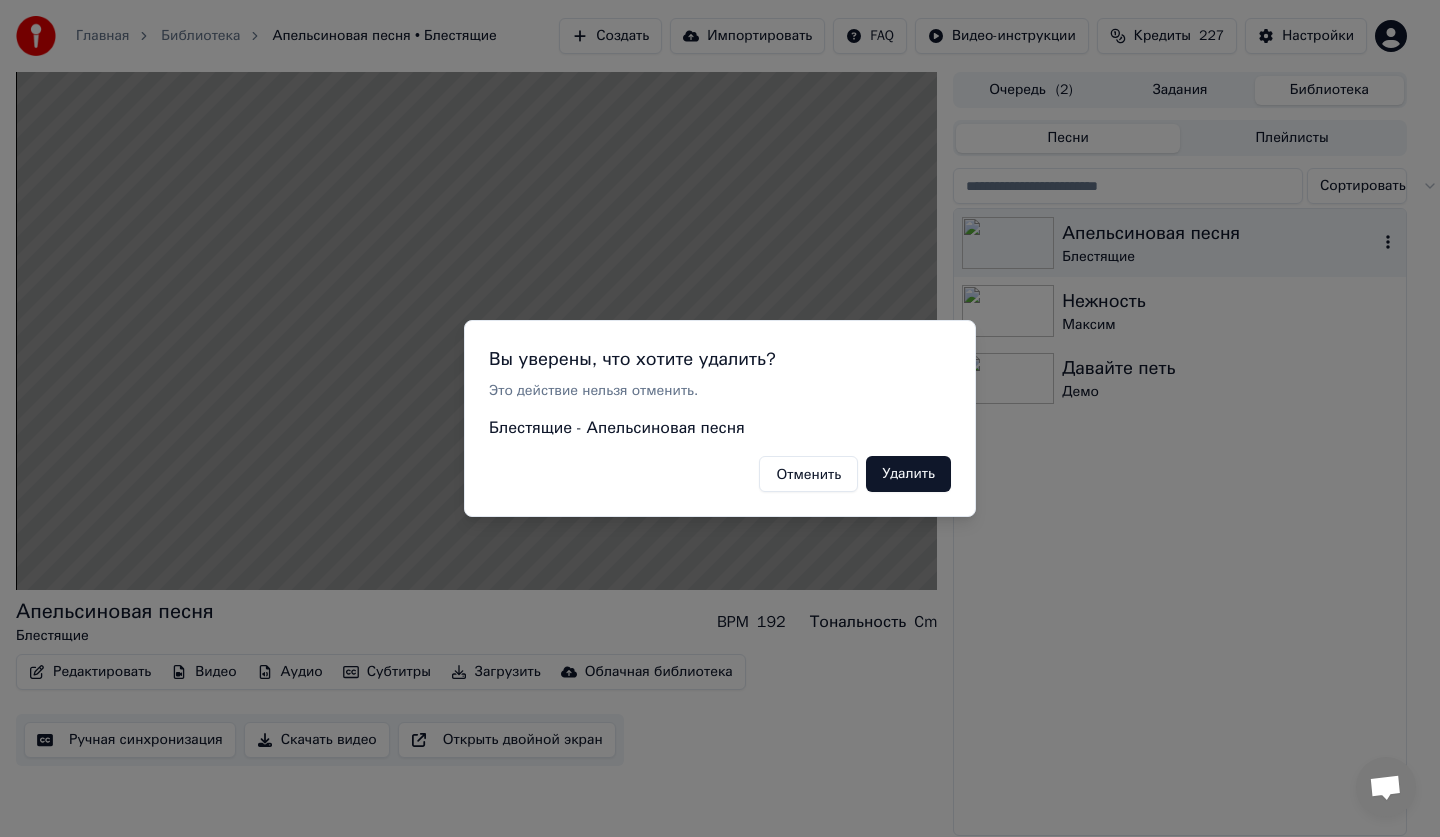 click on "Удалить" at bounding box center (908, 474) 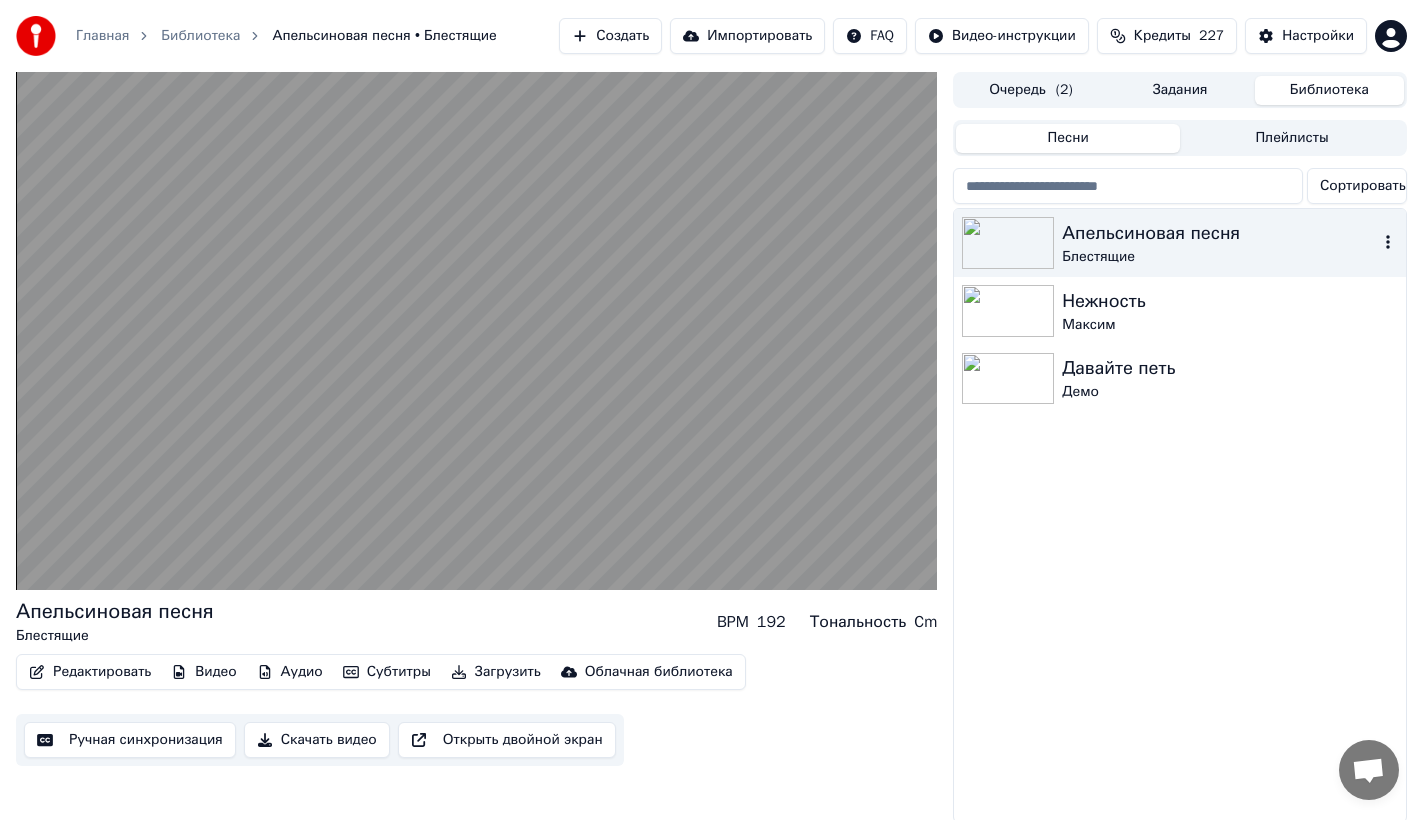 click 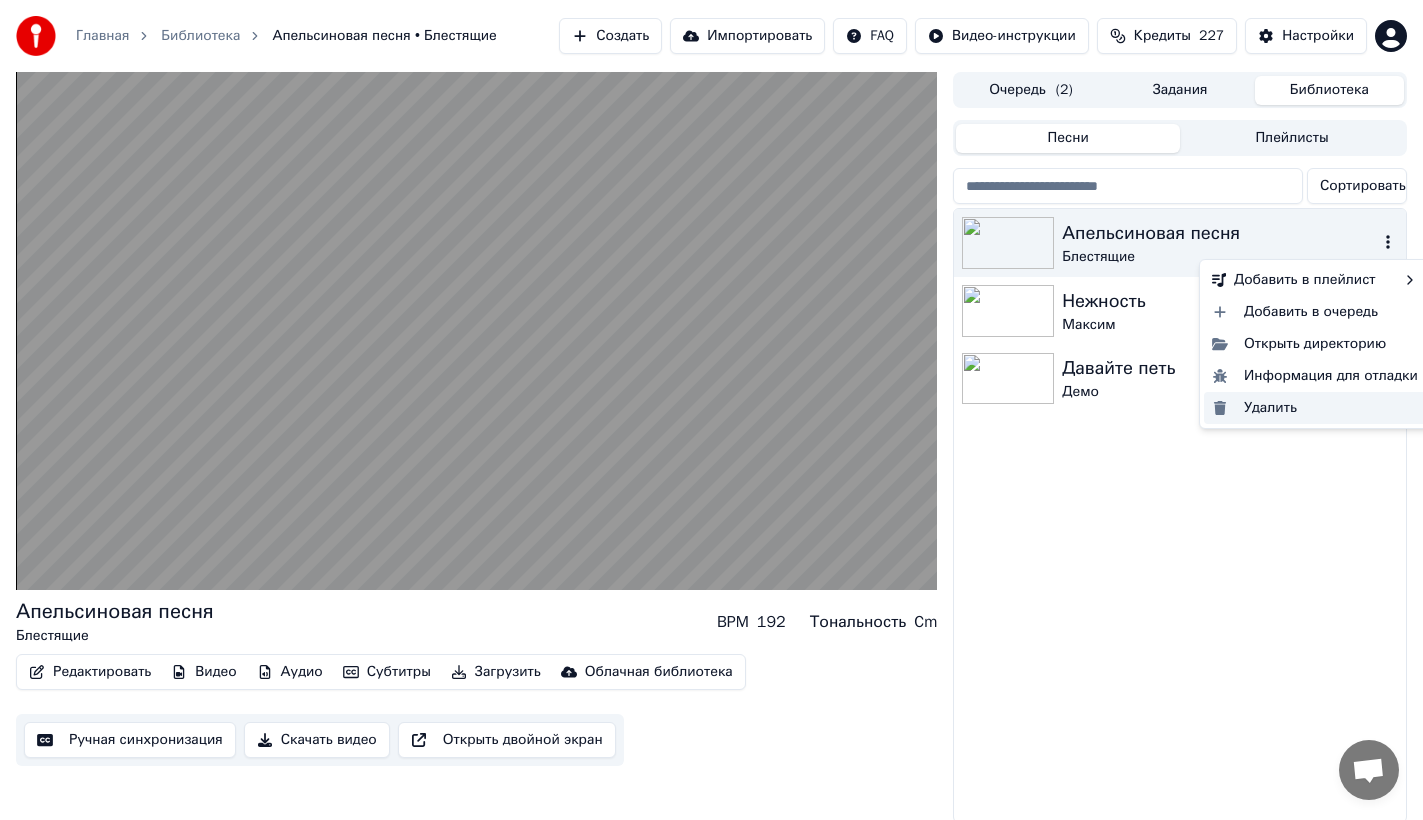 click on "Удалить" at bounding box center (1315, 408) 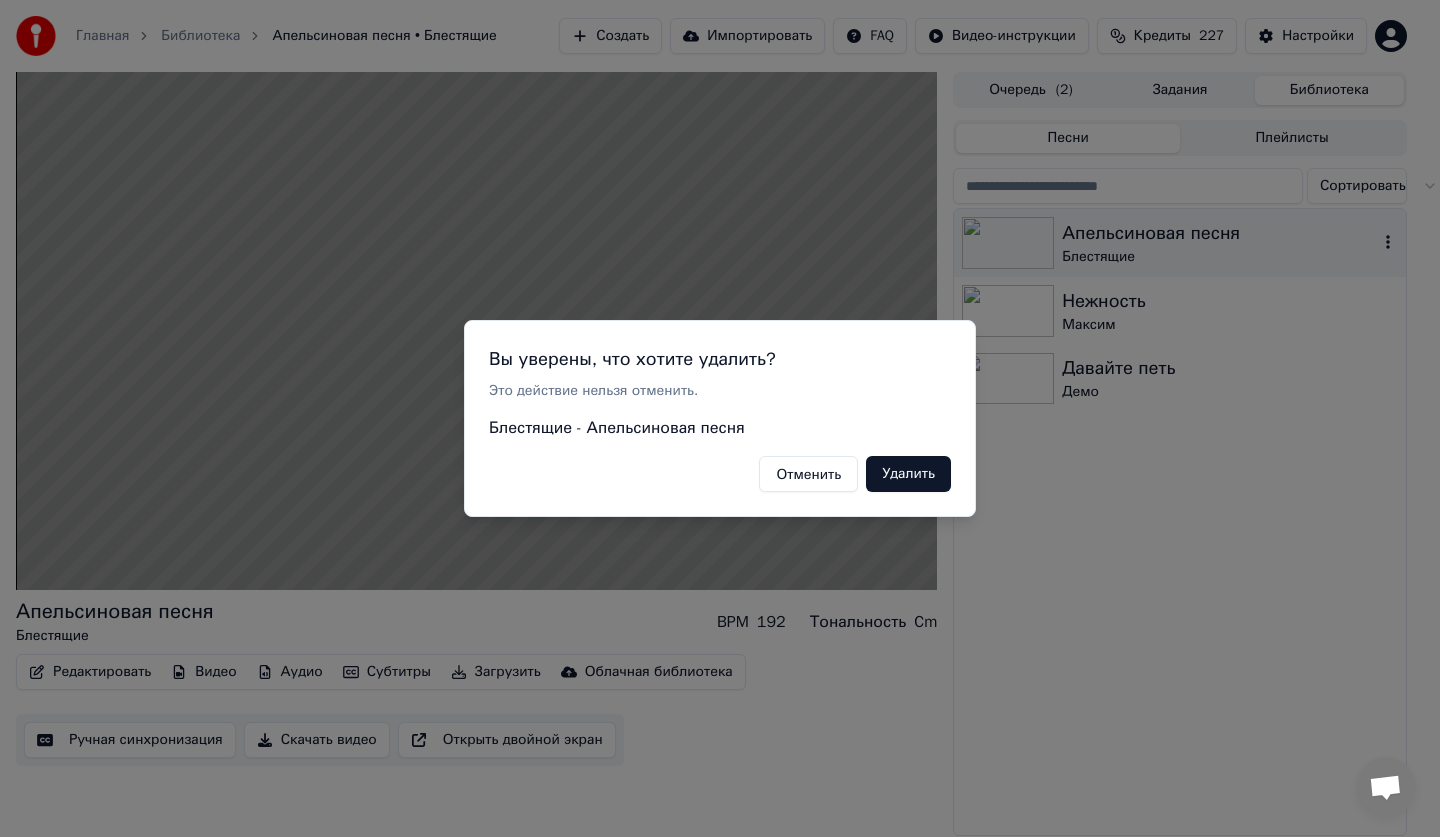 click on "Удалить" at bounding box center (908, 474) 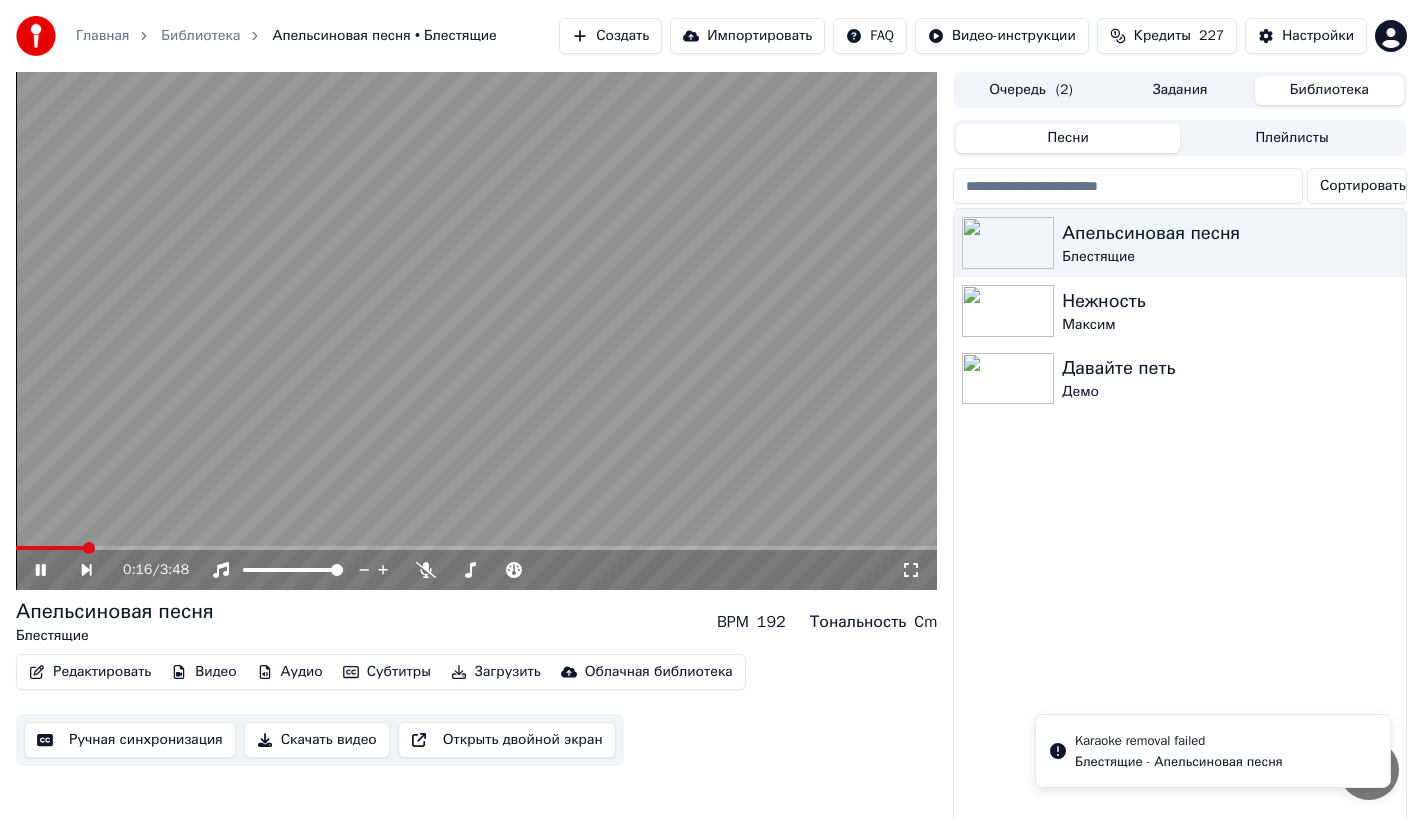 click on "Очередь ( 2 )" at bounding box center [1030, 90] 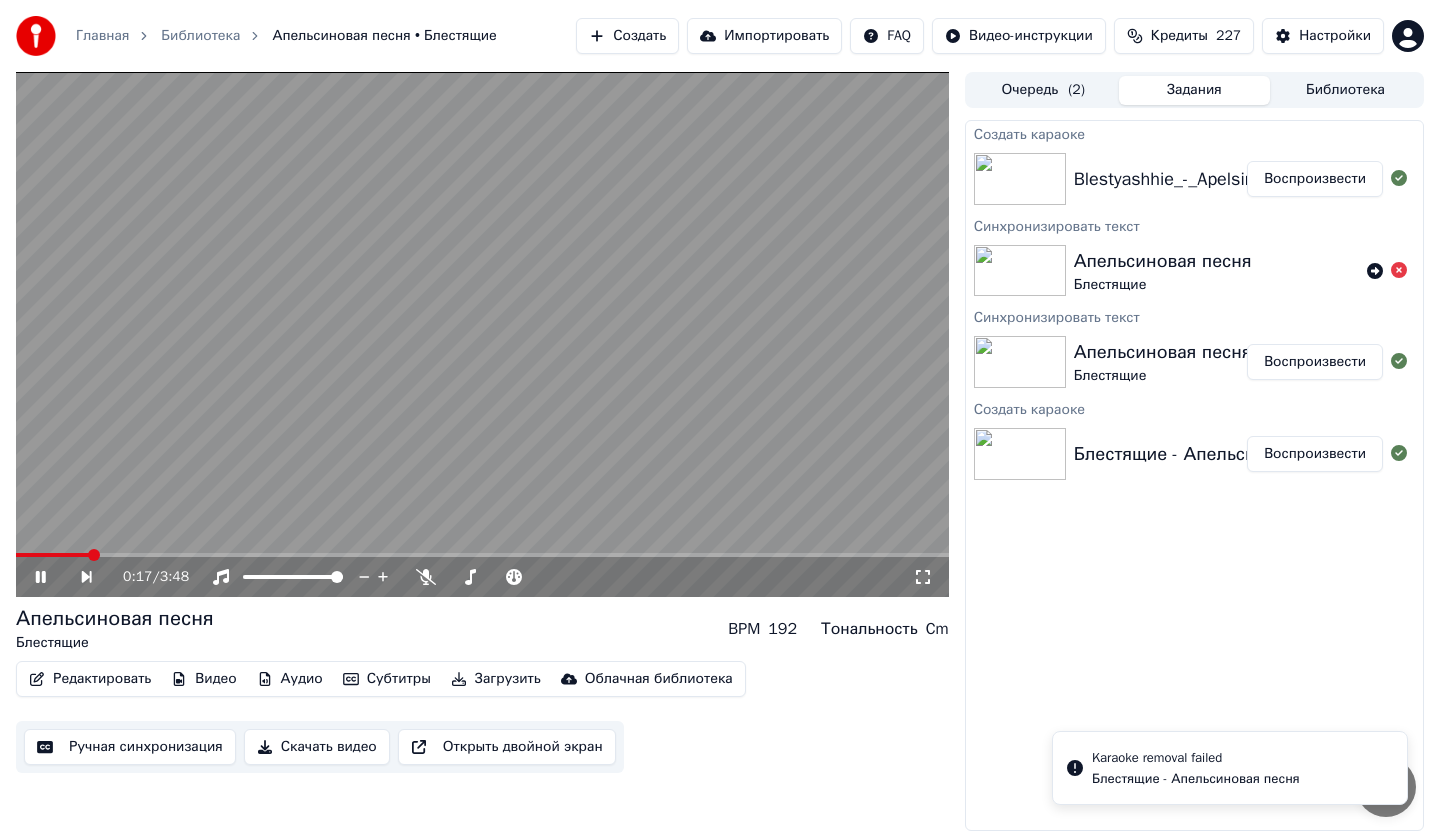 click on "Задания" at bounding box center (1194, 90) 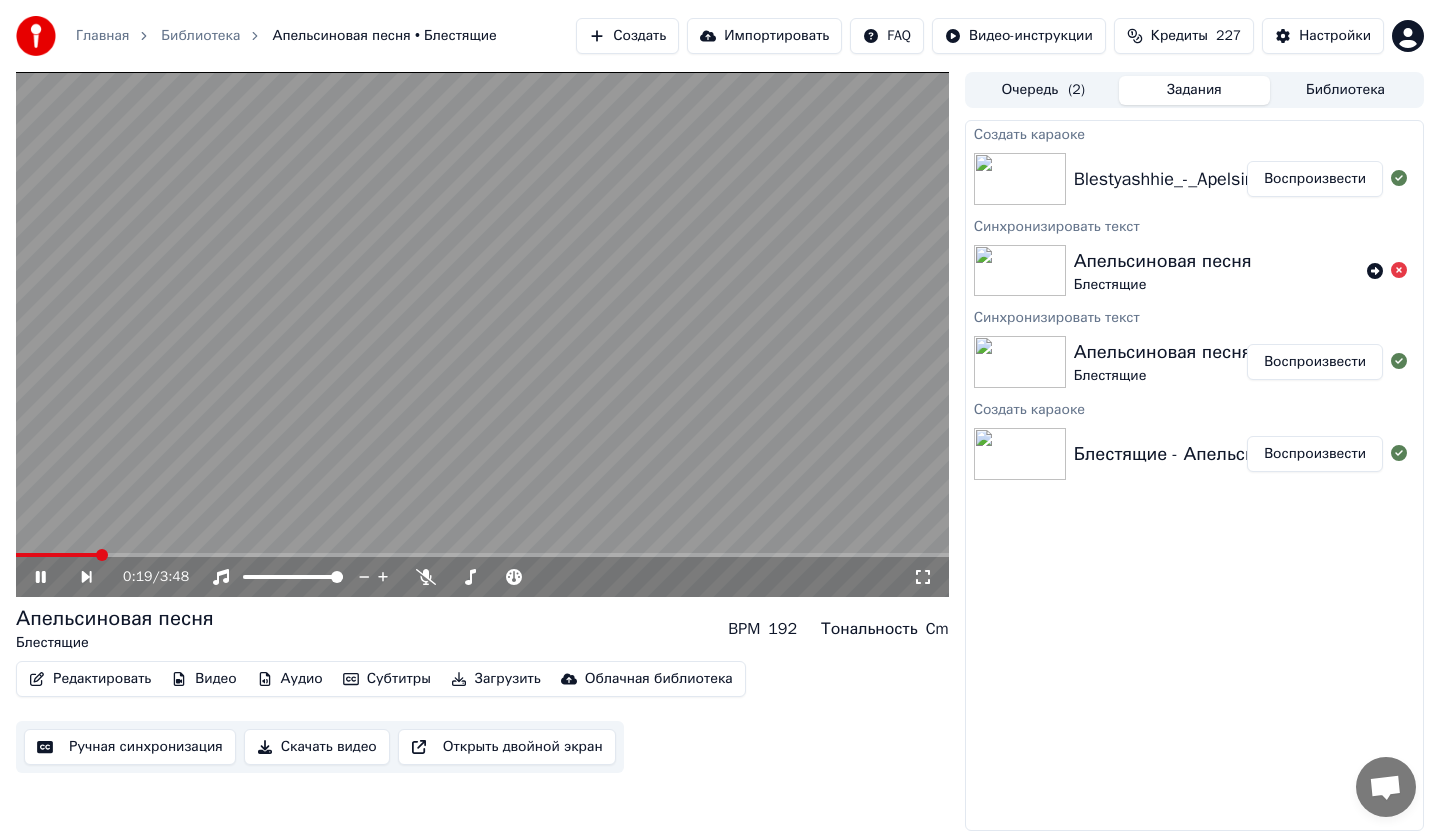 drag, startPoint x: 35, startPoint y: 590, endPoint x: 80, endPoint y: 574, distance: 47.759815 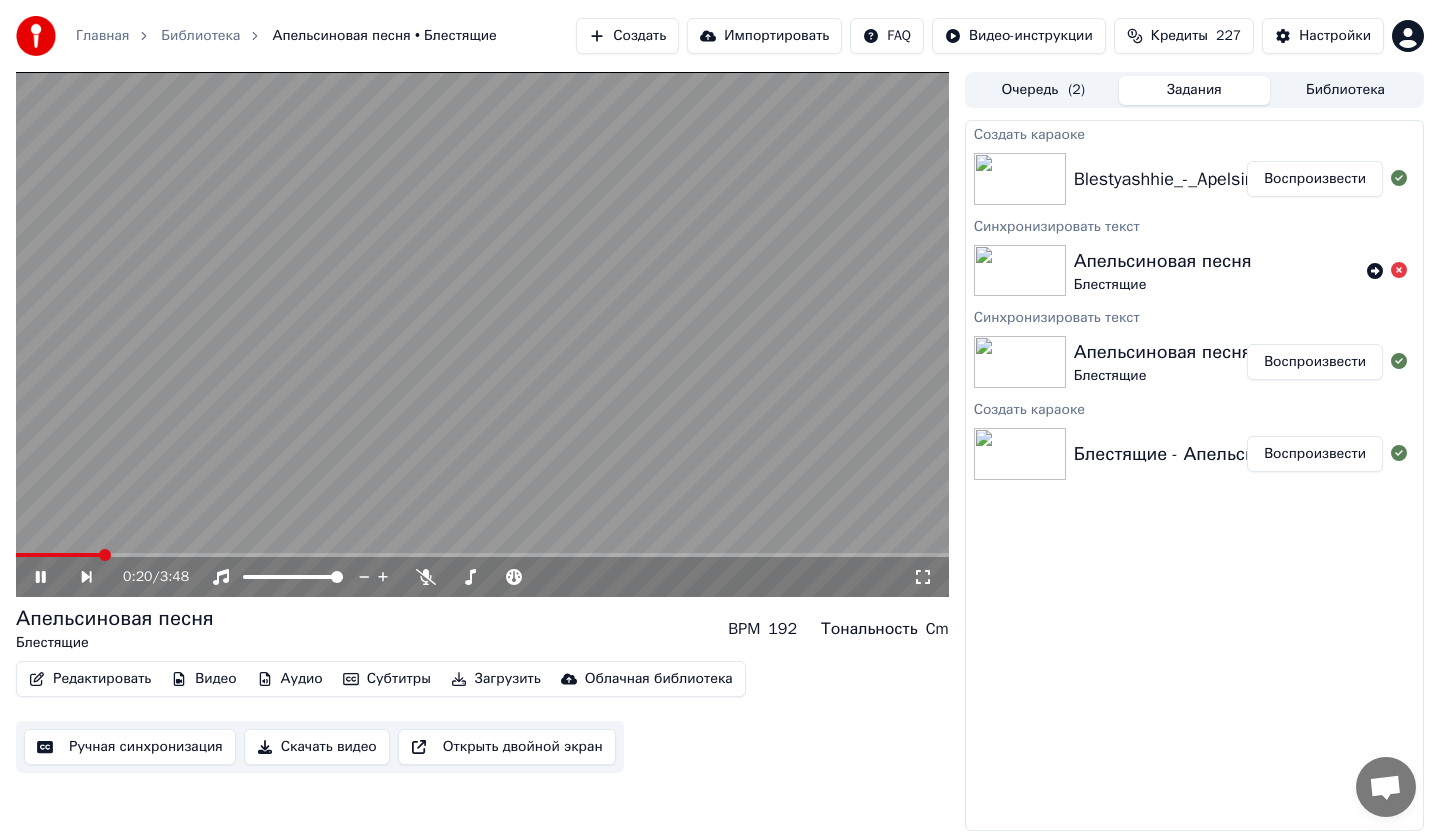 click 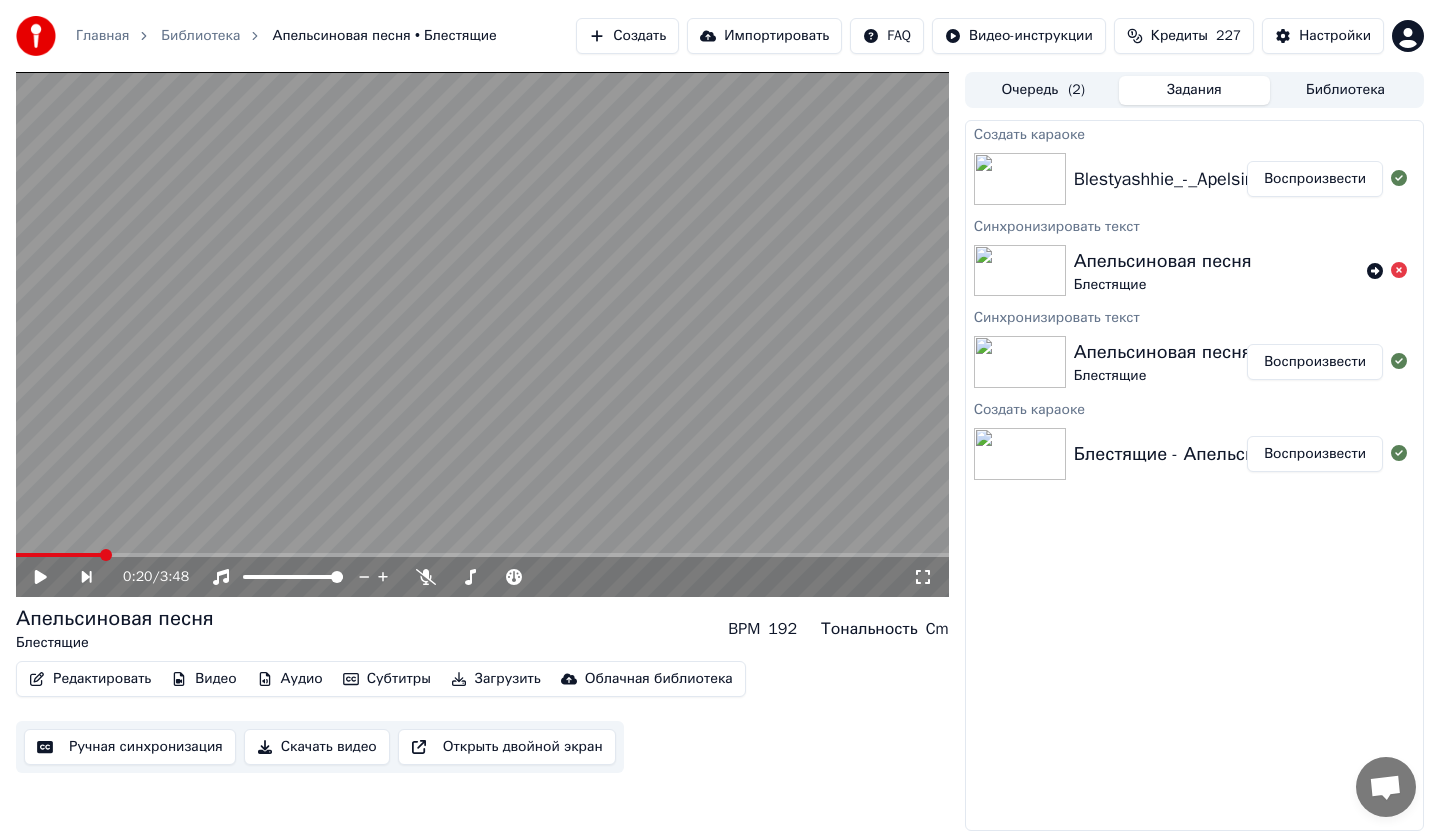 click on "Библиотека" at bounding box center [1345, 90] 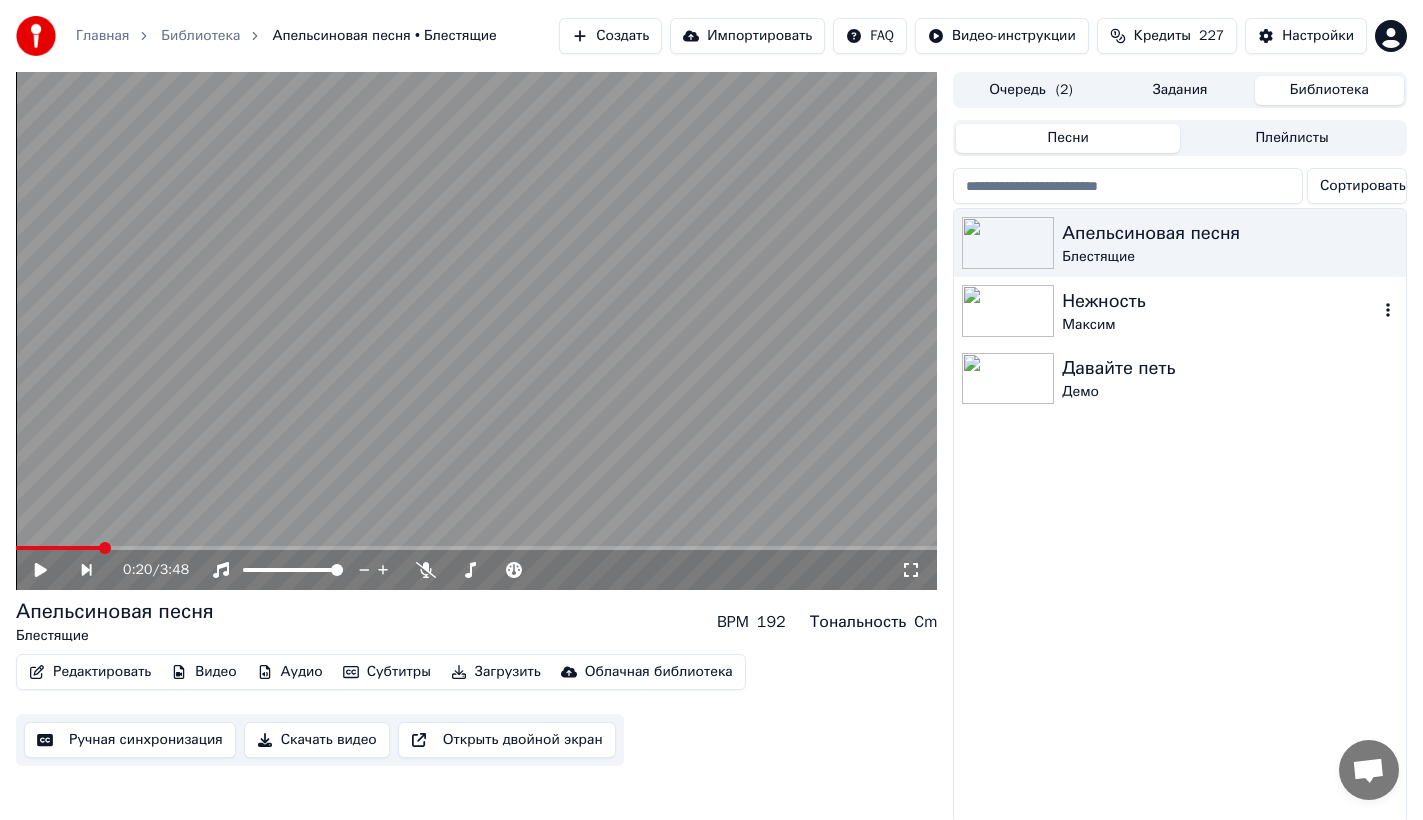 click on "Нежность" at bounding box center (1220, 301) 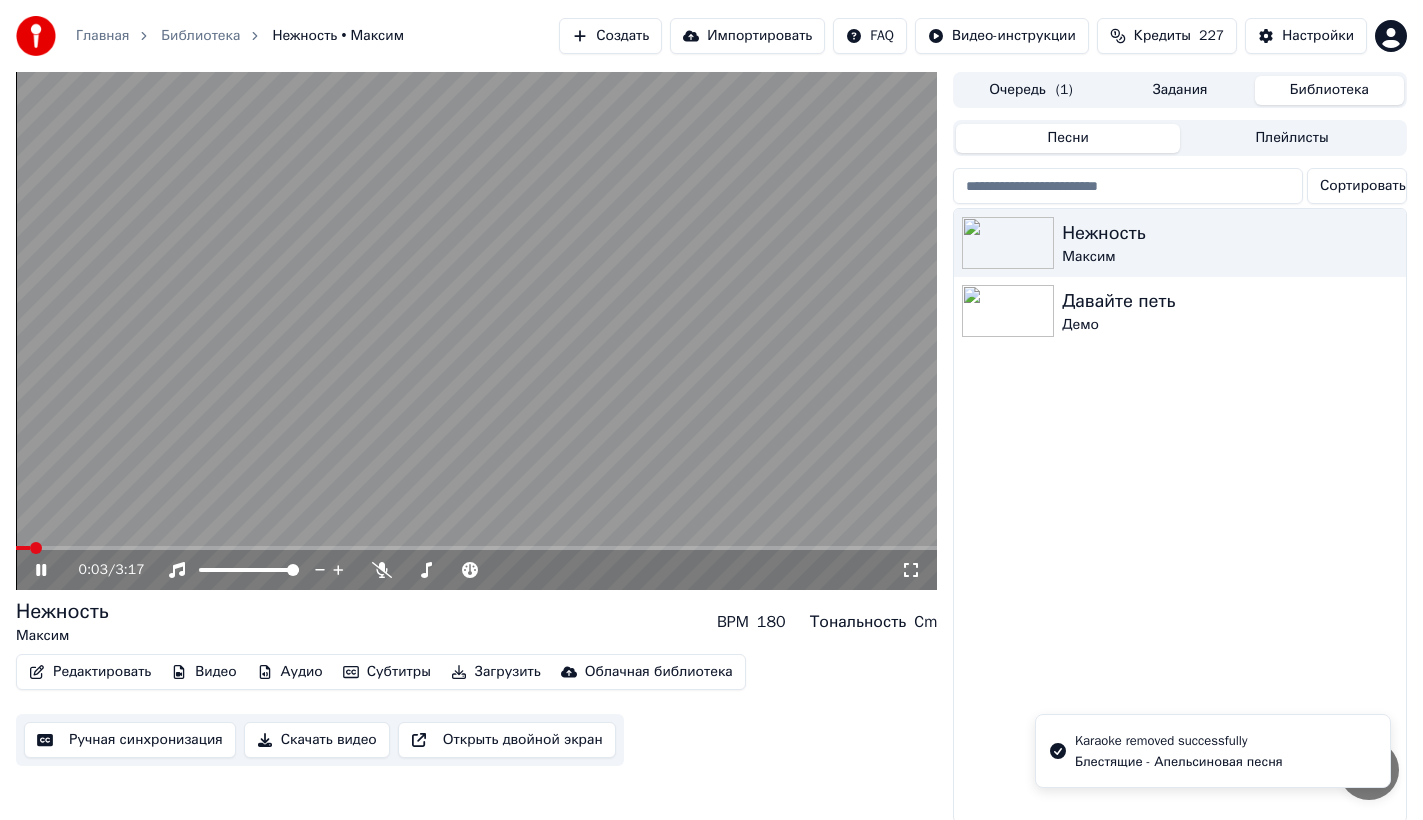 click on "0:03  /  3:17" at bounding box center (476, 570) 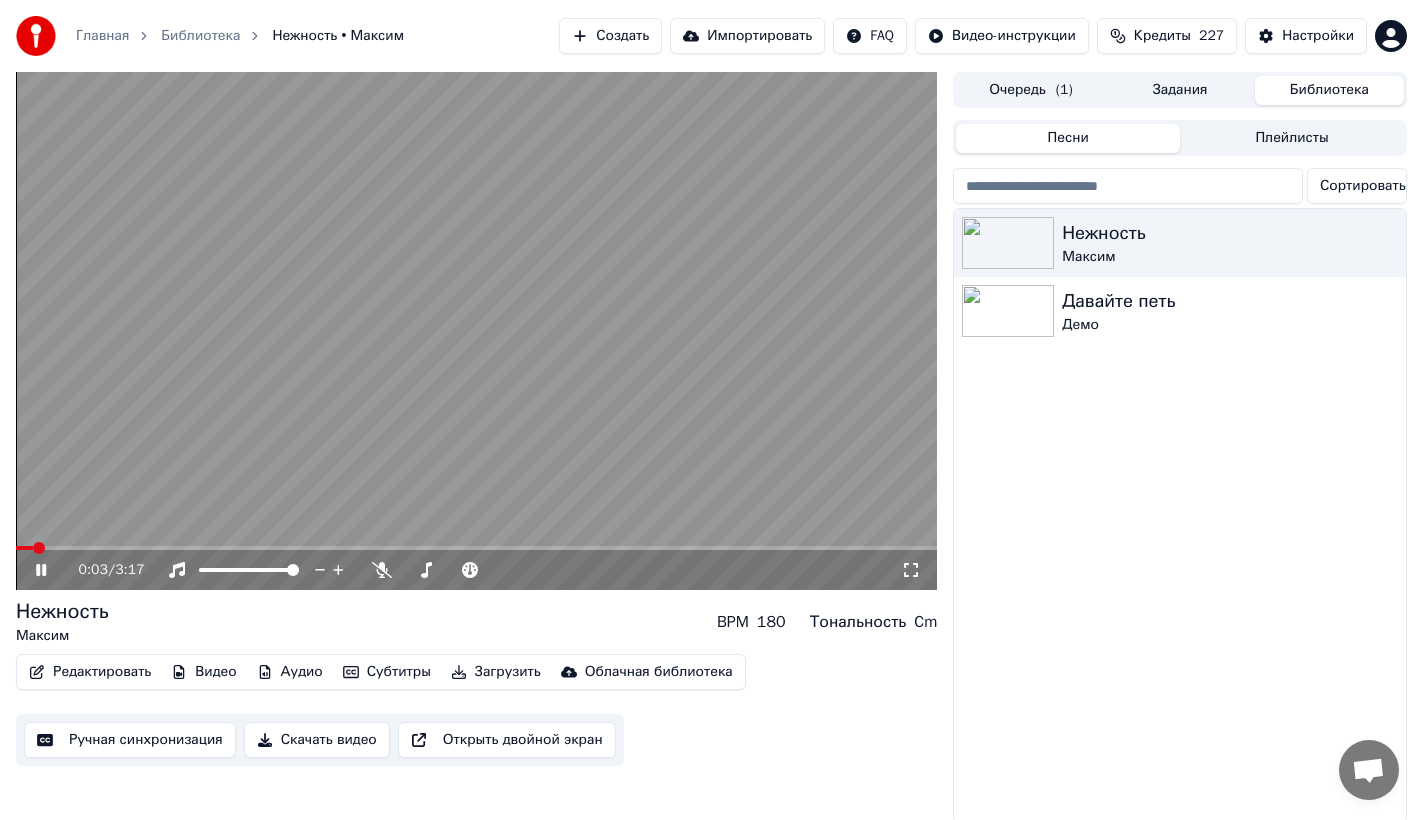 click 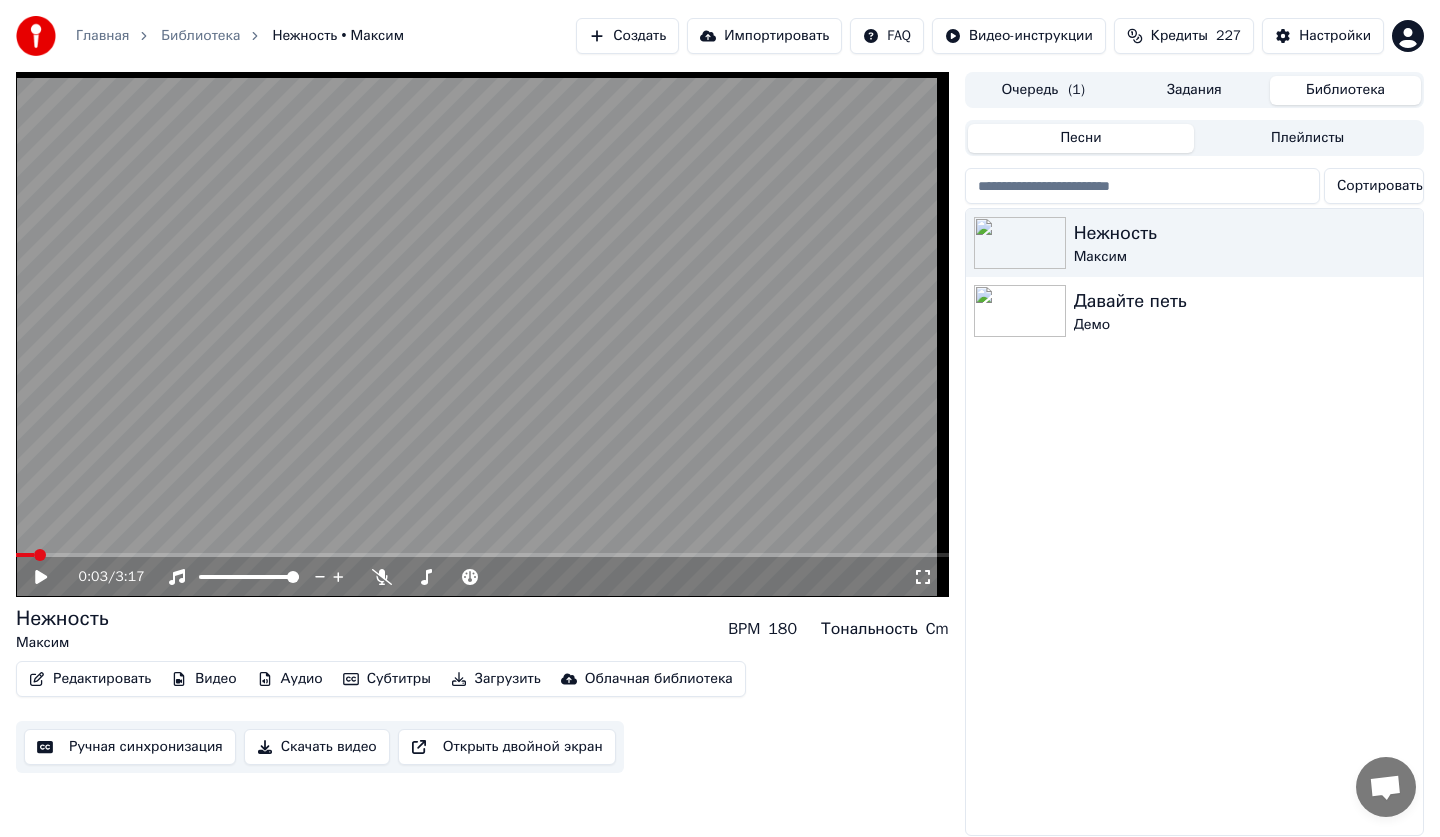 click on "Задания" at bounding box center (1194, 90) 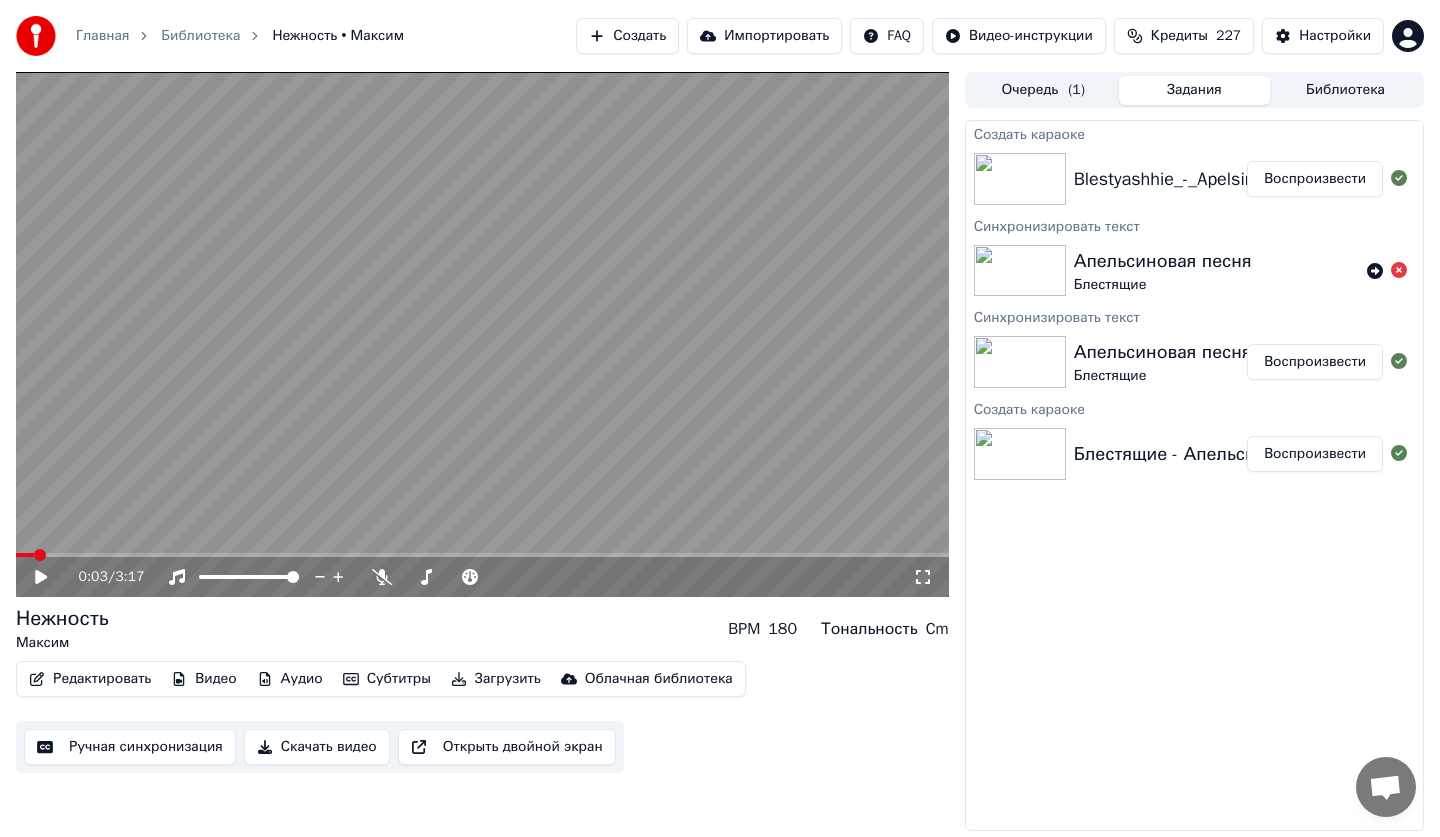 click on "Библиотека" at bounding box center (1345, 90) 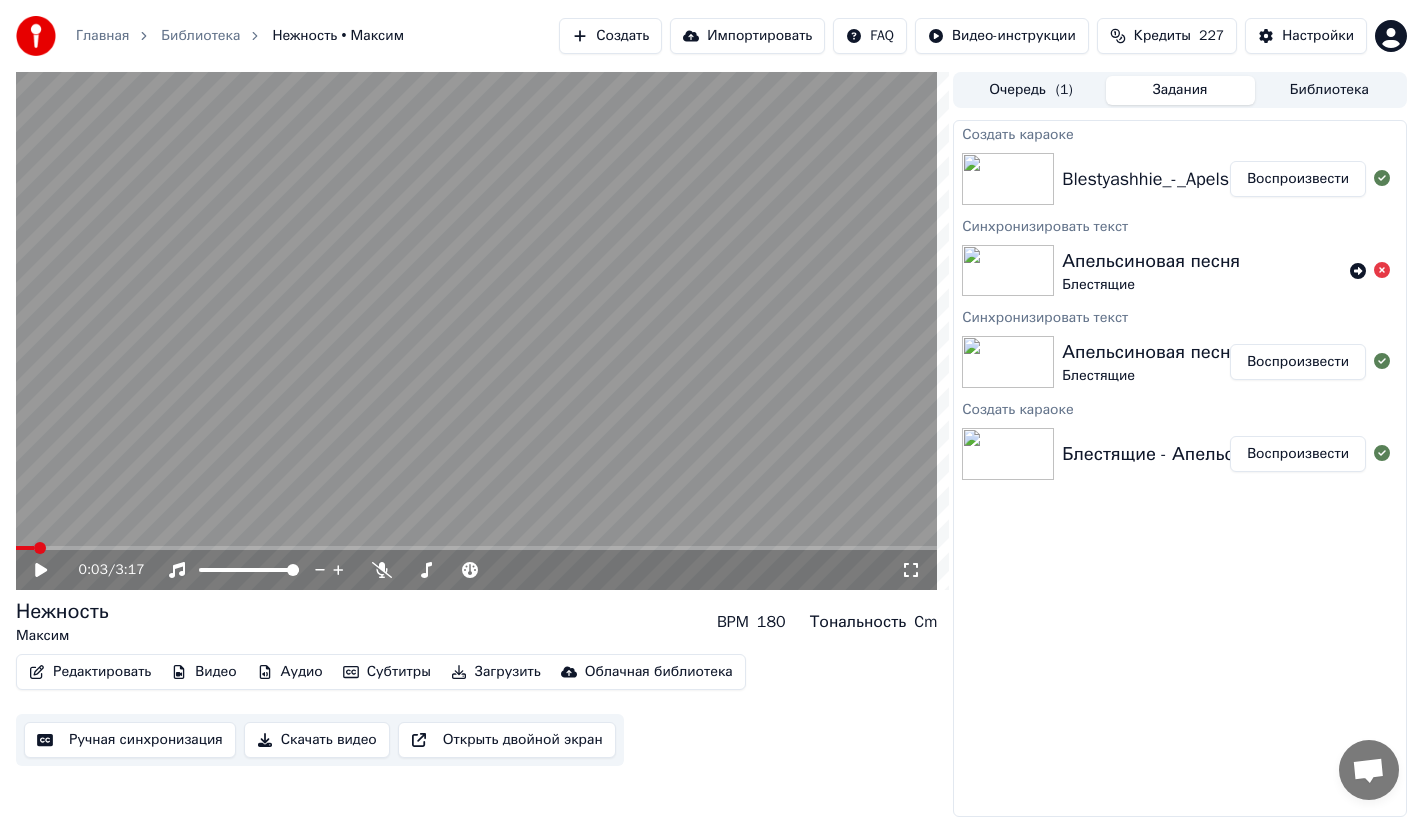 click on "Задания" at bounding box center (1180, 90) 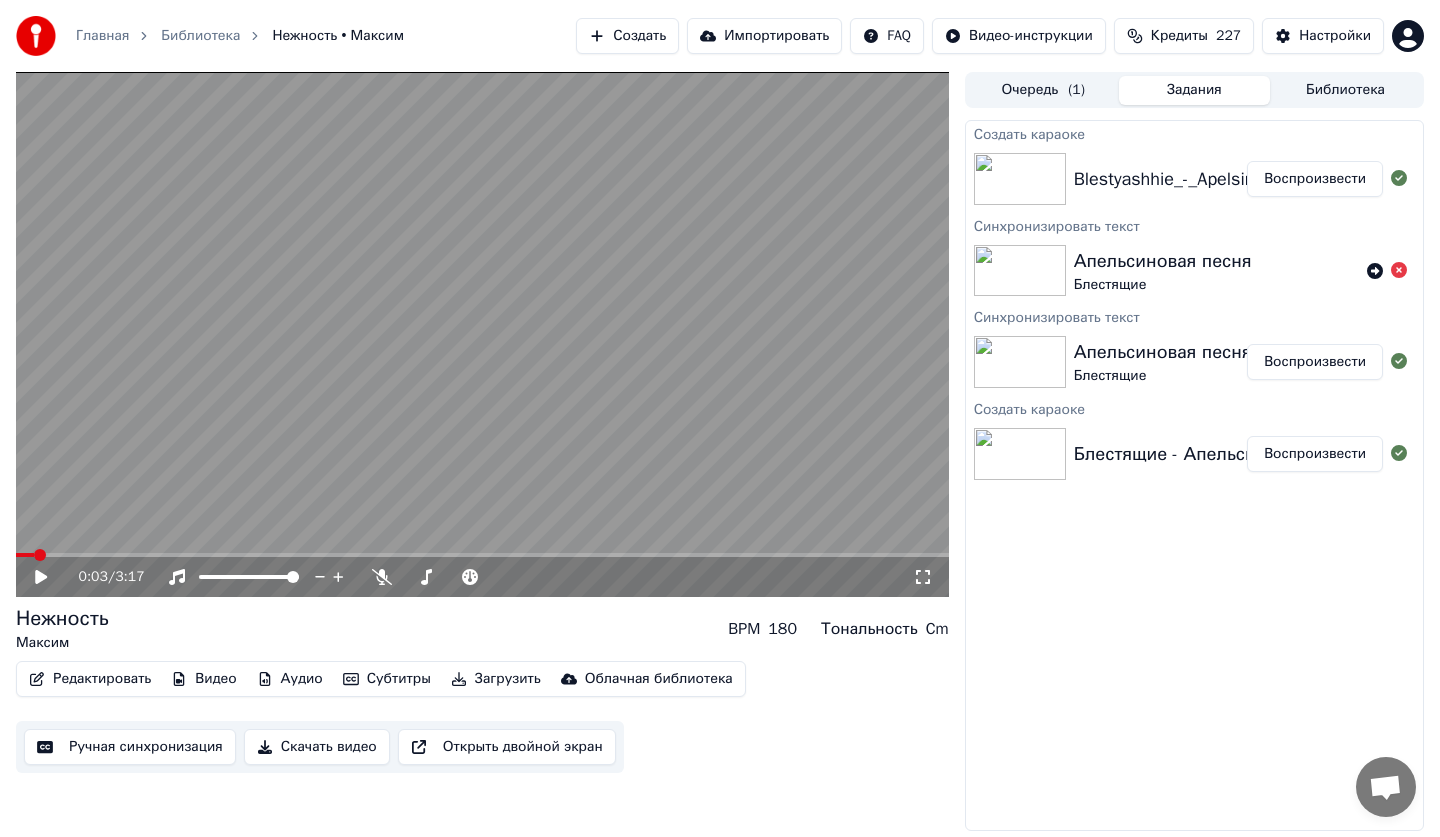 click on "Воспроизвести" at bounding box center [1315, 179] 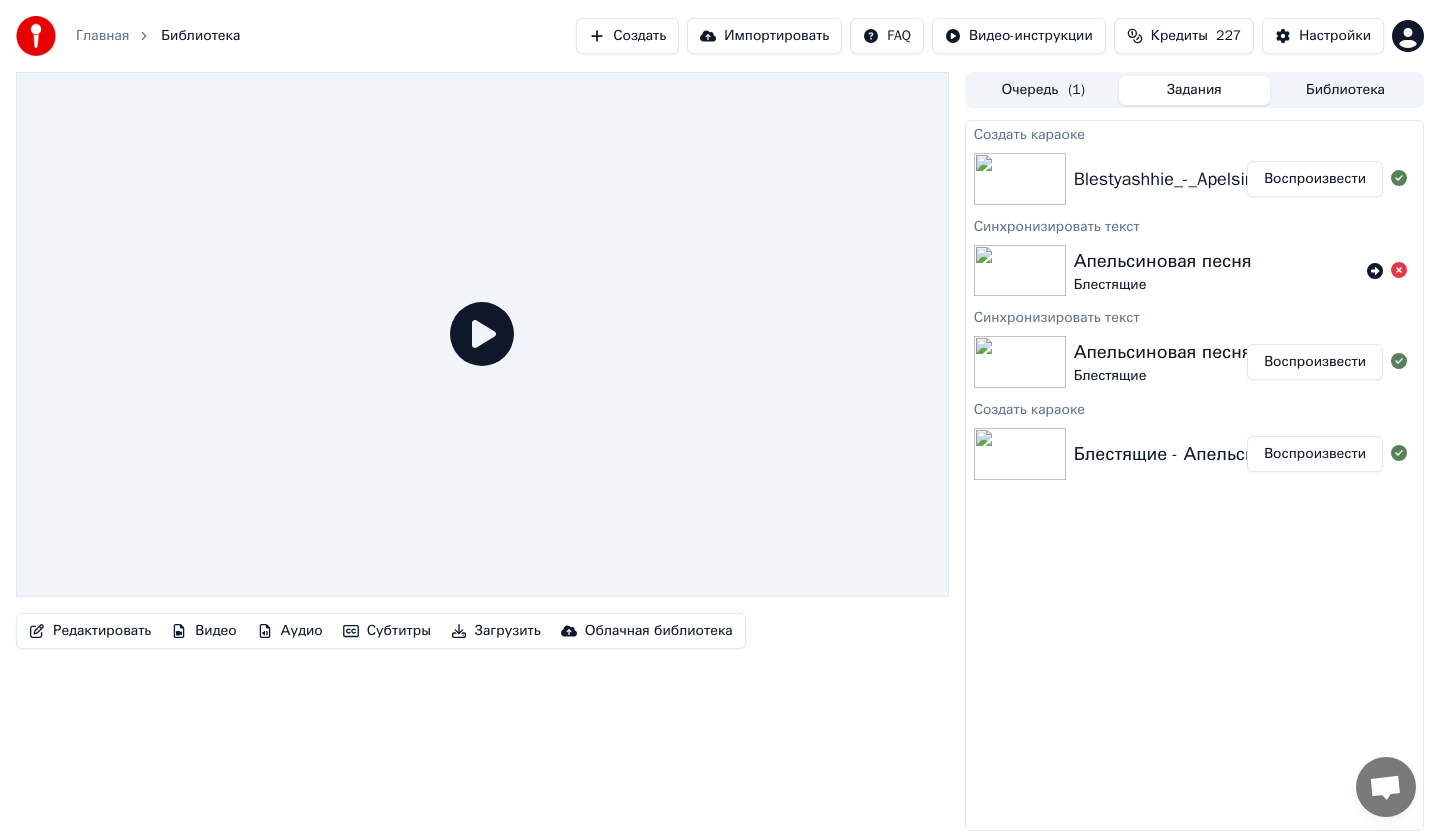 click 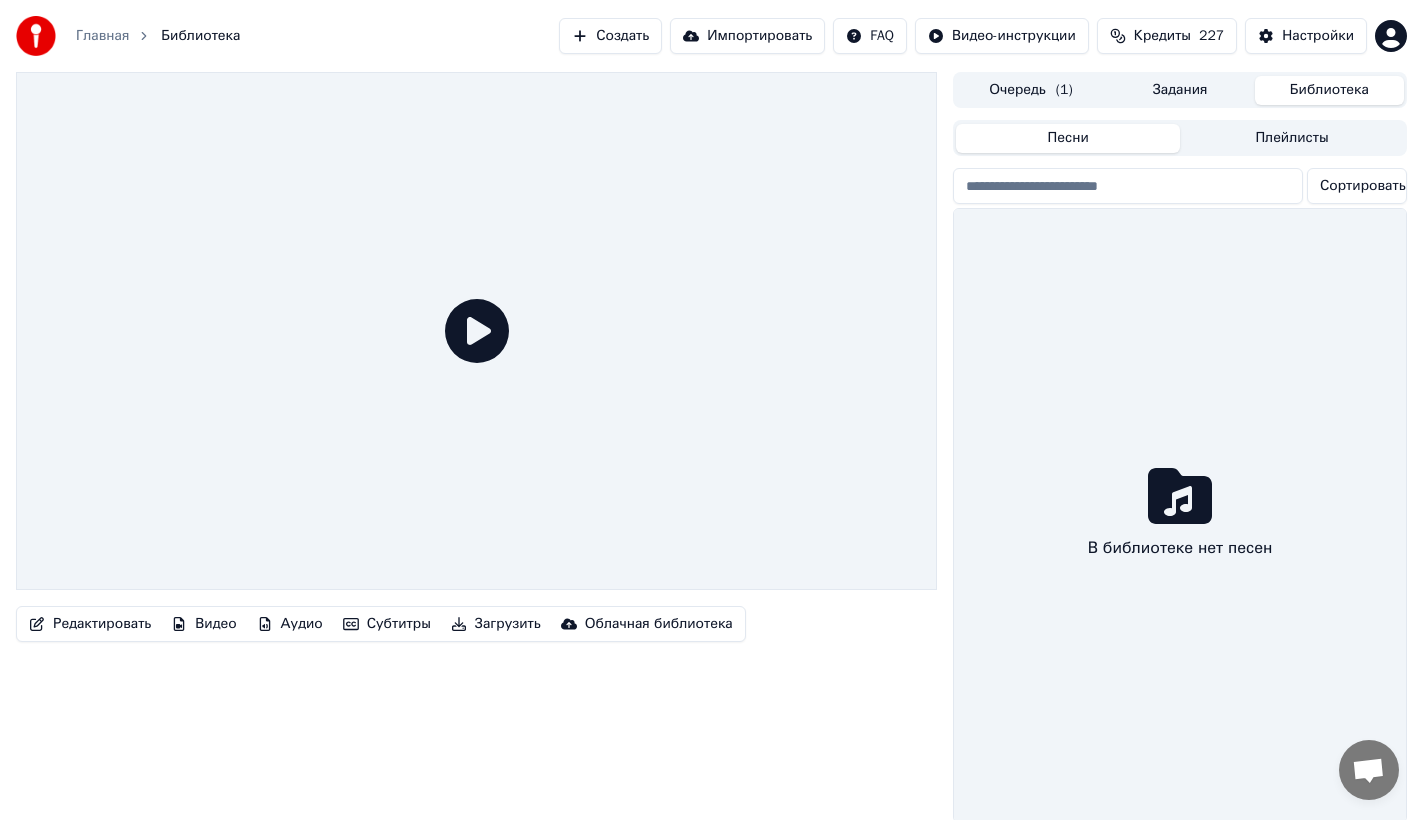 click on "Библиотека" at bounding box center (1329, 90) 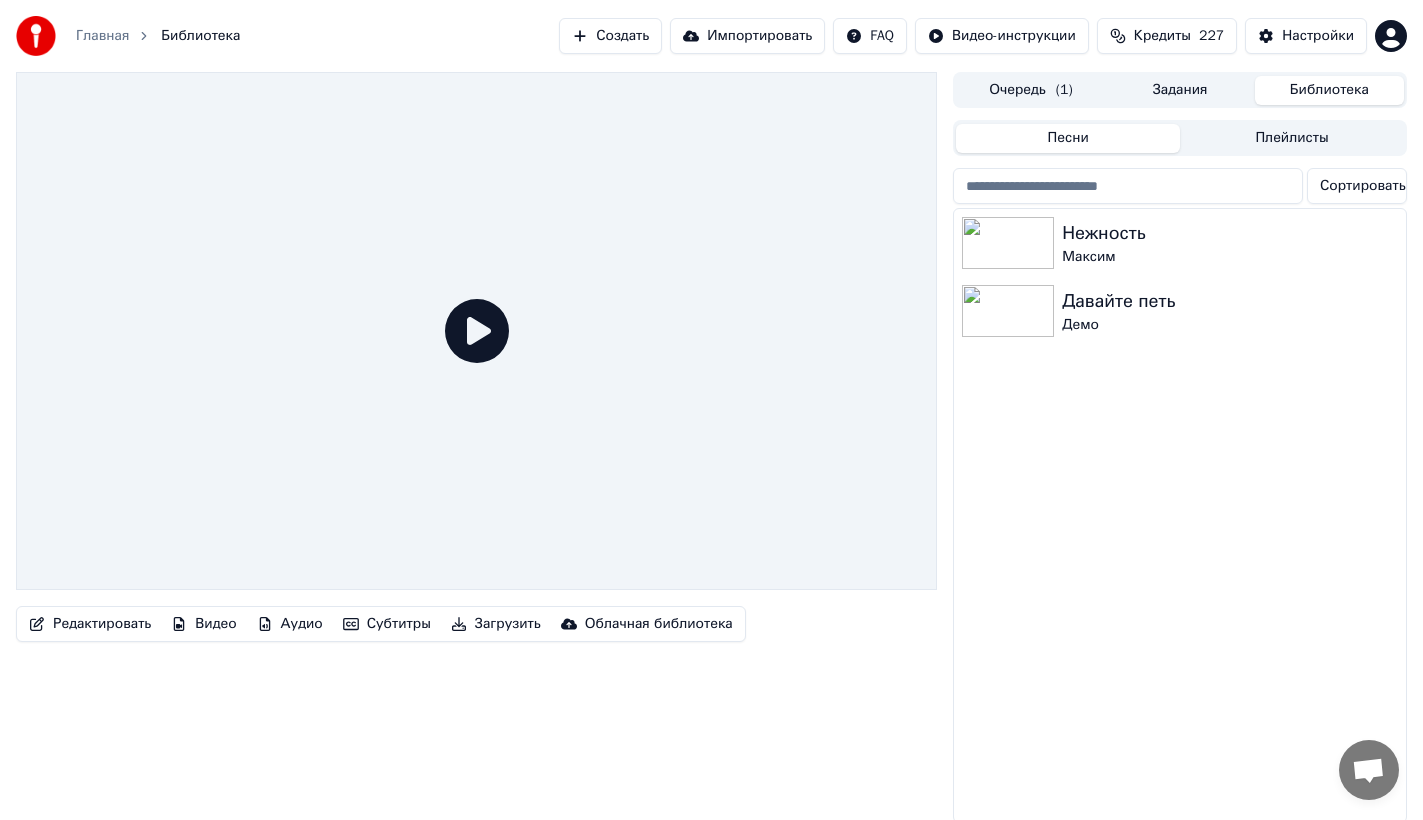 click on "Задания" at bounding box center [1180, 90] 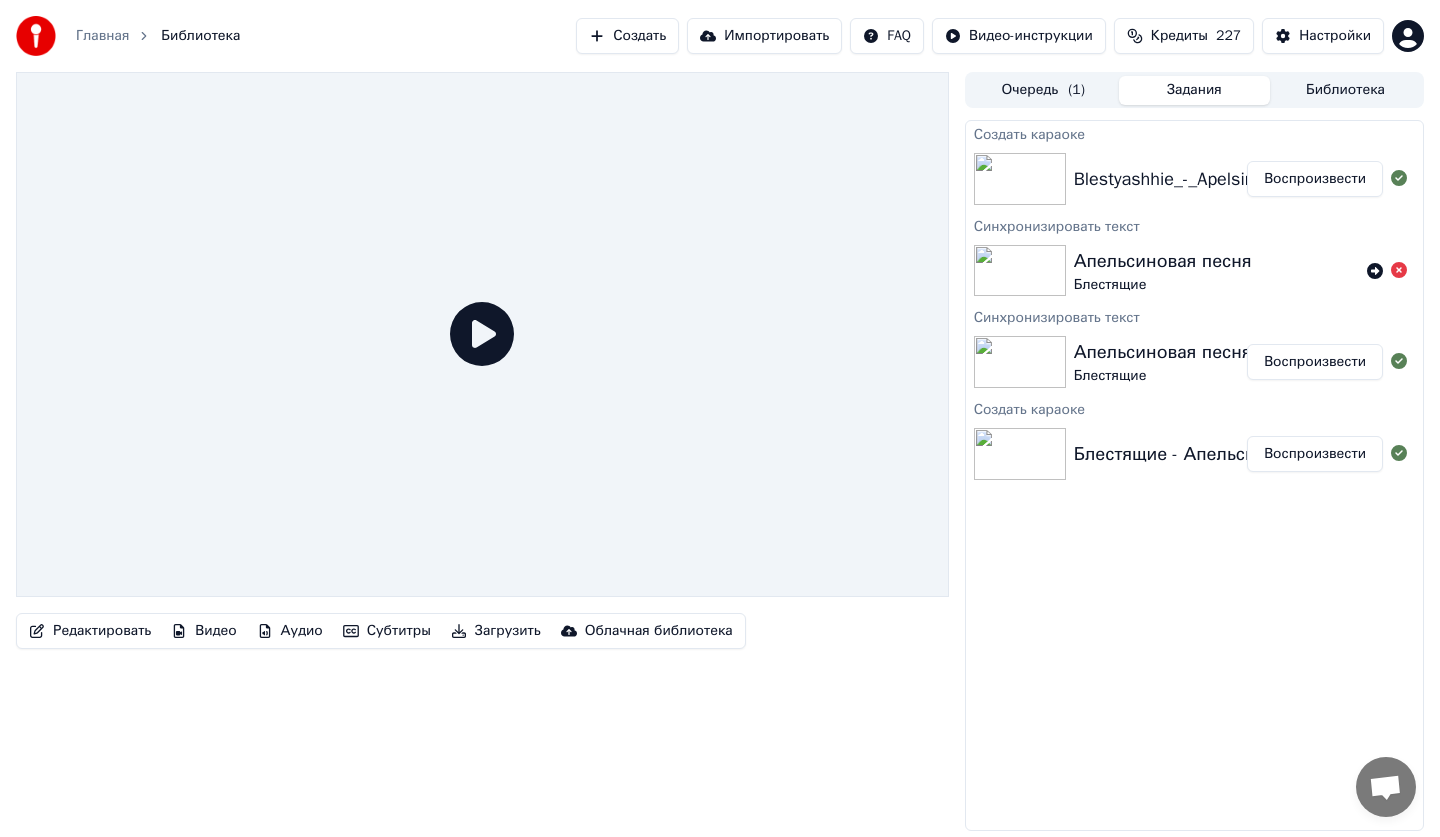 click 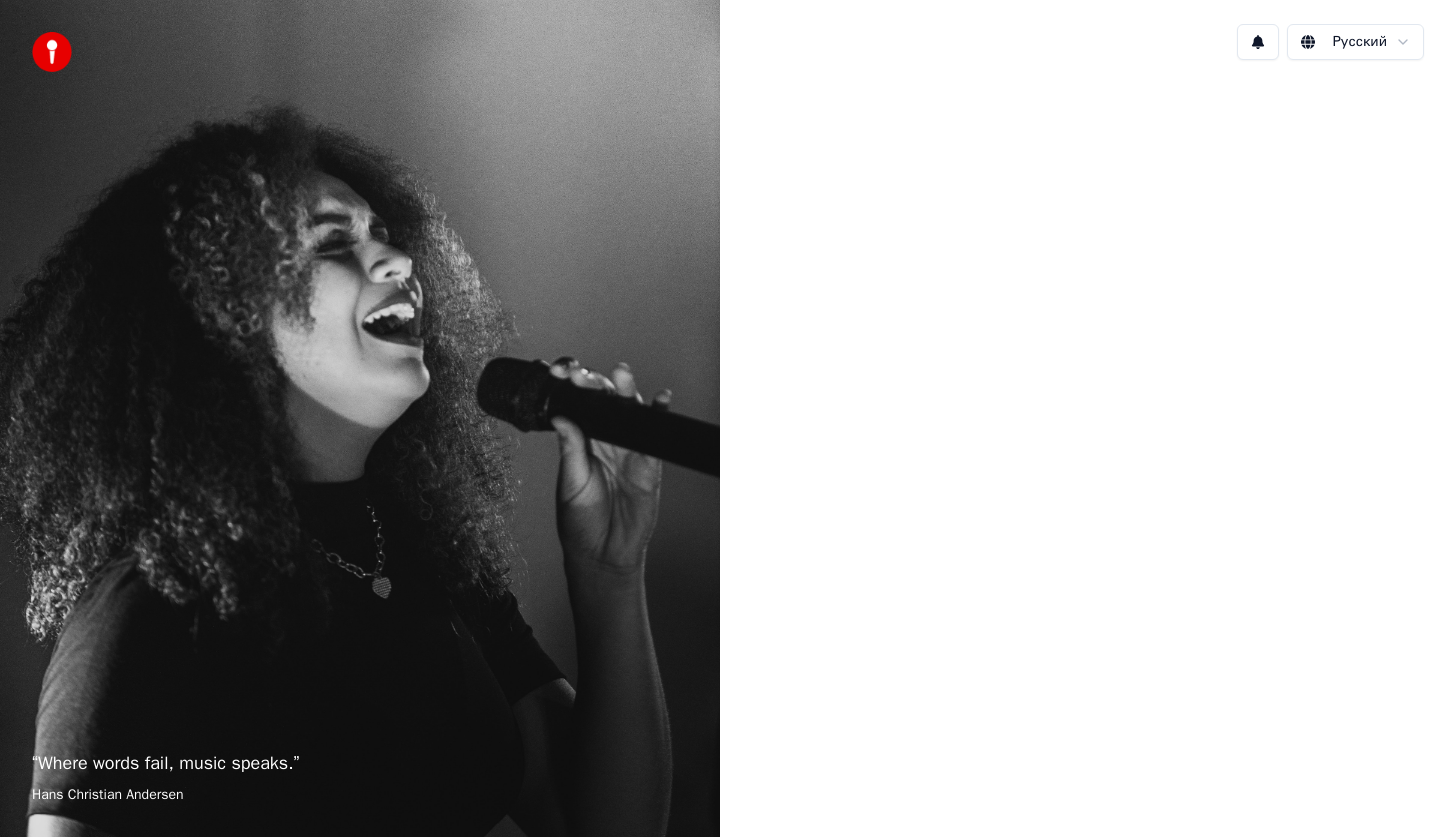 scroll, scrollTop: 0, scrollLeft: 0, axis: both 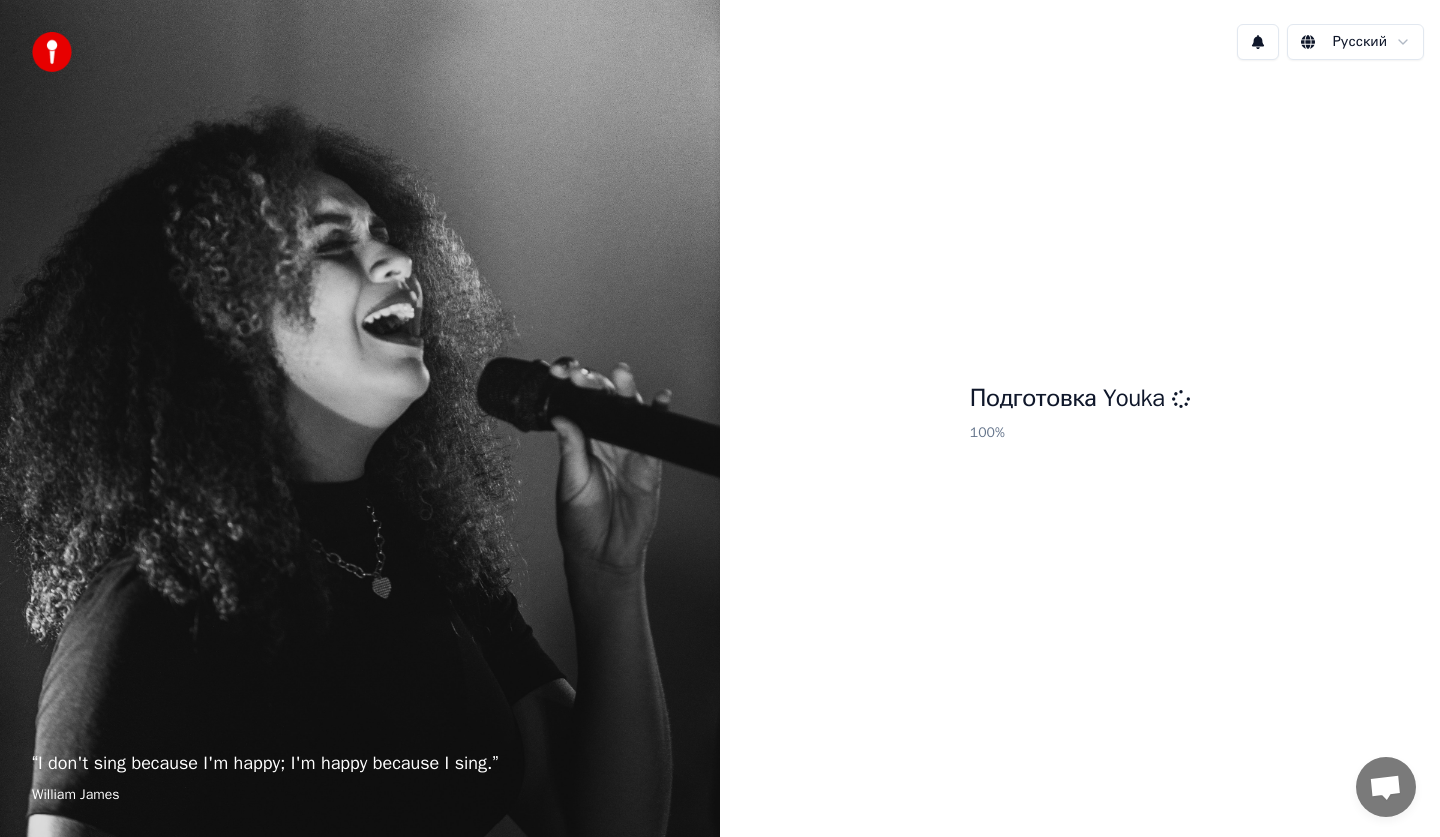 click on "Подготовка Youka 100 %" at bounding box center (1080, 416) 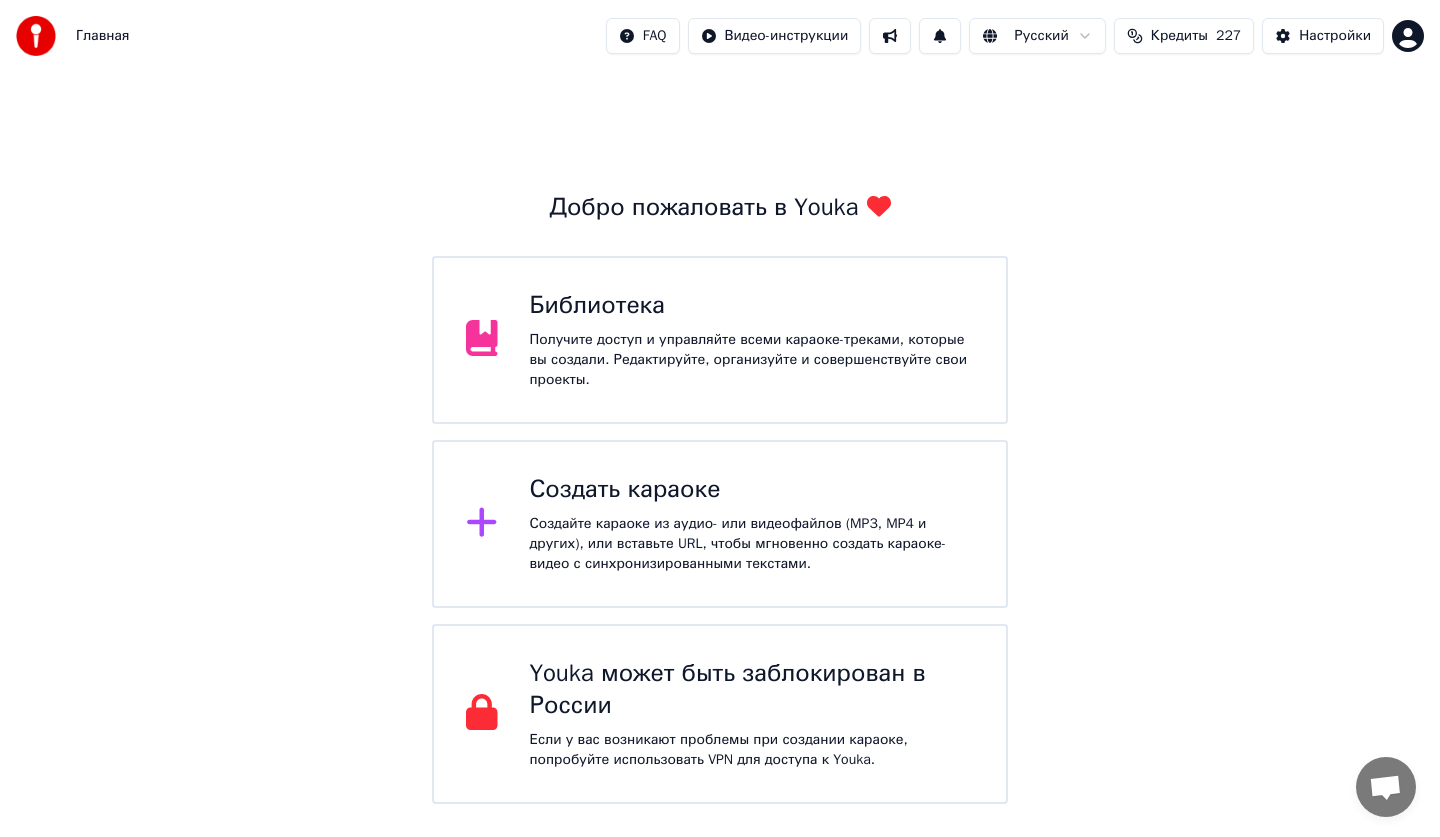 click on "Получите доступ и управляйте всеми караоке-треками, которые вы создали. Редактируйте, организуйте и совершенствуйте свои проекты." at bounding box center [752, 360] 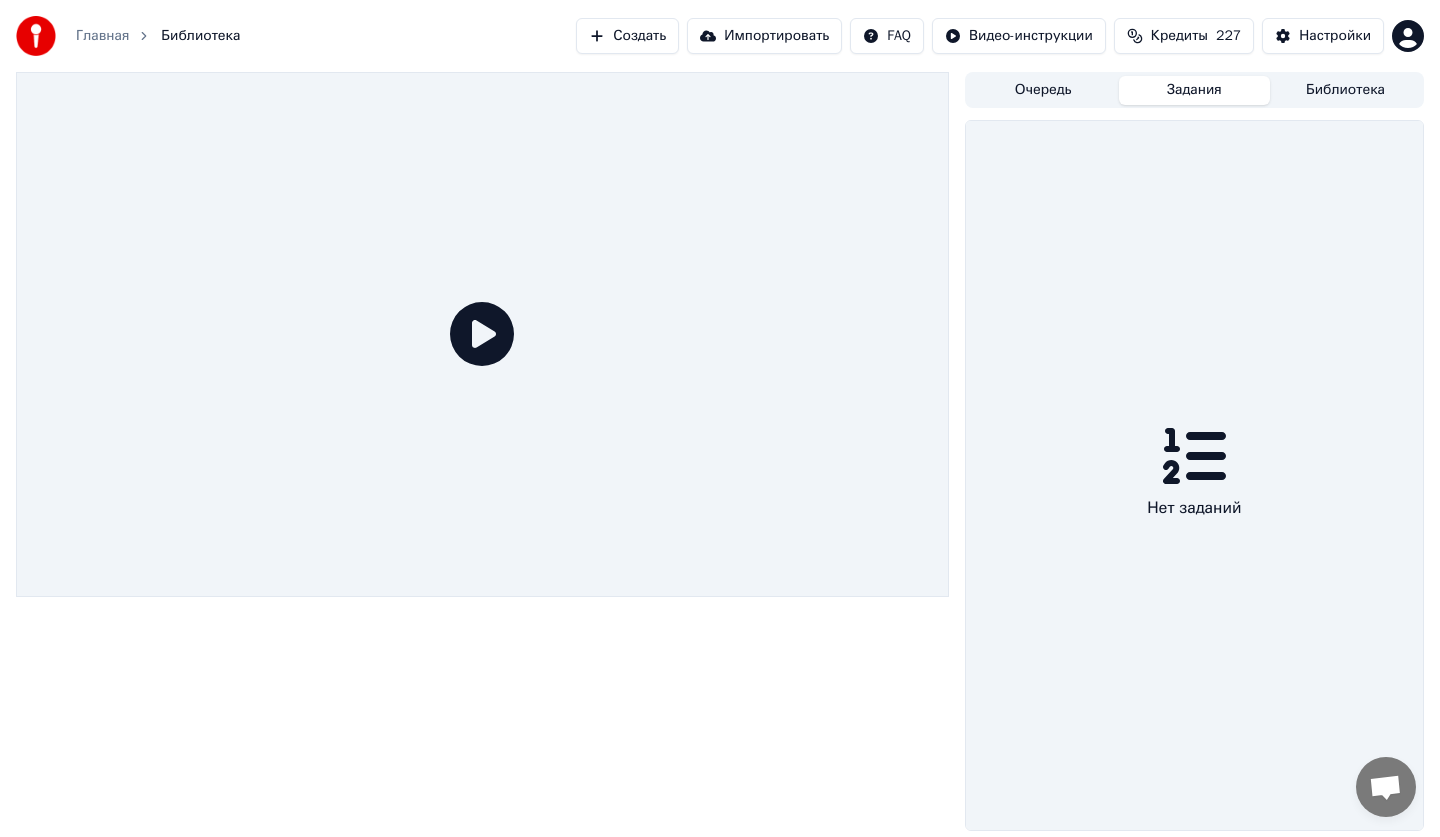click on "Задания" at bounding box center [1194, 90] 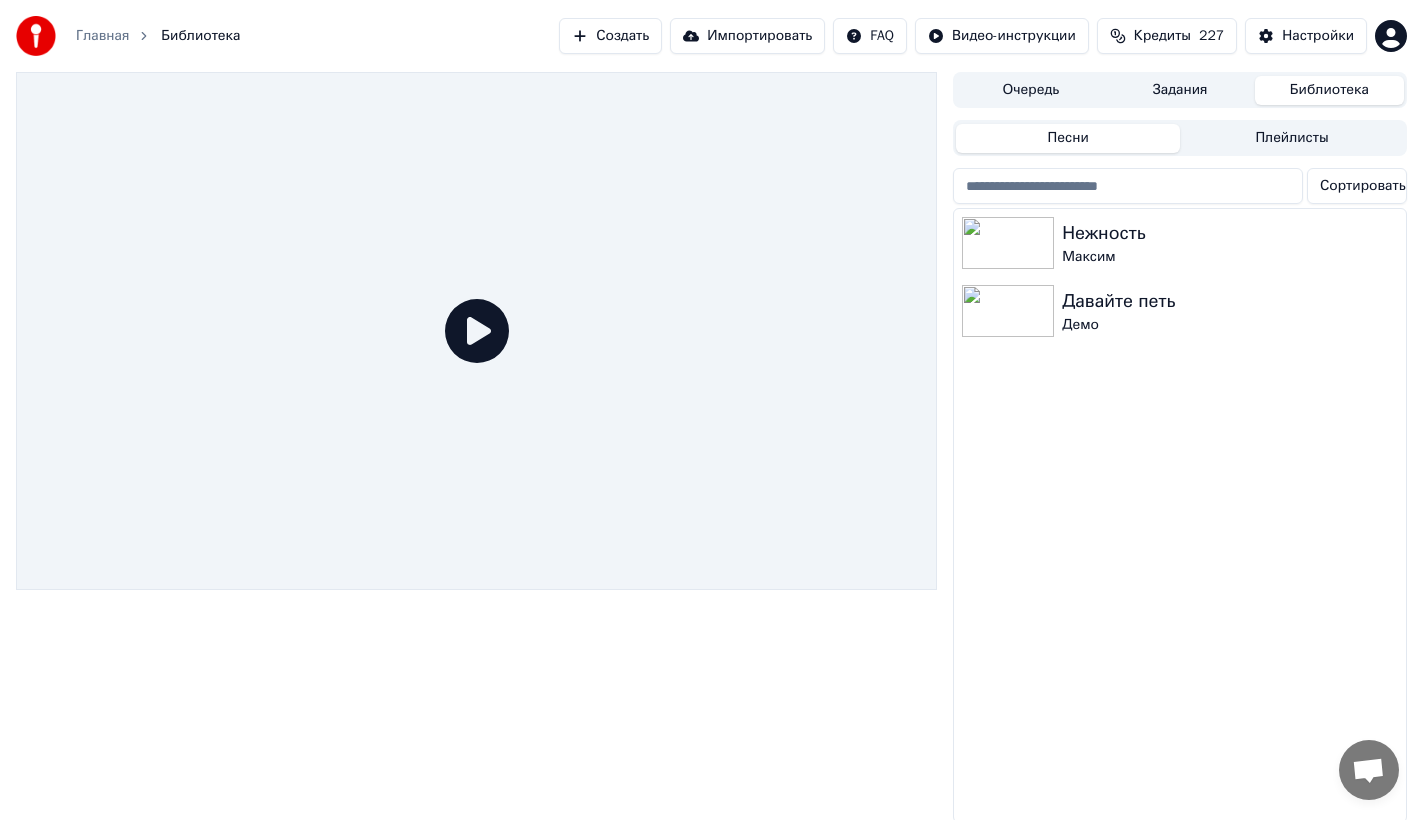 click on "Библиотека" at bounding box center [1329, 90] 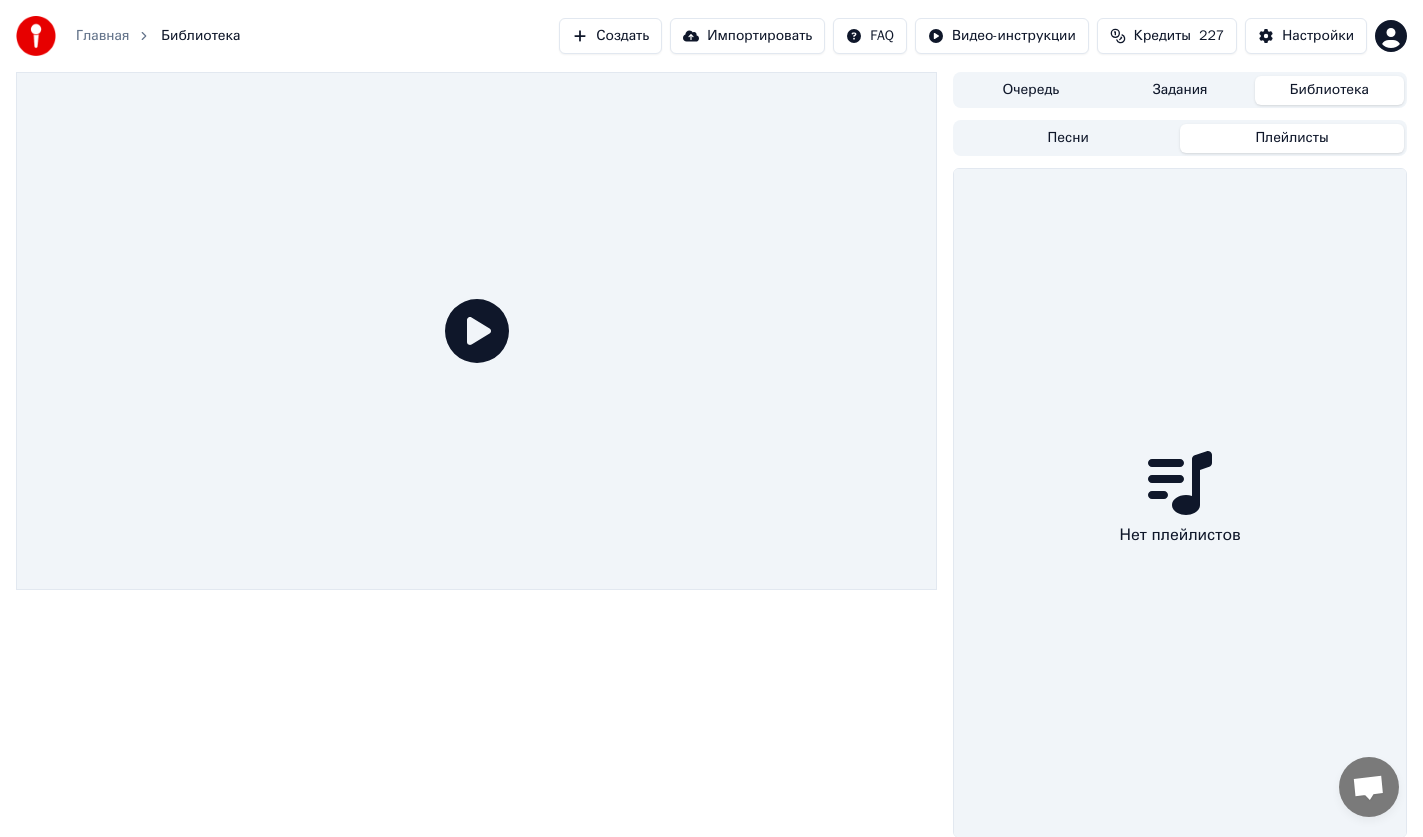 click on "Плейлисты" at bounding box center [1292, 138] 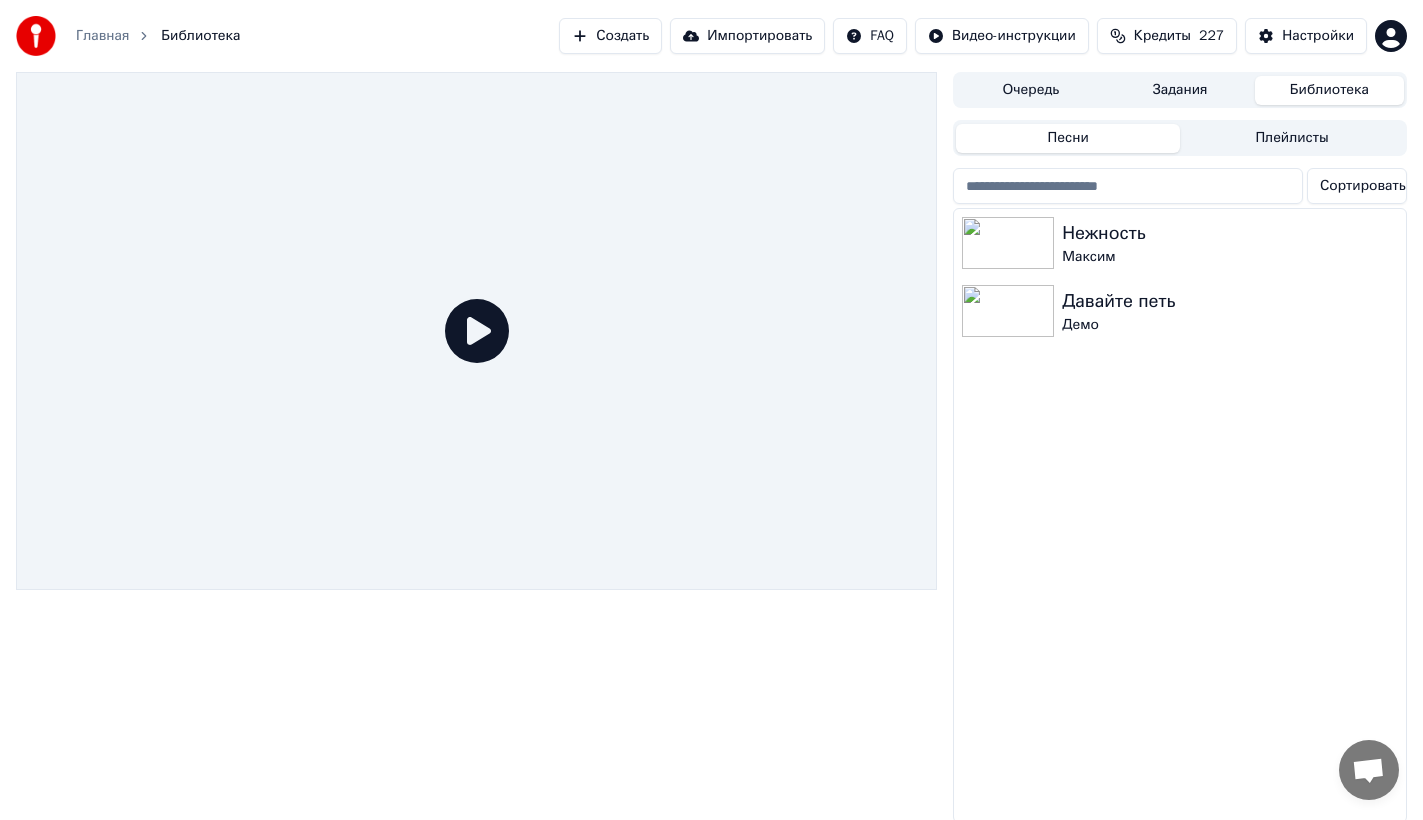 click on "Песни" at bounding box center [1068, 138] 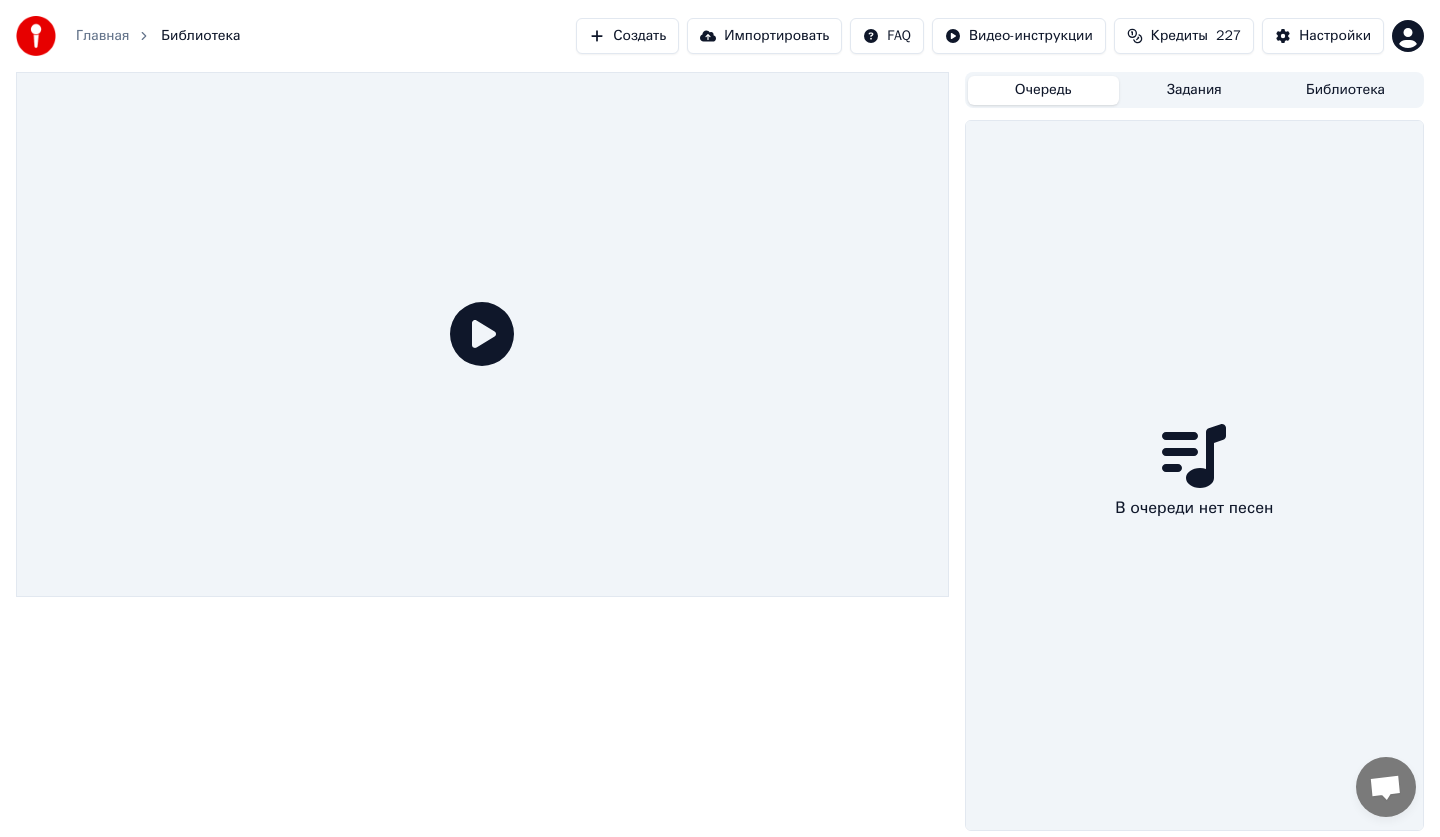 click on "Задания" at bounding box center [1194, 90] 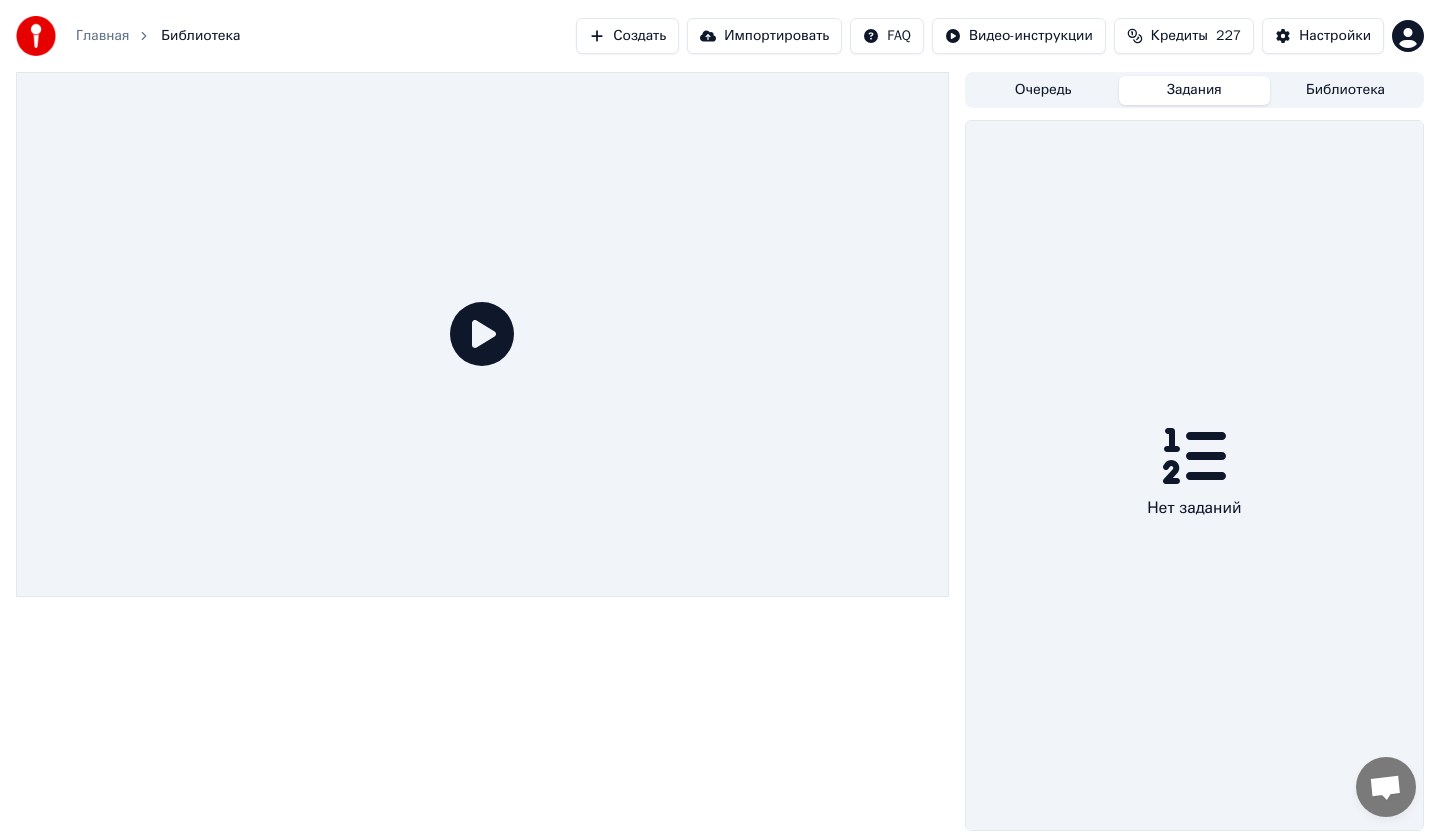 click on "Создать" at bounding box center [627, 36] 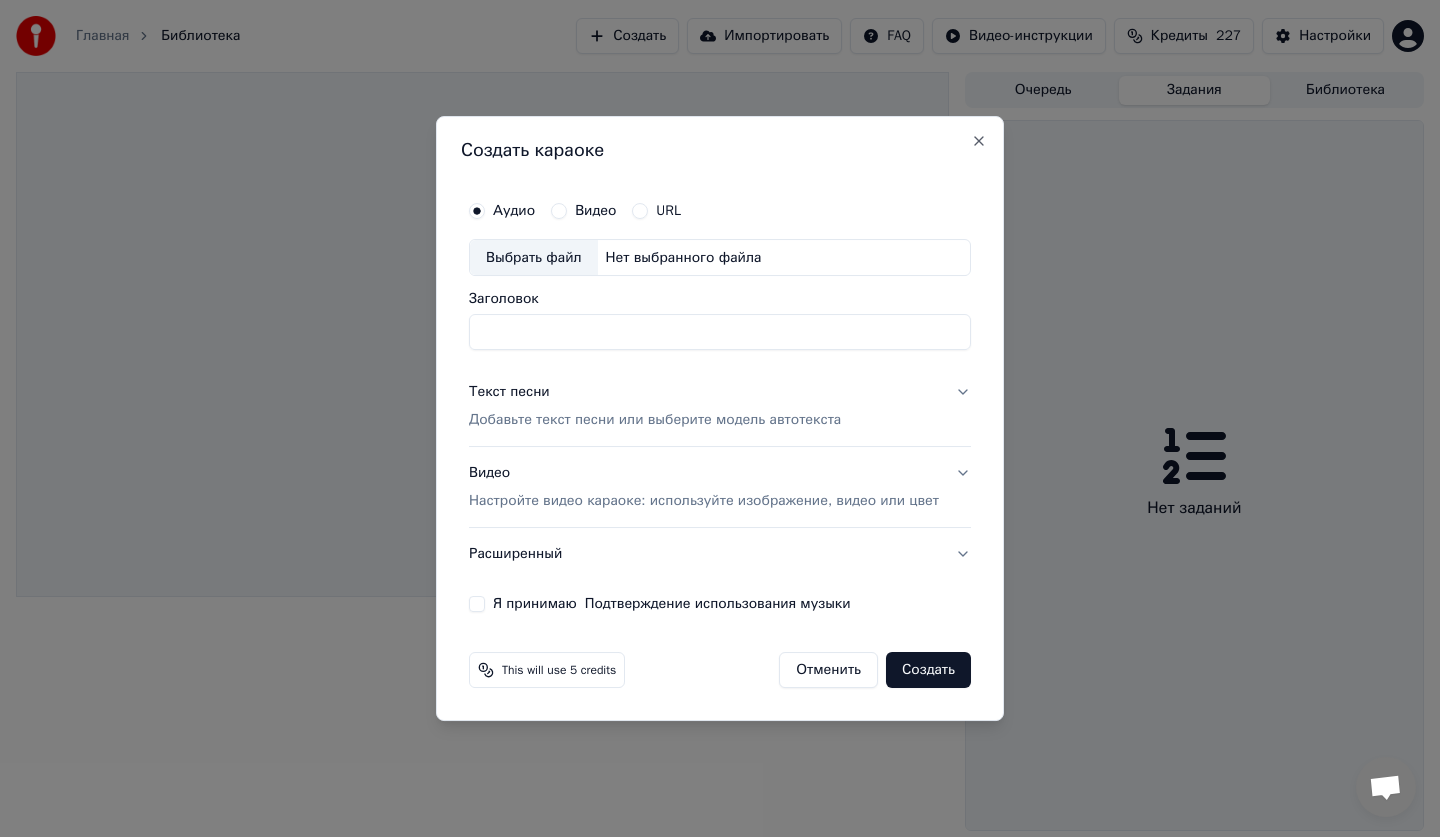 click on "Выбрать файл" at bounding box center [534, 258] 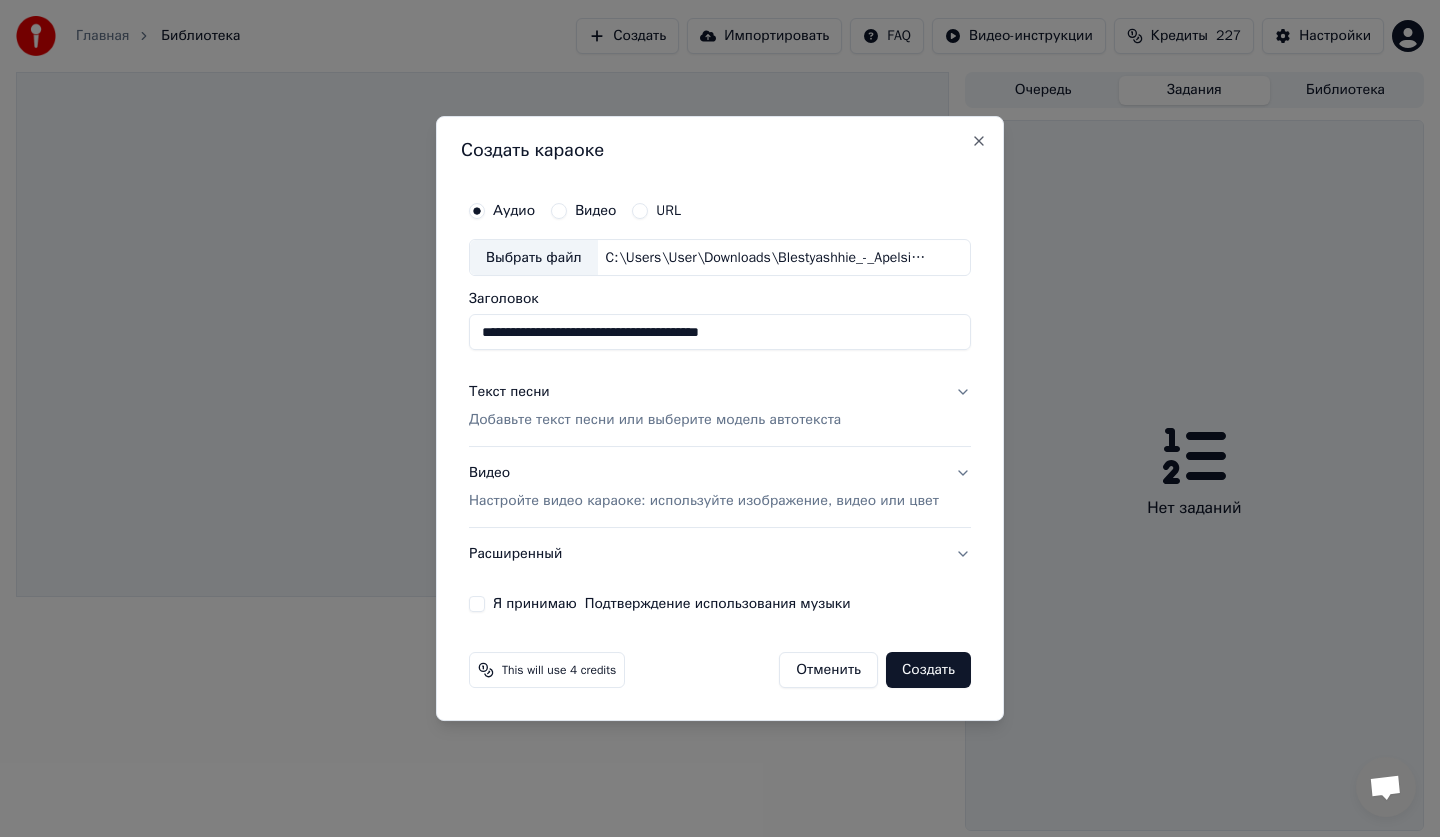 click on "**********" at bounding box center [720, 333] 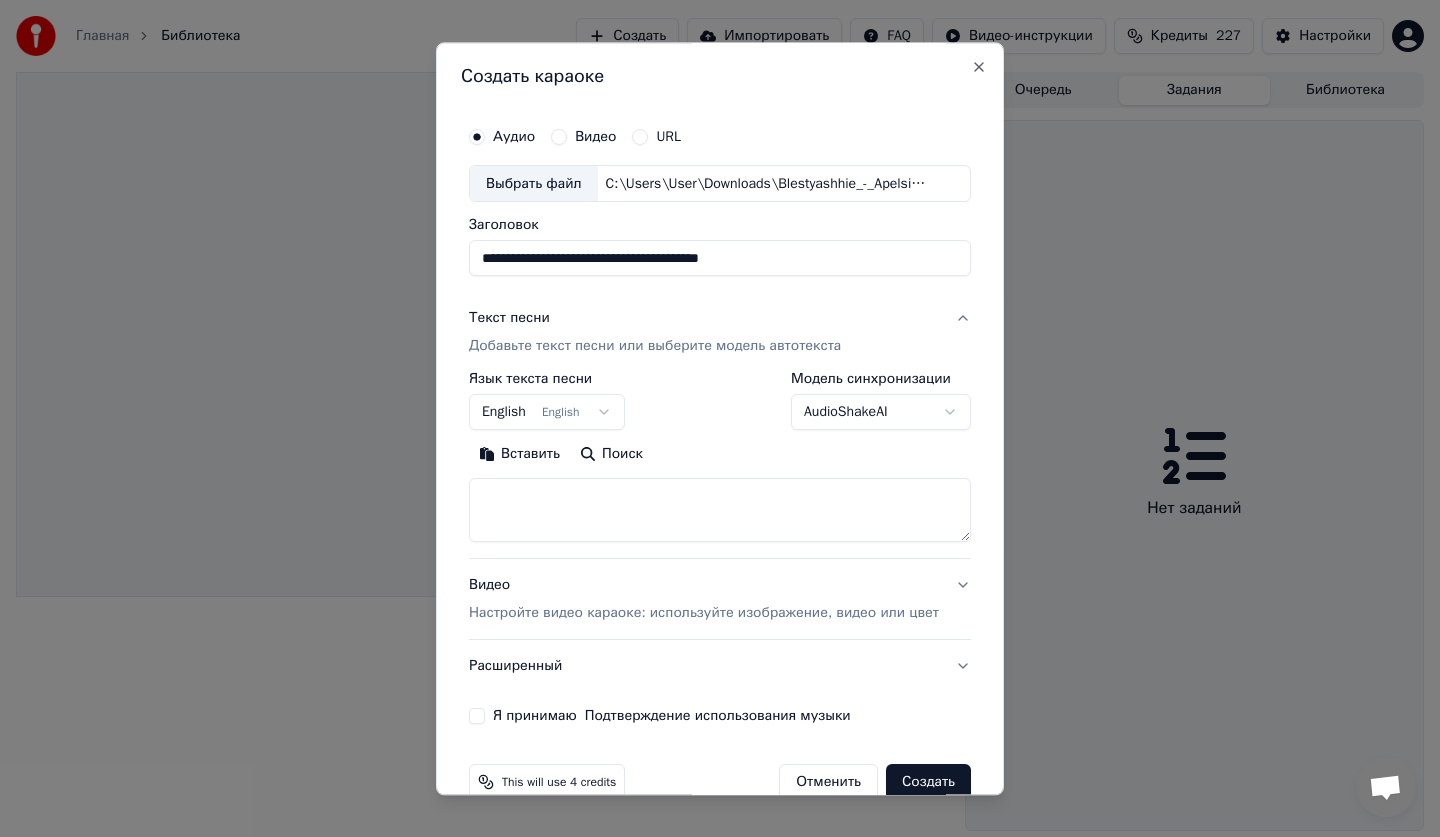 click at bounding box center (720, 511) 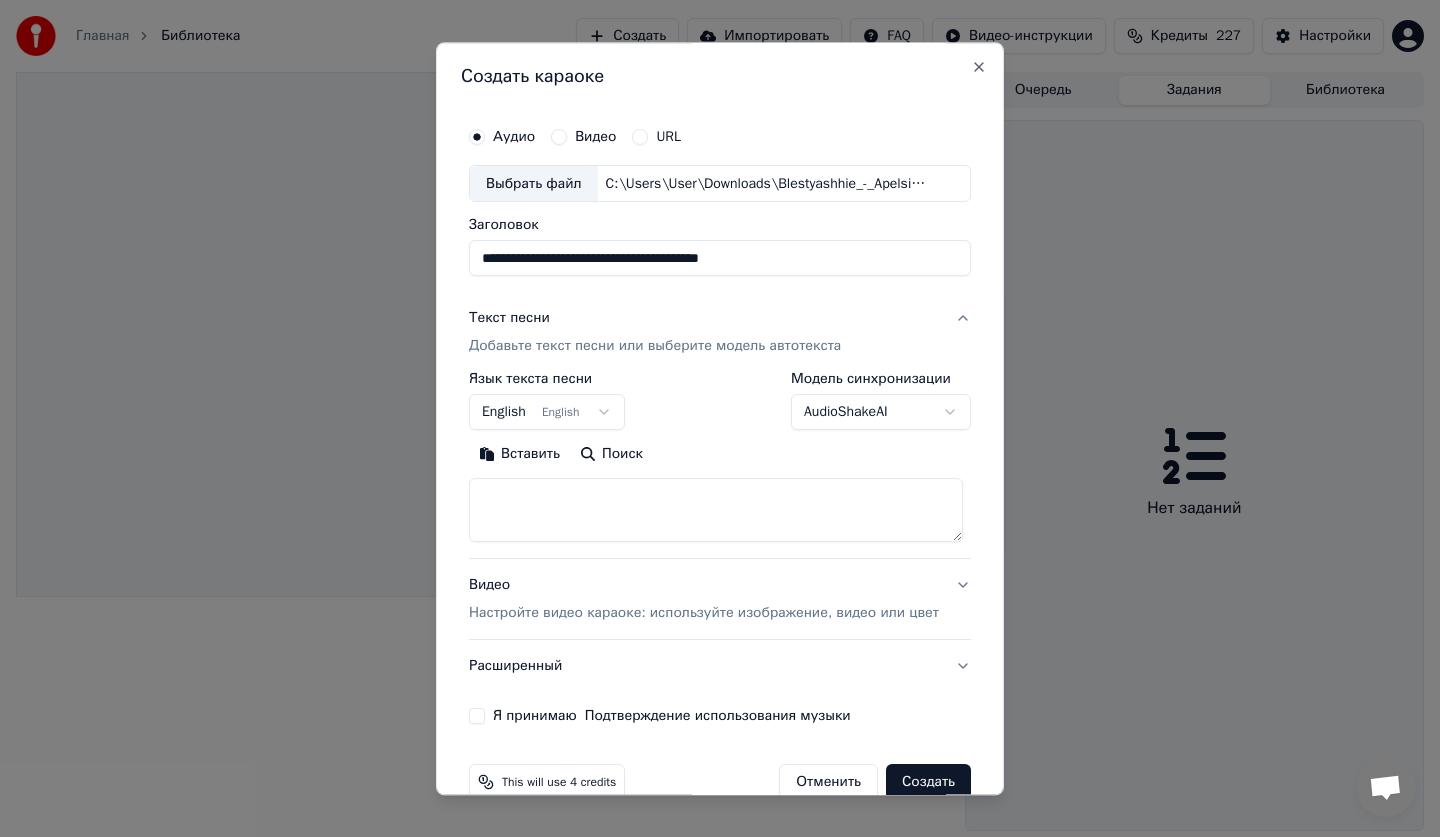 click at bounding box center [716, 511] 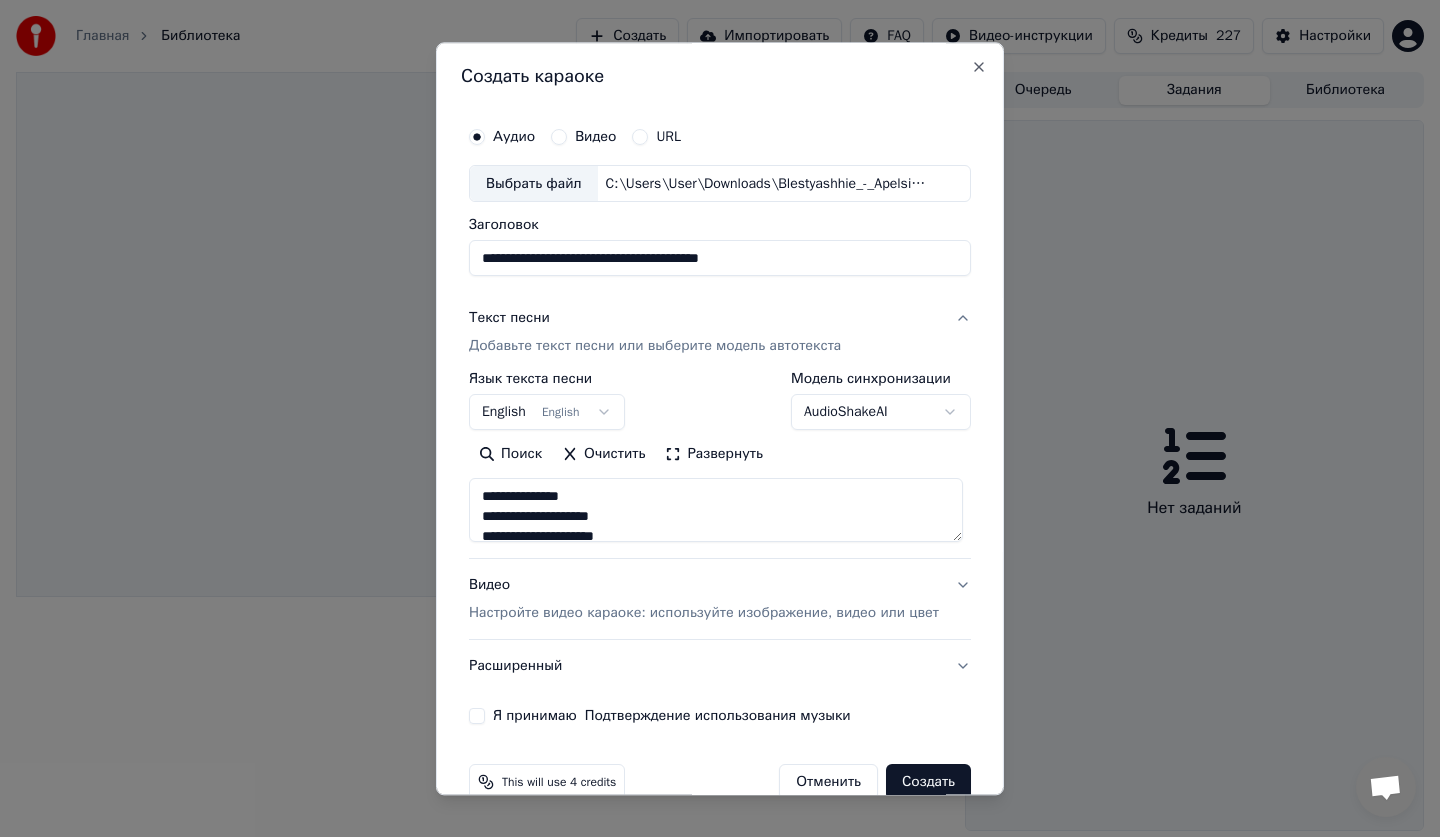 scroll, scrollTop: 845, scrollLeft: 0, axis: vertical 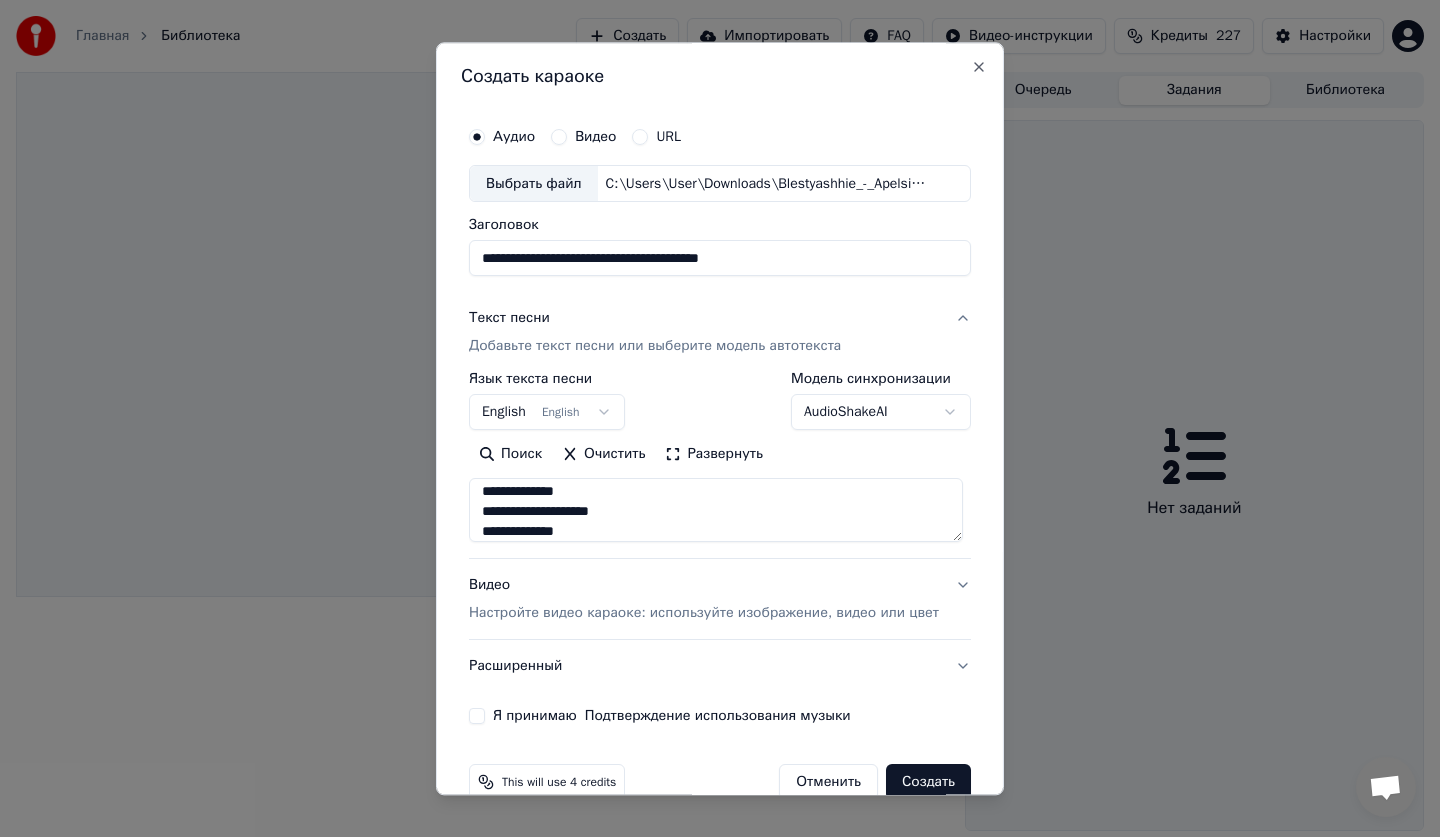 type on "**********" 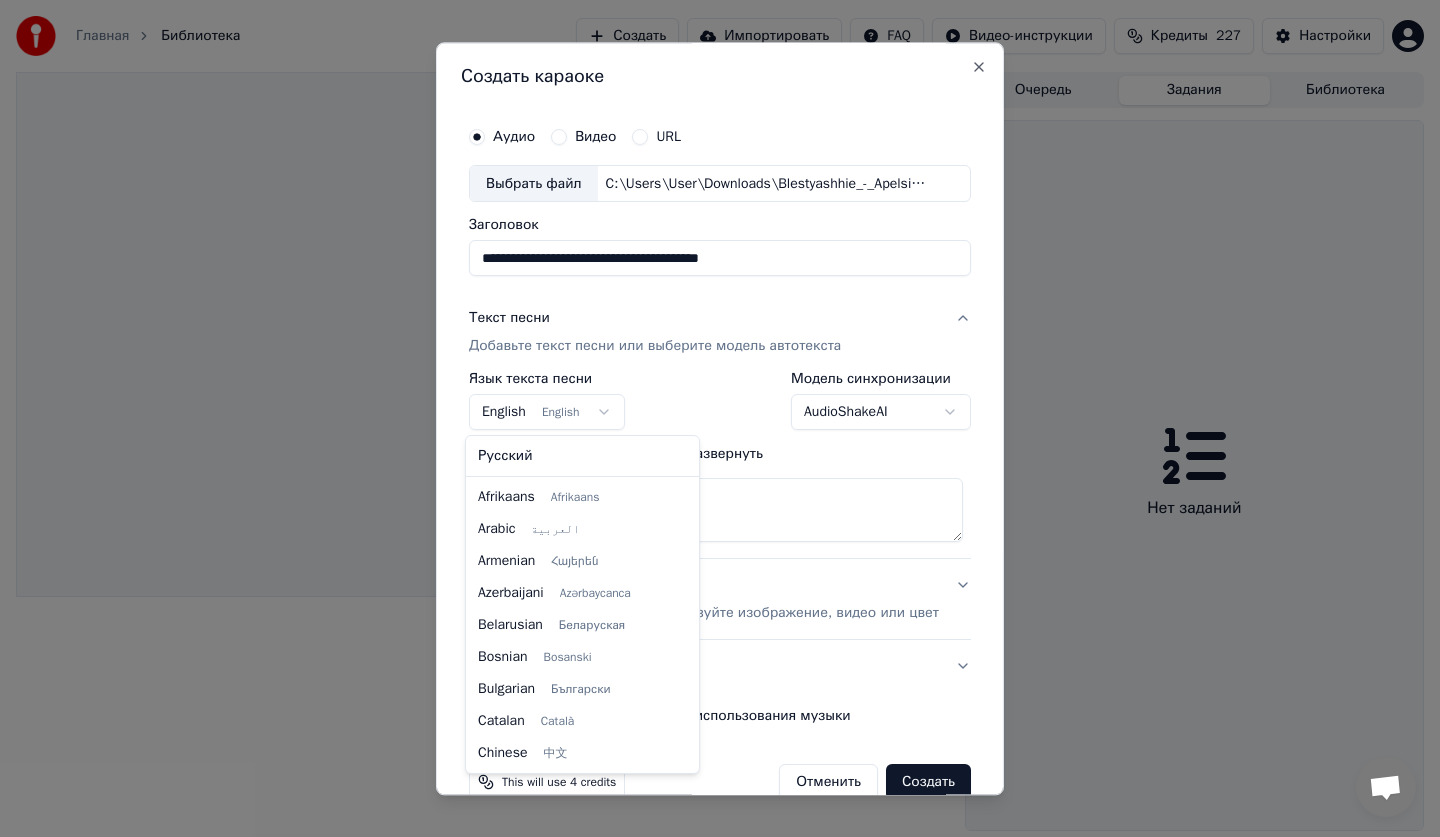 scroll, scrollTop: 160, scrollLeft: 0, axis: vertical 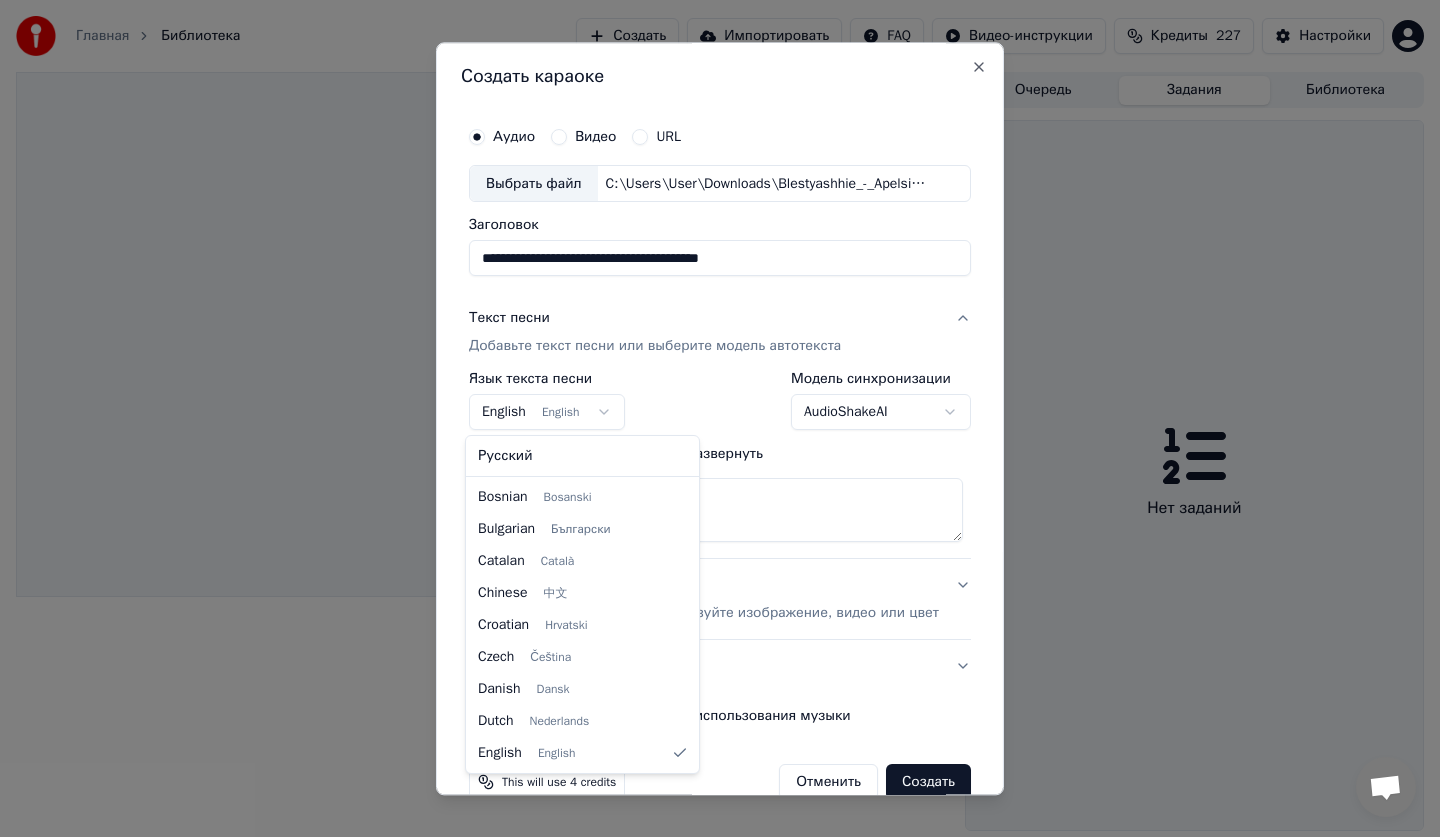 select on "**" 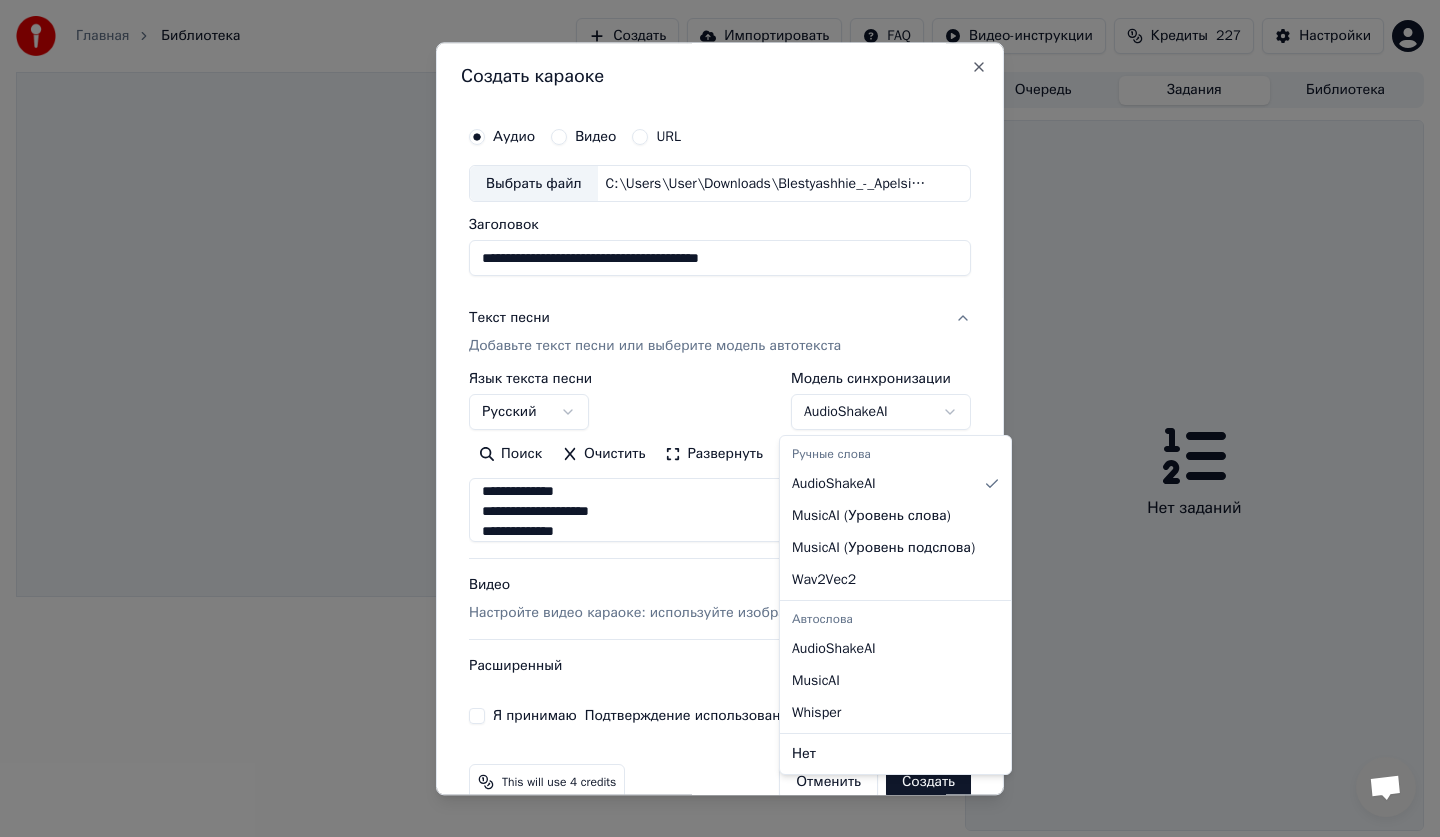 click on "**********" at bounding box center [720, 418] 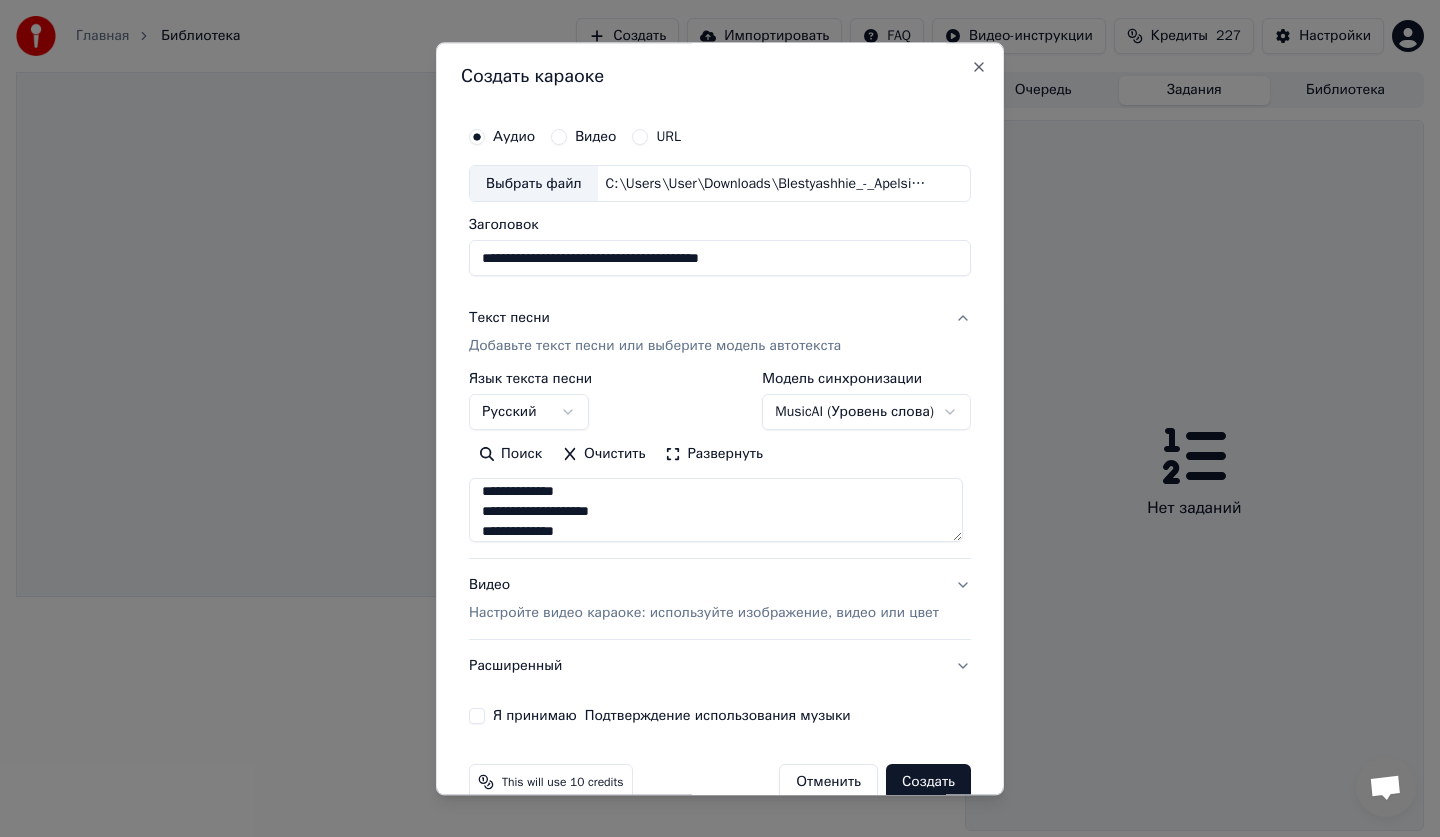 scroll, scrollTop: 38, scrollLeft: 0, axis: vertical 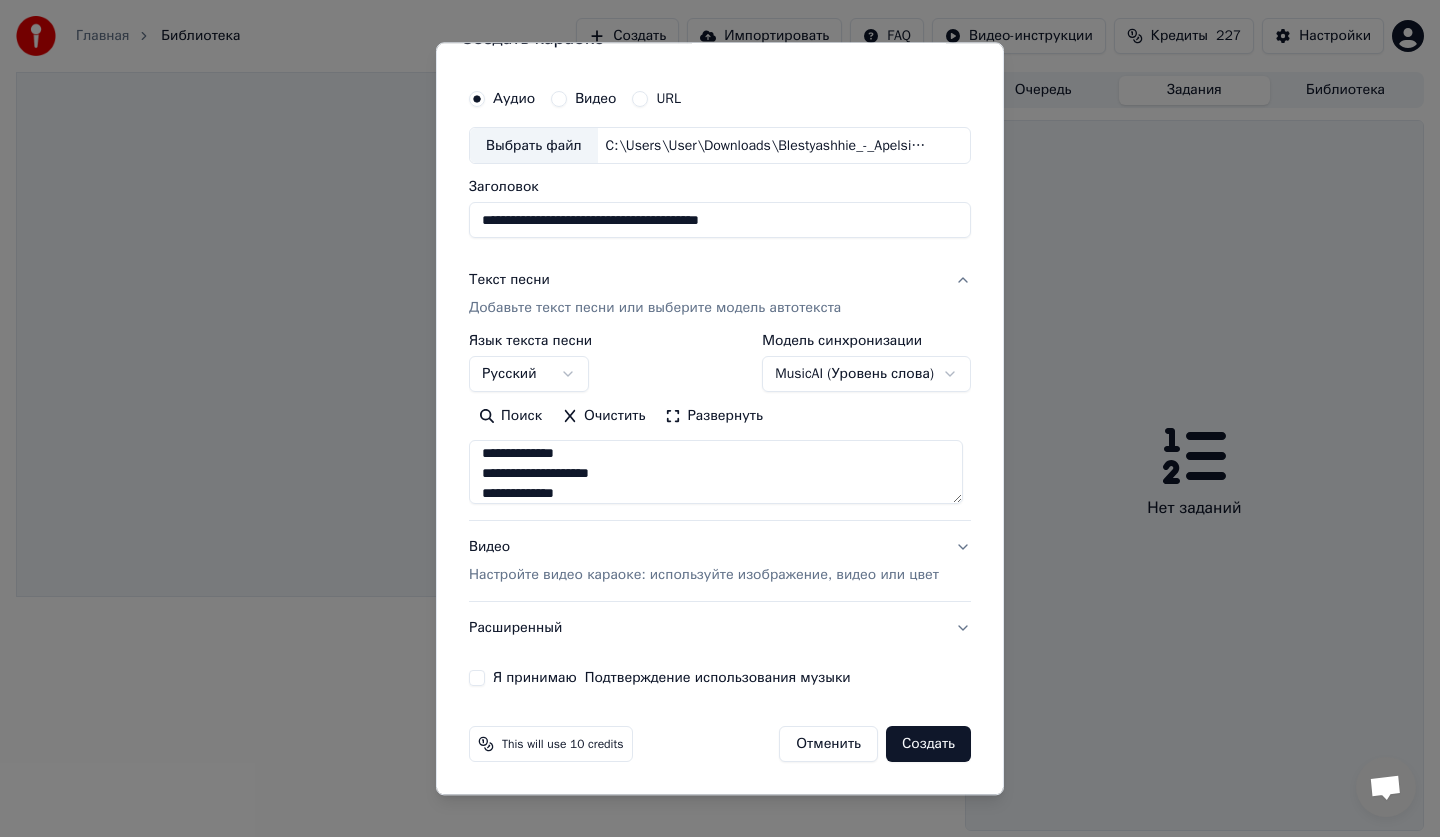 click on "Видео Настройте видео караоке: используйте изображение, видео или цвет" at bounding box center (720, 562) 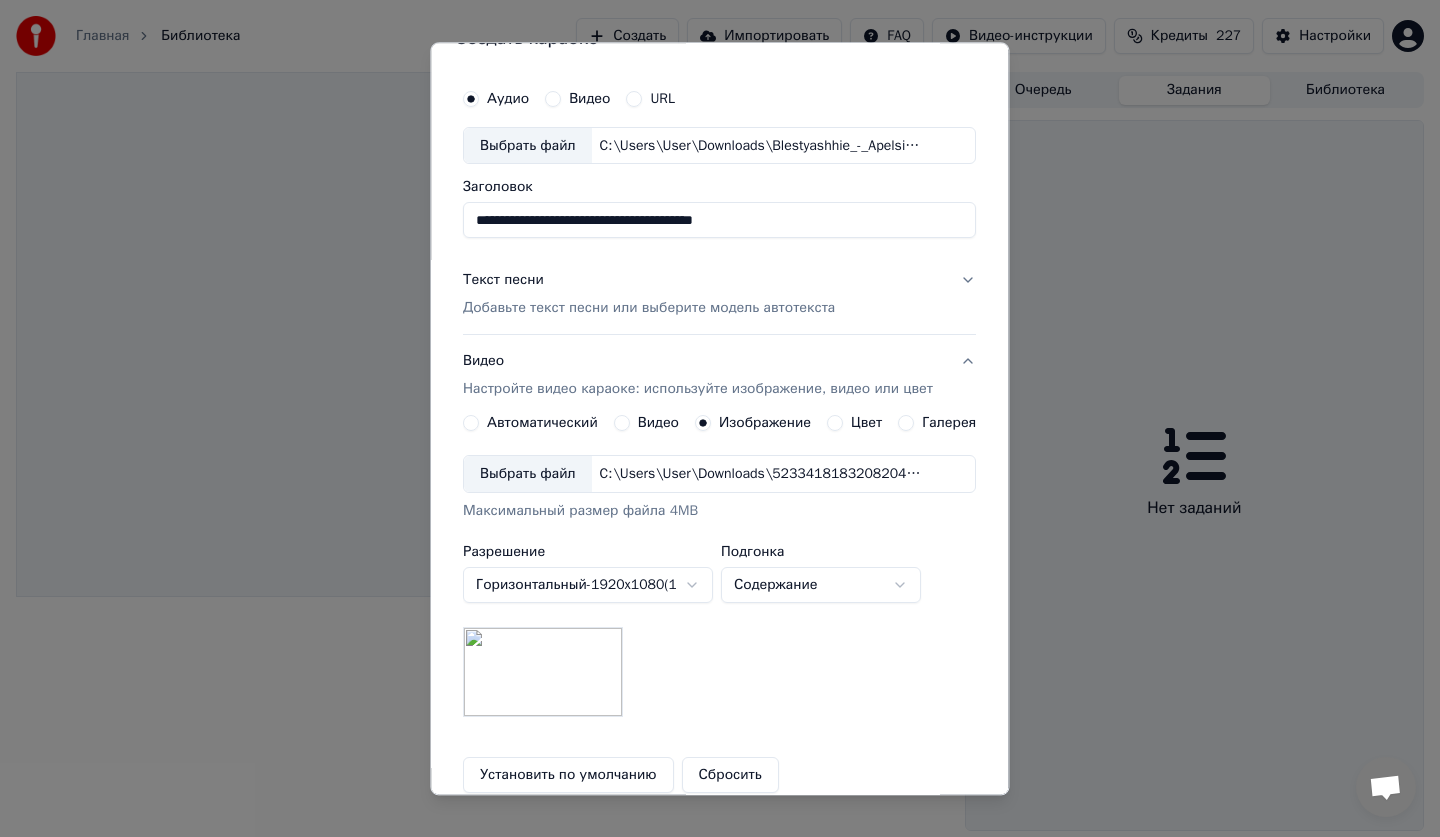 click on "Изображение" at bounding box center [765, 424] 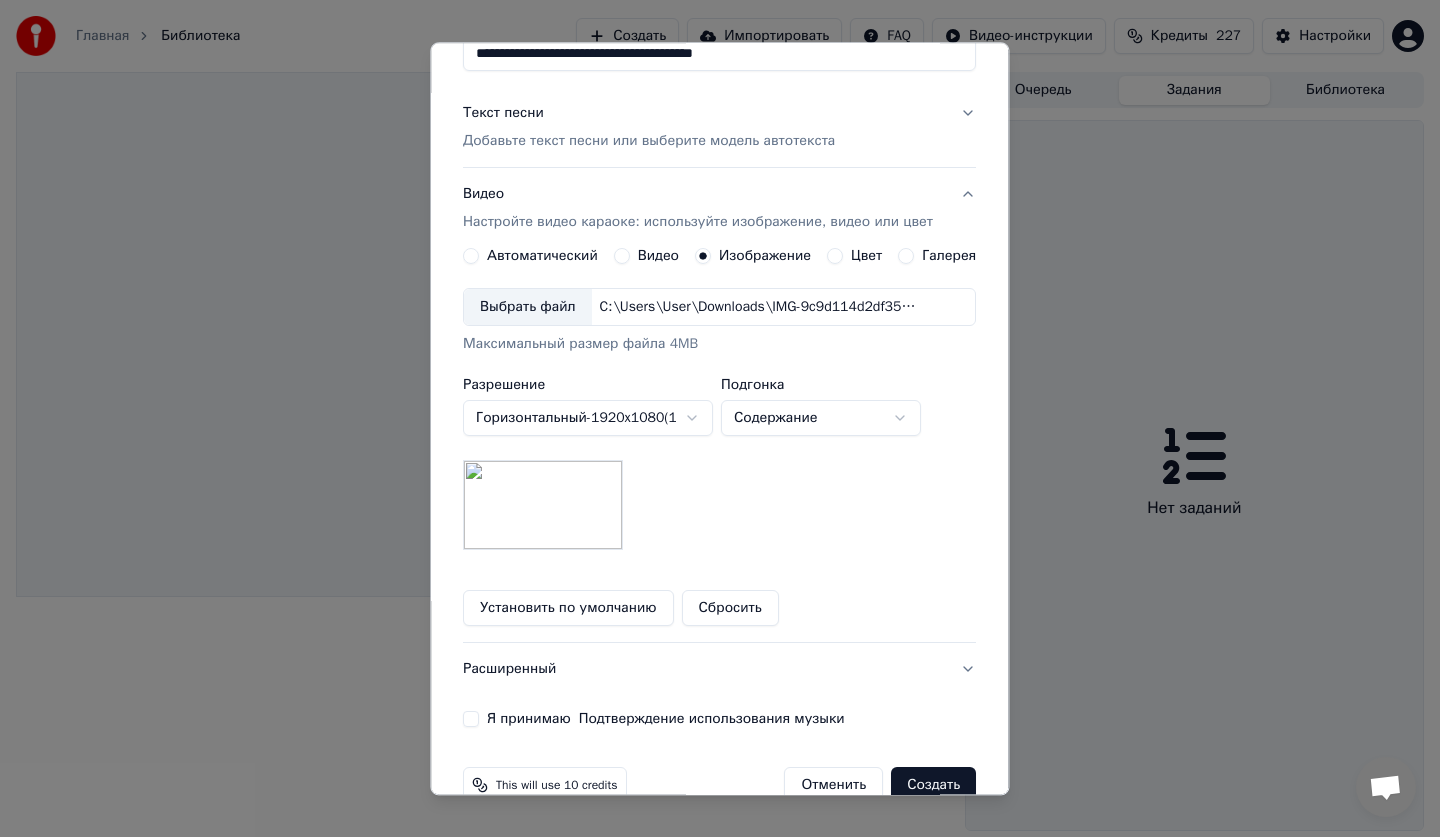 scroll, scrollTop: 246, scrollLeft: 0, axis: vertical 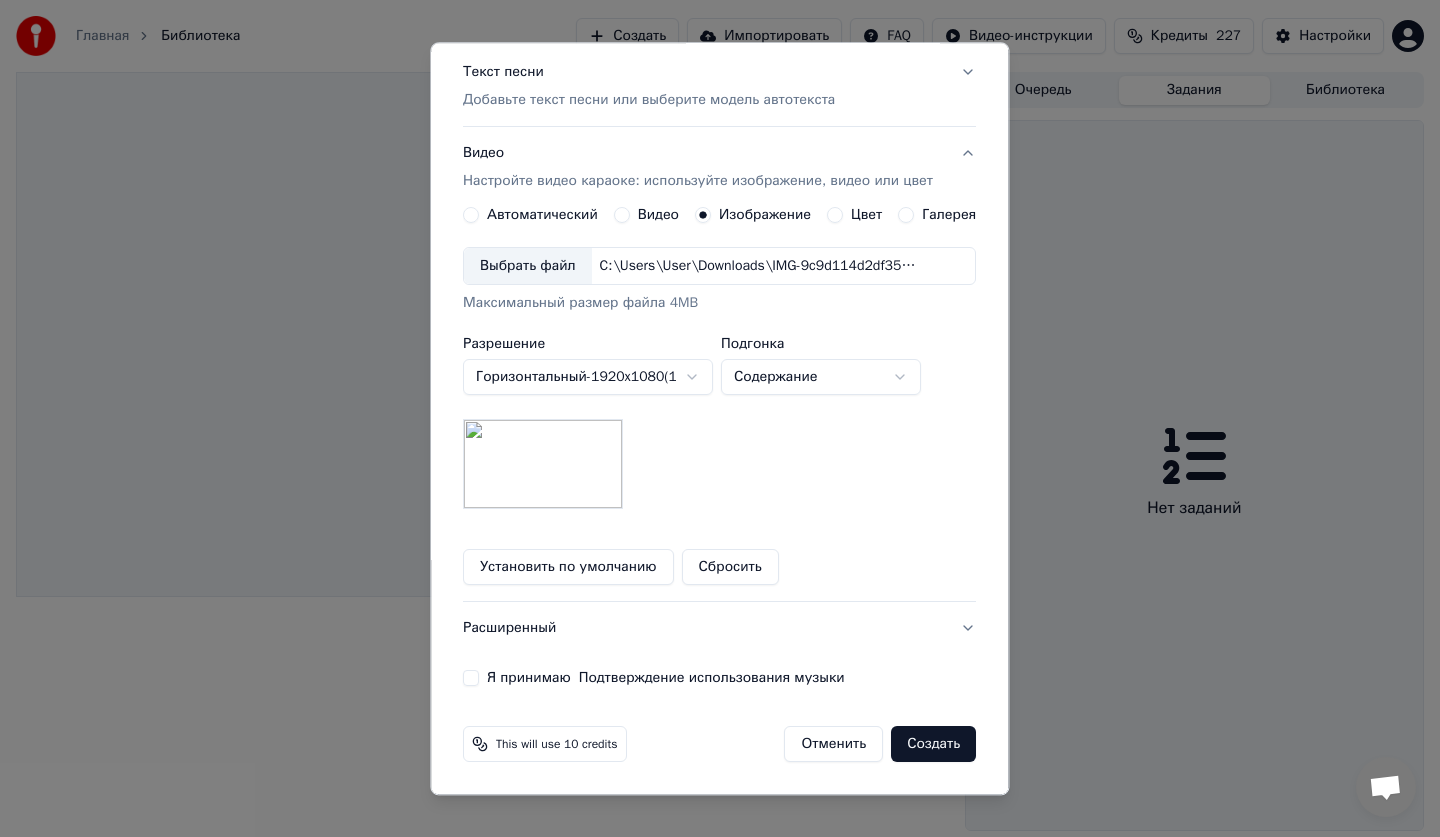 click on "Я принимаю   Подтверждение использования музыки" at bounding box center [471, 679] 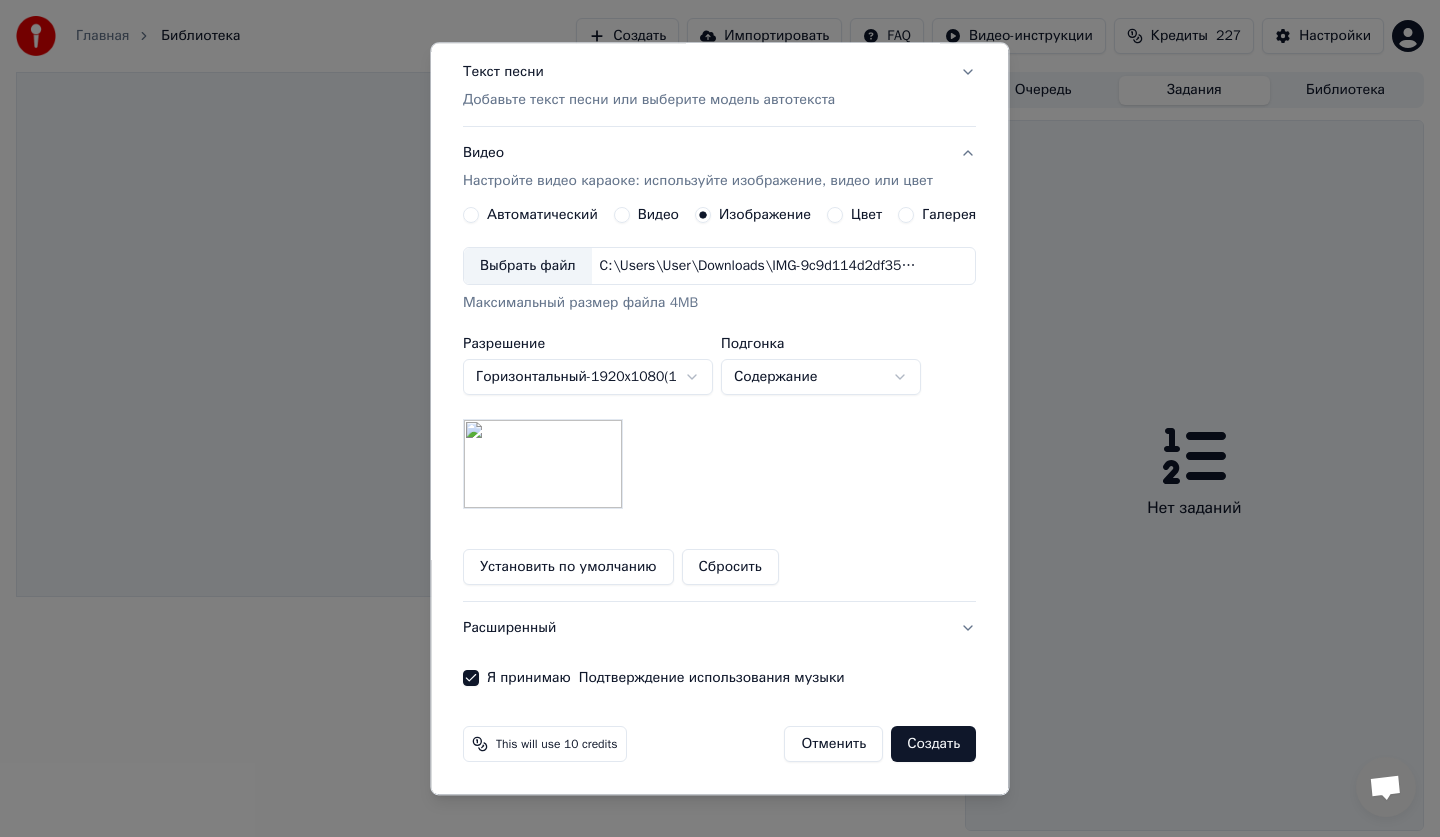click on "Создать" at bounding box center [934, 745] 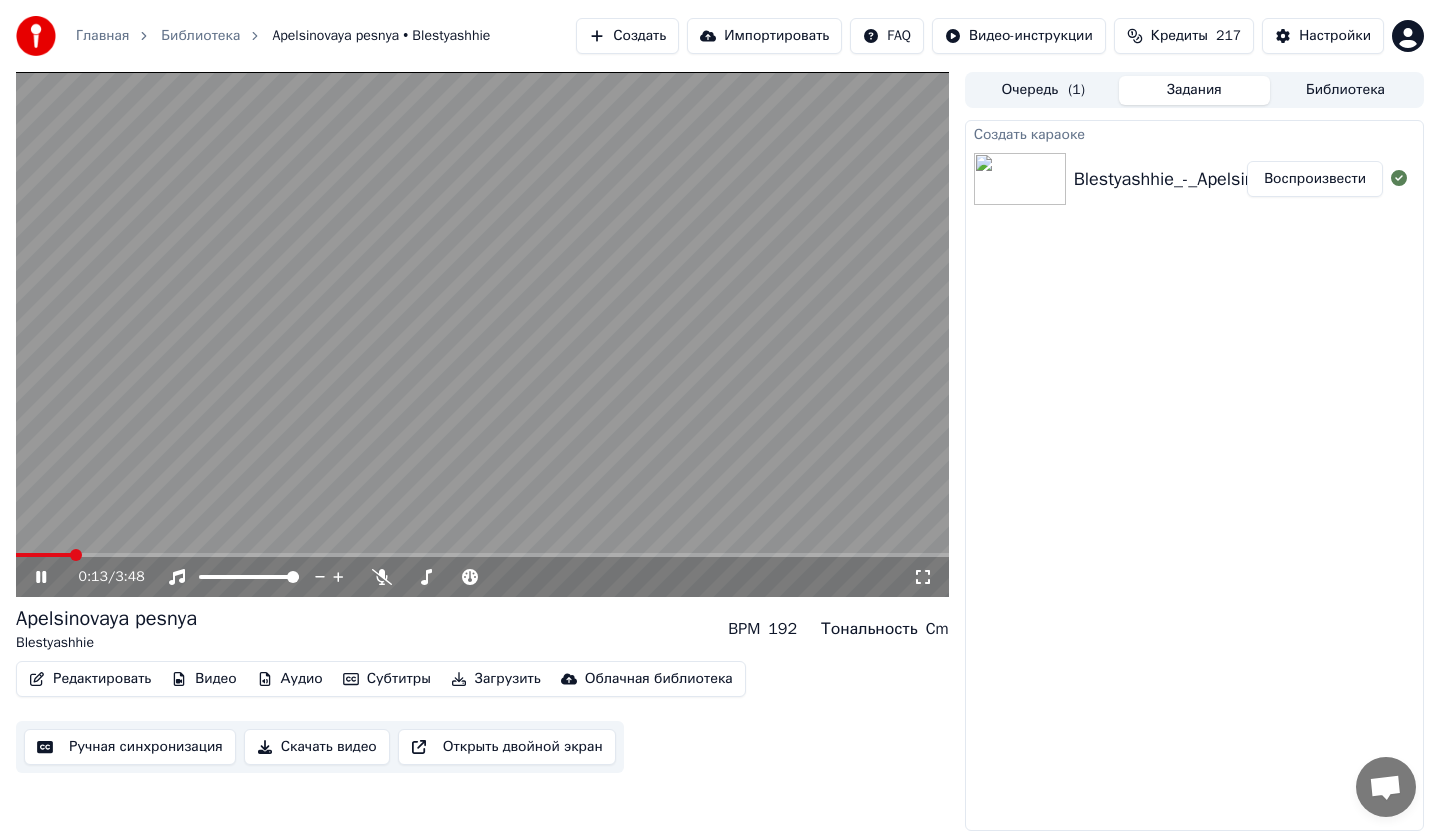 drag, startPoint x: 930, startPoint y: 578, endPoint x: 930, endPoint y: 601, distance: 23 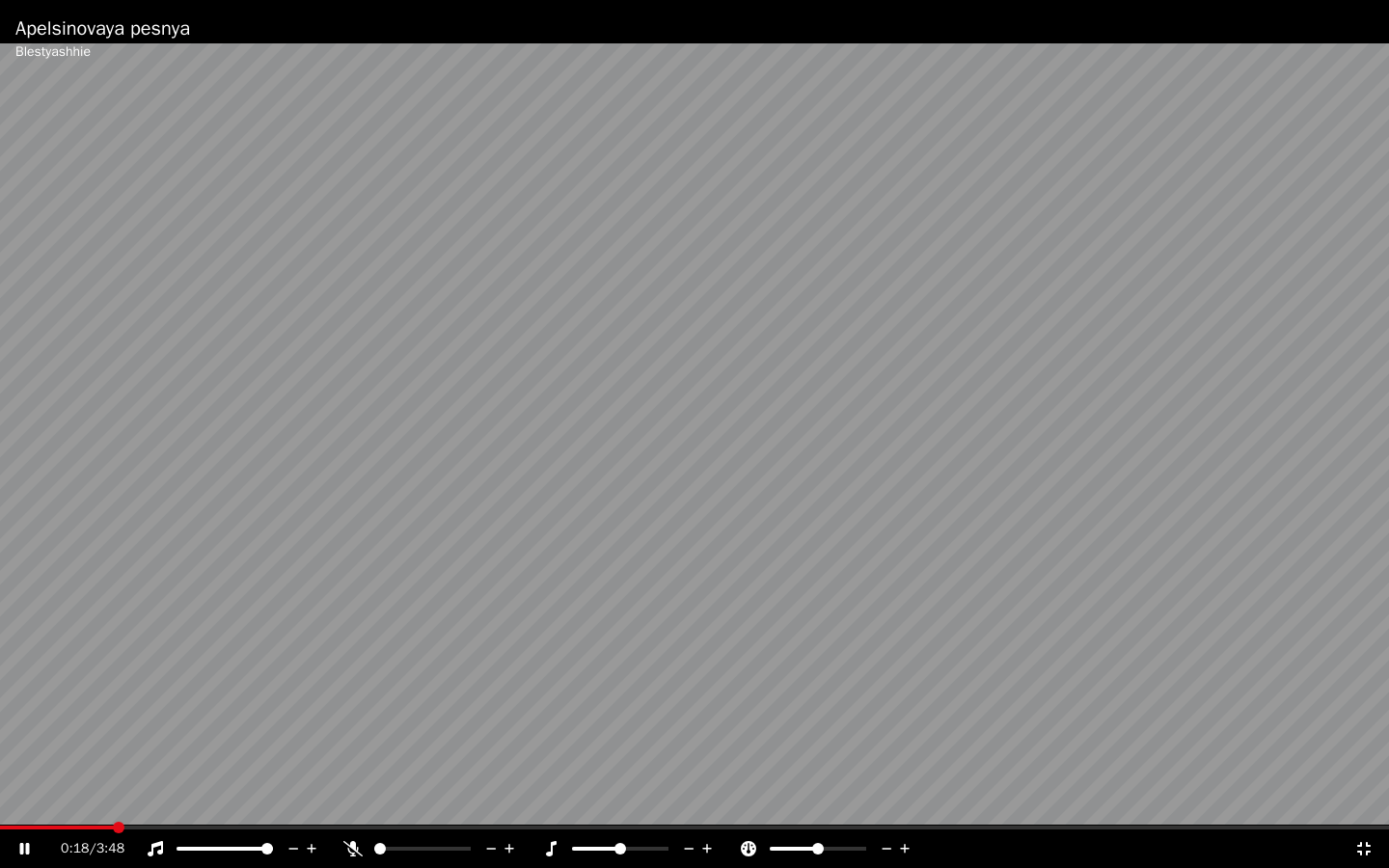 click at bounding box center [57, 827] 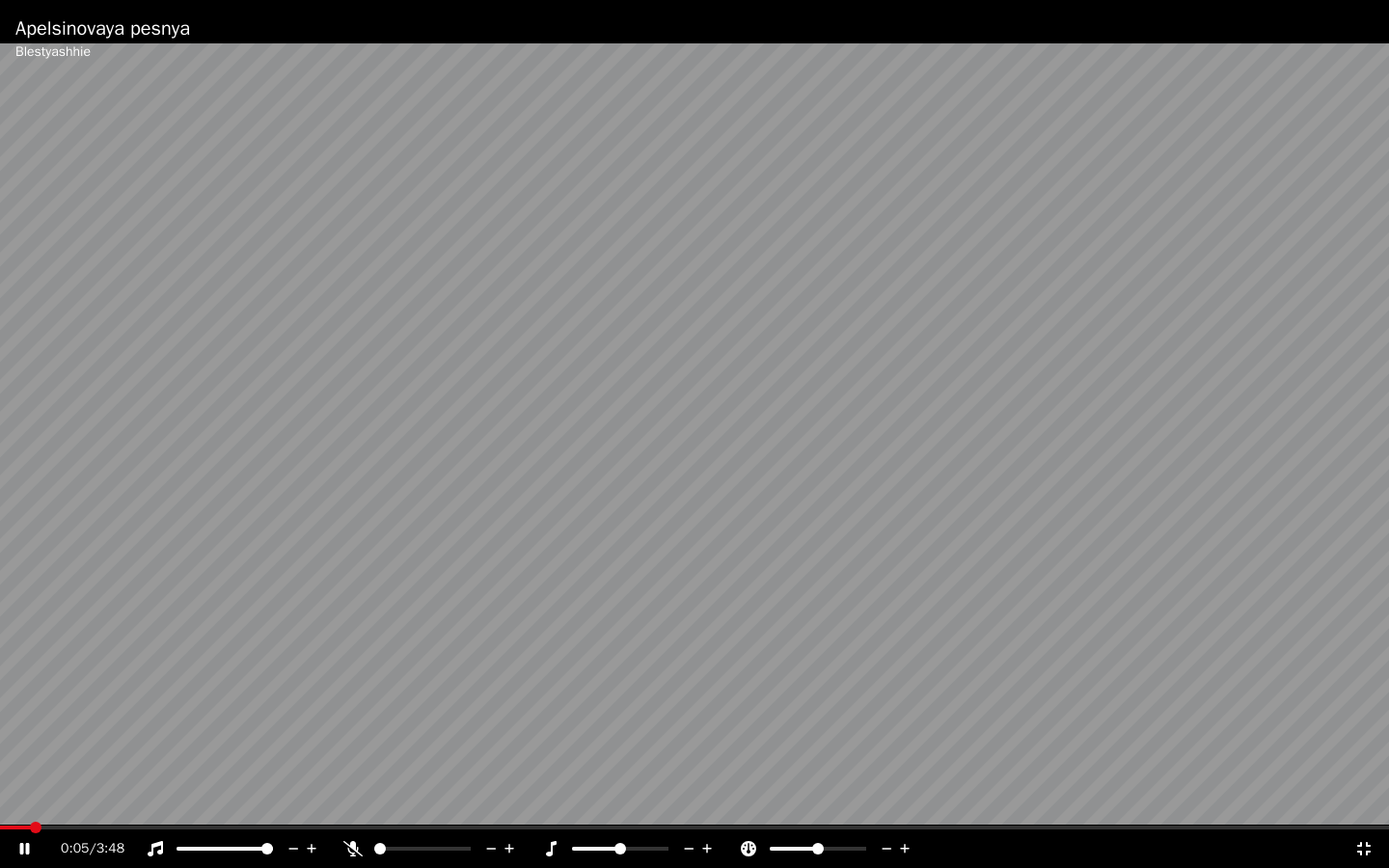 click at bounding box center [694, 827] 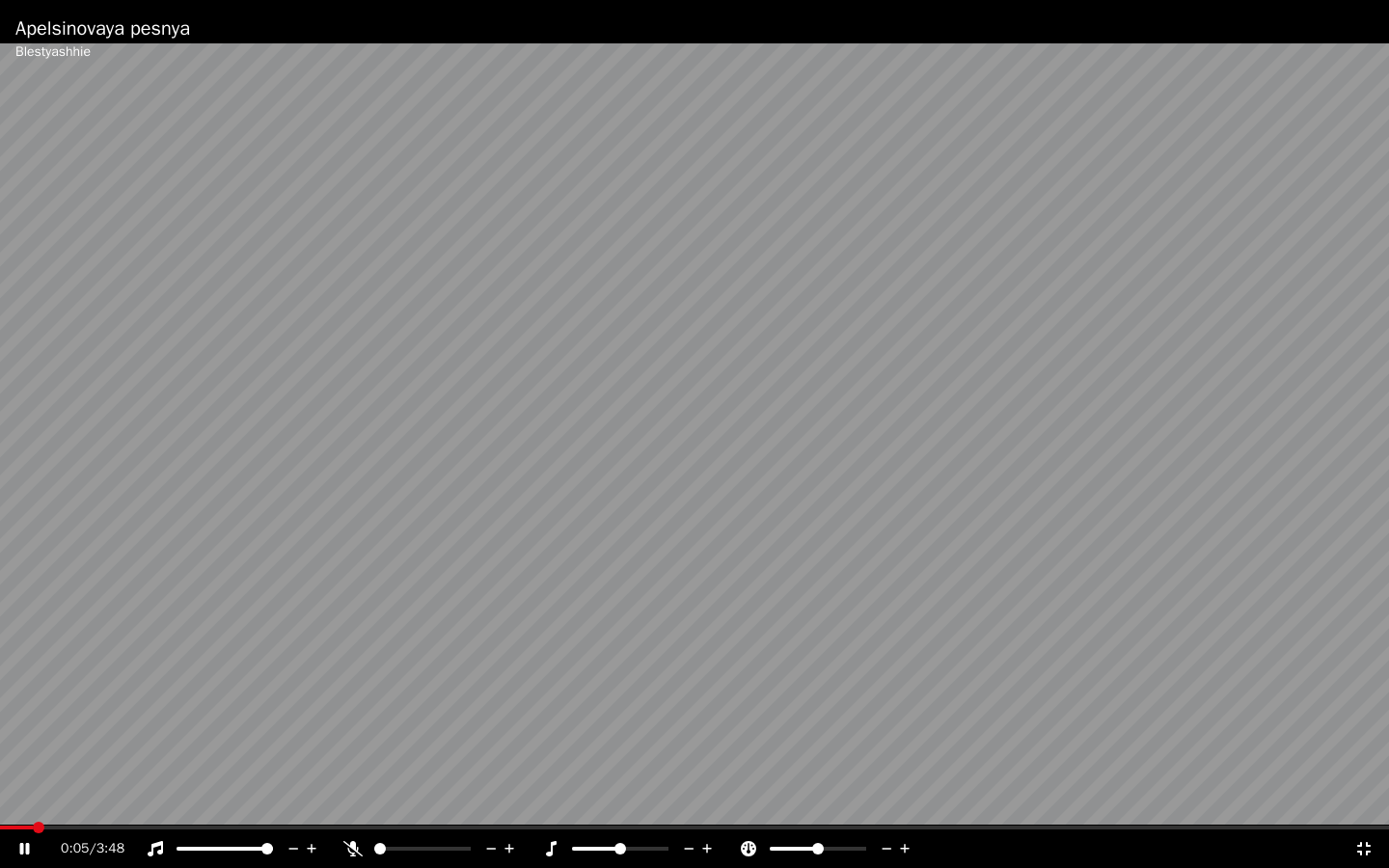 click at bounding box center [694, 827] 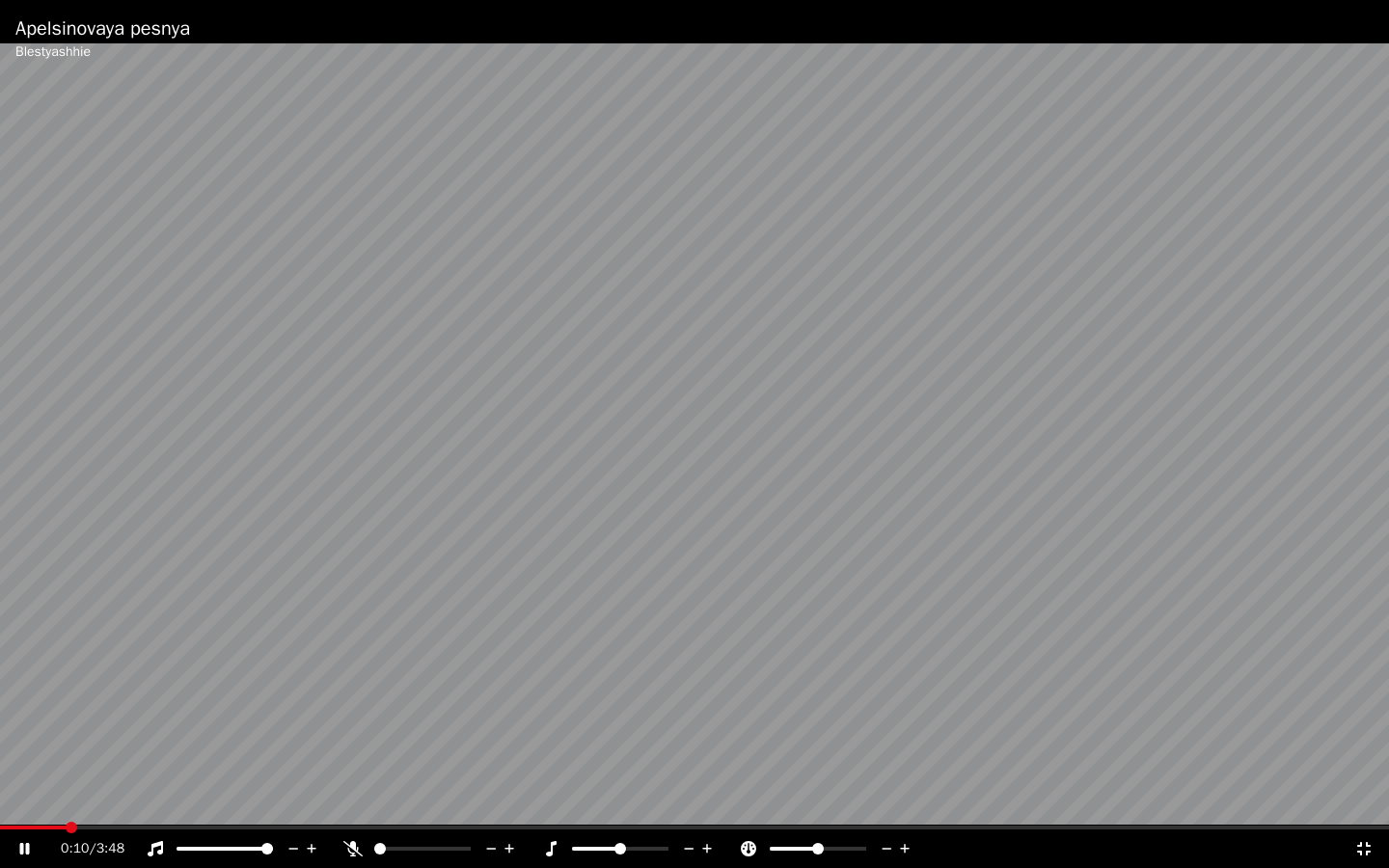 click at bounding box center [694, 434] 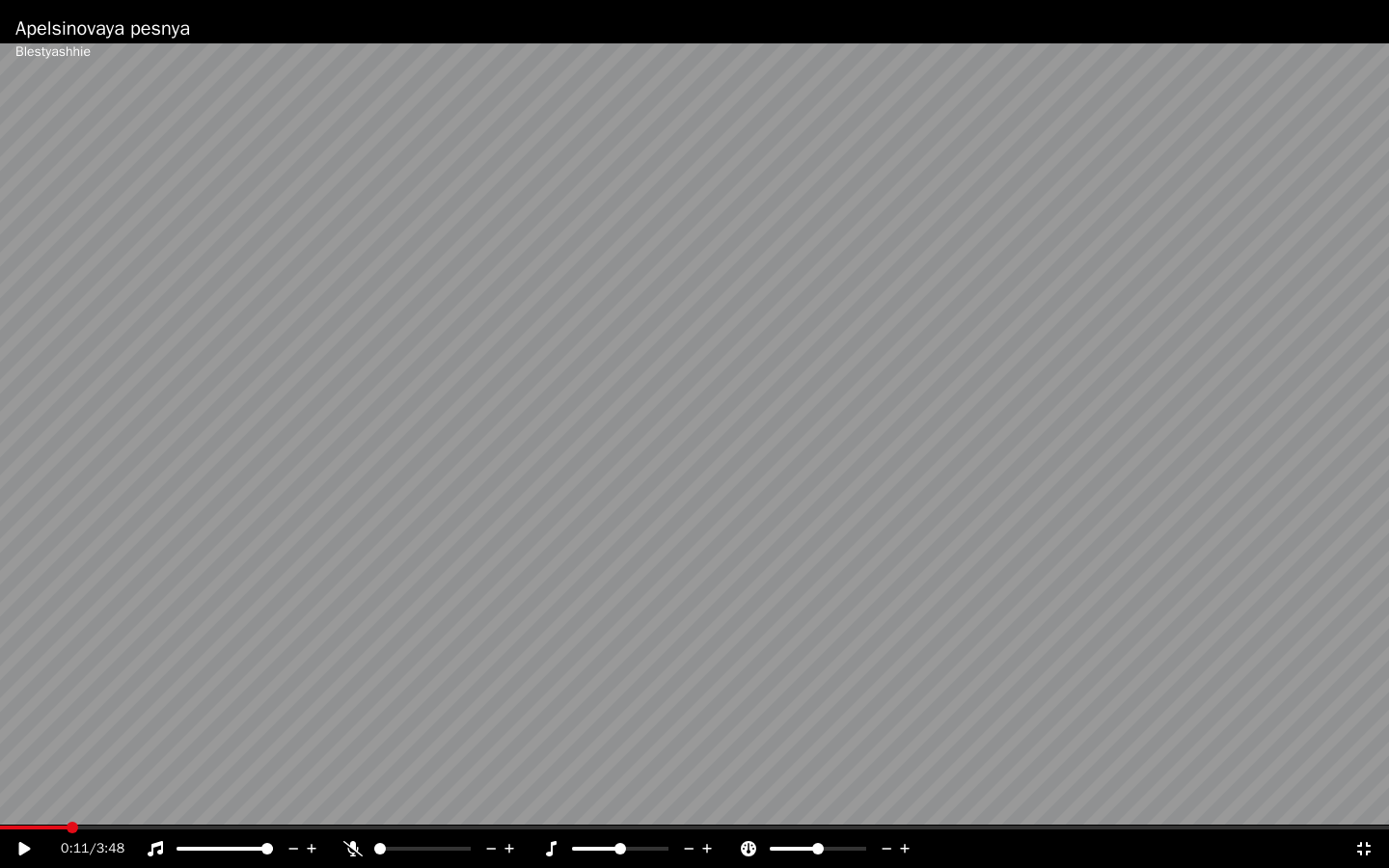 click at bounding box center [694, 827] 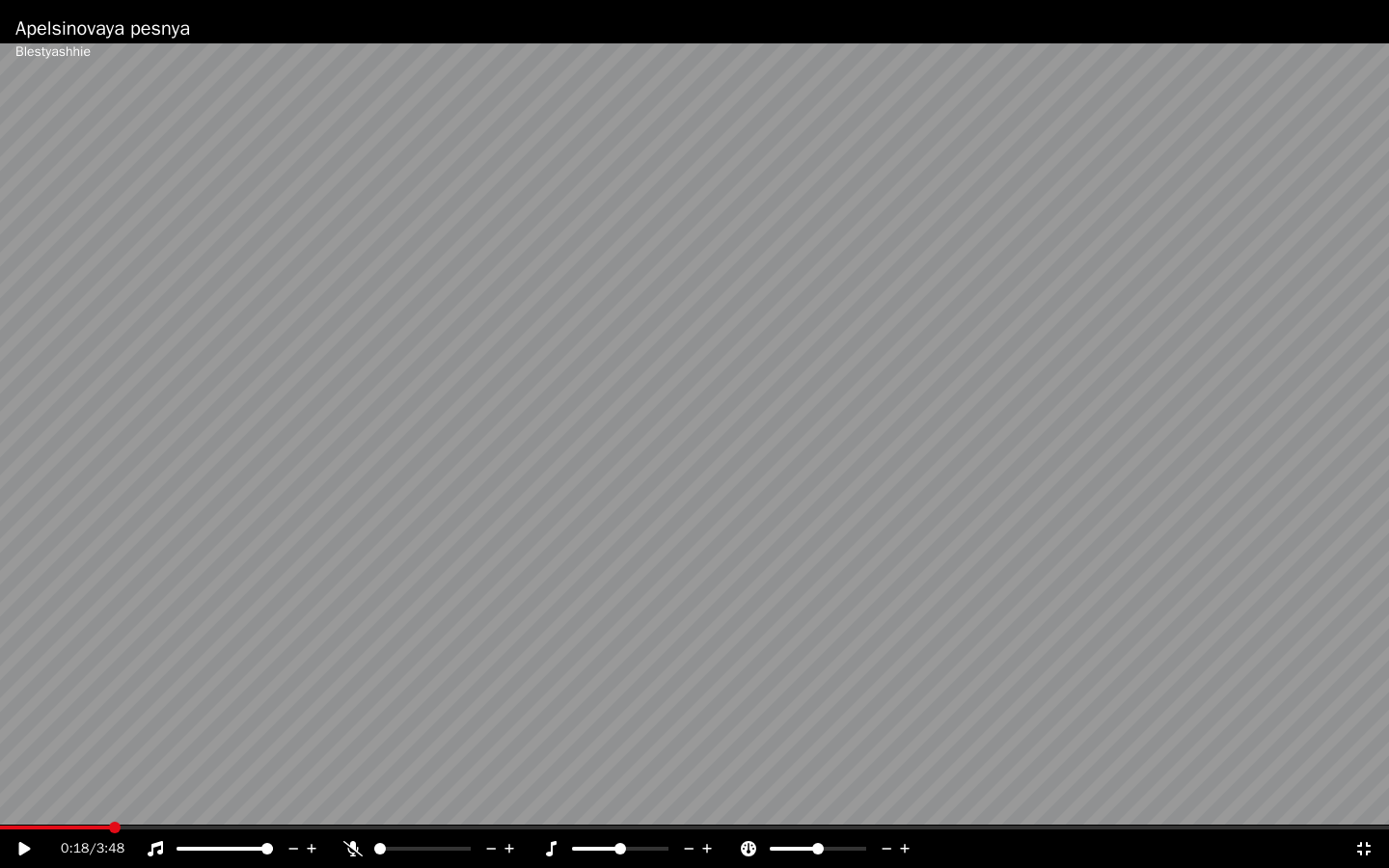 click on "0:18  /  3:48" at bounding box center [694, 849] 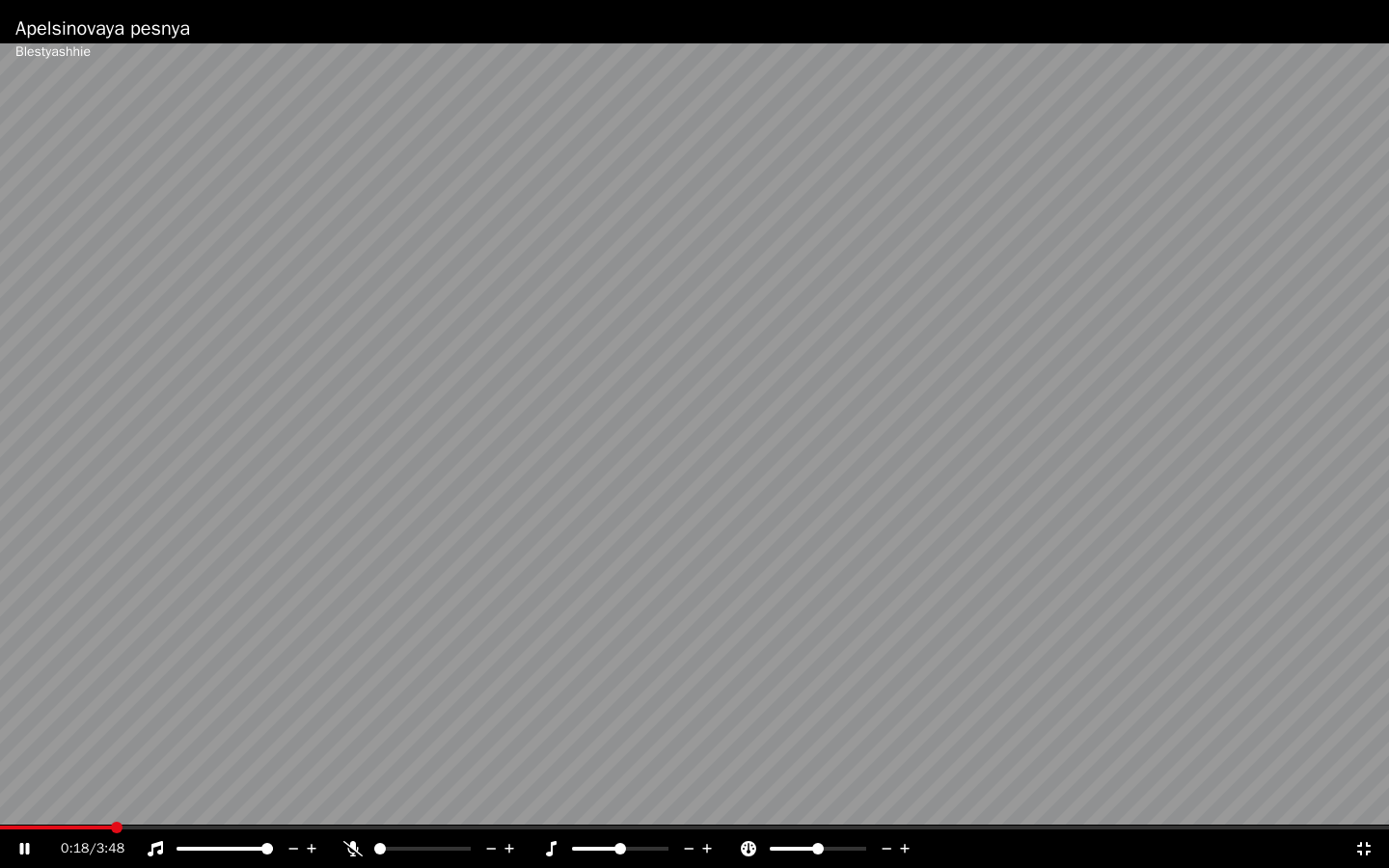 click at bounding box center (694, 827) 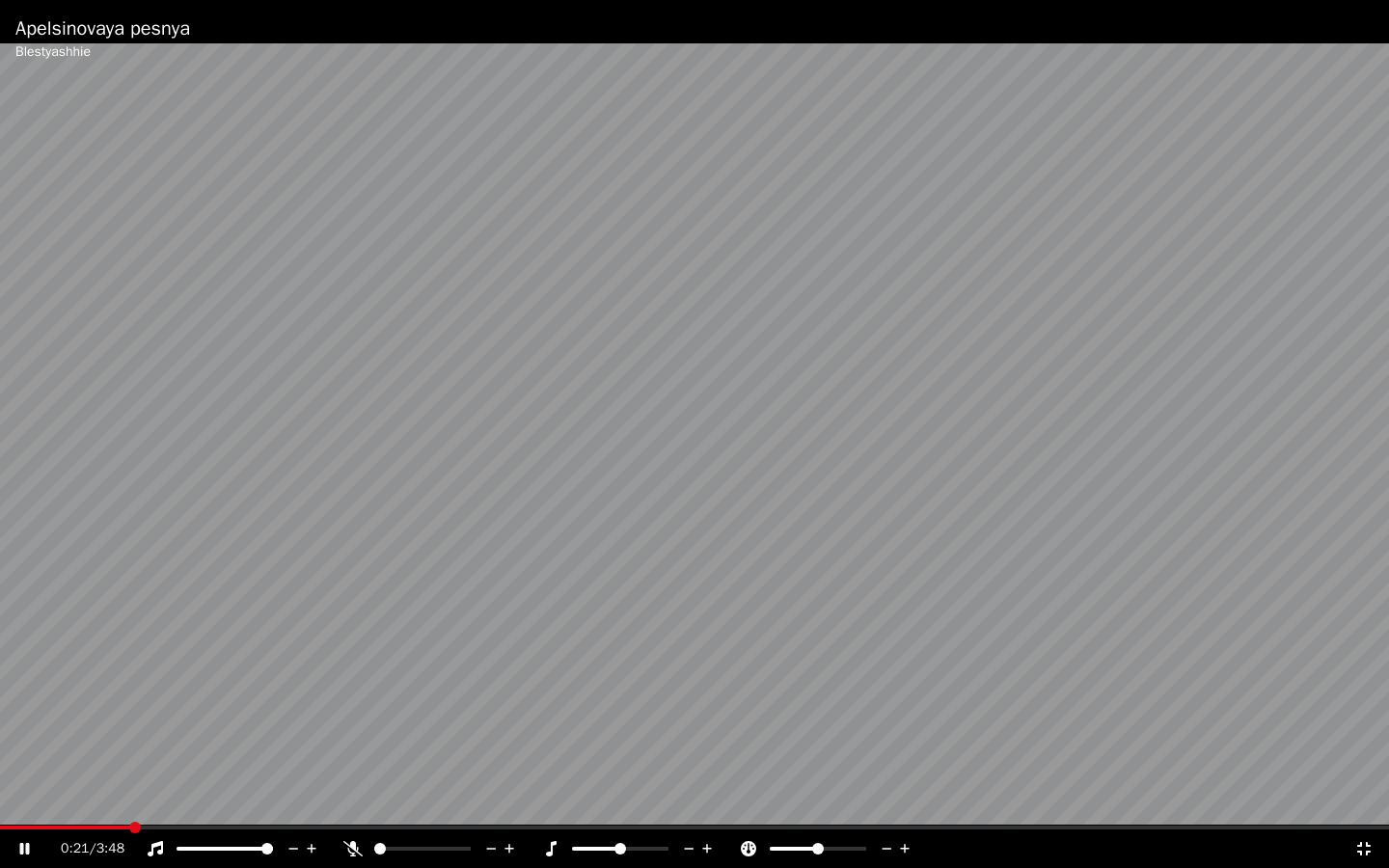 click at bounding box center [694, 827] 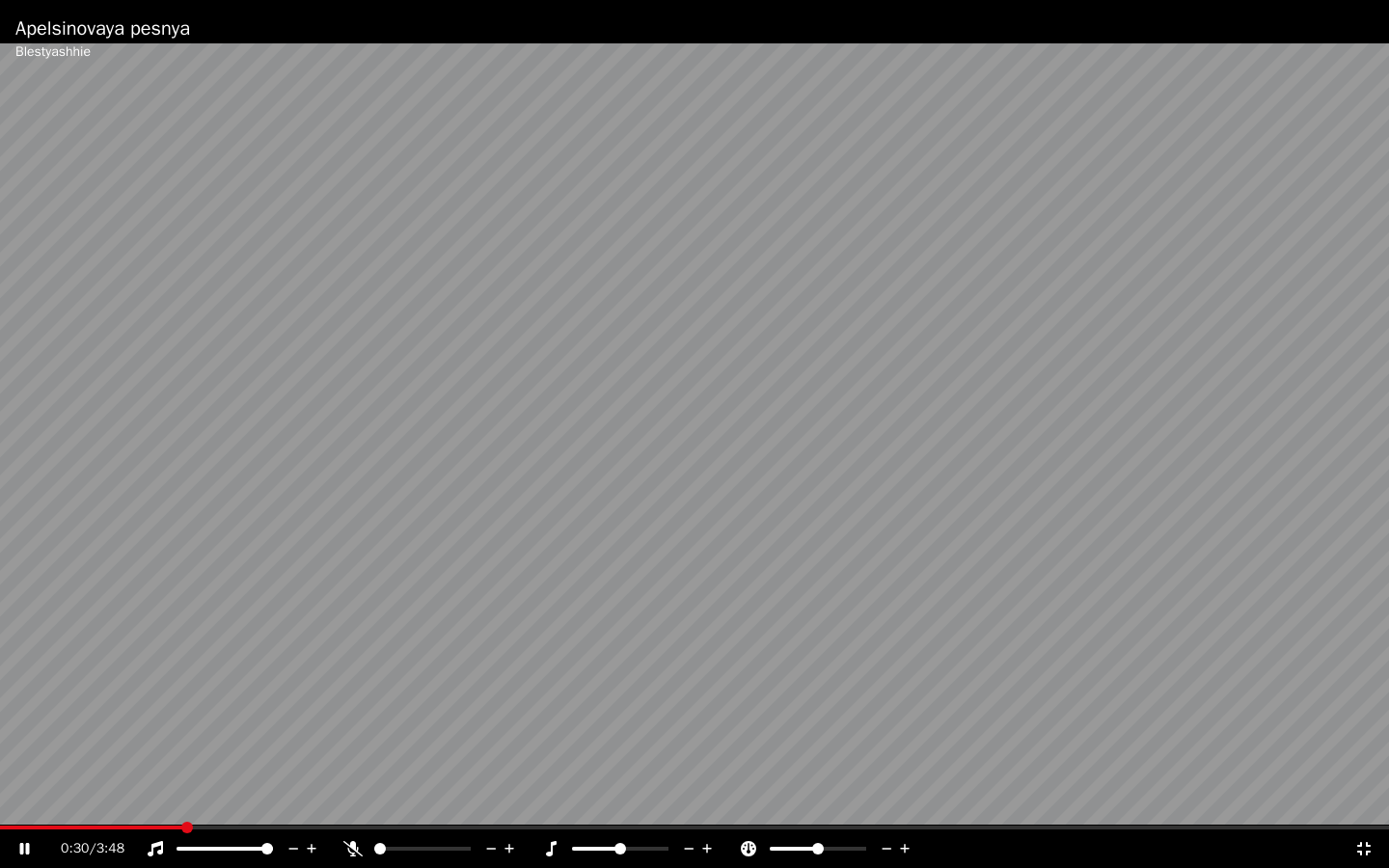 click at bounding box center (694, 827) 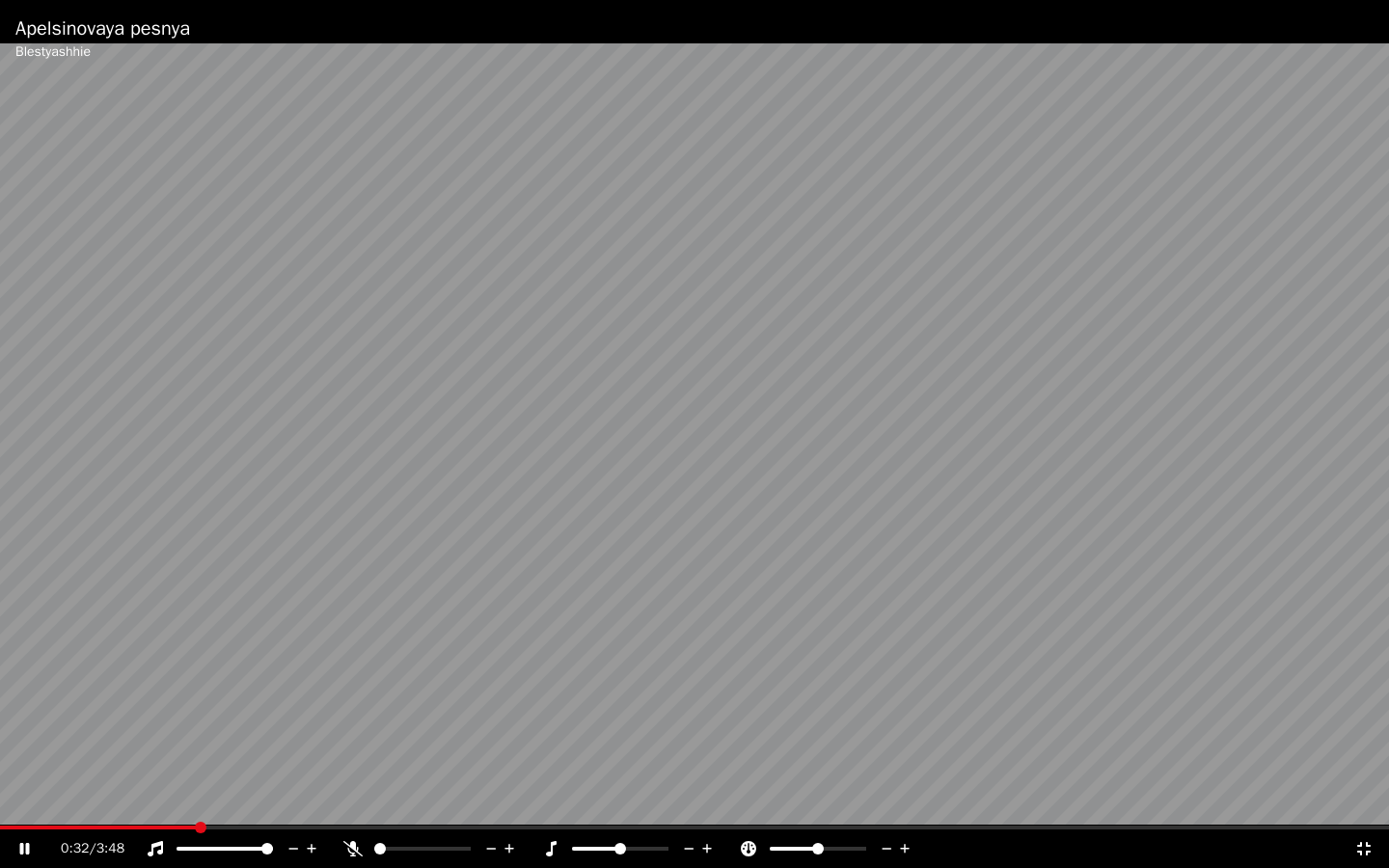 click at bounding box center [201, 827] 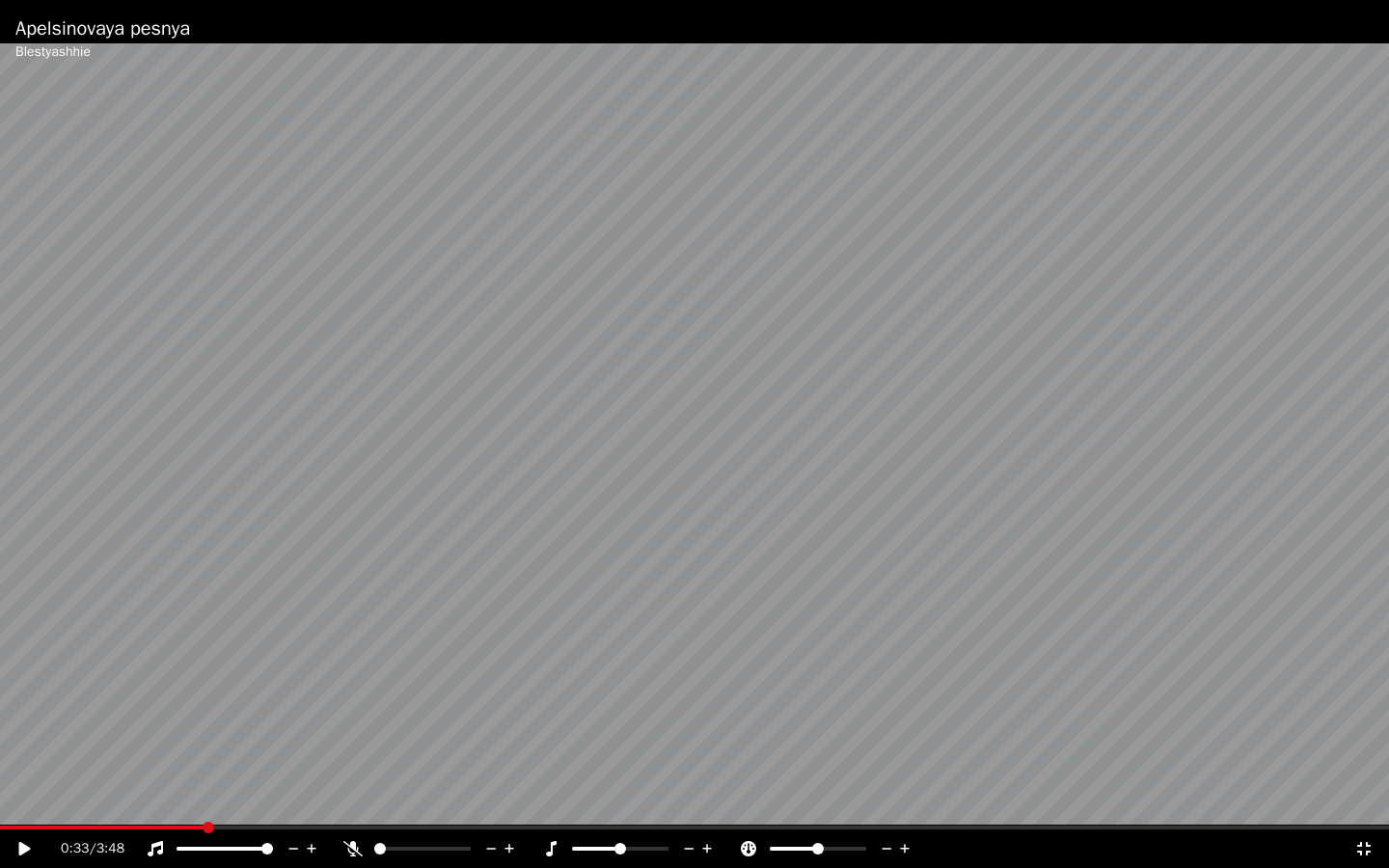 click at bounding box center [694, 827] 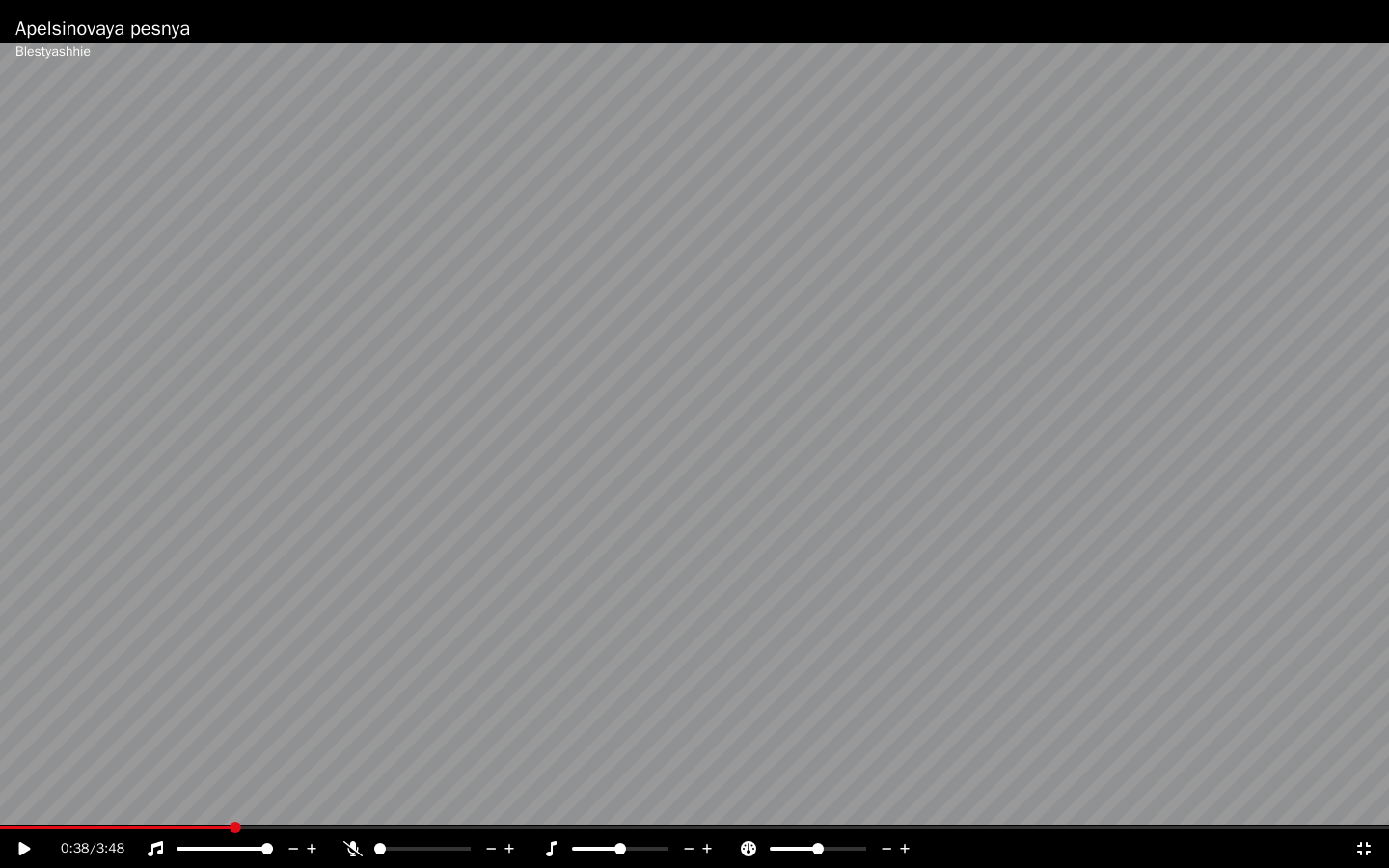 click at bounding box center [694, 827] 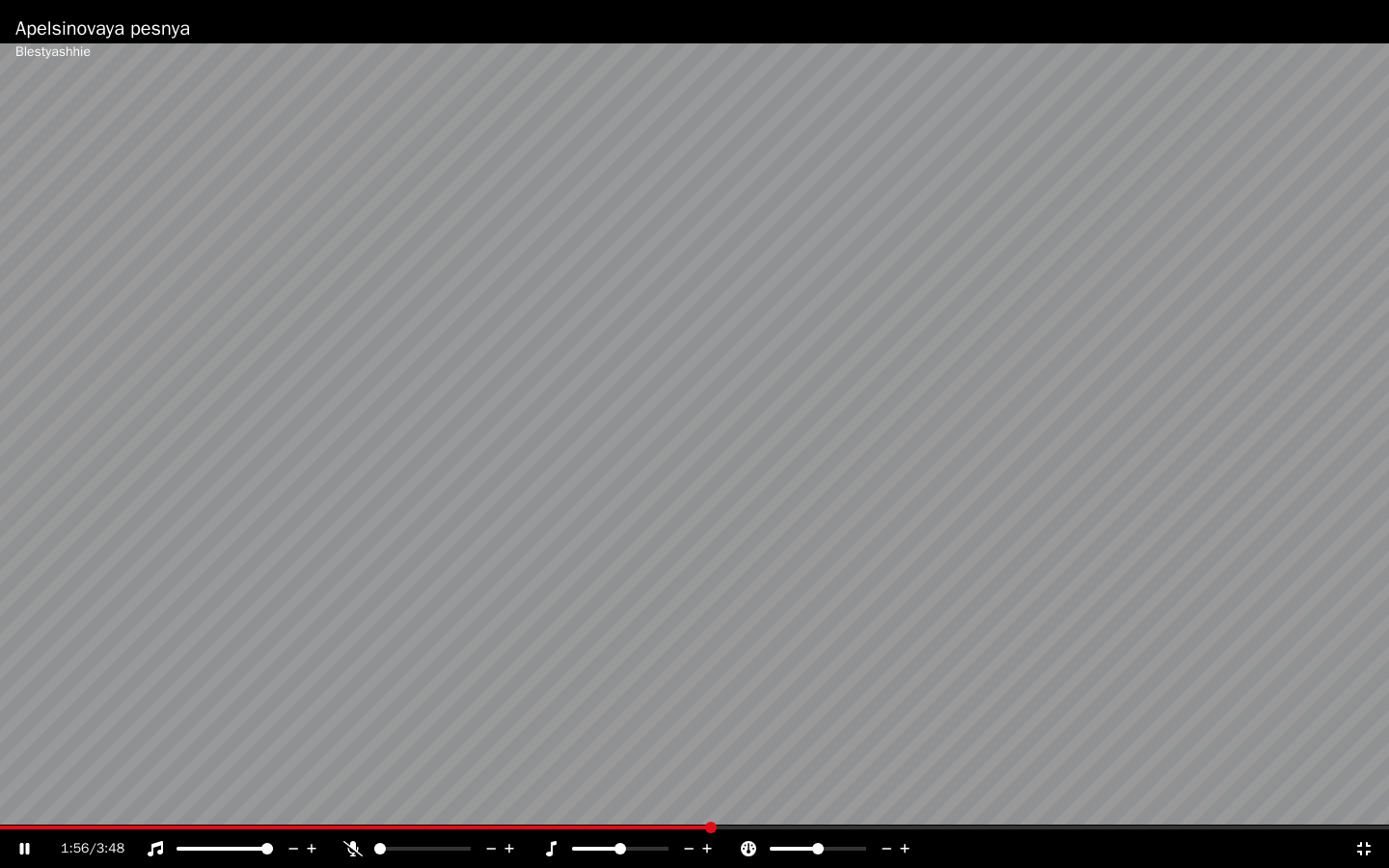 click on "1:56  /  3:48" at bounding box center [694, 849] 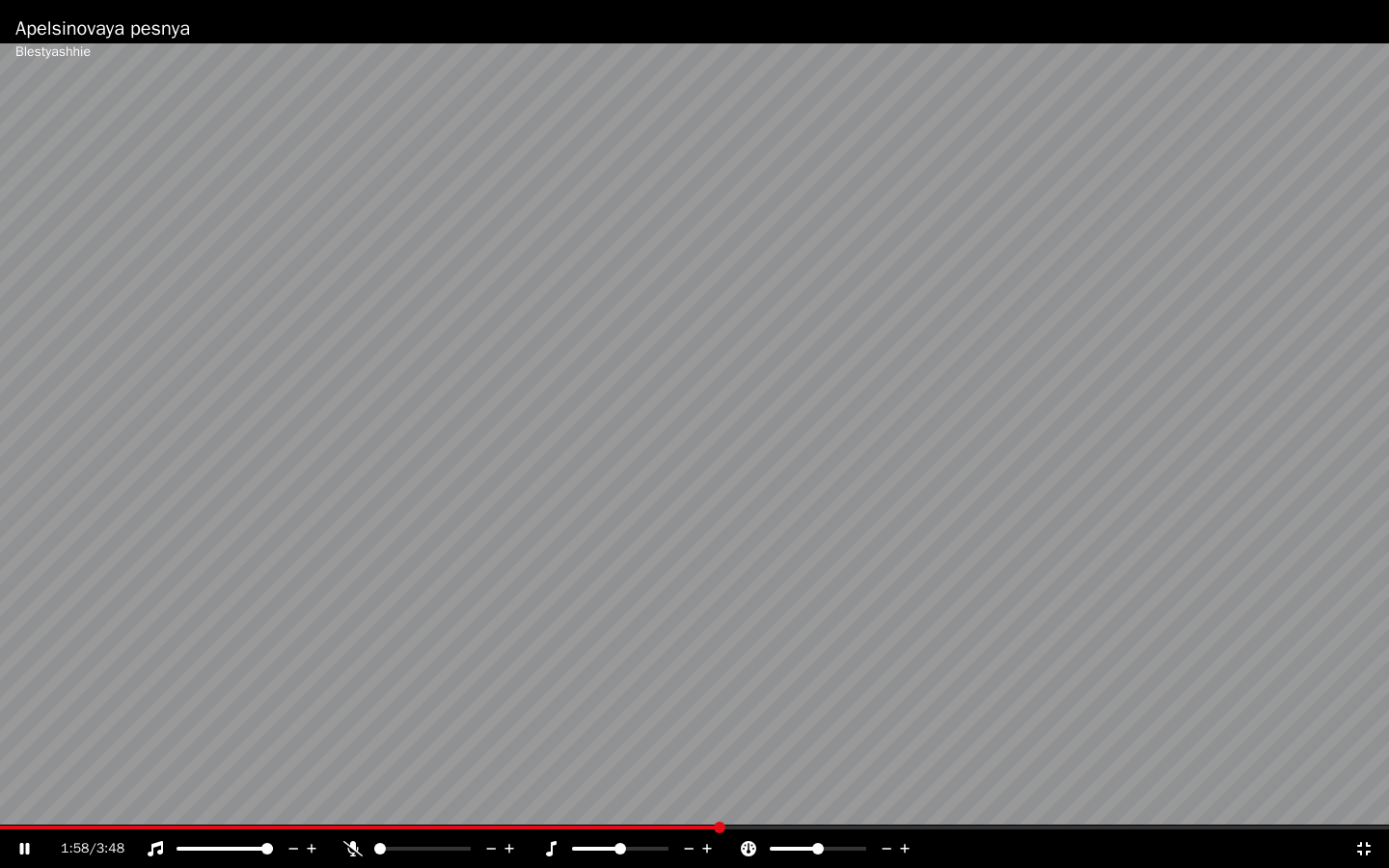 click 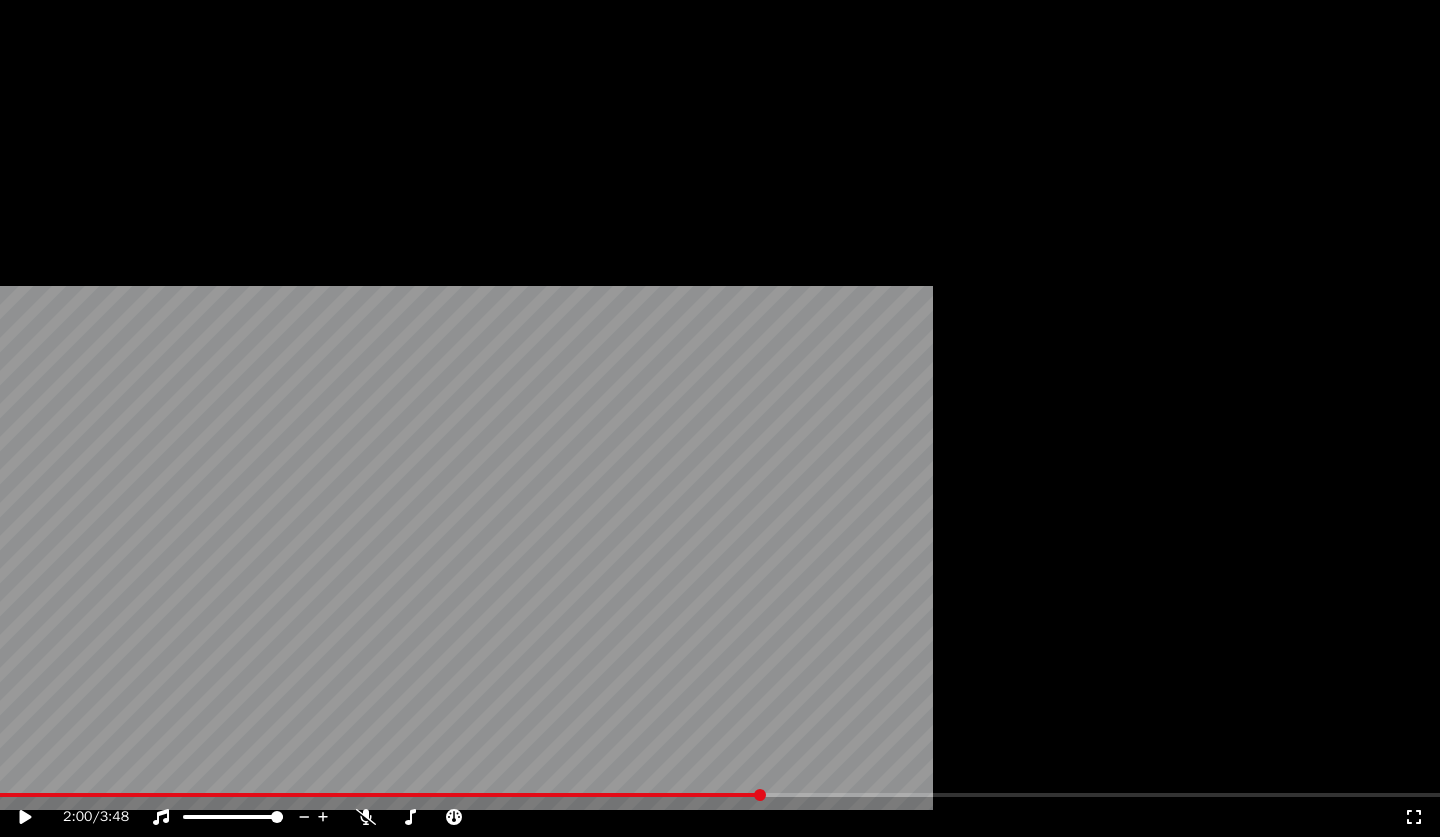 click on "Редактировать" at bounding box center (90, 154) 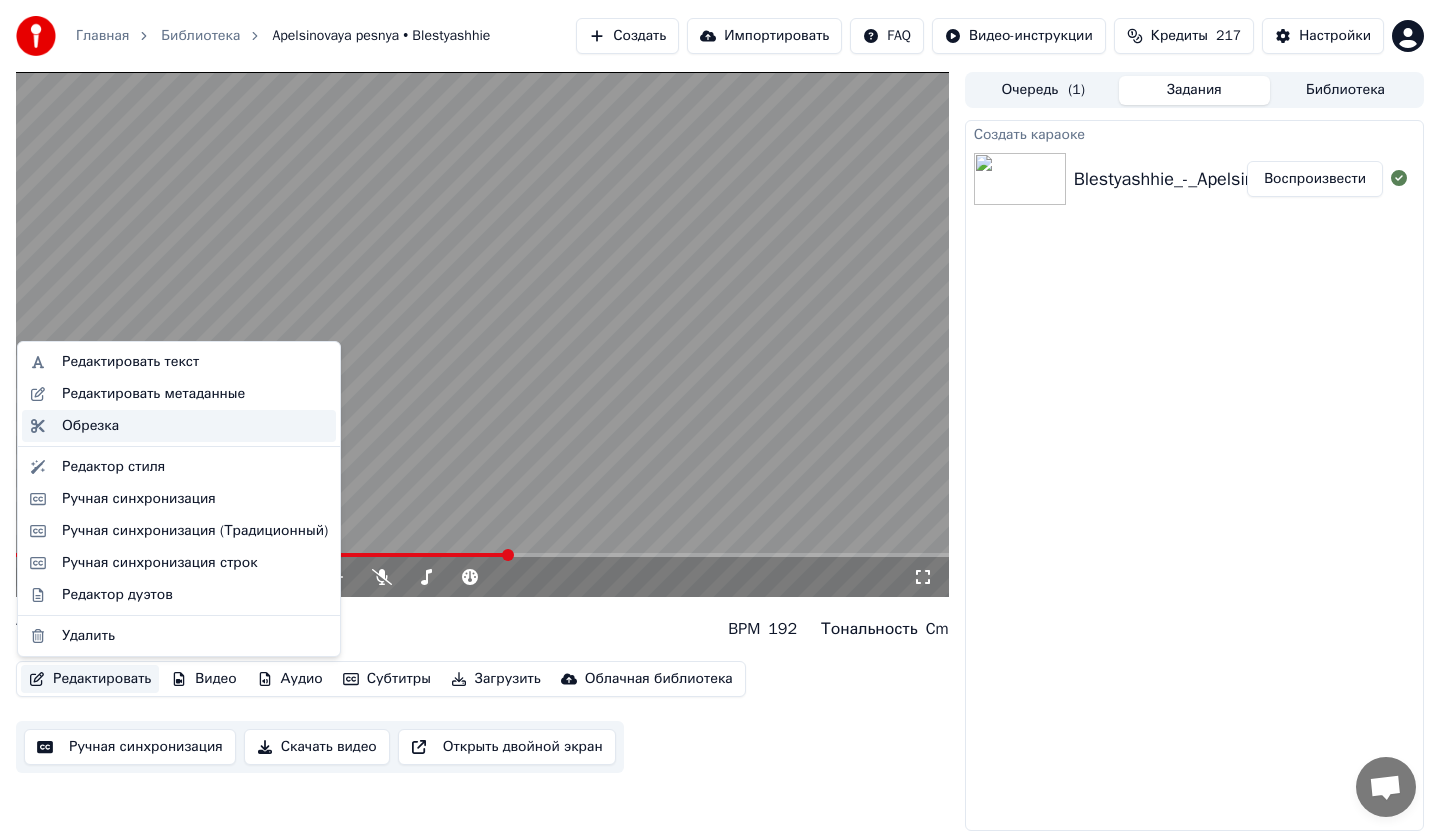 click on "Обрезка" at bounding box center (195, 426) 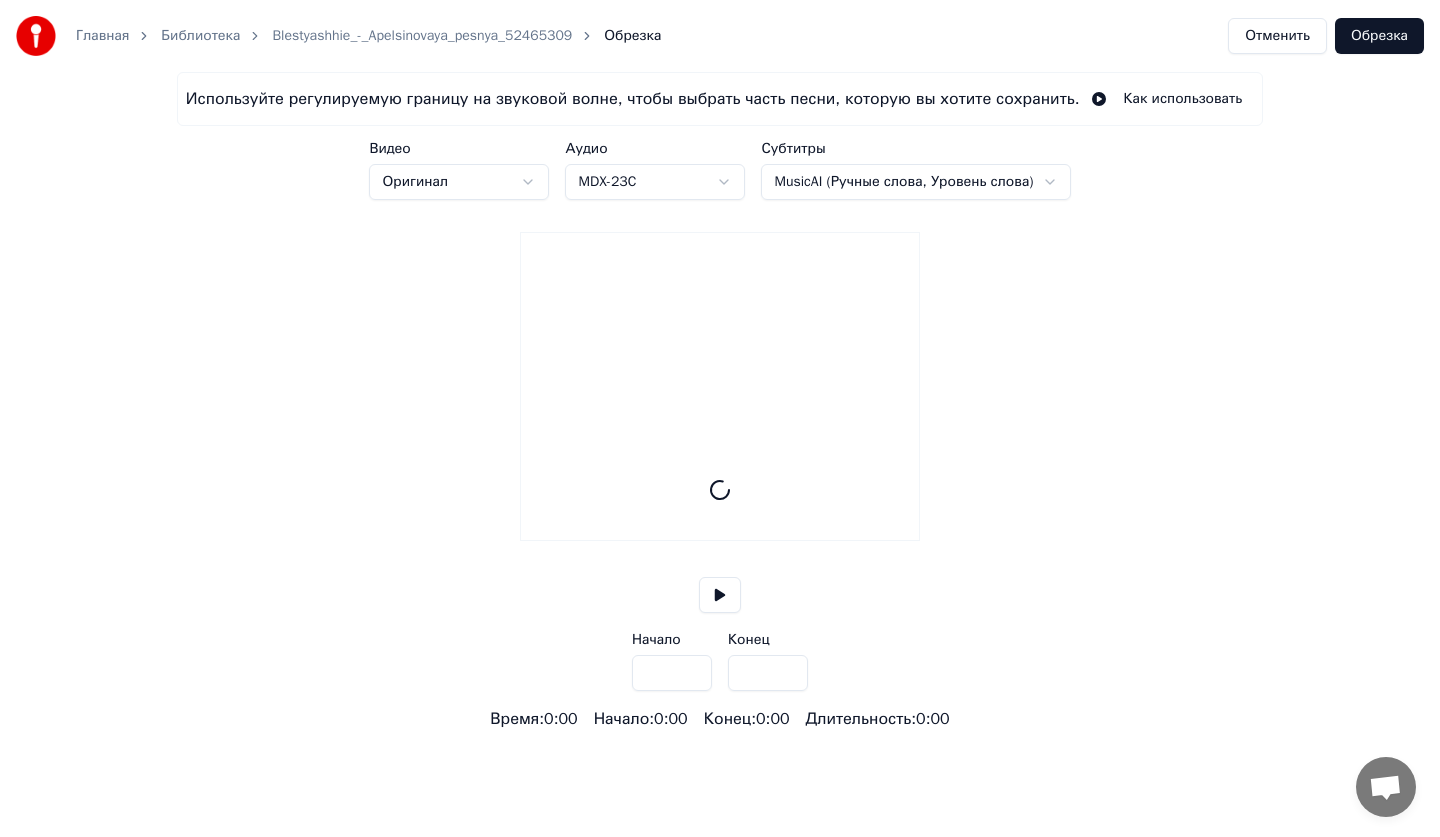 type on "*****" 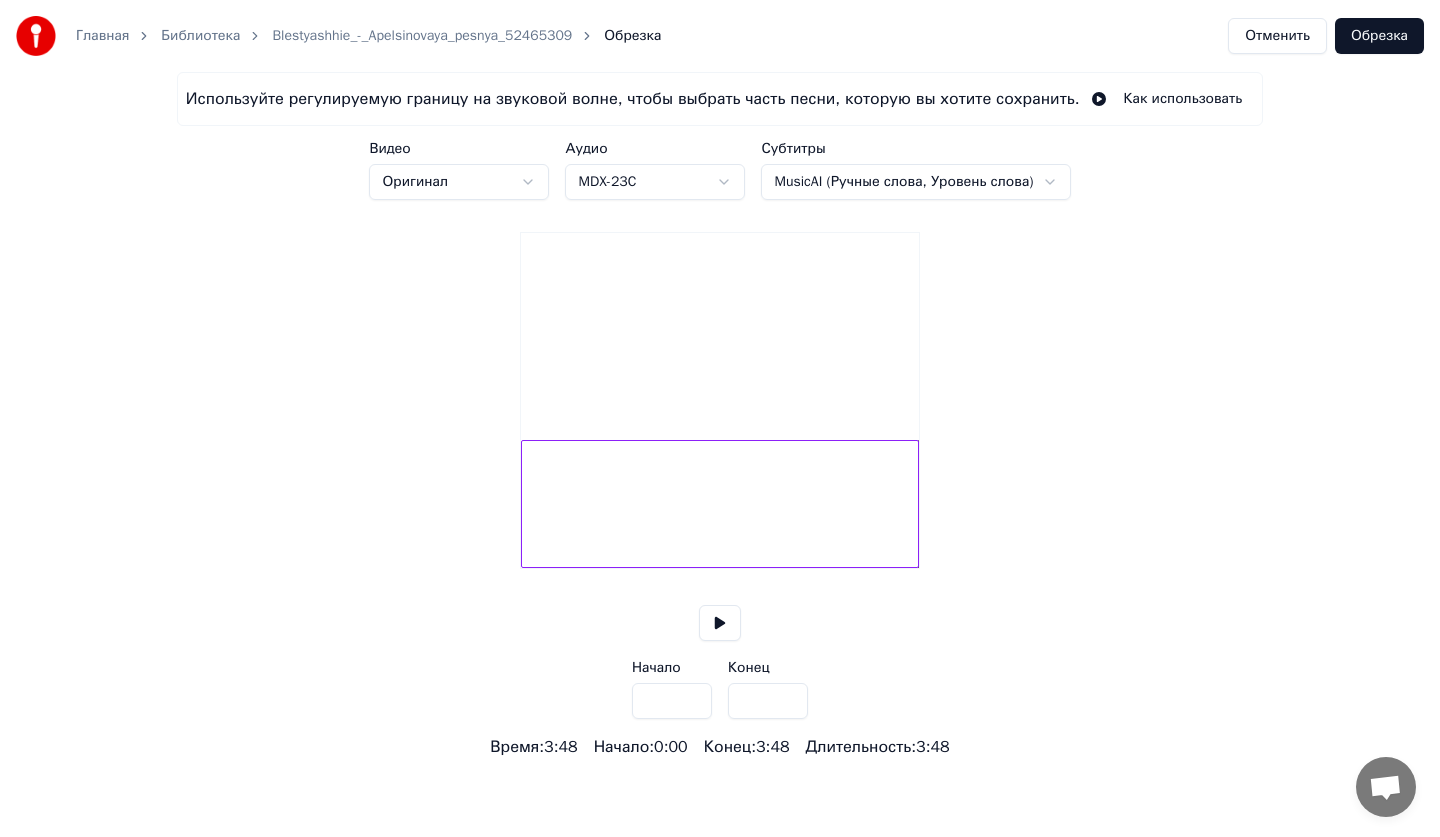 click at bounding box center (720, 623) 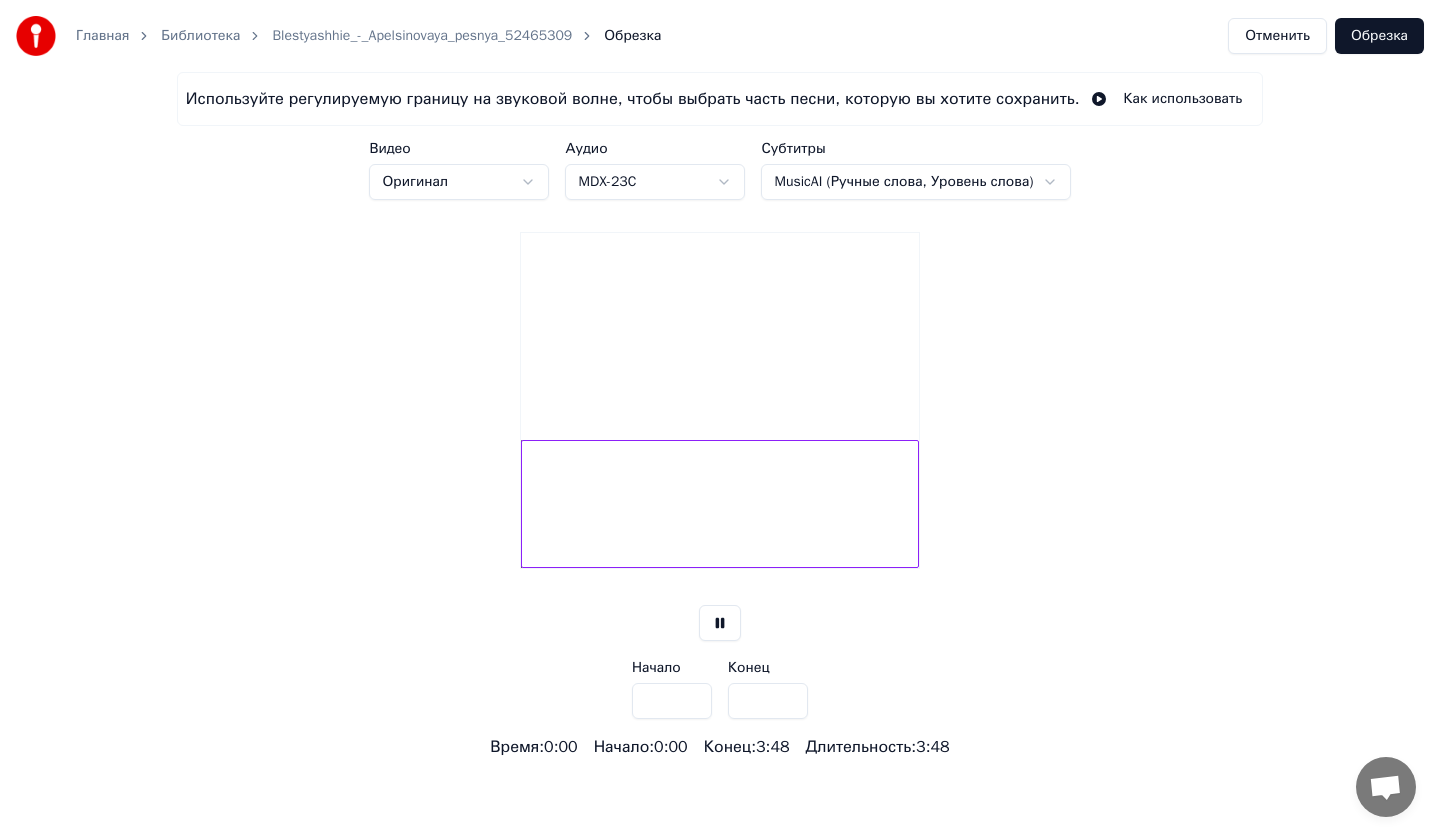 click at bounding box center [720, 623] 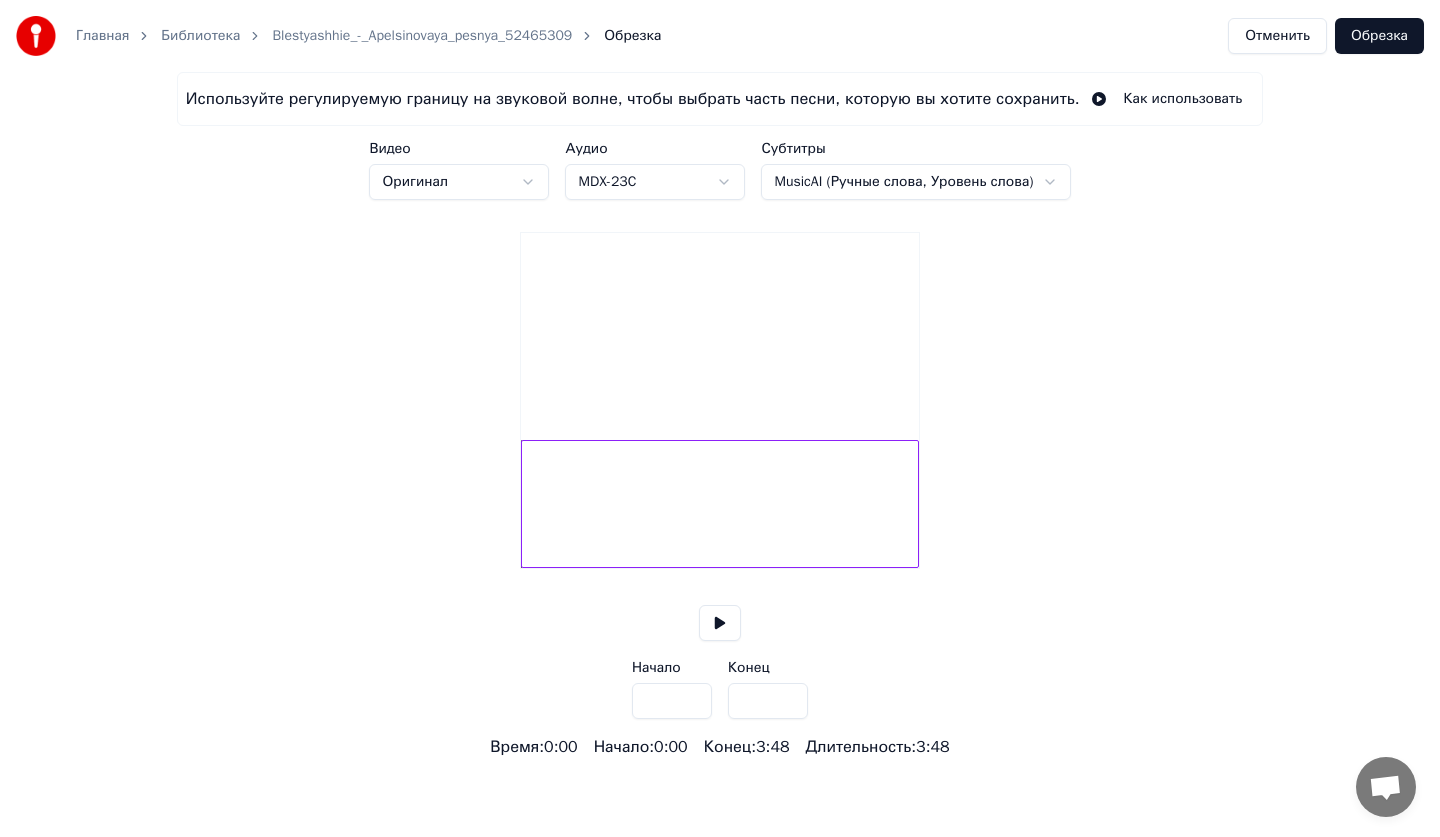 click at bounding box center (720, 623) 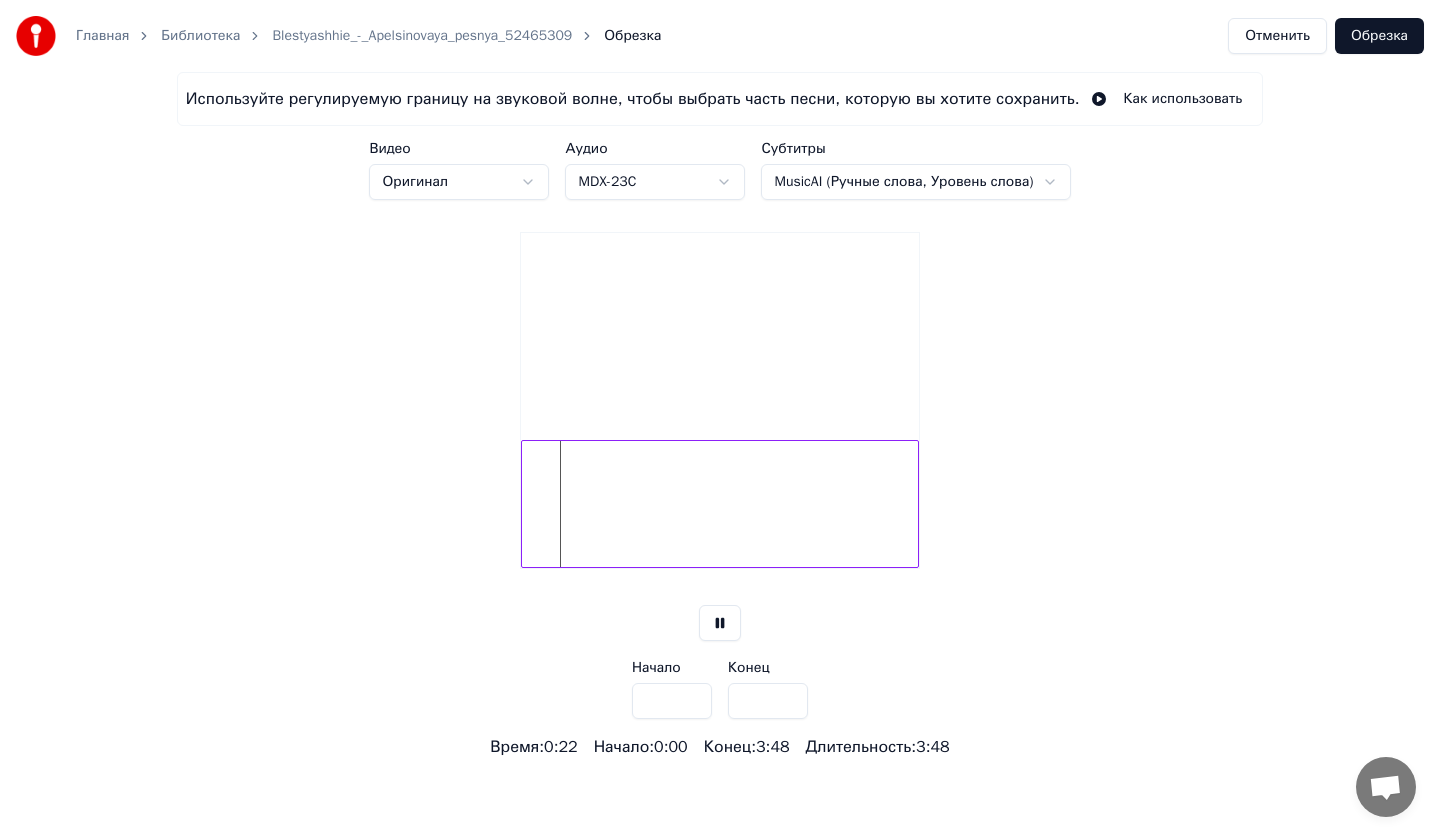click at bounding box center [720, 504] 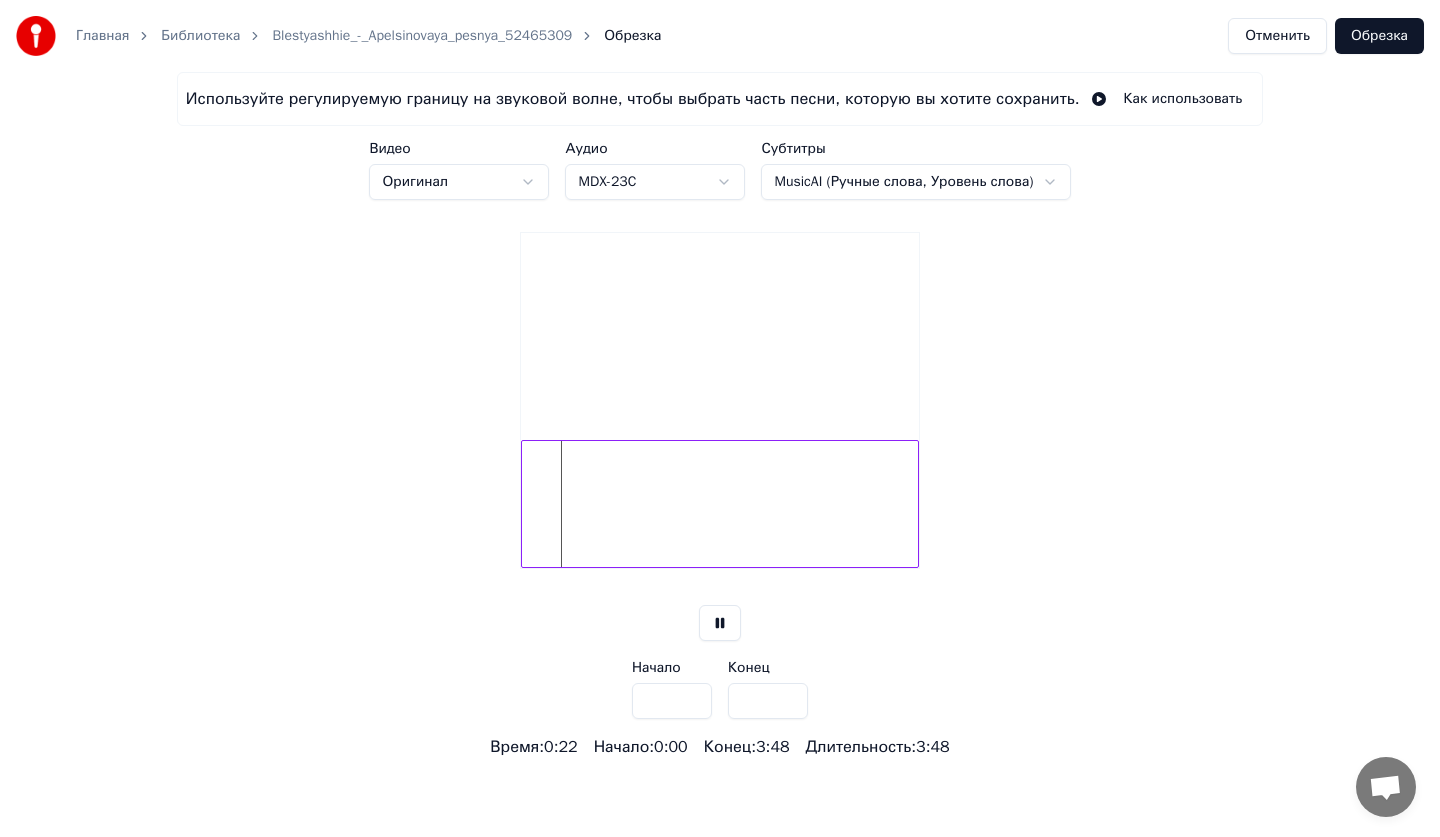 click at bounding box center (720, 504) 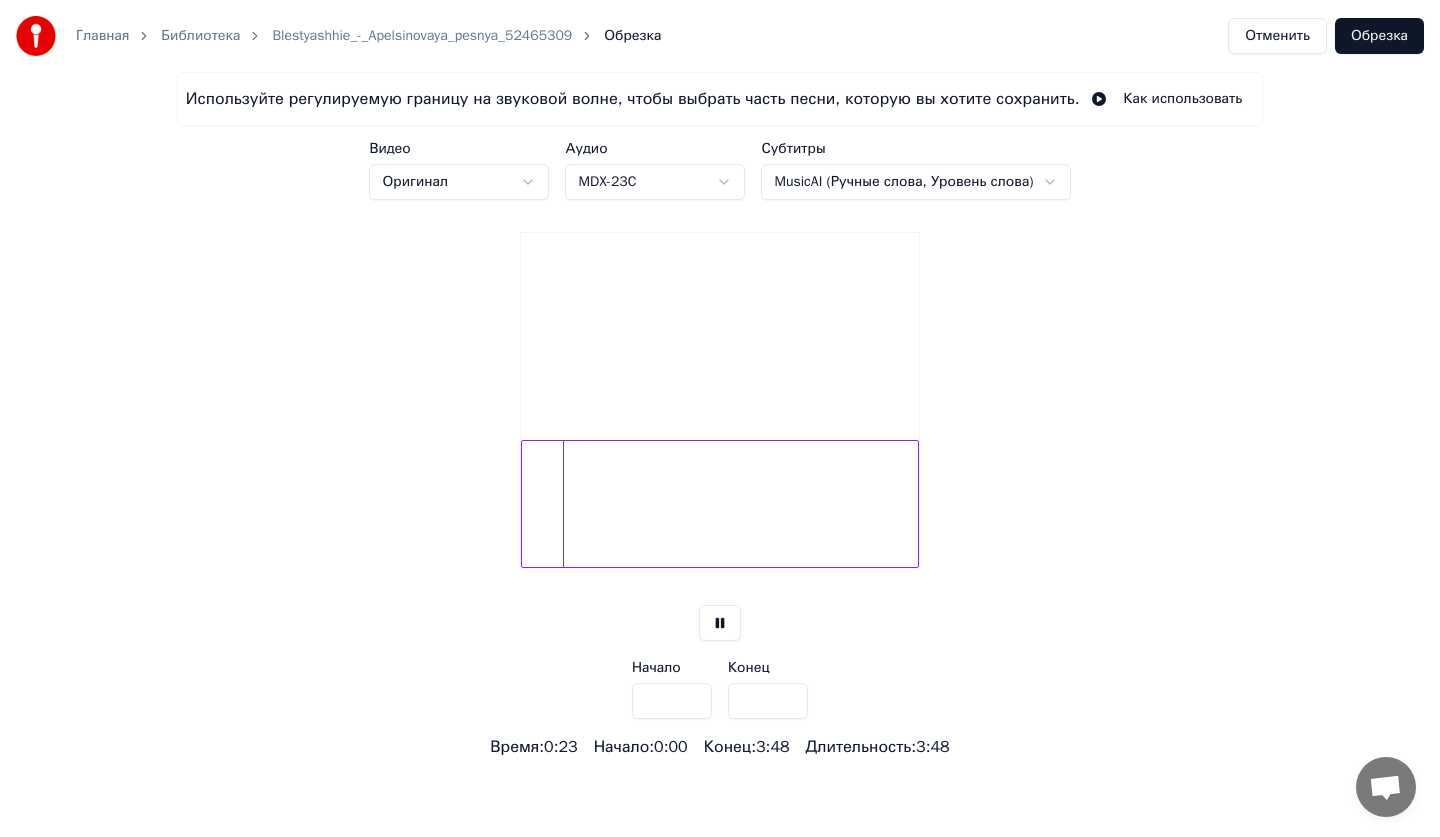 click at bounding box center [720, 504] 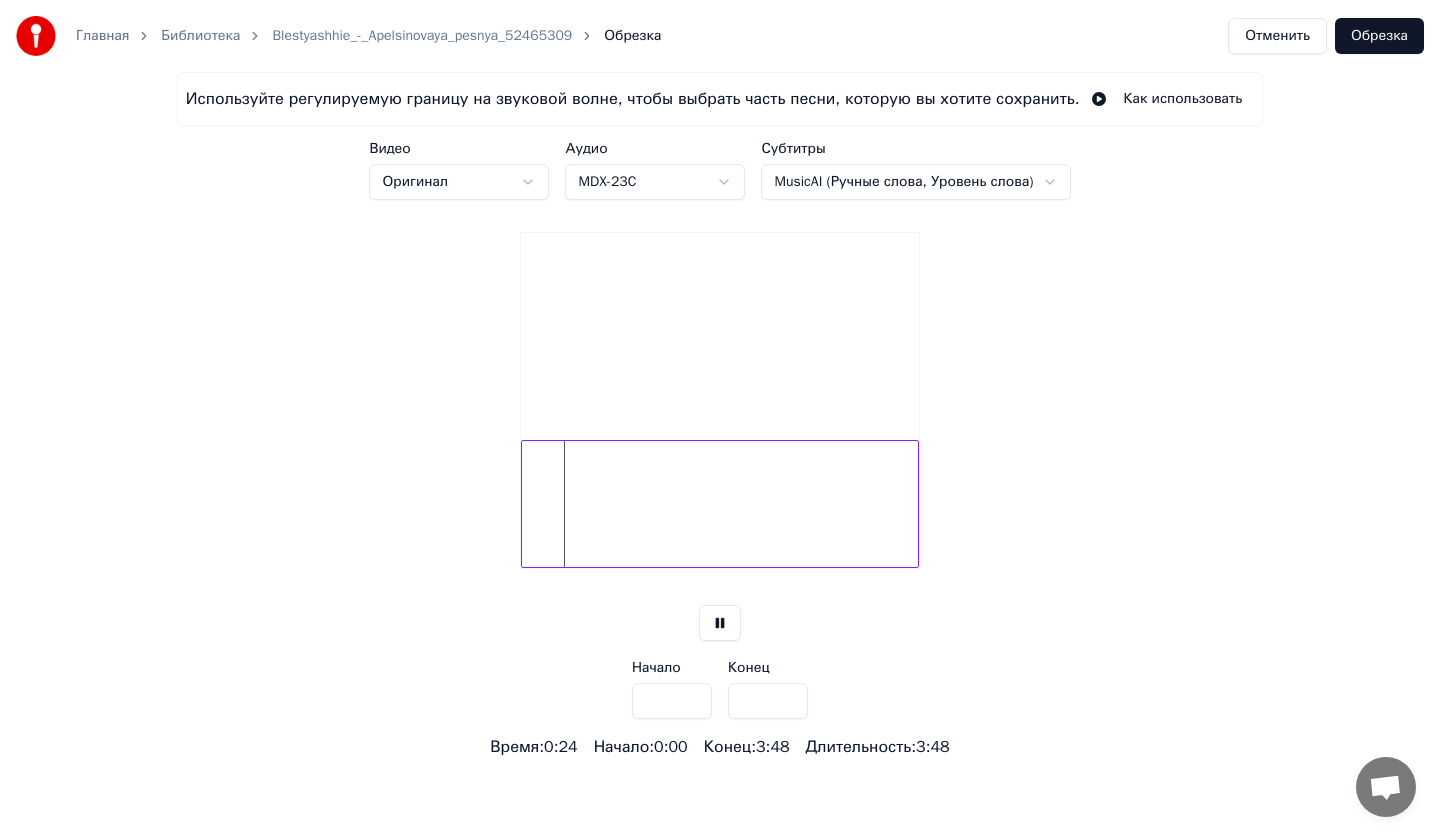 click at bounding box center [720, 504] 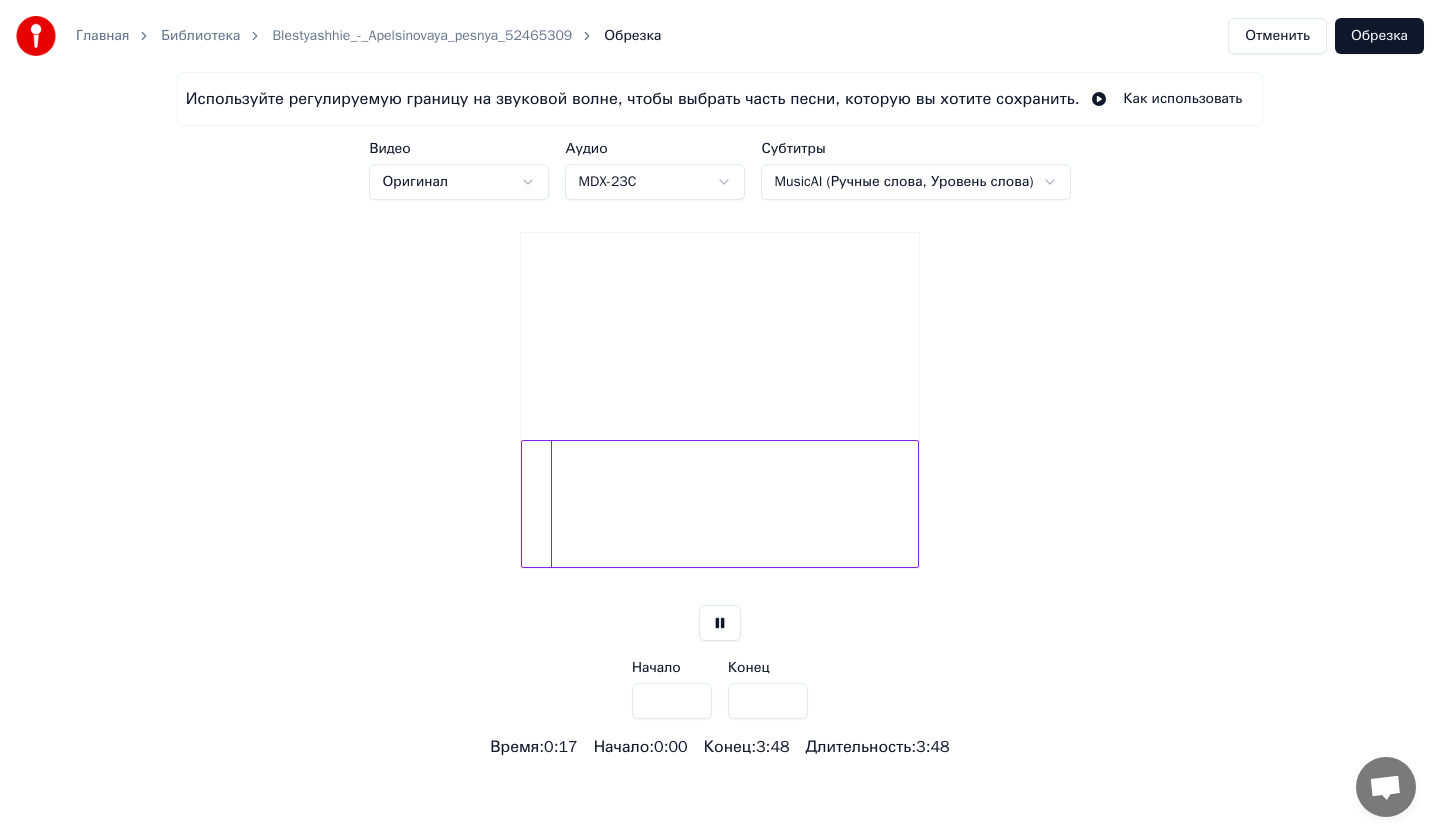 click at bounding box center (720, 504) 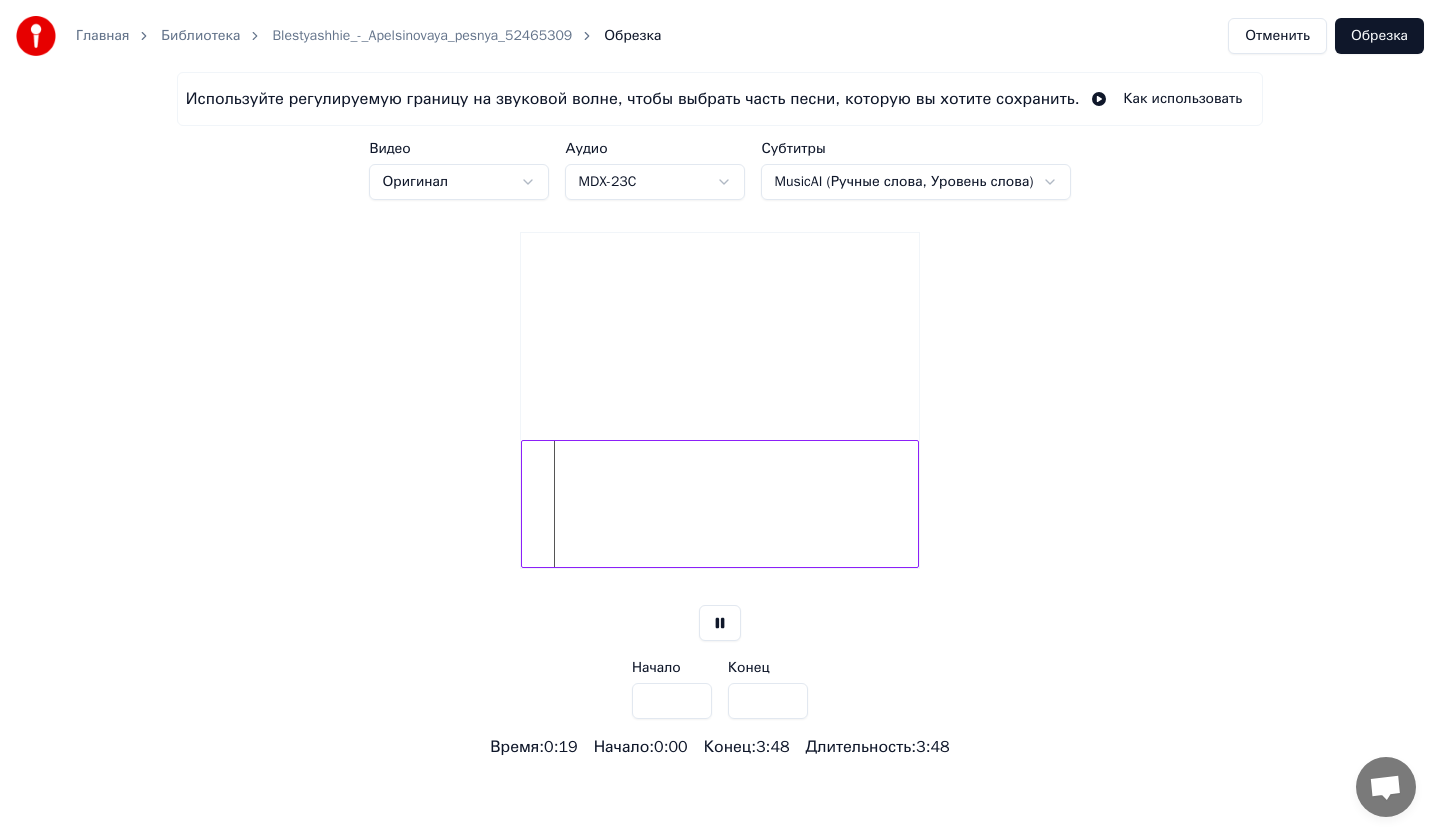 type 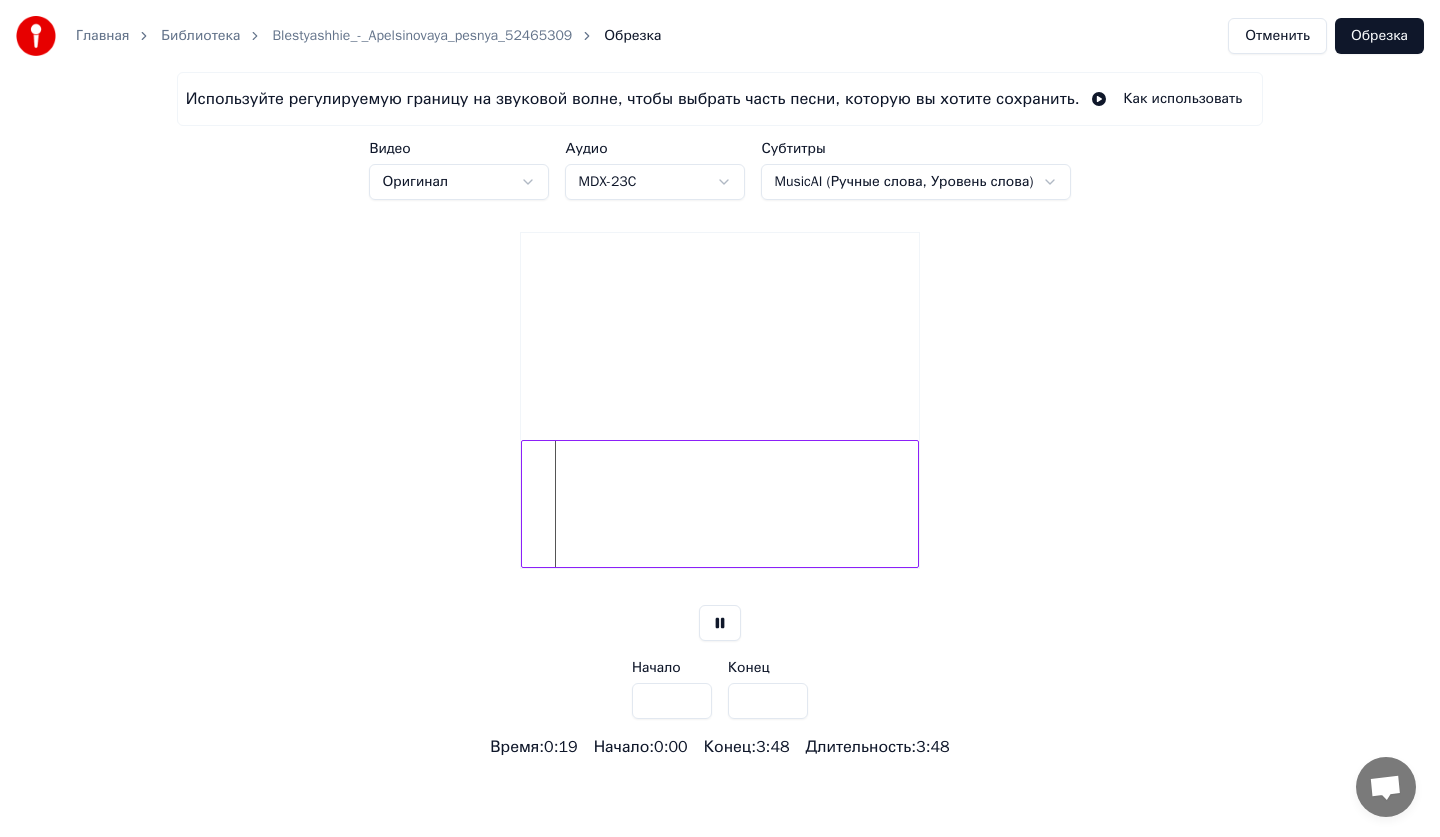 click at bounding box center (720, 623) 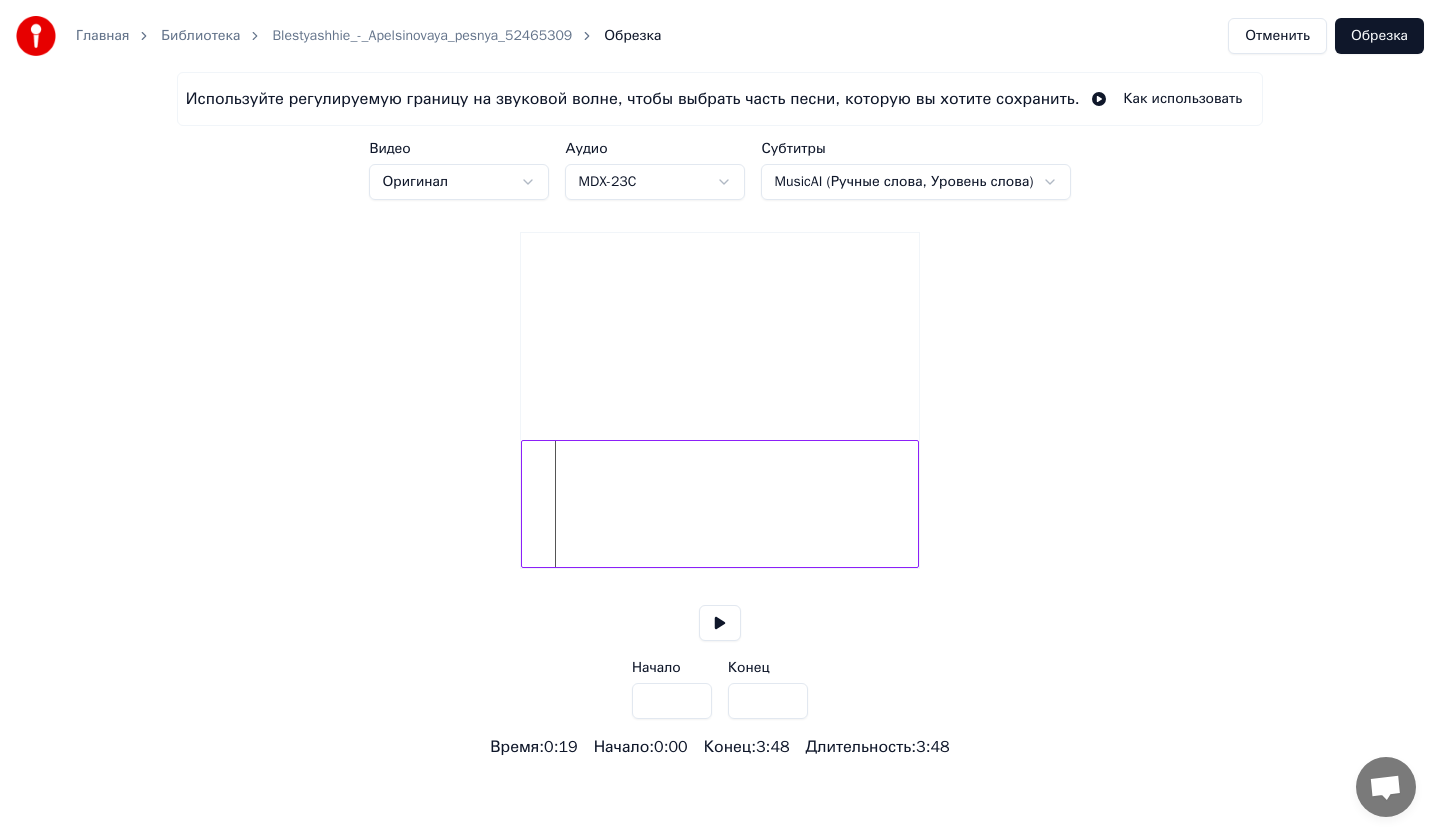 click on "***" at bounding box center (672, 701) 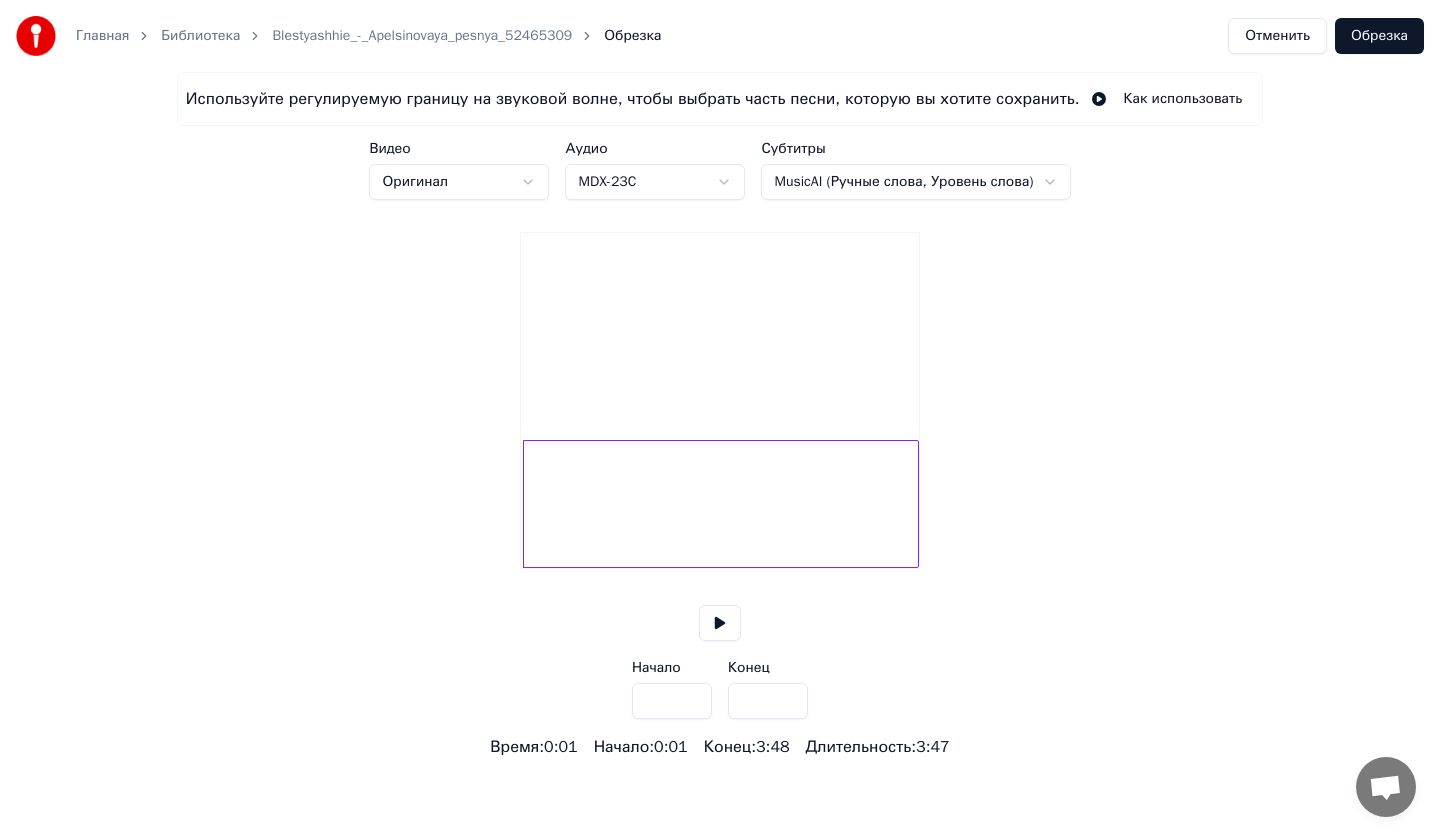 click on "***" at bounding box center [672, 701] 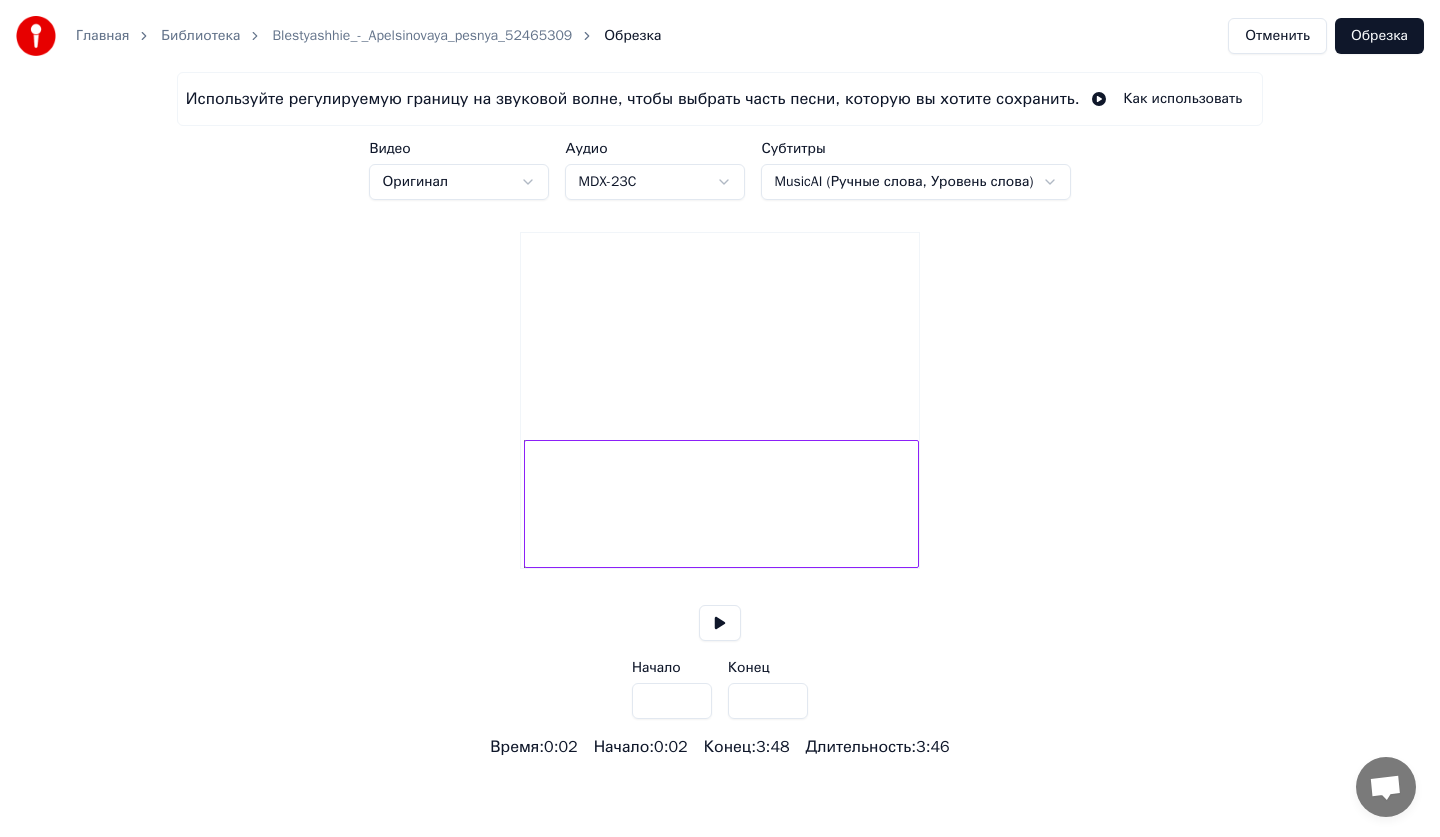 click on "***" at bounding box center [672, 701] 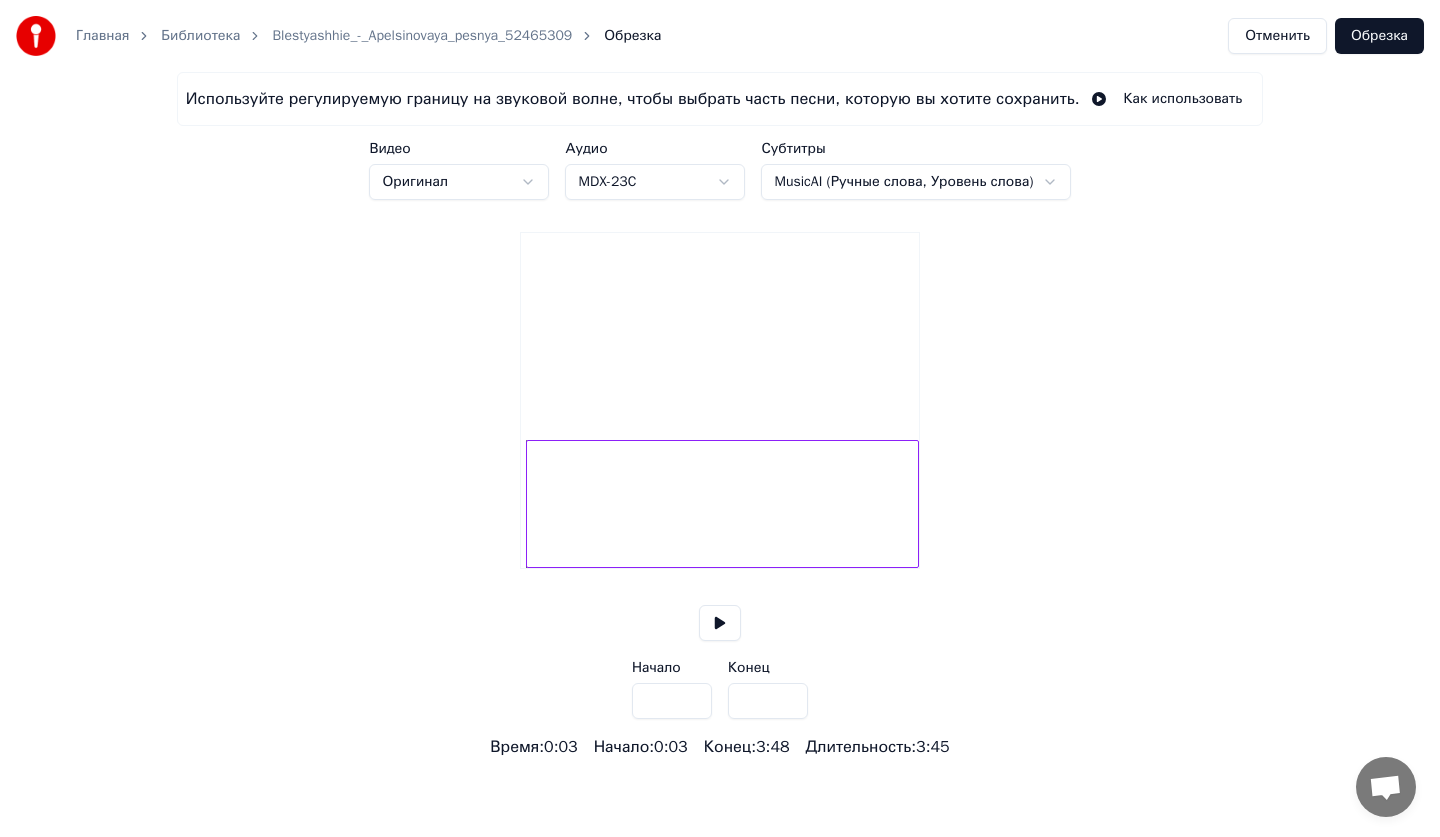click on "***" at bounding box center [672, 701] 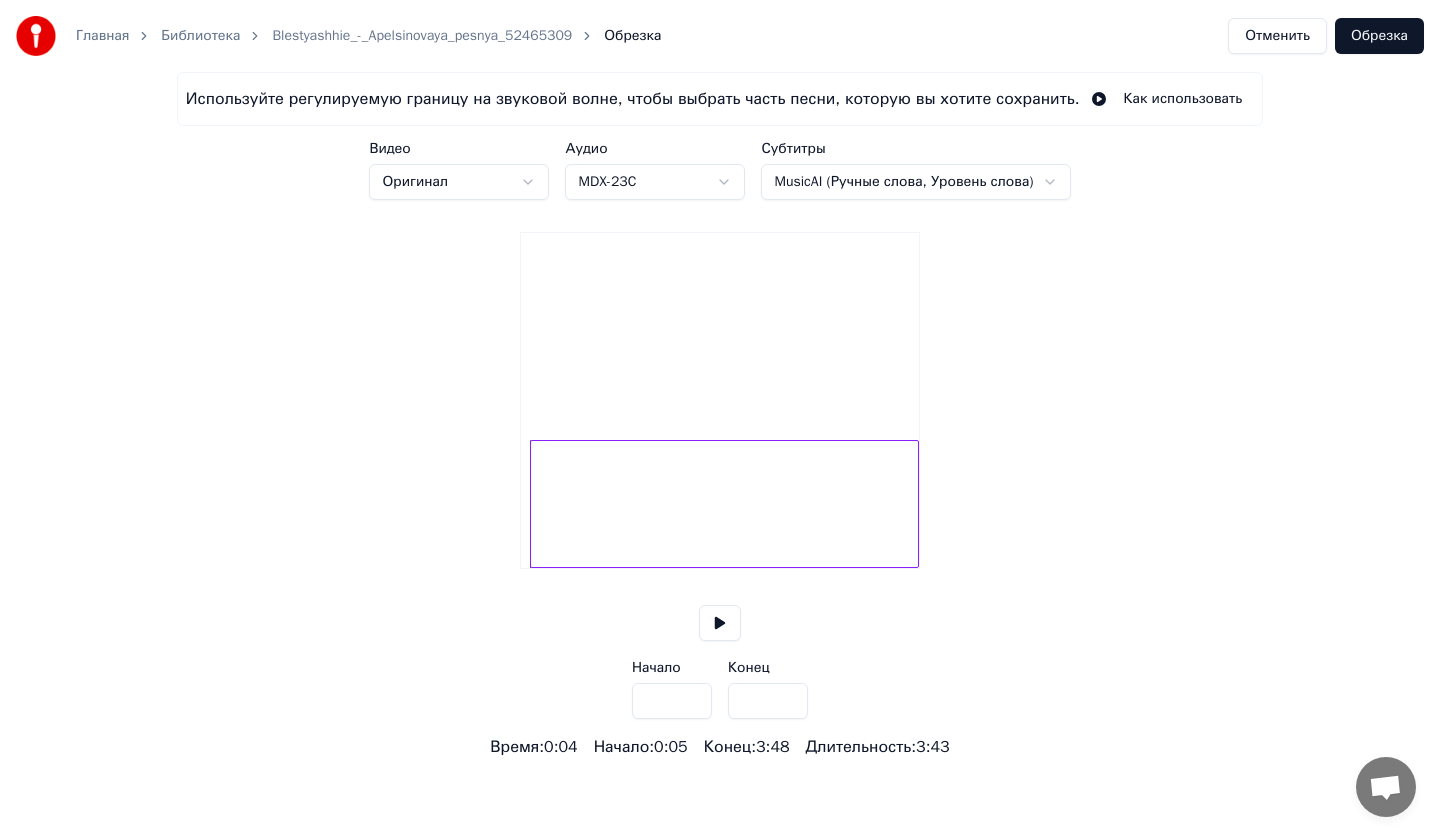 click on "***" at bounding box center [672, 701] 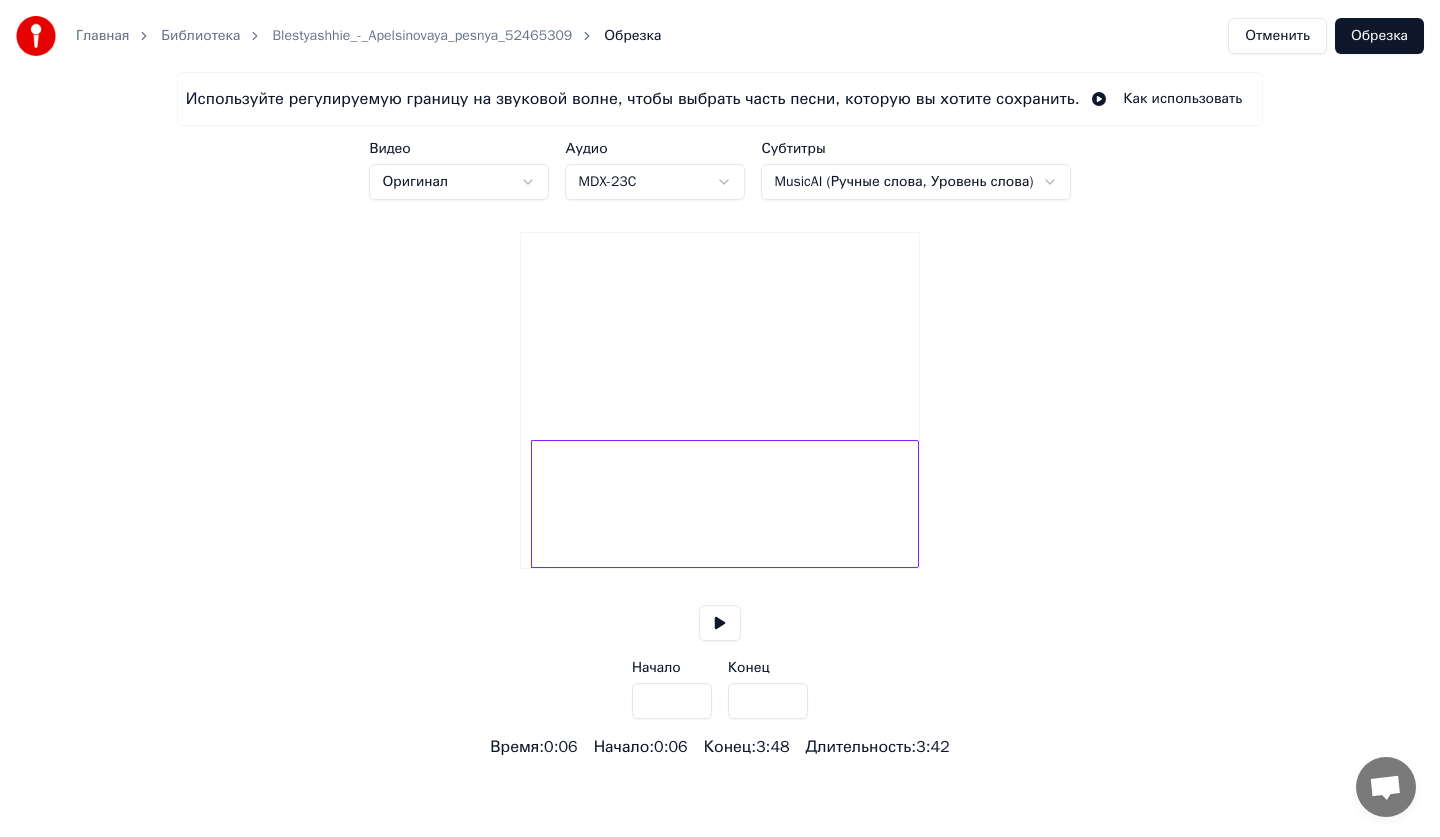 click on "***" at bounding box center [672, 701] 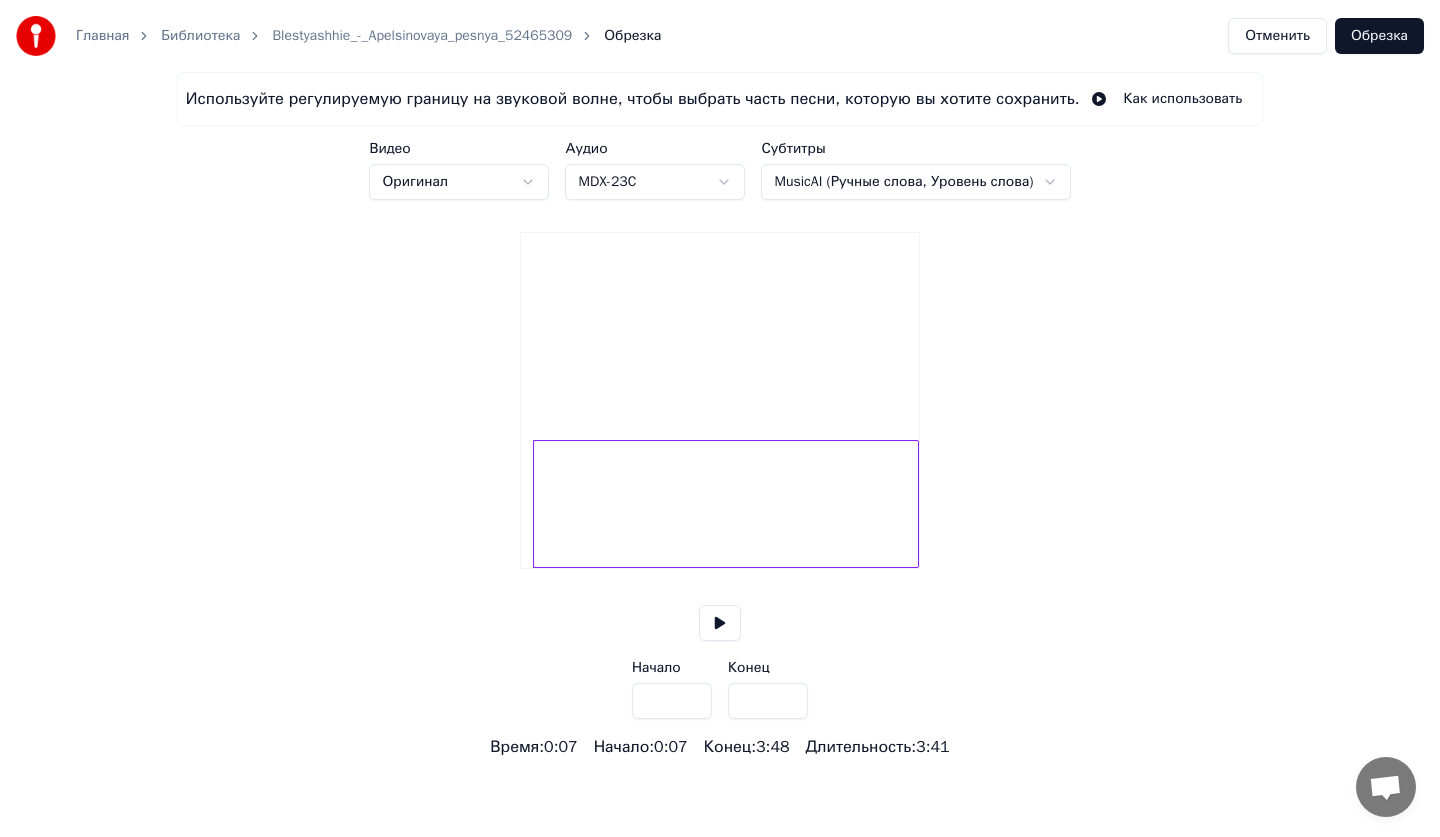 click on "***" at bounding box center (672, 701) 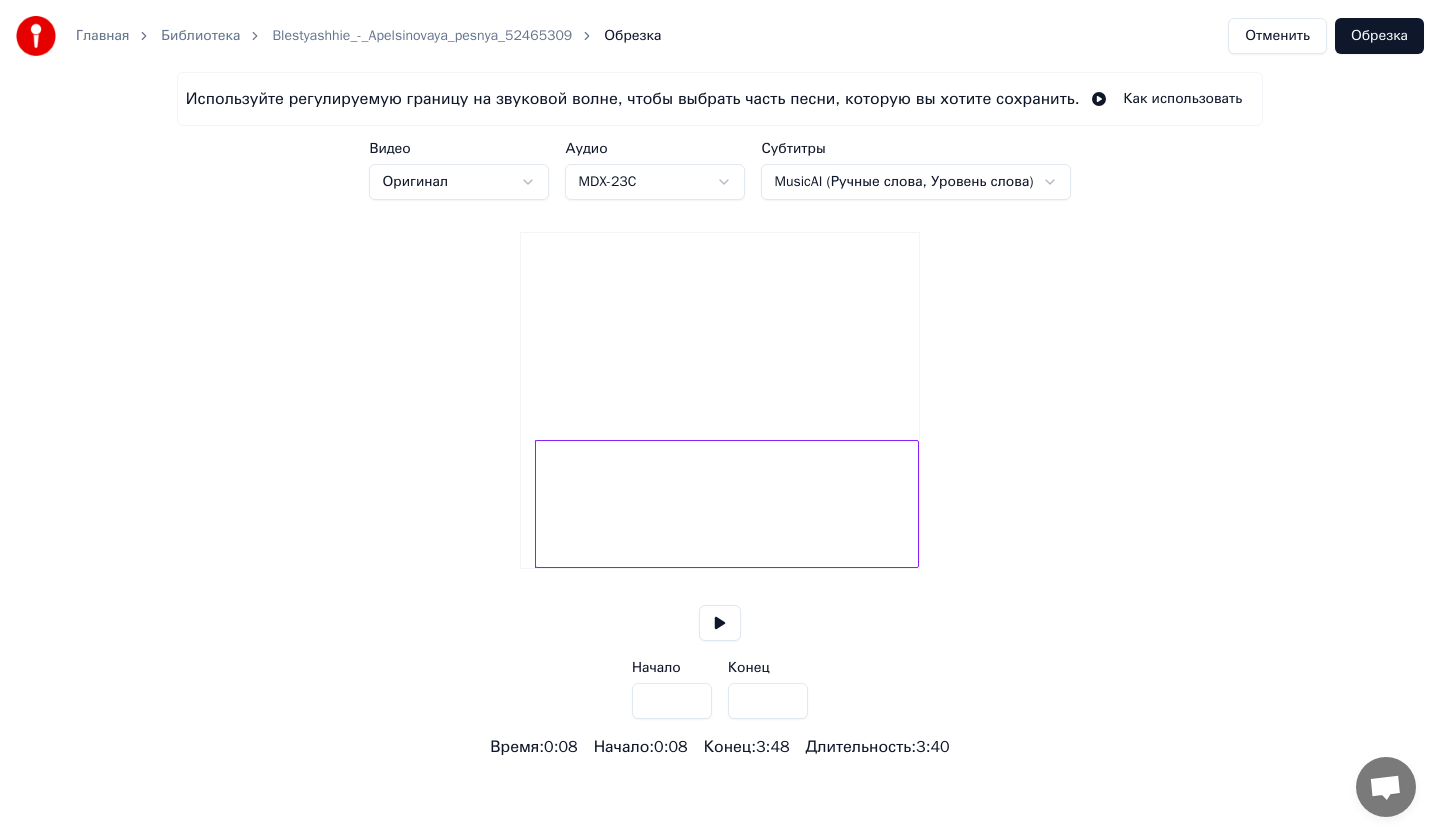 click on "***" at bounding box center (672, 701) 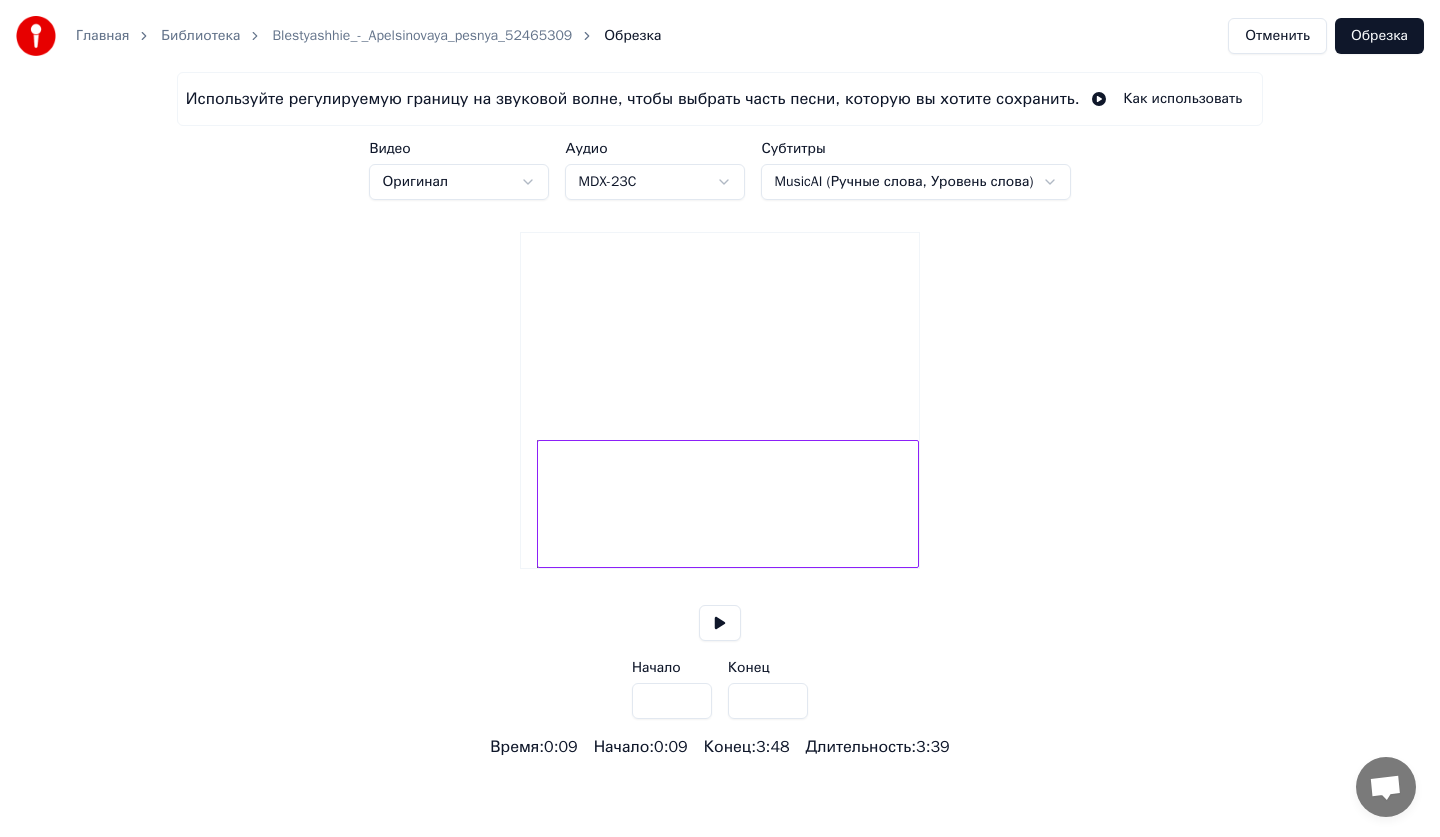 click on "****" at bounding box center (672, 701) 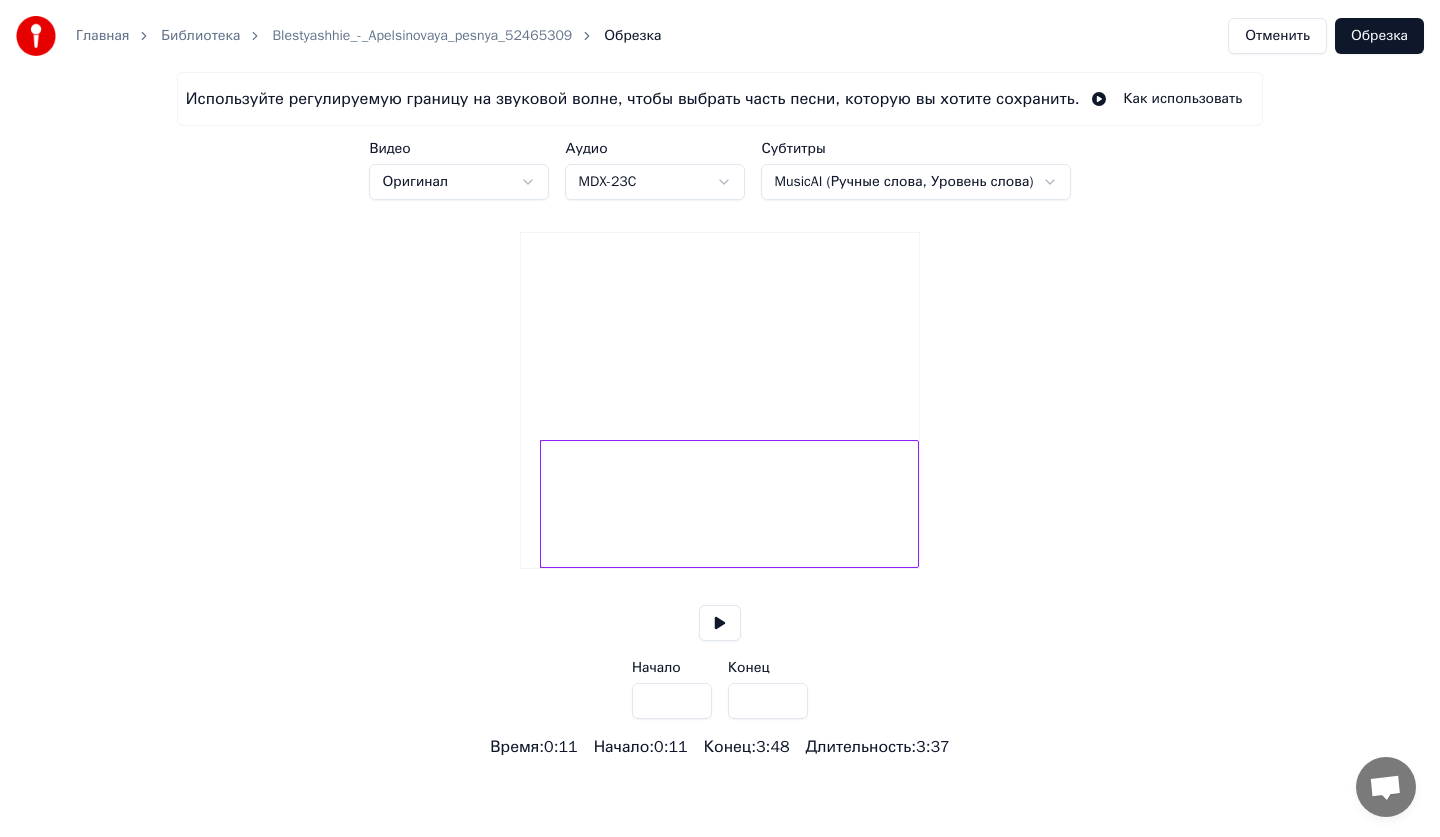 click on "****" at bounding box center (672, 701) 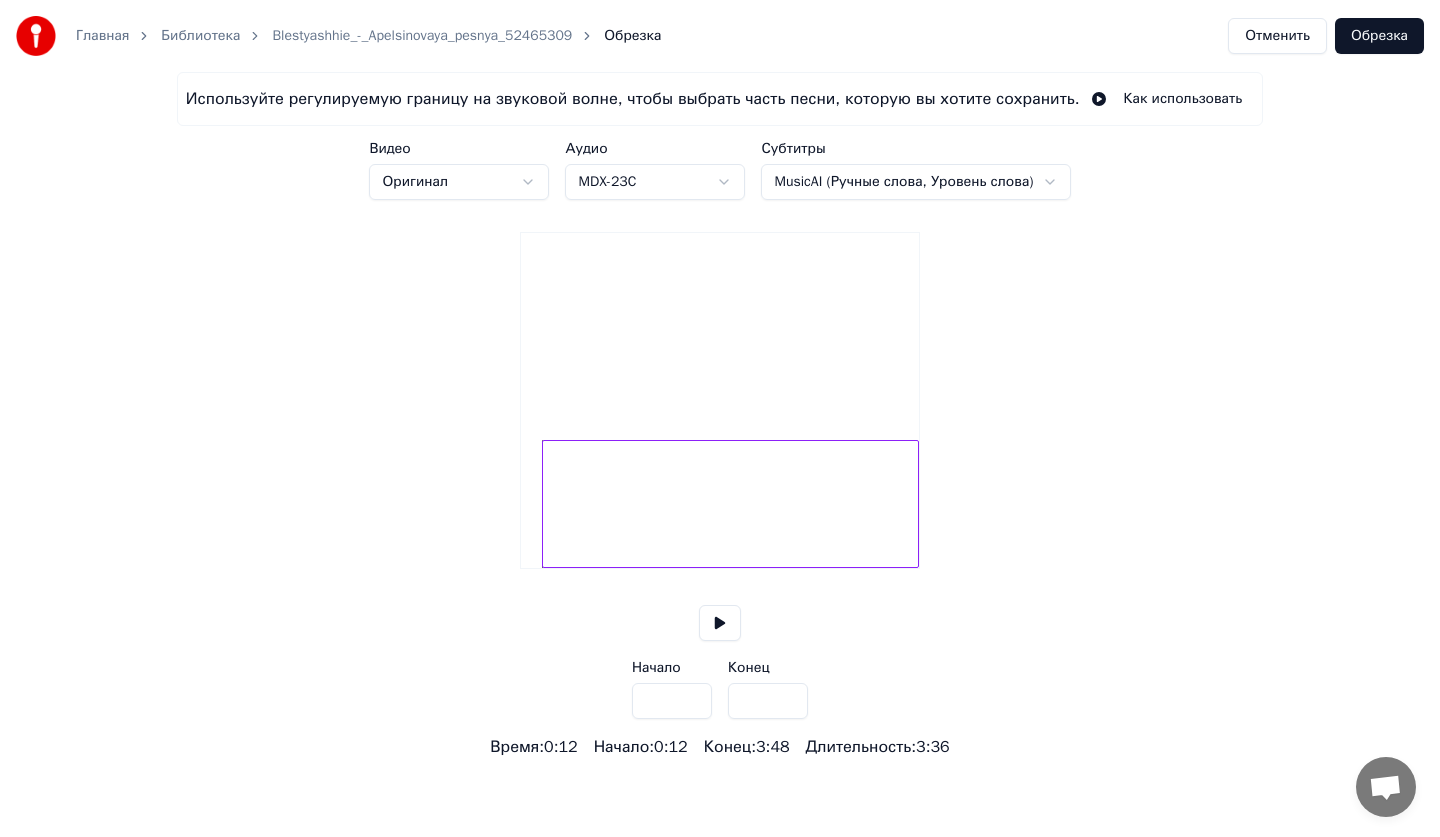 click on "****" at bounding box center (672, 701) 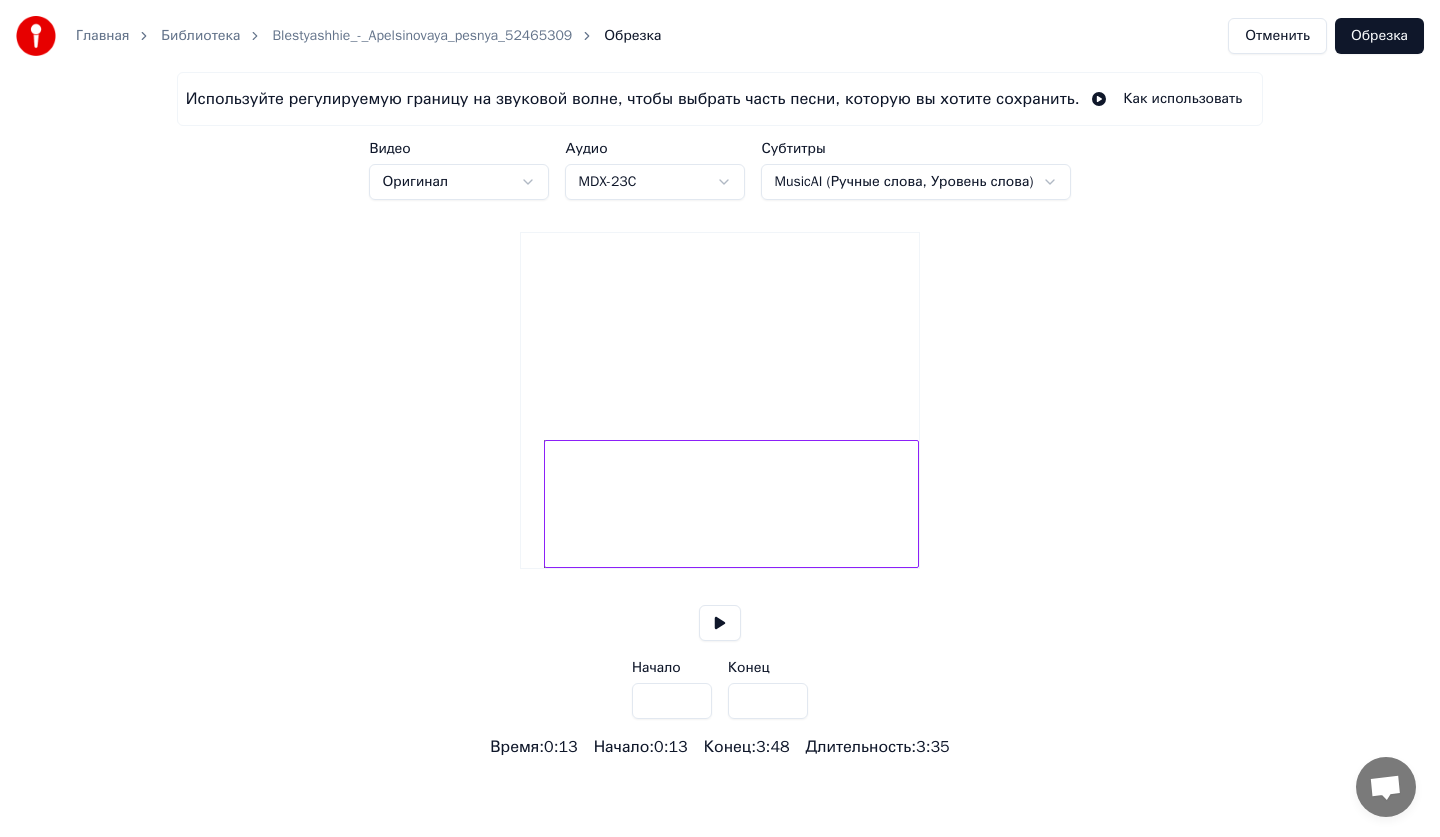 click on "****" at bounding box center [672, 701] 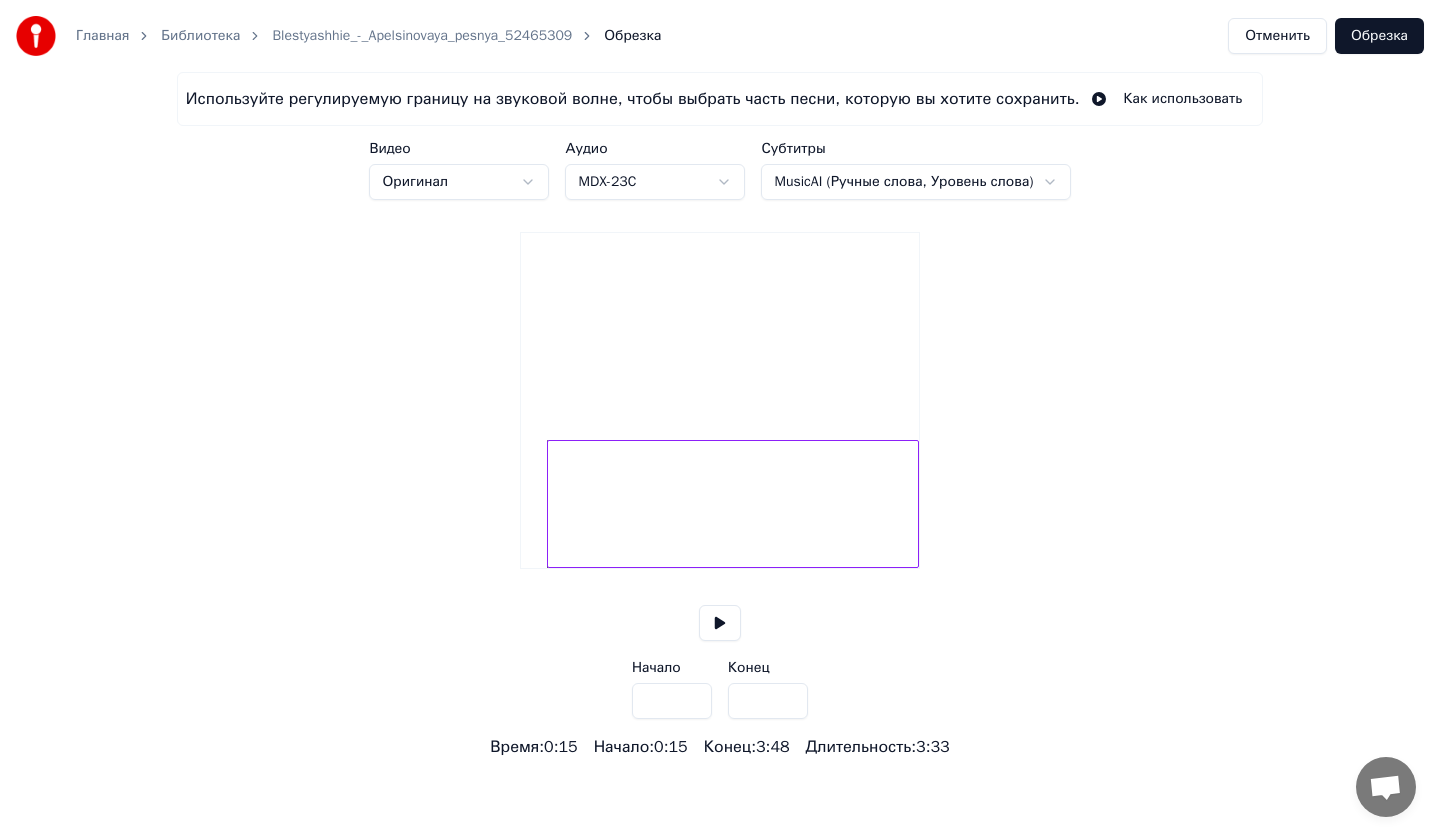 click on "****" at bounding box center [672, 701] 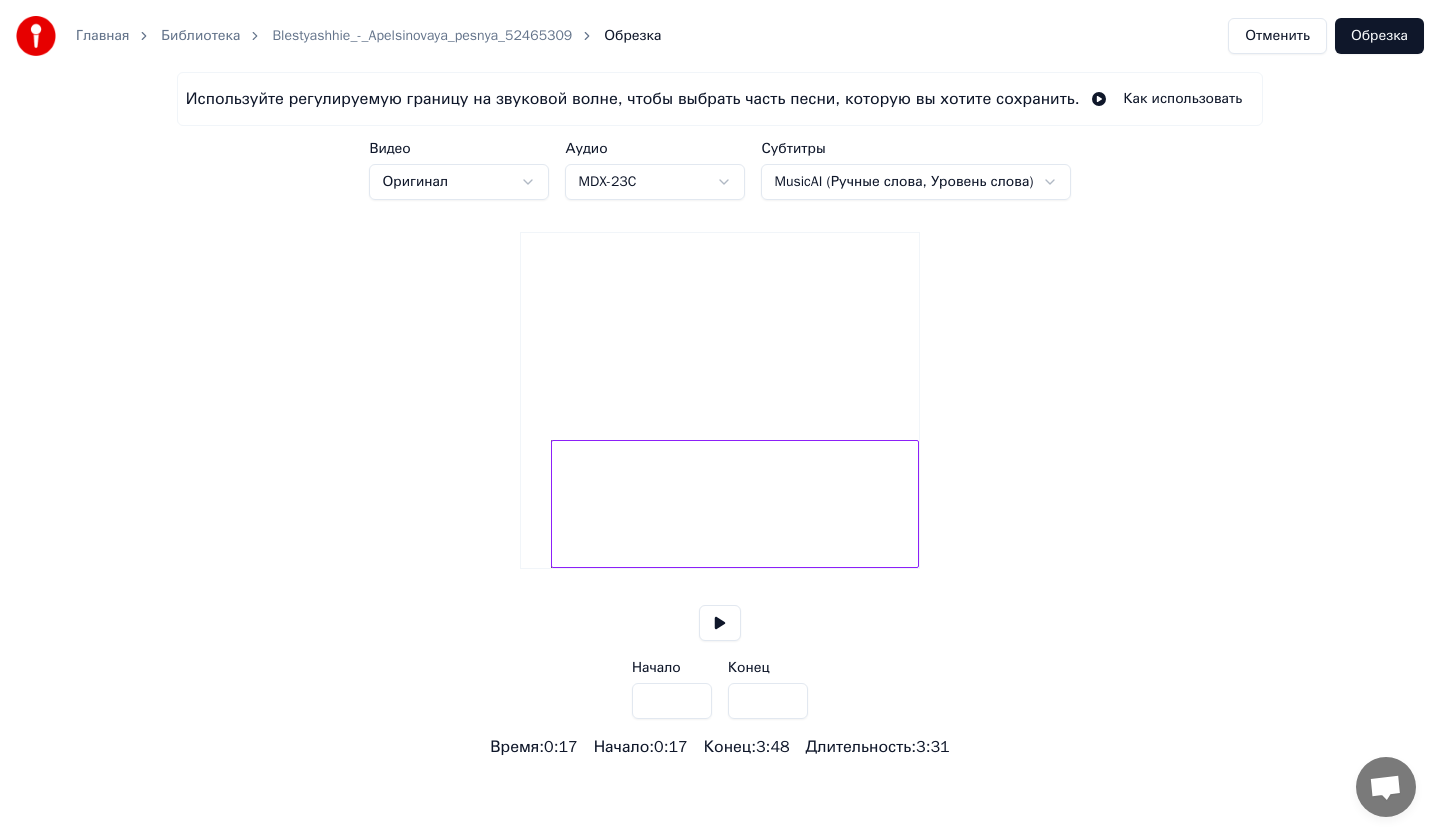 click on "****" at bounding box center (672, 701) 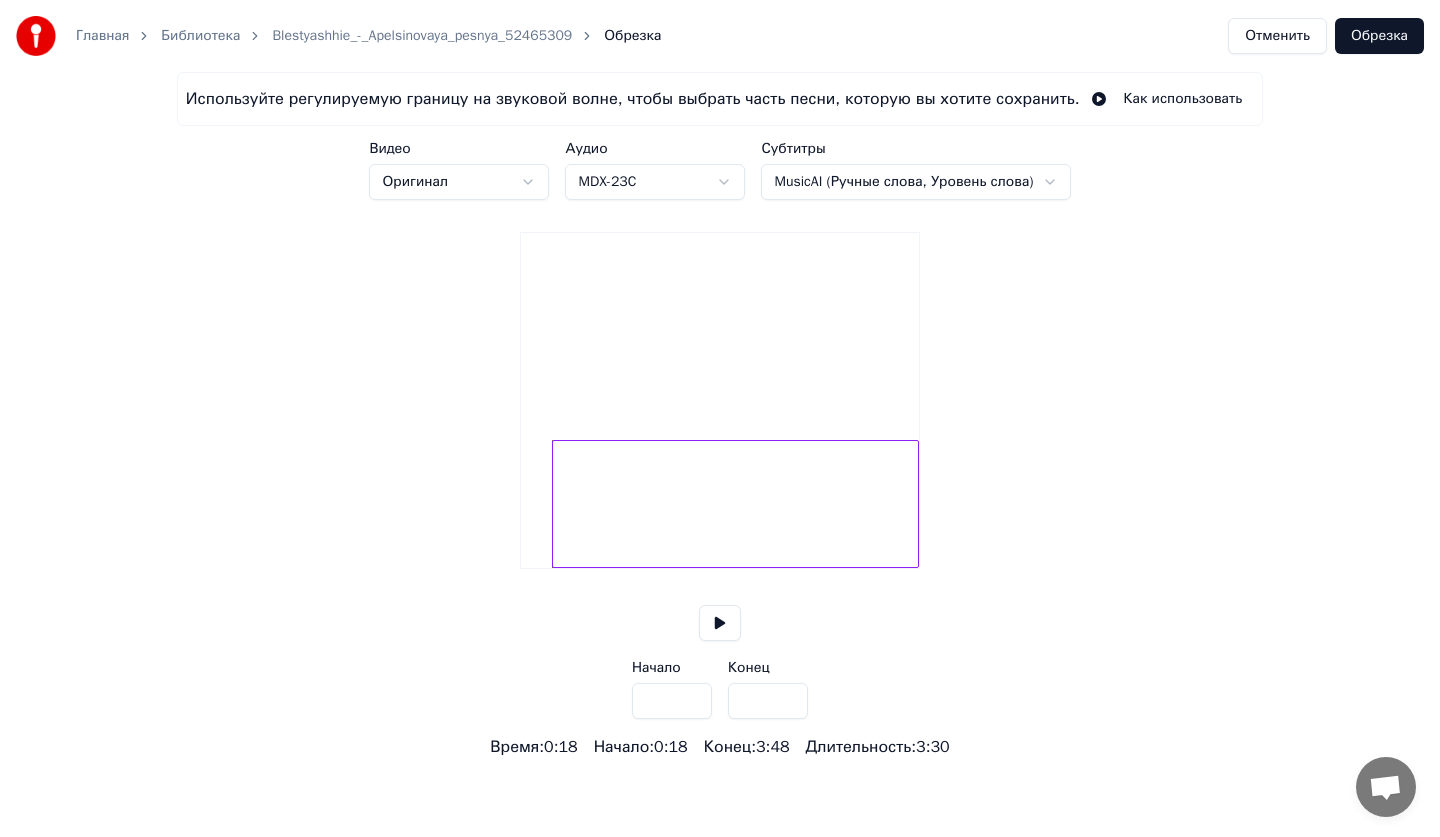click at bounding box center [720, 623] 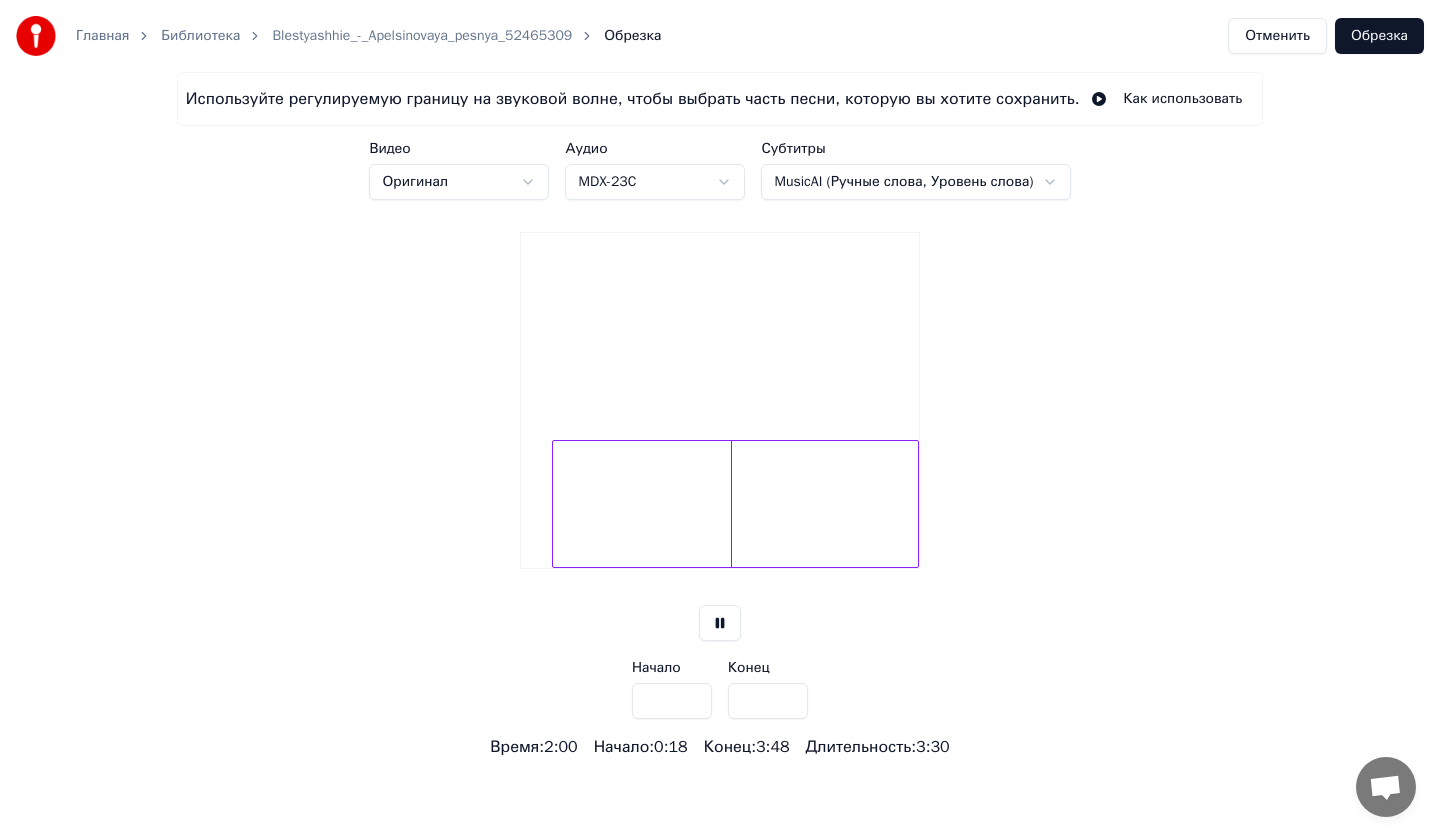 click at bounding box center [720, 623] 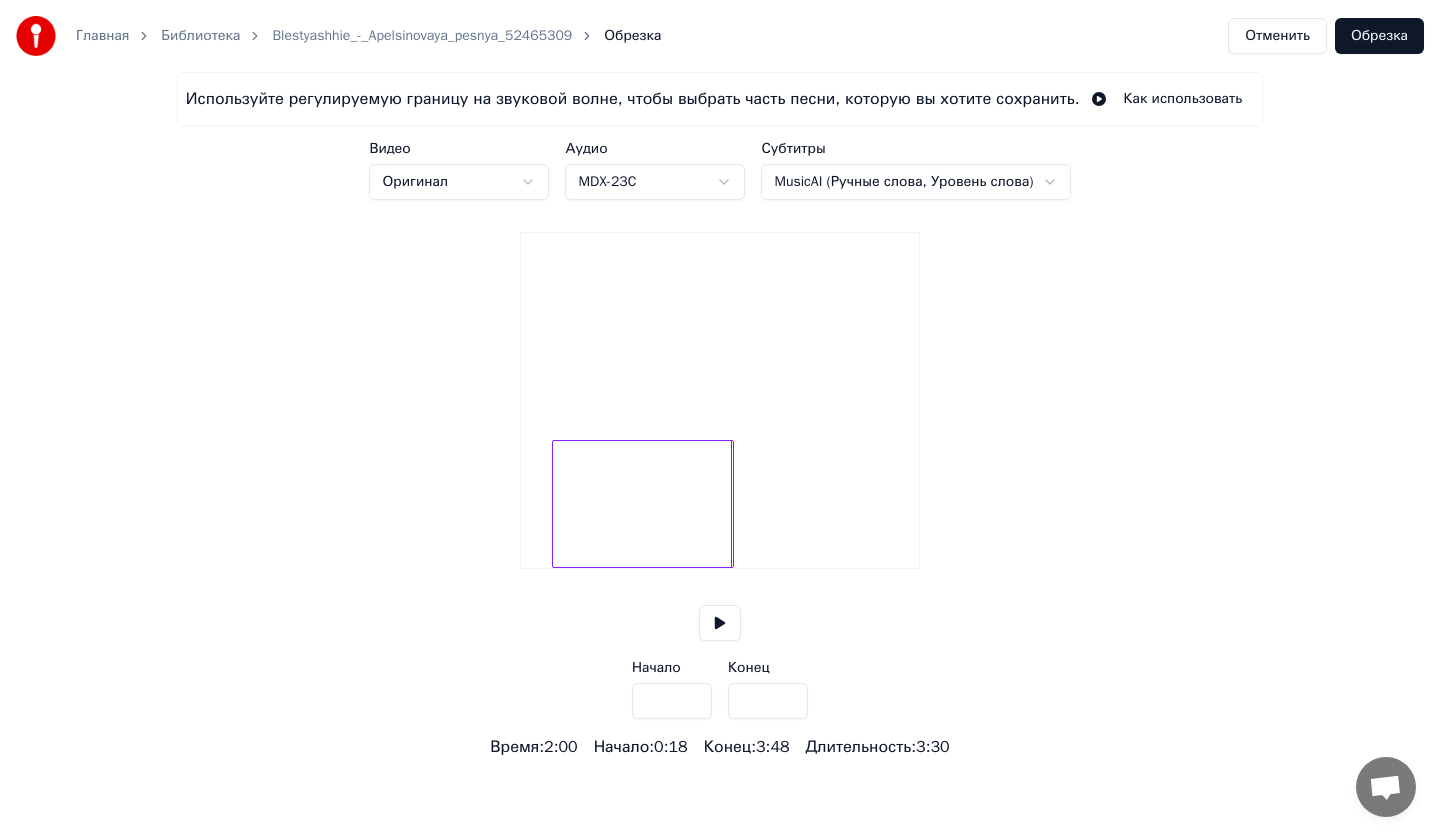 click at bounding box center (730, 504) 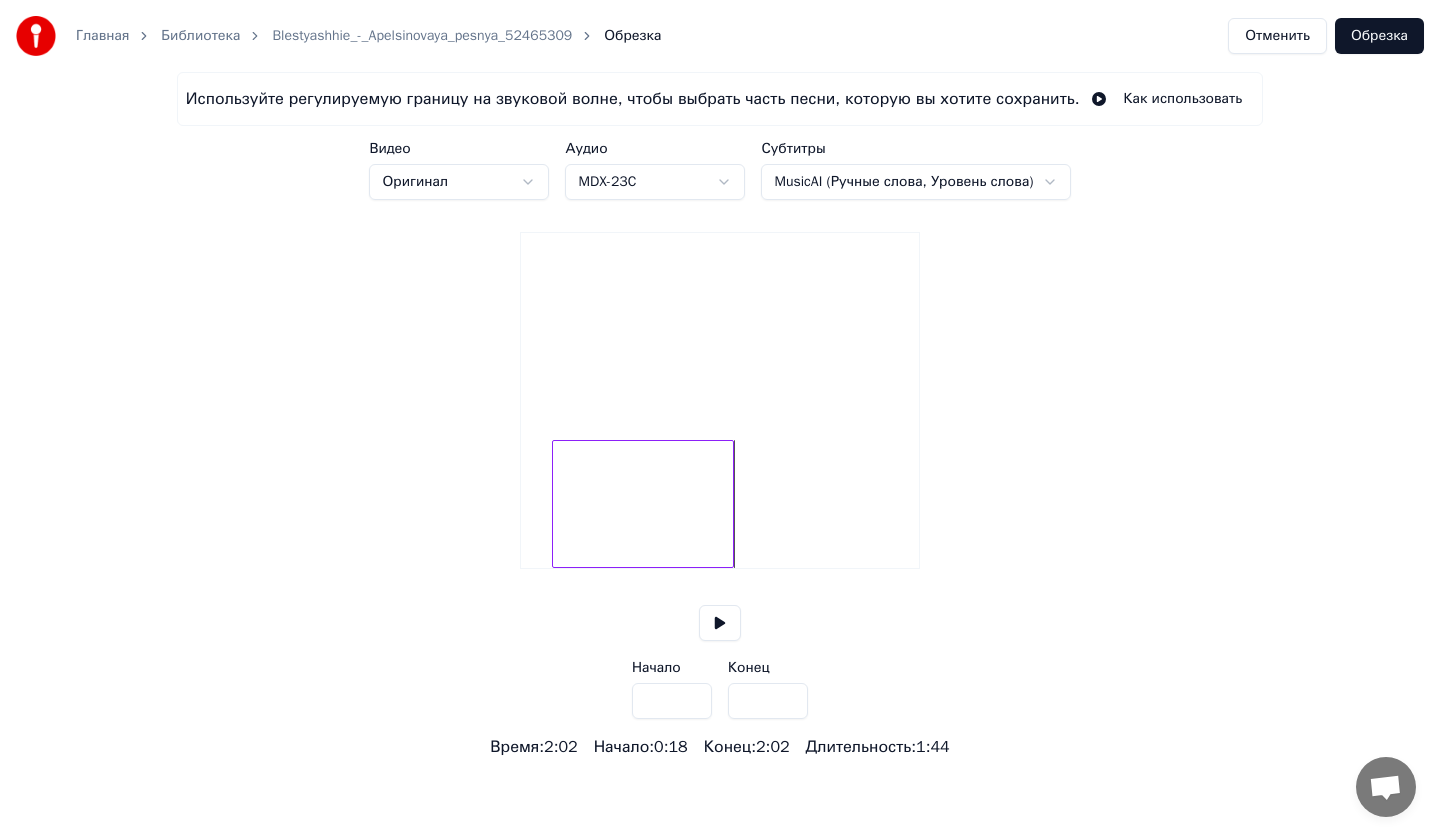 click on "Используйте регулируемую границу на звуковой волне, чтобы выбрать часть песни, которую вы хотите сохранить. Как использовать Видео Оригинал Аудио MDX-23C Субтитры MusicAI (Ручные слова, Уровень слова) Начало **** Конец ***** Время :  2:02 Начало :  0:18 Конец :  2:02 Длительность :  1:44" at bounding box center (720, 415) 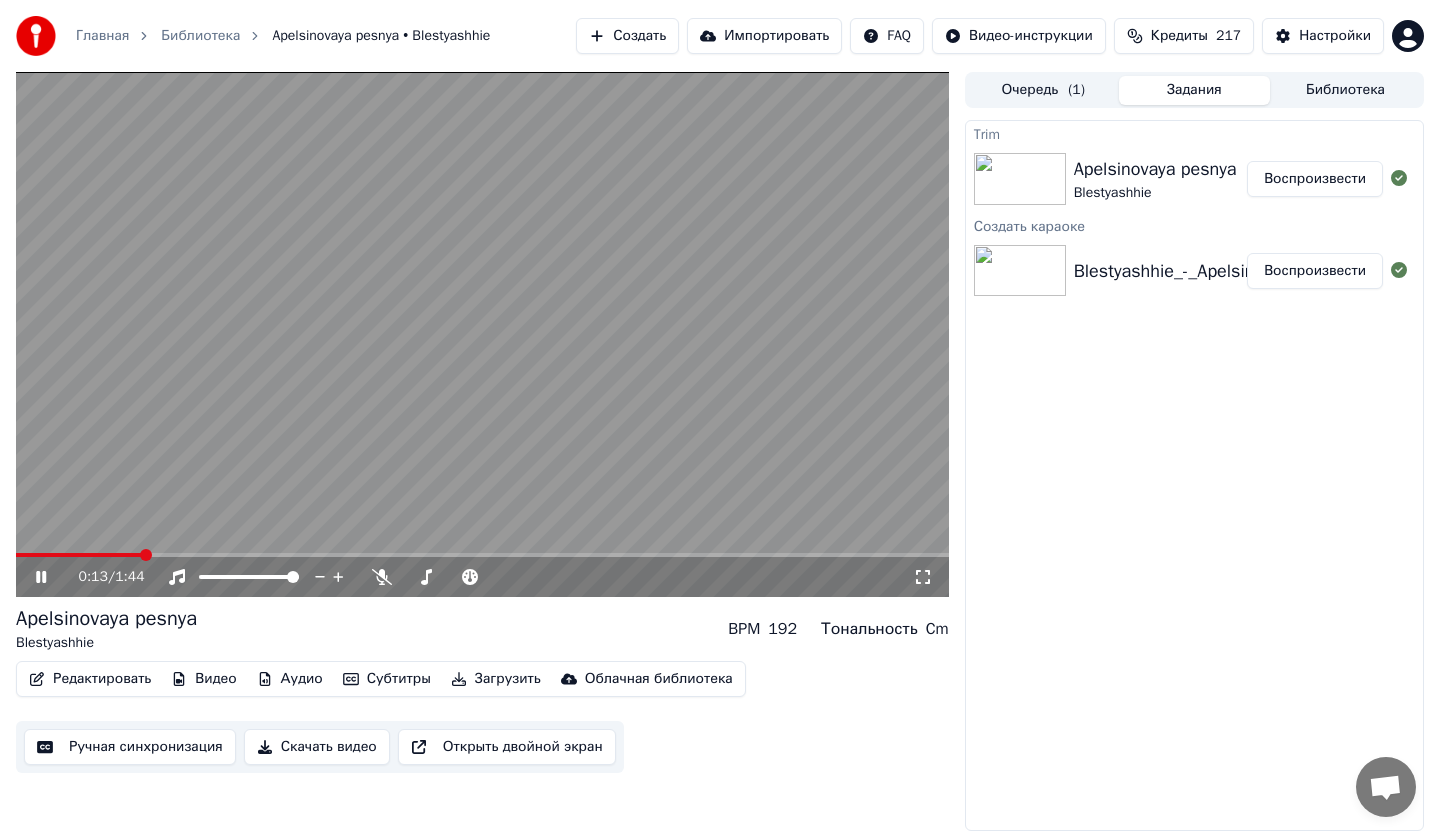 click 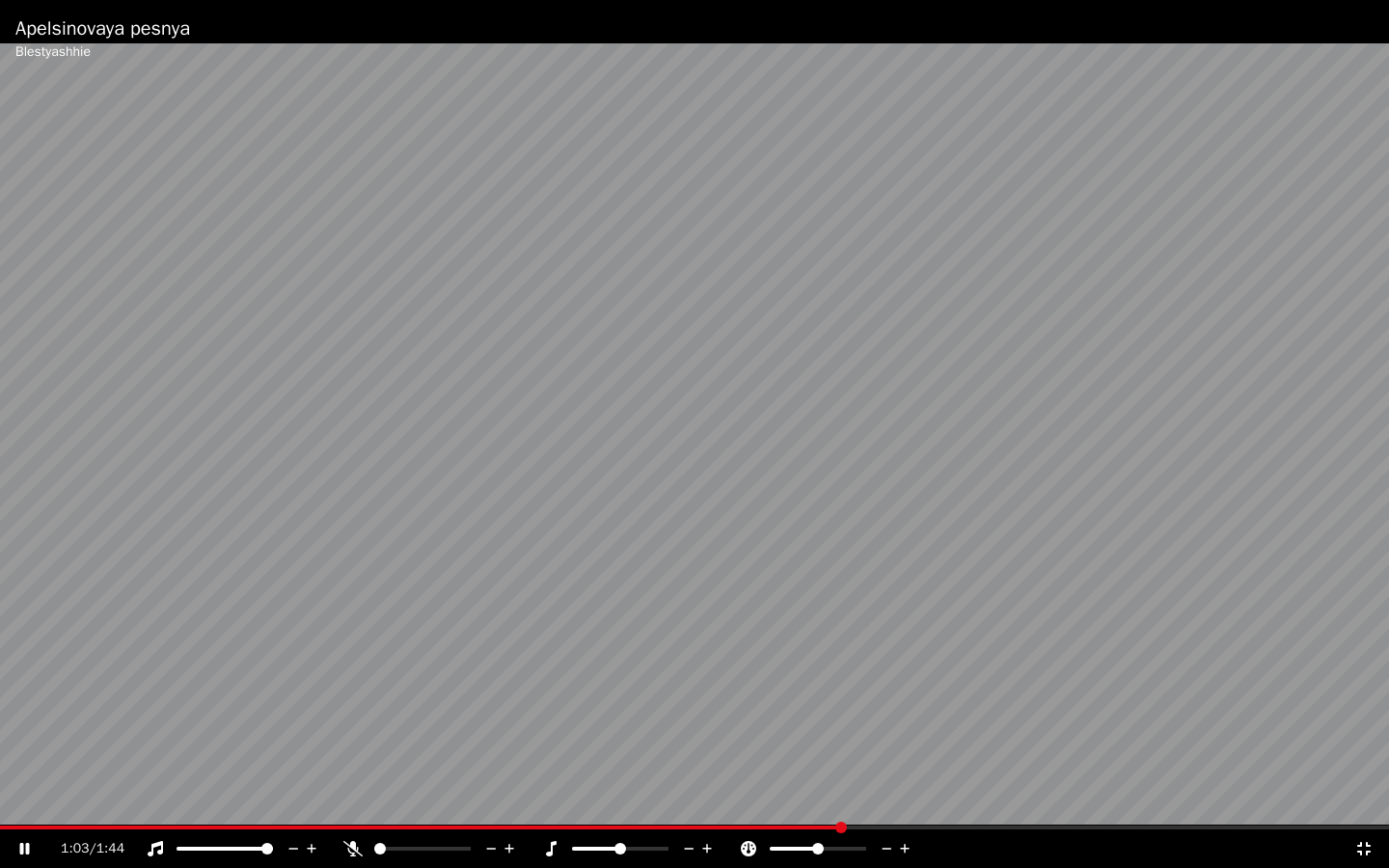 click 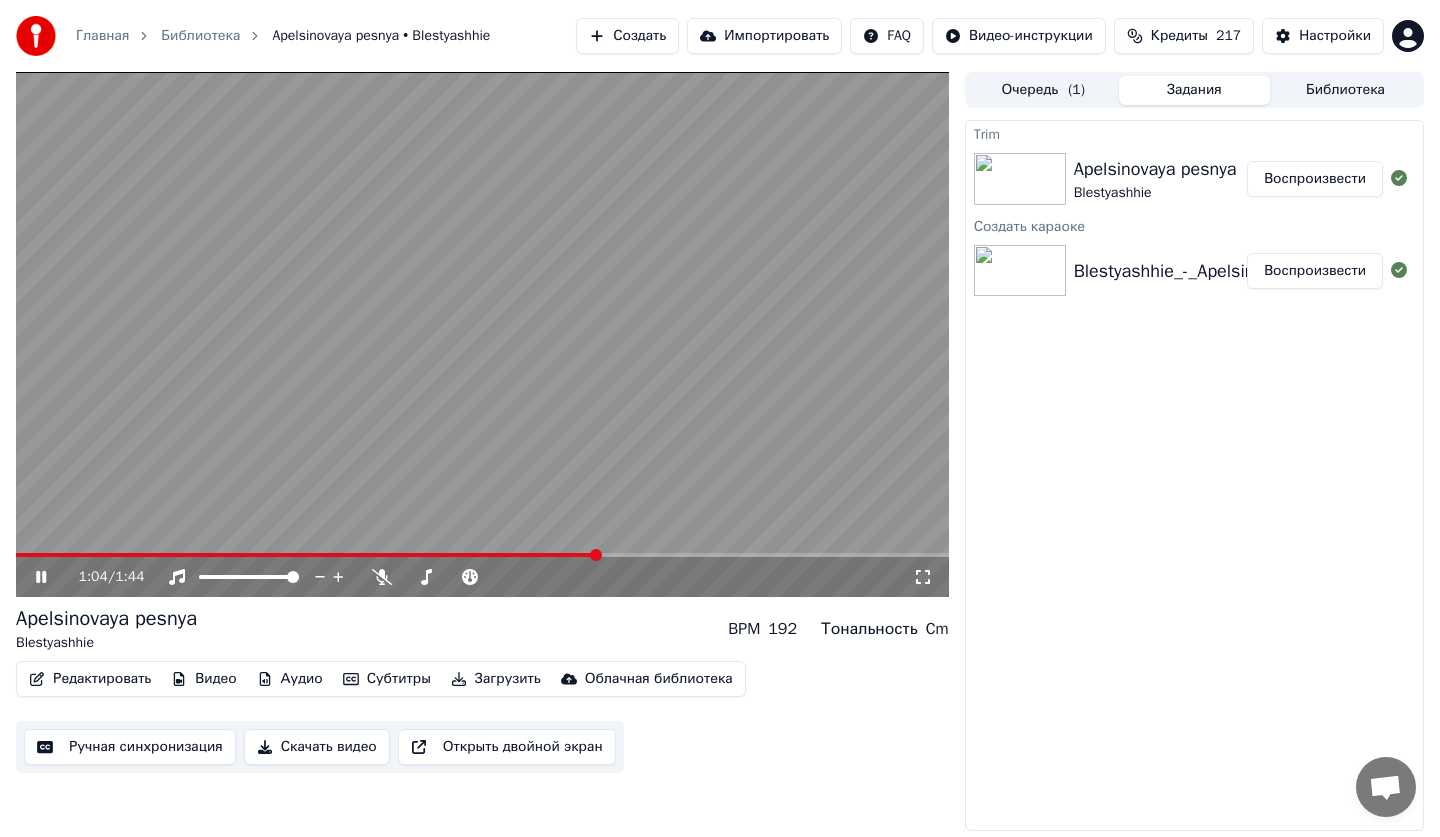 click 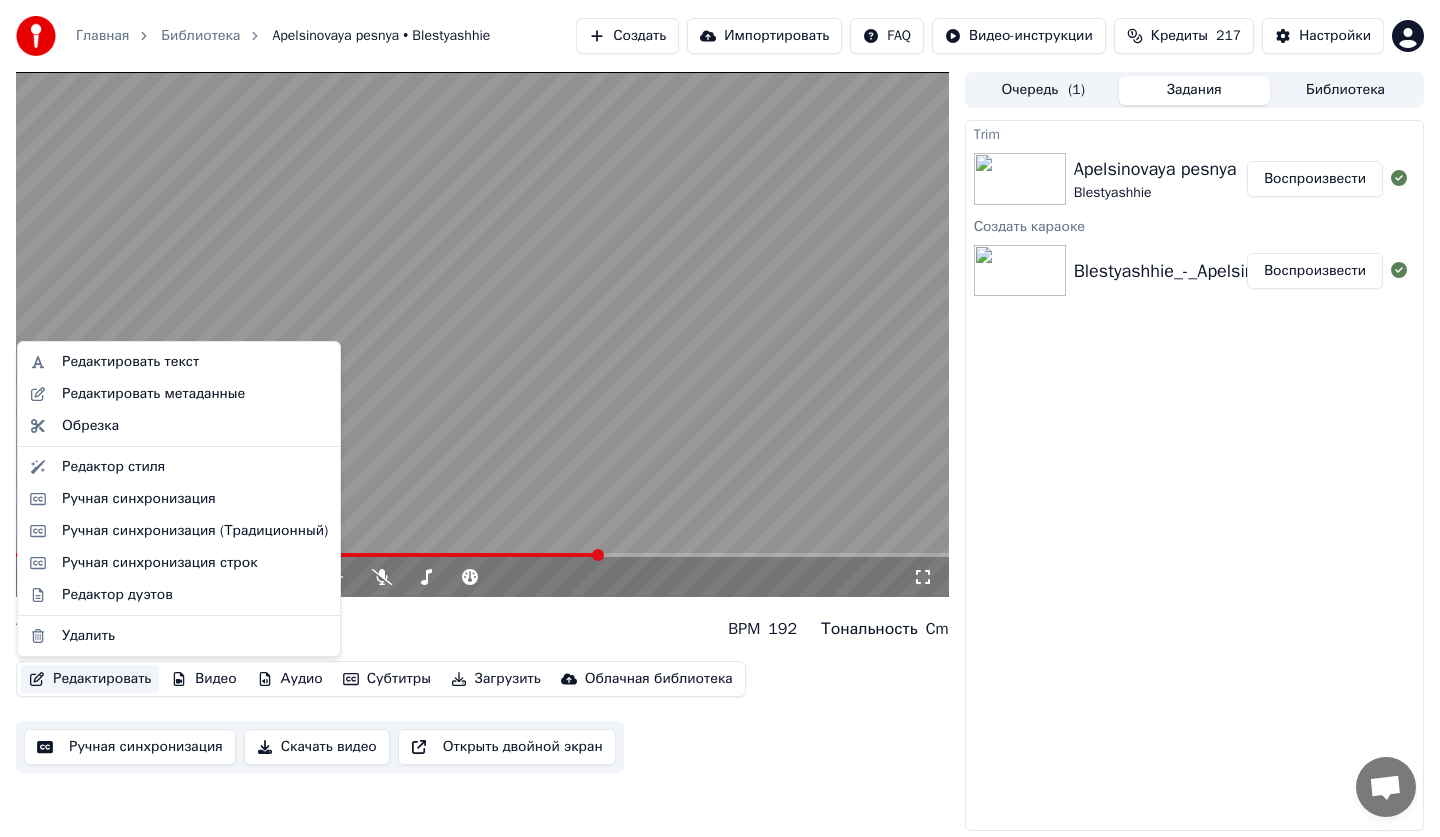 click on "Редактировать" at bounding box center [90, 679] 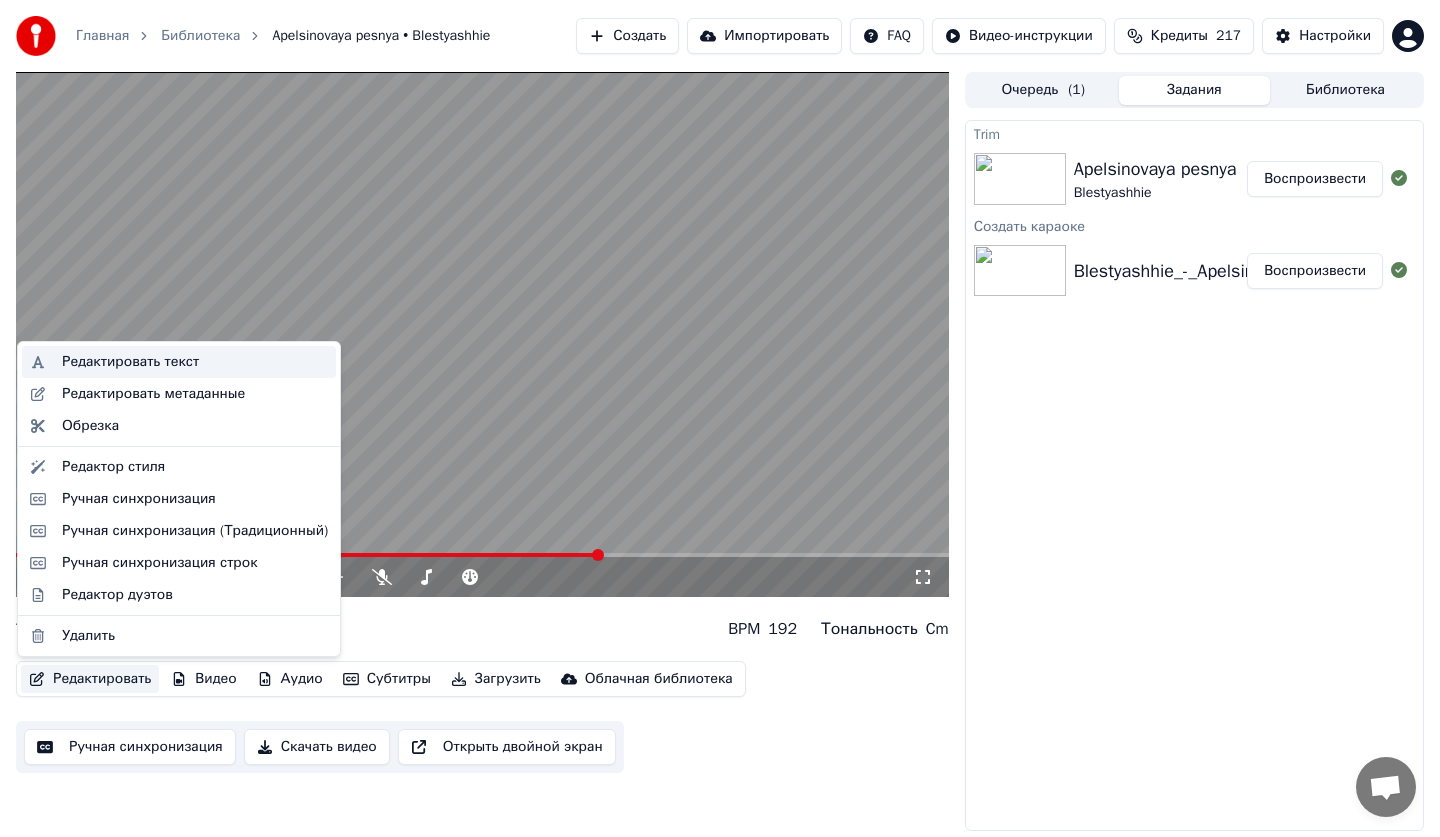 click on "Редактировать текст" at bounding box center [195, 362] 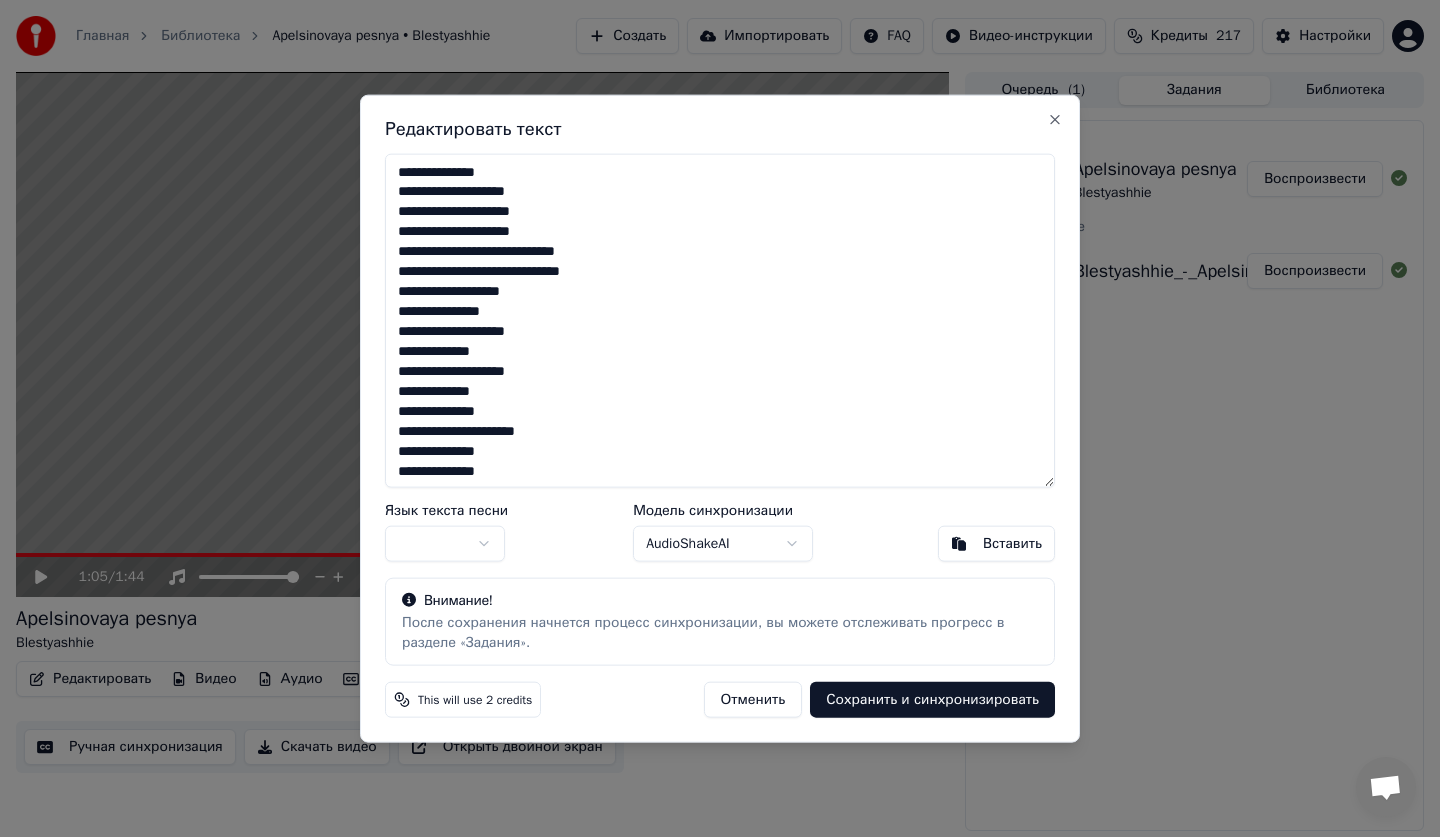 drag, startPoint x: 415, startPoint y: 218, endPoint x: 451, endPoint y: 213, distance: 36.345562 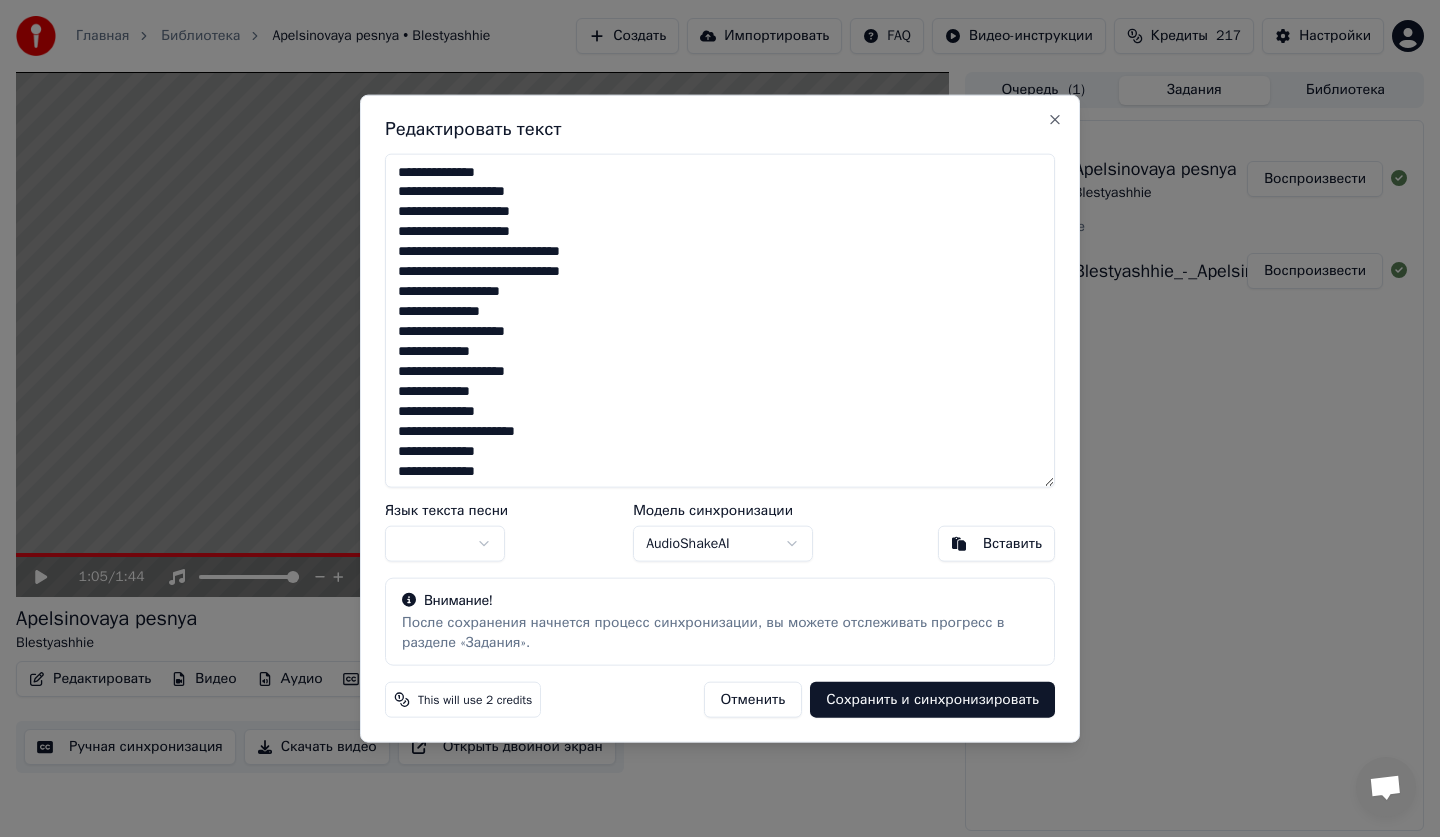 drag, startPoint x: 445, startPoint y: 297, endPoint x: 547, endPoint y: 307, distance: 102.48902 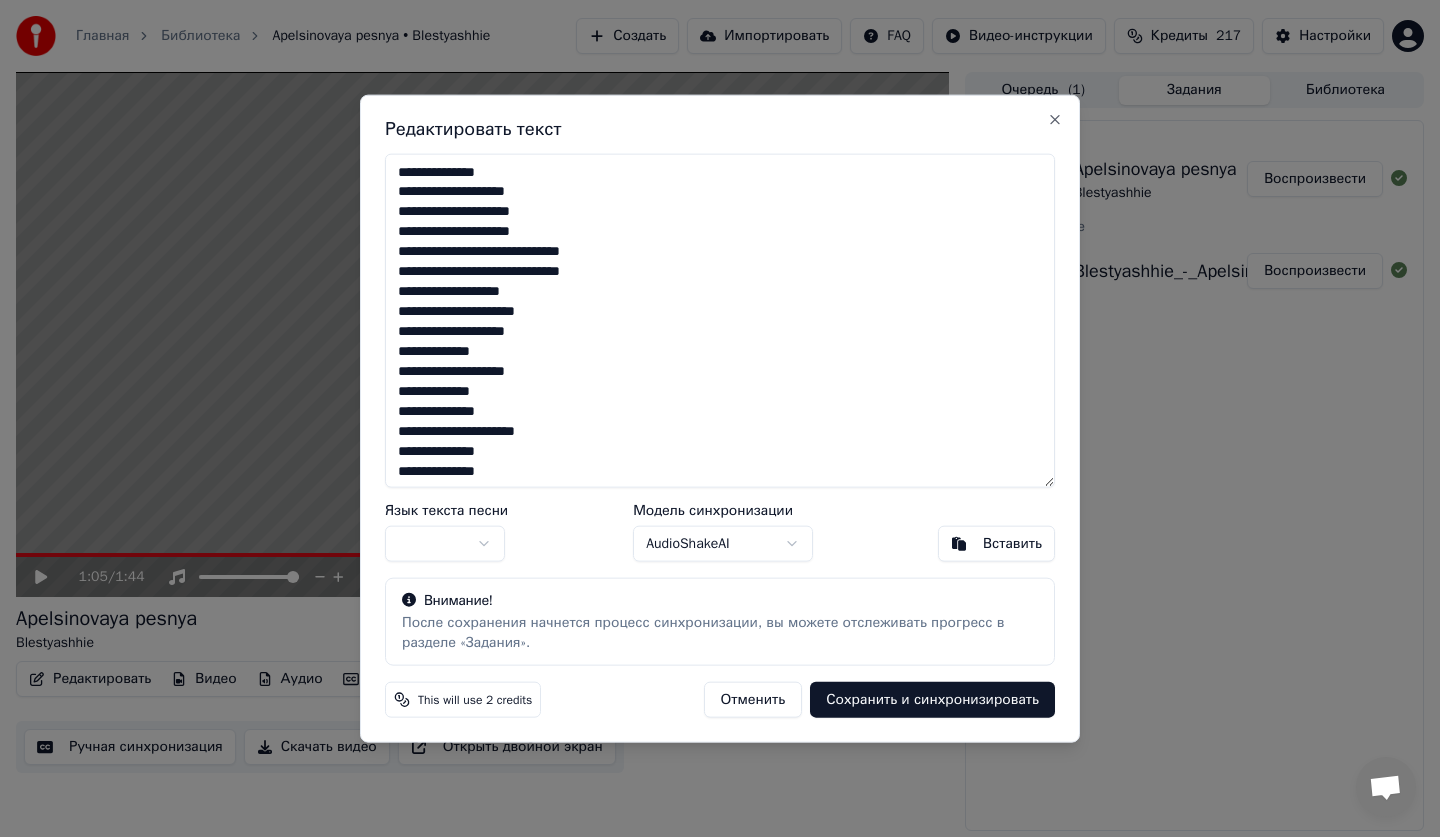 click on "**********" at bounding box center [720, 320] 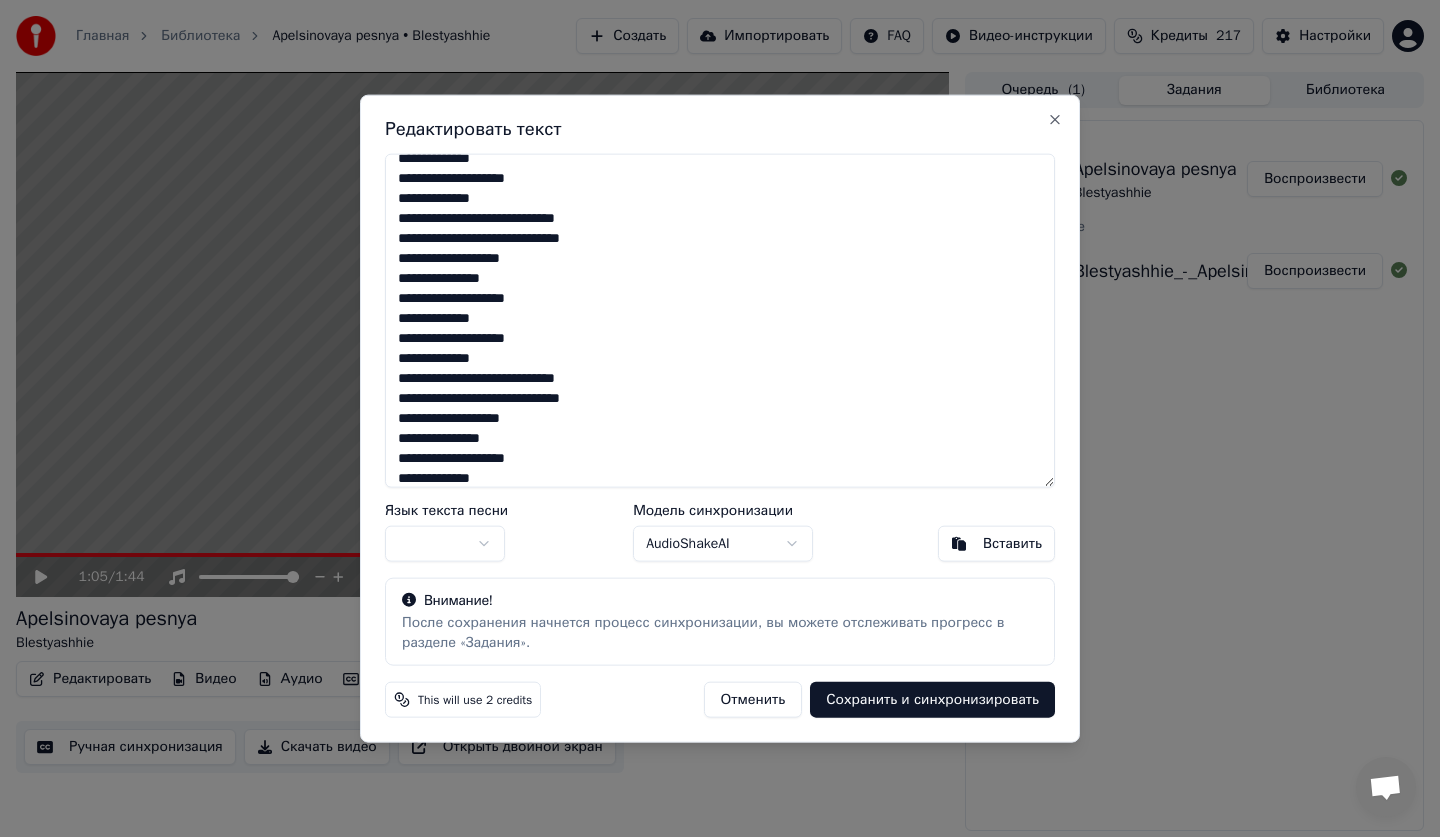 scroll, scrollTop: 0, scrollLeft: 0, axis: both 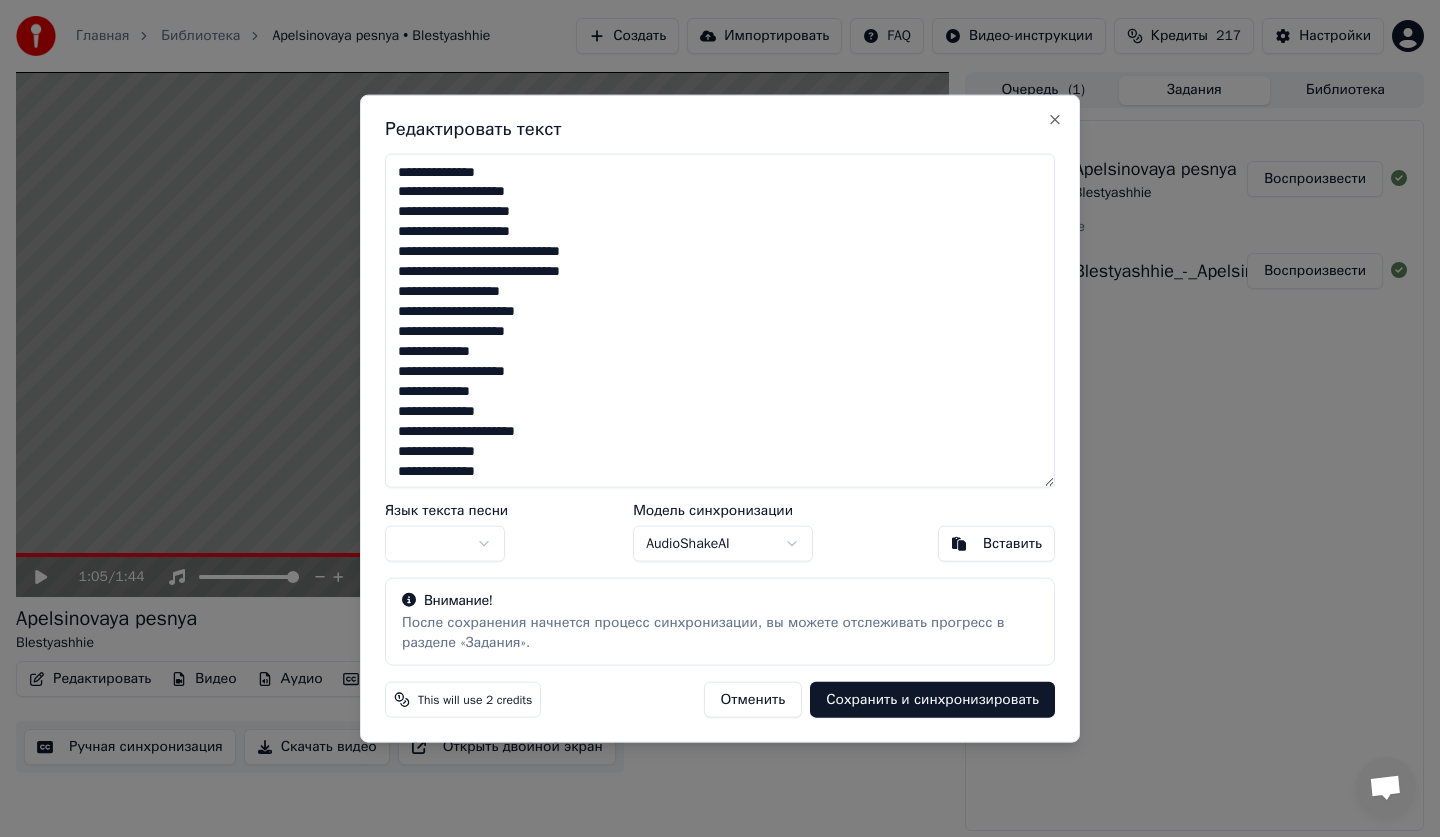 click on "**********" at bounding box center (720, 320) 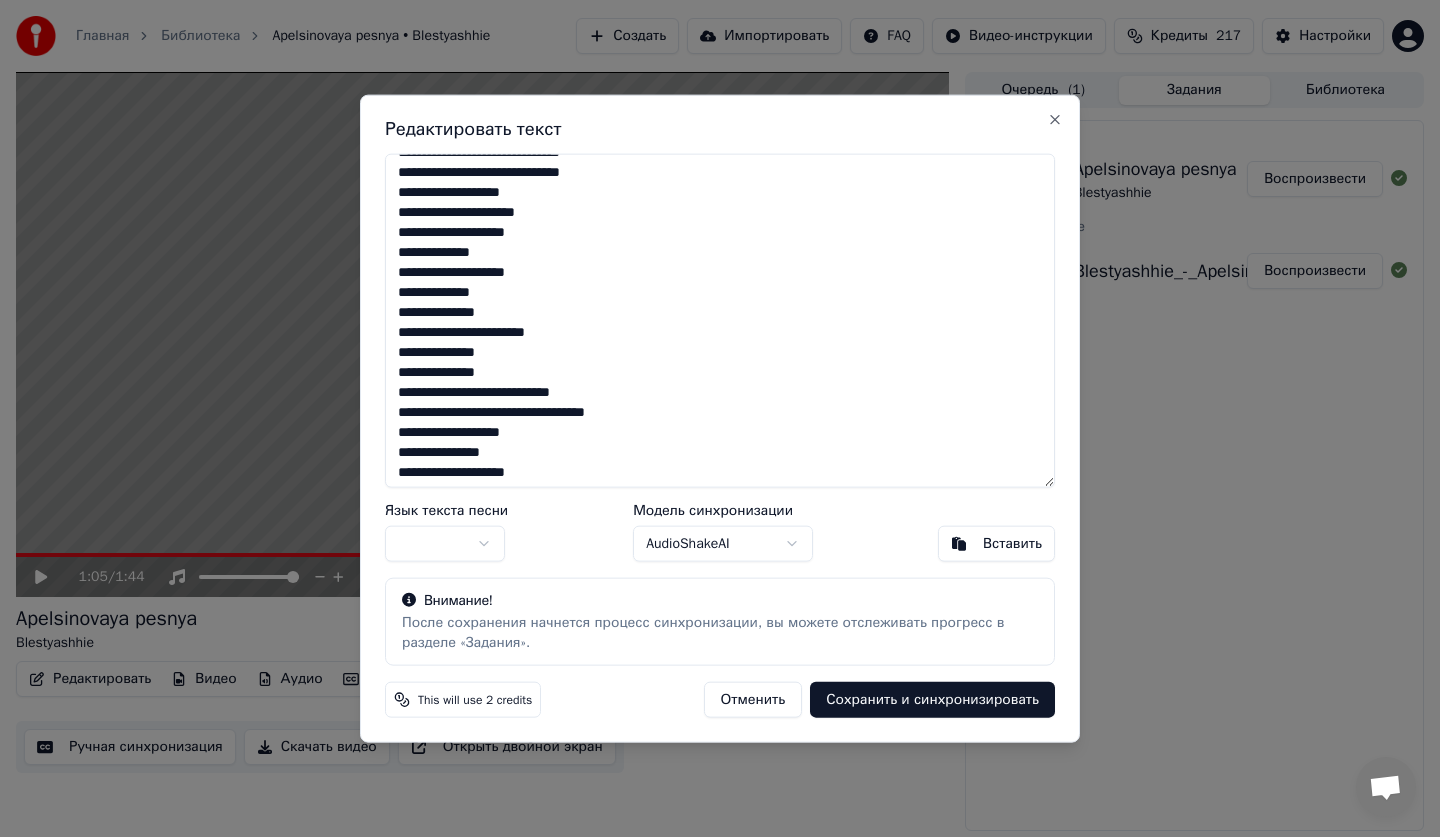 scroll, scrollTop: 104, scrollLeft: 0, axis: vertical 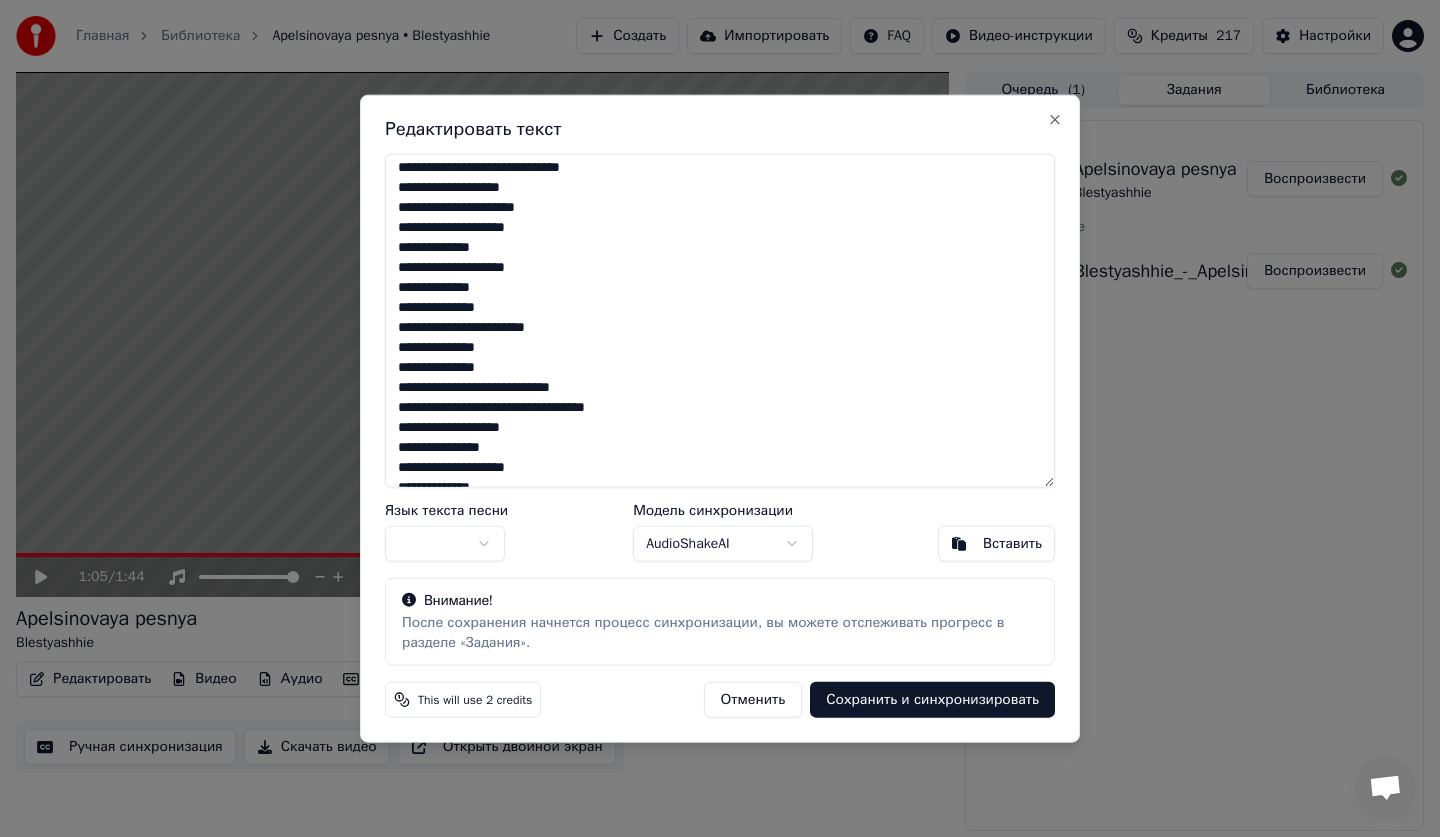 drag, startPoint x: 413, startPoint y: 373, endPoint x: 461, endPoint y: 373, distance: 48 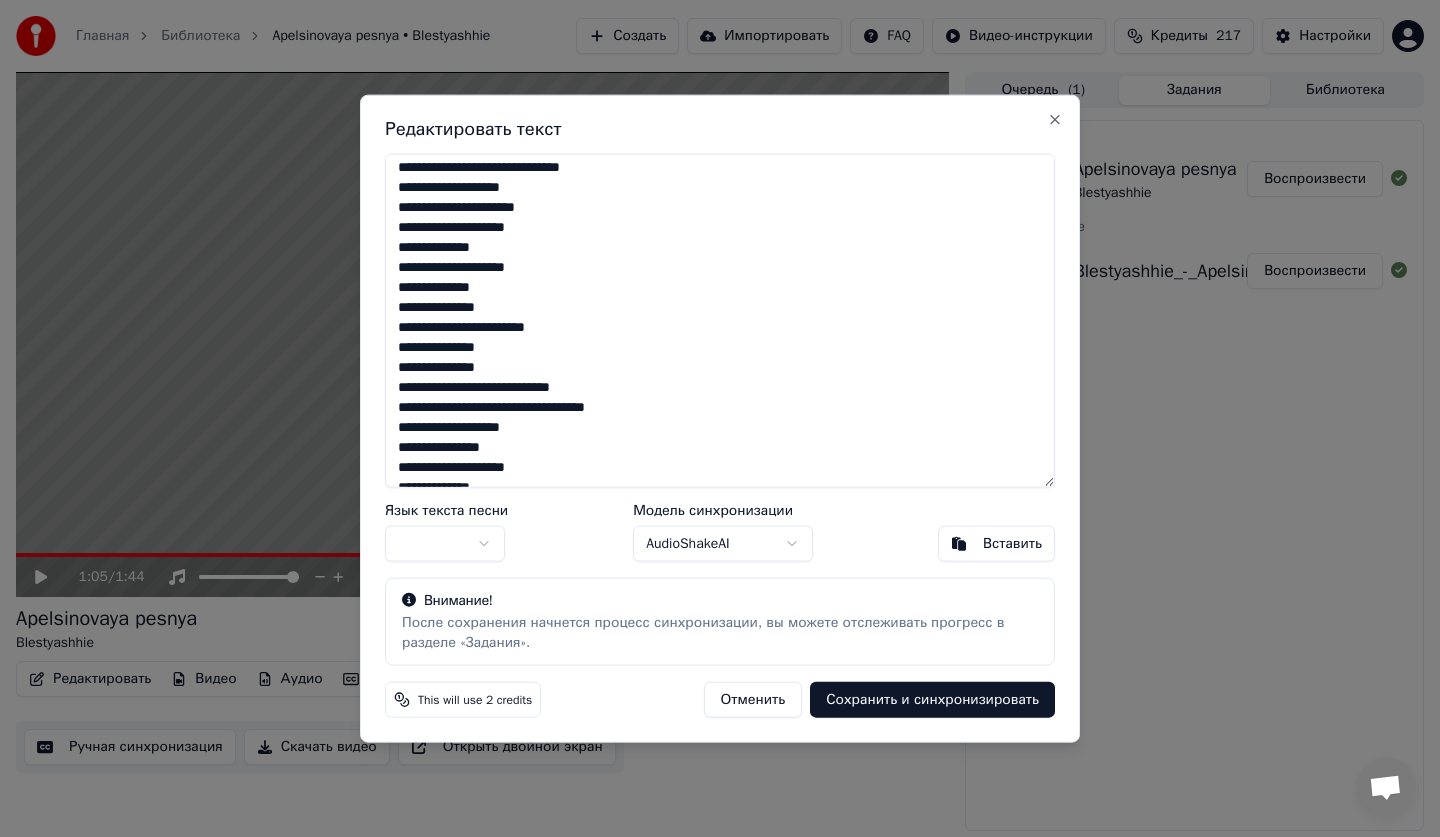click on "**********" at bounding box center [720, 320] 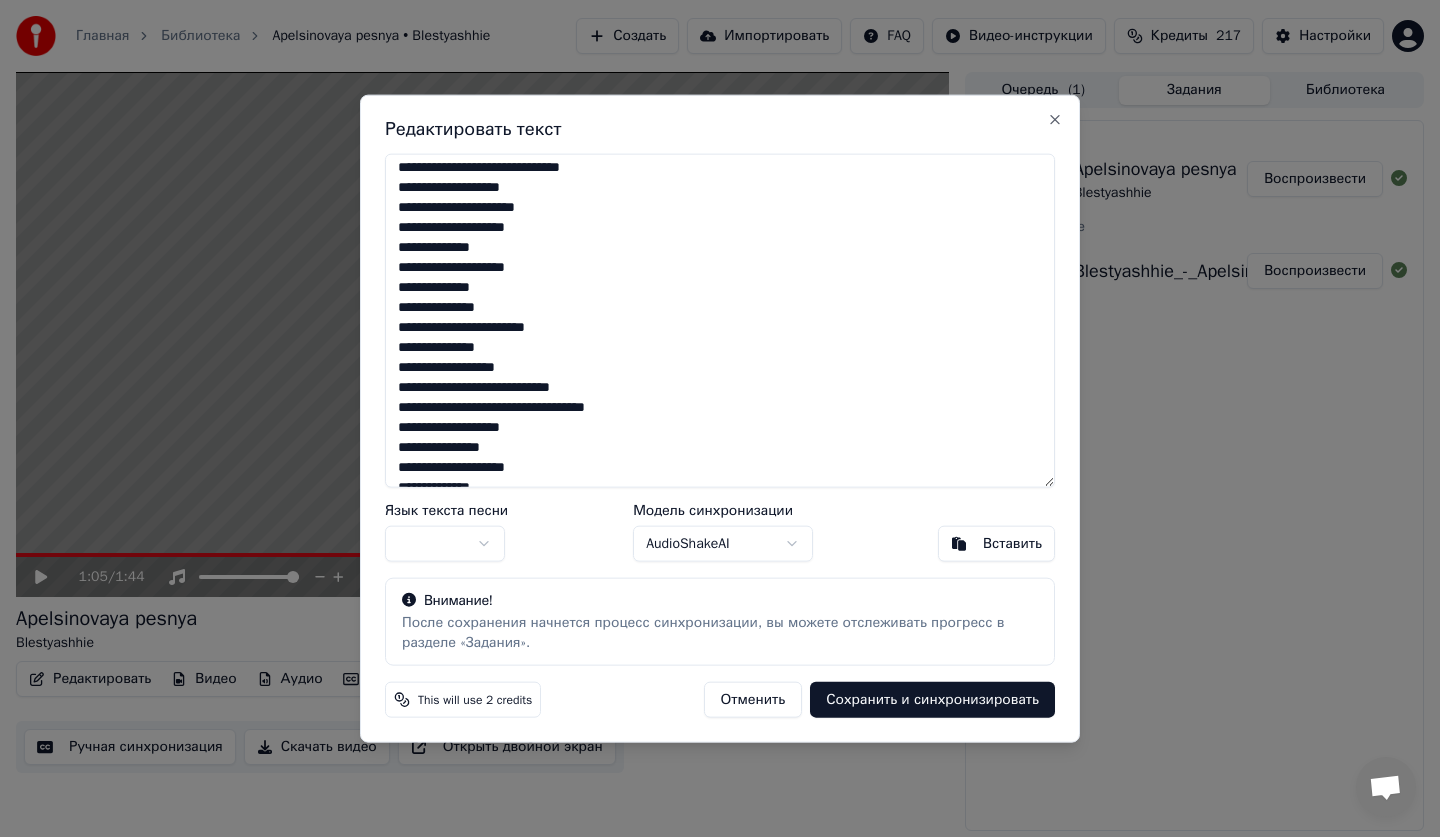 click on "**********" at bounding box center [720, 320] 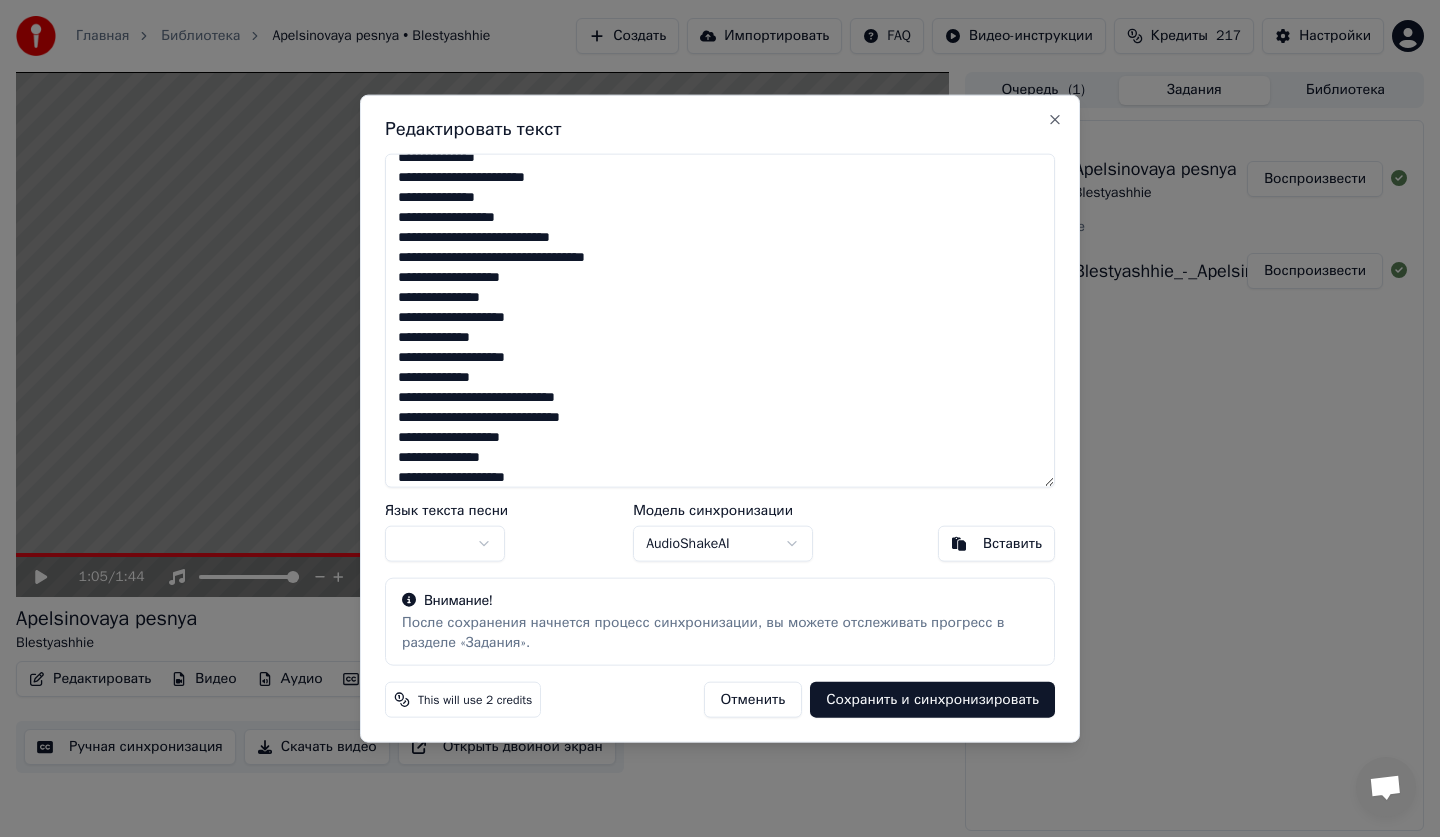 scroll, scrollTop: 274, scrollLeft: 0, axis: vertical 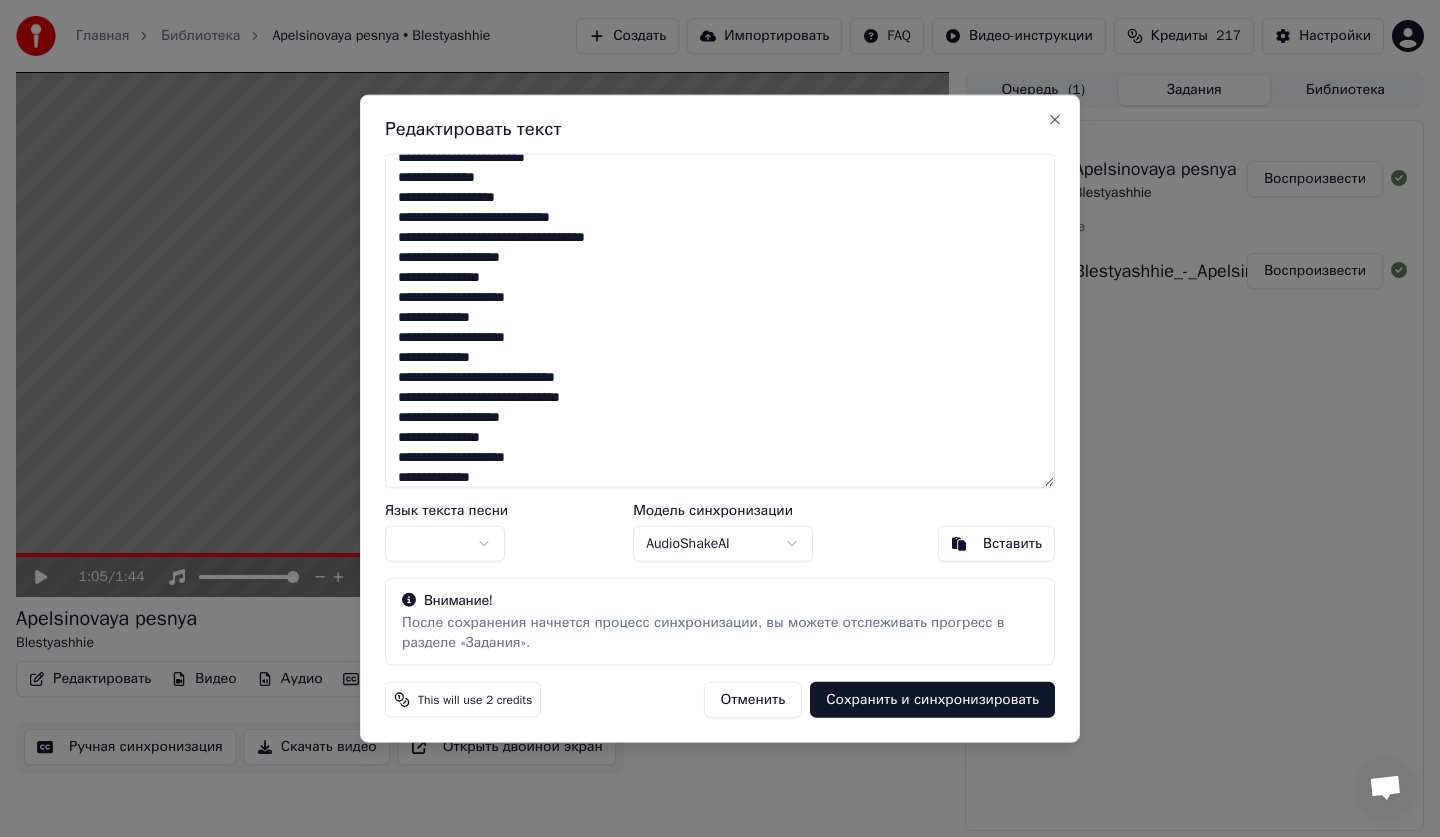 click on "**********" at bounding box center [720, 320] 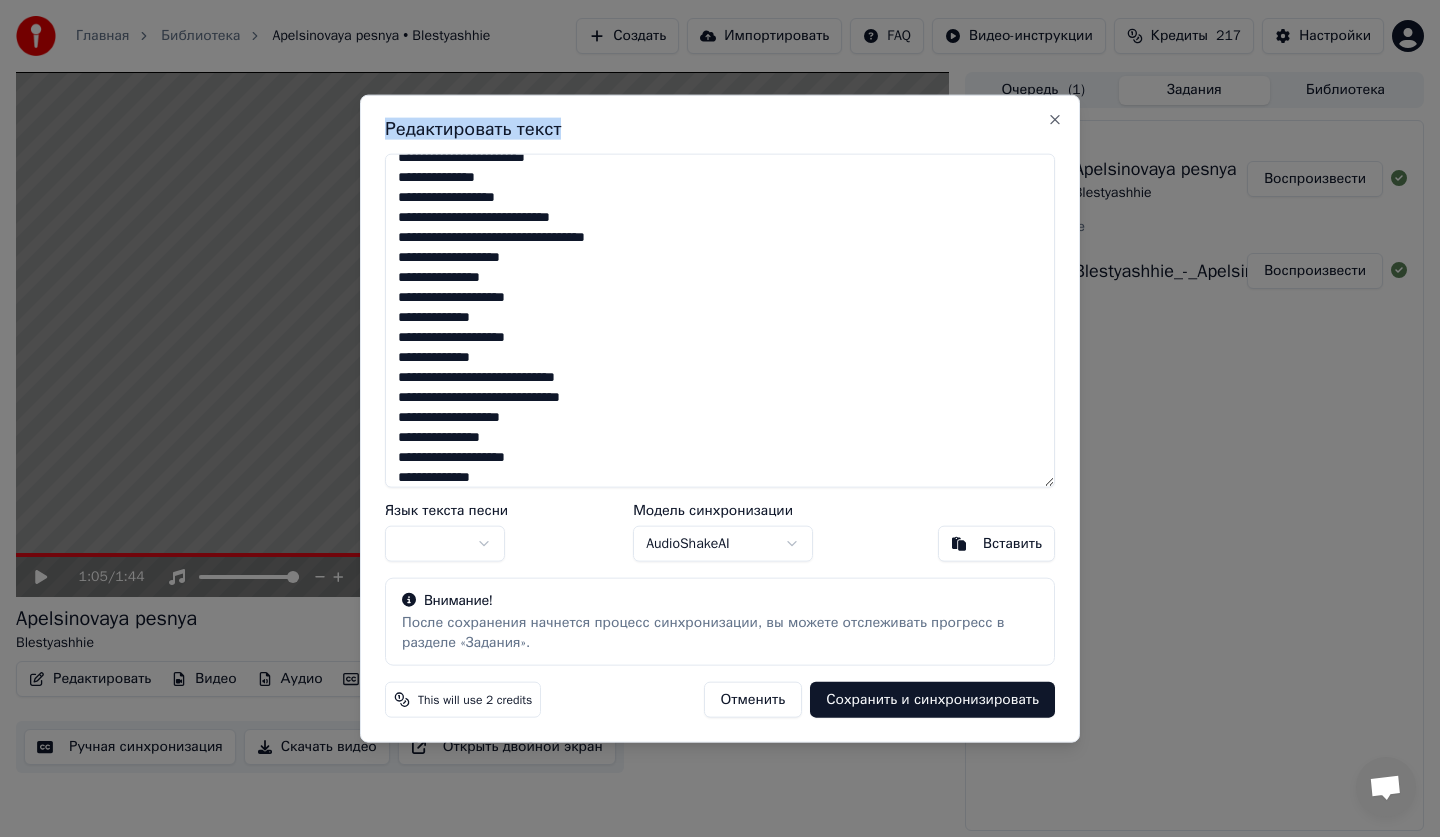 drag, startPoint x: 599, startPoint y: 122, endPoint x: 885, endPoint y: 160, distance: 288.51343 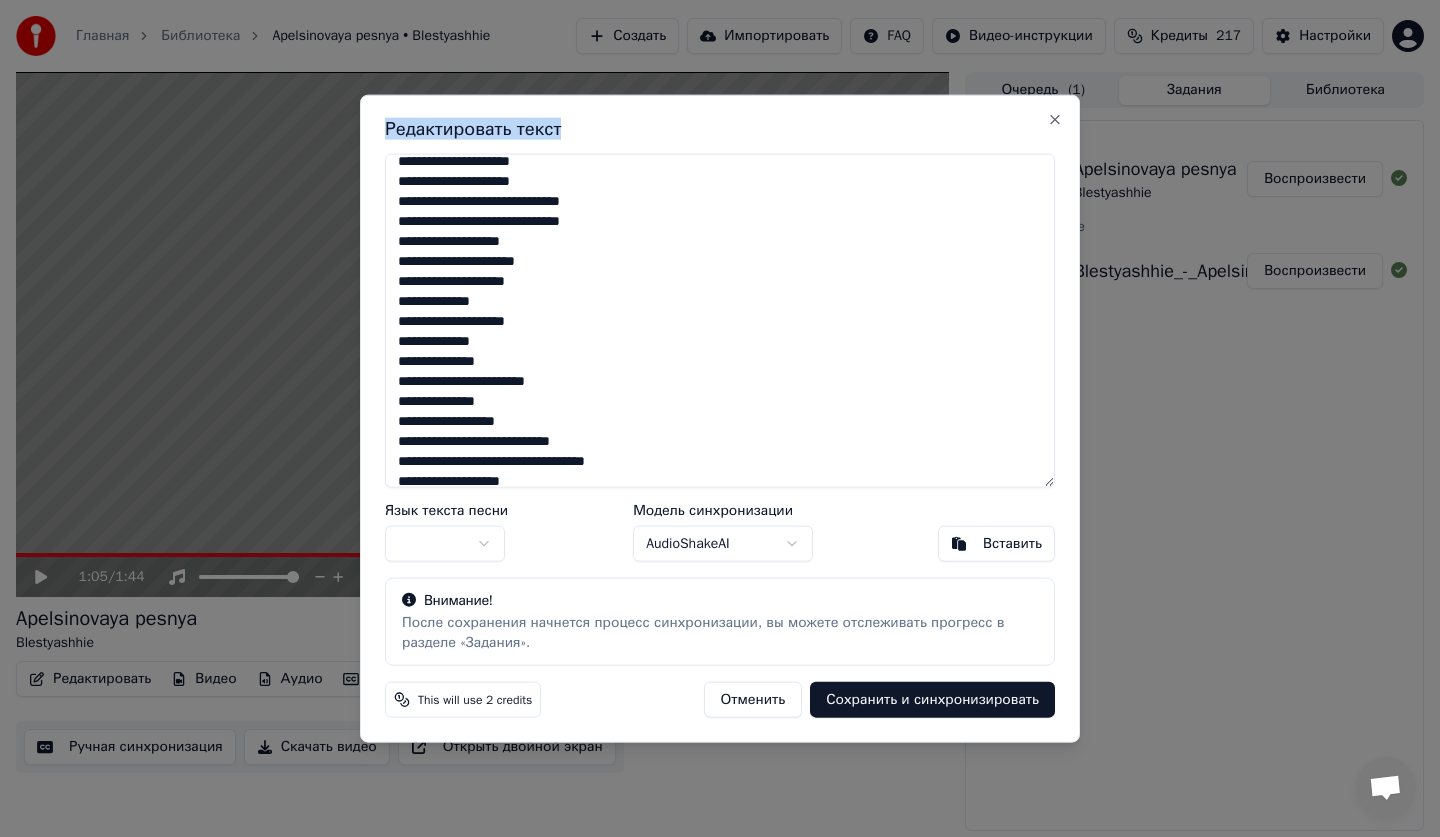 scroll, scrollTop: 0, scrollLeft: 0, axis: both 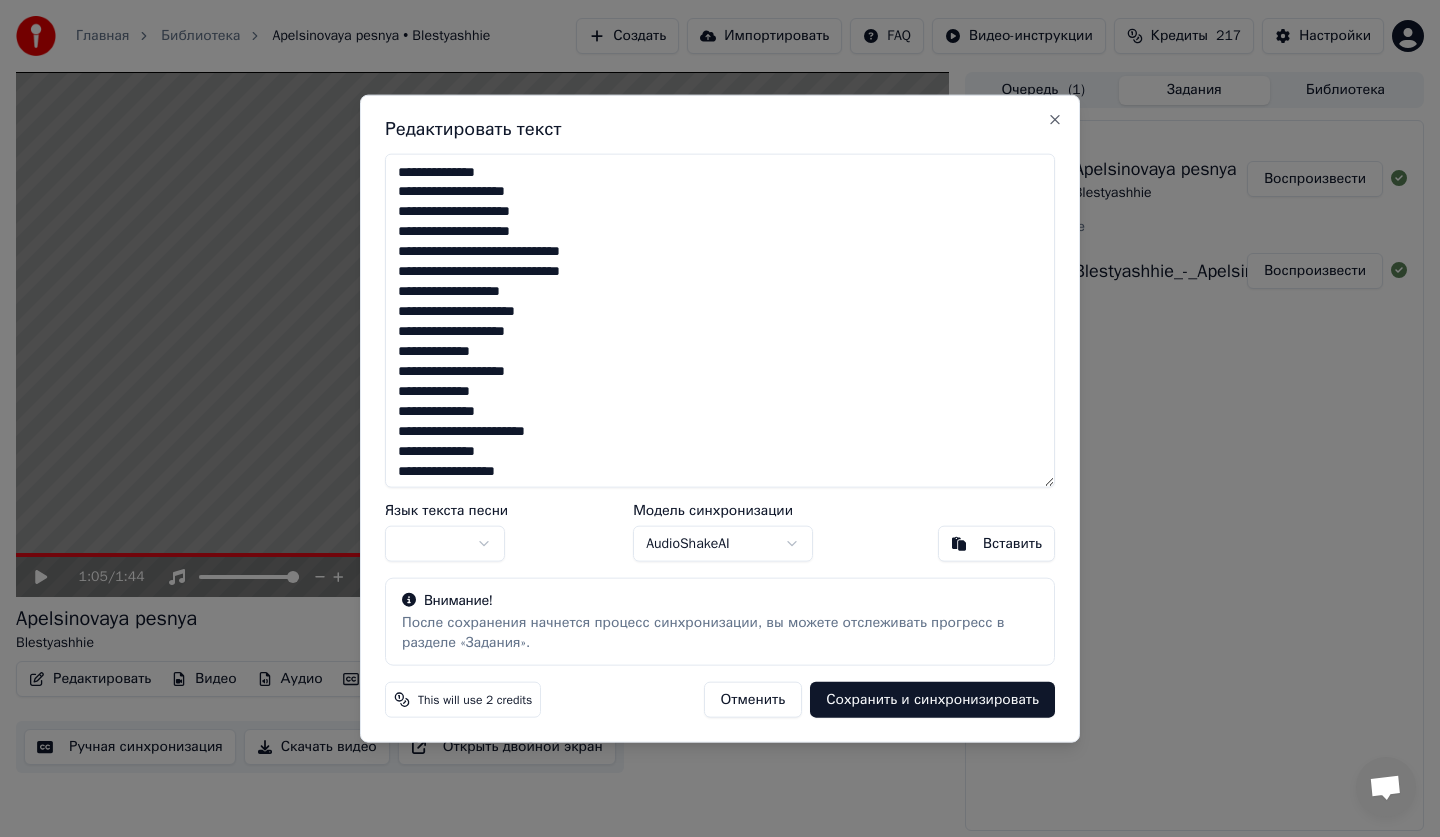 drag, startPoint x: 446, startPoint y: 391, endPoint x: 520, endPoint y: 399, distance: 74.431175 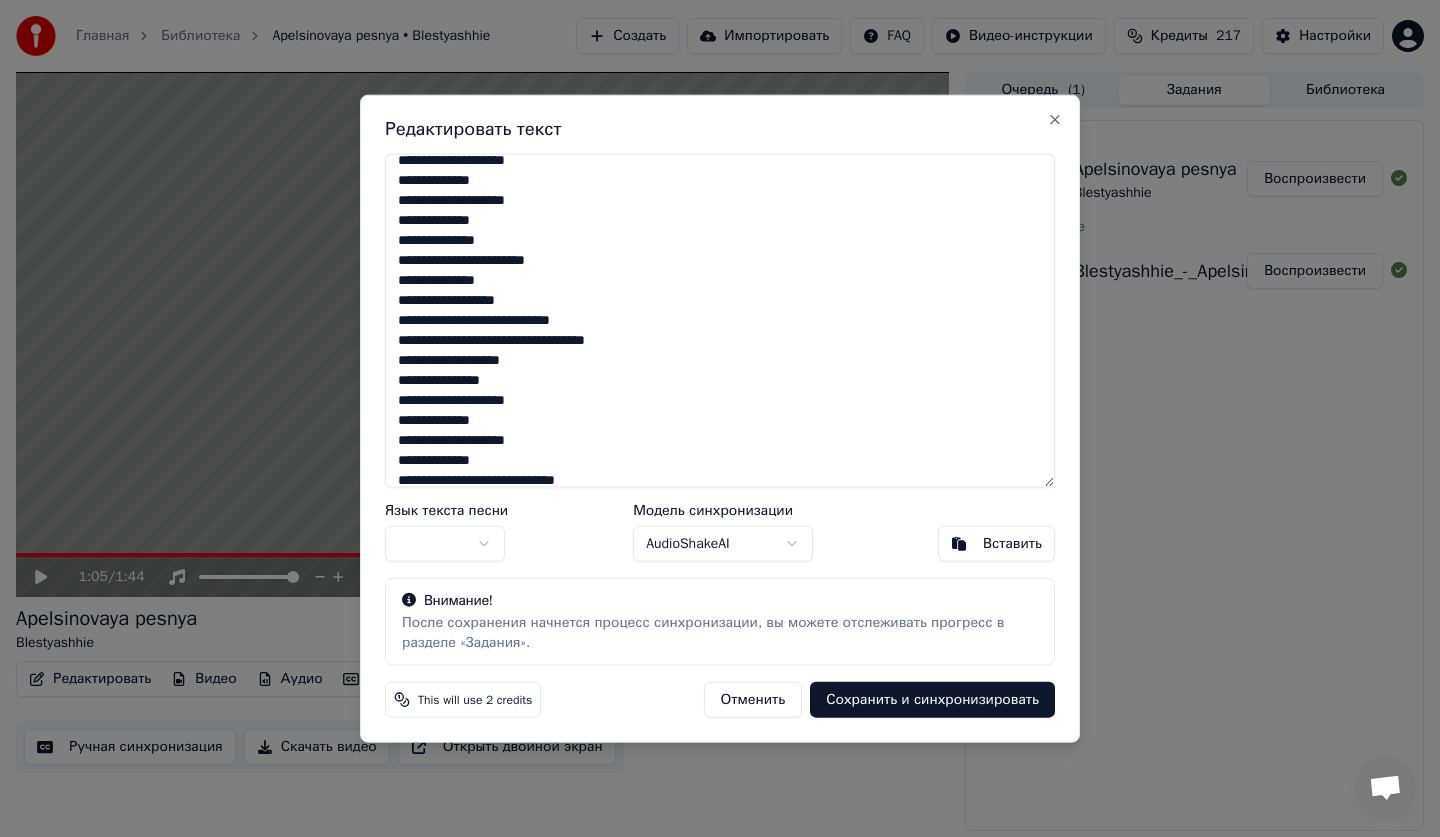 scroll, scrollTop: 165, scrollLeft: 0, axis: vertical 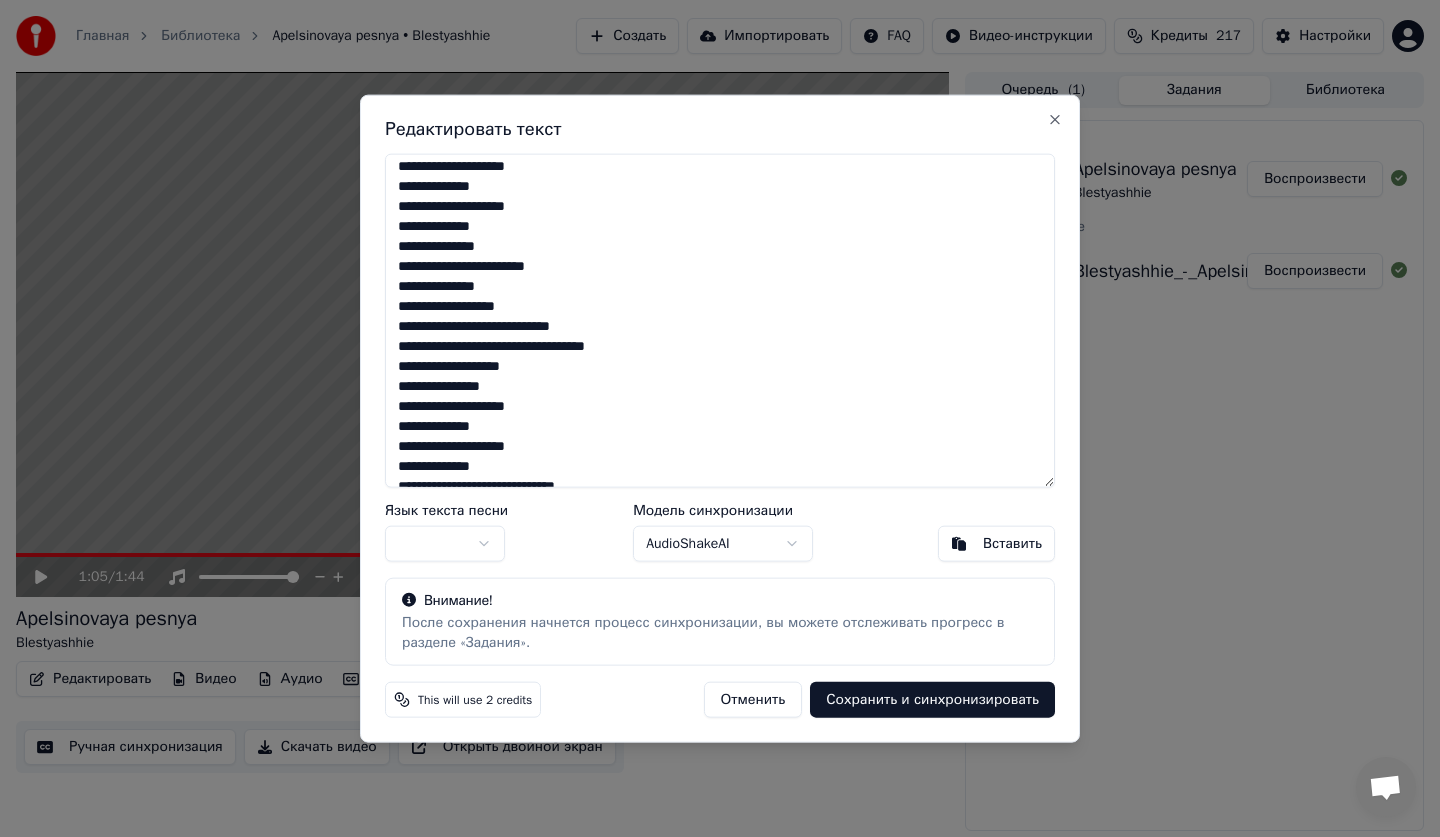 drag, startPoint x: 414, startPoint y: 312, endPoint x: 472, endPoint y: 313, distance: 58.00862 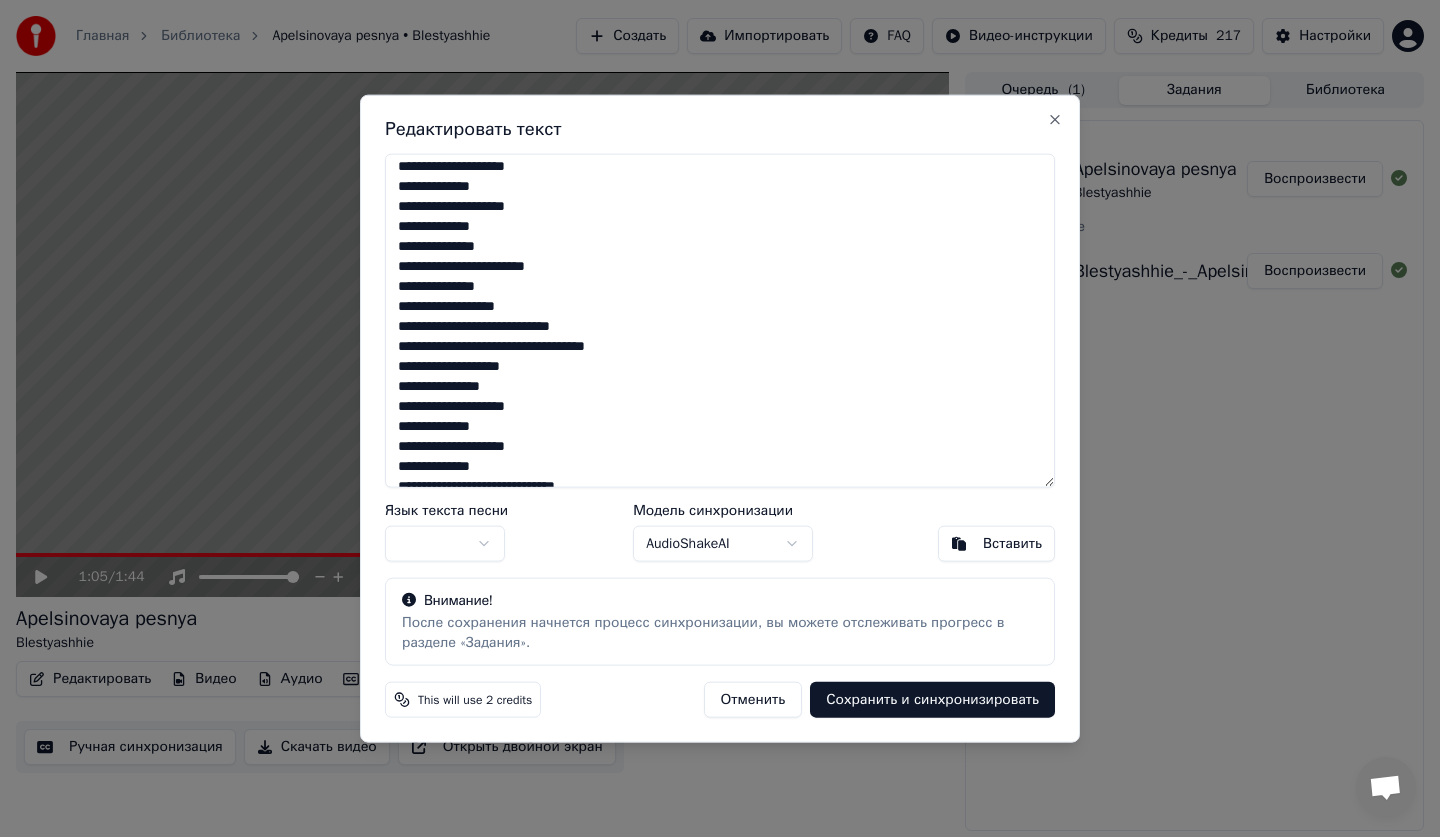 click on "**********" at bounding box center (720, 320) 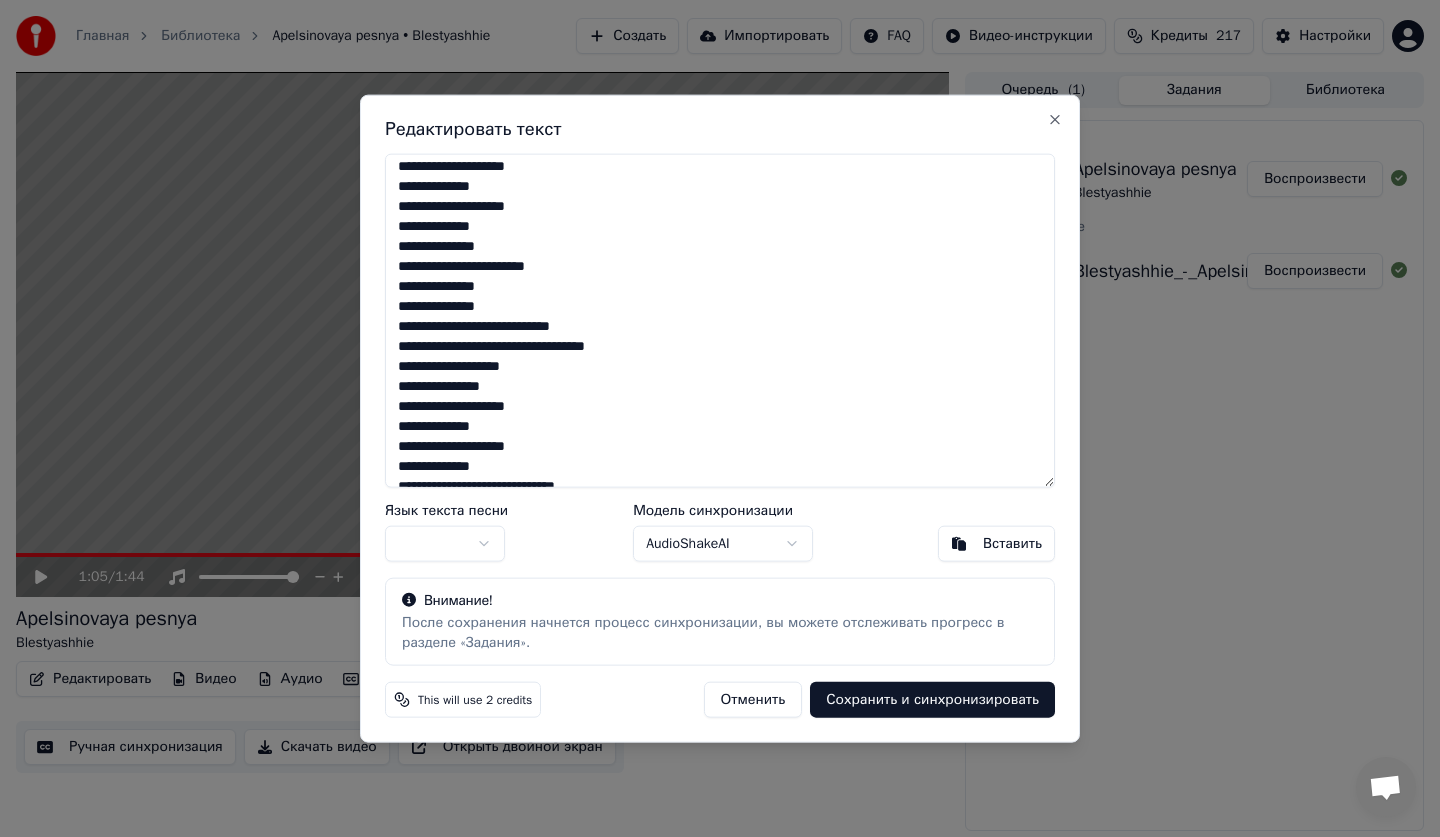 drag, startPoint x: 427, startPoint y: 290, endPoint x: 476, endPoint y: 290, distance: 49 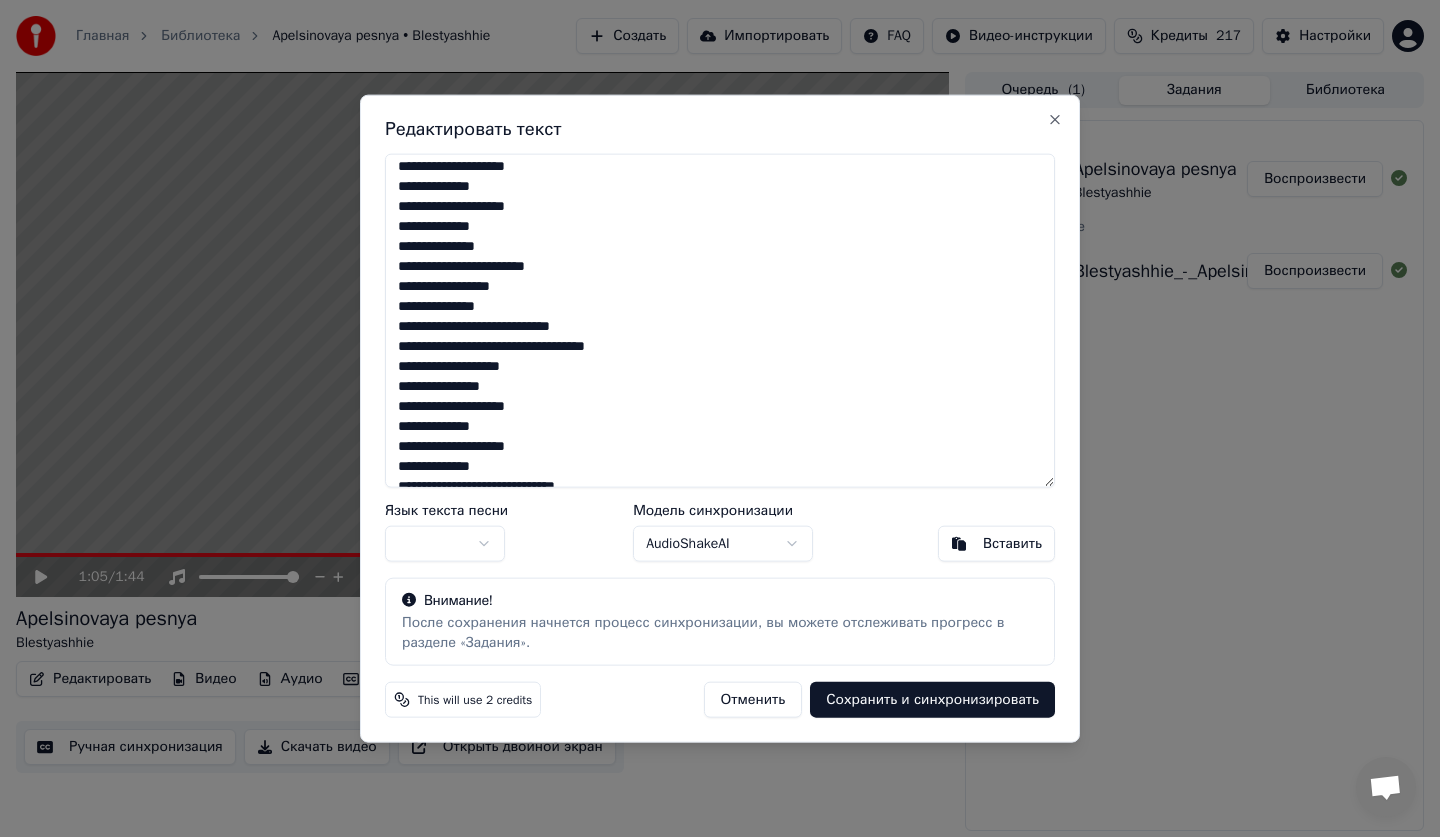 drag, startPoint x: 525, startPoint y: 329, endPoint x: 574, endPoint y: 326, distance: 49.09175 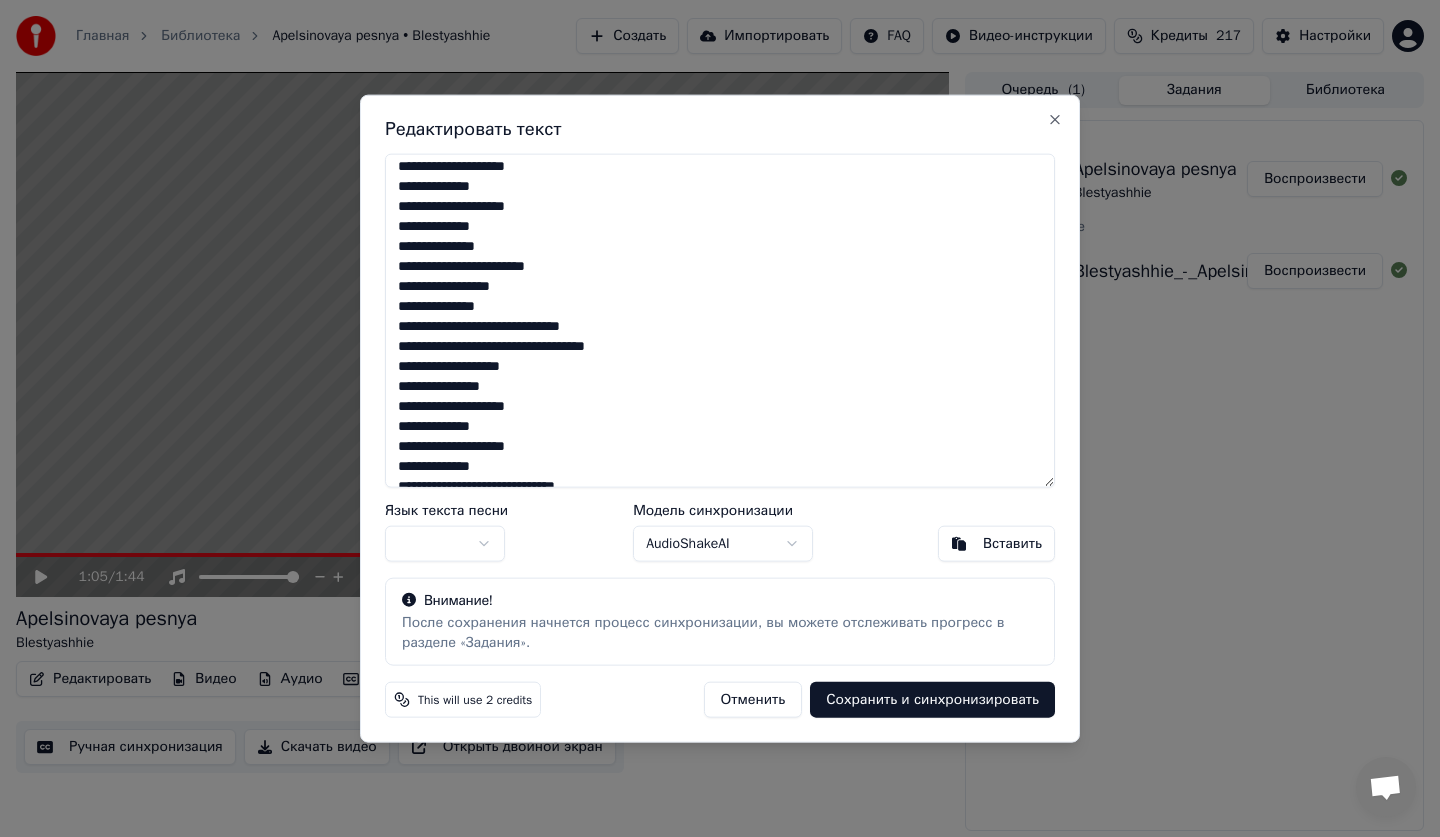 type on "**********" 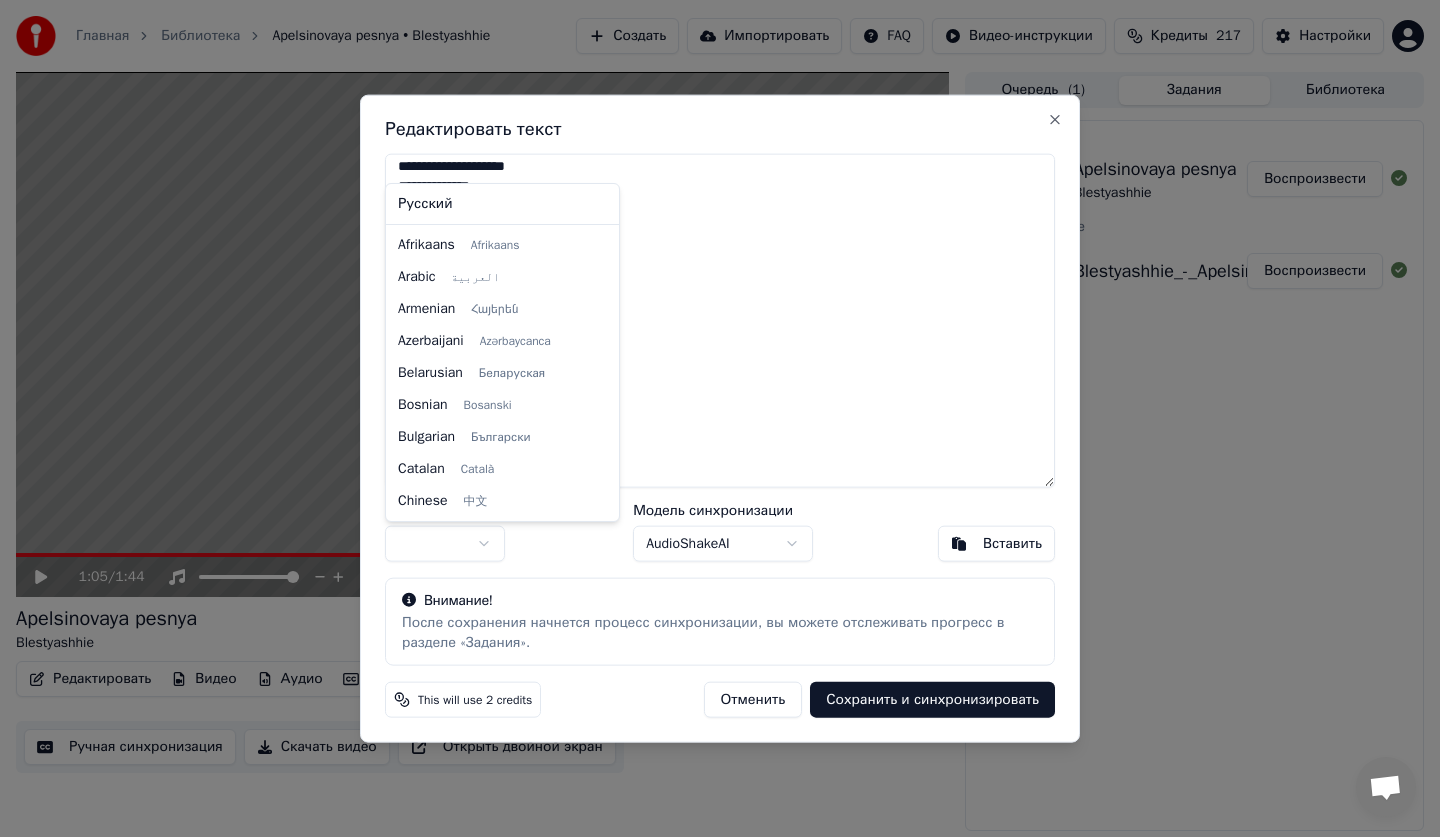 click on "Главная Библиотека Apelsinovaya pesnya • Blestyashhie Создать Импортировать FAQ Видео-инструкции Кредиты 217 Настройки 1:05  /  1:44 Apelsinovaya pesnya Blestyashhie BPM 192 Тональность Cm Редактировать Видео Аудио Субтитры Загрузить Облачная библиотека Ручная синхронизация Скачать видео Открыть двойной экран Очередь ( 1 ) Задания Библиотека Trim Apelsinovaya pesnya Blestyashhie Воспроизвести Создать караоке Blestyashhie_-_Apelsinovaya_pesnya_52465309 Воспроизвести Редактировать текст Язык текста песни Модель синхронизации AudioShakeAI Вставить Внимание! This will use 2 credits Отменить Сохранить и синхронизировать Close Русский Afrikaans Afrikaans Czech" at bounding box center (720, 418) 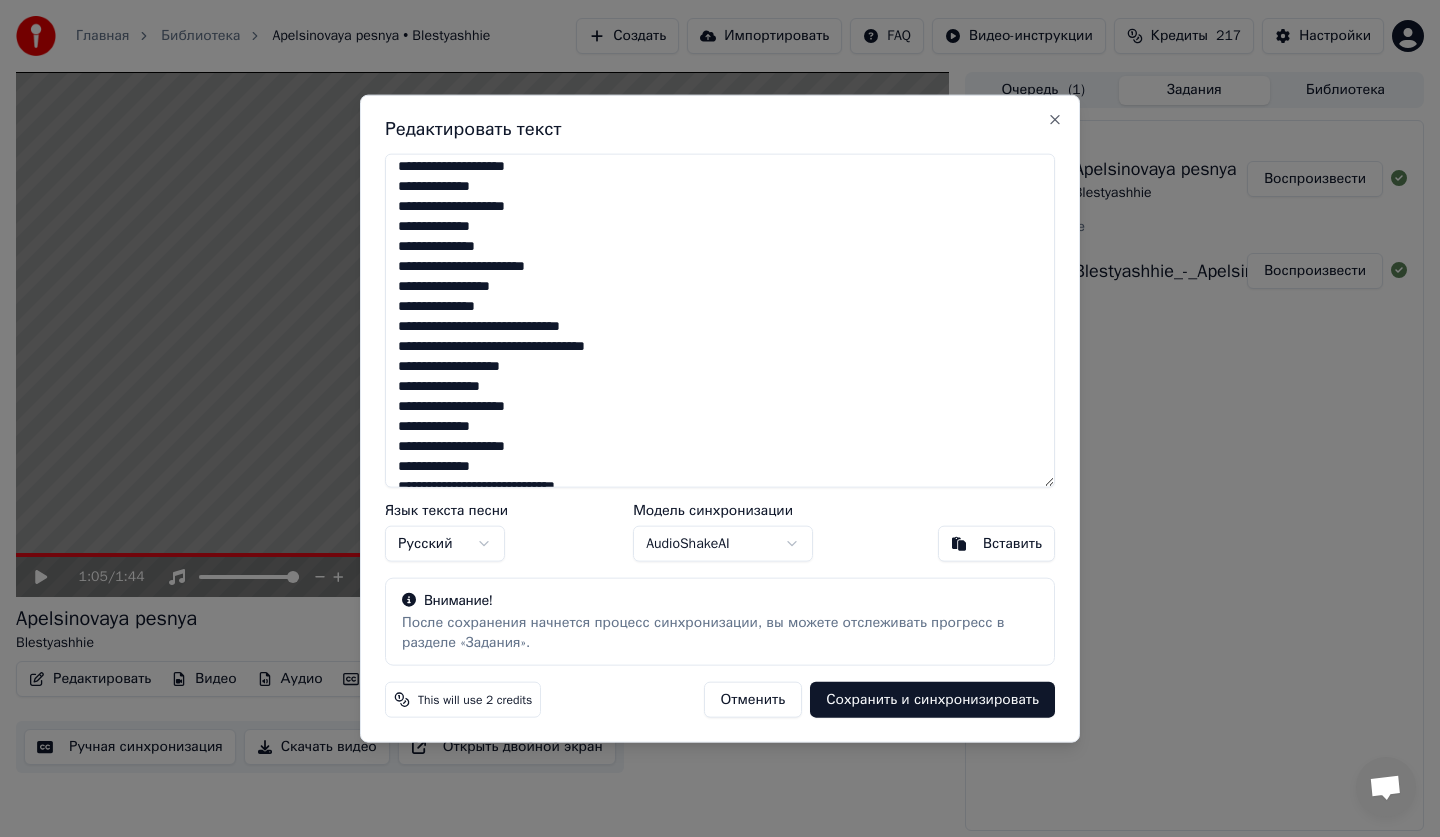 click on "**********" at bounding box center [720, 320] 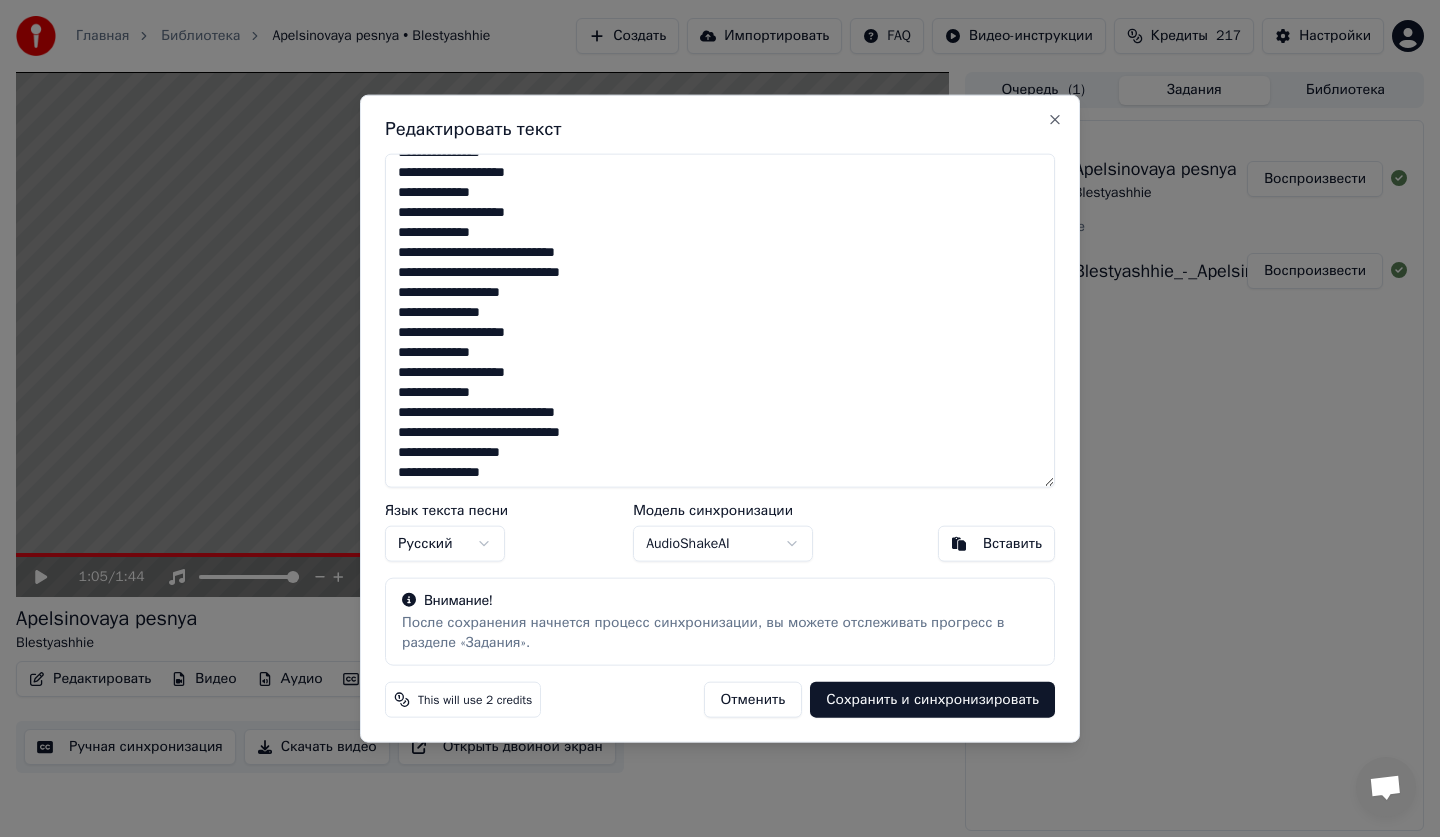 scroll, scrollTop: 482, scrollLeft: 0, axis: vertical 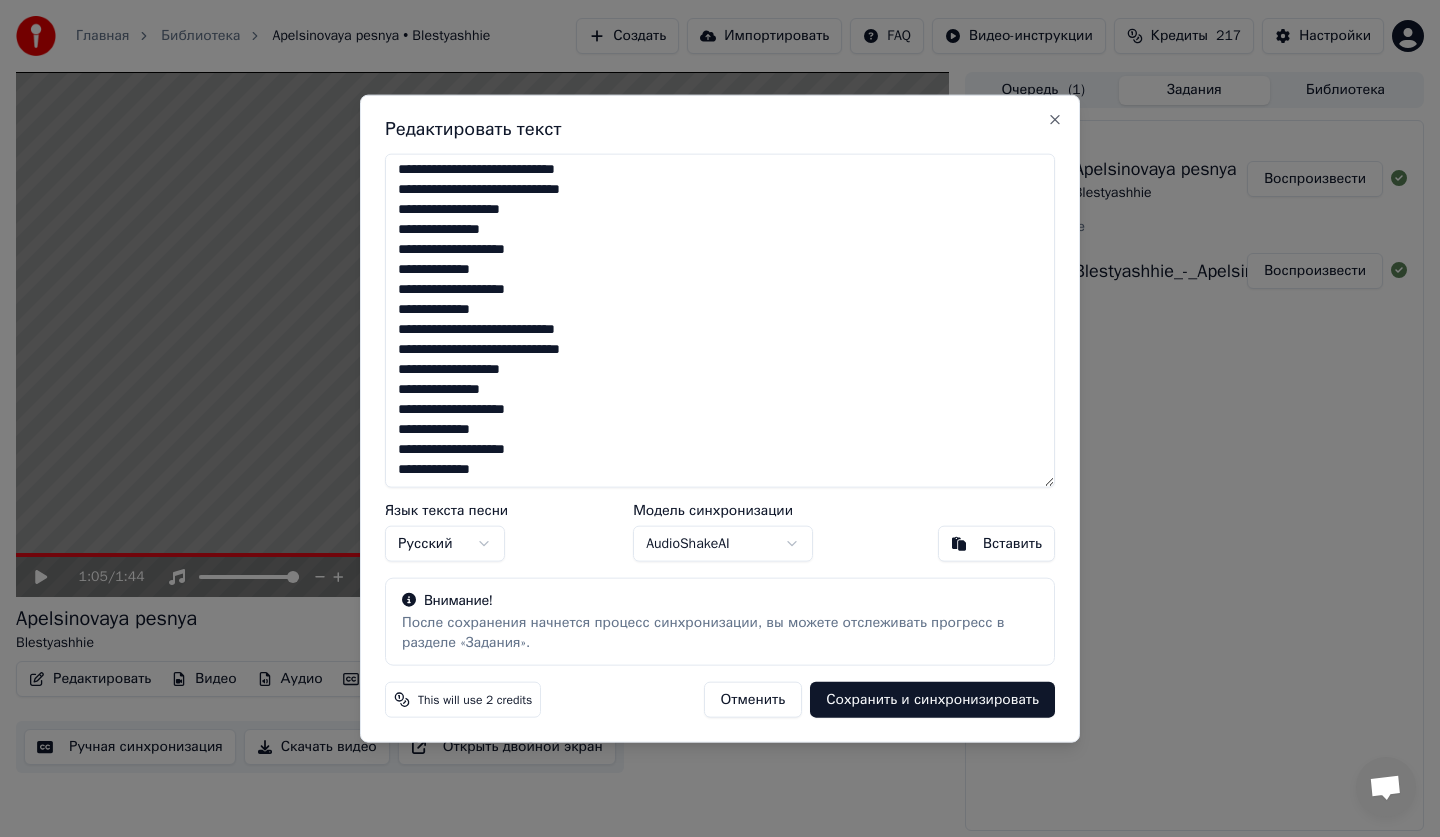 drag, startPoint x: 414, startPoint y: 338, endPoint x: 520, endPoint y: 451, distance: 154.93547 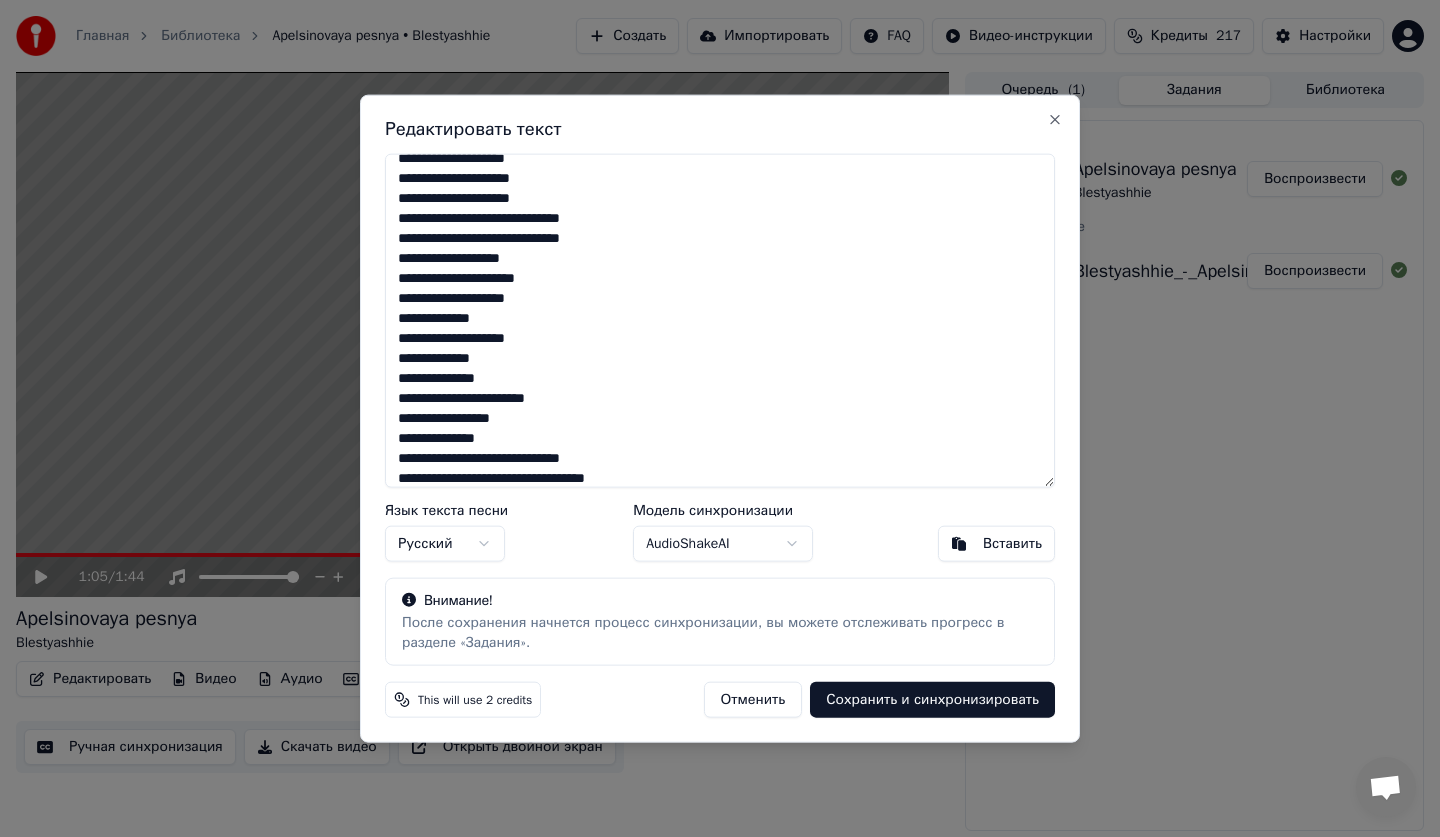 scroll, scrollTop: 0, scrollLeft: 0, axis: both 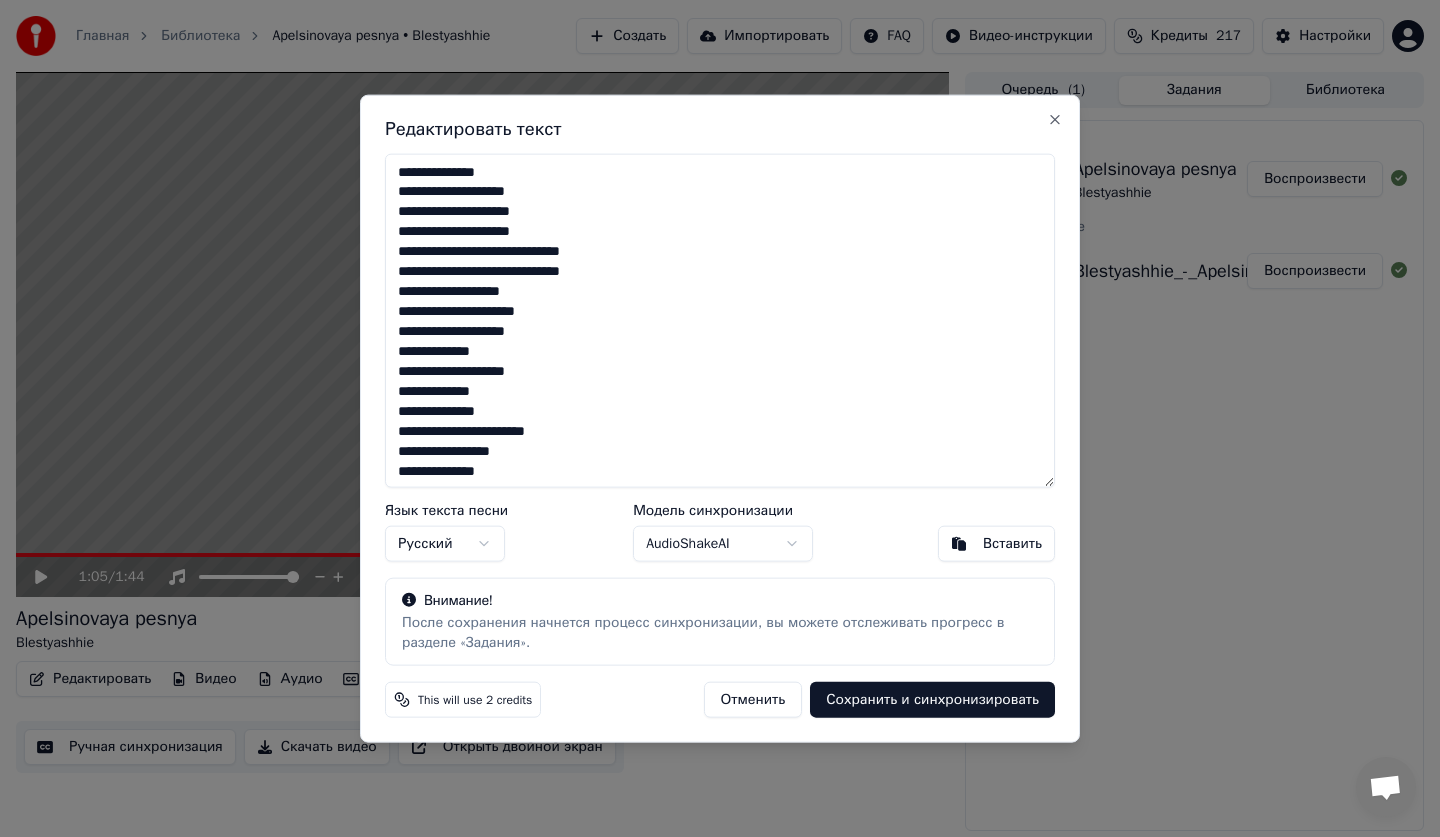 click on "Сохранить и синхронизировать" at bounding box center (932, 700) 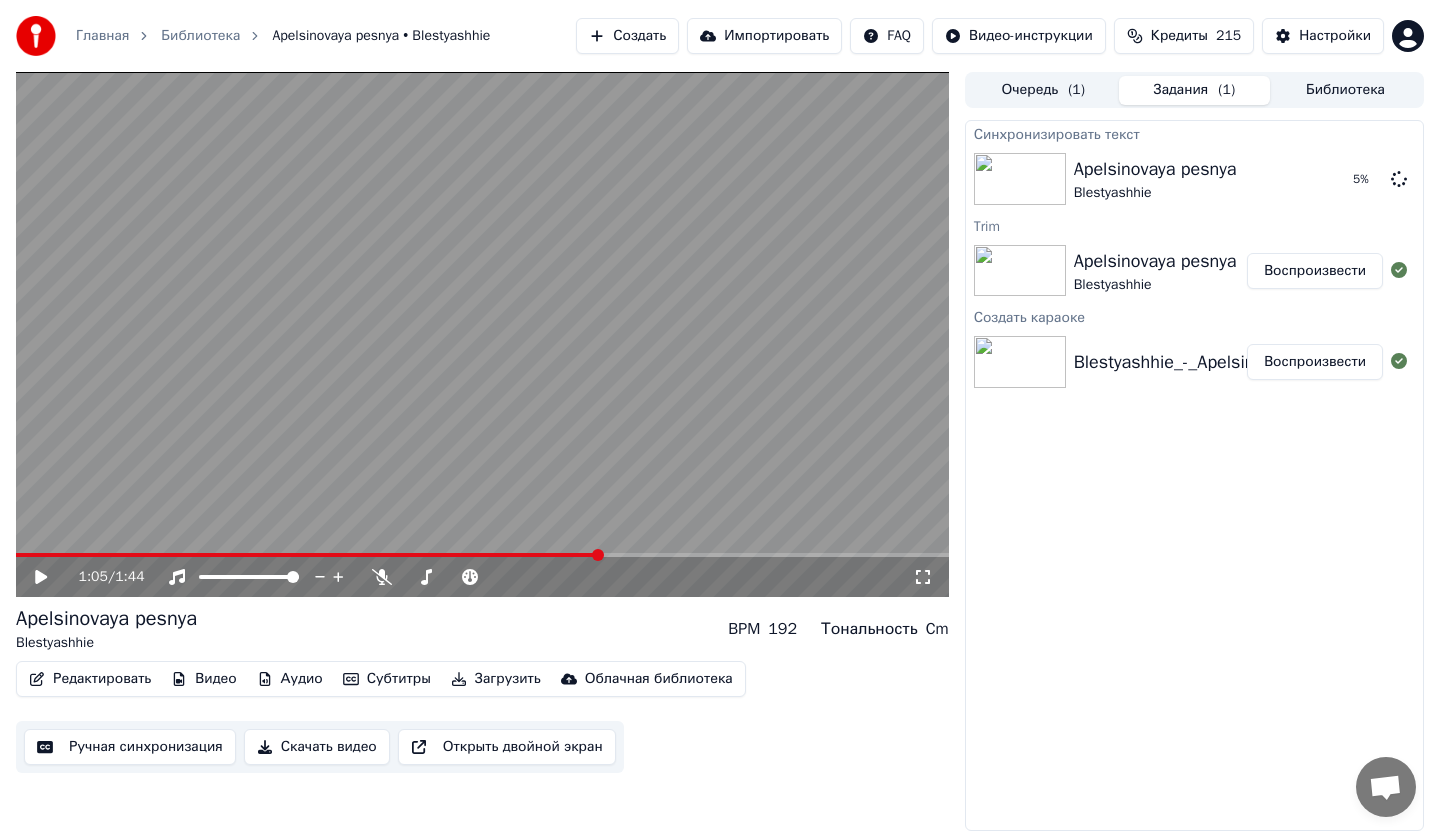 click on "Библиотека" at bounding box center [1345, 90] 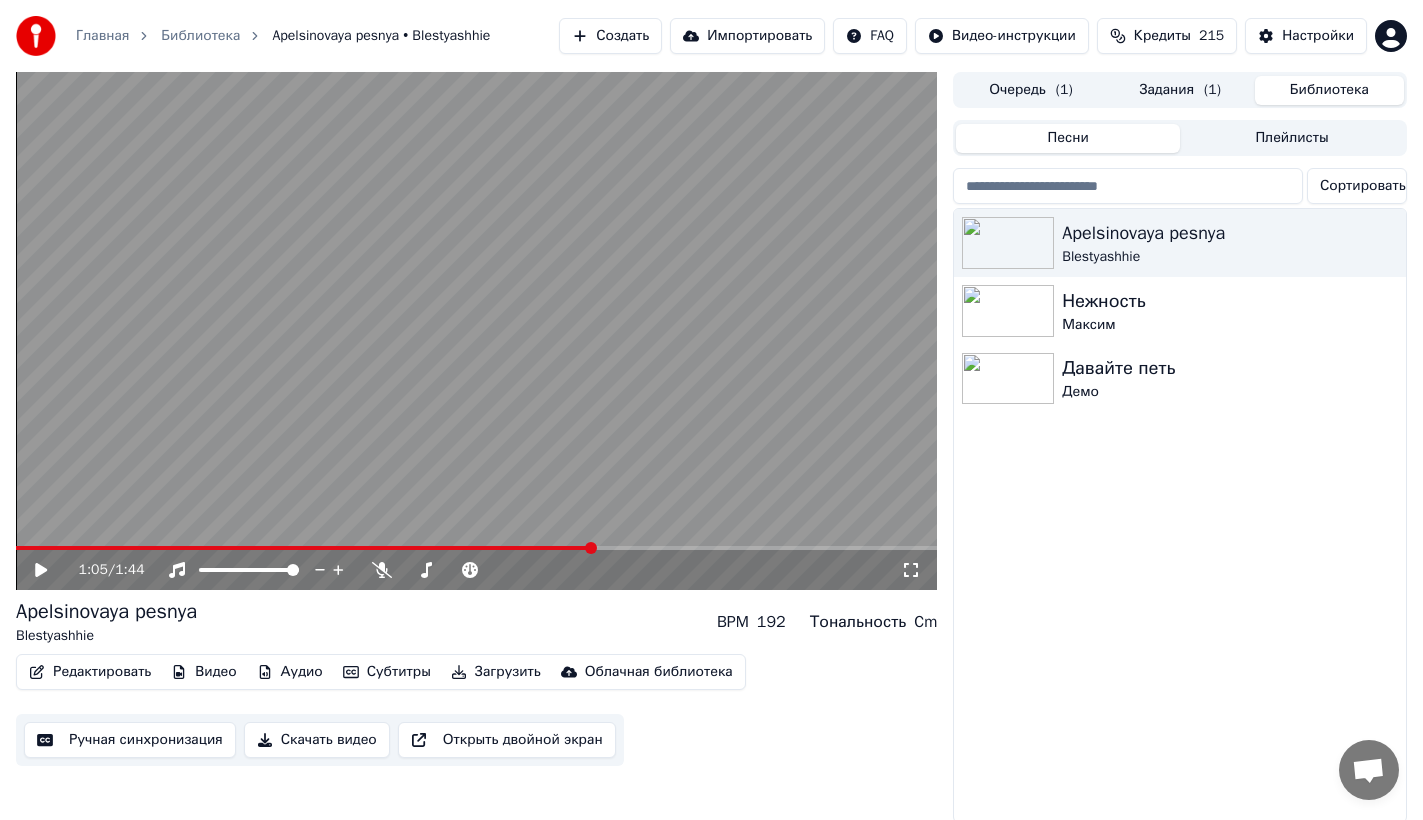 click on "Задания ( 1 )" at bounding box center [1180, 90] 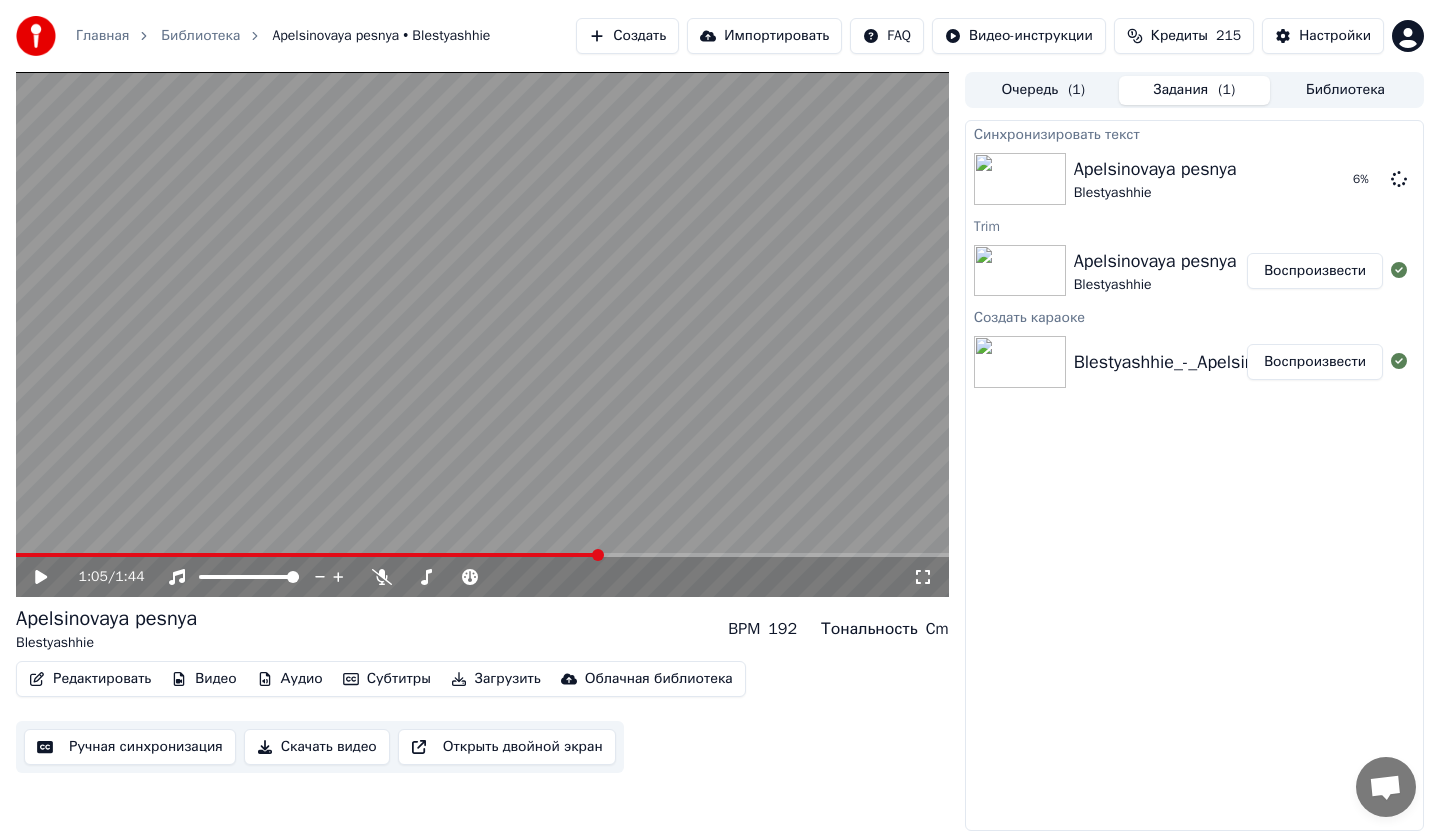 click on "Очередь ( 1 )" at bounding box center (1043, 90) 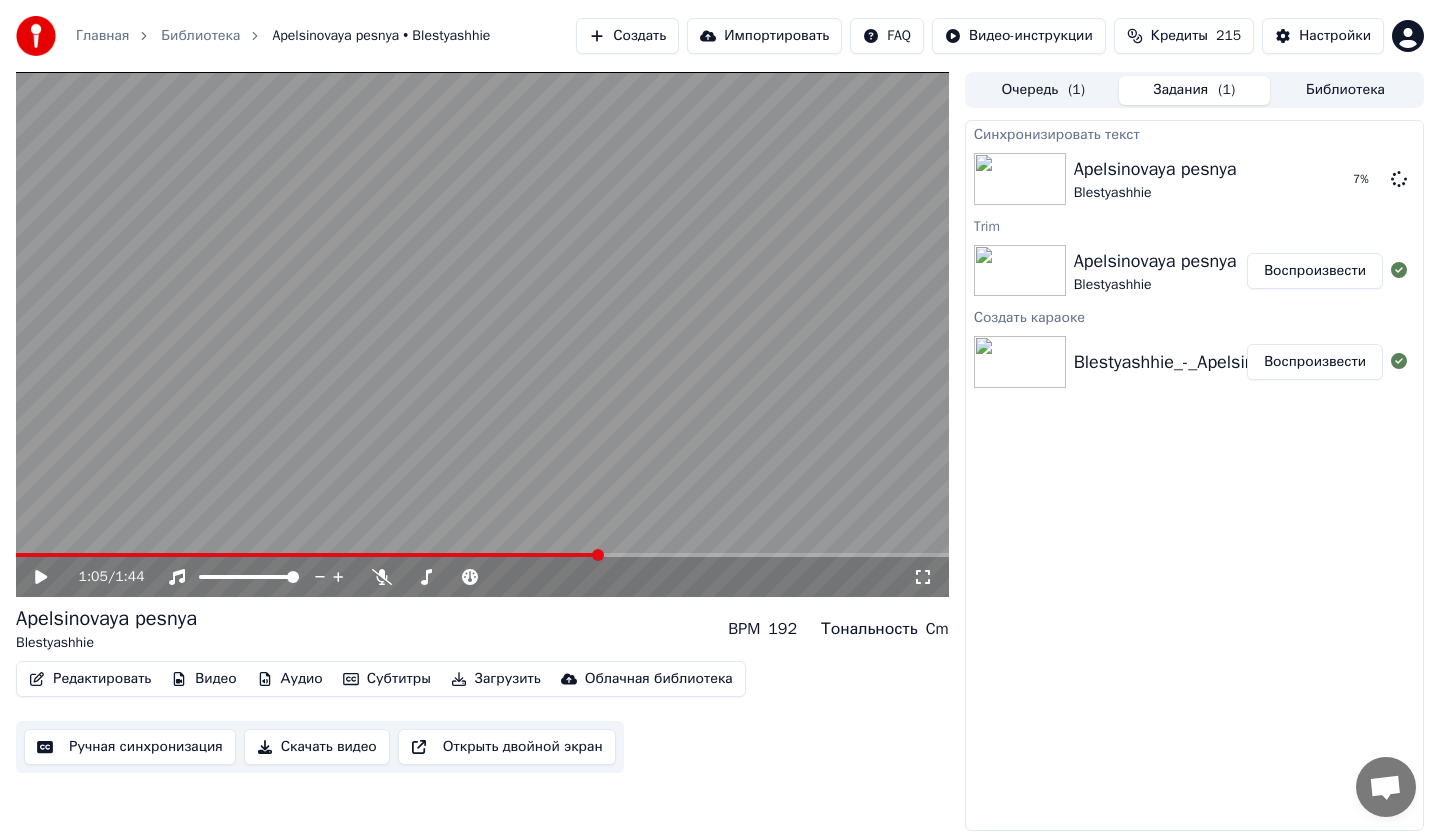 click on "Задания ( 1 )" at bounding box center [1194, 90] 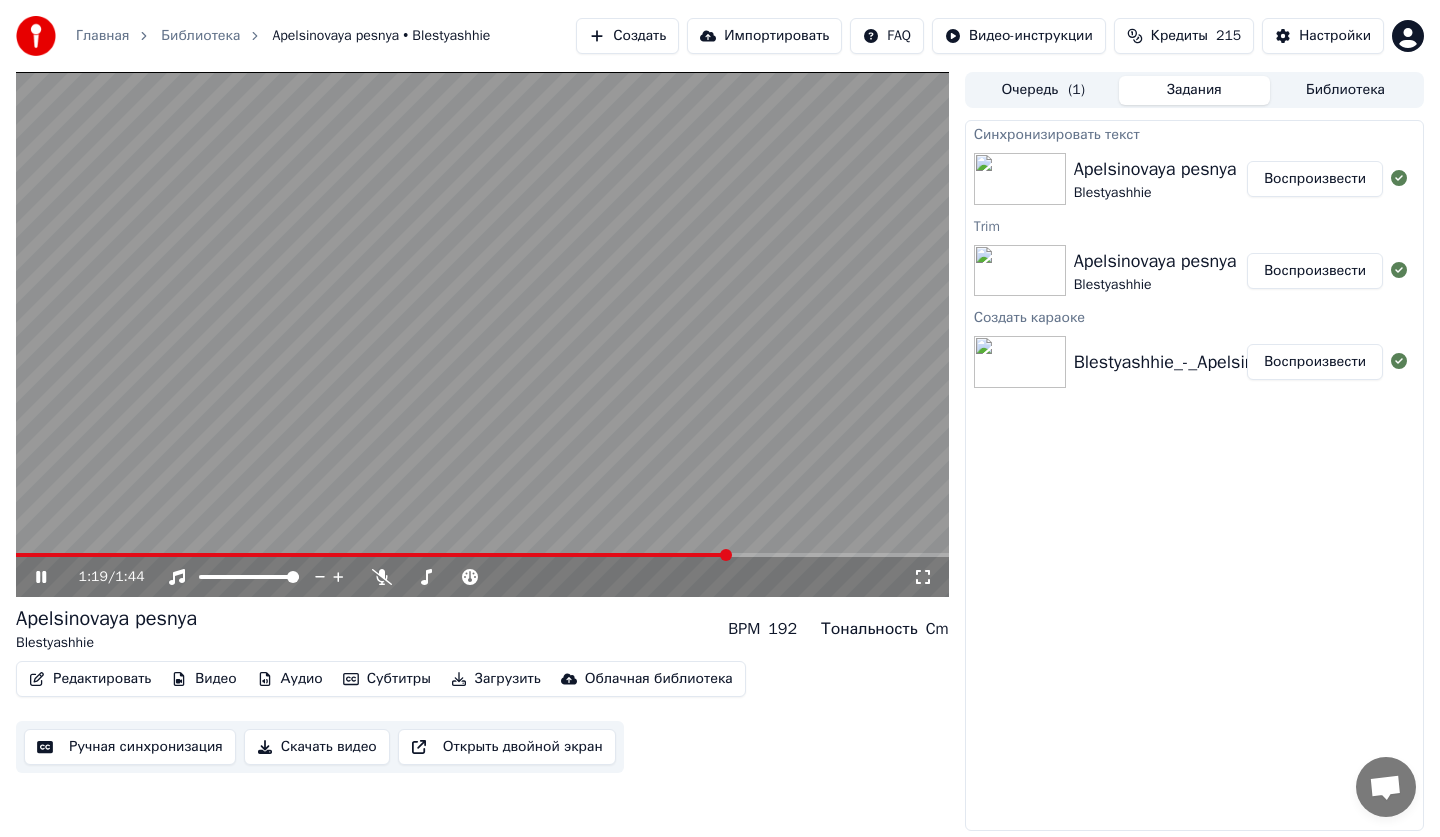 click at bounding box center [482, 334] 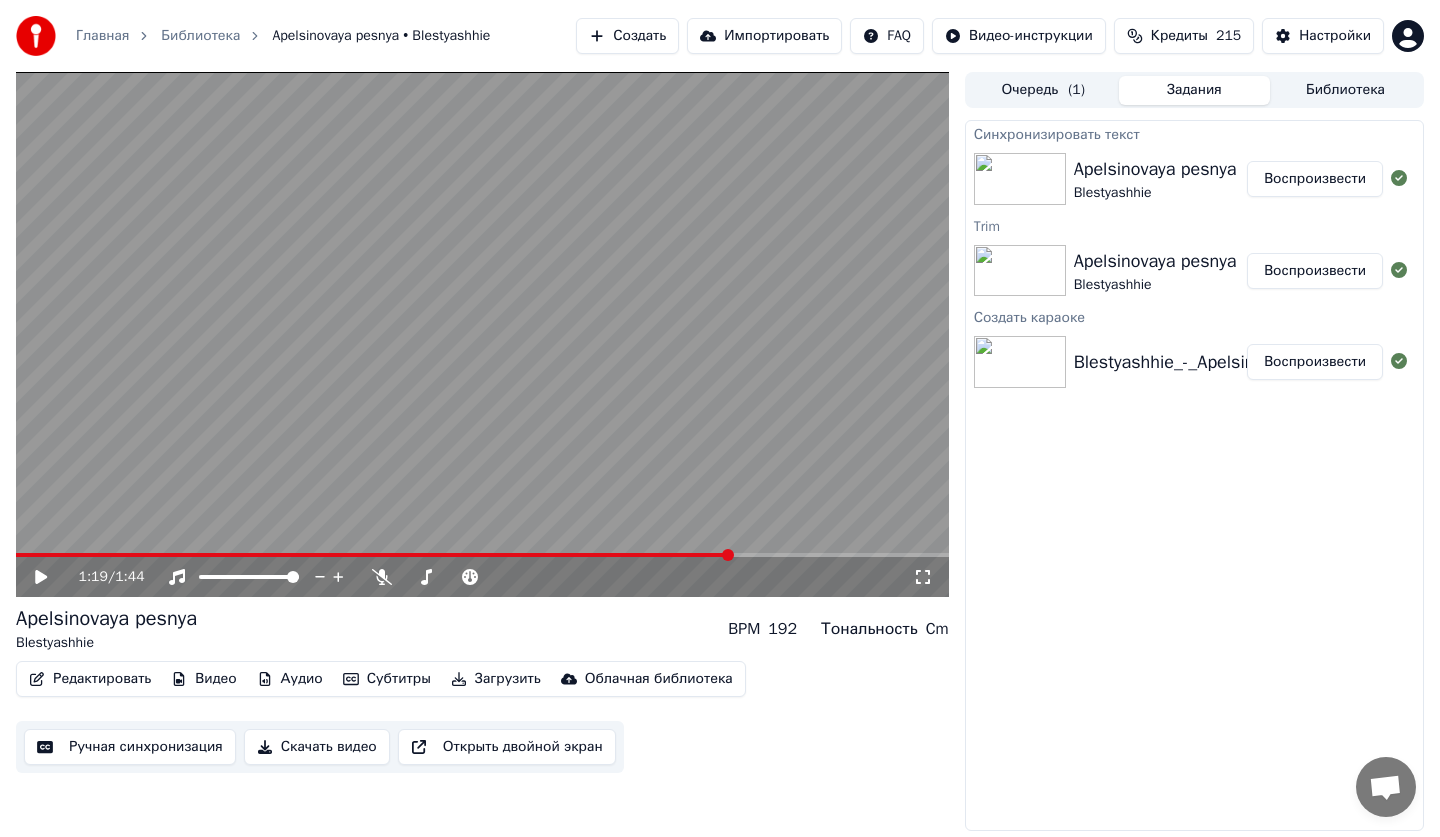 click on "Воспроизвести" at bounding box center (1315, 179) 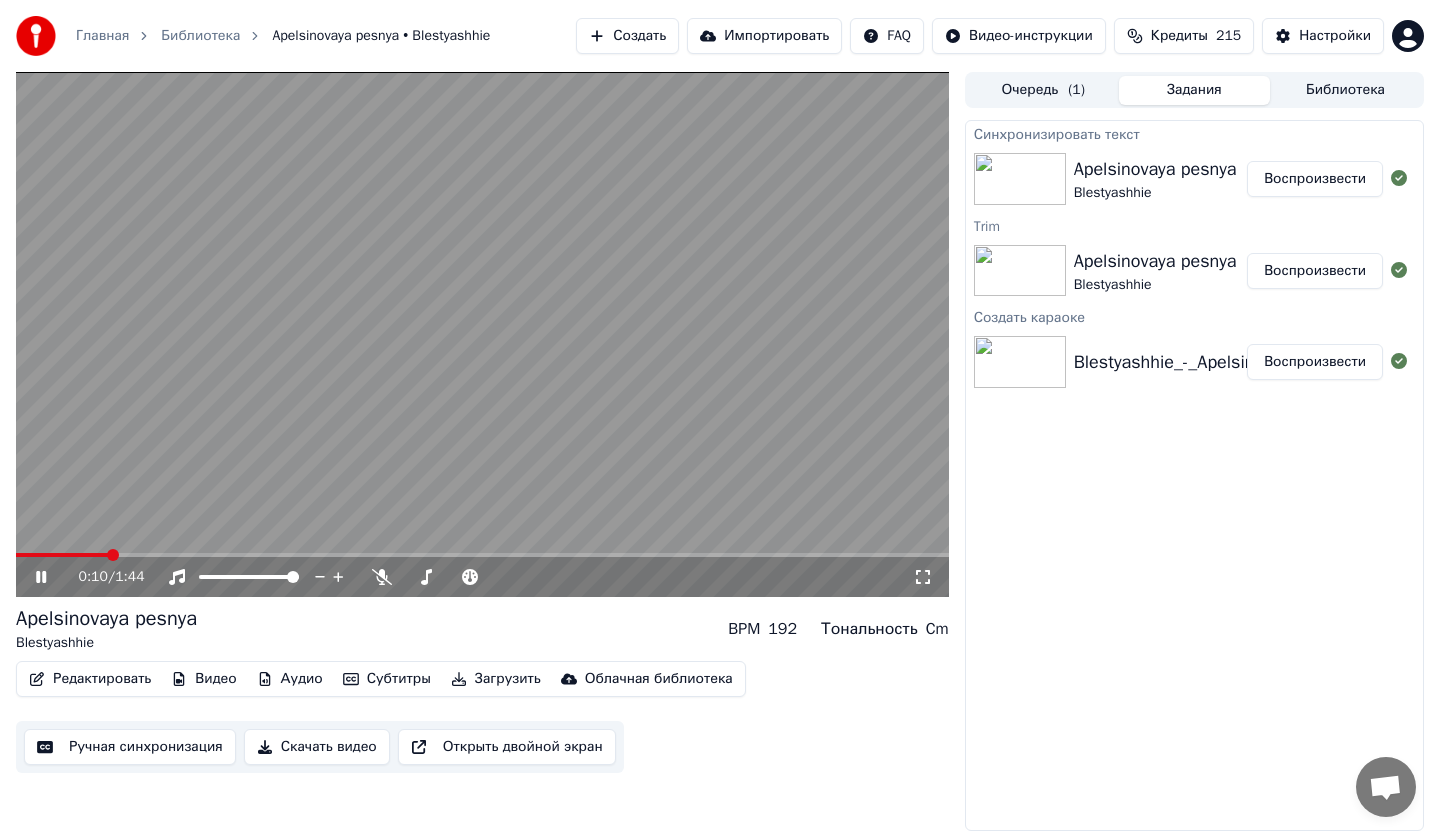 type 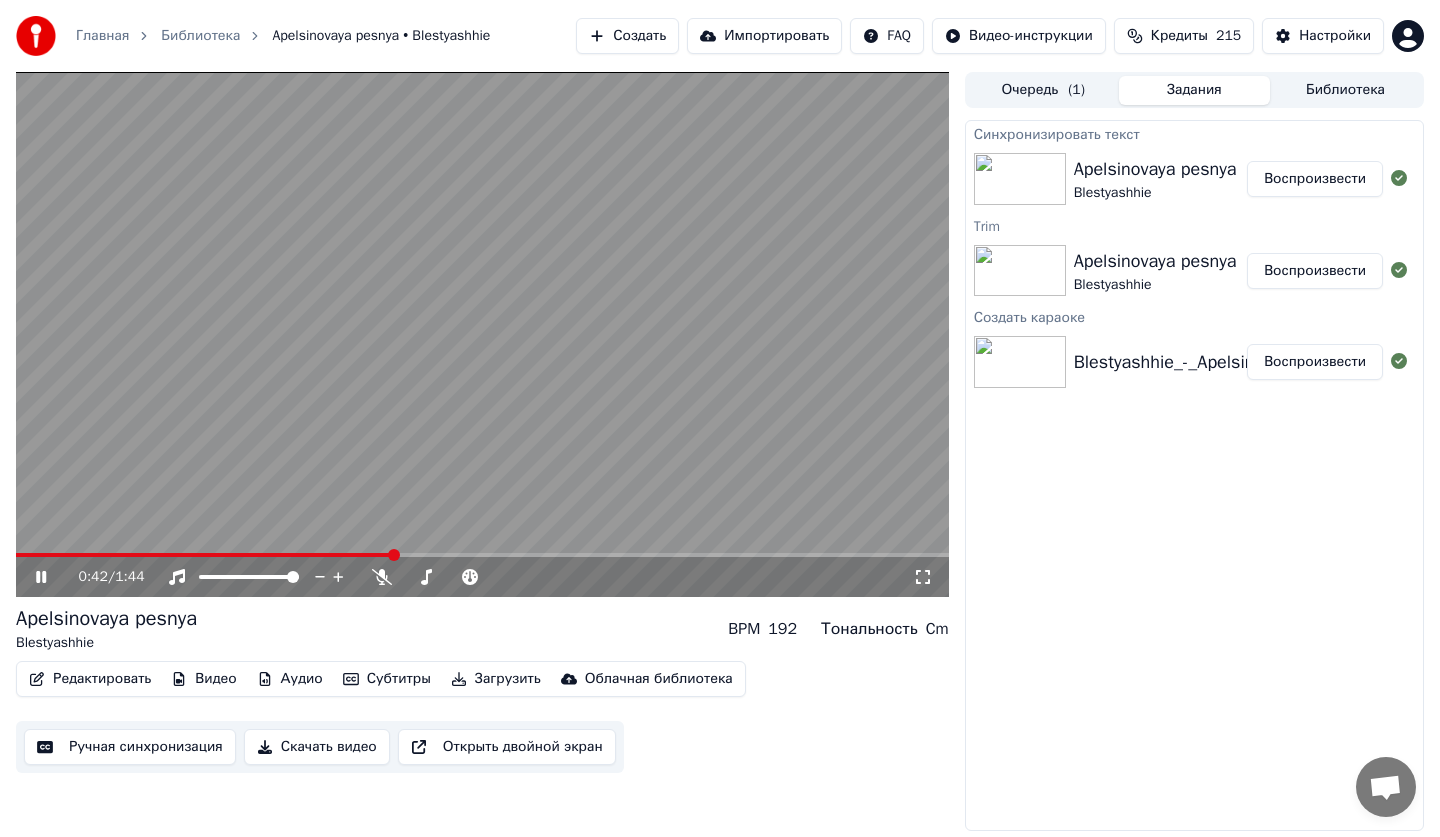 click 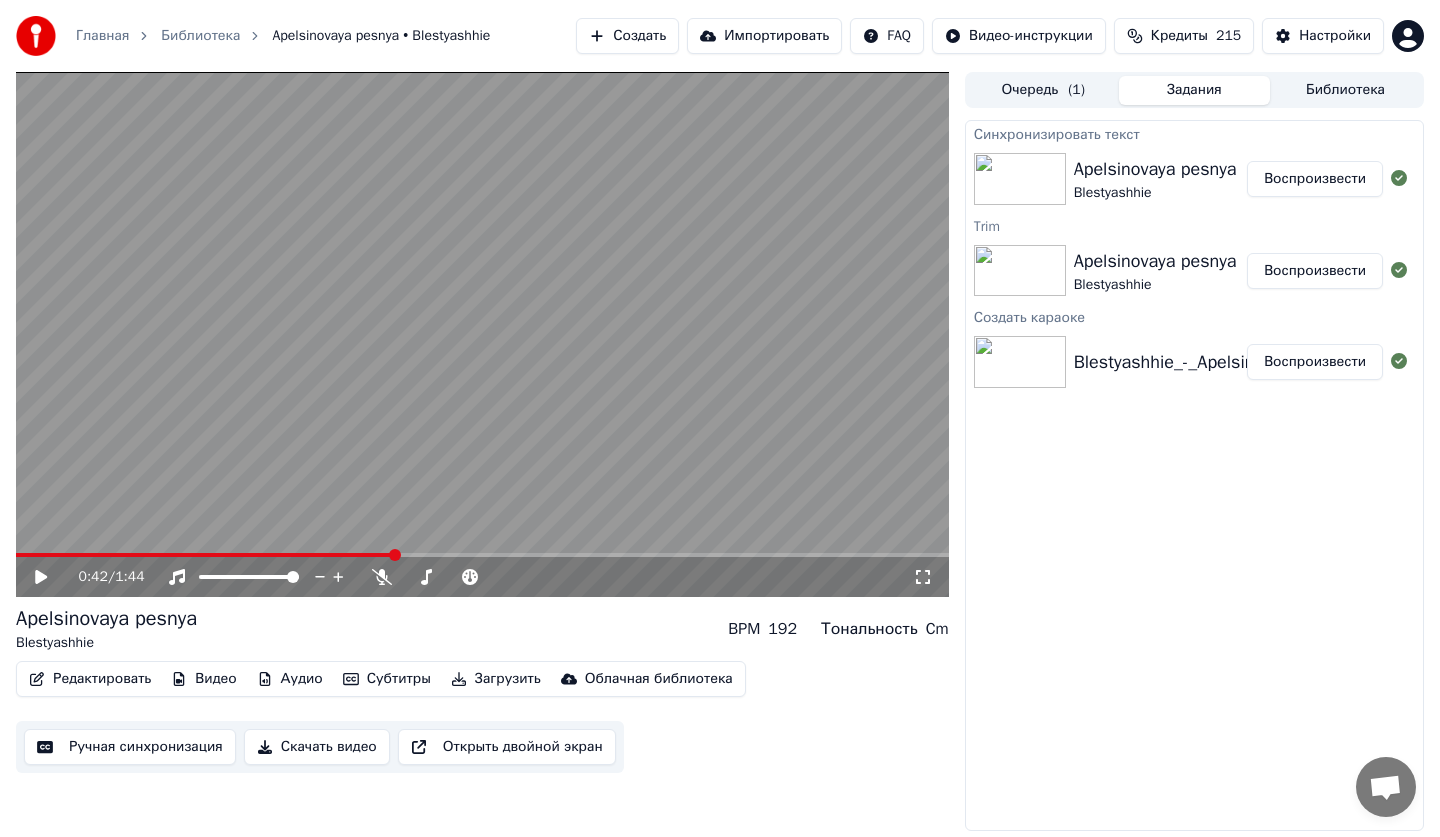 click on "Воспроизвести" at bounding box center (1315, 271) 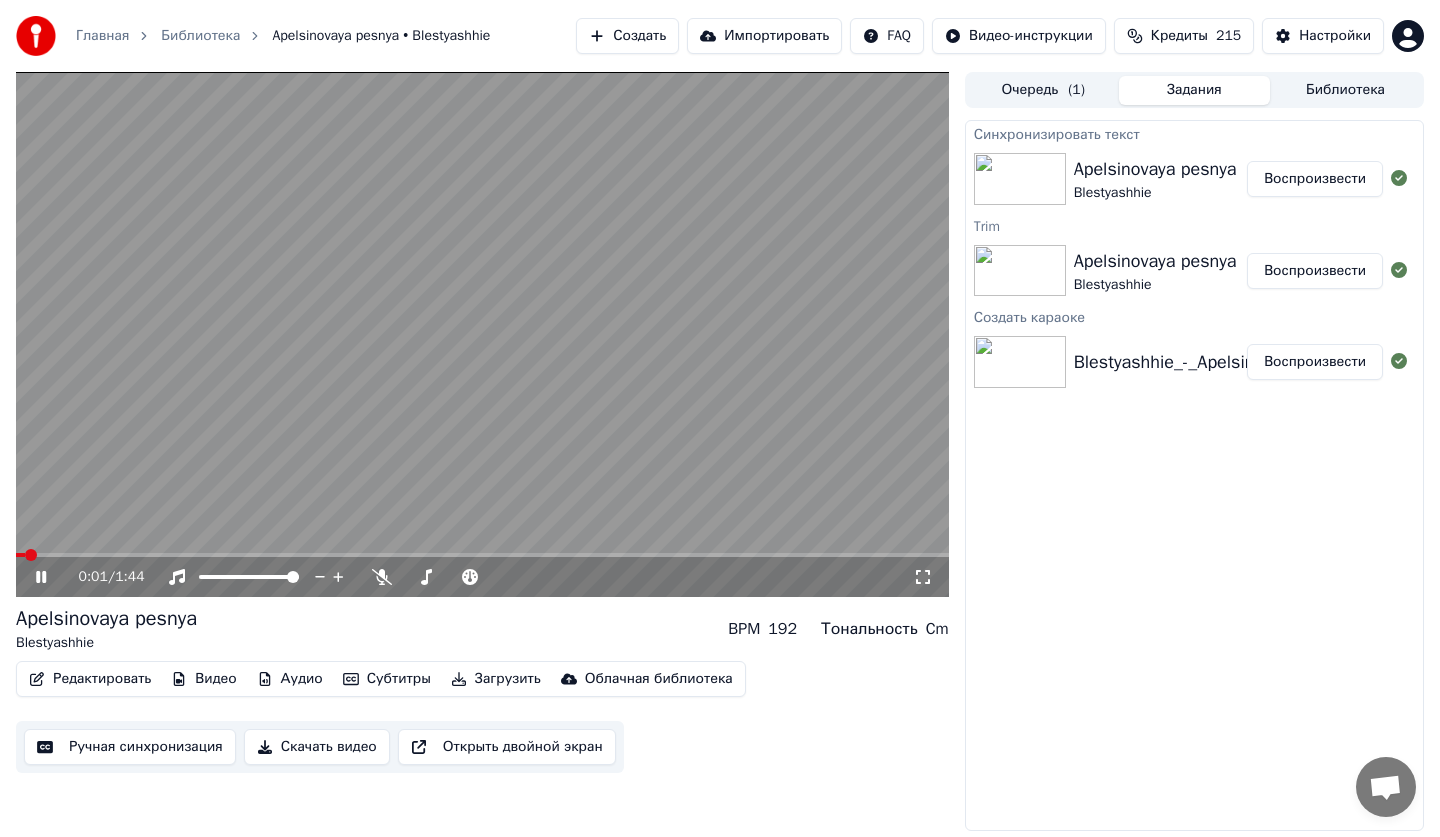 click at bounding box center [482, 334] 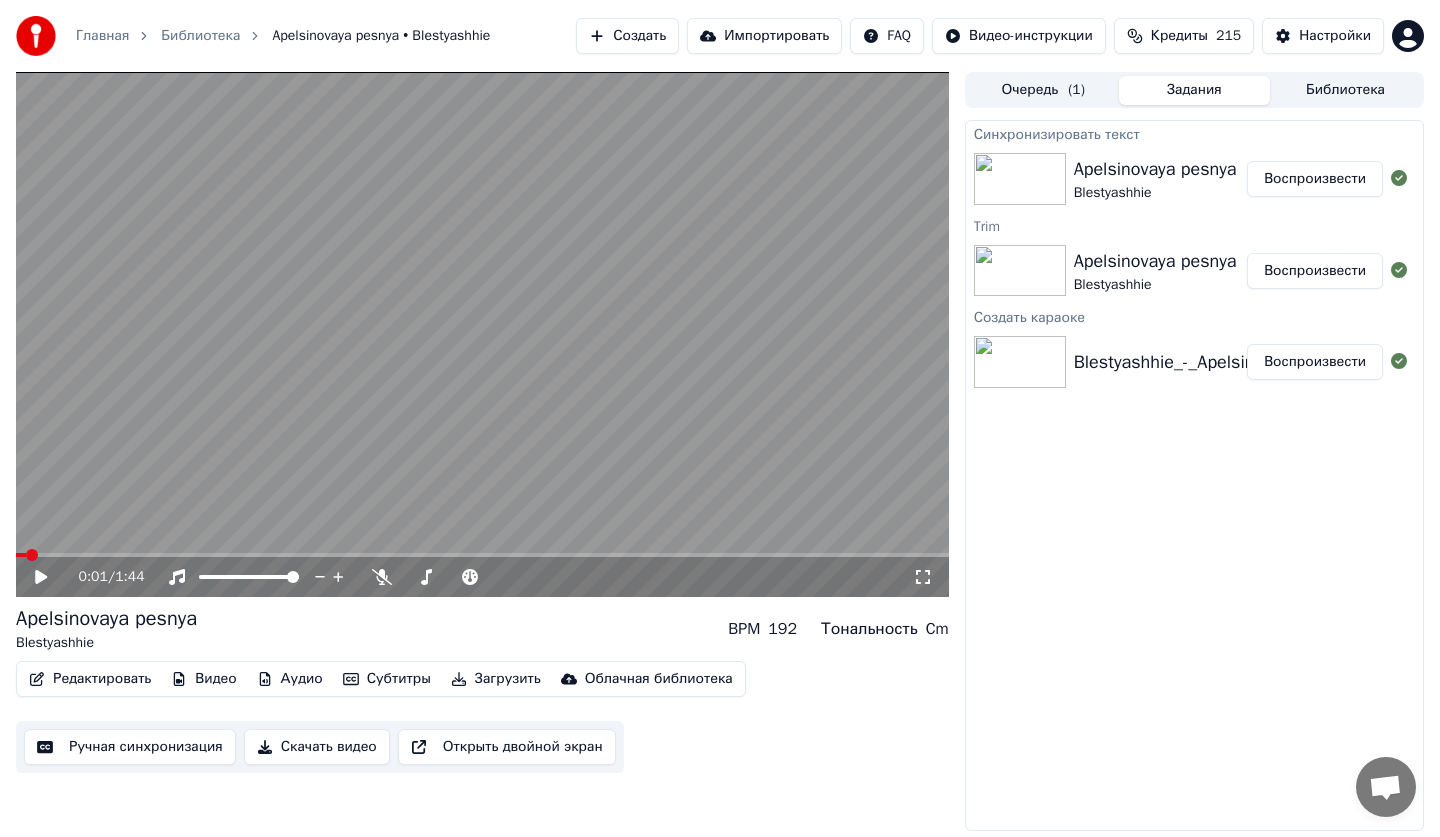 click at bounding box center (482, 555) 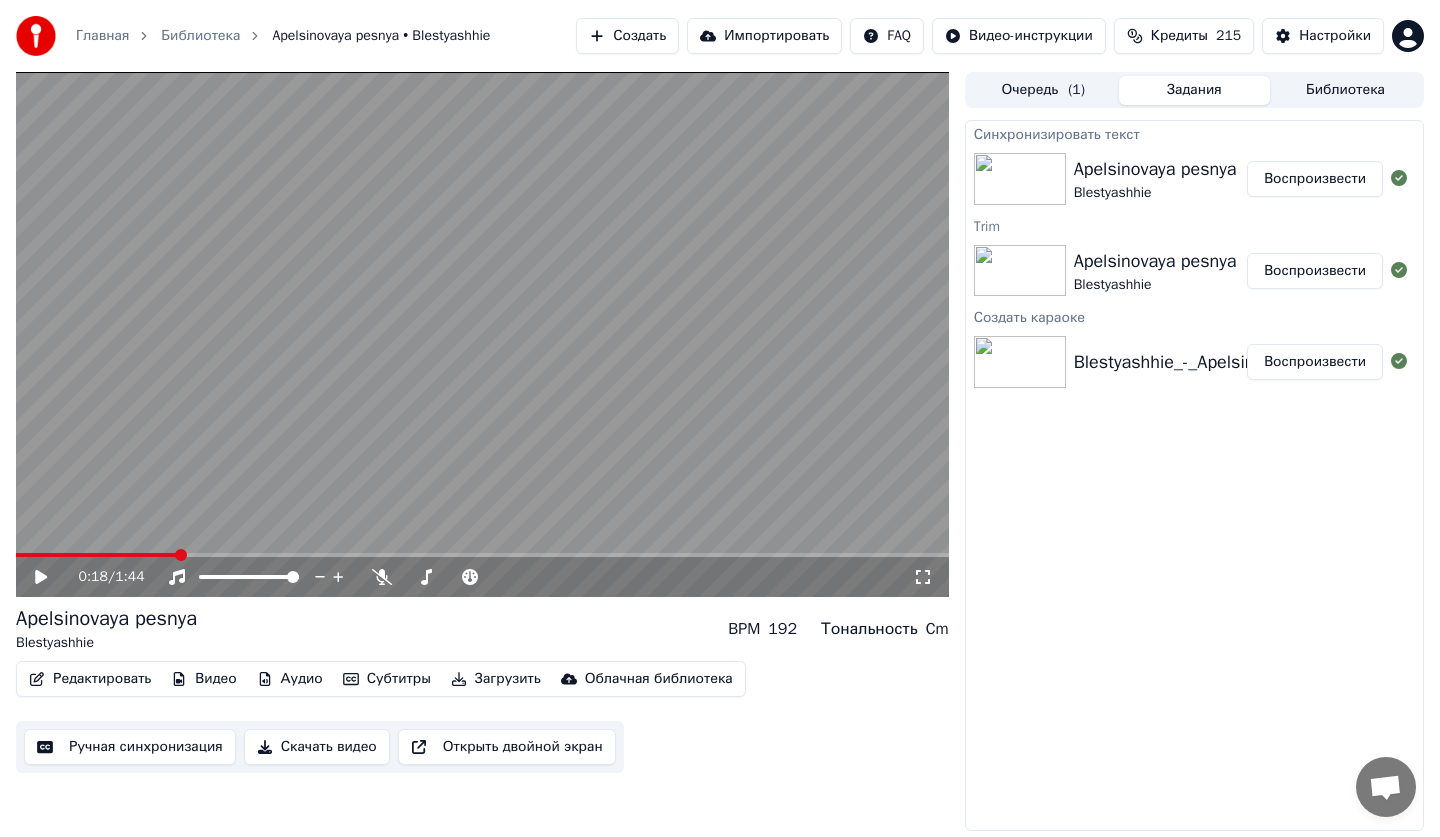 click at bounding box center (482, 555) 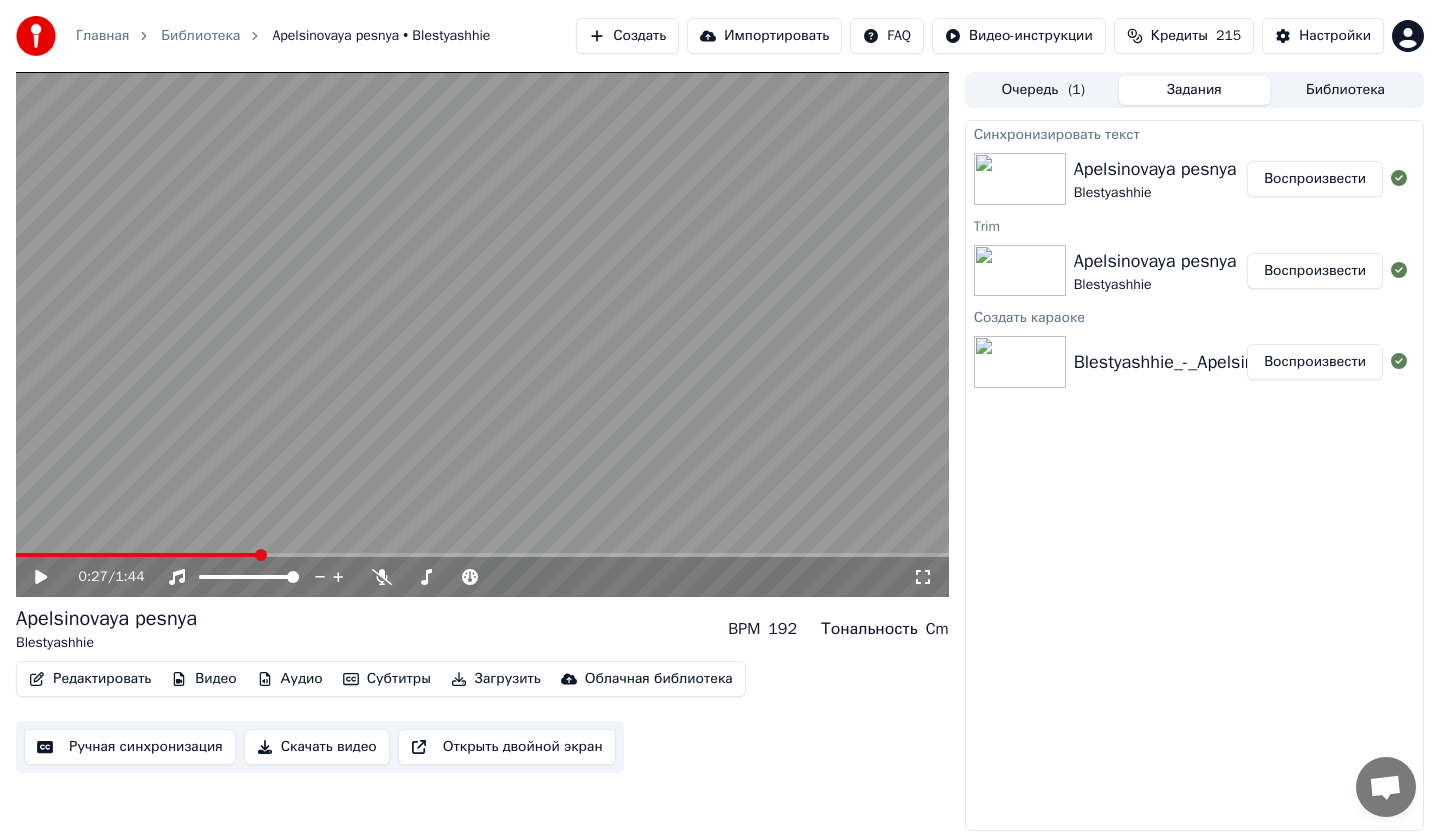 click at bounding box center [482, 334] 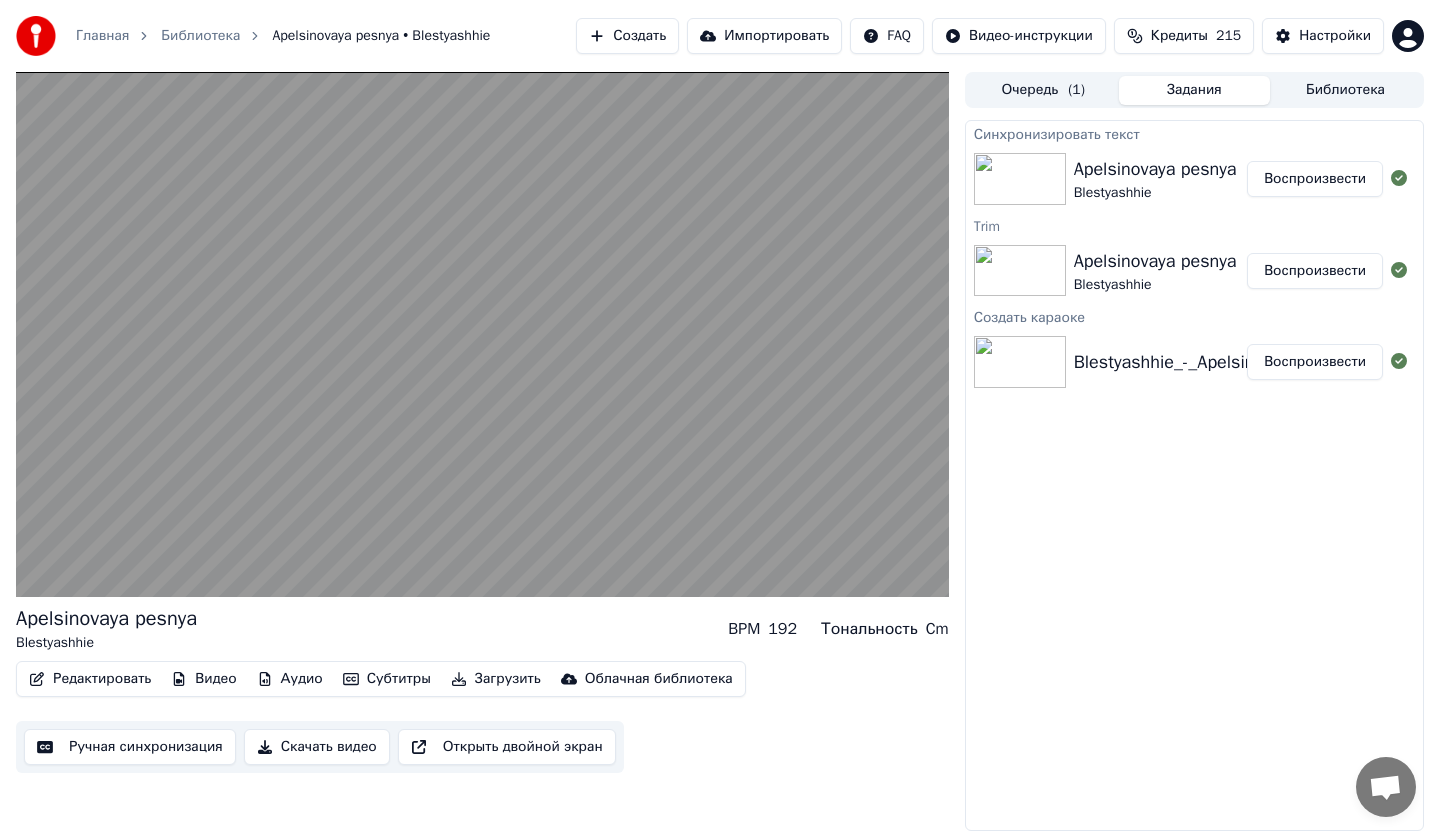 drag, startPoint x: 1388, startPoint y: 178, endPoint x: 1415, endPoint y: 178, distance: 27 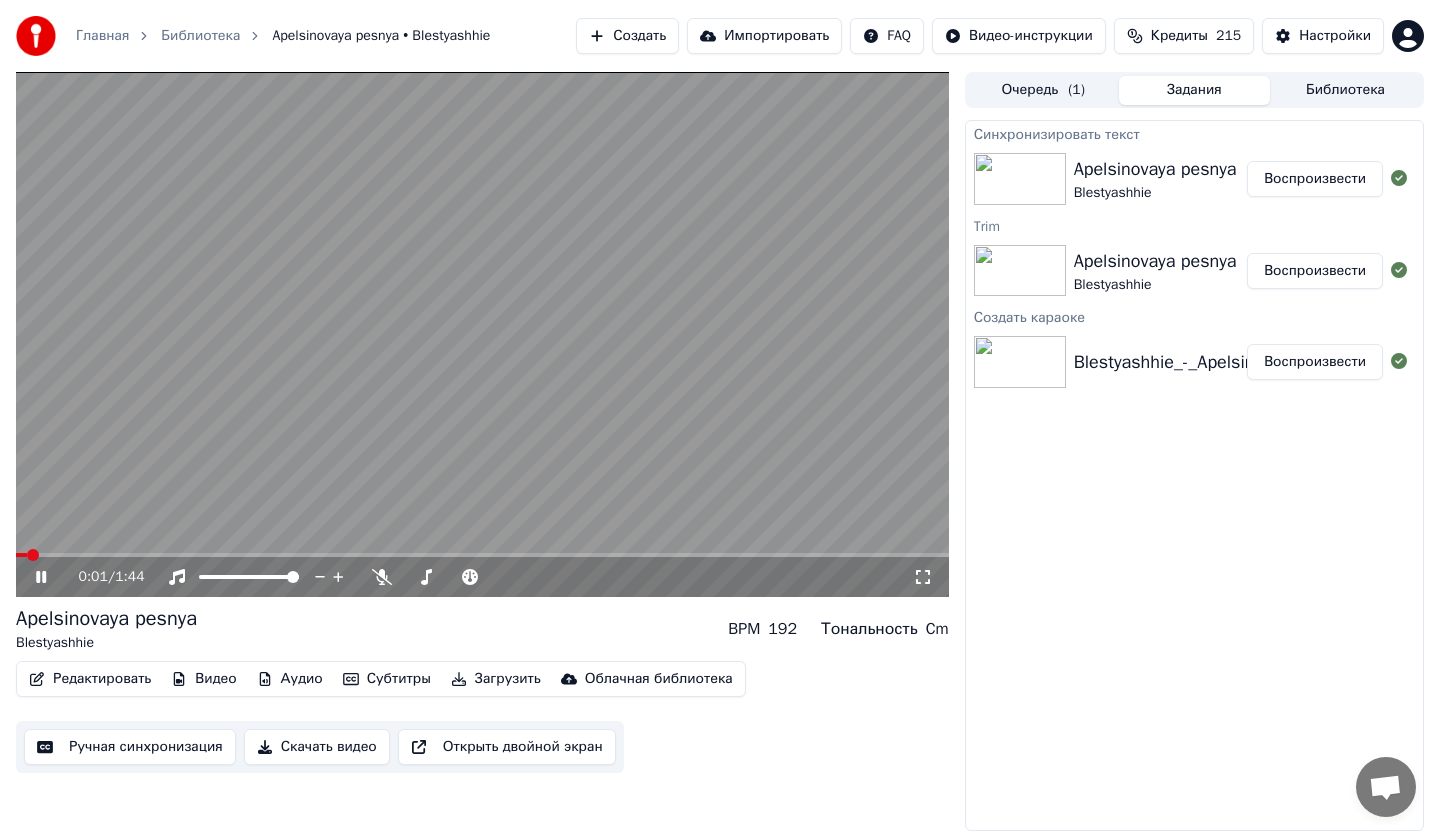 click at bounding box center [482, 334] 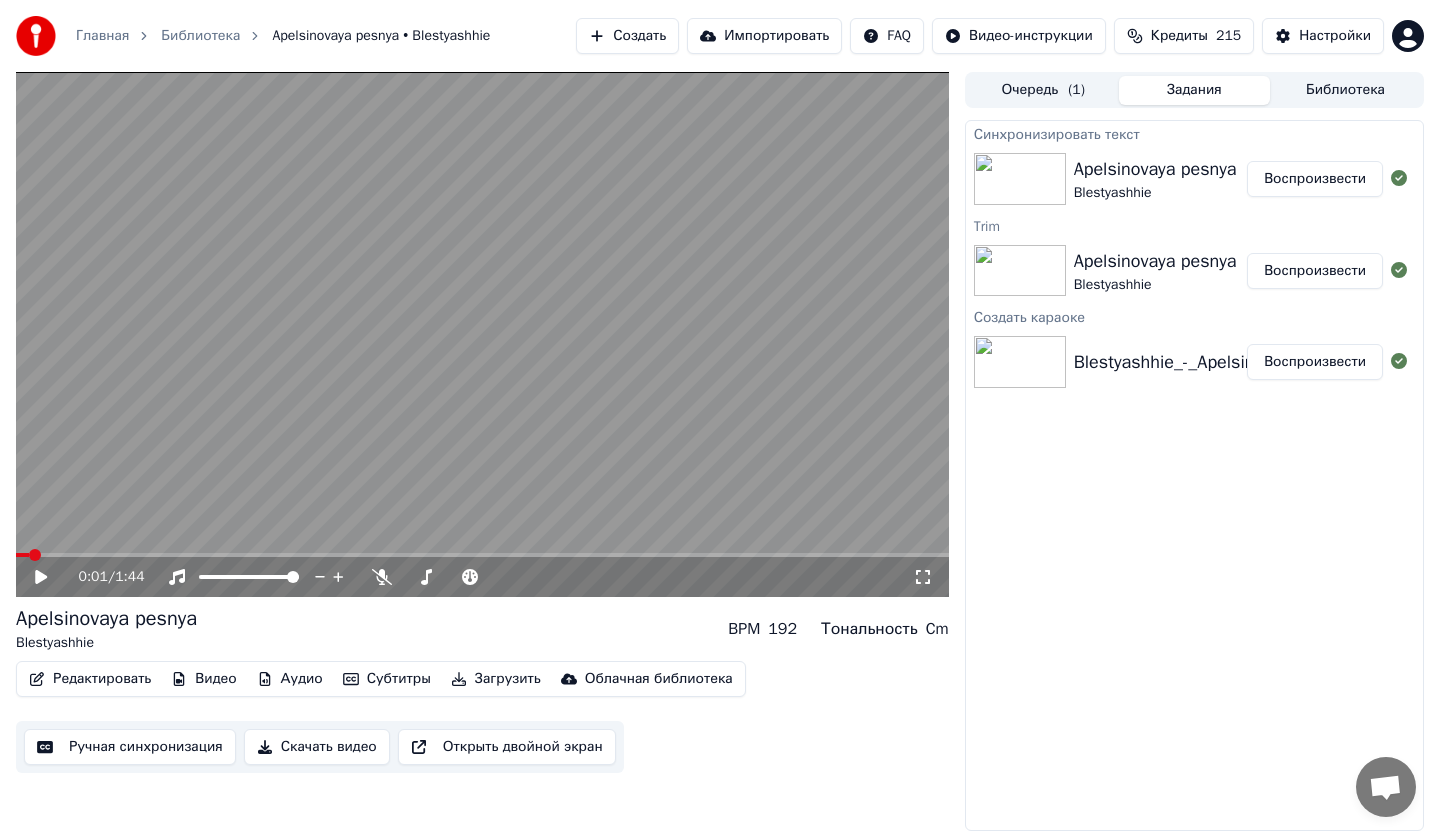 click at bounding box center (482, 334) 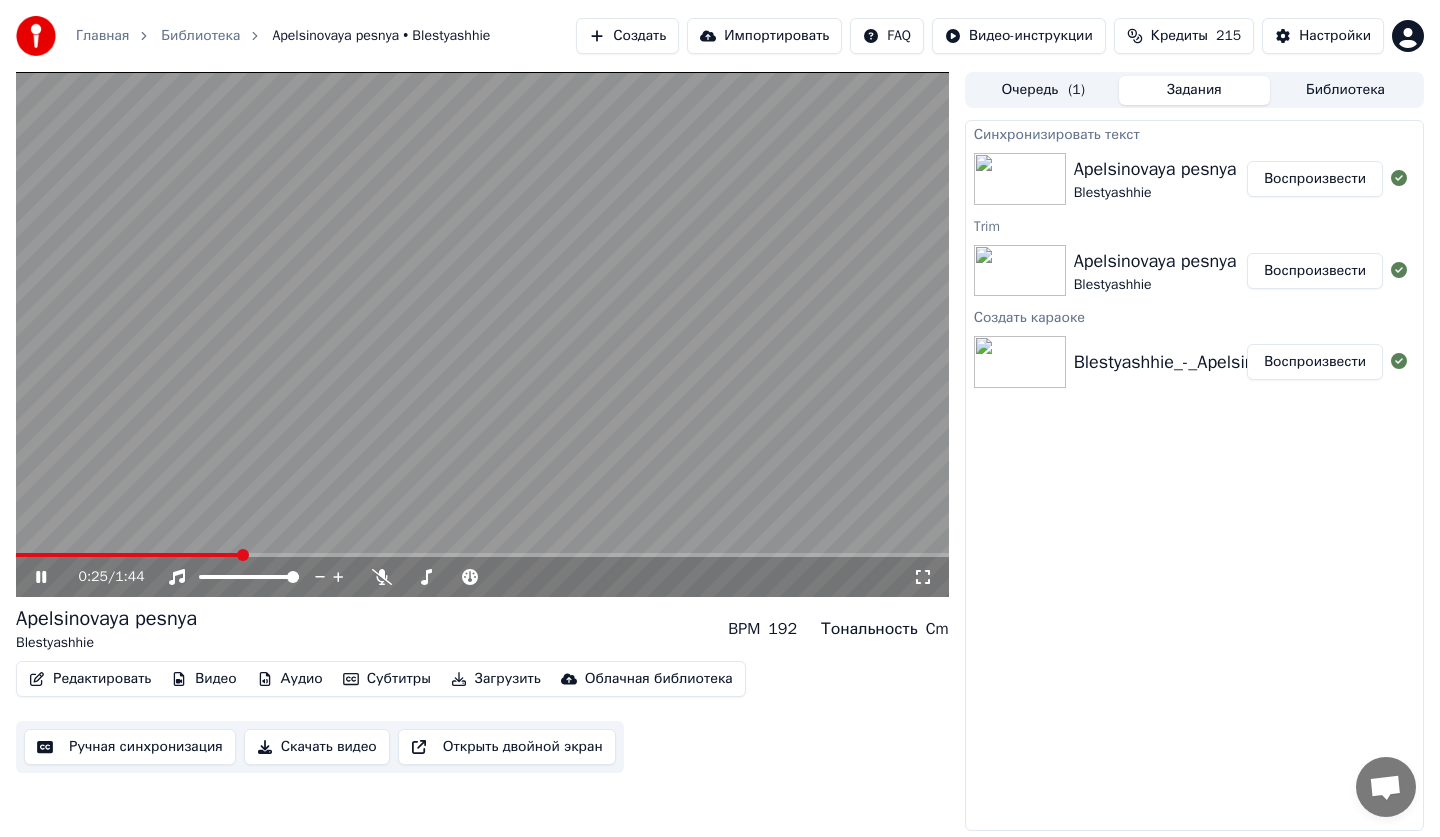 click at bounding box center [482, 555] 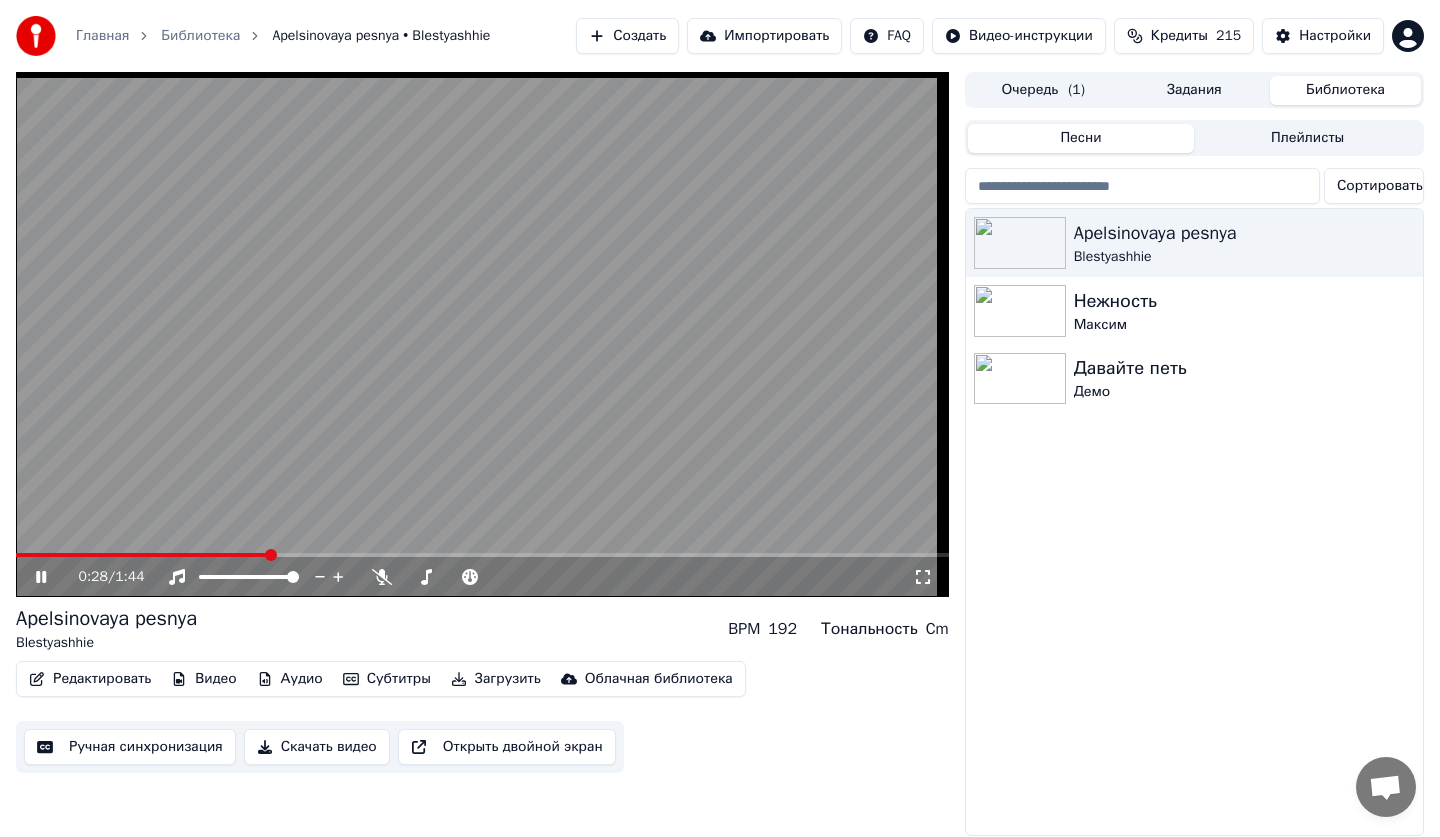 click on "Библиотека" at bounding box center (1345, 90) 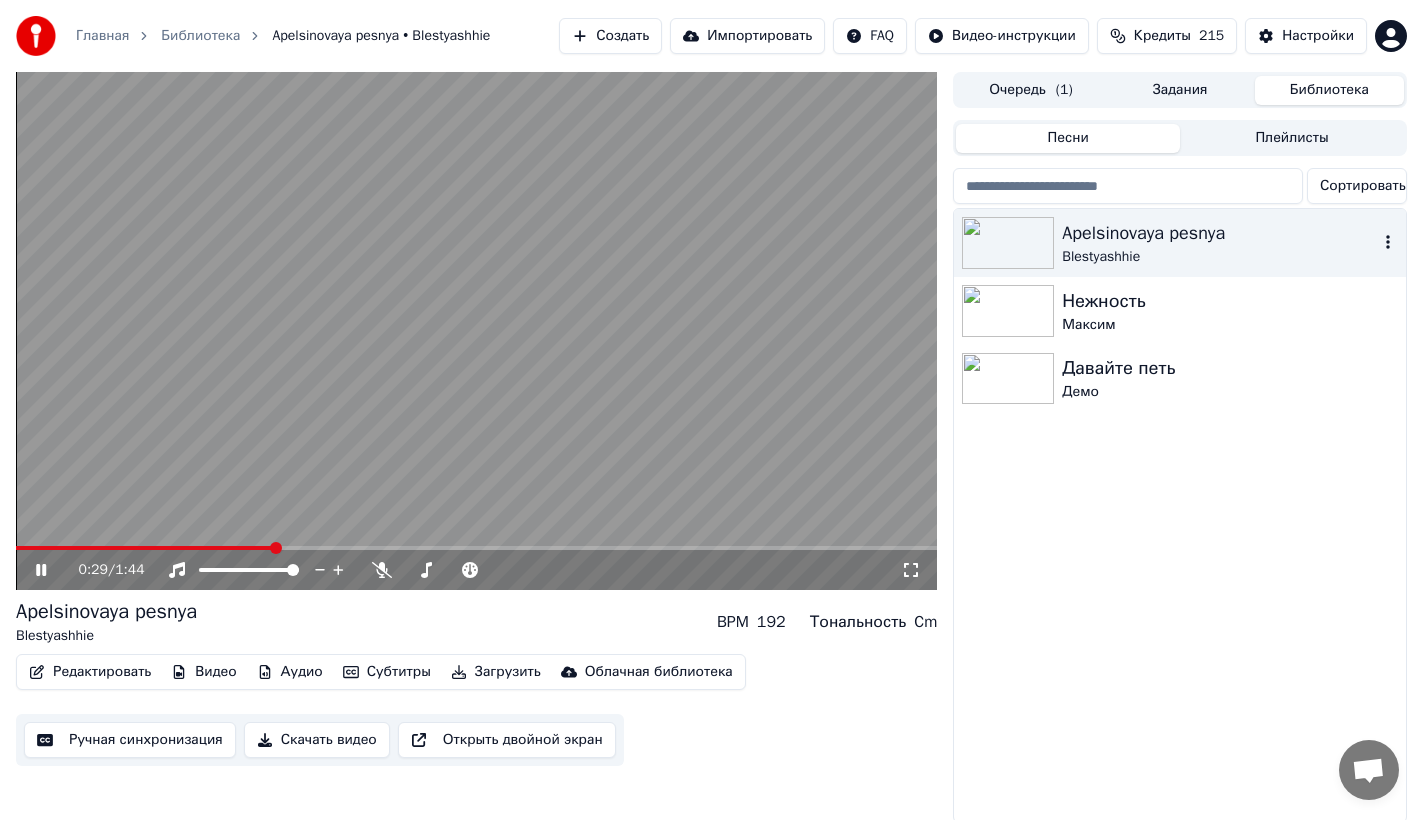 click on "Apelsinovaya pesnya" at bounding box center (1220, 233) 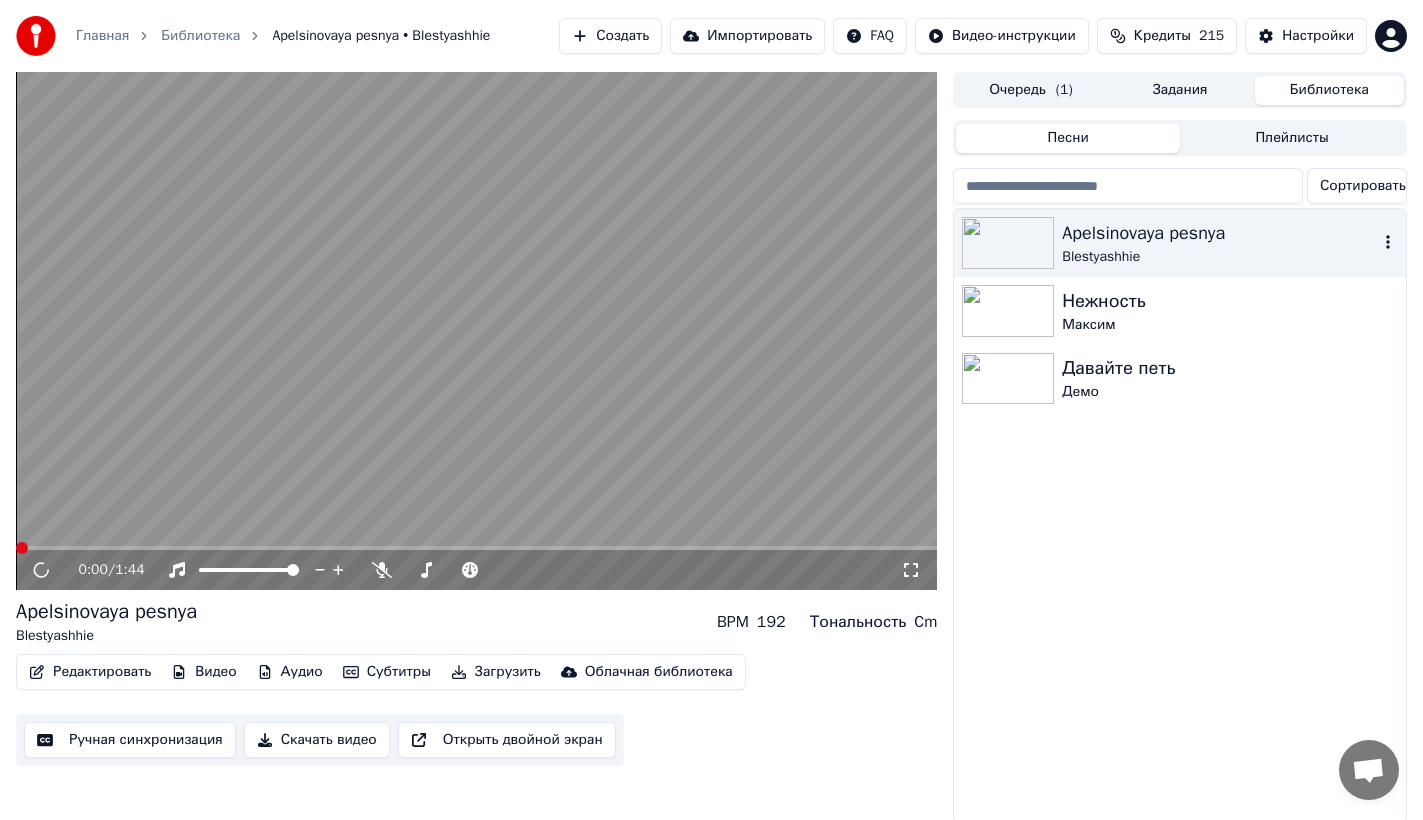 click on "Apelsinovaya pesnya" at bounding box center (1220, 233) 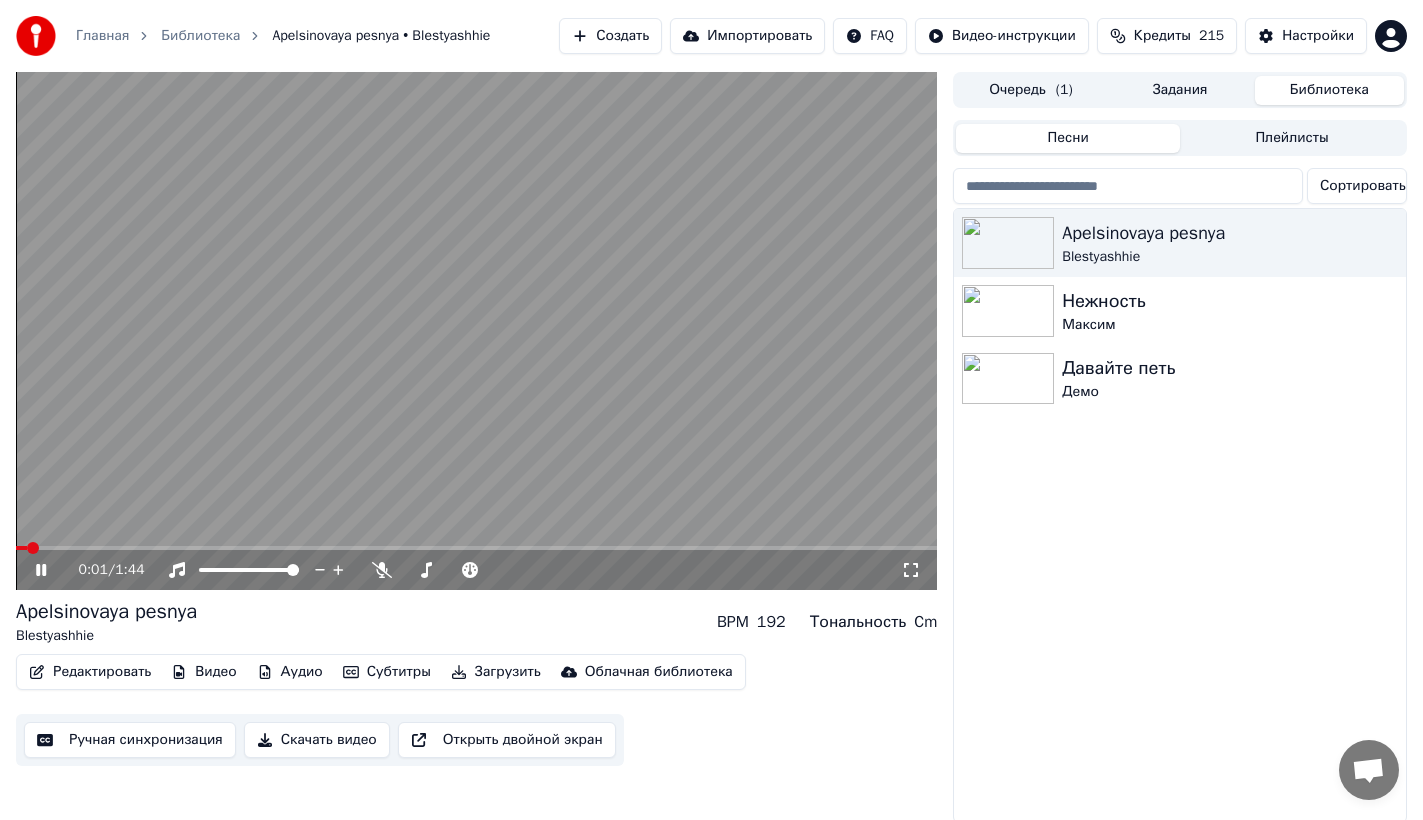 click on "0:01  /  1:44" at bounding box center [476, 570] 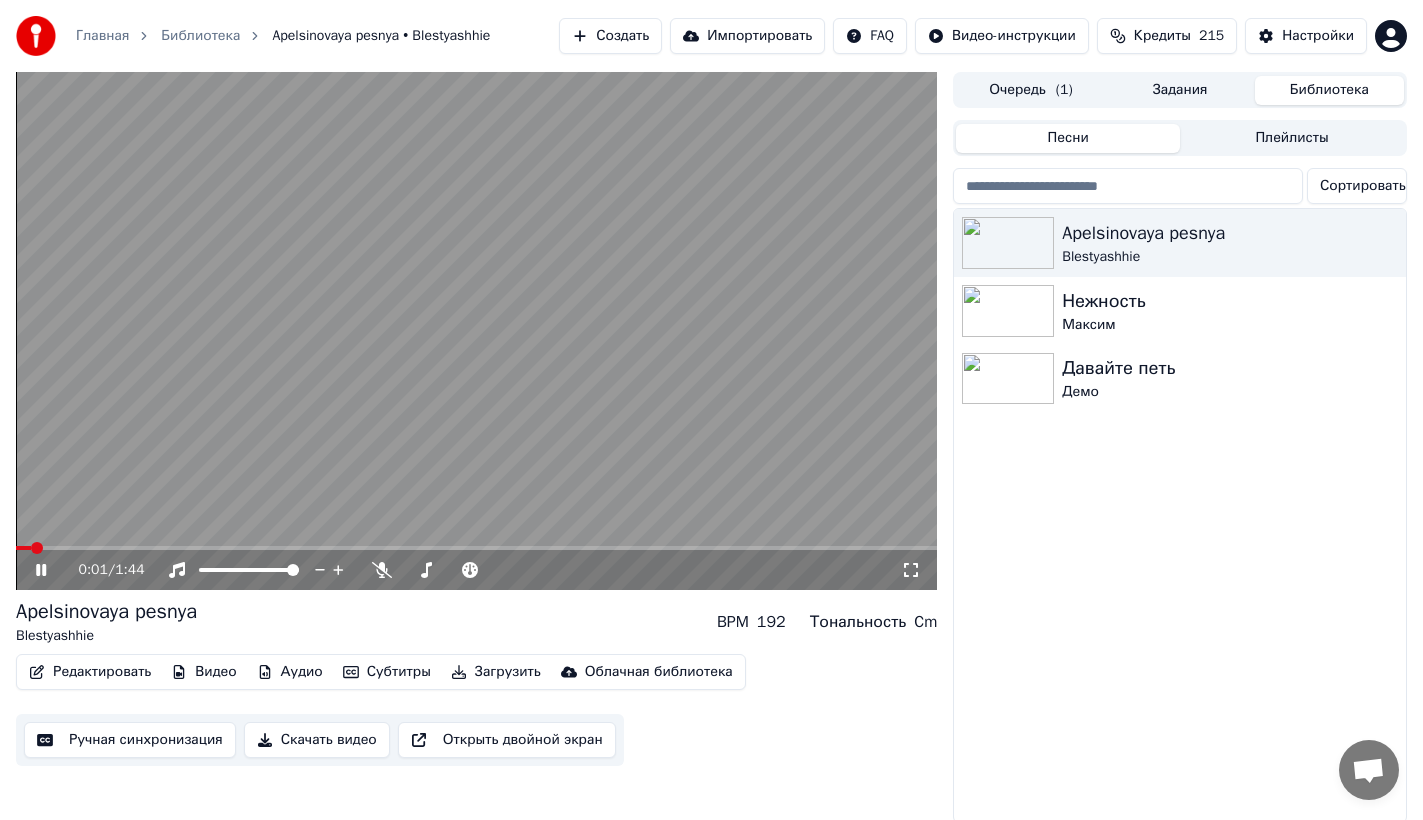 click on "0:01  /  1:44" at bounding box center (476, 570) 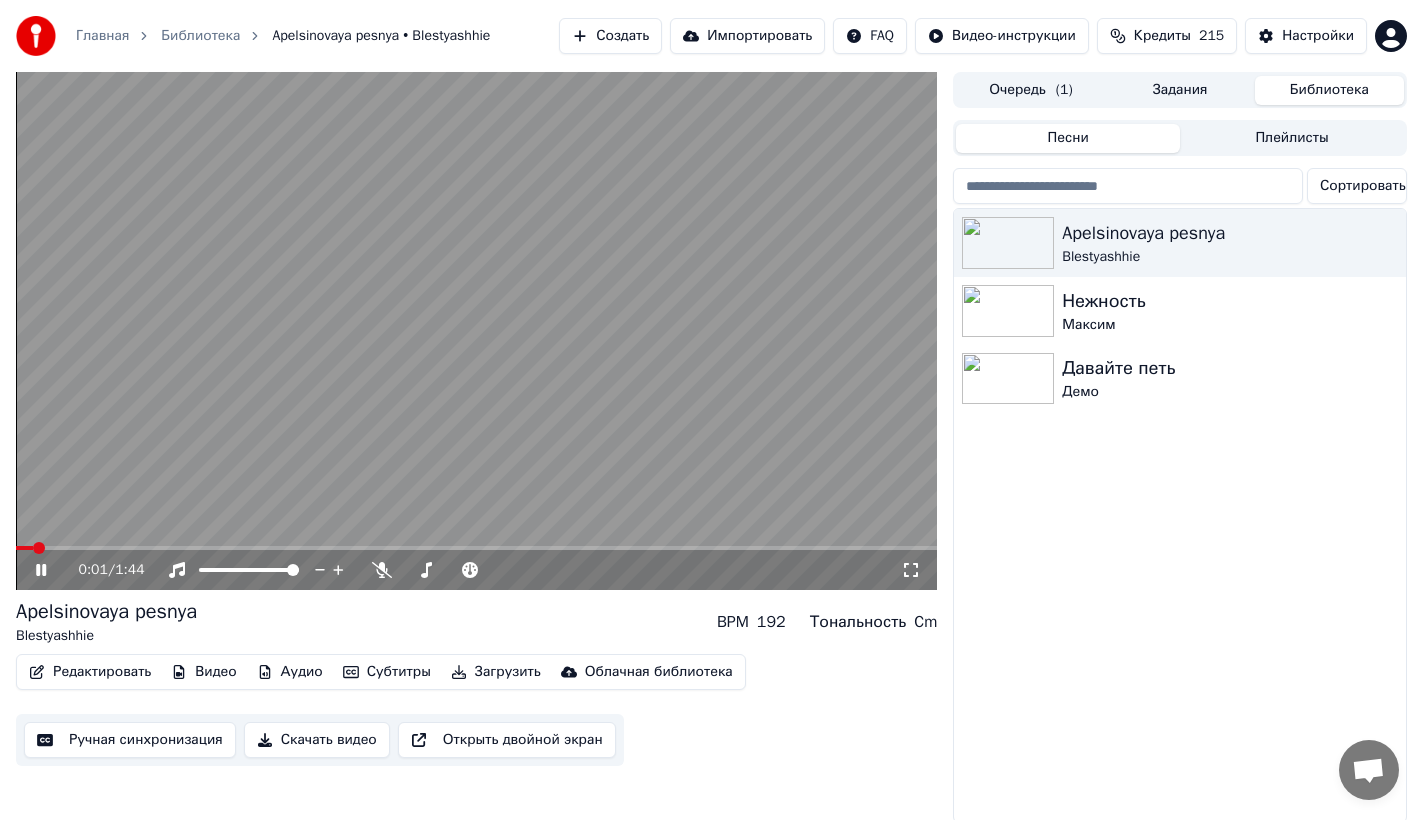 click at bounding box center [476, 548] 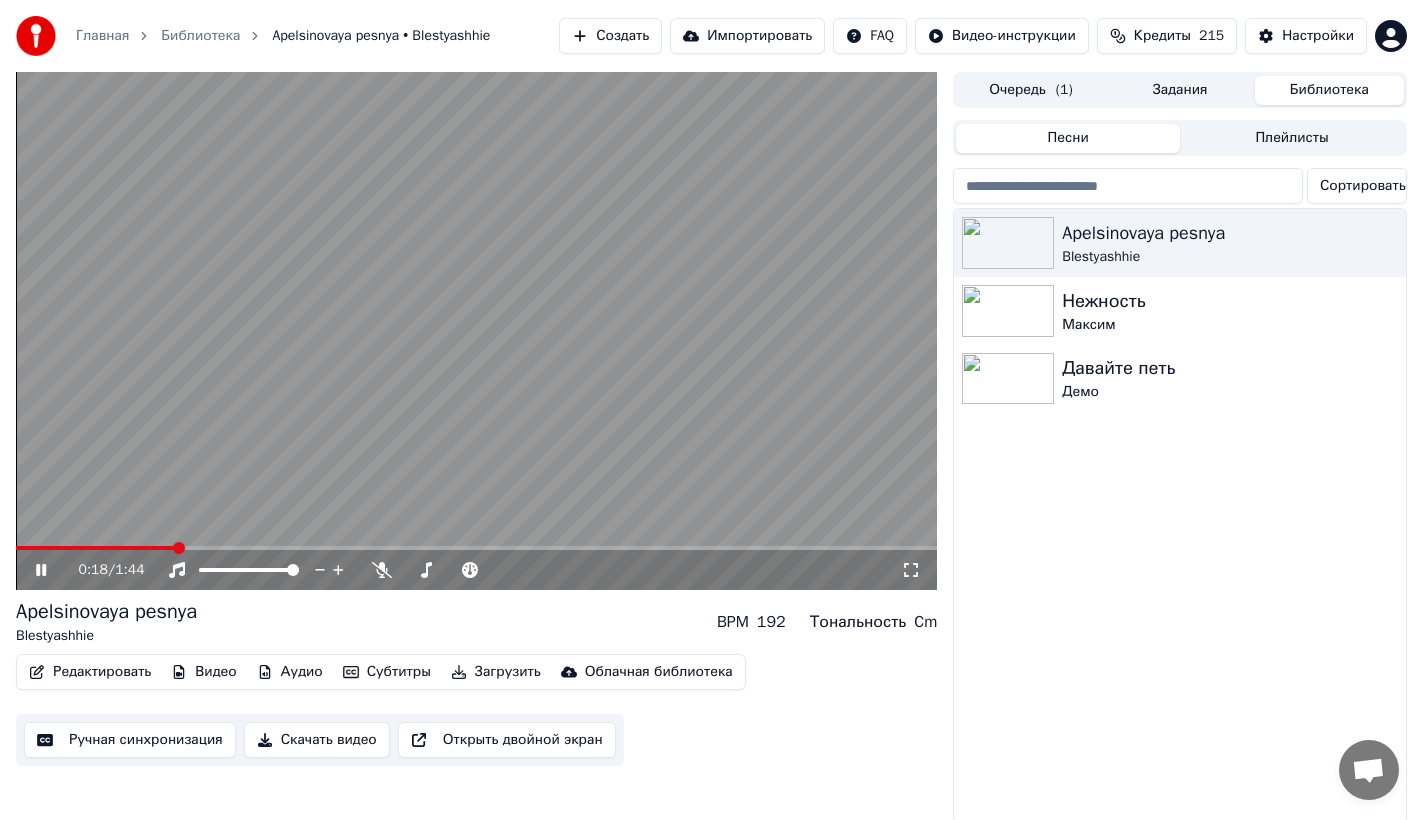 click at bounding box center (476, 548) 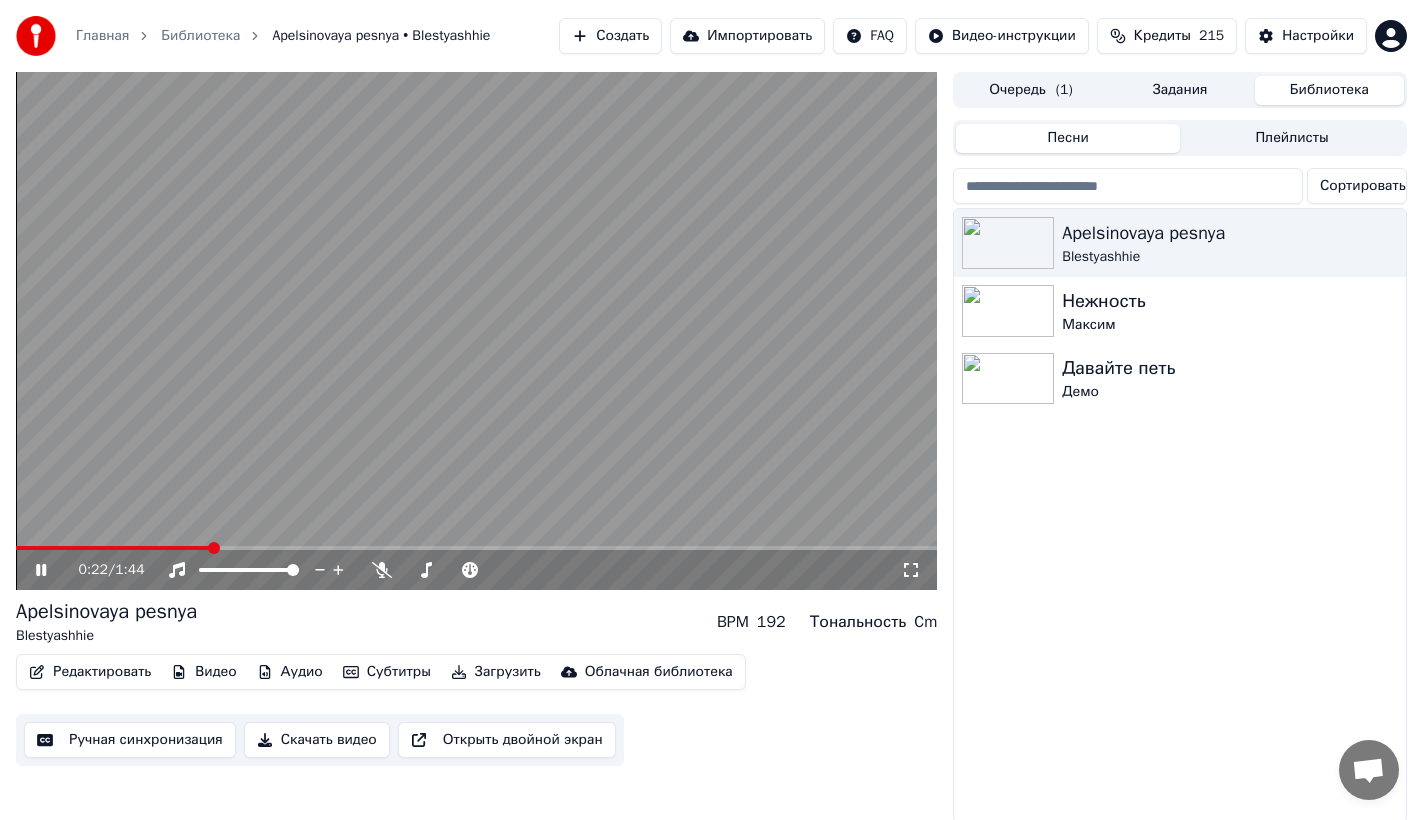 click at bounding box center [476, 331] 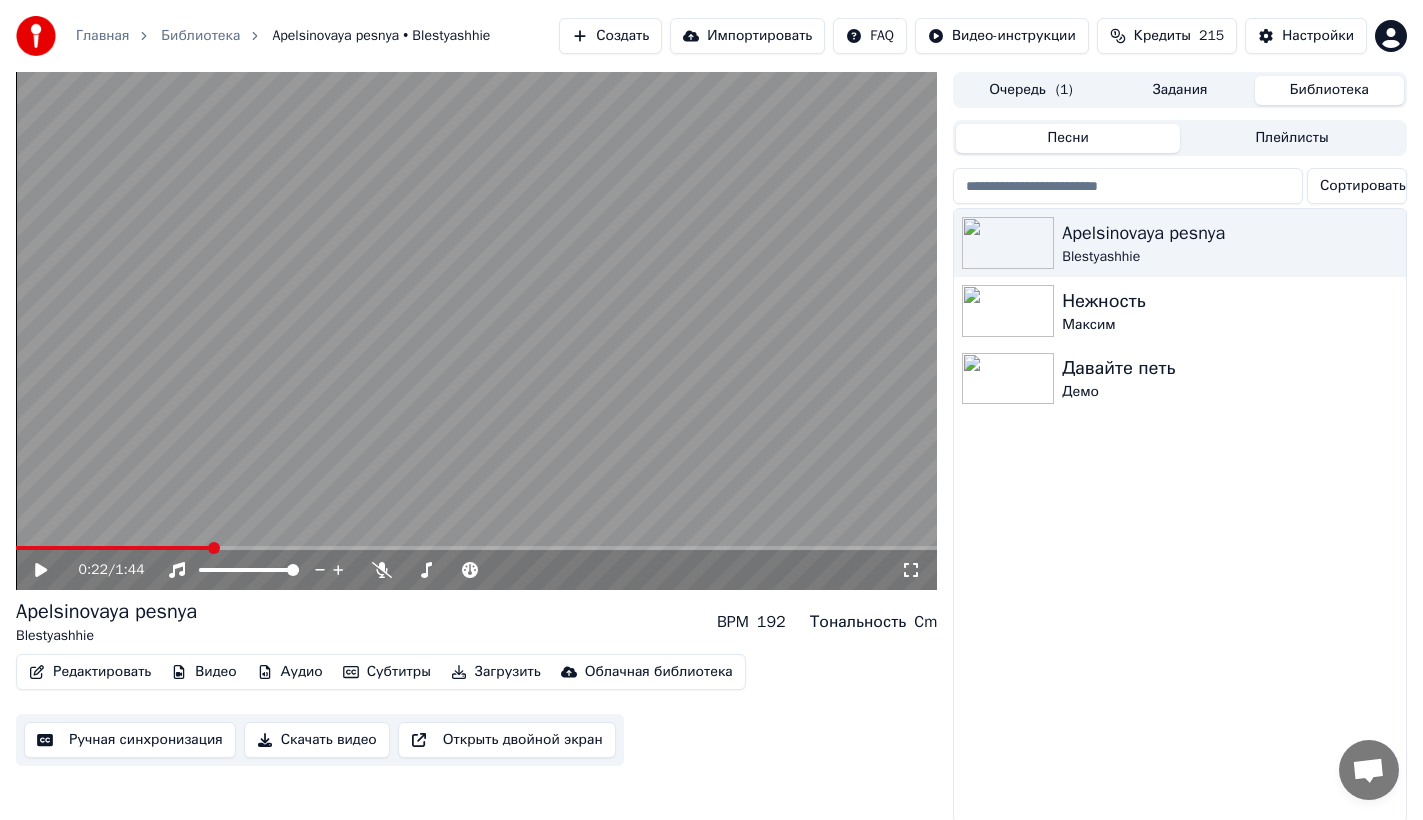 click at bounding box center (476, 331) 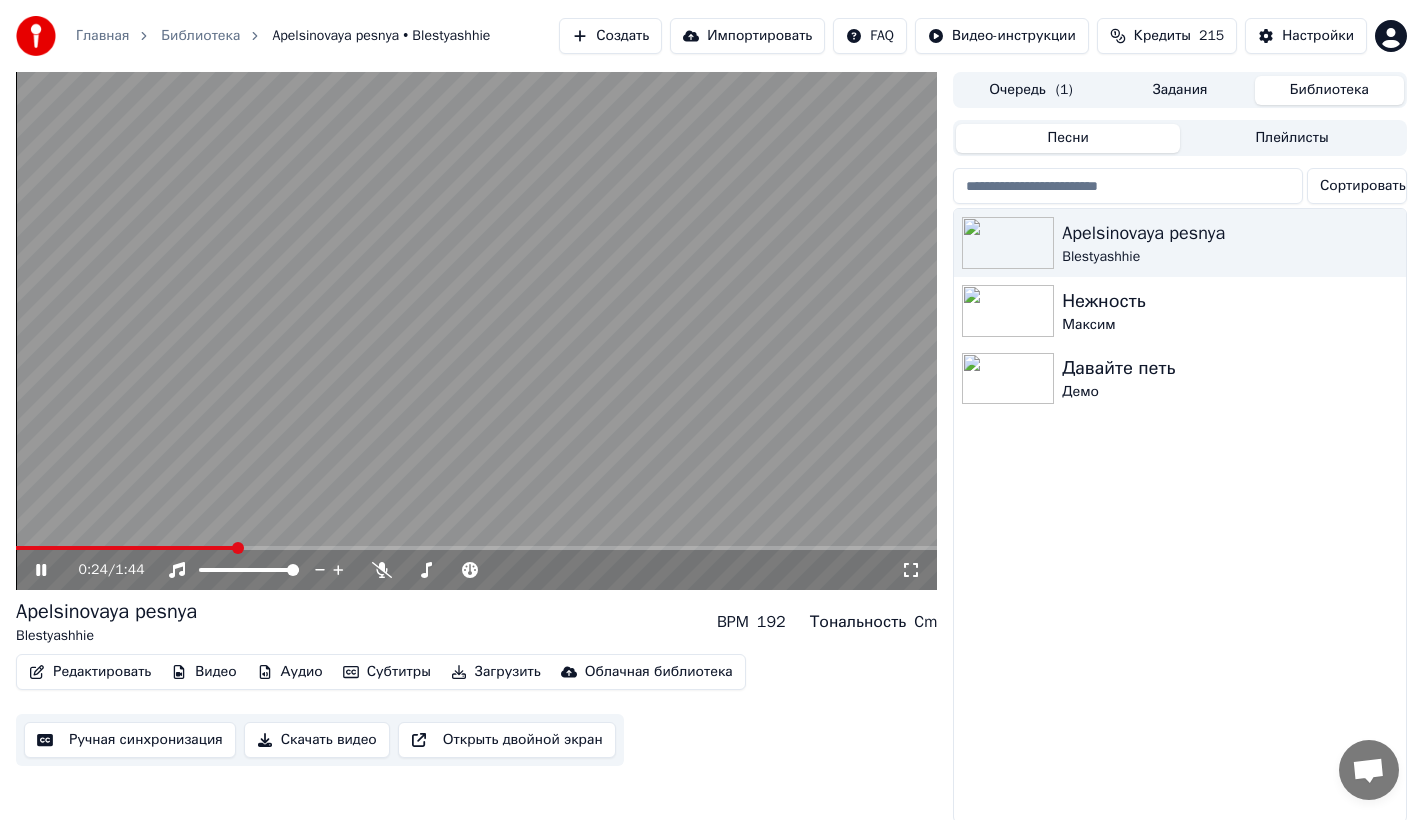 click on "0:24  /  1:44" at bounding box center [476, 570] 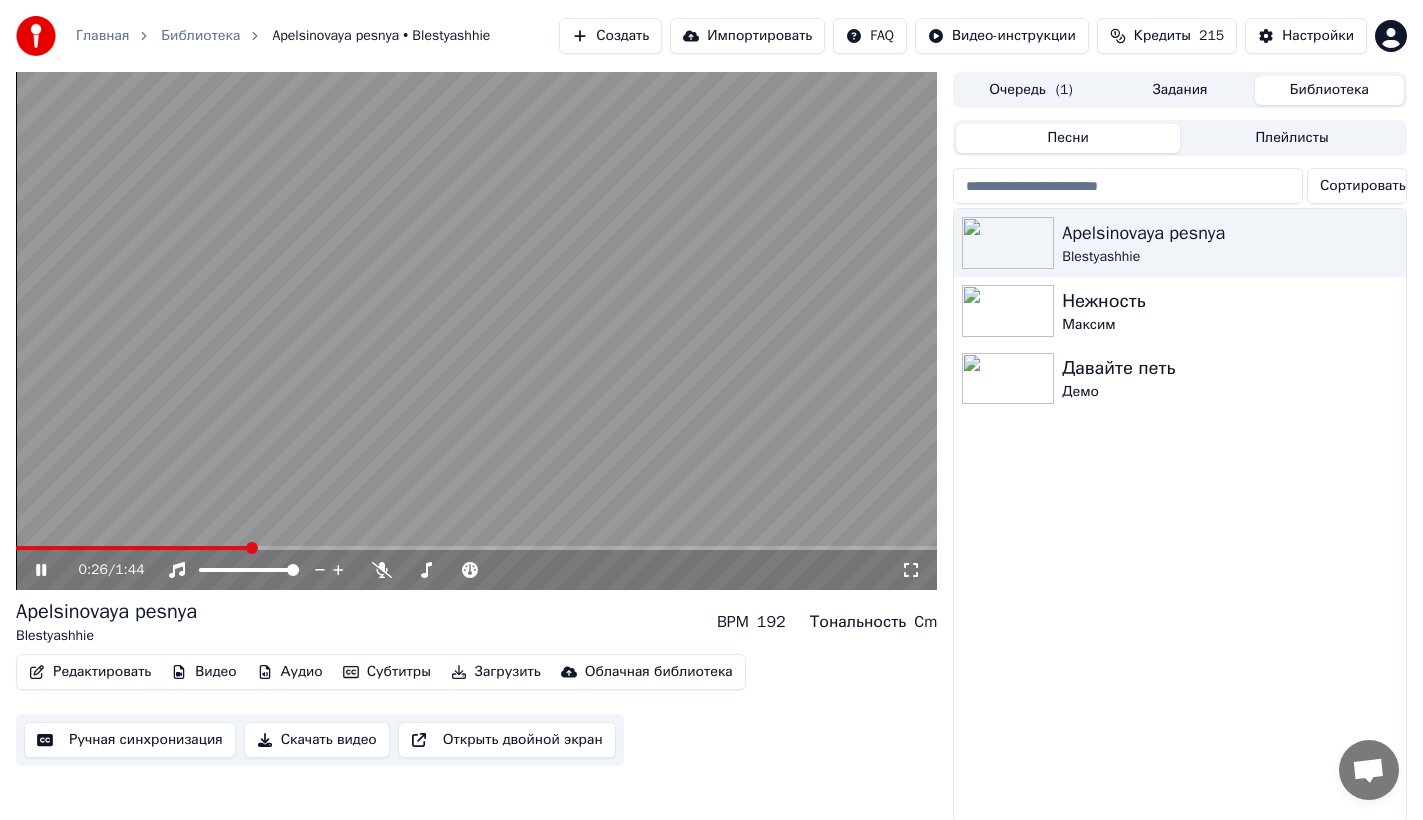 click at bounding box center (476, 331) 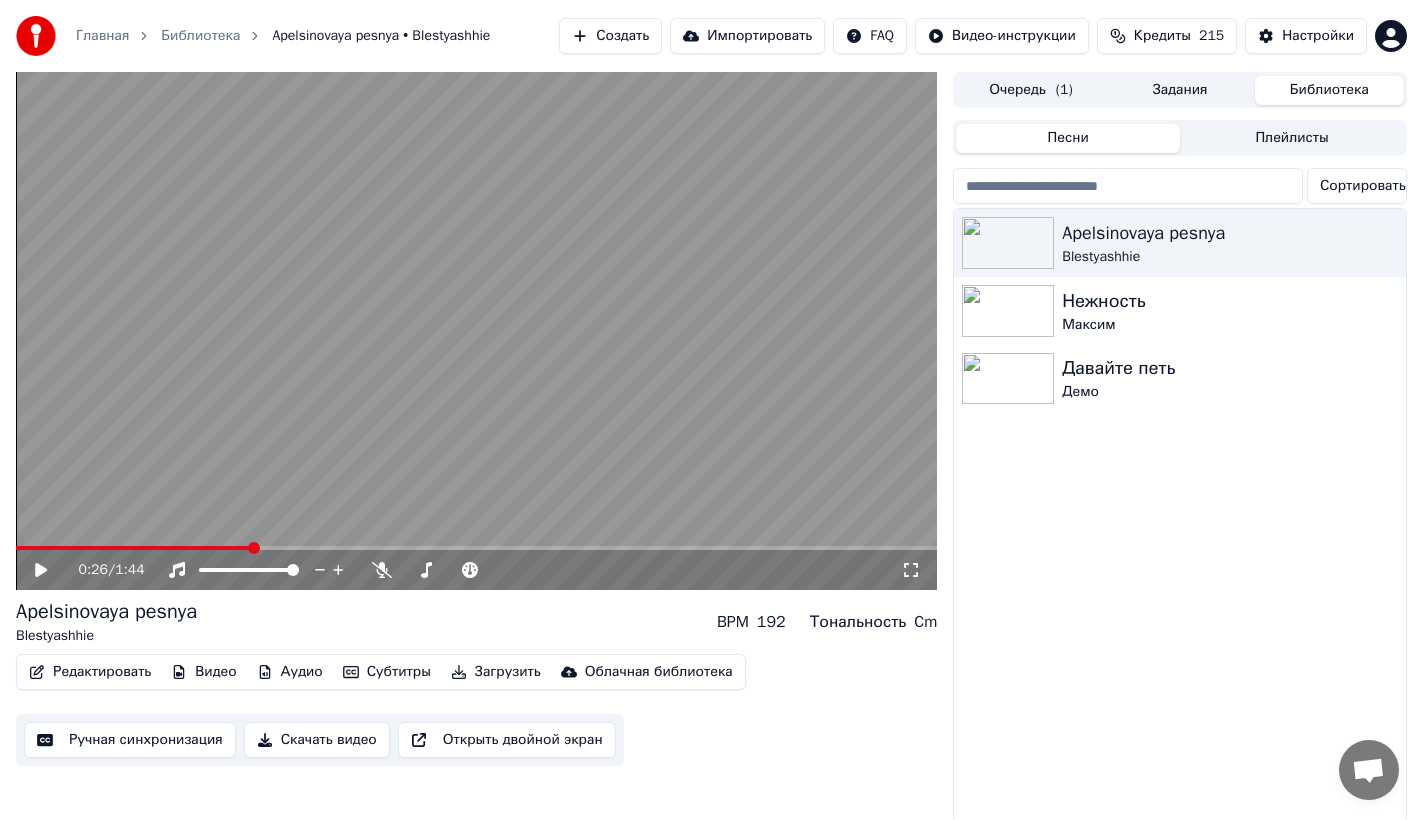 click at bounding box center (476, 331) 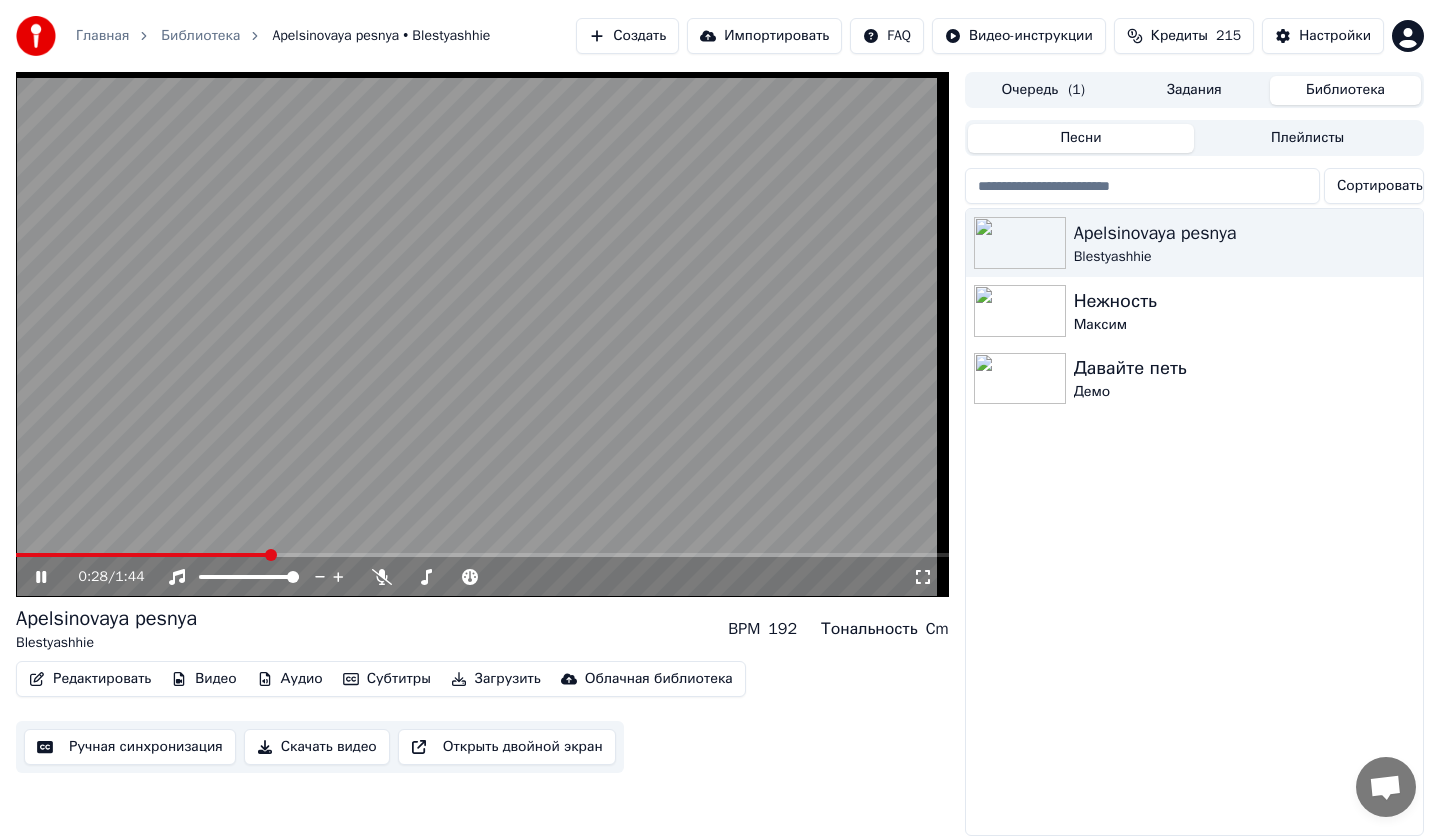 click on "Очередь ( 1 )" at bounding box center [1043, 90] 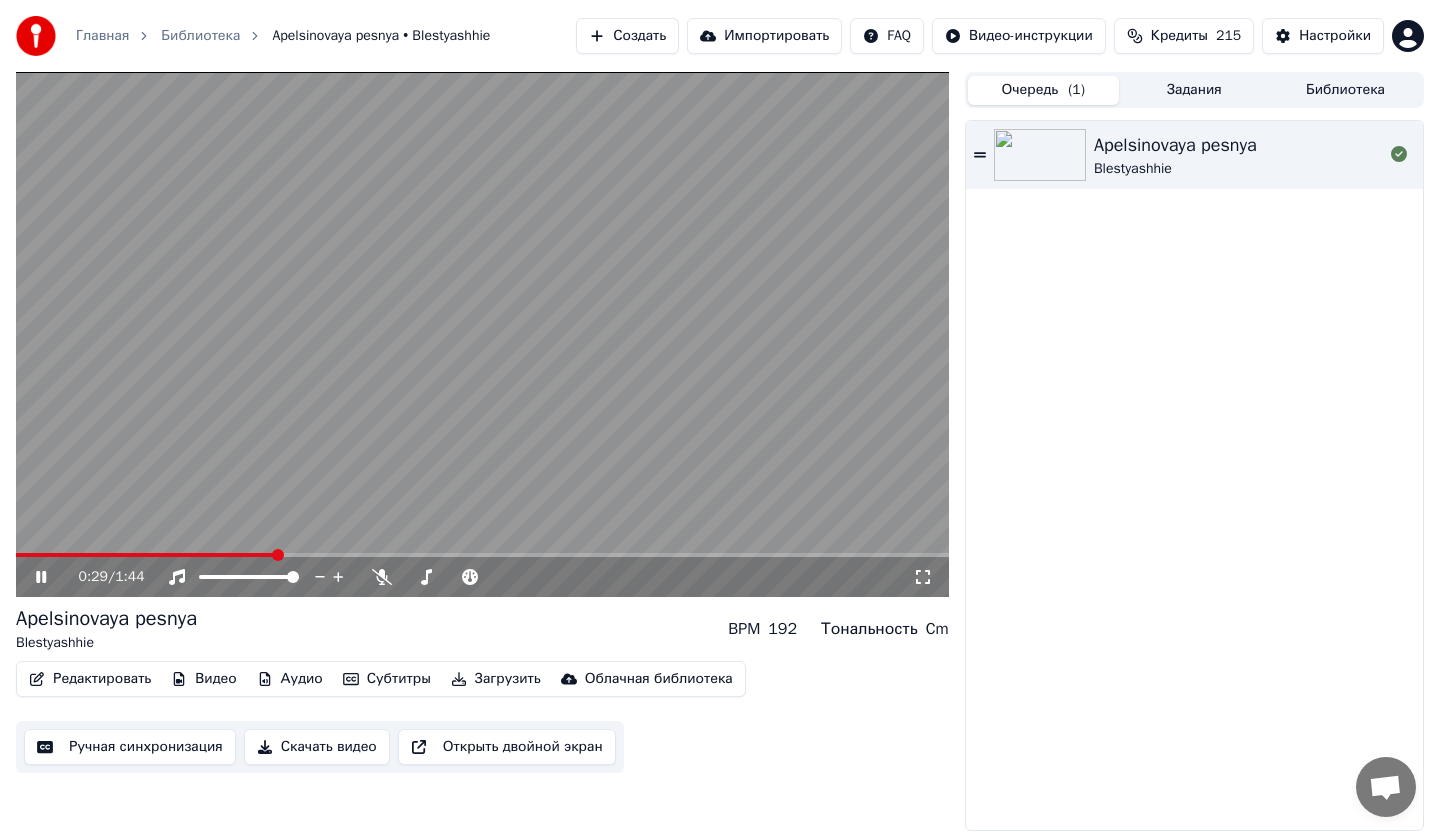 click at bounding box center (1040, 155) 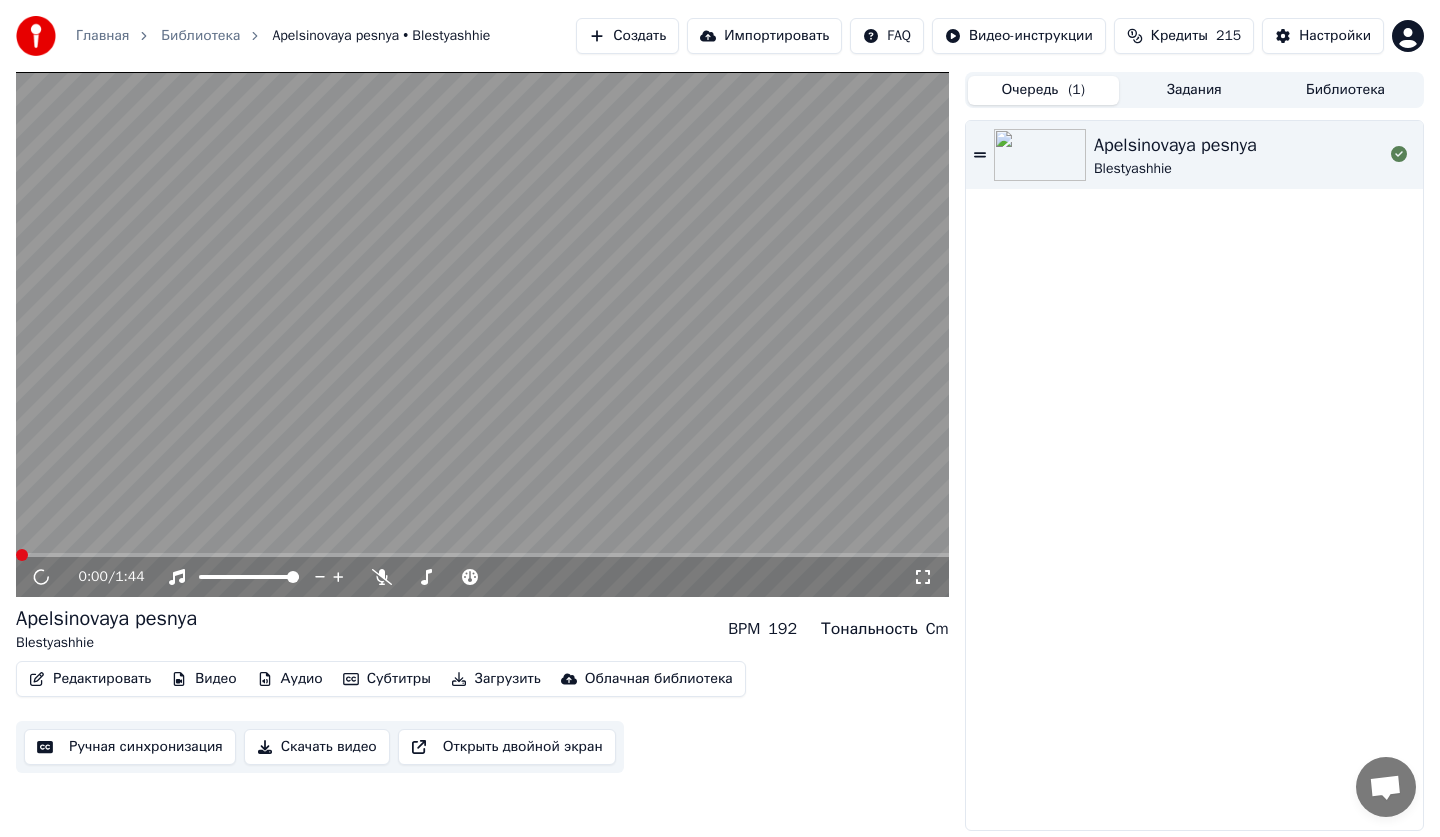 click at bounding box center (1040, 155) 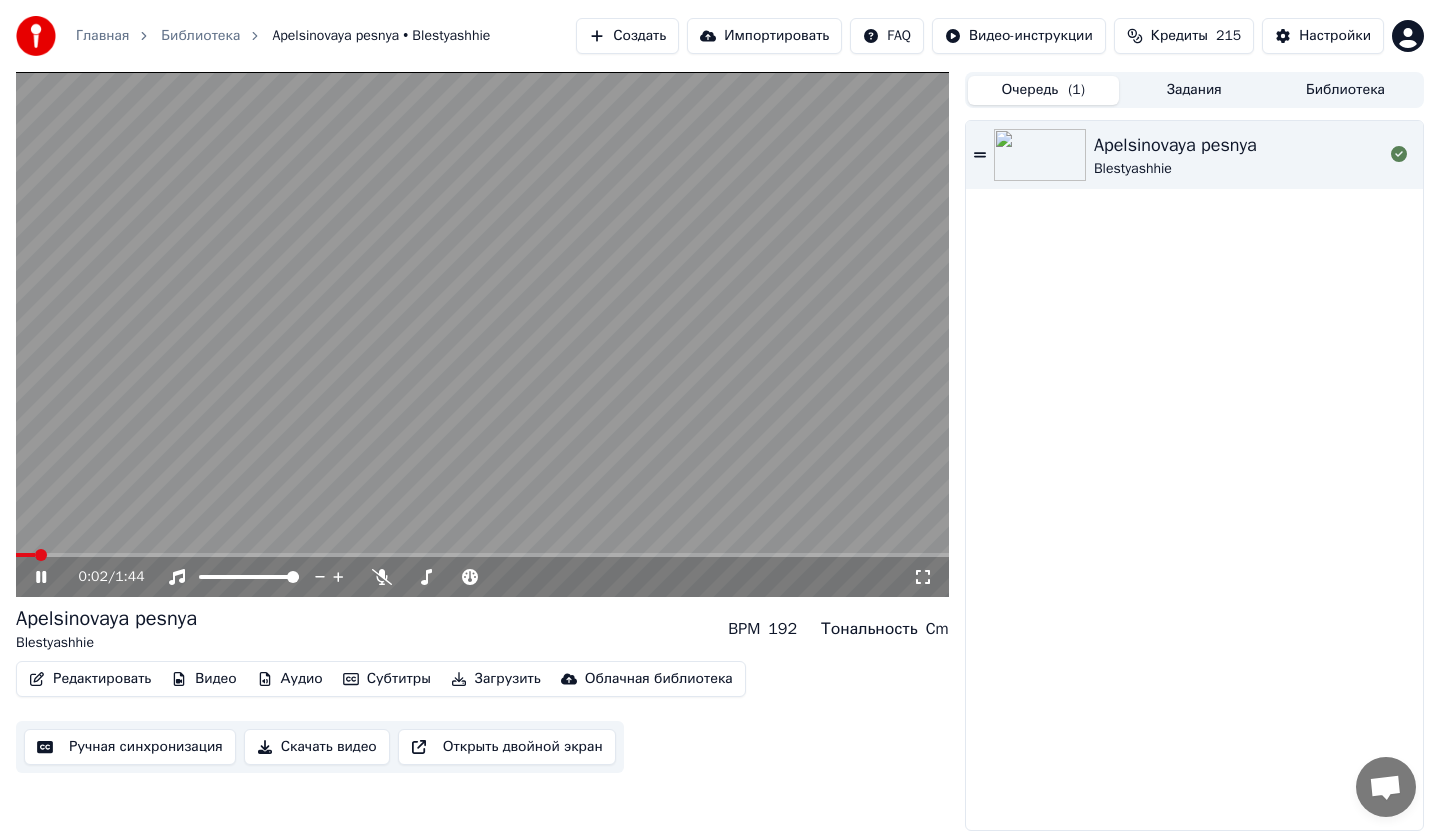 click at bounding box center [482, 334] 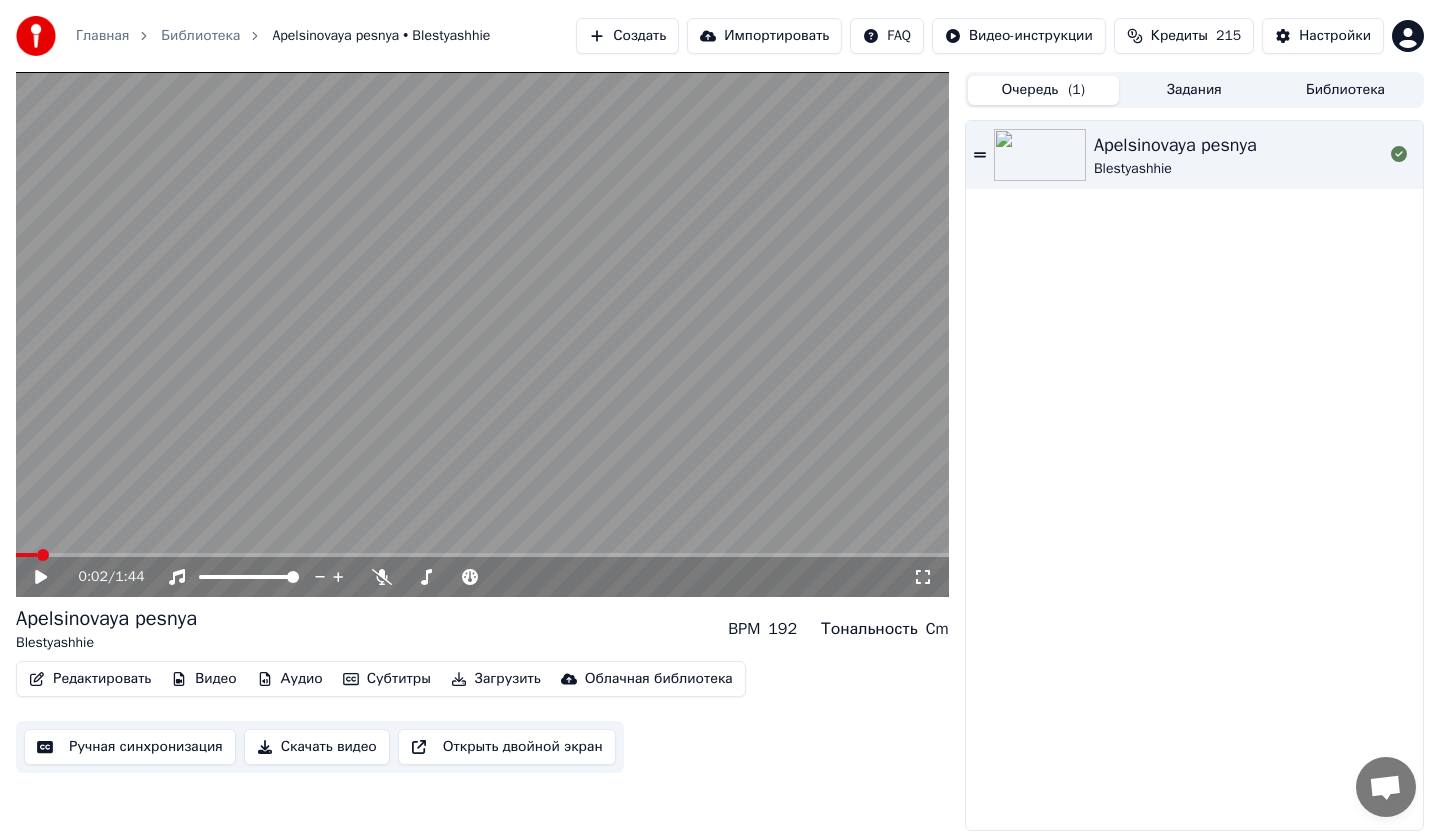 click at bounding box center [482, 555] 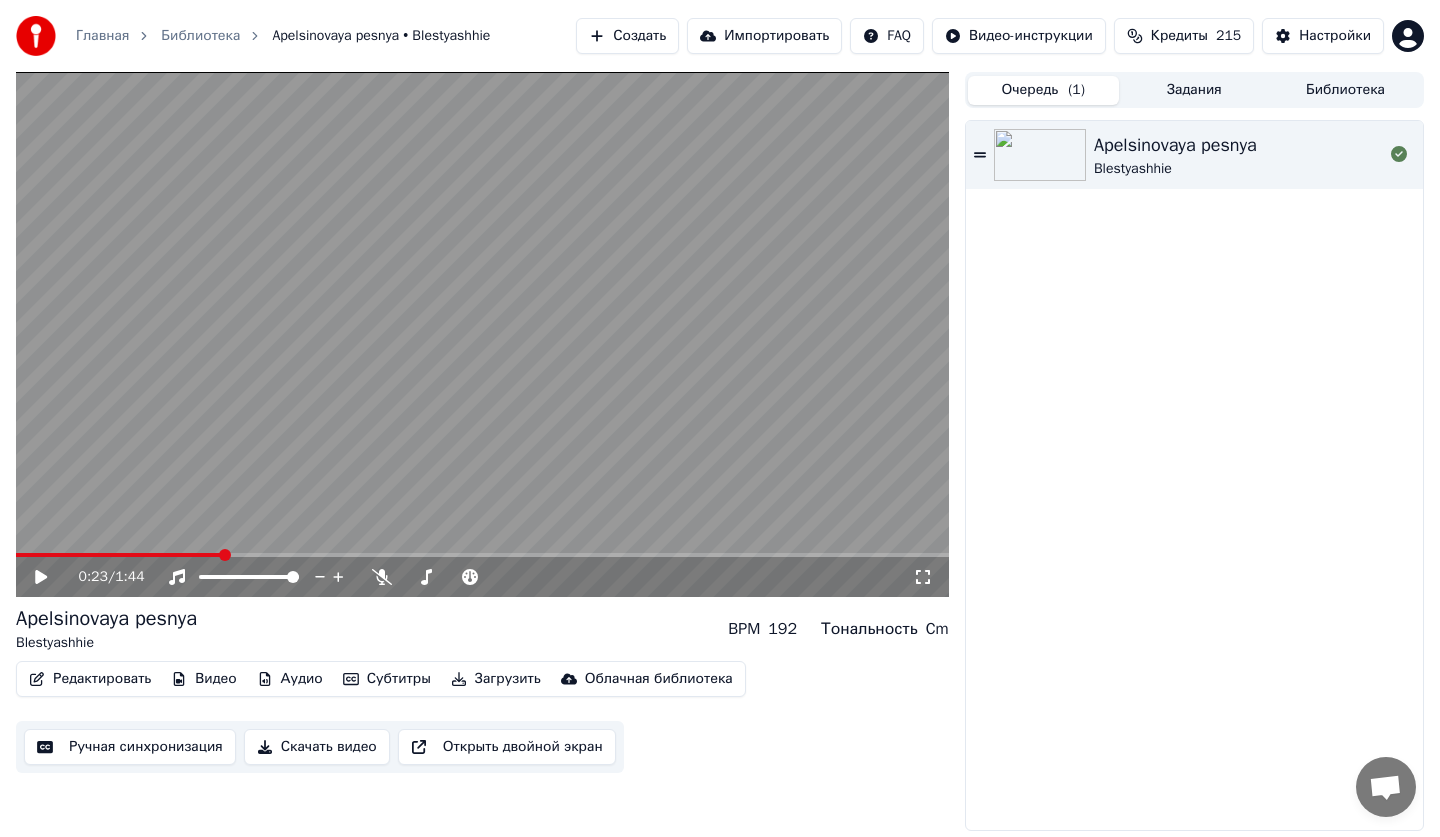 click 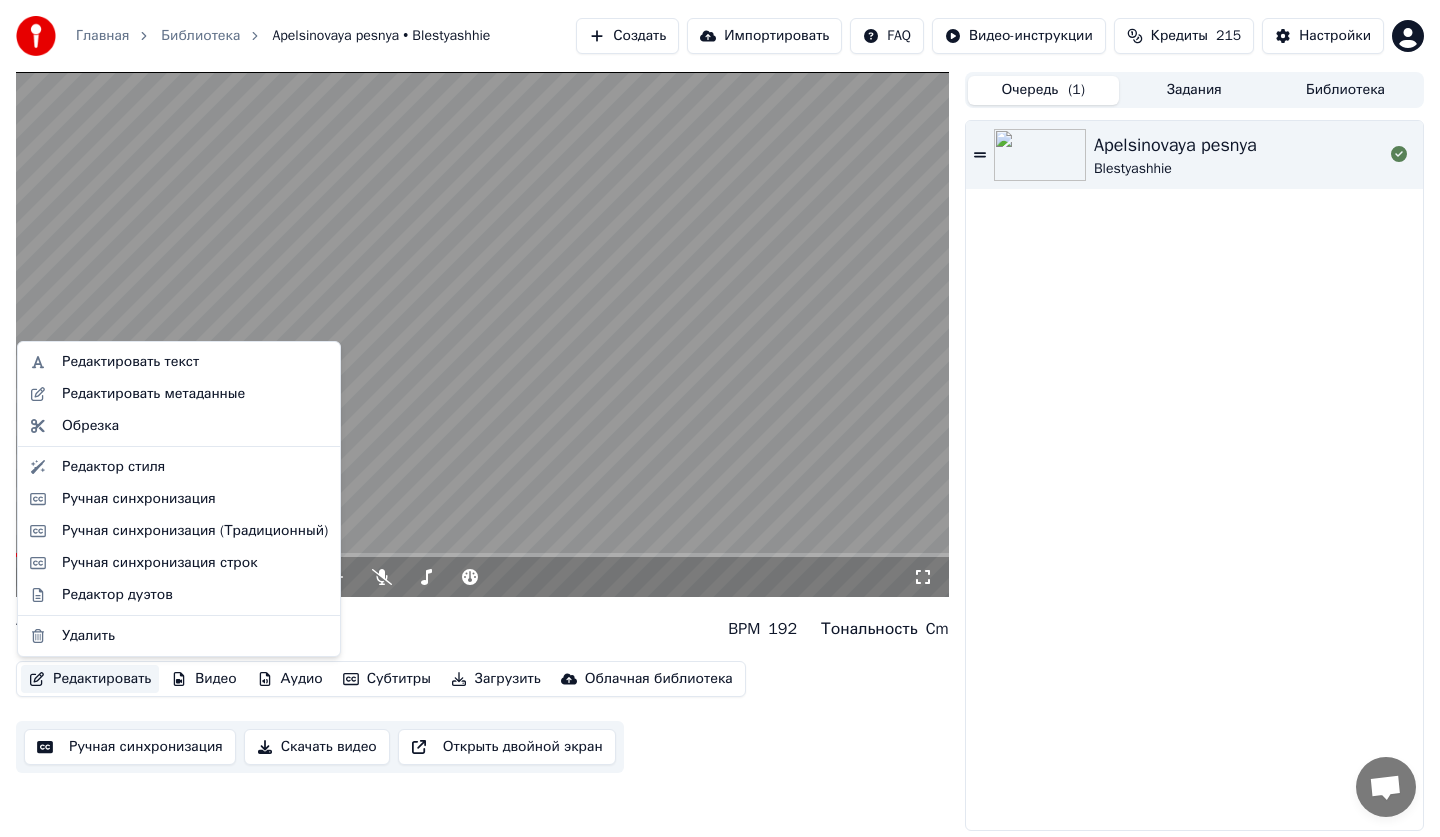 click on "Редактировать" at bounding box center (90, 679) 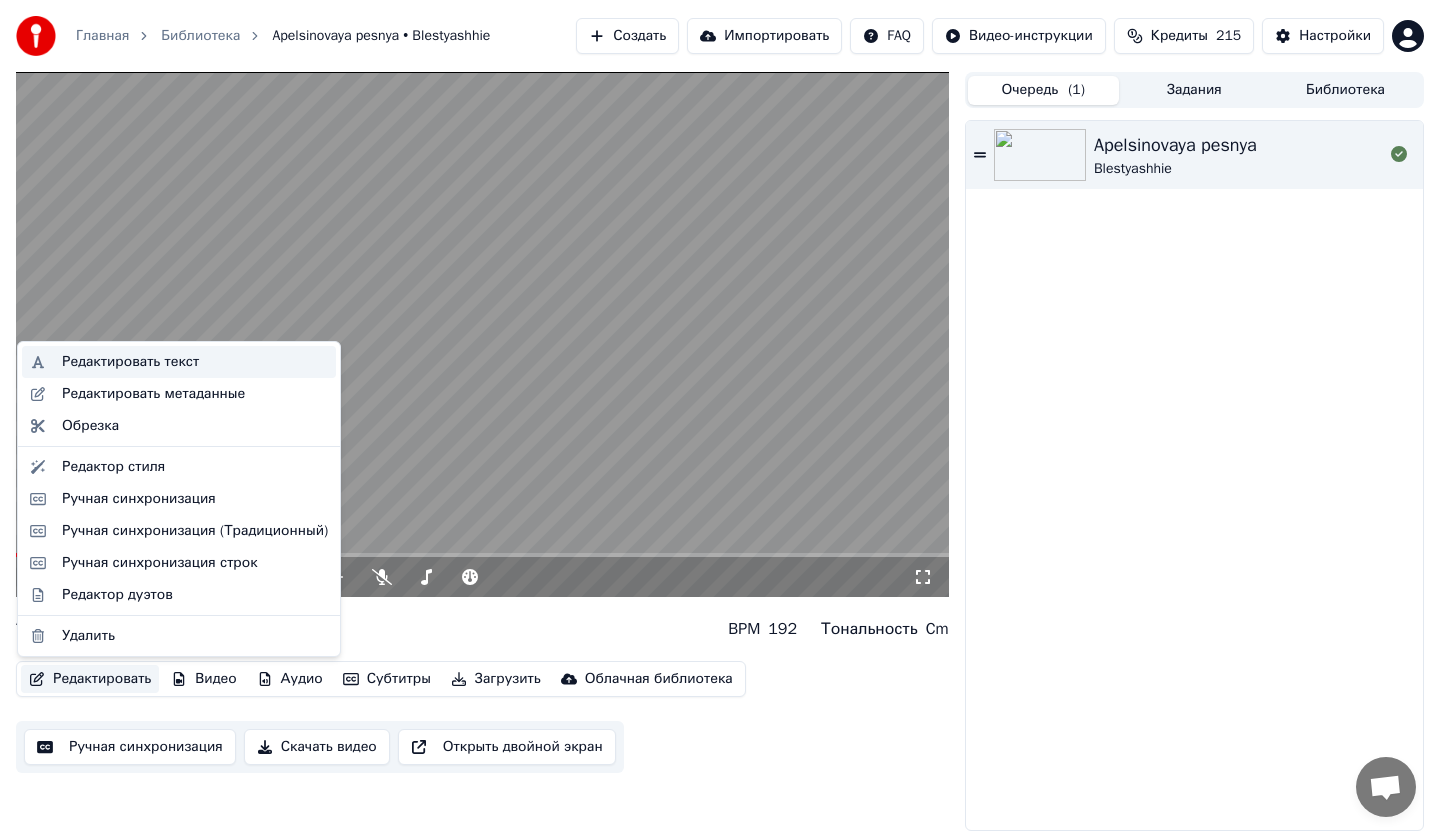 click on "Редактировать текст" at bounding box center [130, 362] 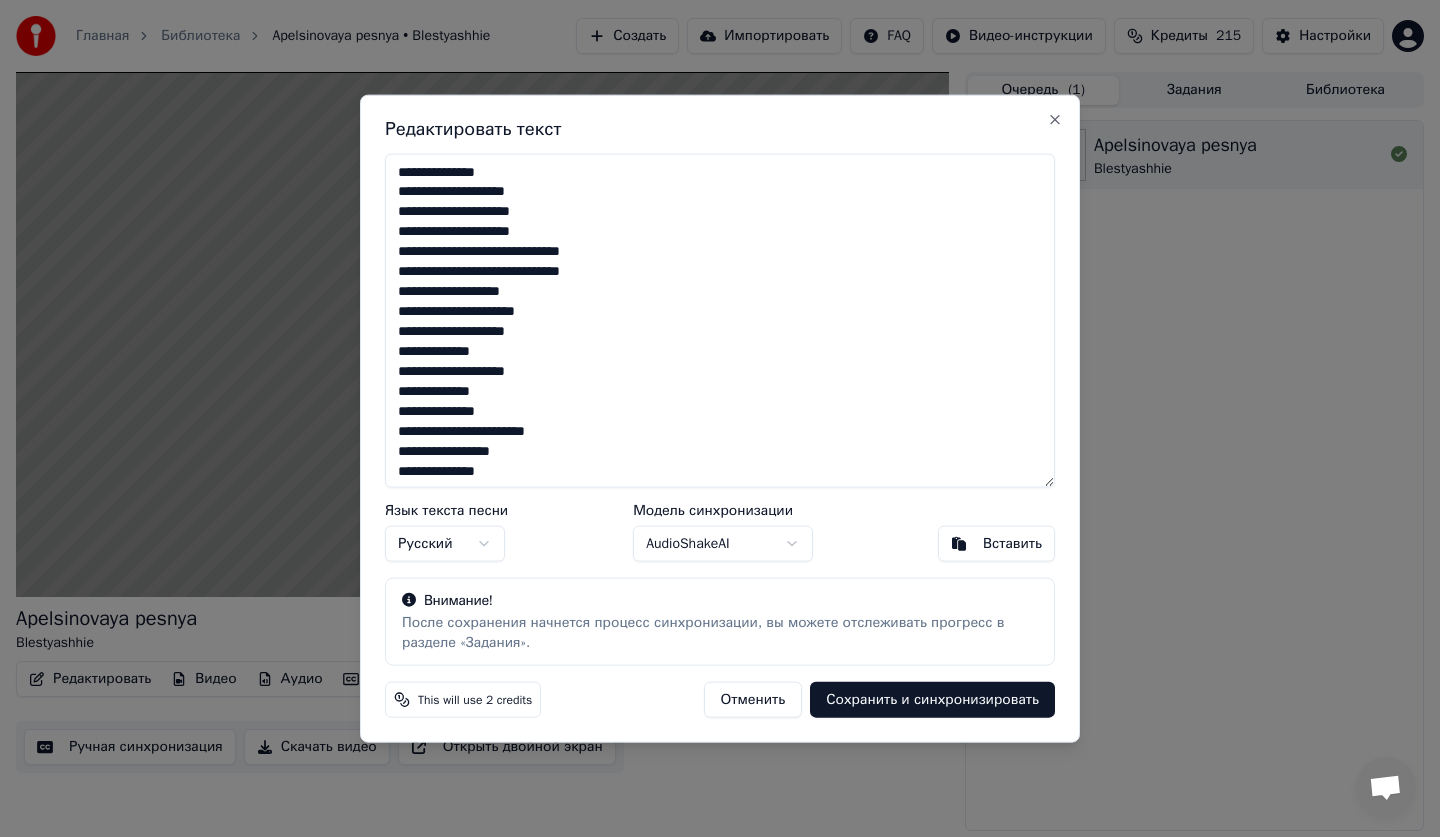 click on "Отменить" at bounding box center (753, 700) 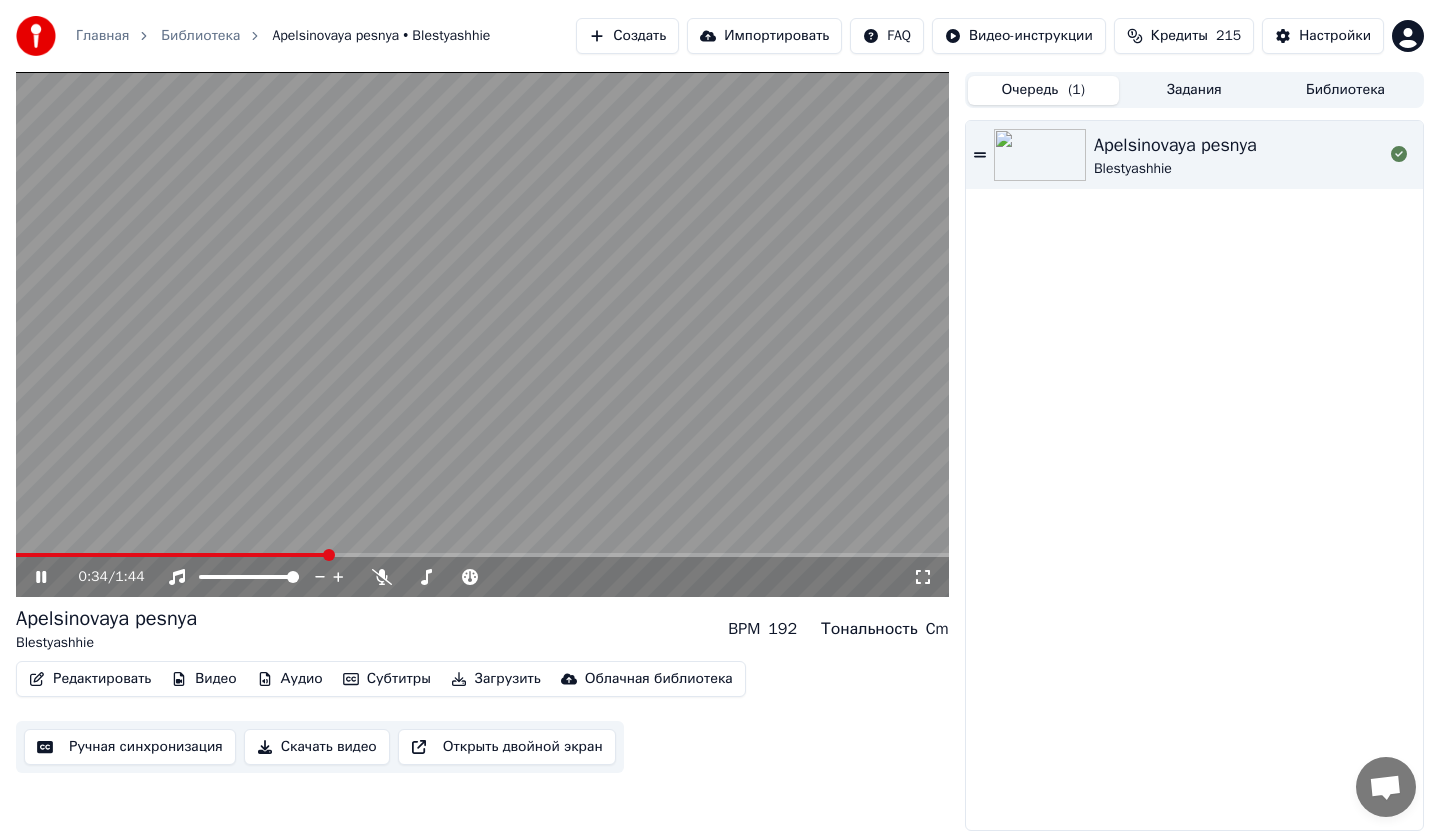 click on "Редактировать" at bounding box center [90, 679] 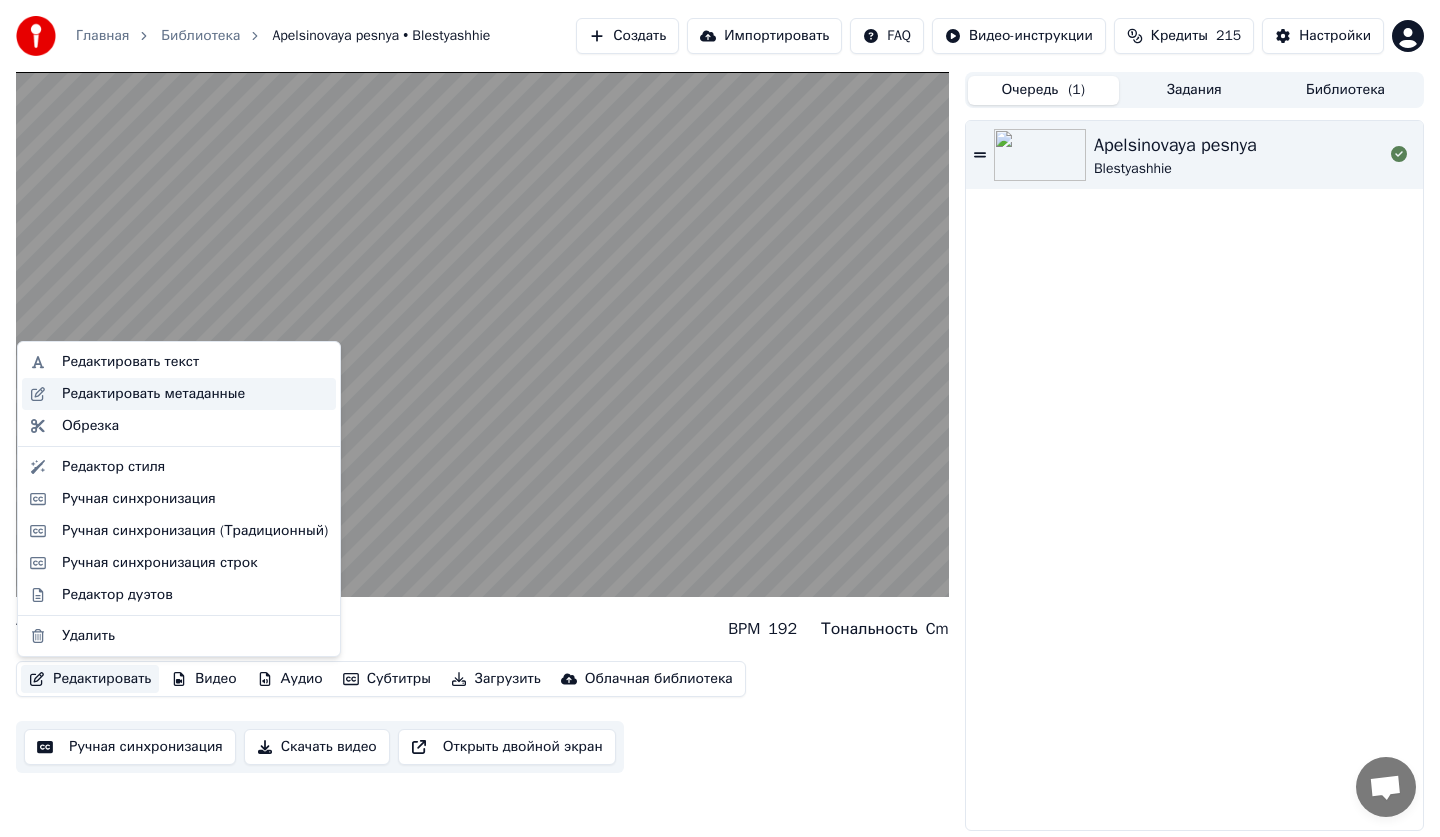 click on "Редактировать метаданные" at bounding box center [153, 394] 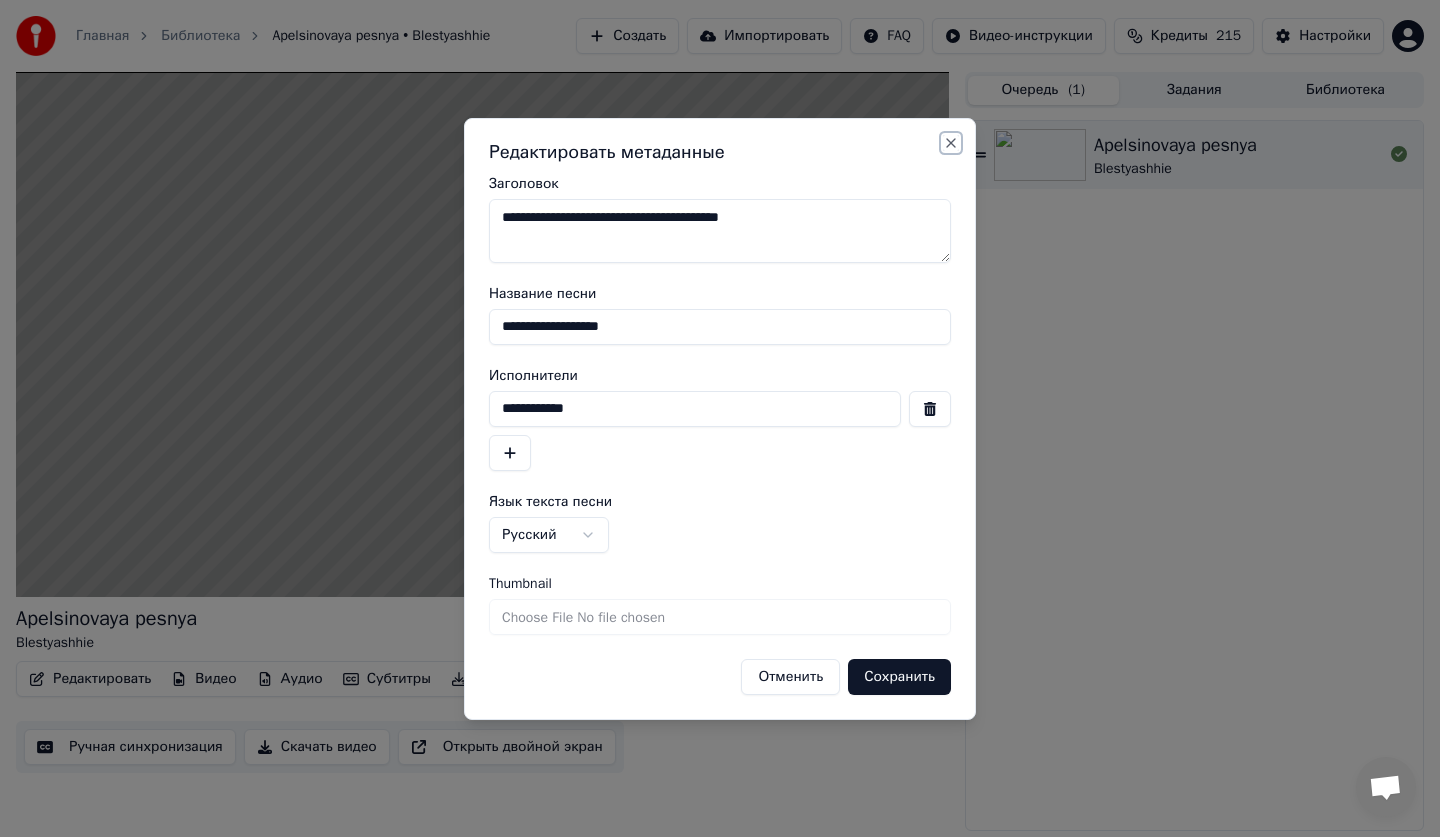 click on "Close" at bounding box center [951, 143] 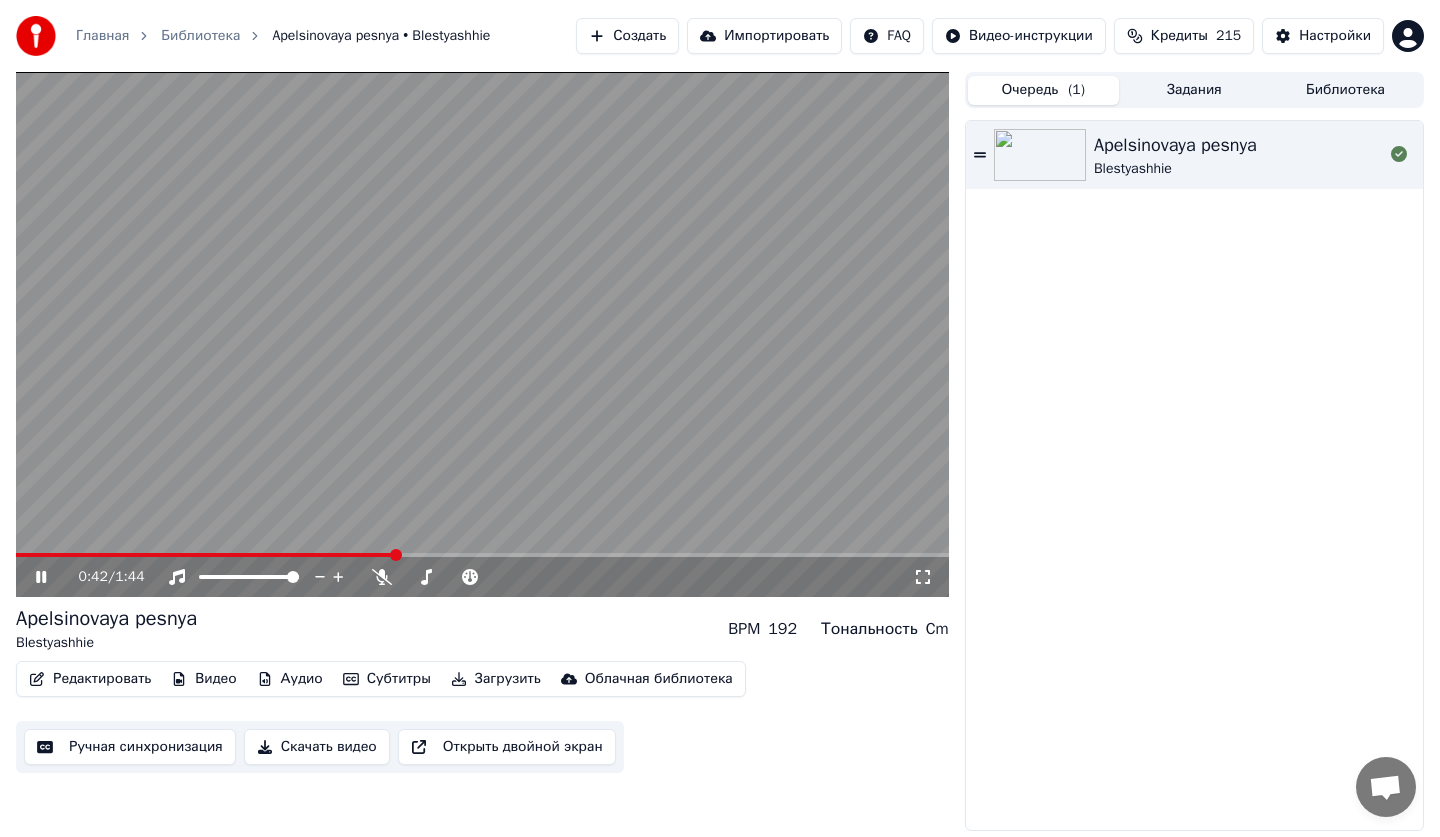 click on "Apelsinovaya pesnya Blestyashhie" at bounding box center [1194, 475] 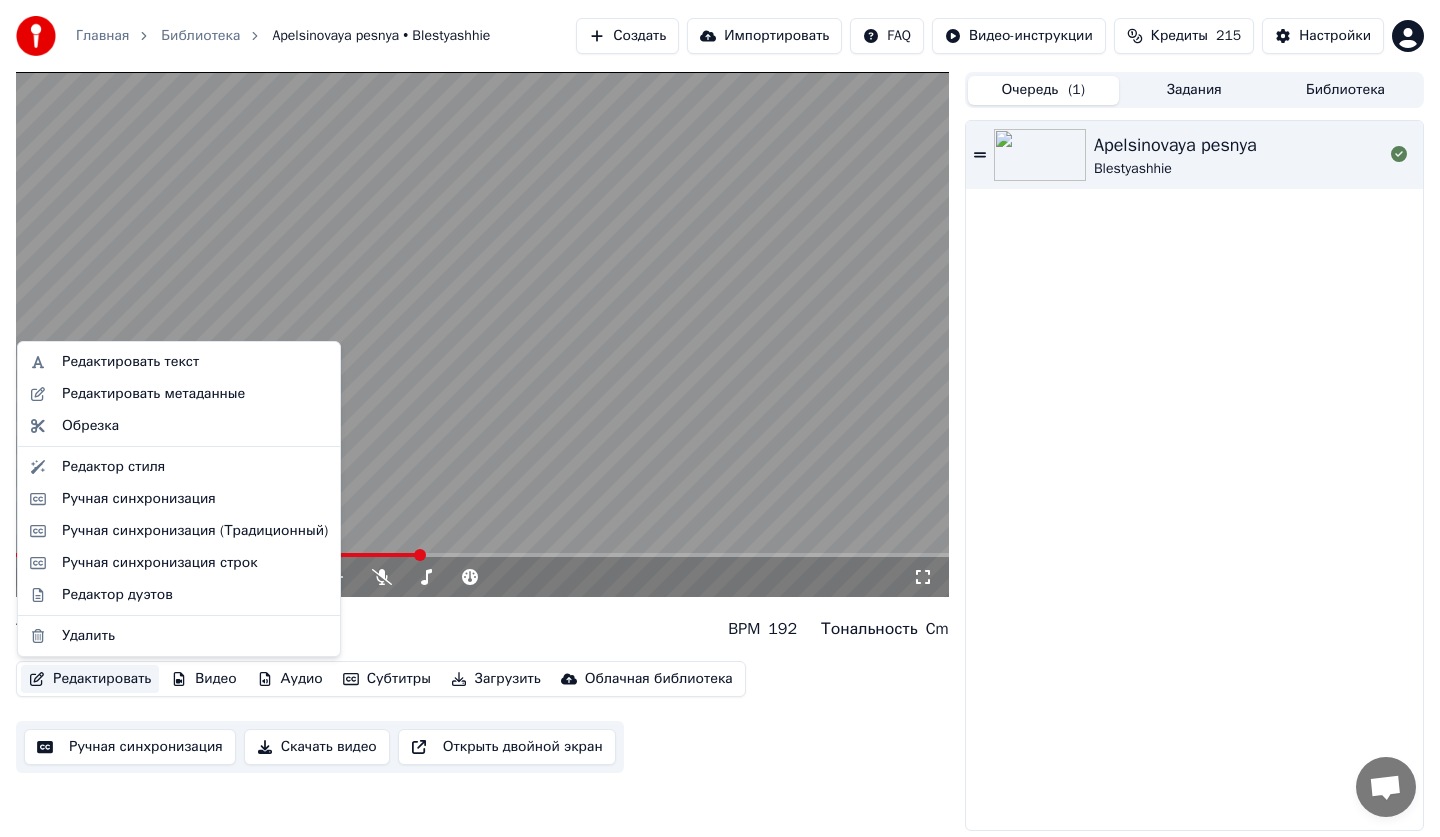 click on "Редактировать" at bounding box center [90, 679] 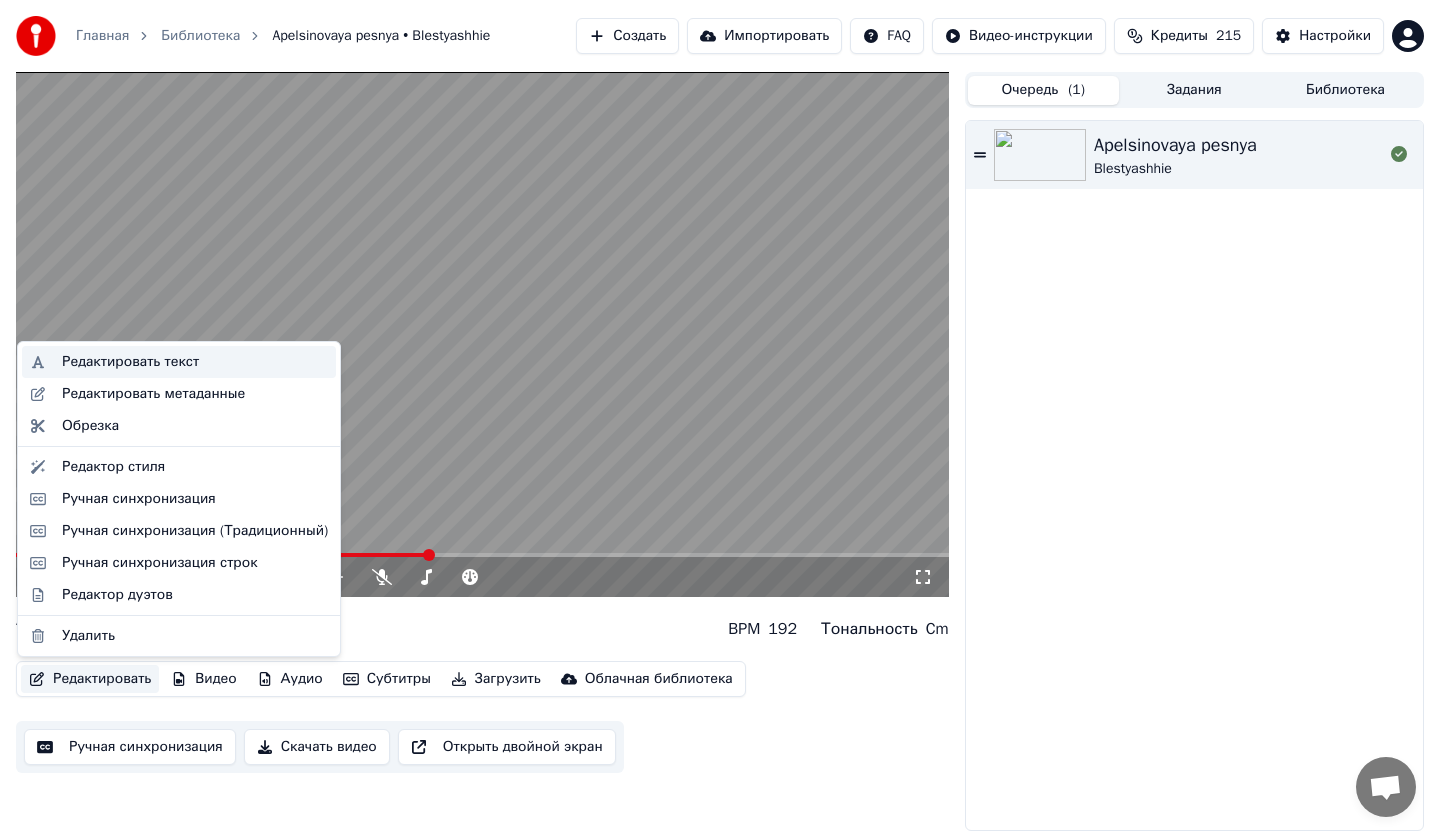 click on "Редактировать текст" at bounding box center [130, 362] 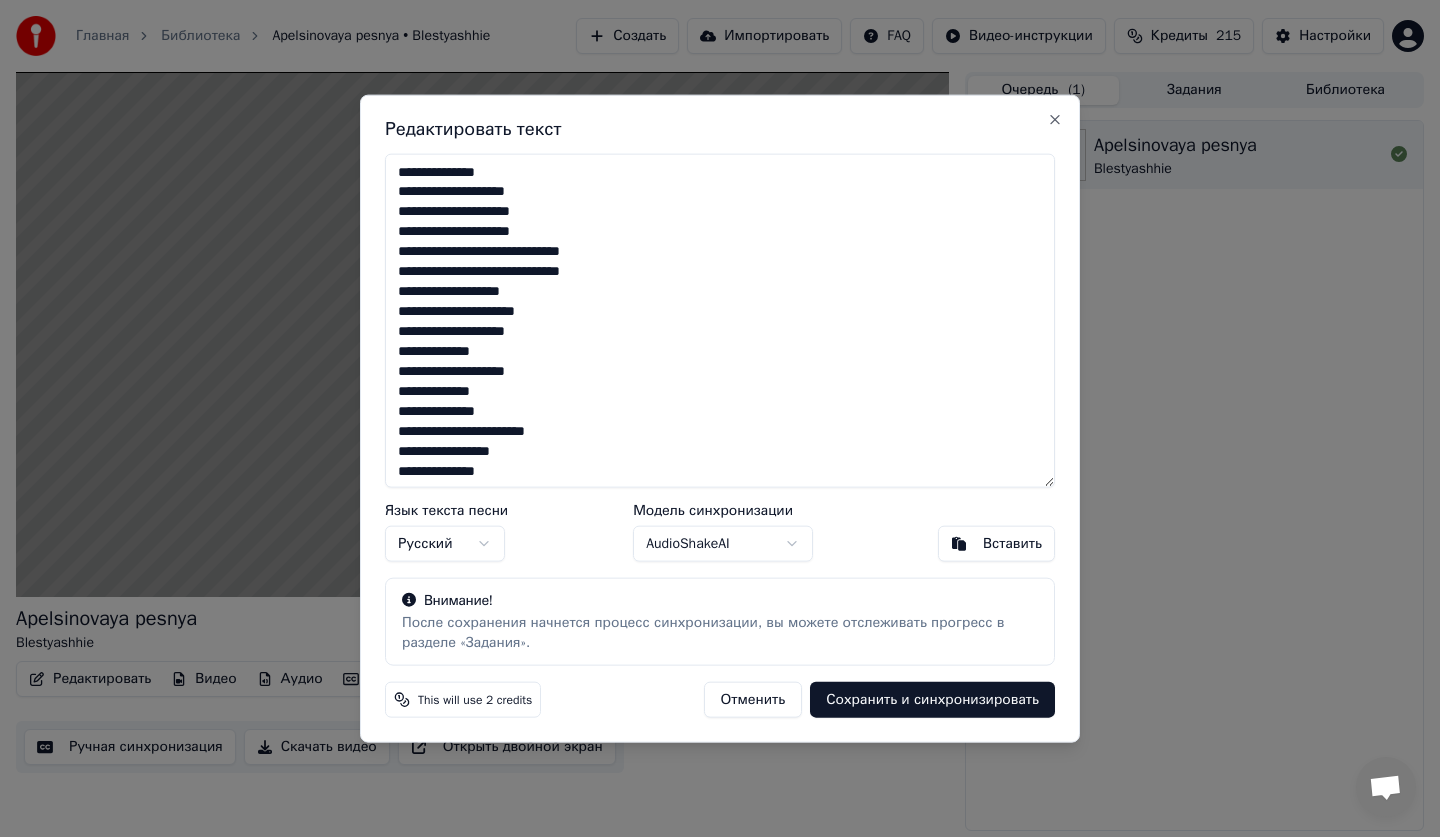 click on "**********" at bounding box center [720, 320] 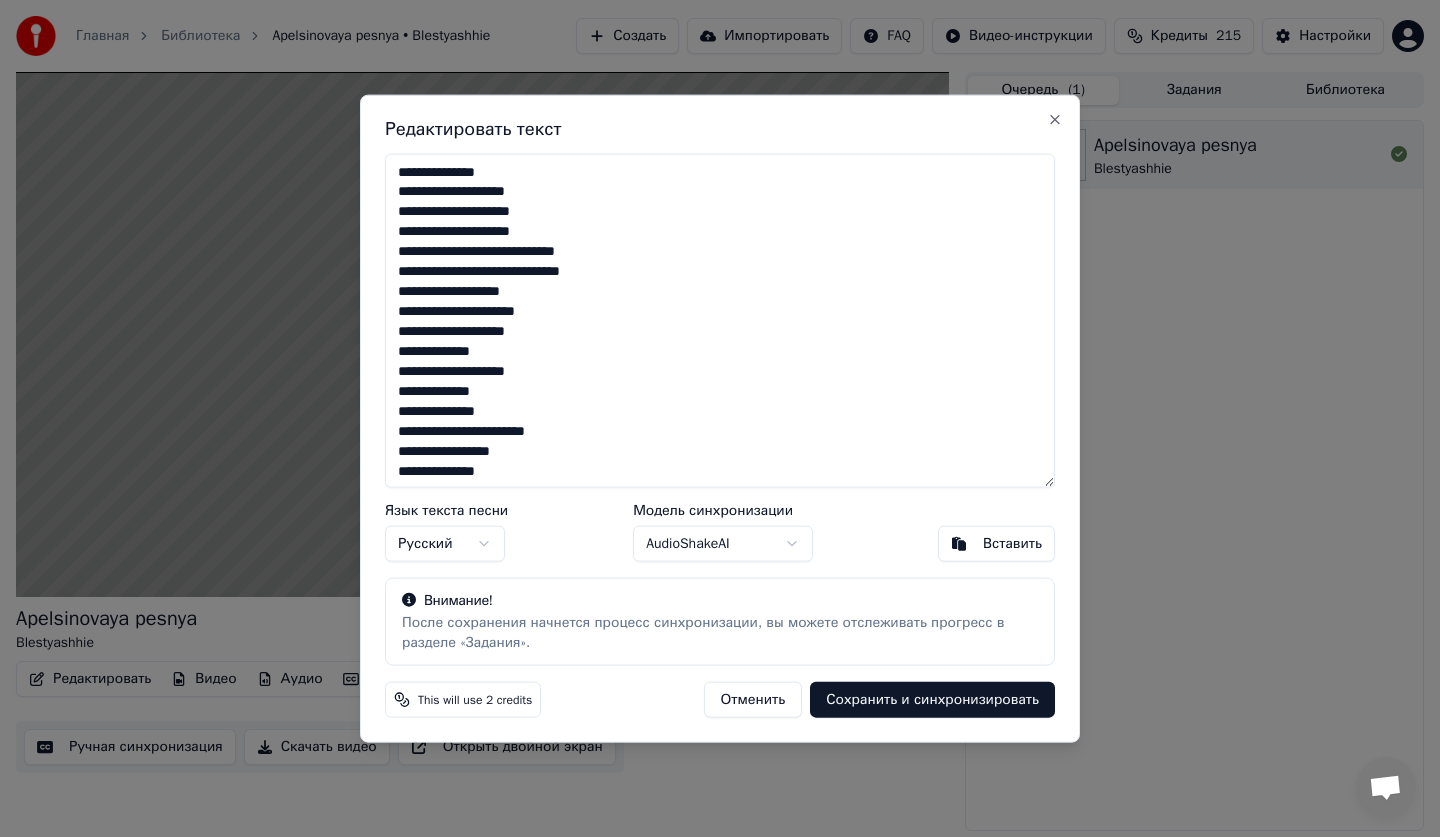 drag, startPoint x: 401, startPoint y: 314, endPoint x: 509, endPoint y: 314, distance: 108 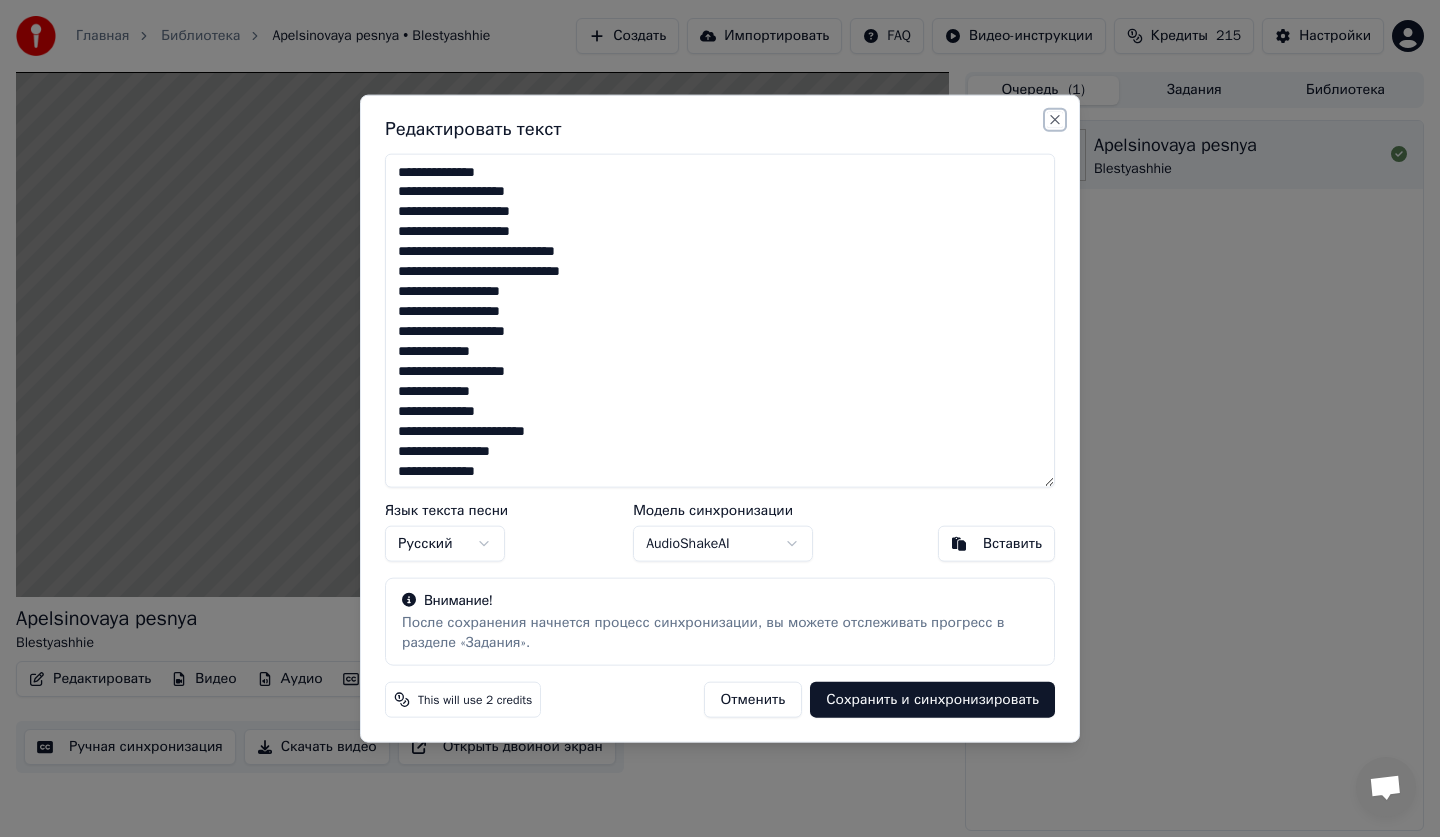 click on "Close" at bounding box center [1055, 119] 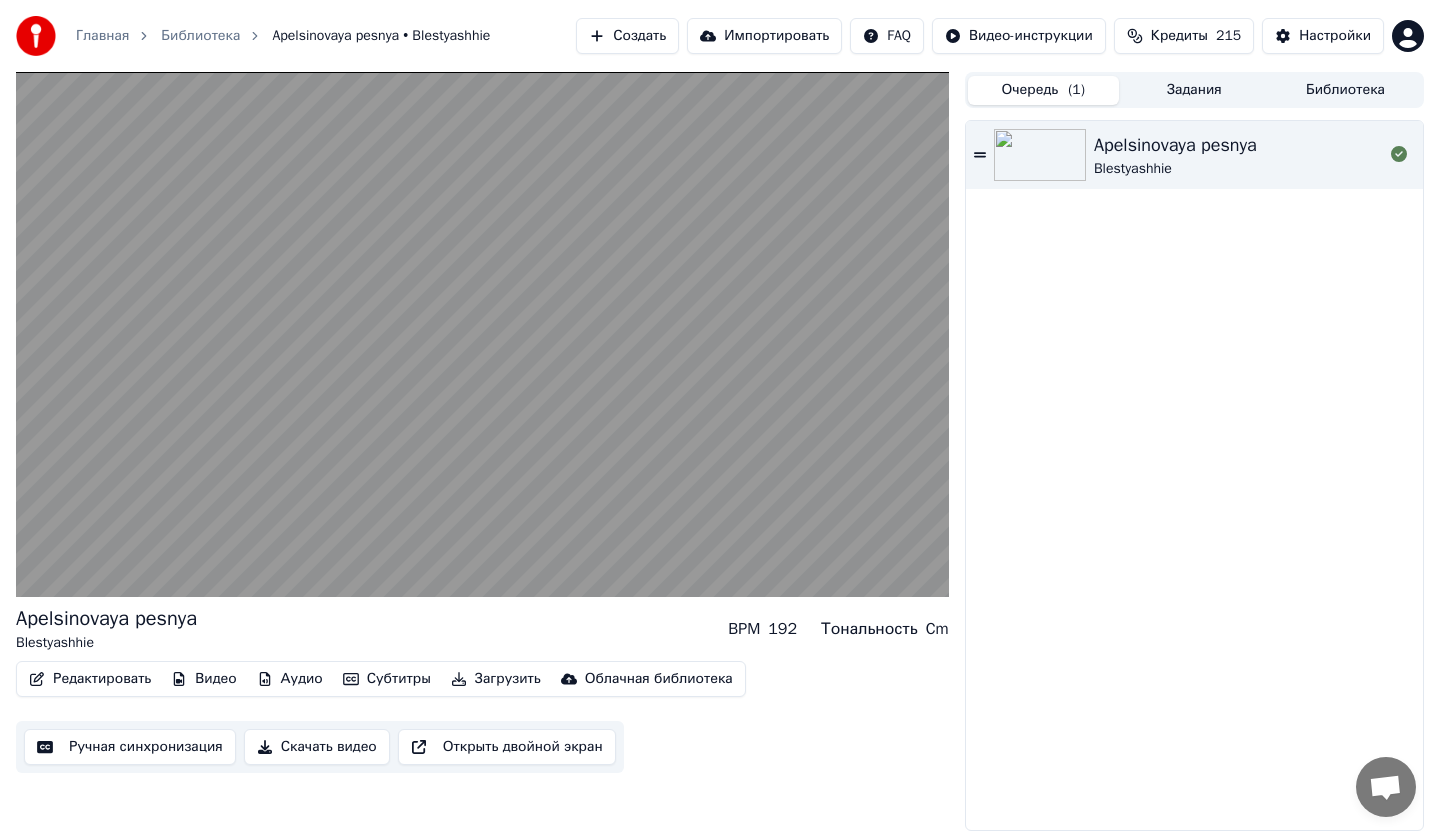 click on "Очередь ( 1 )" at bounding box center (1043, 90) 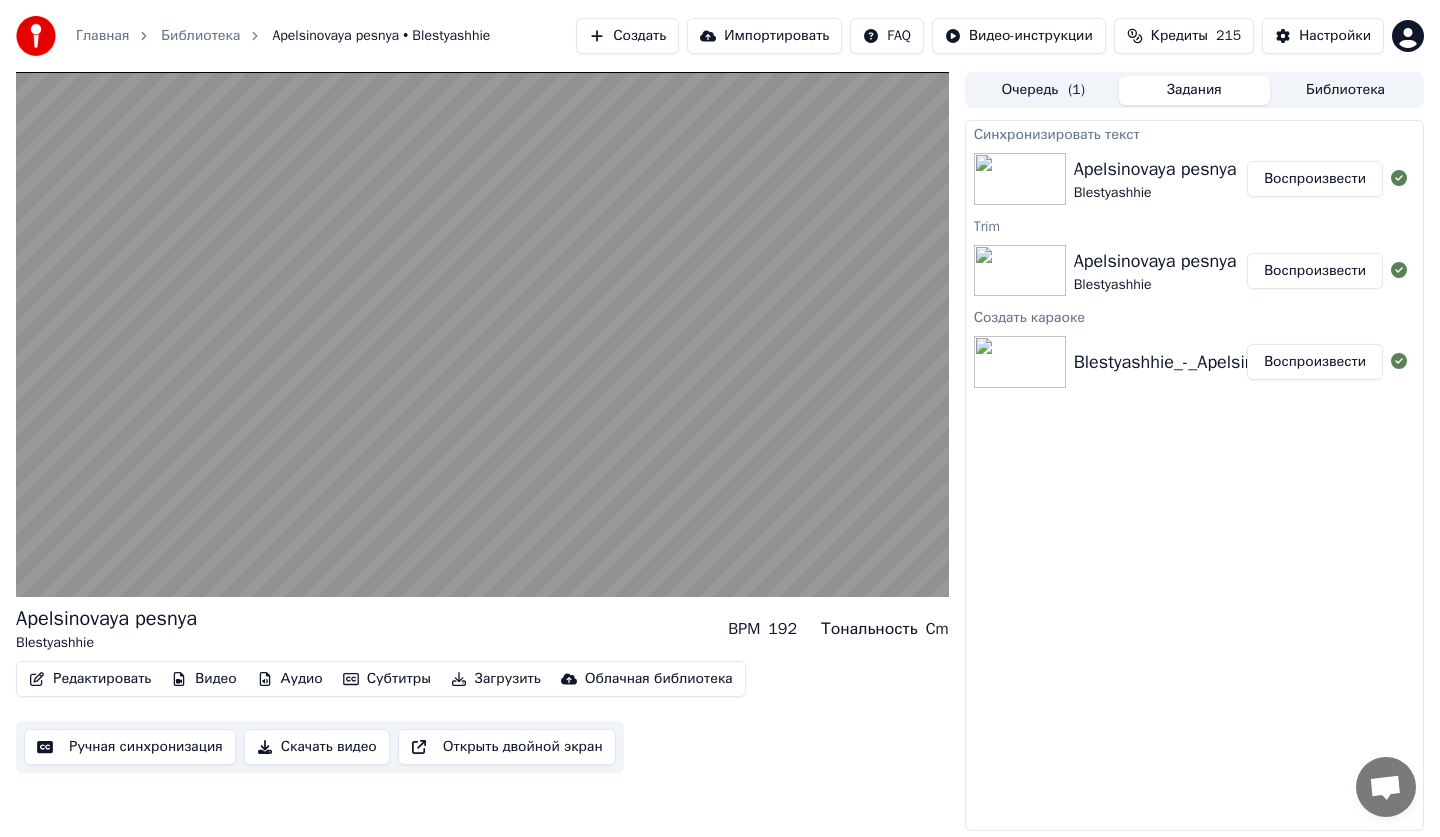 click on "Blestyashhie_-_Apelsinovaya_pesnya_52465309" at bounding box center [1266, 362] 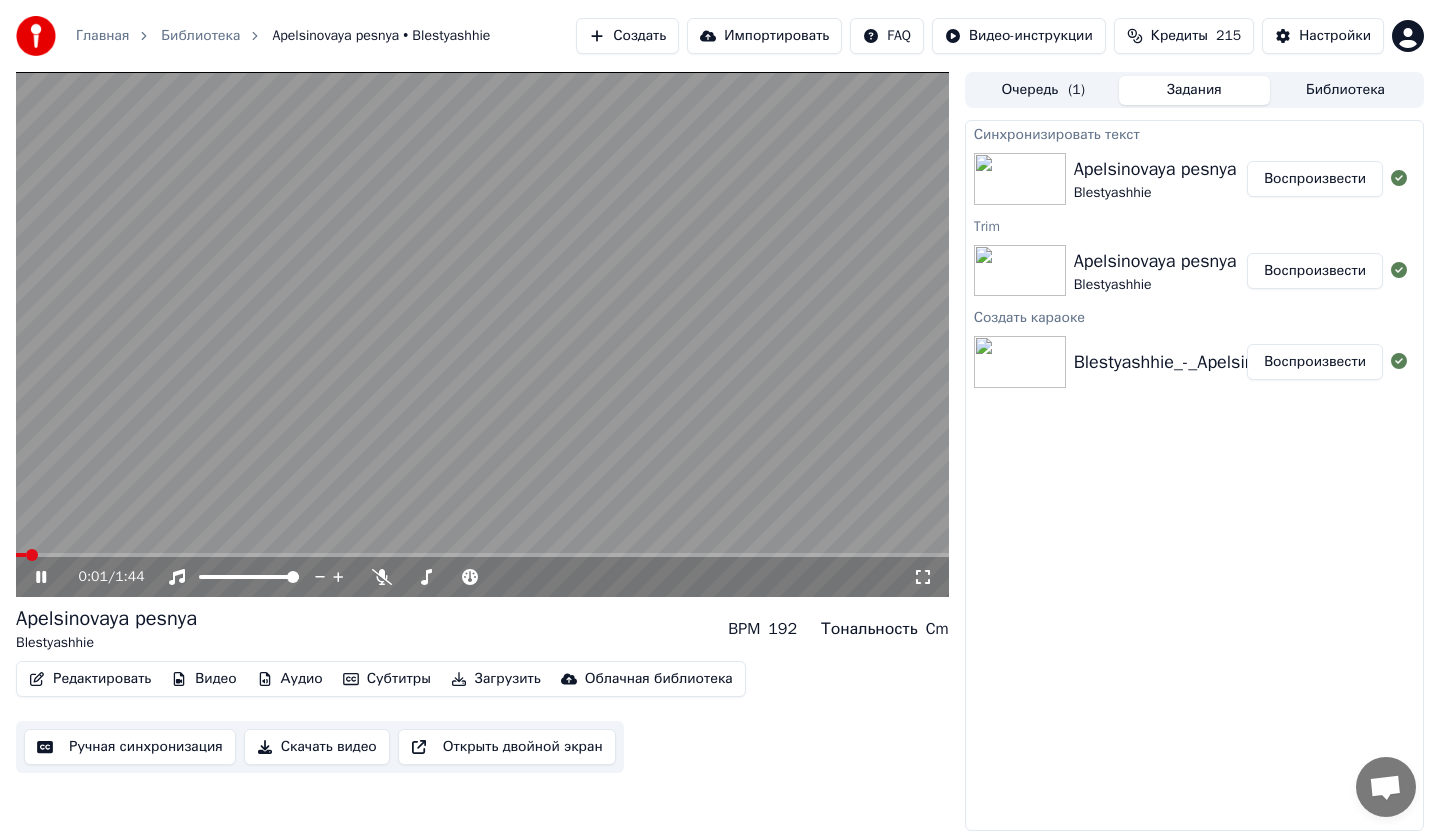 click at bounding box center [482, 334] 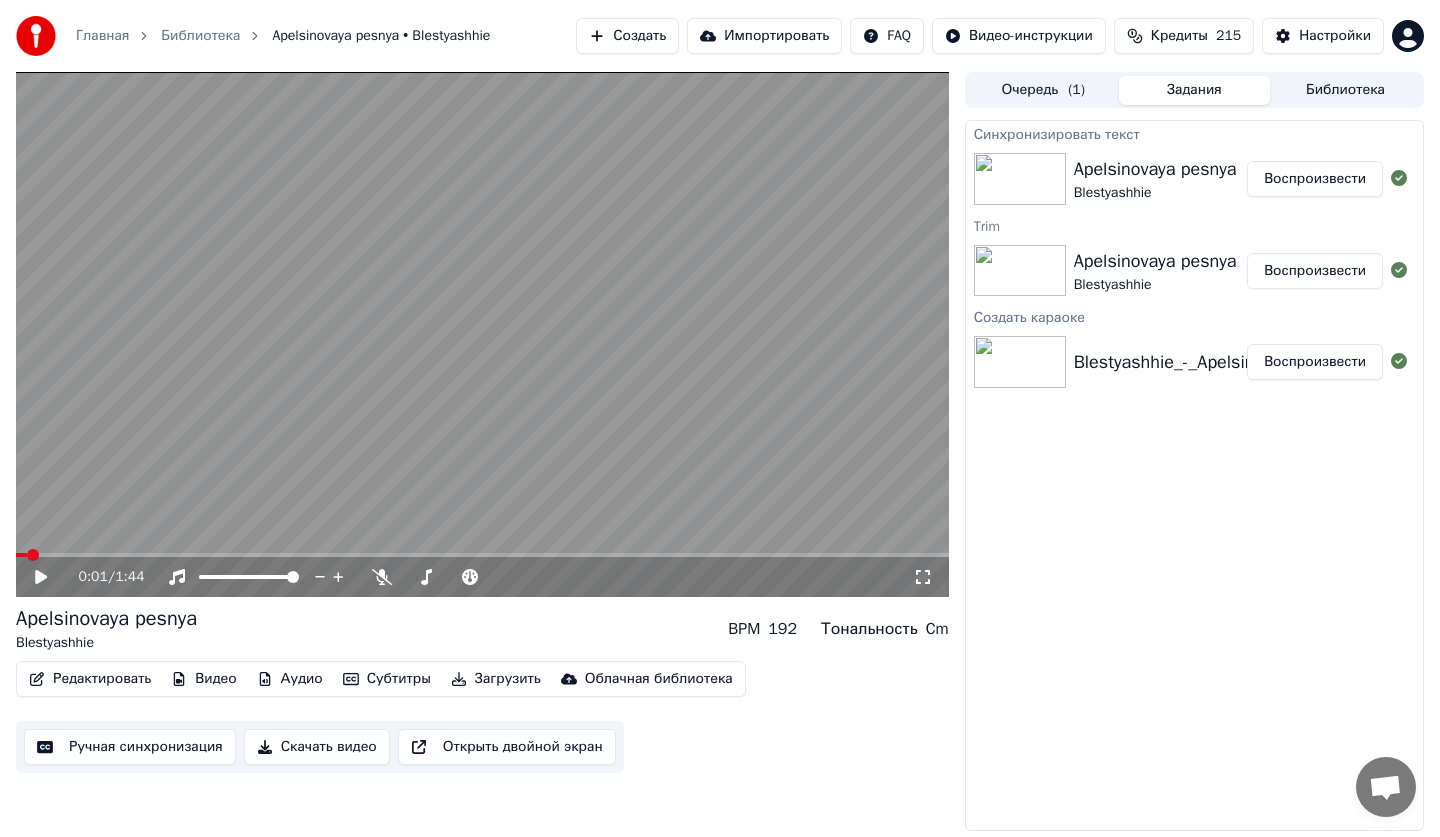 click on "Воспроизвести" at bounding box center [1315, 362] 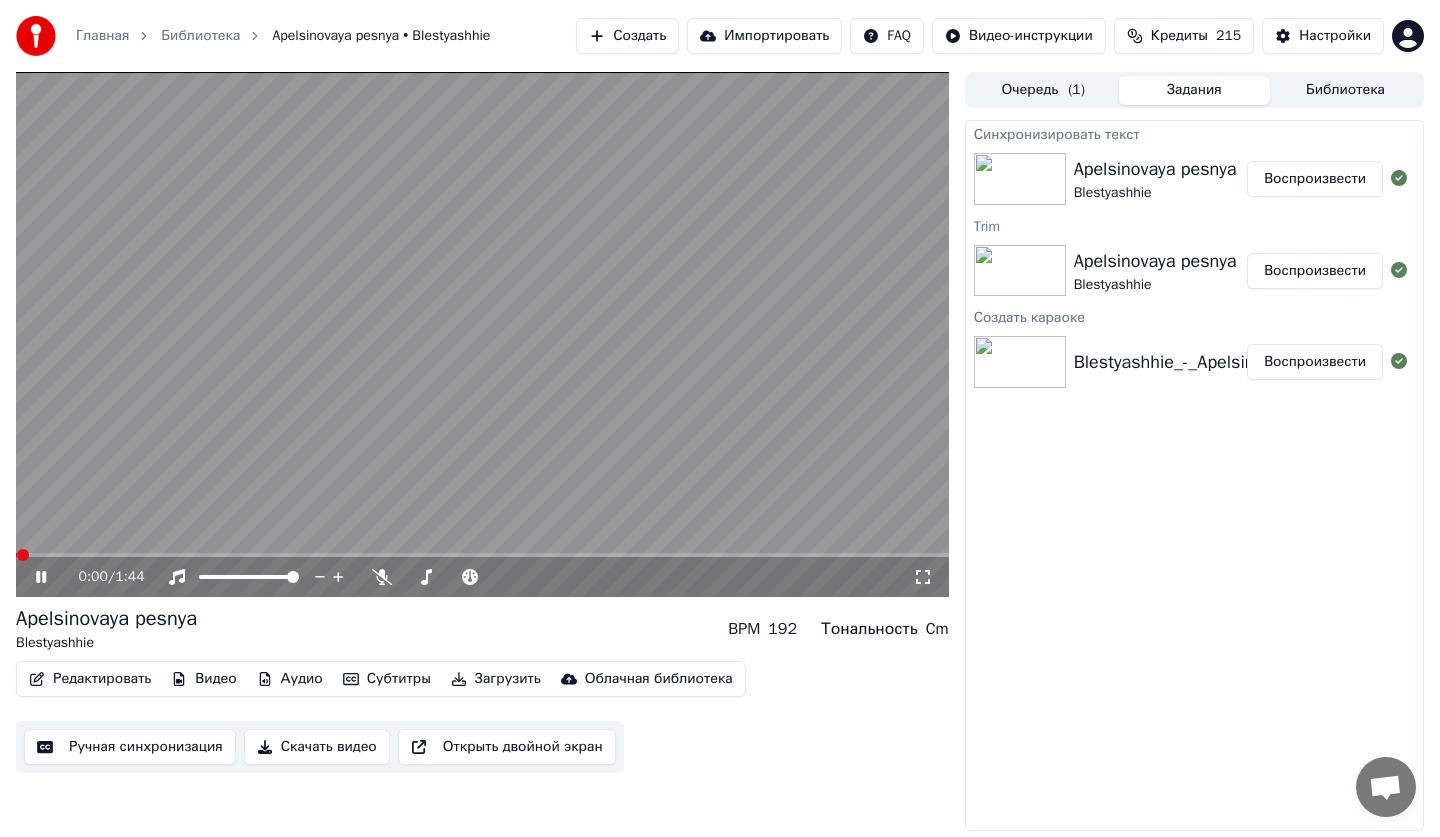 click on "Blestyashhie_-_Apelsinovaya_pesnya_52465309" at bounding box center (1266, 362) 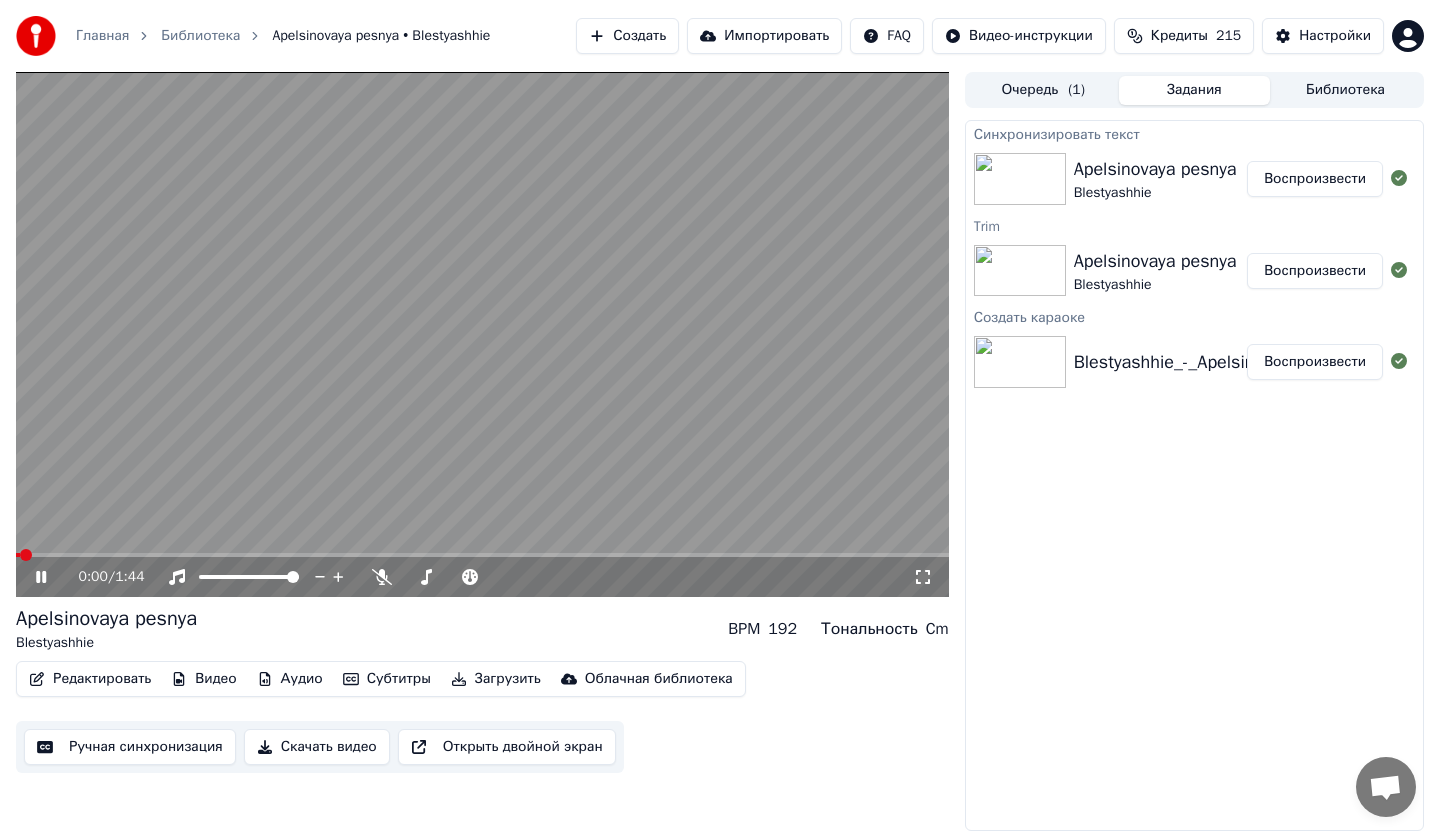 click on "Blestyashhie_-_Apelsinovaya_pesnya_52465309" at bounding box center (1266, 362) 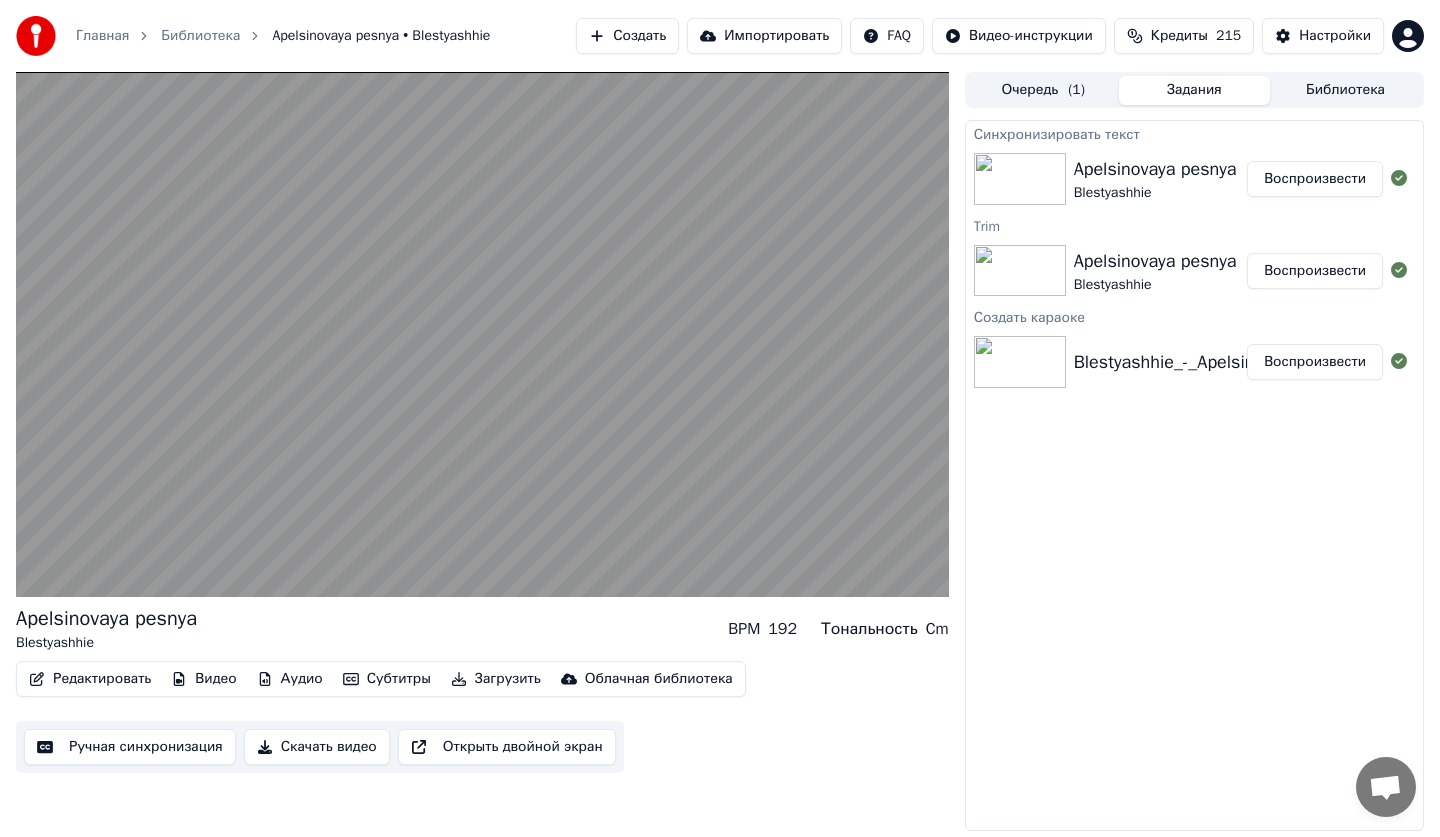 click on "Blestyashhie_-_Apelsinovaya_pesnya_52465309" at bounding box center [1266, 362] 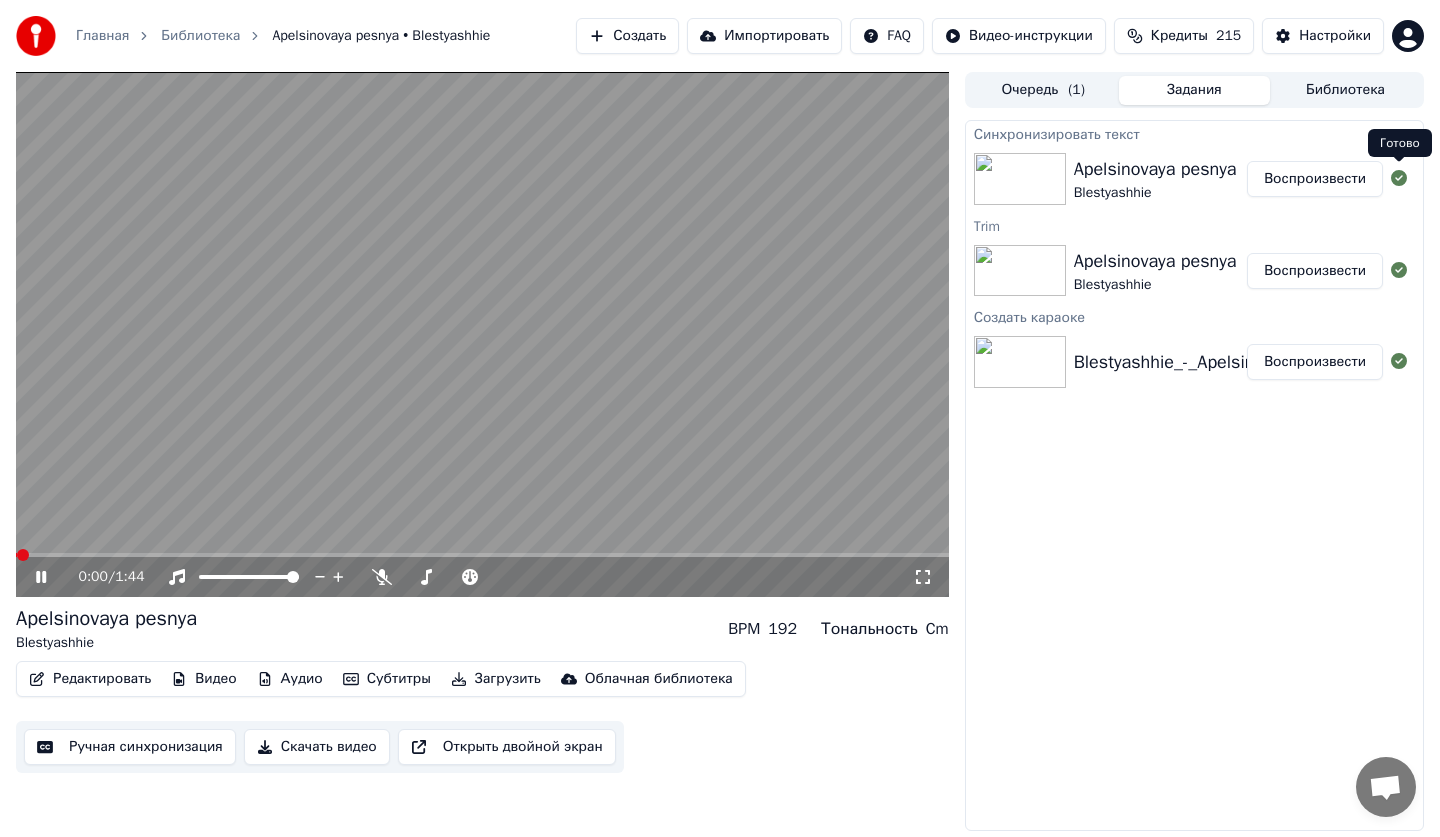 click 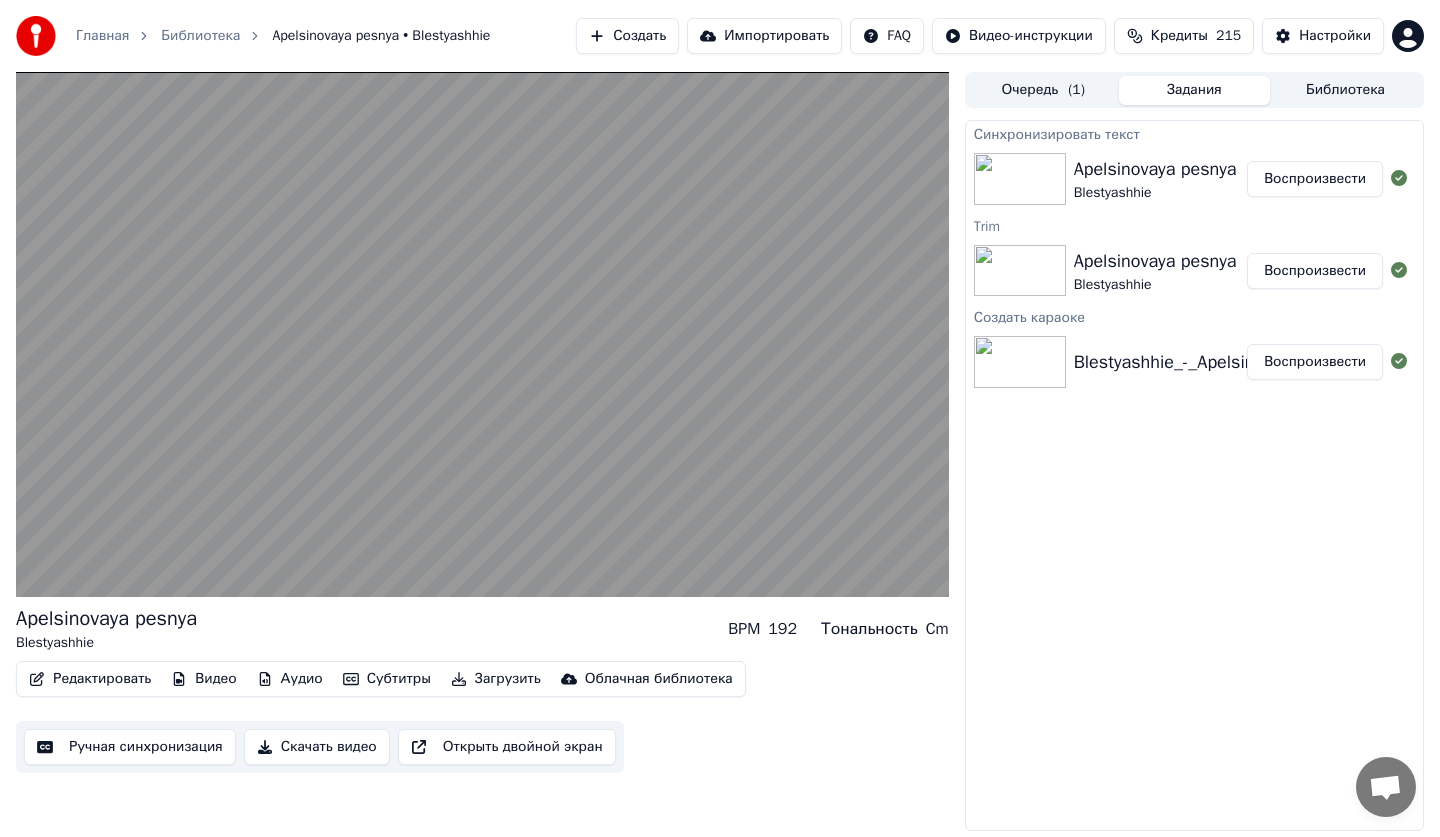 click on "Blestyashhie" at bounding box center [1155, 193] 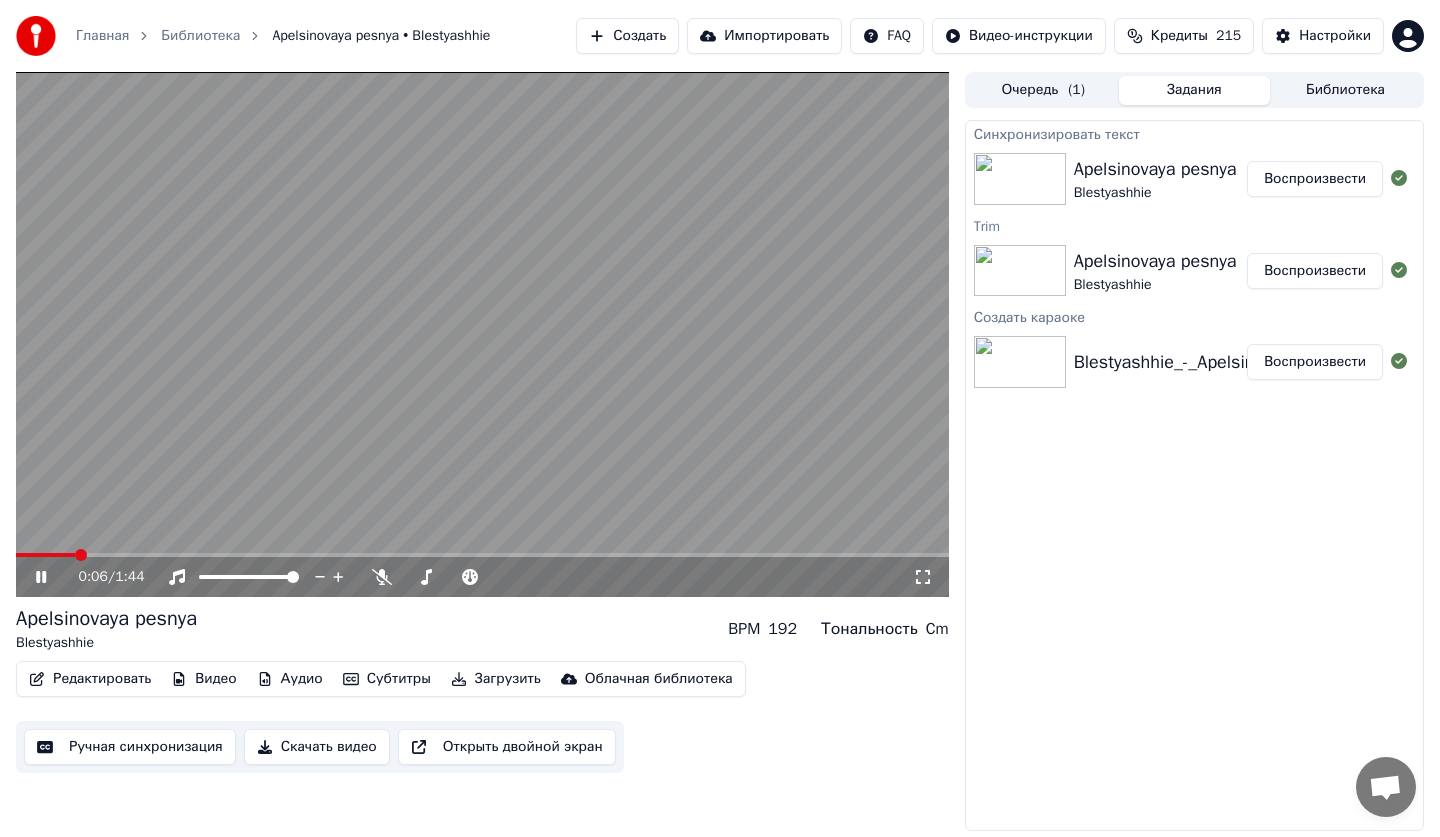 click on "Импортировать" at bounding box center (764, 36) 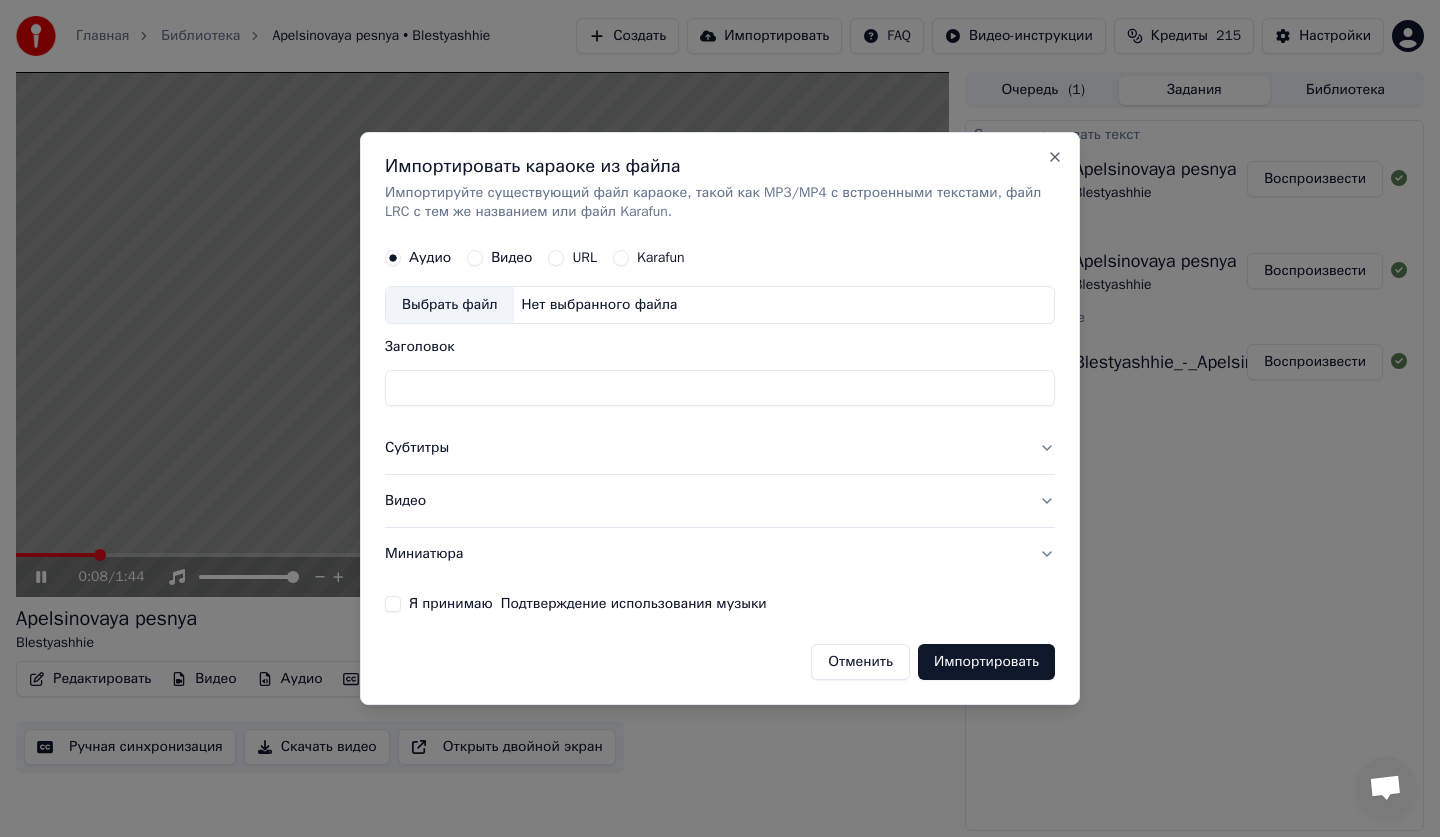 click on "Импортировать караоке из файла Импортируйте существующий файл караоке, такой как MP3/MP4 с встроенными текстами, файл LRC с тем же названием или файл Karafun. Аудио Видео URL Karafun Выбрать файл Нет выбранного файла Заголовок Субтитры Видео Миниатюра Я принимаю   Подтверждение использования музыки Отменить Импортировать Close" at bounding box center (720, 419) 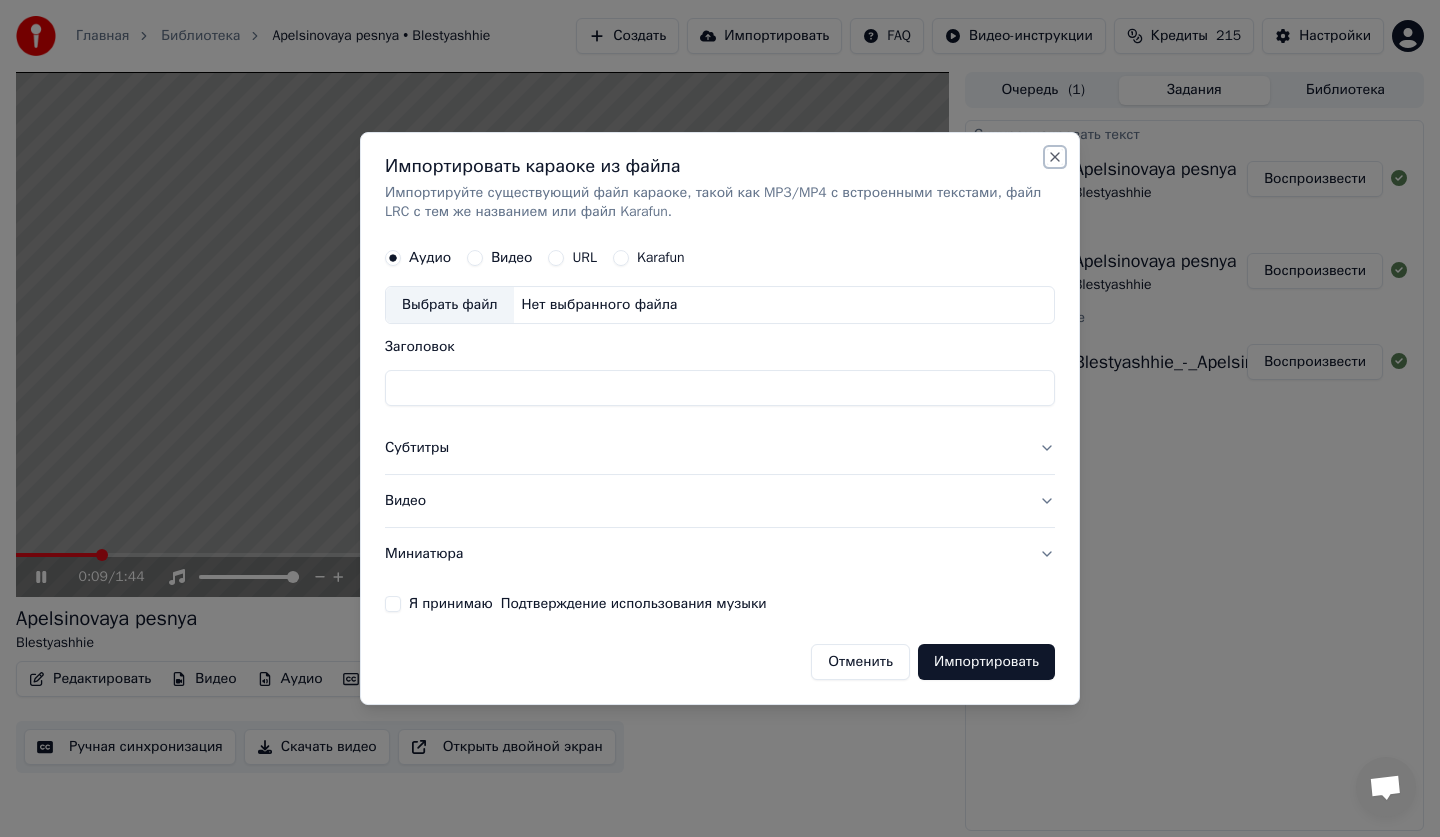 click on "Close" at bounding box center [1055, 157] 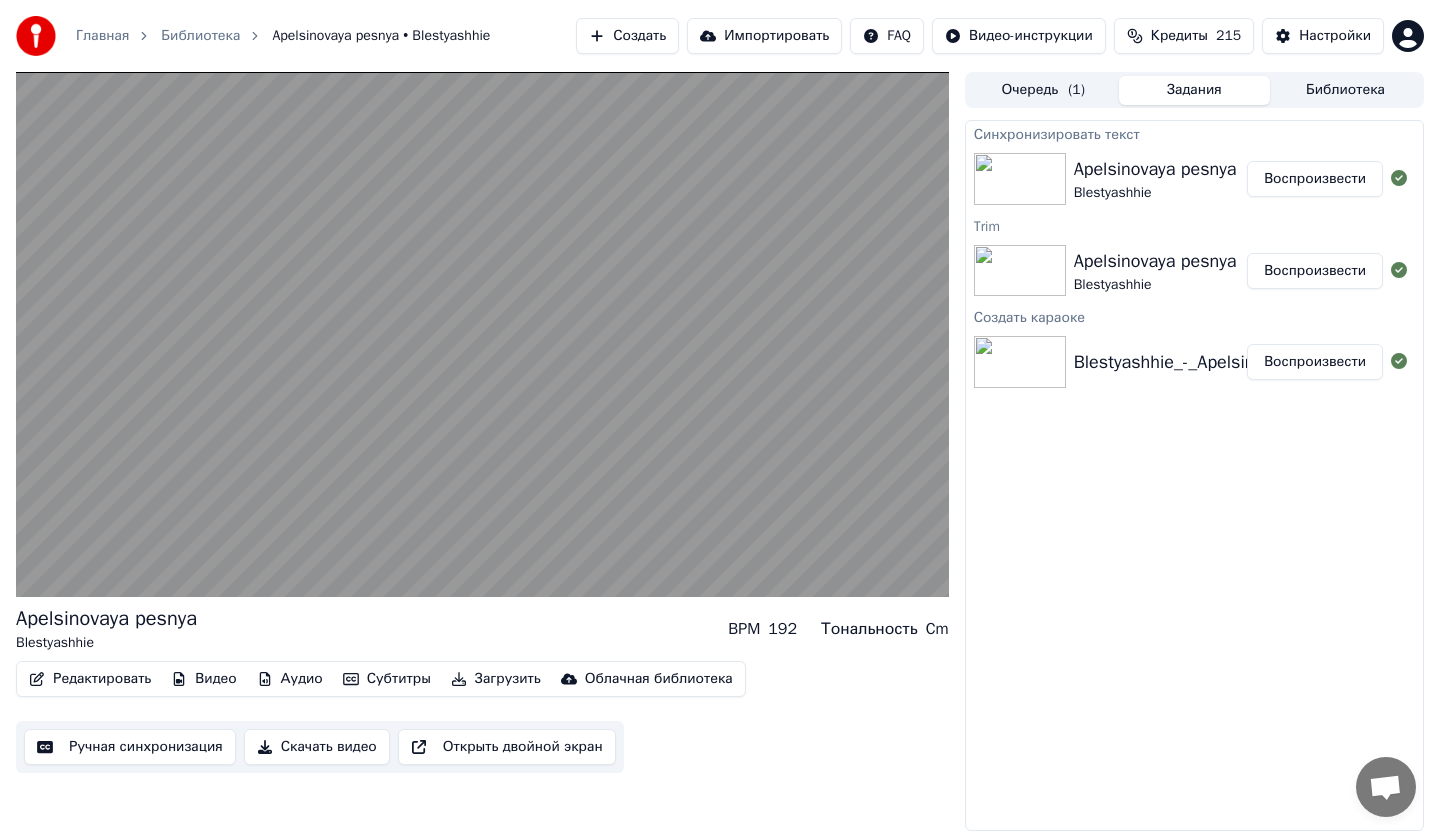 click on "Загрузить" at bounding box center (496, 679) 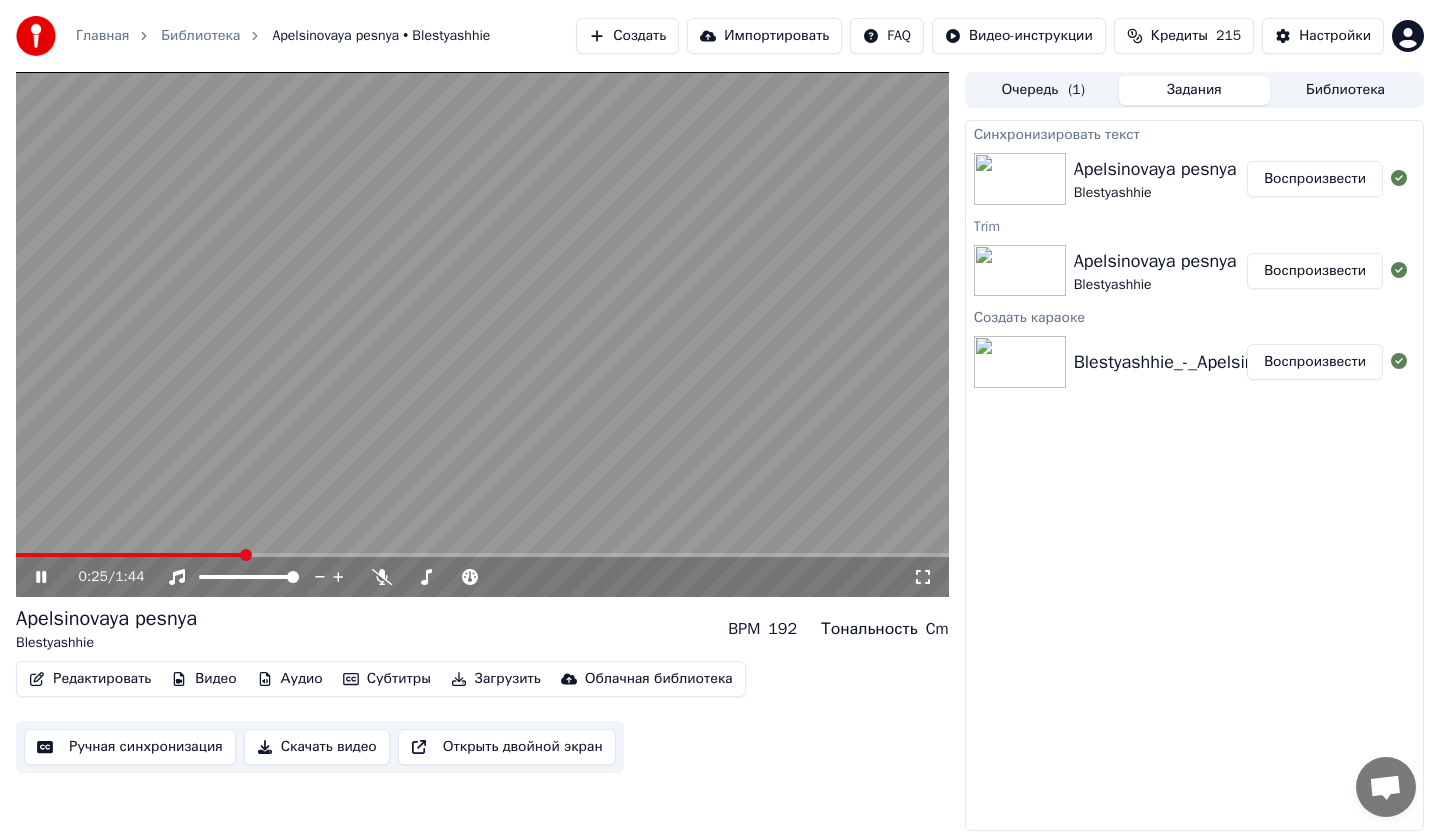 click on "Синхронизировать текст Apelsinovaya pesnya Blestyashhie Воспроизвести Trim Apelsinovaya pesnya Blestyashhie Воспроизвести Создать караоке Blestyashhie_-_Apelsinovaya_pesnya_52465309 Воспроизвести" at bounding box center (1194, 475) 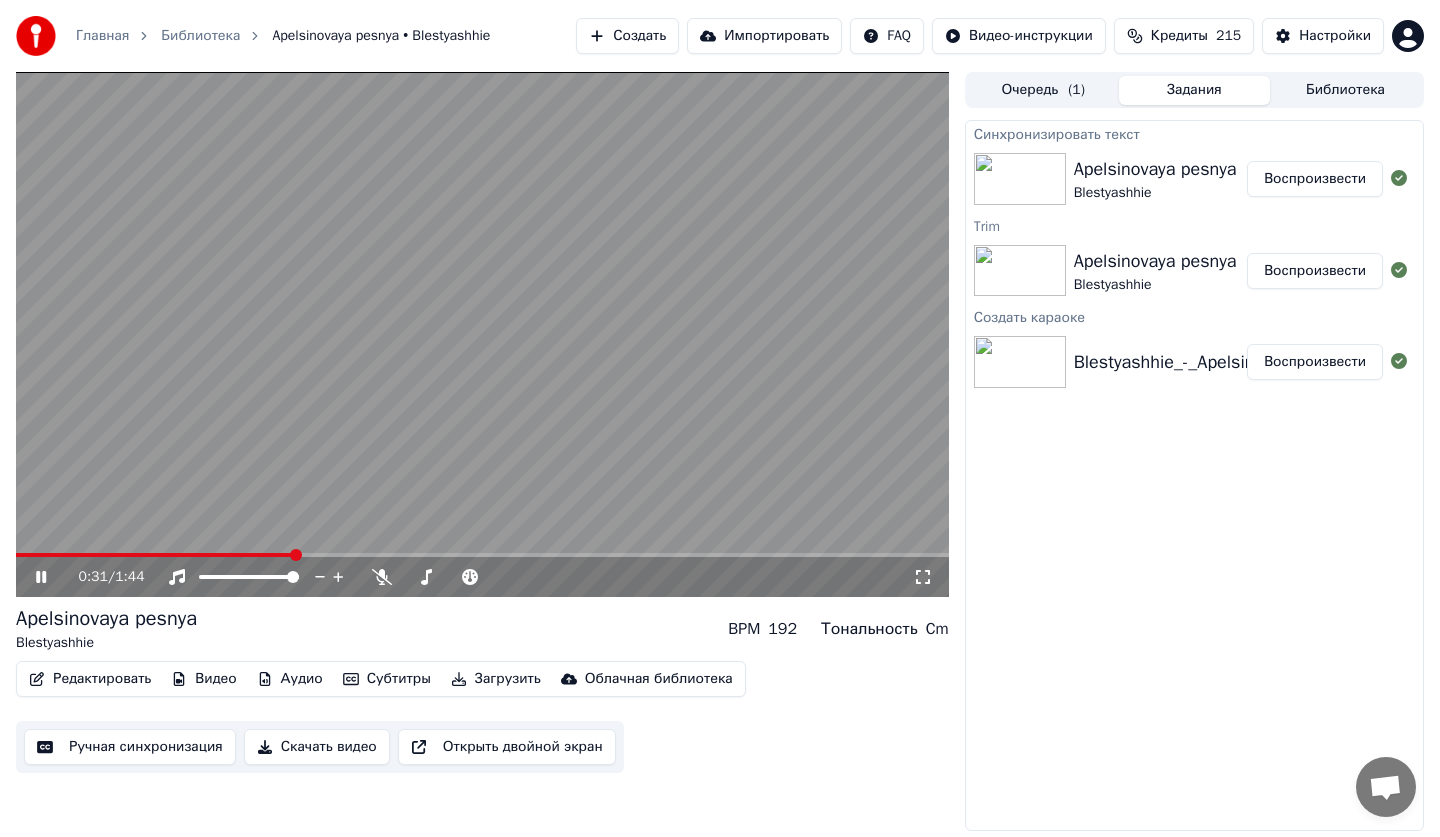click on "Библиотека" at bounding box center [1345, 90] 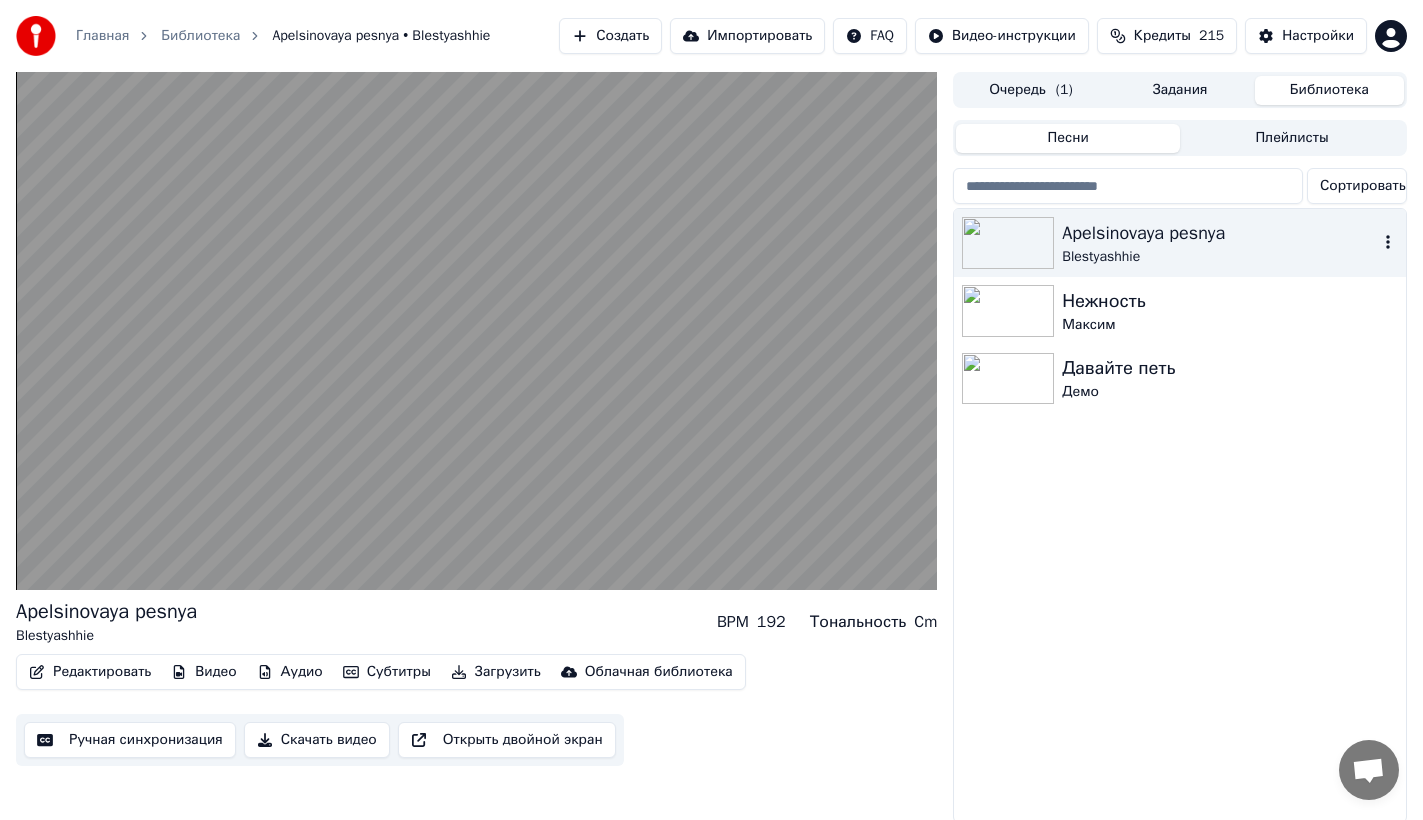 click on "Apelsinovaya pesnya Blestyashhie" at bounding box center (1180, 243) 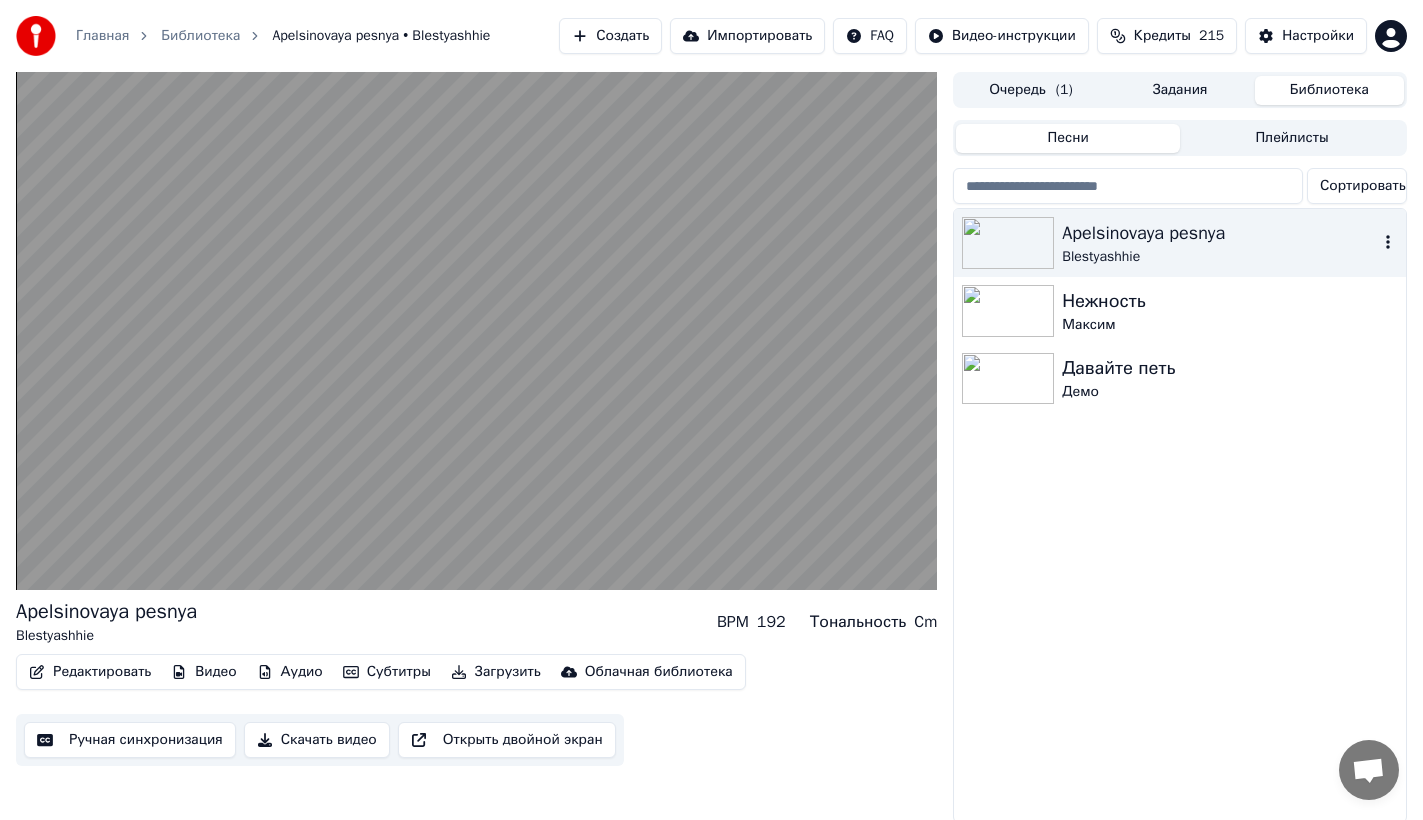 click on "Apelsinovaya pesnya Blestyashhie" at bounding box center (1180, 243) 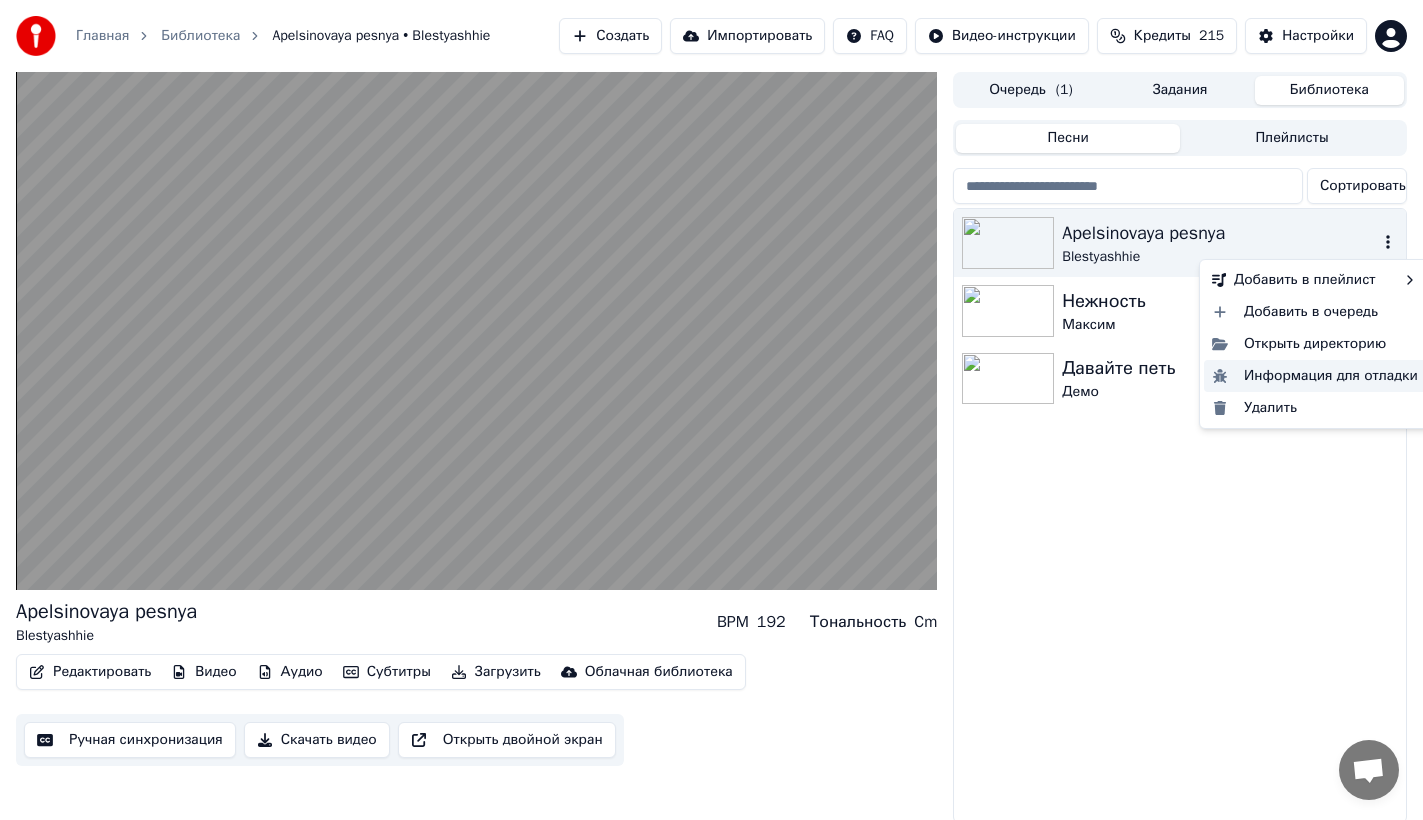 click on "Информация для отладки" at bounding box center [1315, 376] 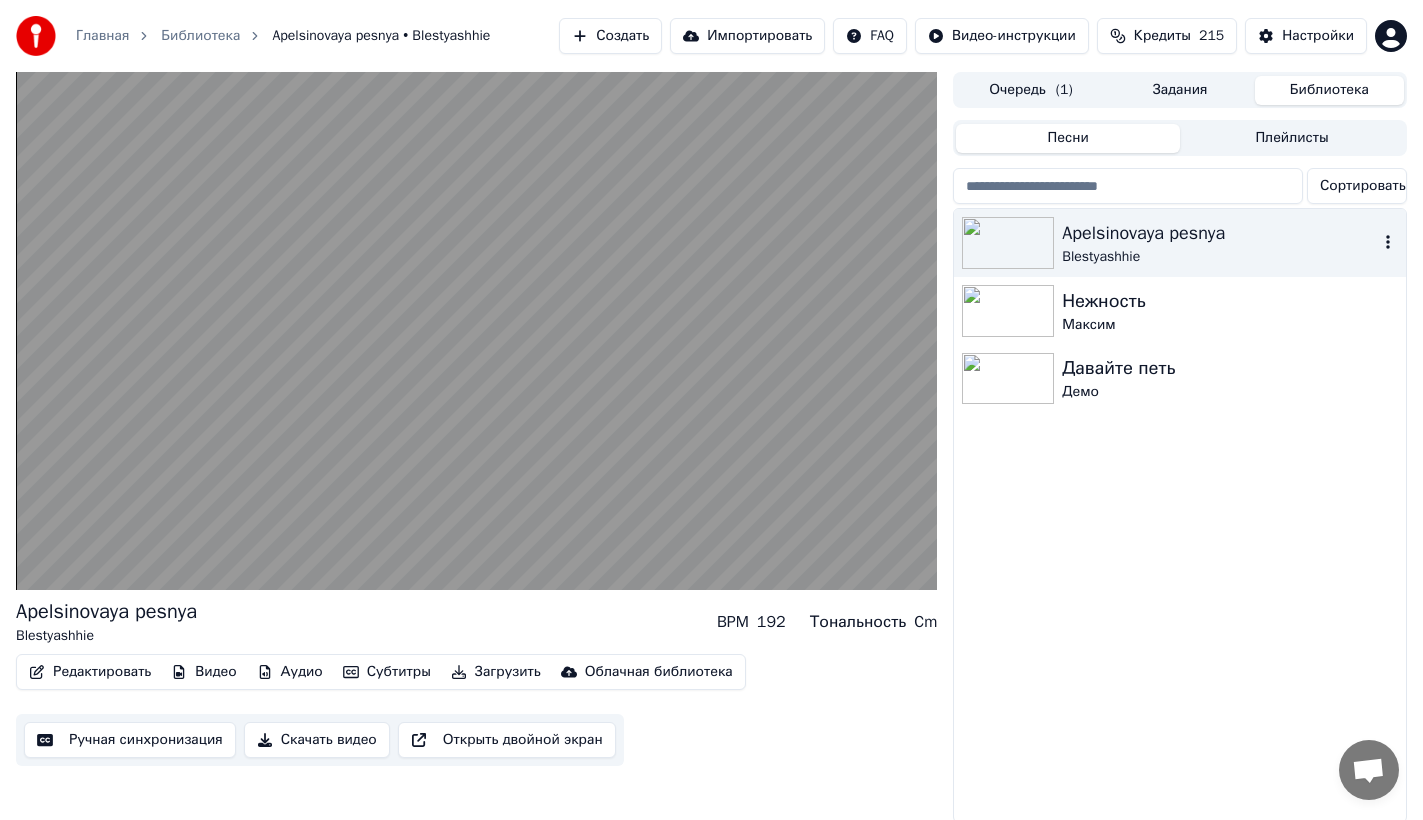 click 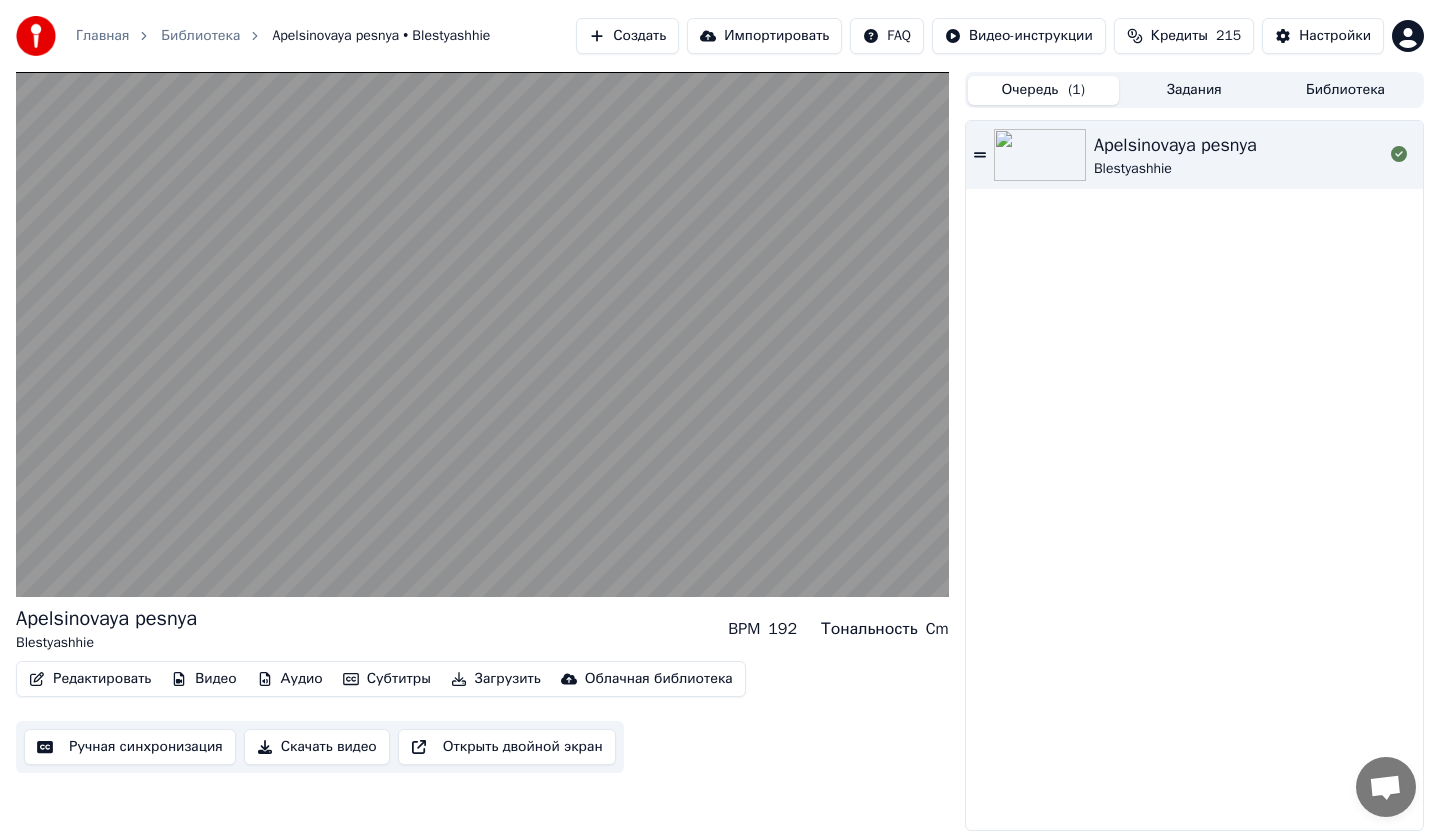 click on "Очередь ( 1 )" at bounding box center (1043, 90) 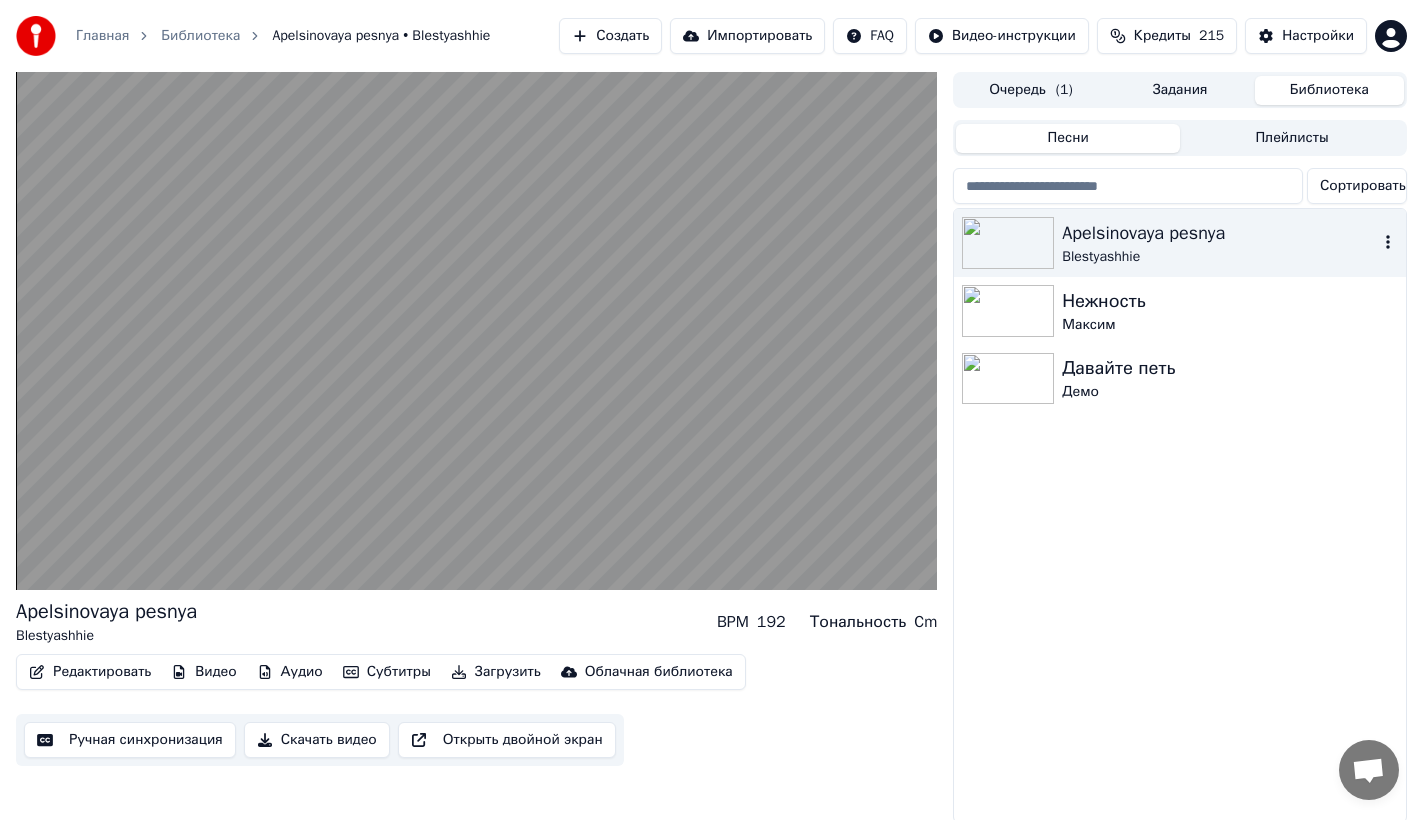 click 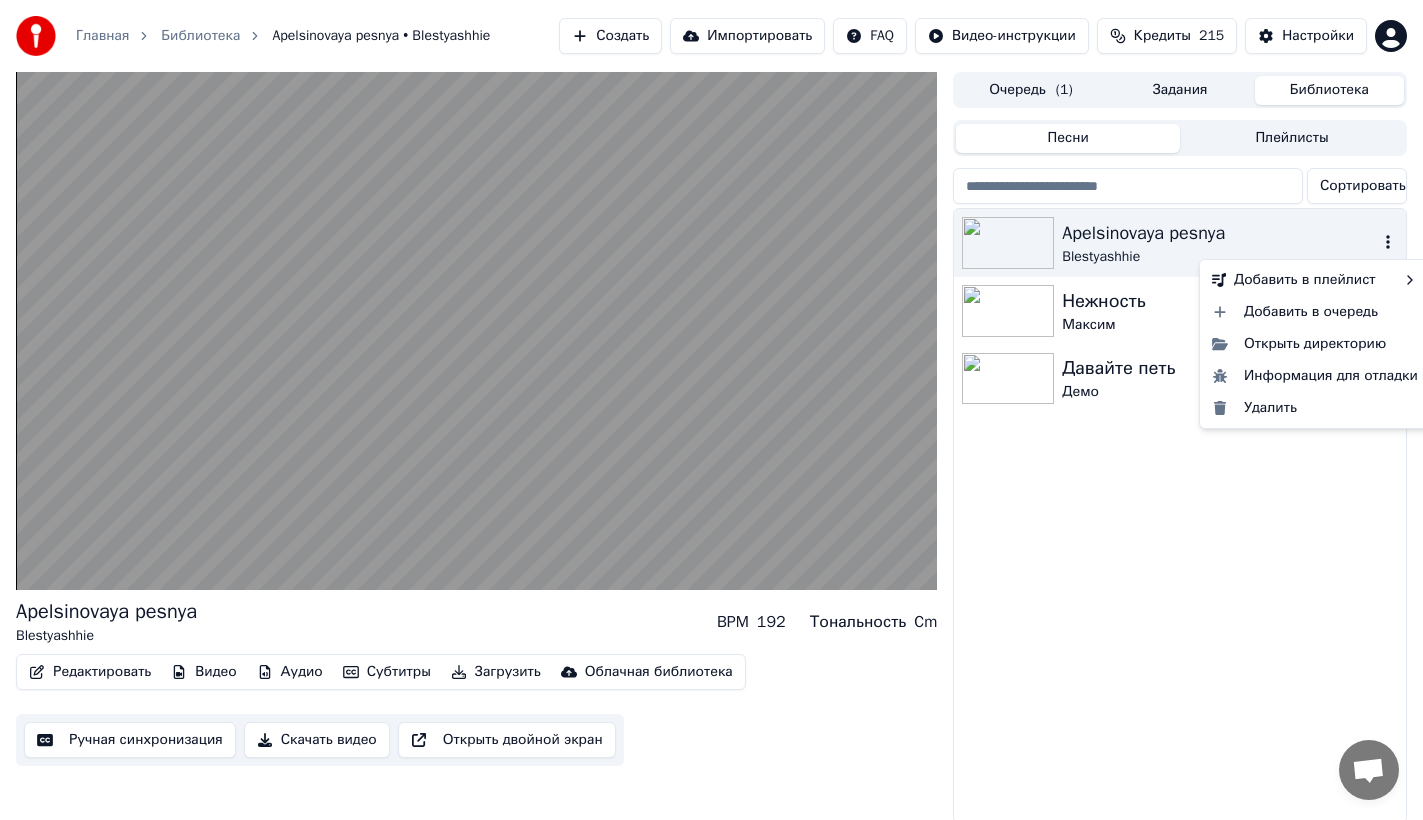 click at bounding box center [1388, 243] 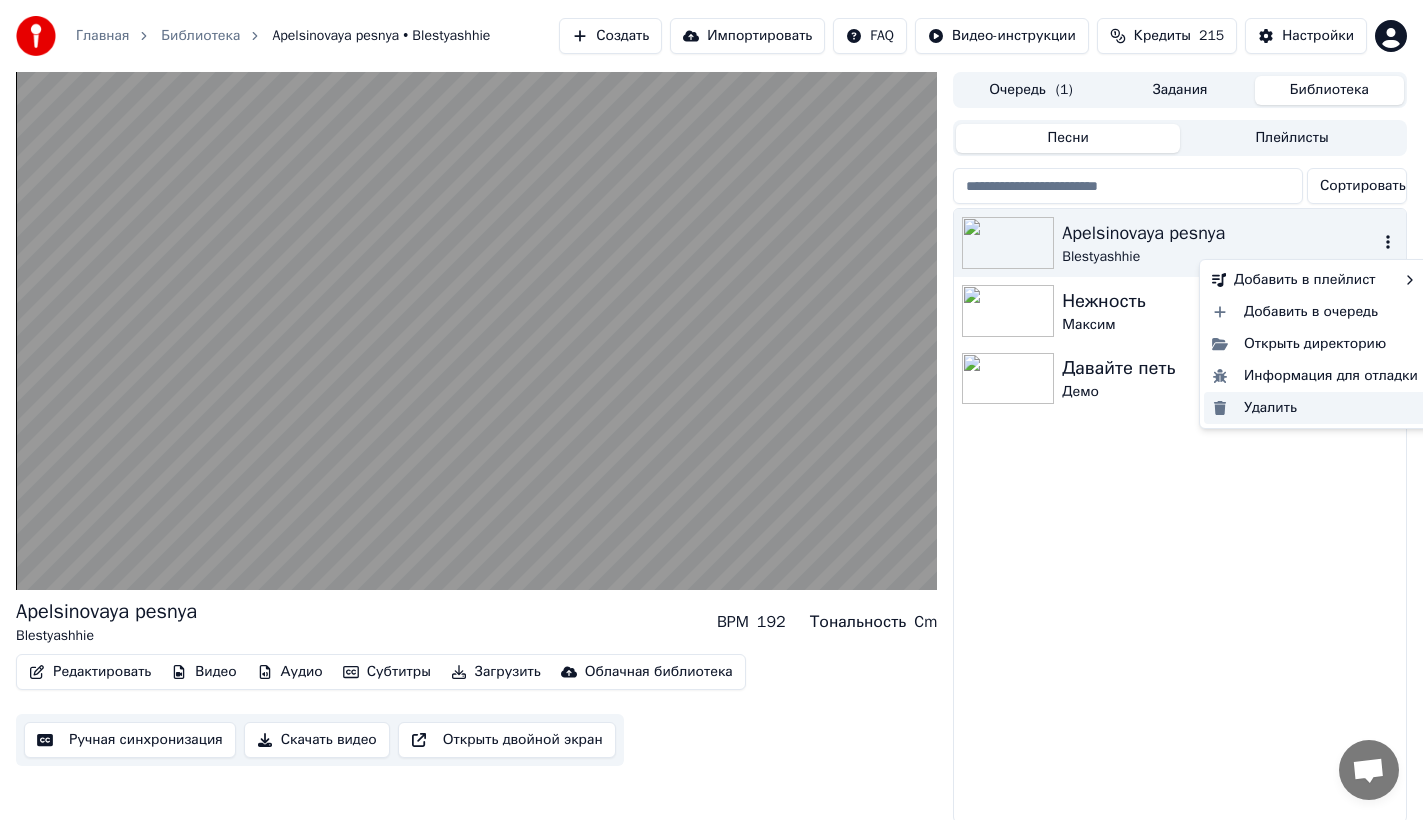 click on "Удалить" at bounding box center (1315, 408) 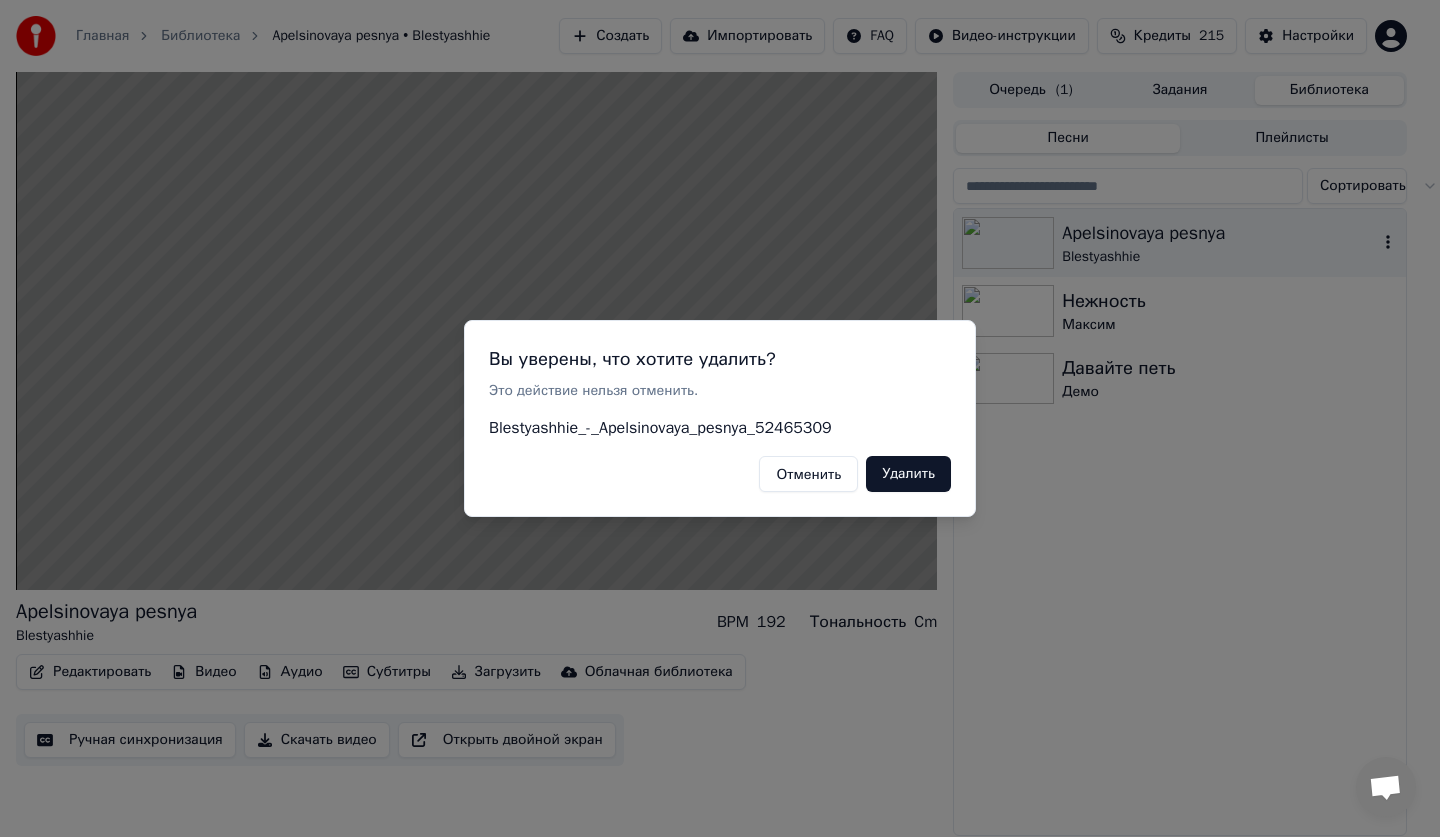 click on "Удалить" at bounding box center [908, 474] 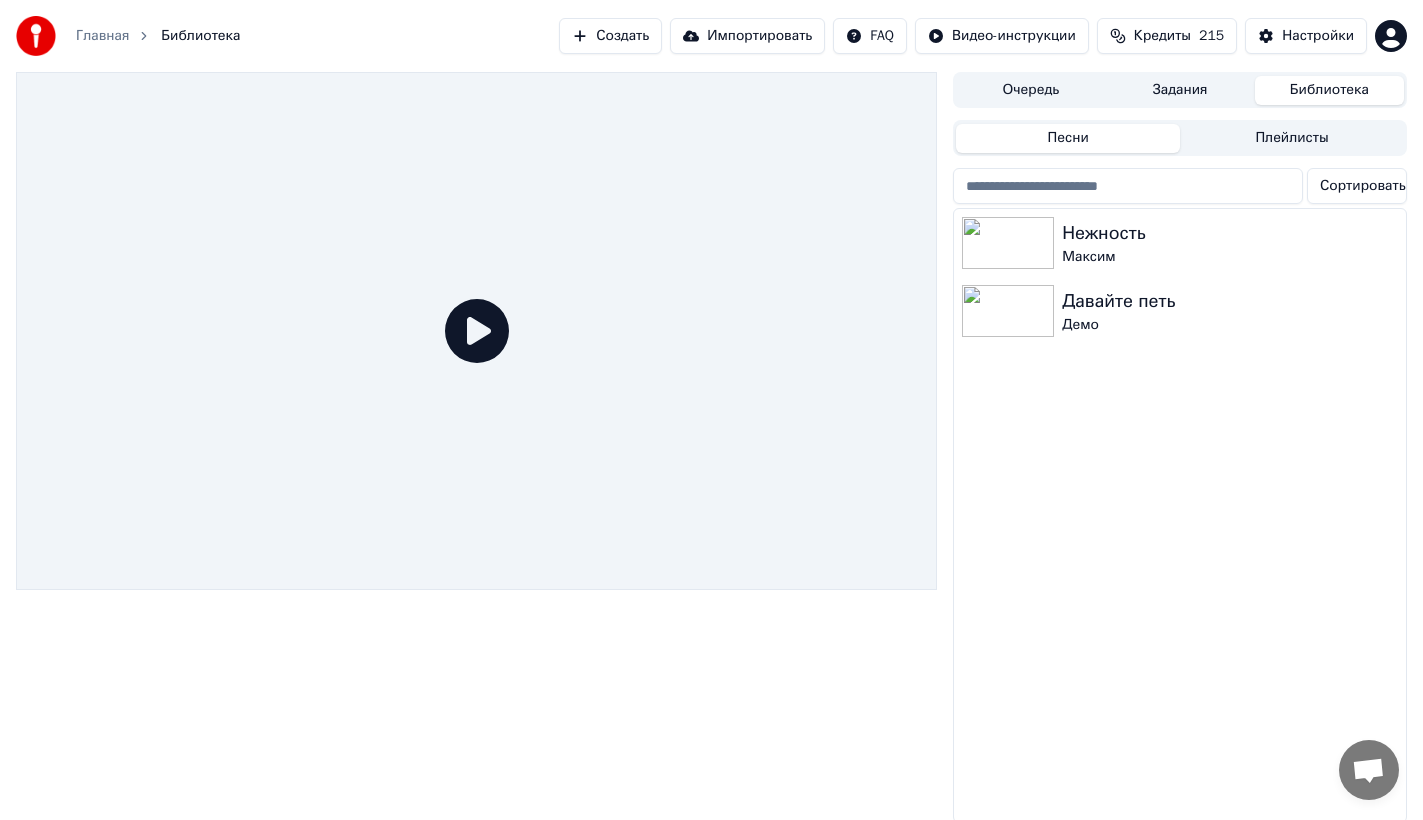 click on "Создать" at bounding box center [610, 36] 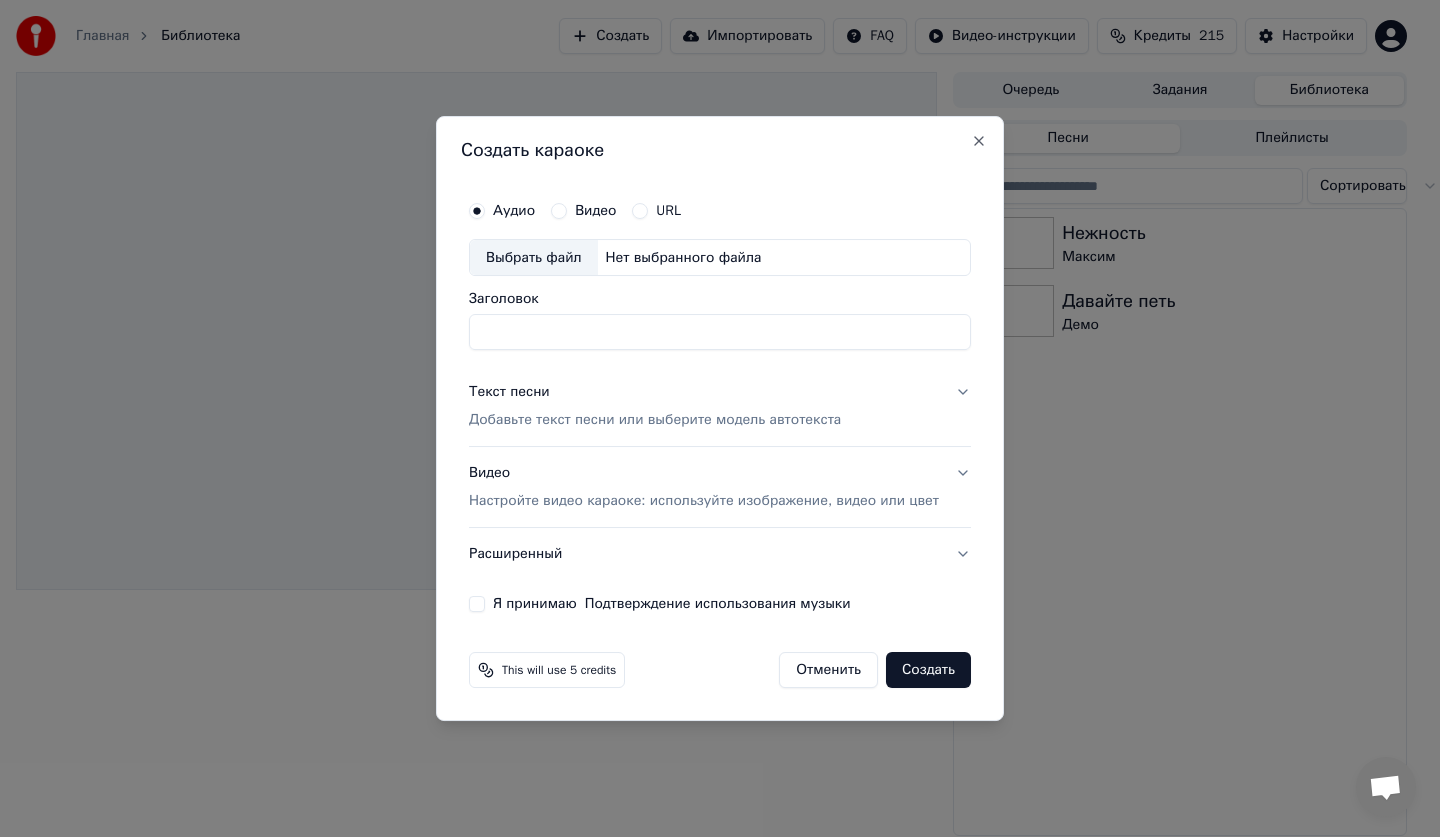 click on "Выбрать файл" at bounding box center [534, 258] 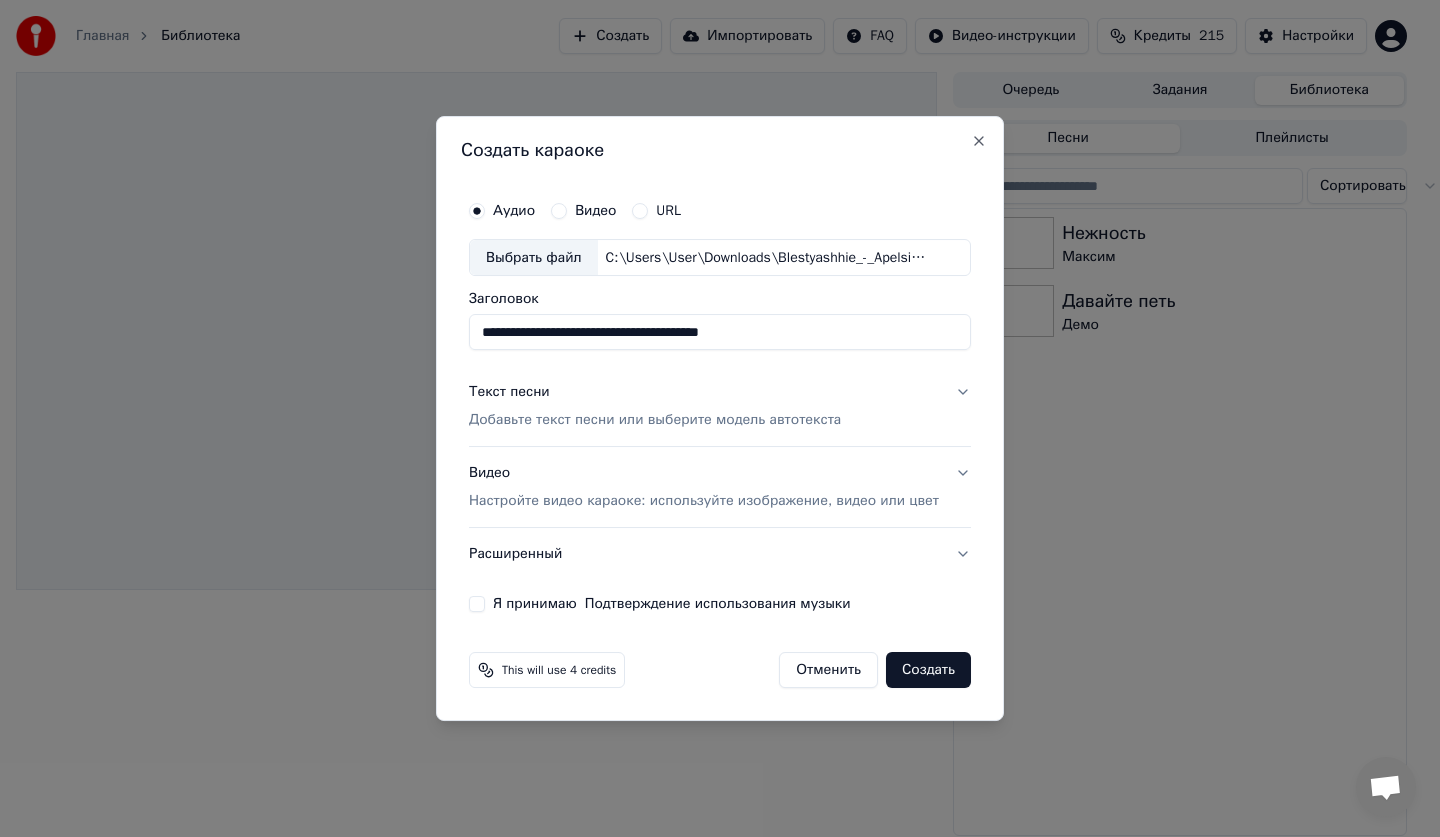 drag, startPoint x: 809, startPoint y: 333, endPoint x: 224, endPoint y: 342, distance: 585.0692 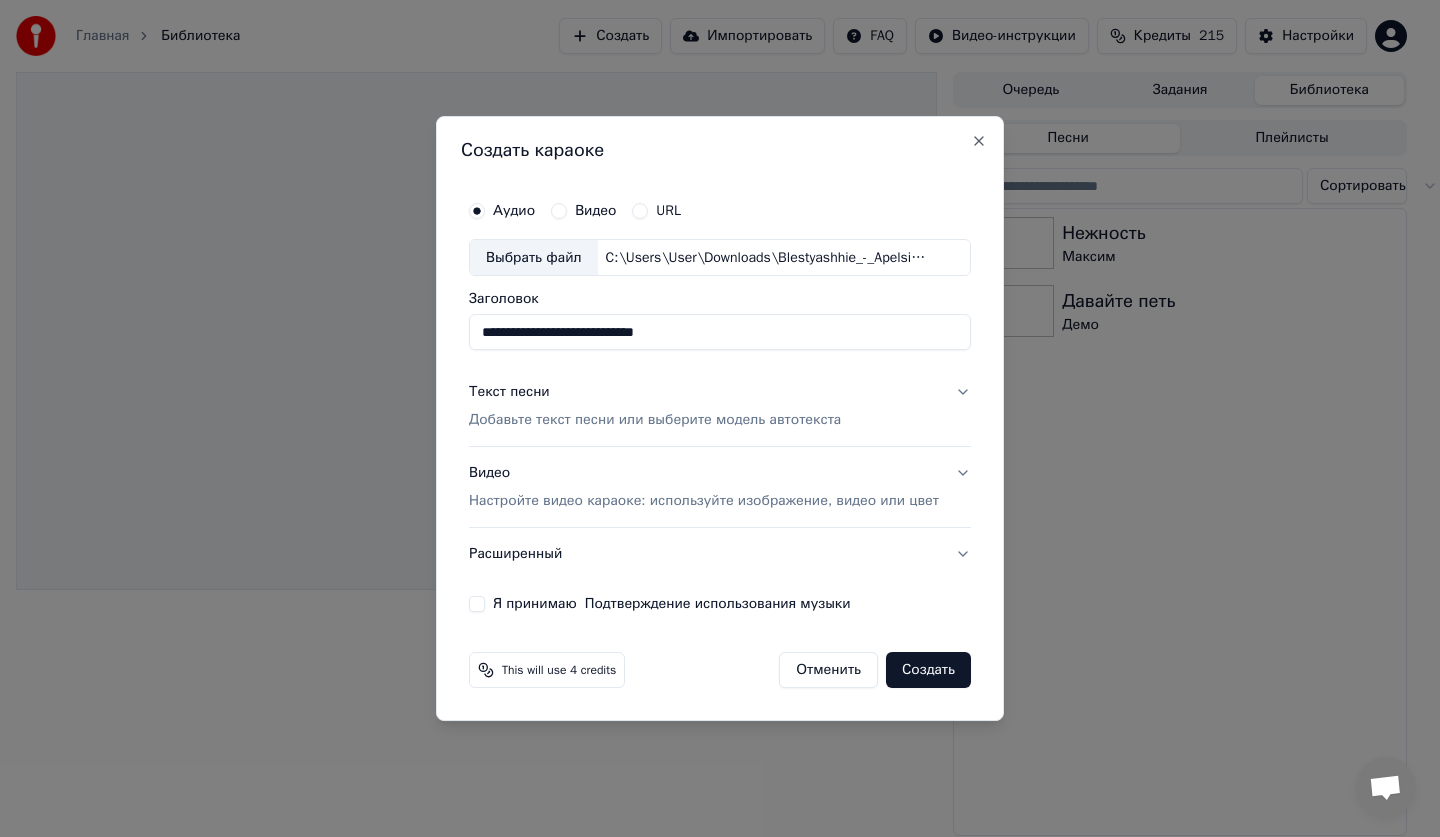 type on "**********" 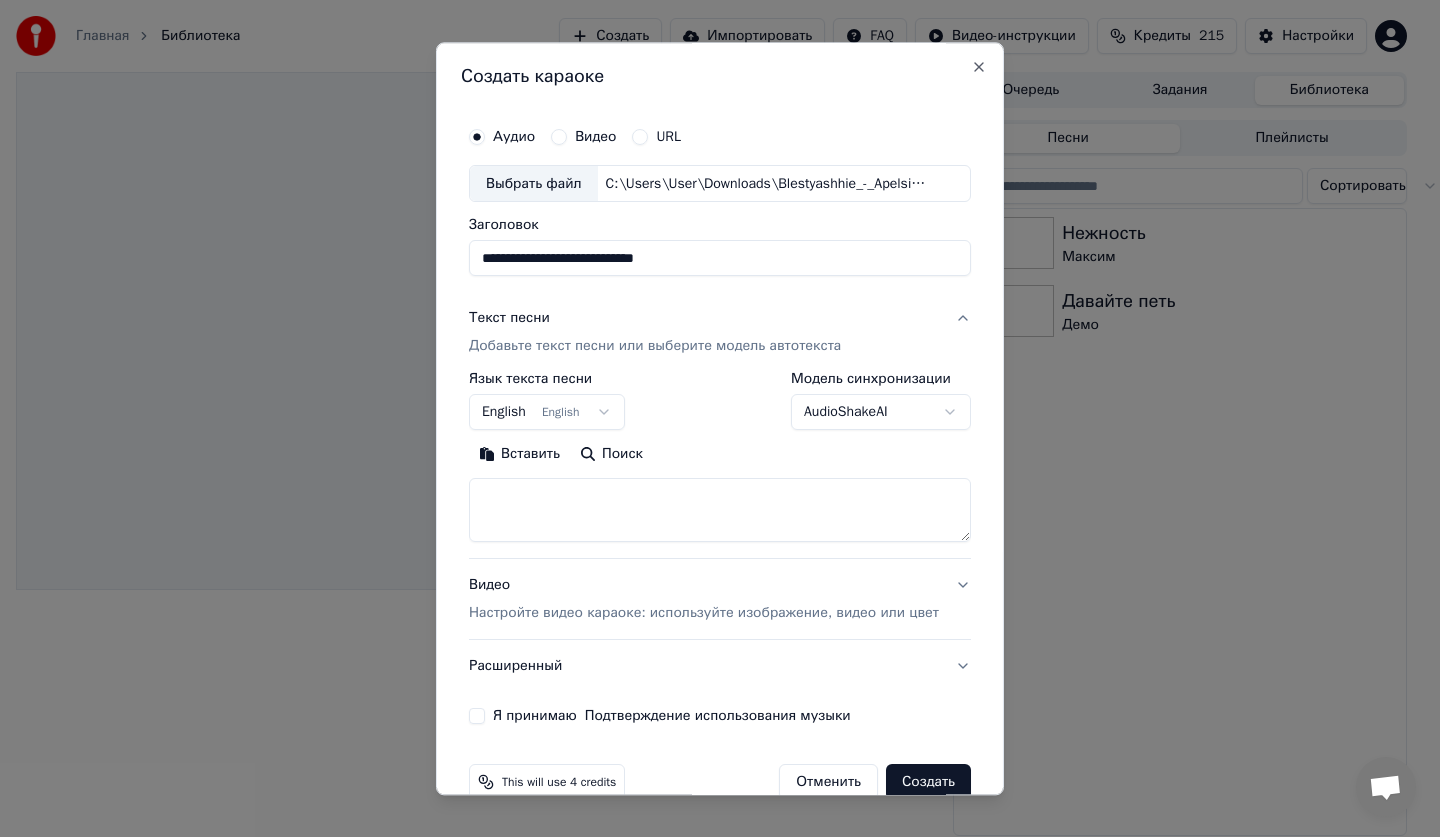 click at bounding box center [720, 511] 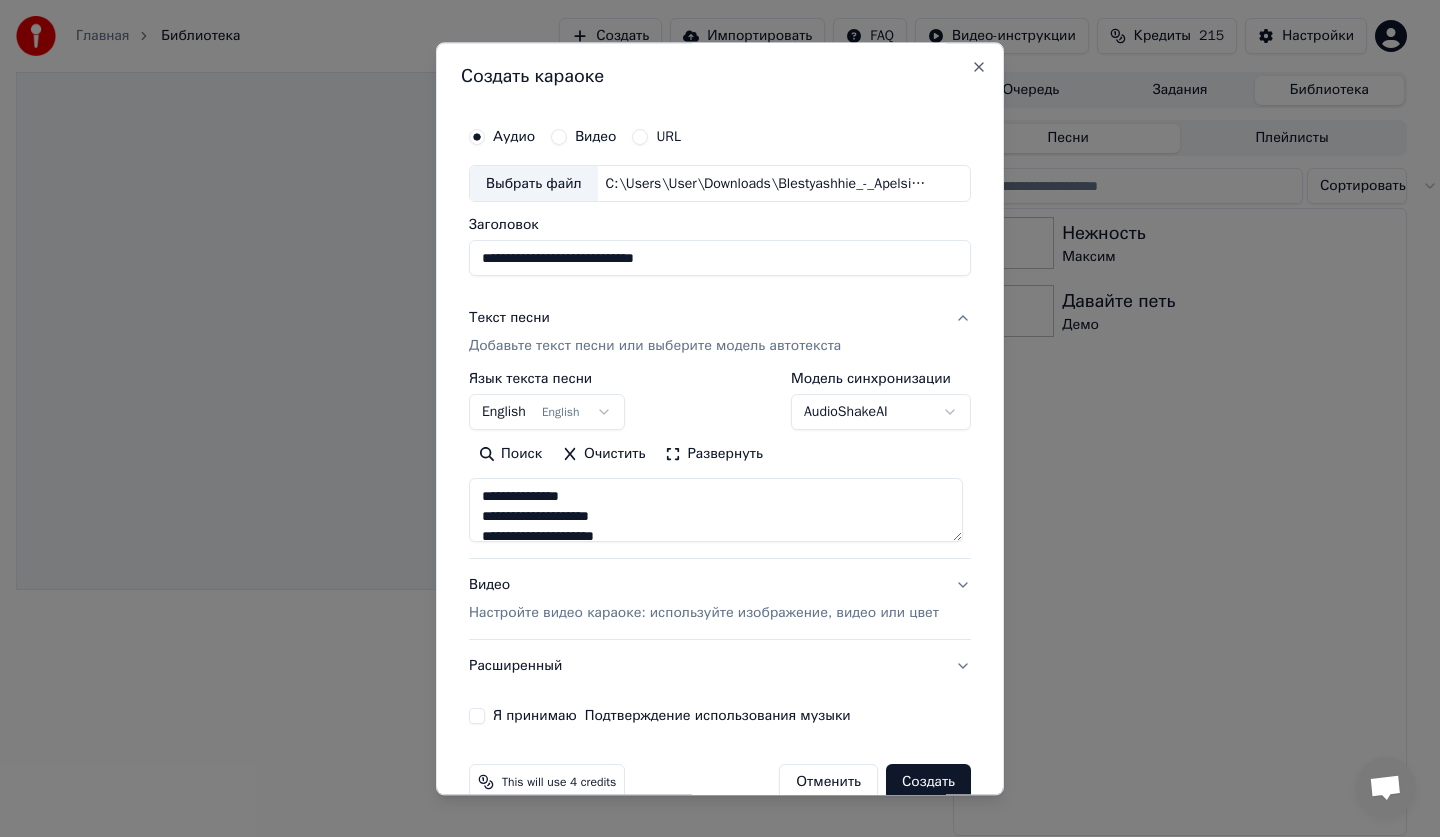 scroll, scrollTop: 853, scrollLeft: 0, axis: vertical 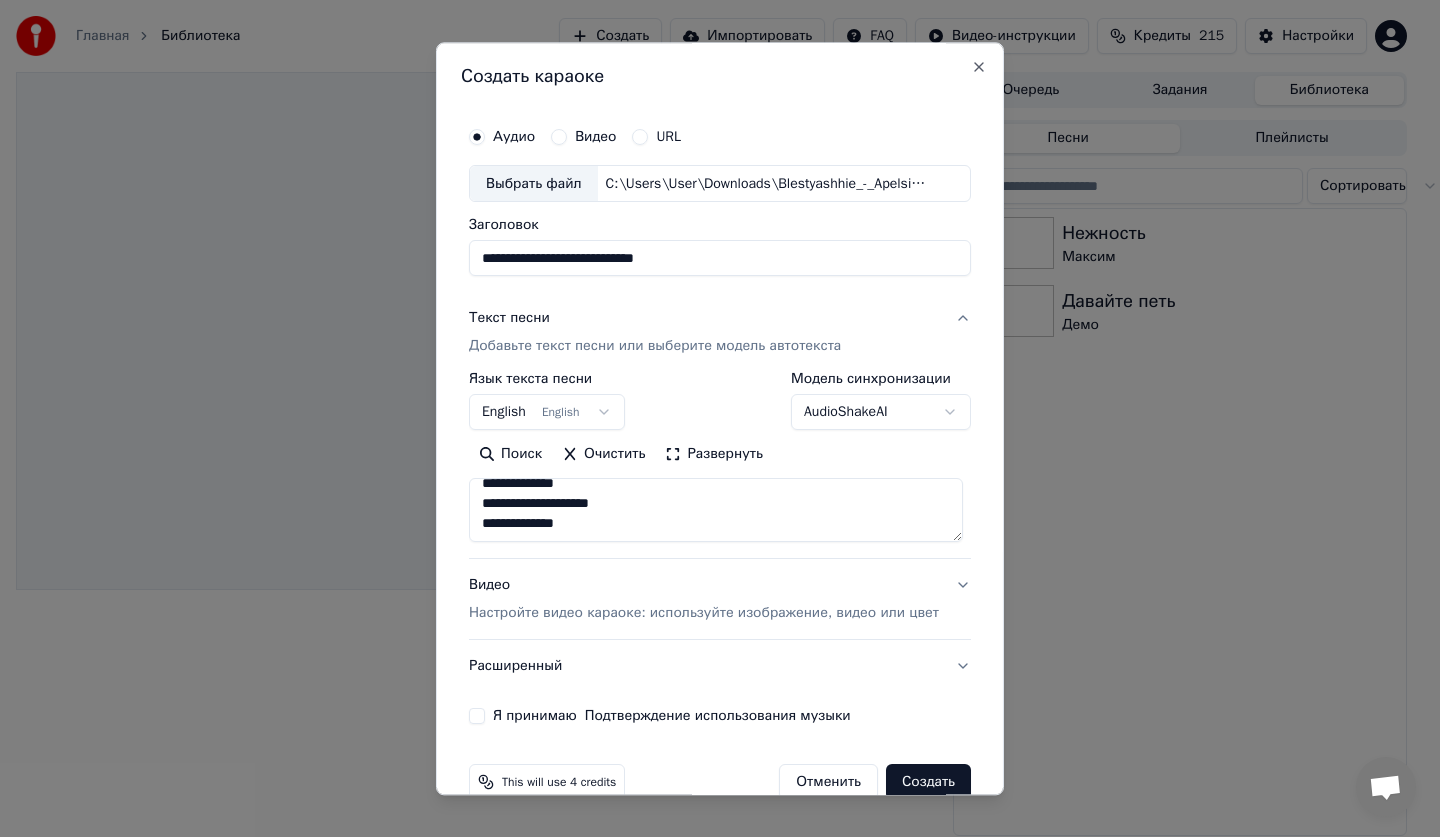type on "**********" 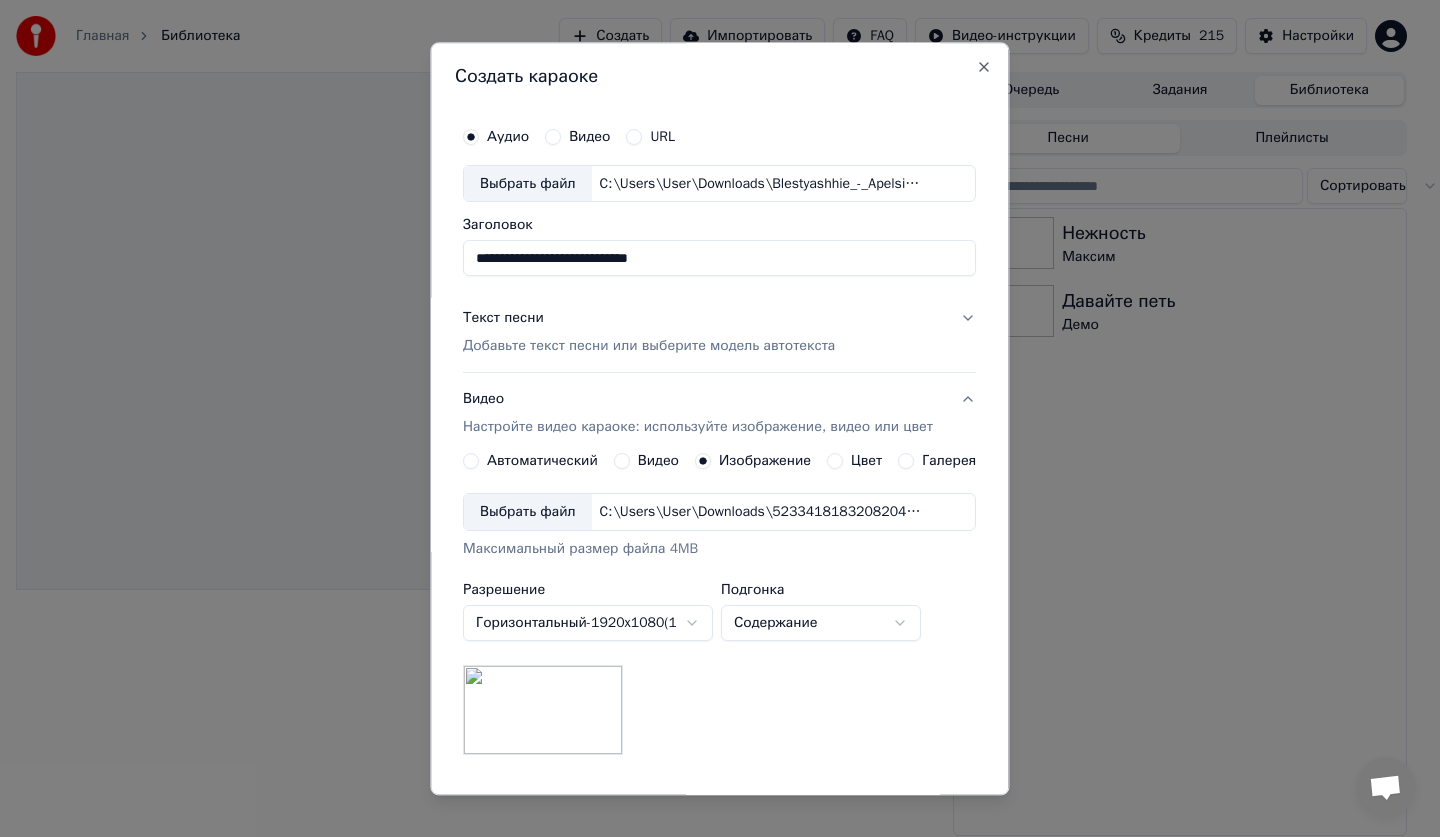 click on "Изображение" at bounding box center (765, 462) 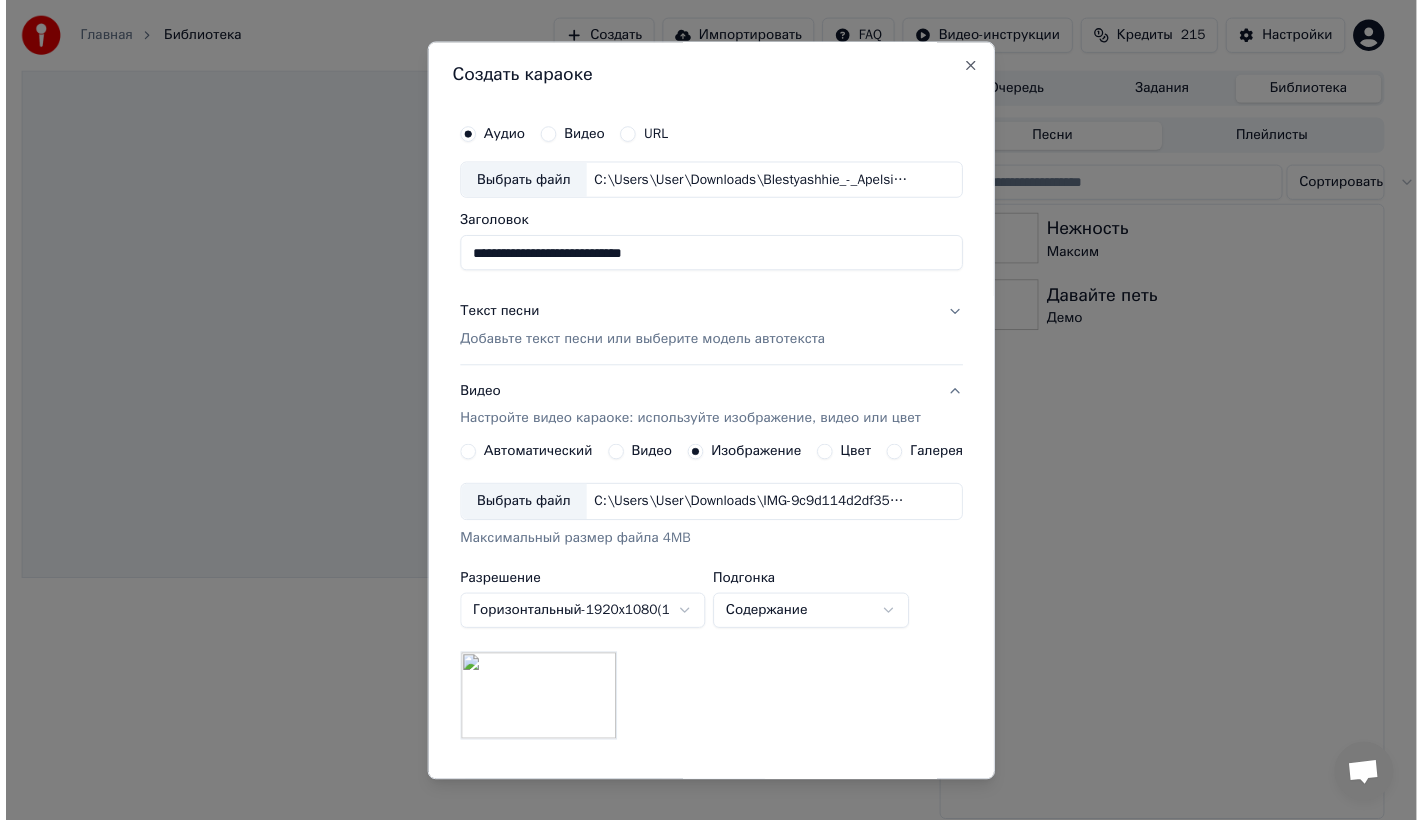 scroll, scrollTop: 246, scrollLeft: 0, axis: vertical 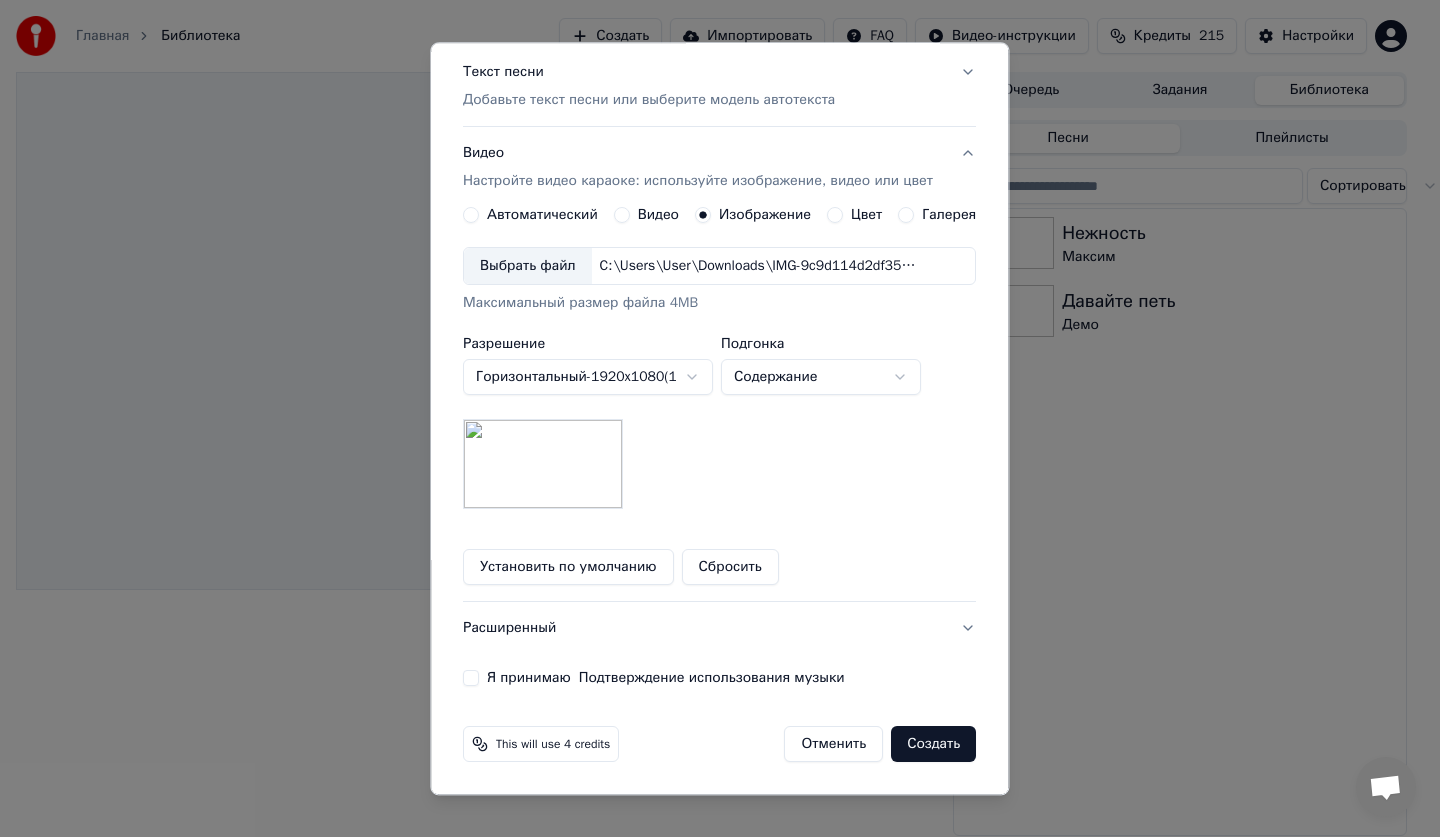 click on "Выбрать файл" at bounding box center (528, 267) 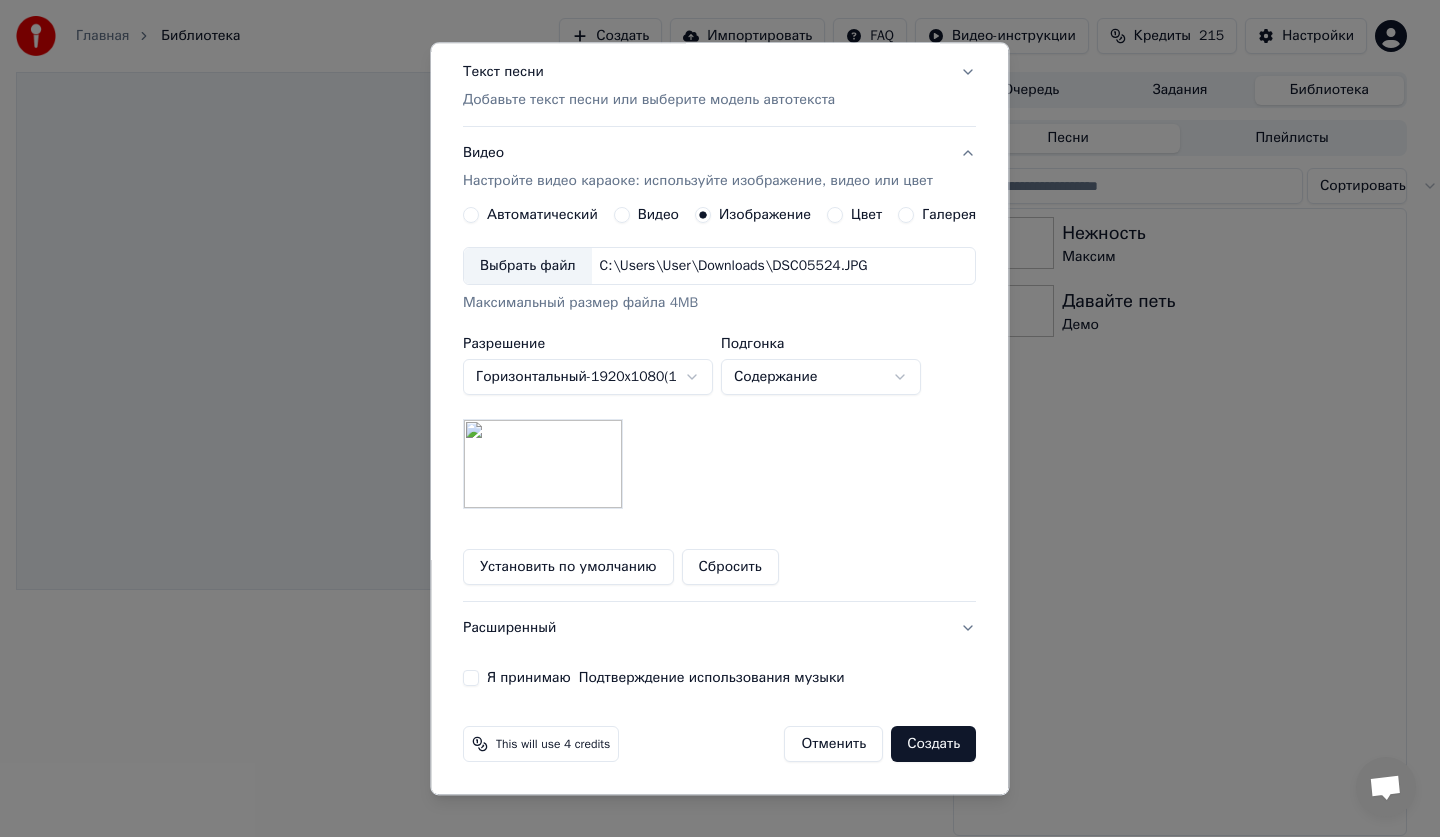 click on "**********" at bounding box center (711, 418) 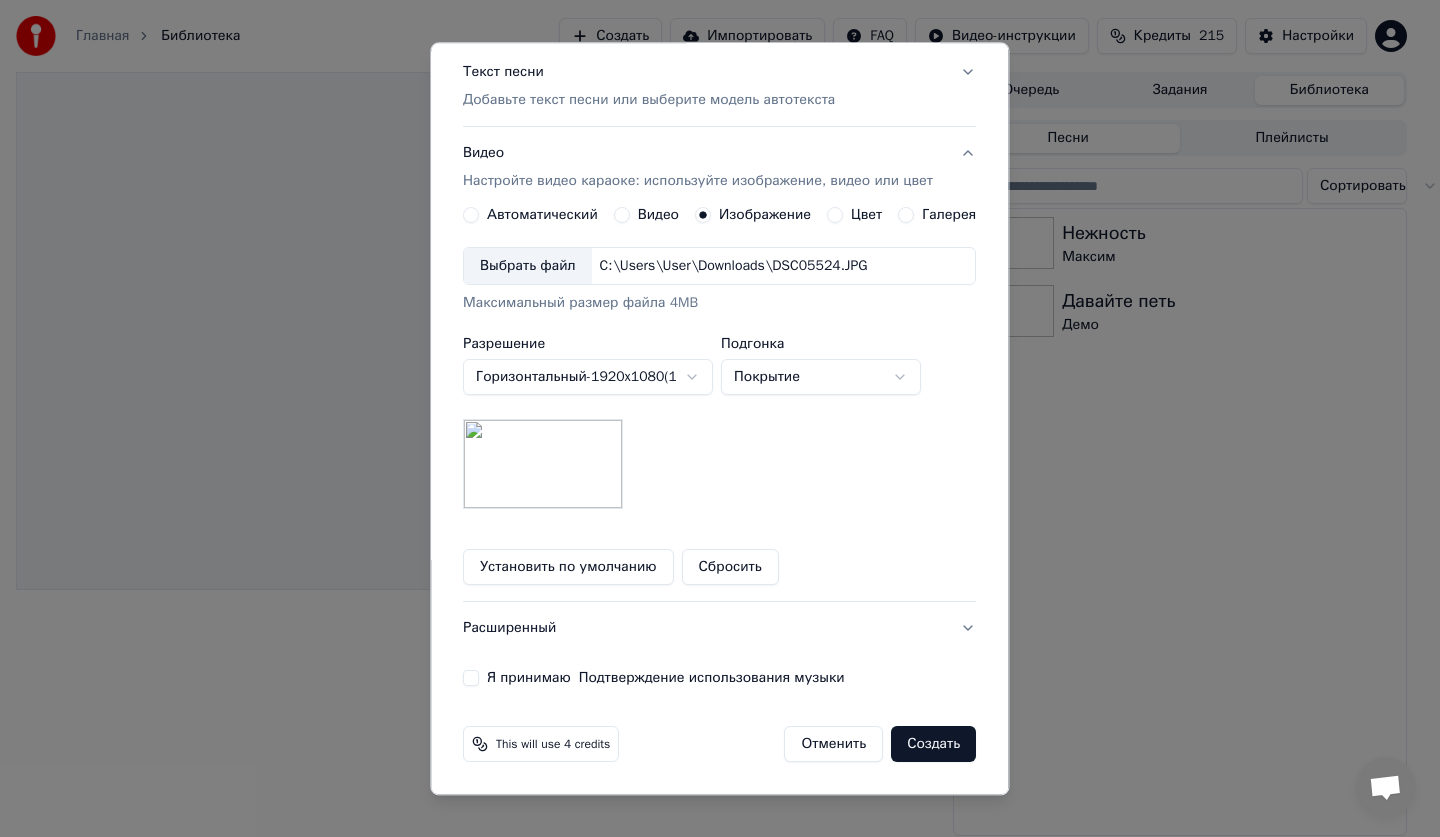 click on "**********" at bounding box center (711, 418) 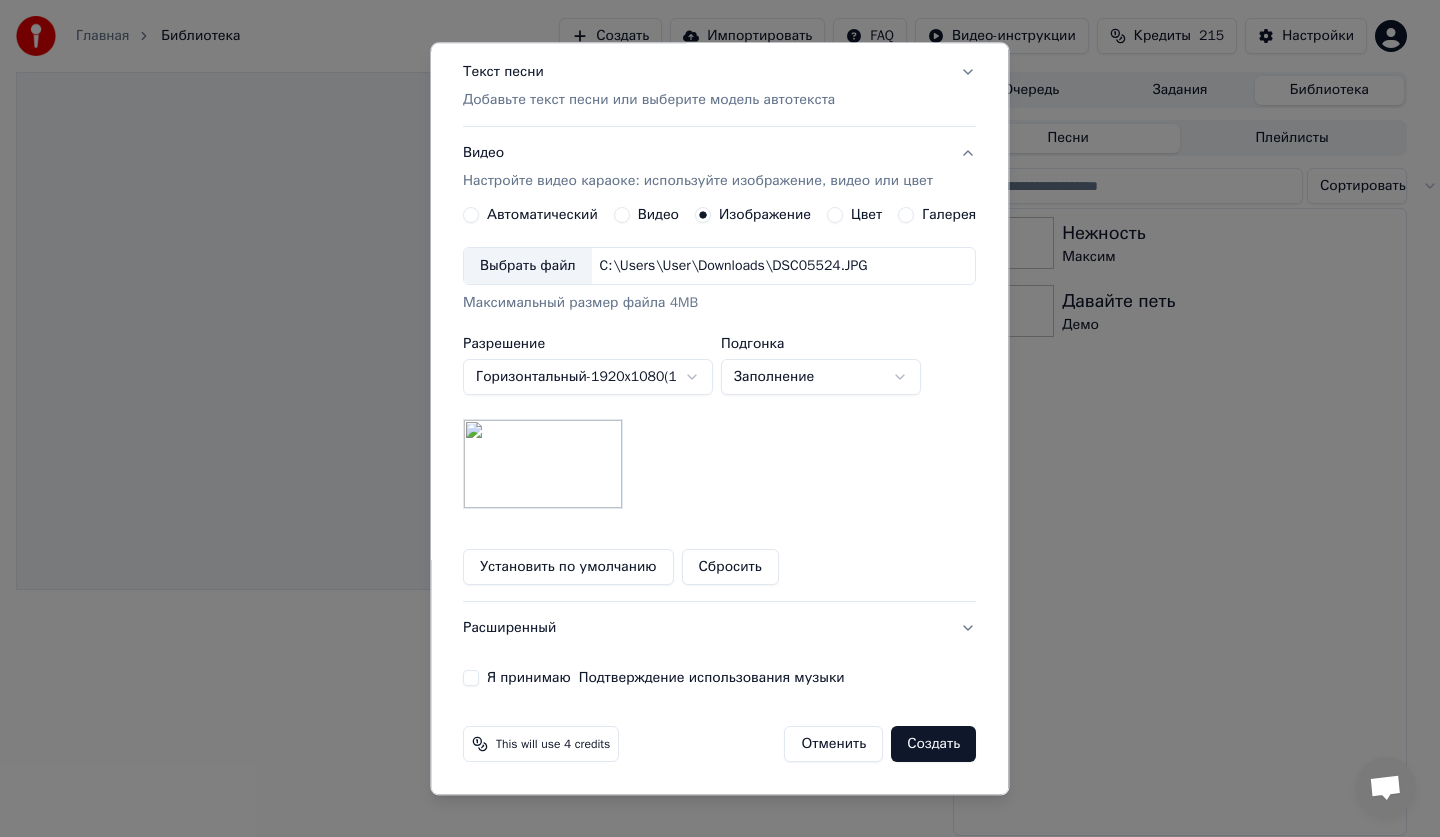 click on "**********" at bounding box center [711, 418] 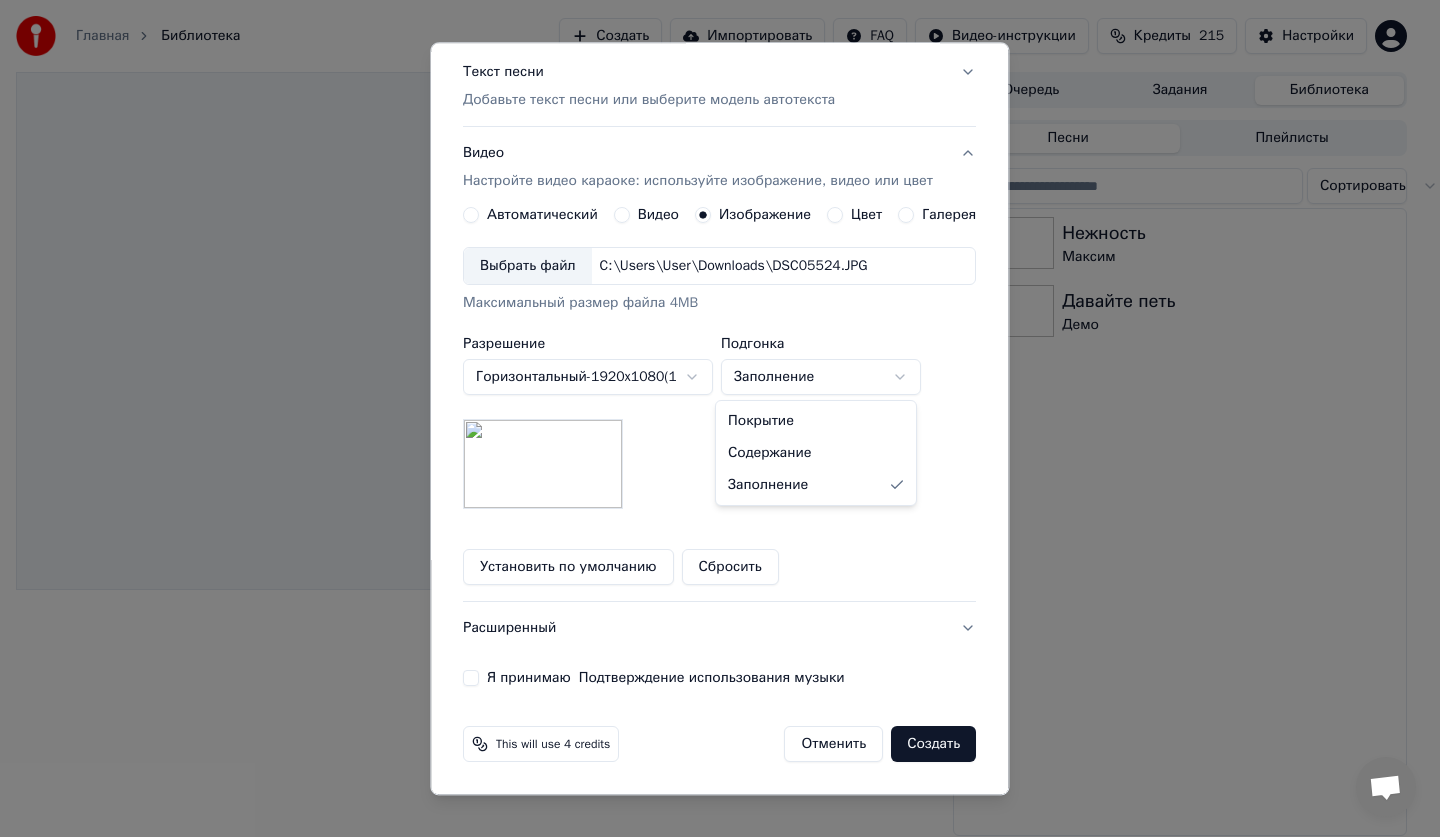 select on "*******" 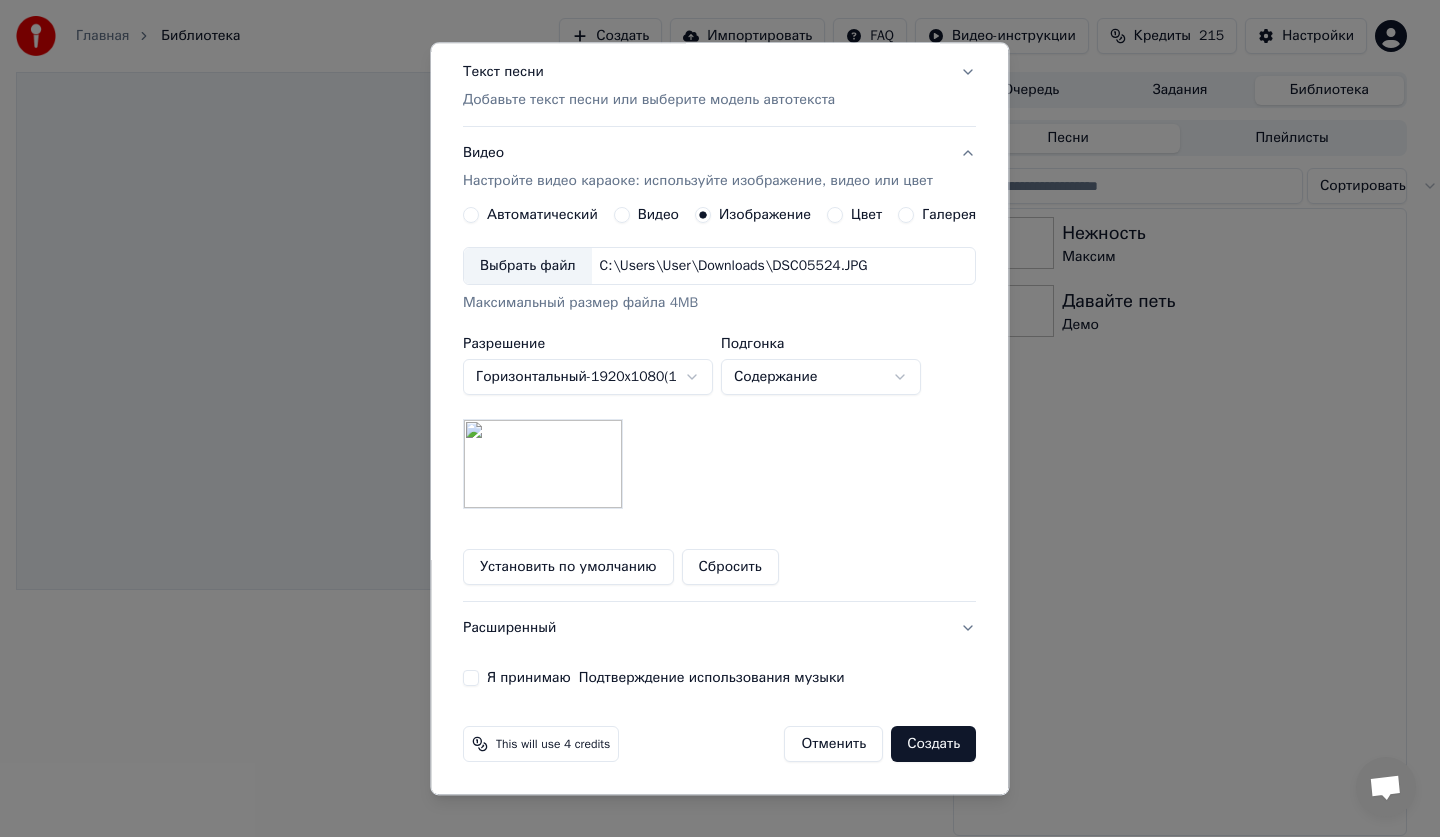 click on "Я принимаю   Подтверждение использования музыки" at bounding box center [471, 679] 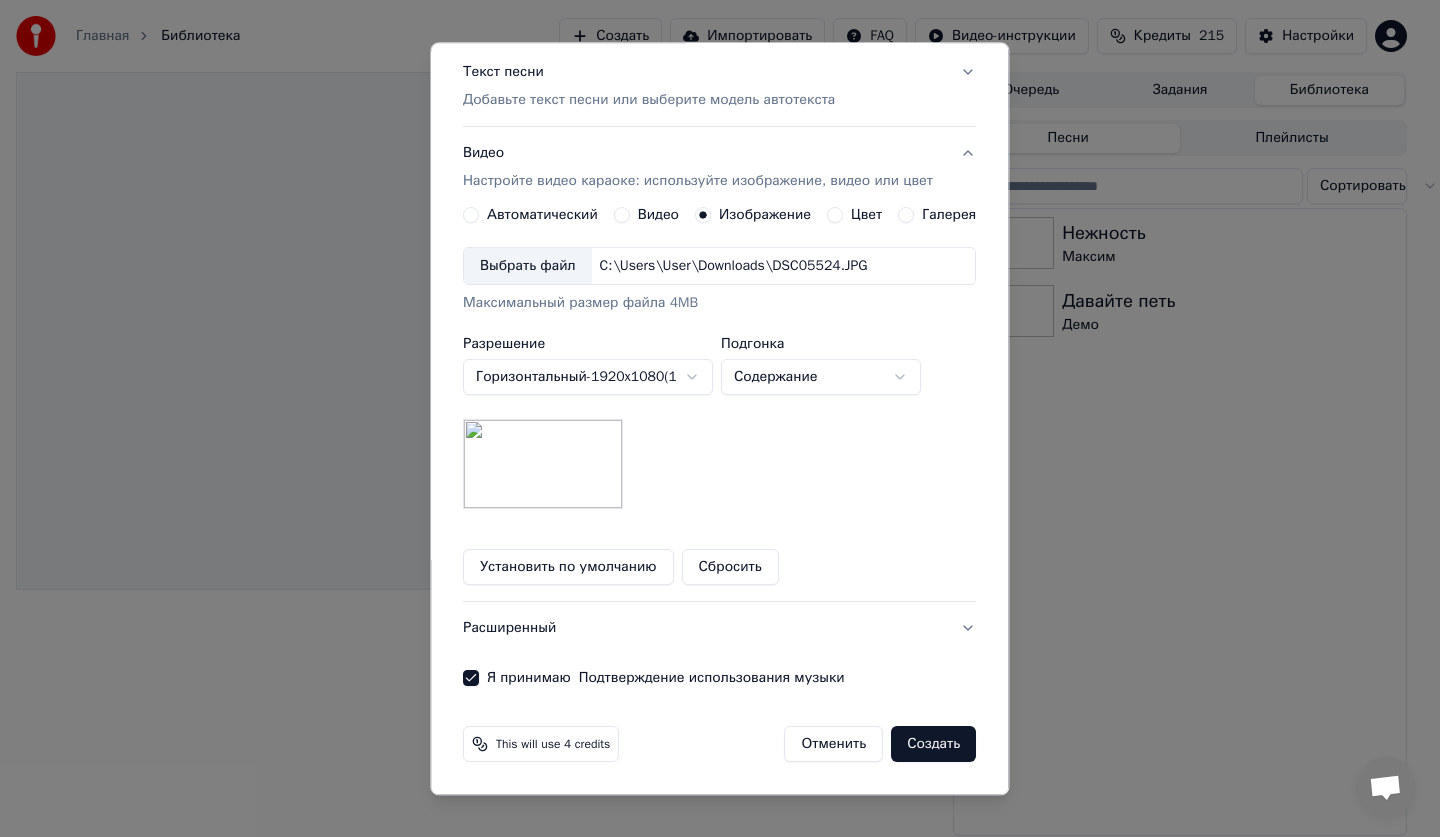click on "Создать" at bounding box center (934, 745) 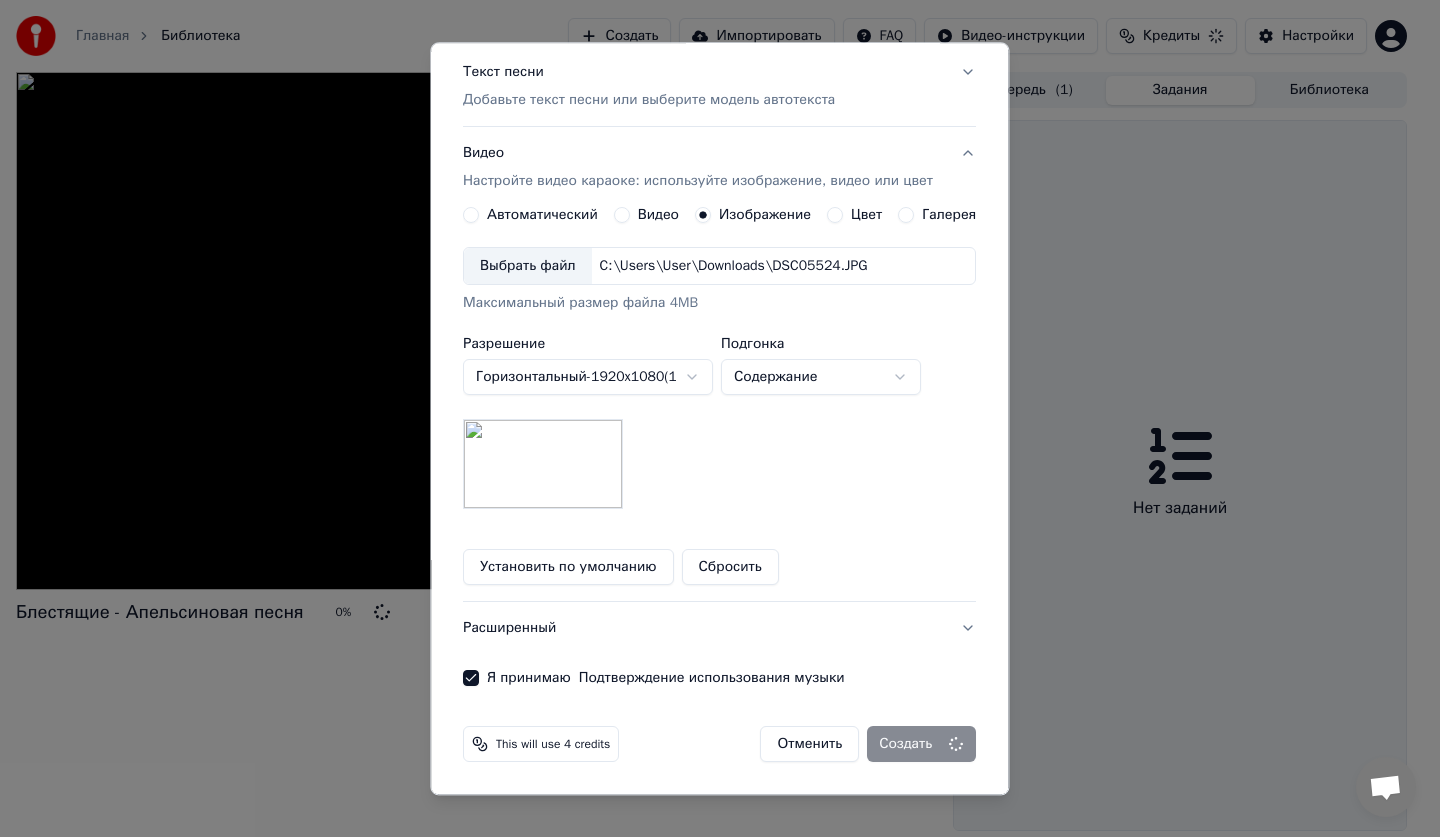 type 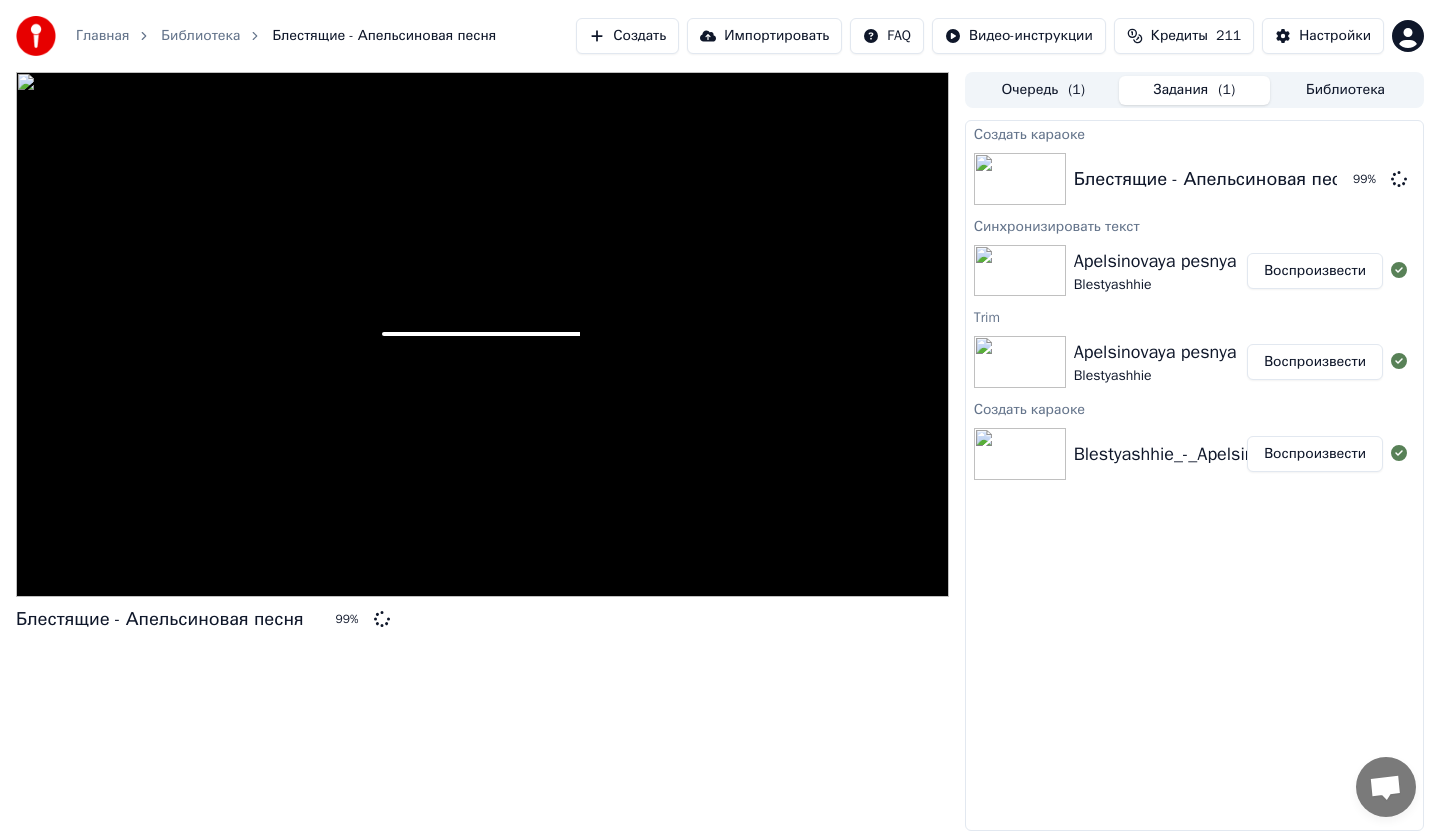 click on "Блестящие - Апельсиновая песня 99 %" at bounding box center [482, 451] 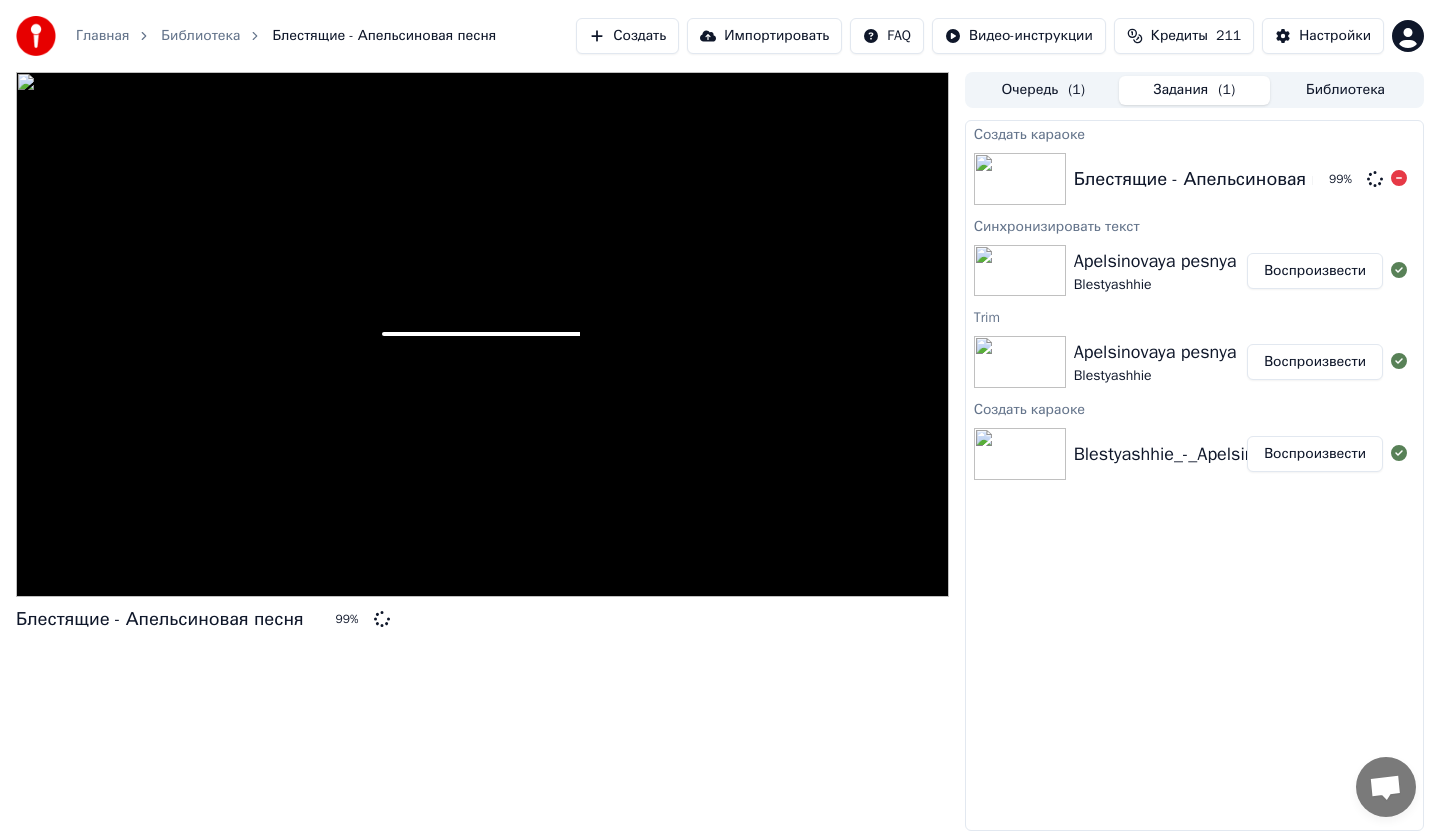 click on "Блестящие - Апельсиновая песня" at bounding box center [1218, 179] 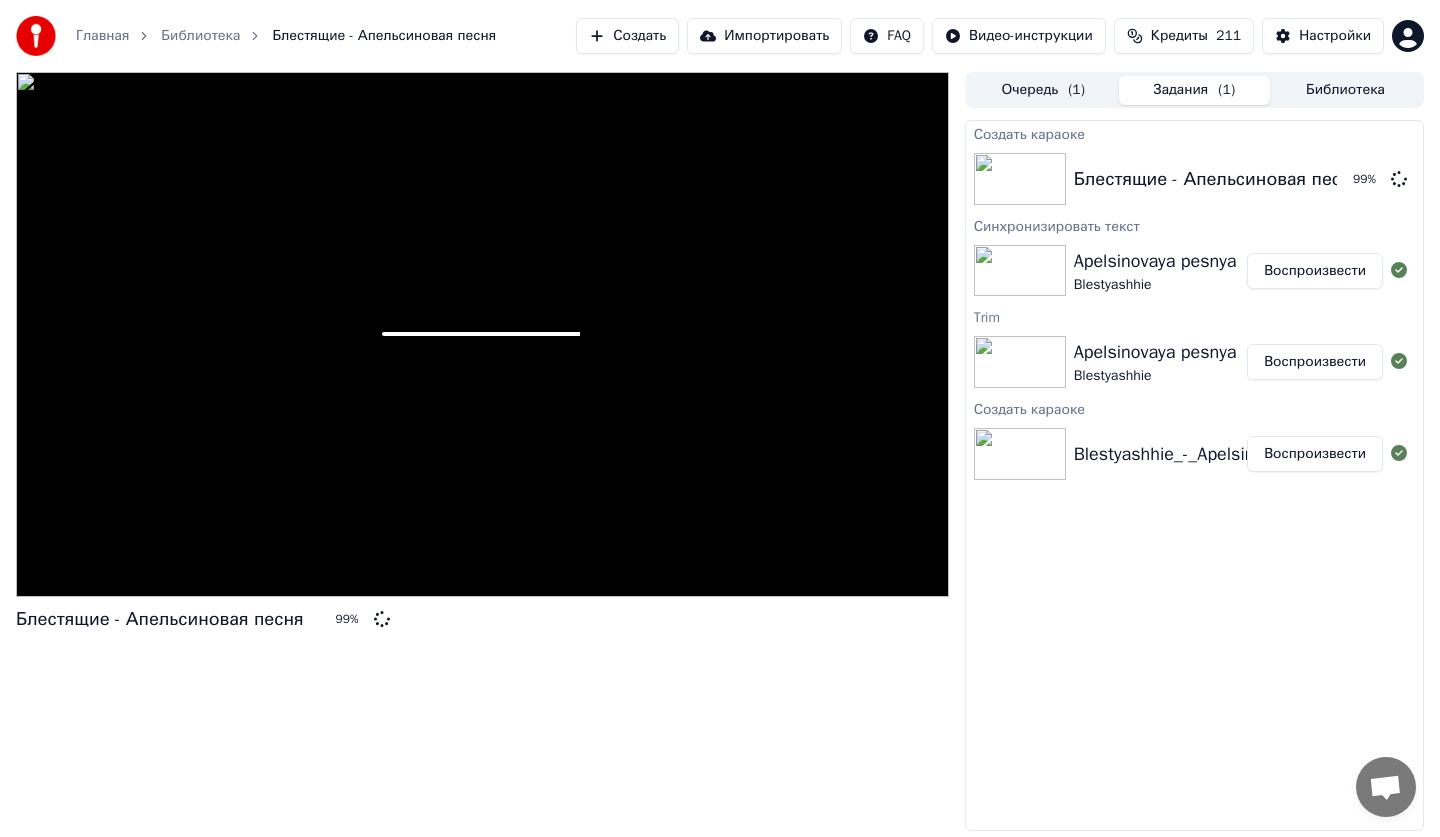 click on "Библиотека" at bounding box center [1345, 90] 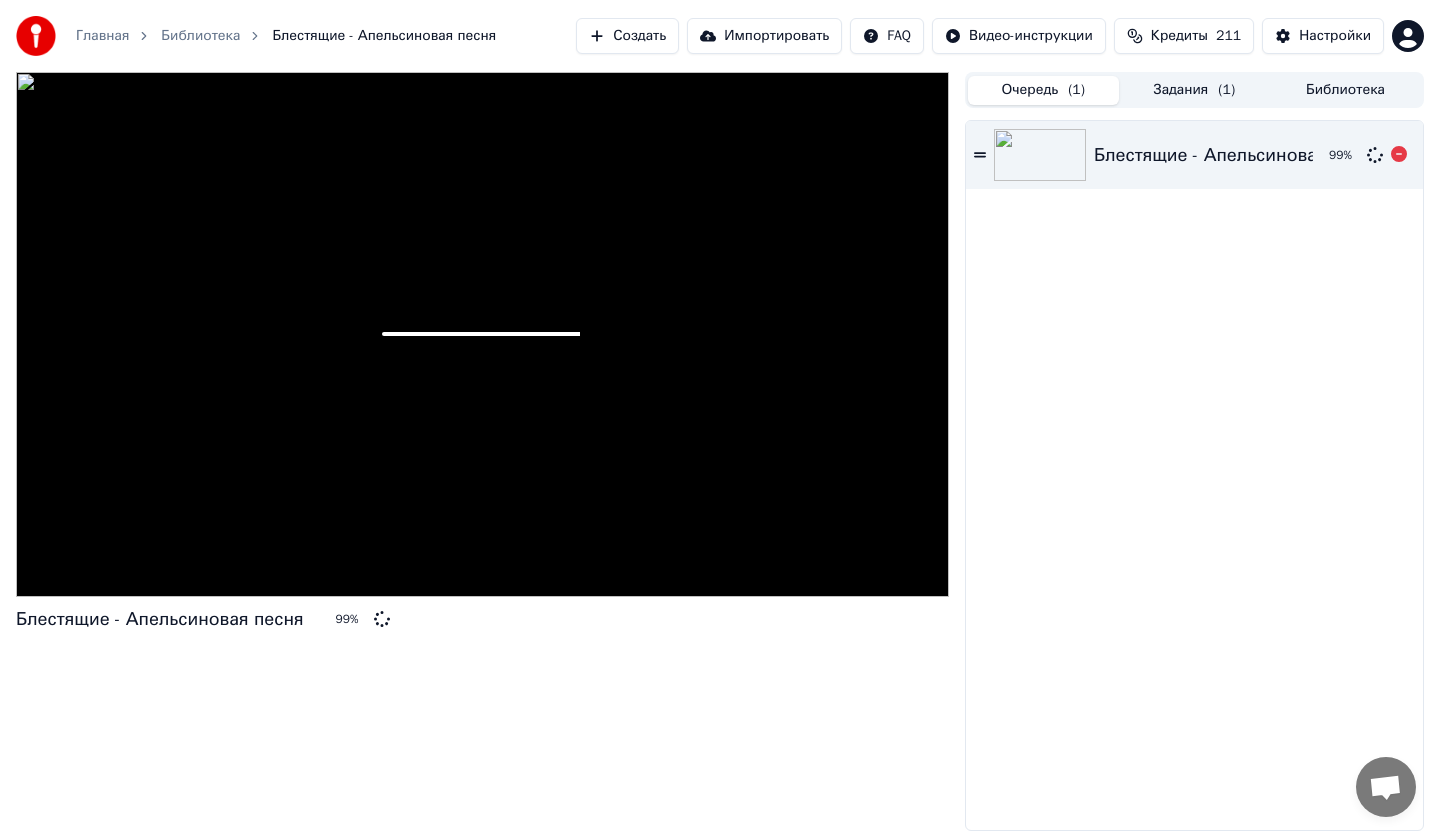 click on "Блестящие - Апельсиновая песня" at bounding box center [1238, 155] 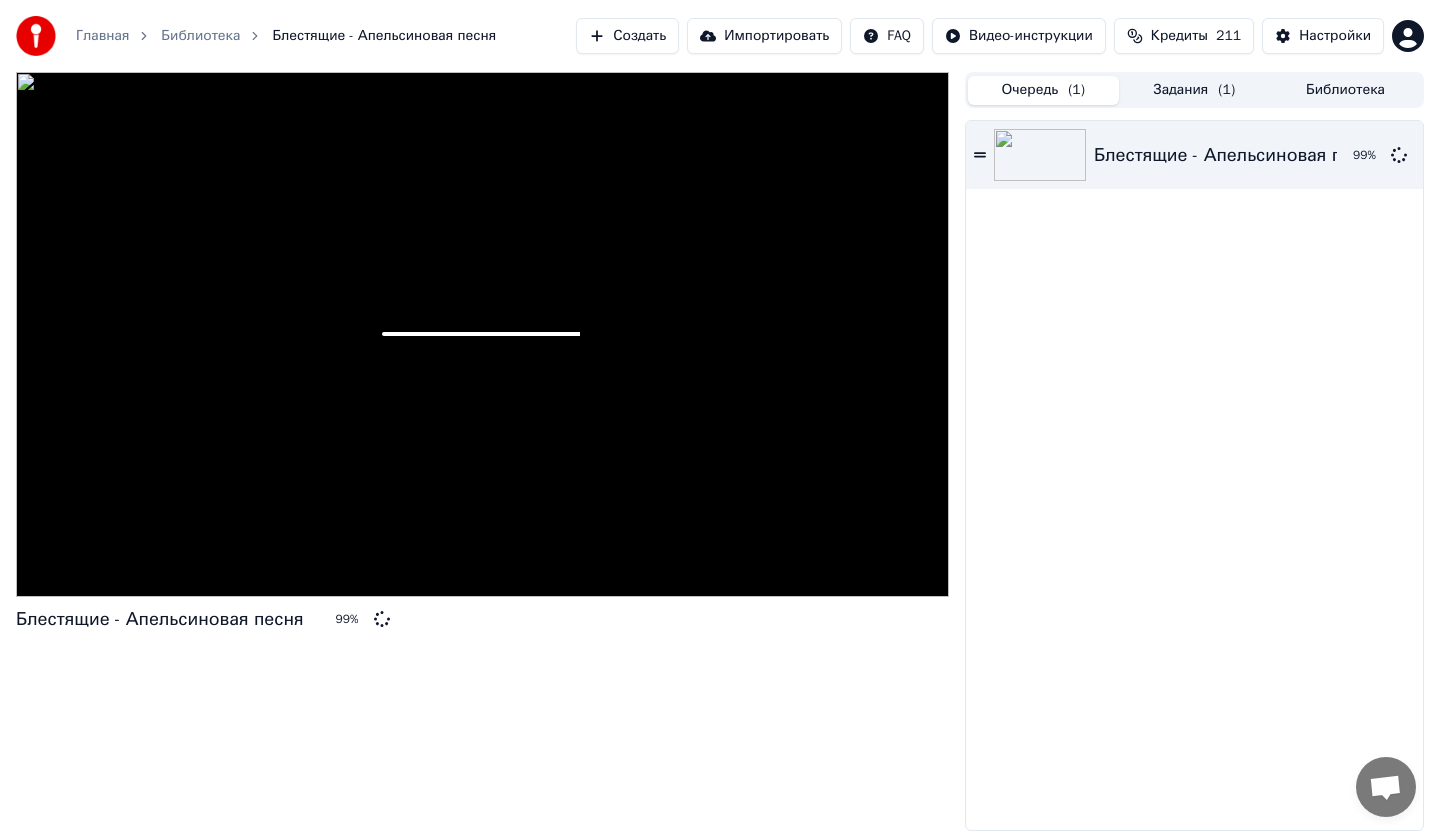 click at bounding box center [482, 334] 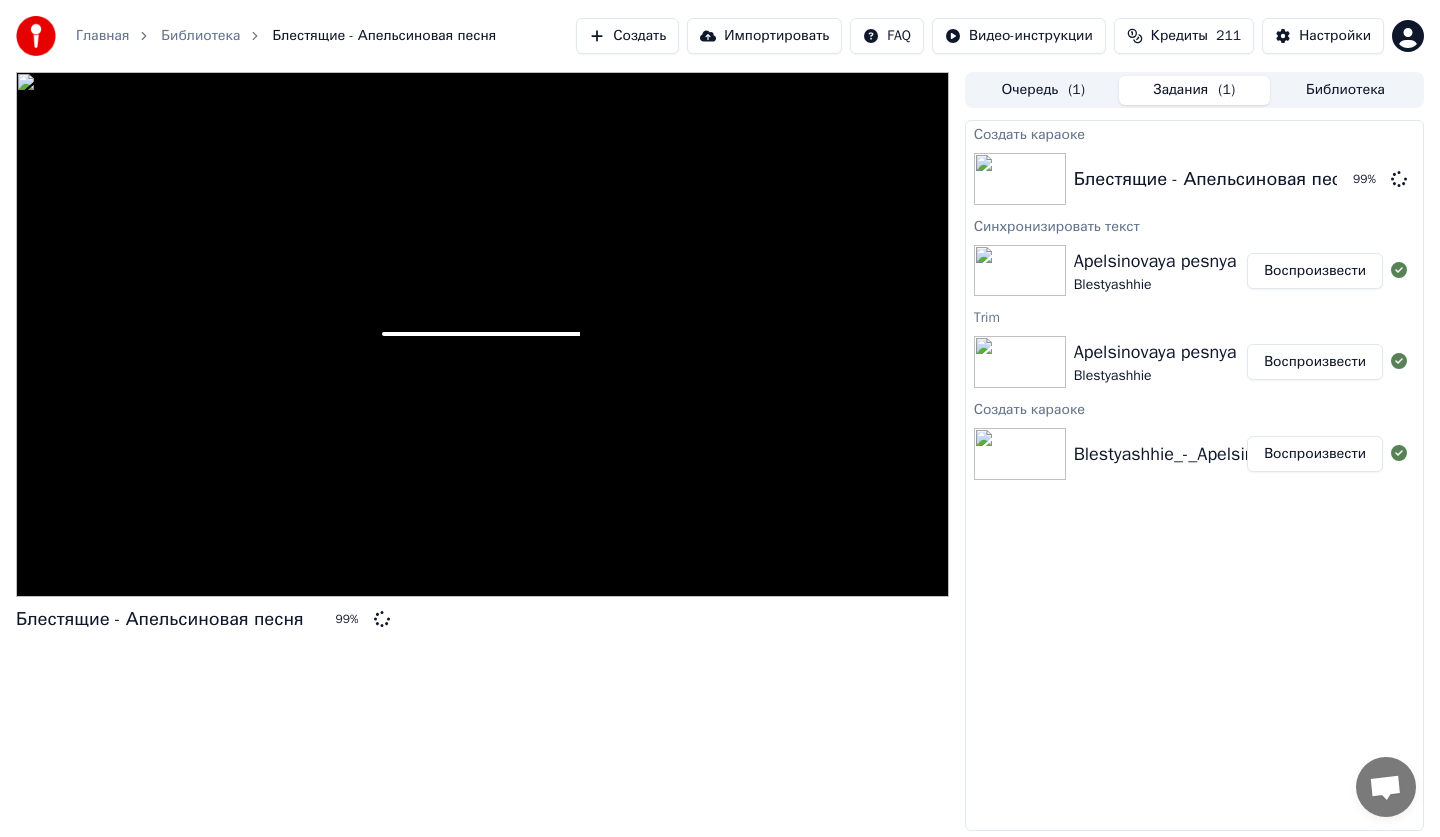 click on "Задания ( 1 )" at bounding box center (1194, 90) 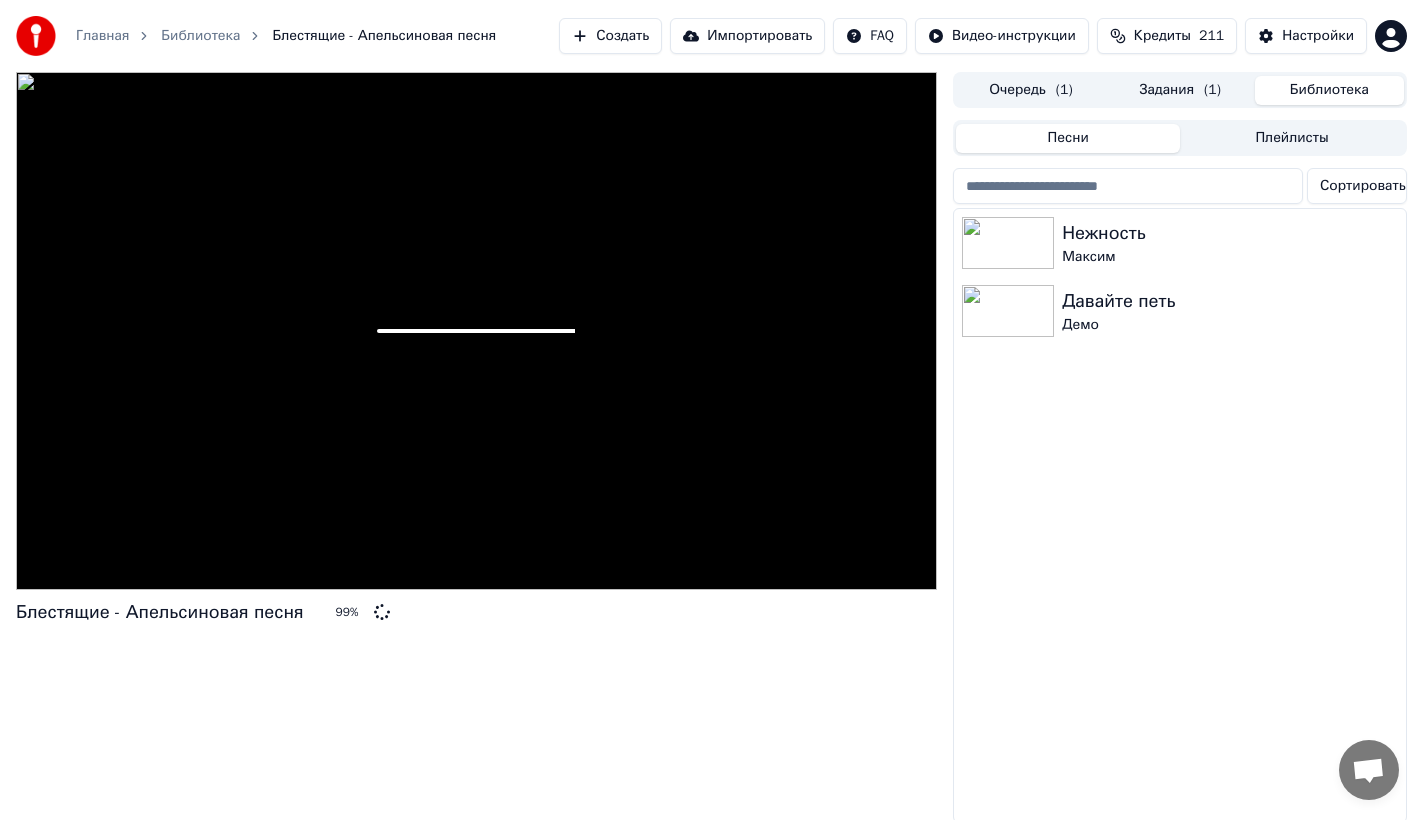 click on "Задания ( 1 )" at bounding box center [1180, 90] 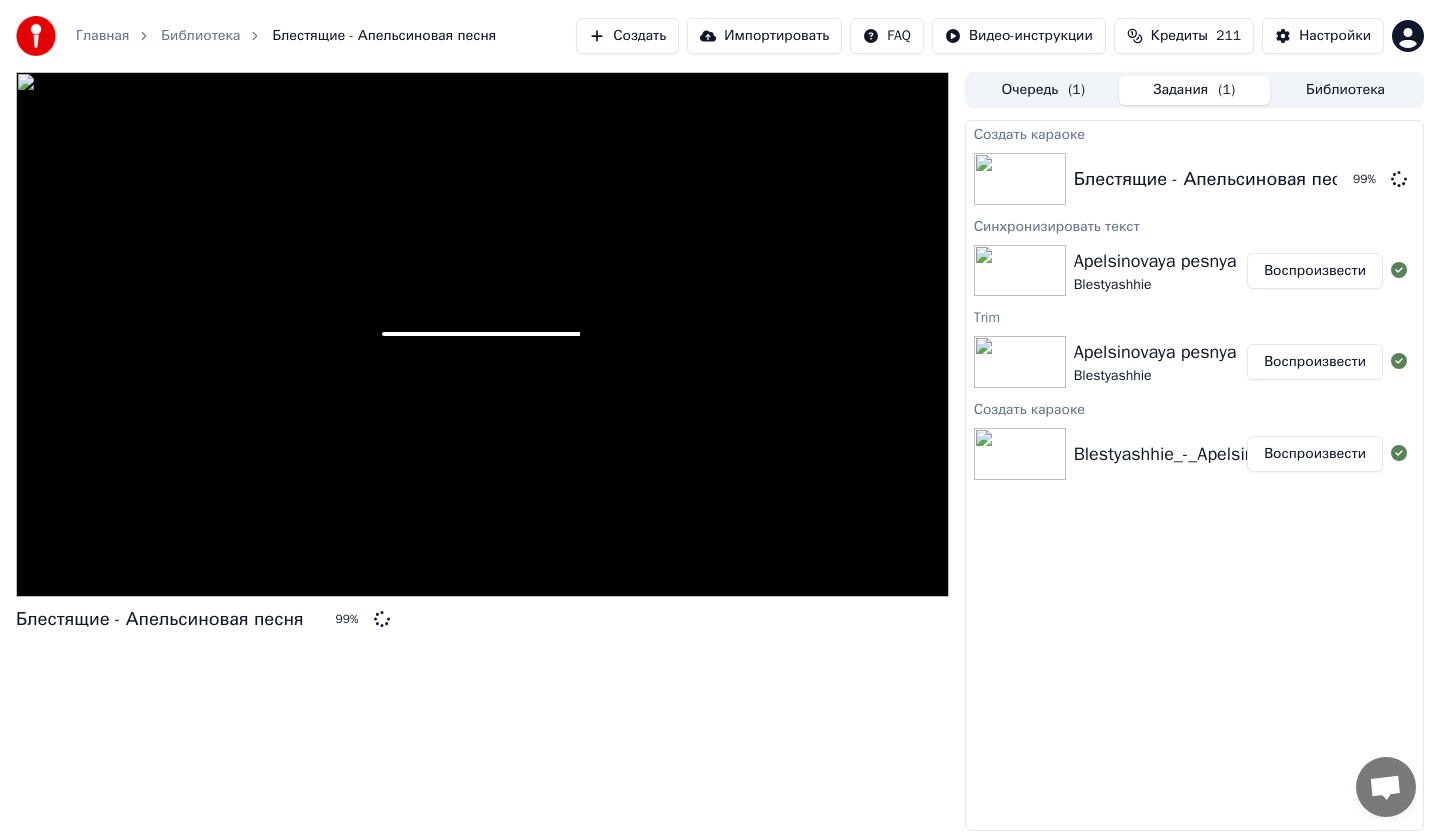 click on "Очередь ( 1 )" at bounding box center [1043, 90] 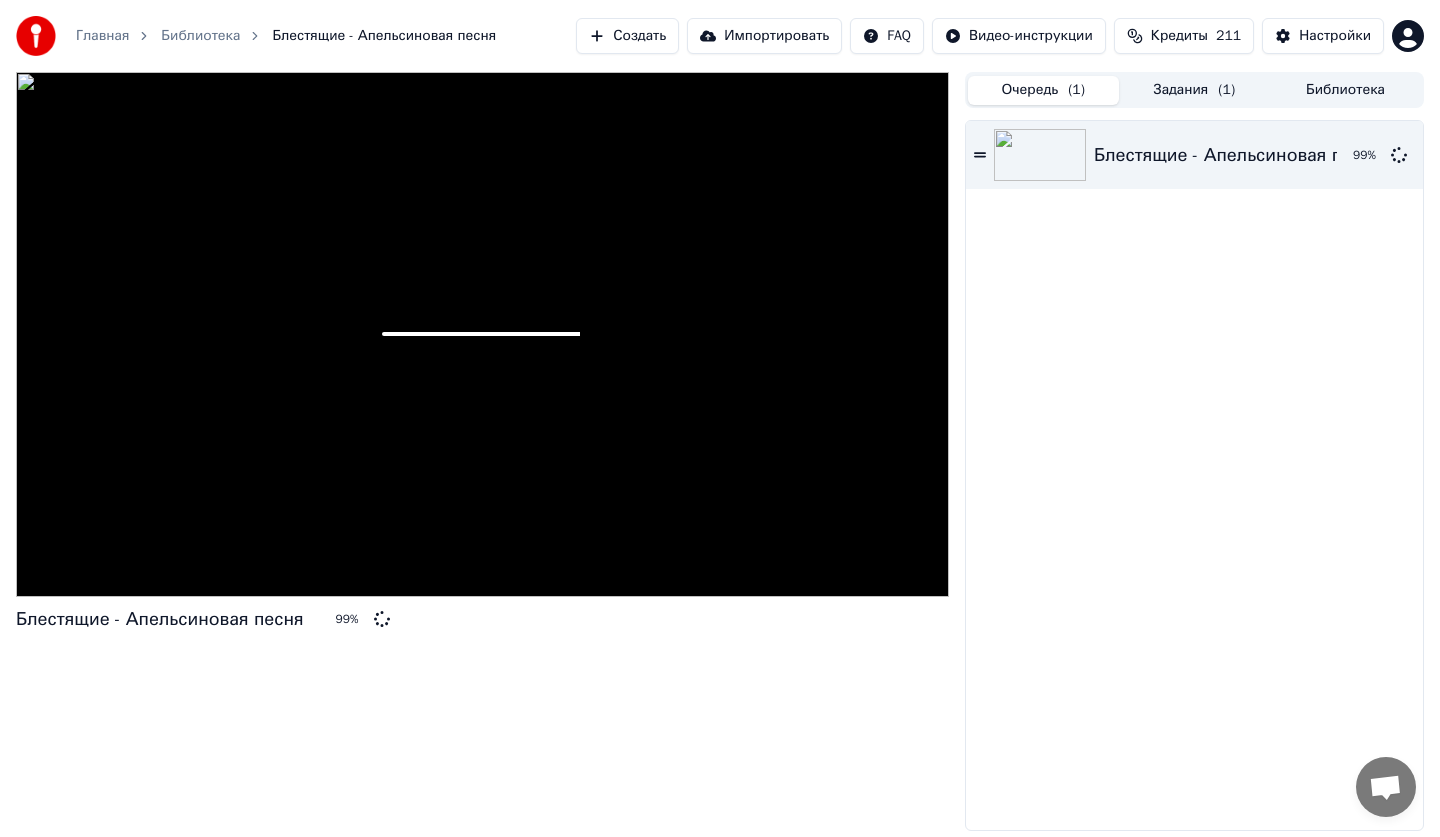 click on "Задания ( 1 )" at bounding box center (1194, 90) 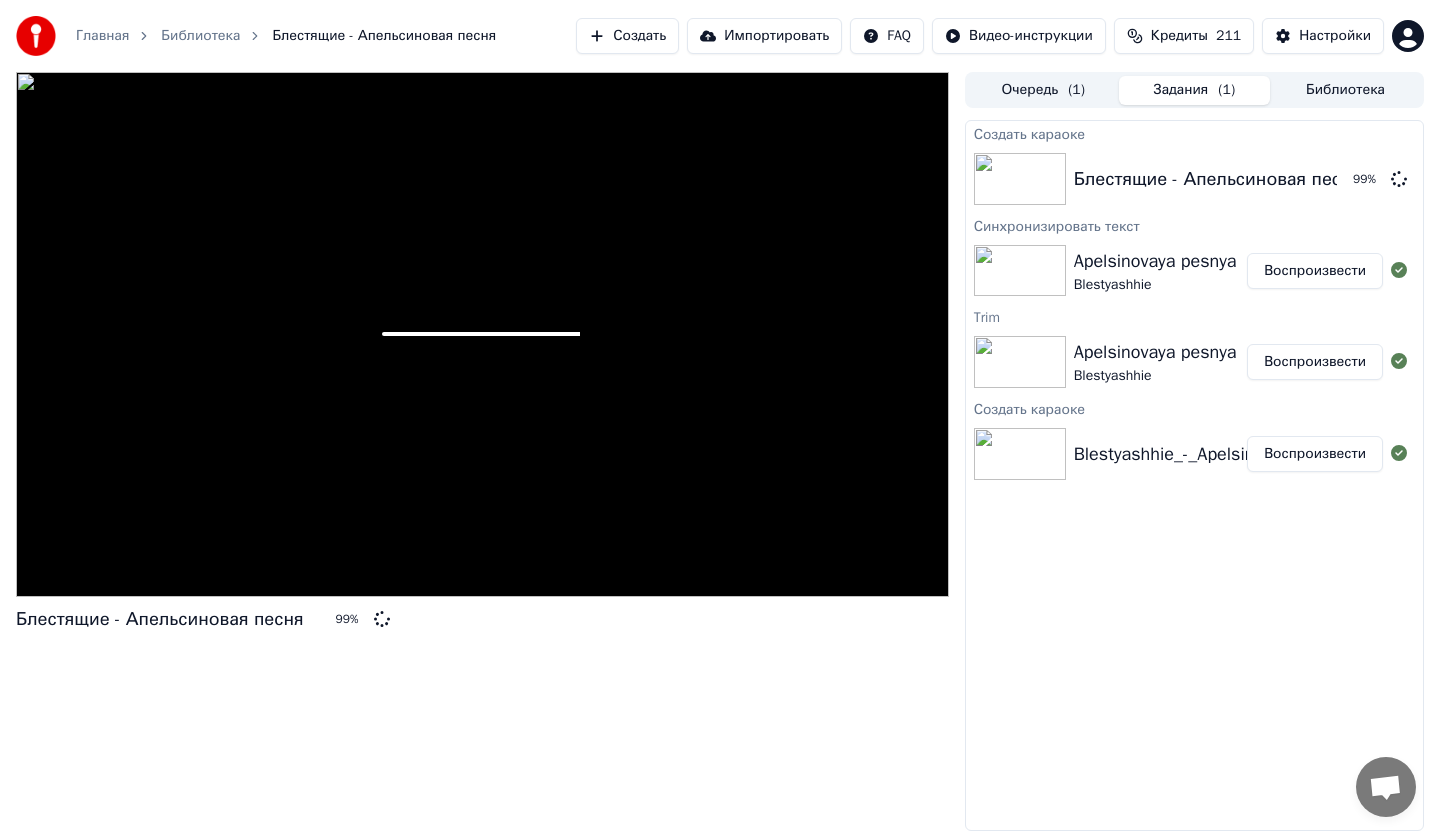 click on "Задания ( 1 )" at bounding box center [1194, 90] 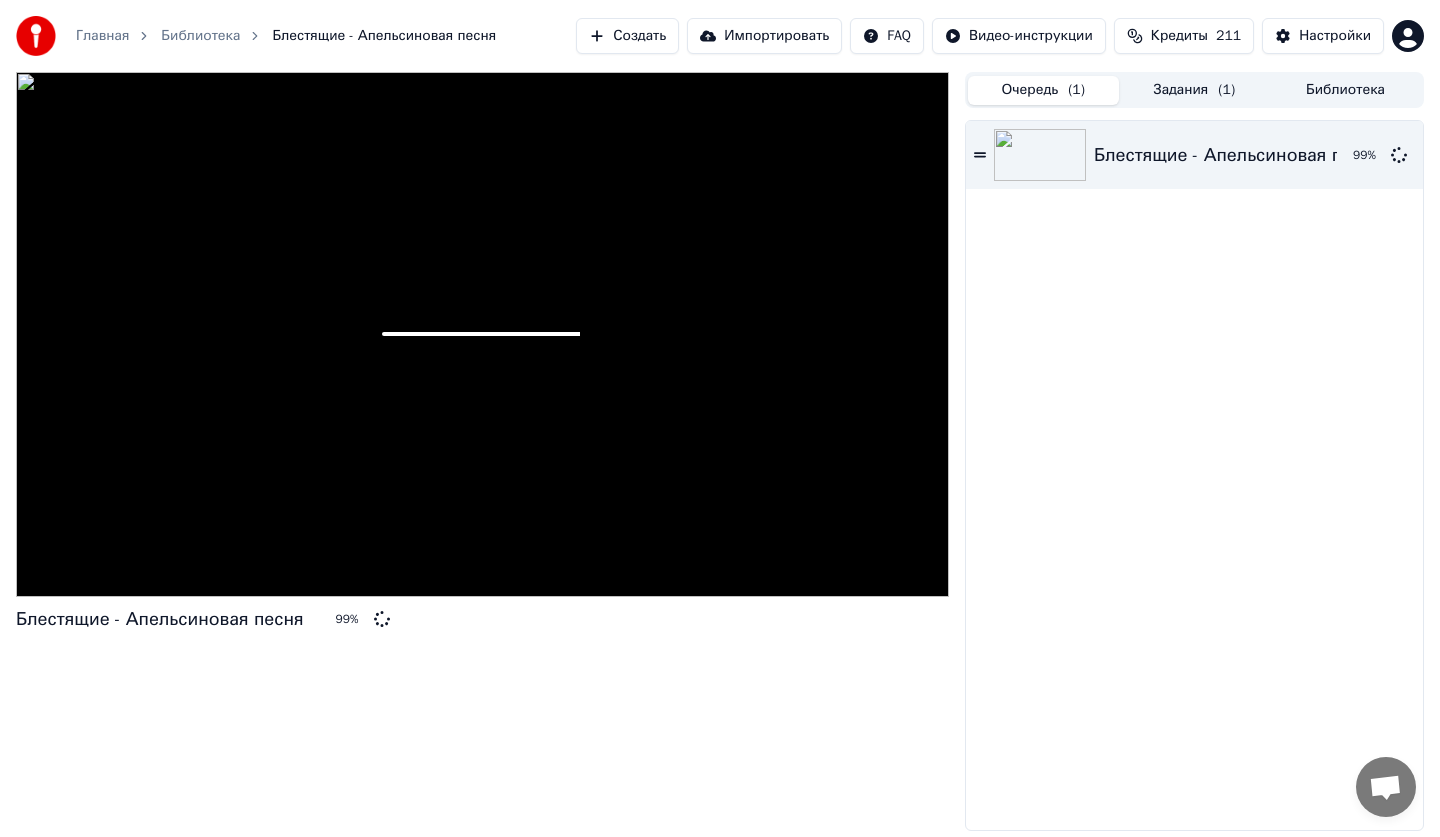 click on "Очередь ( 1 )" at bounding box center (1043, 90) 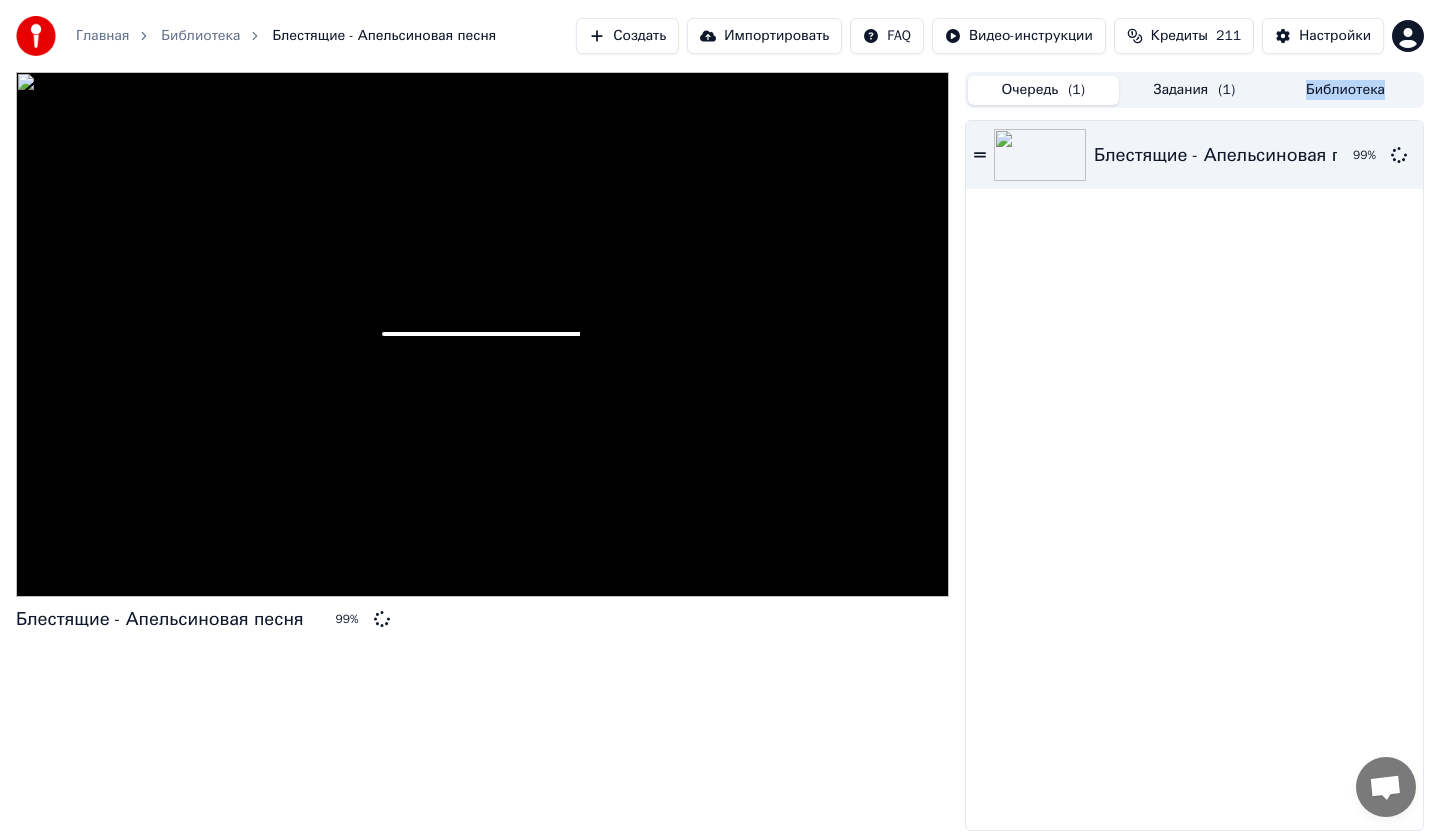 click on "Блестящие - Апельсиновая песня 99 %" at bounding box center (1194, 475) 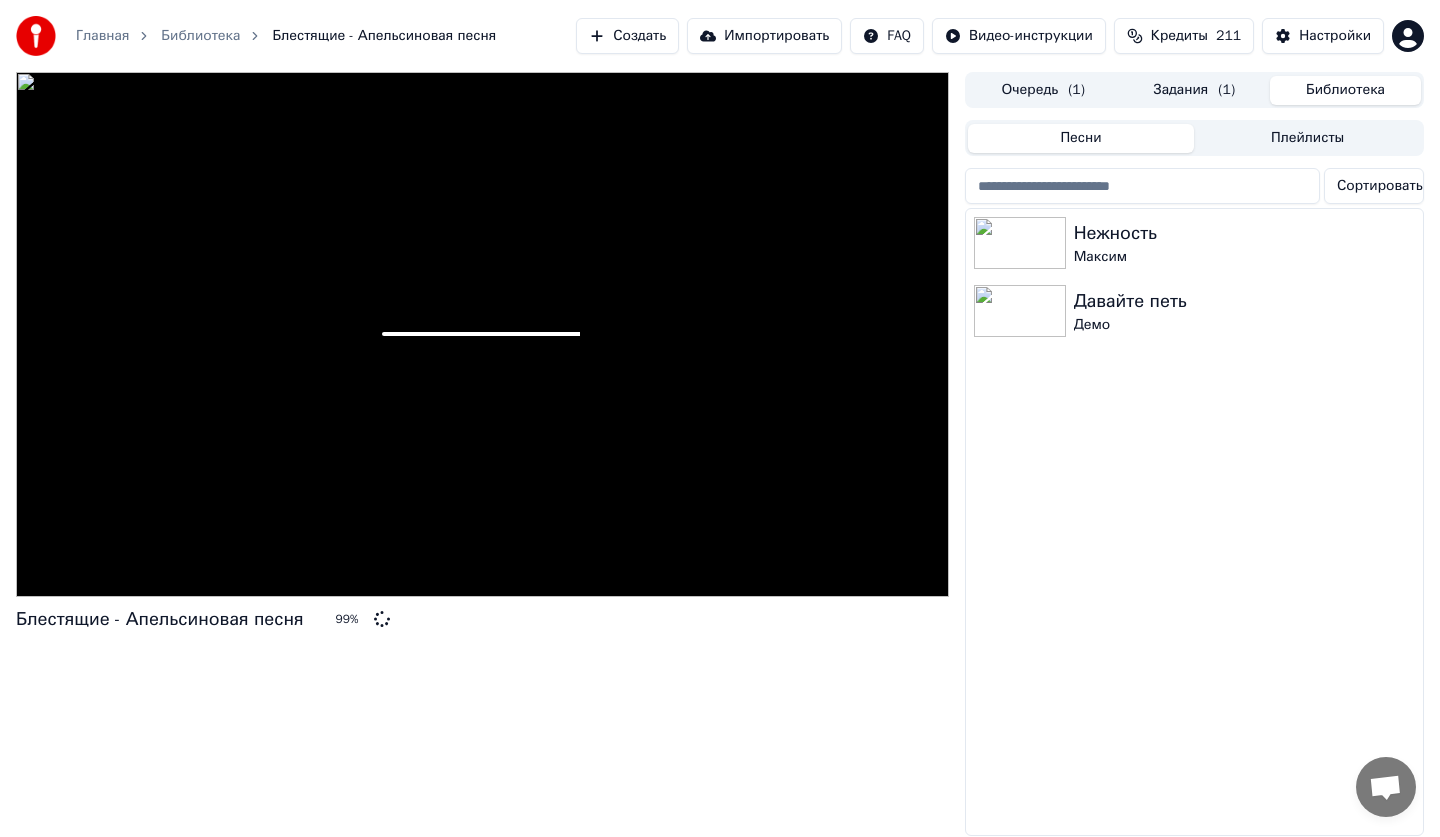 click on "Библиотека" at bounding box center [1345, 90] 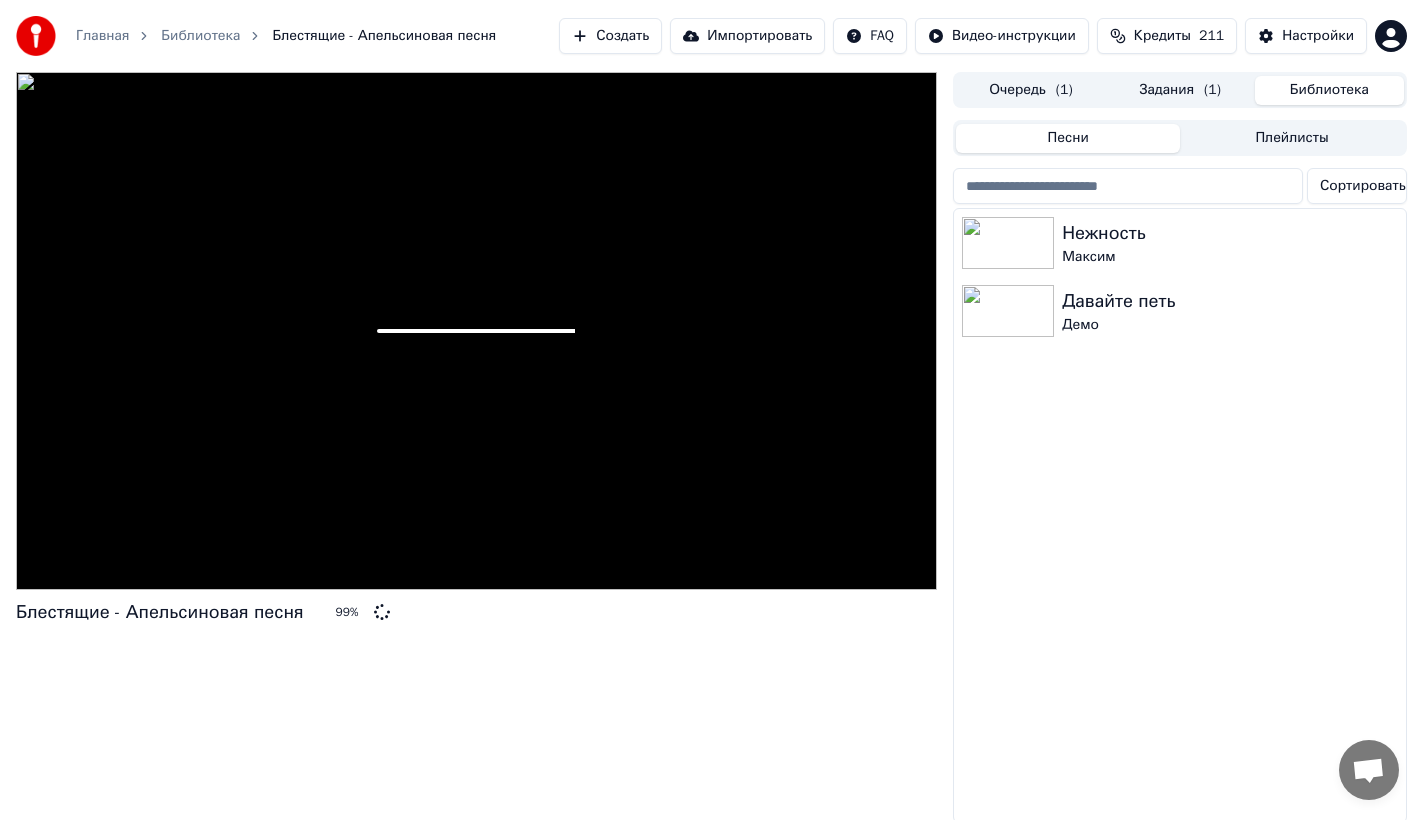 click on "Нежность Максим Давайте петь Демо" at bounding box center (1180, 515) 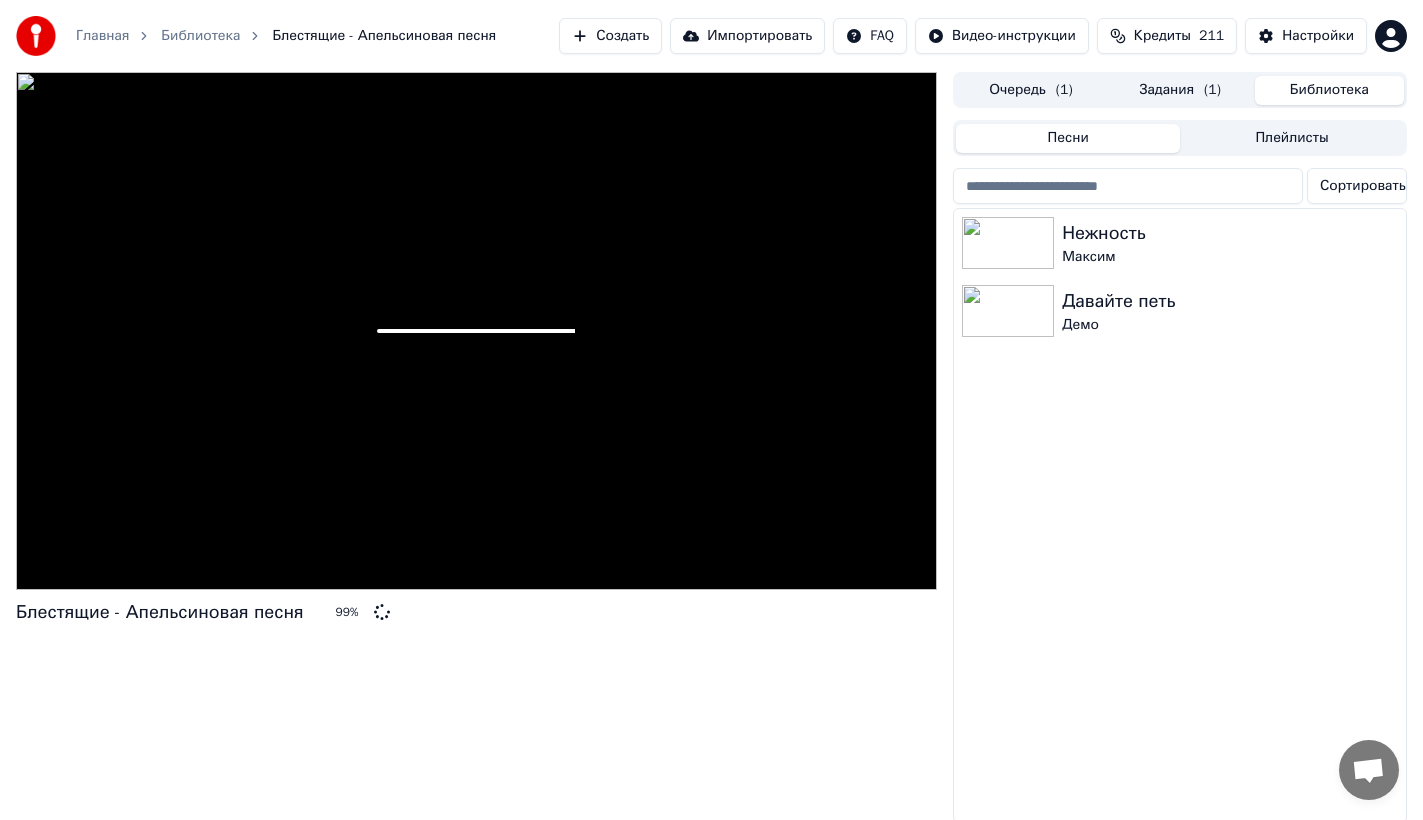 click at bounding box center (476, 331) 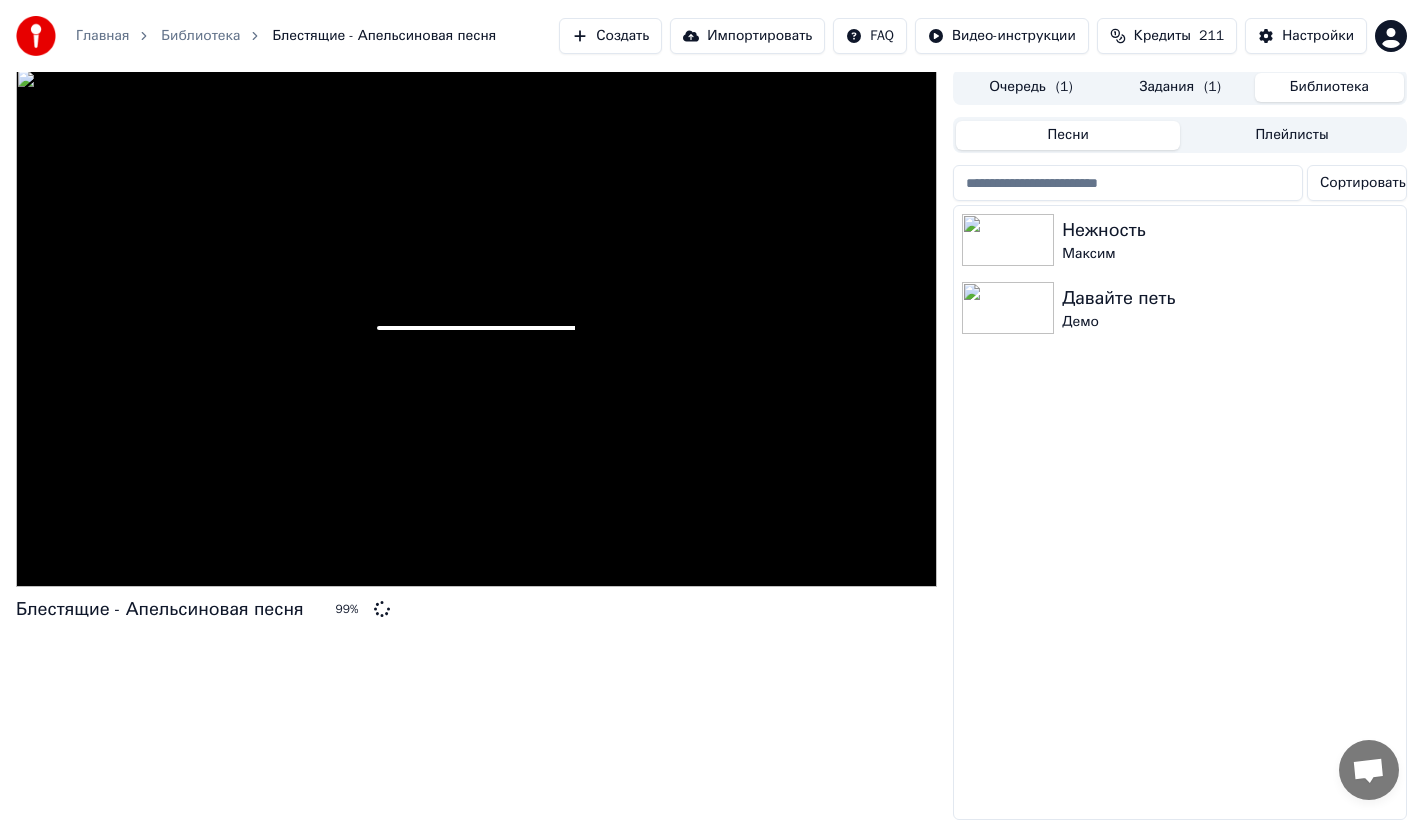 click on "Нежность Максим Давайте петь Демо" at bounding box center [1180, 512] 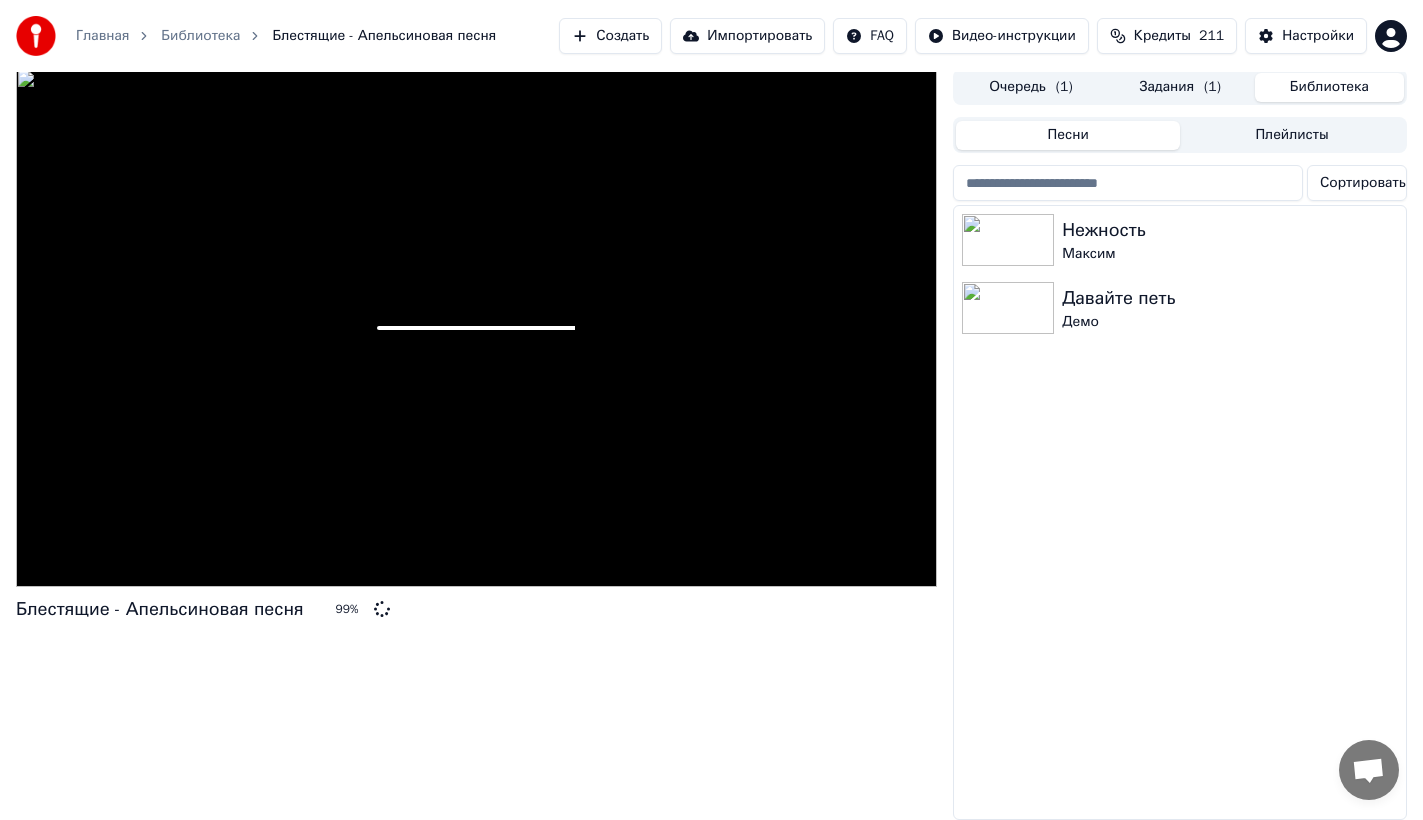 scroll, scrollTop: 1, scrollLeft: 0, axis: vertical 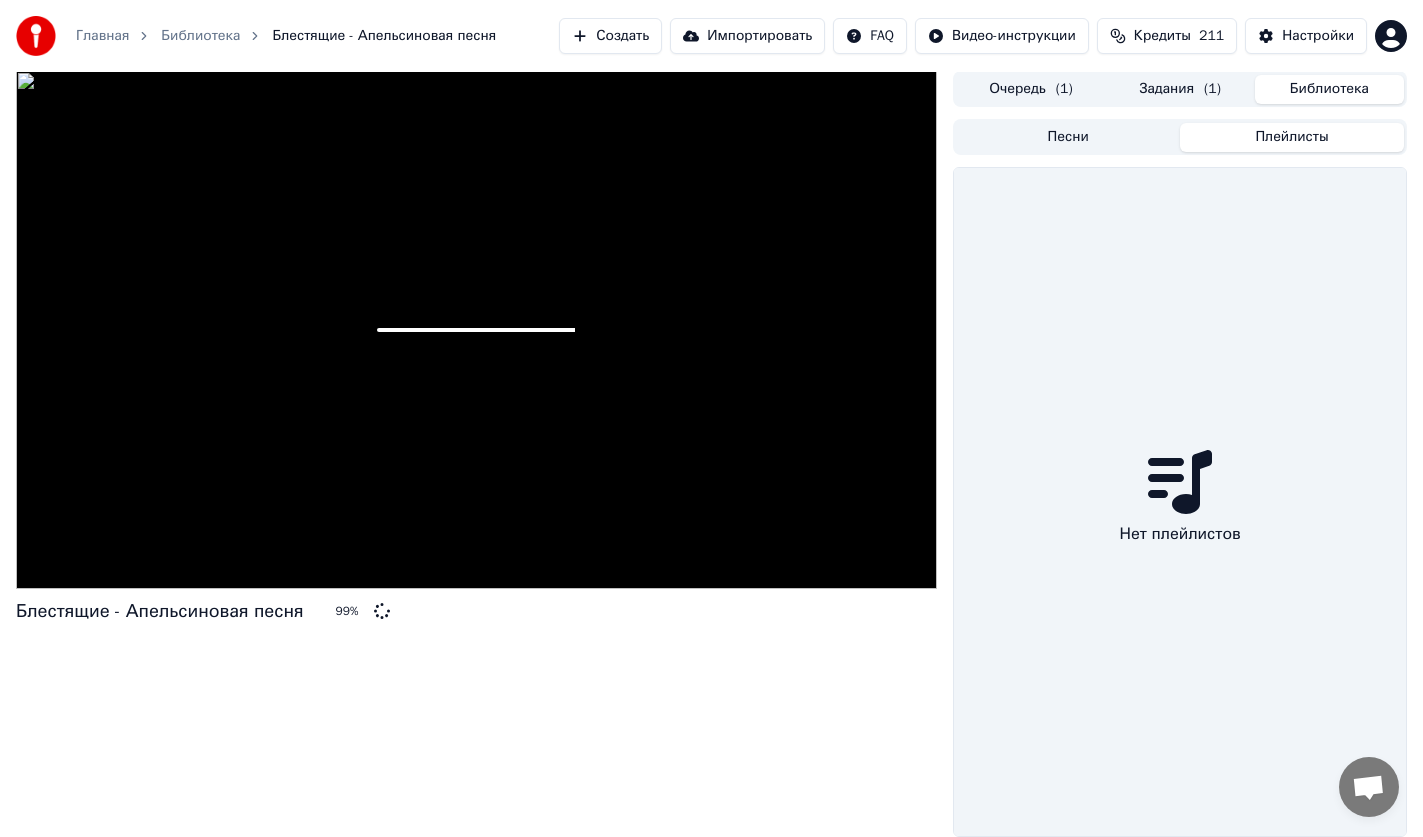 click on "Песни Плейлисты" at bounding box center [1180, 137] 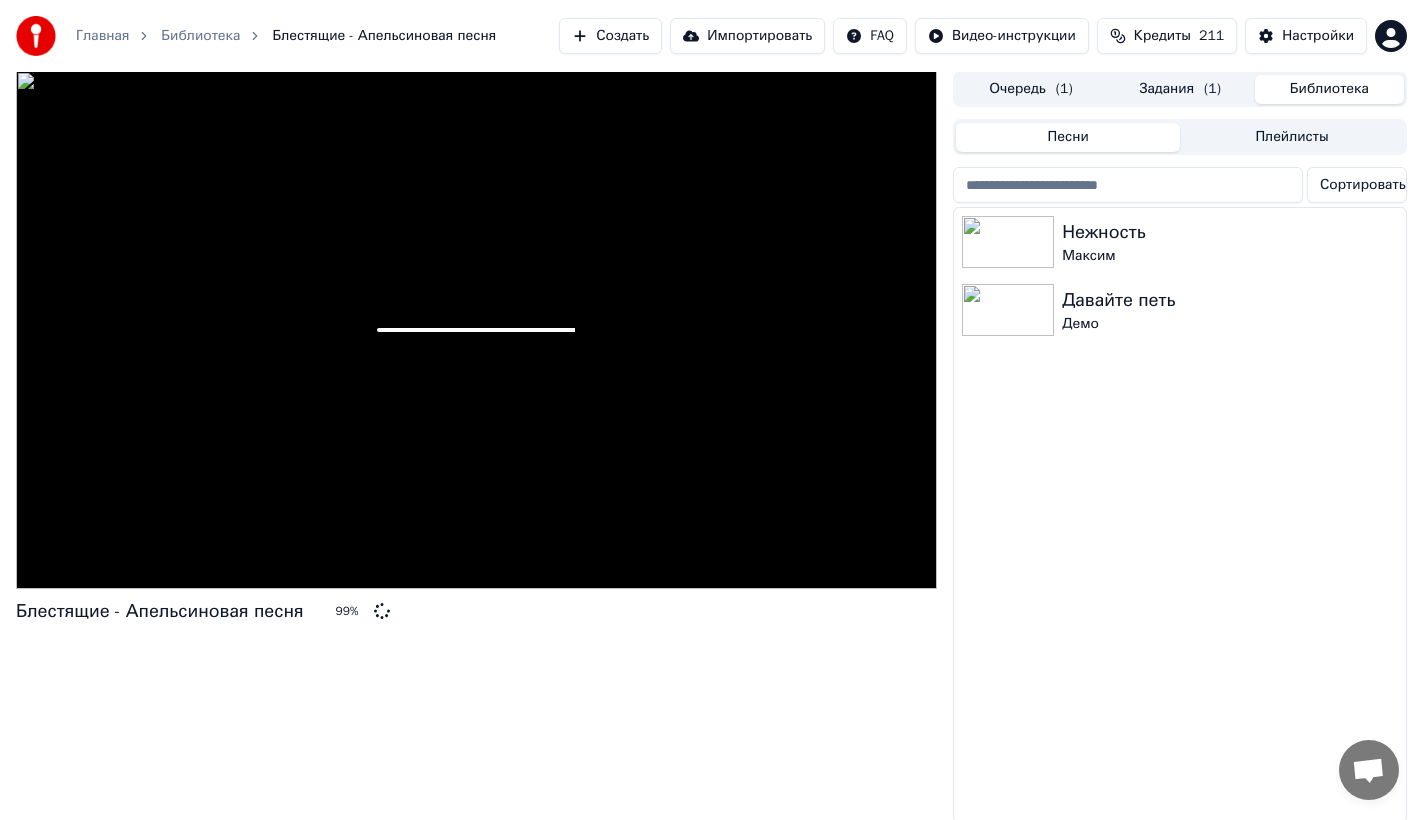 click on "Песни" at bounding box center (1068, 137) 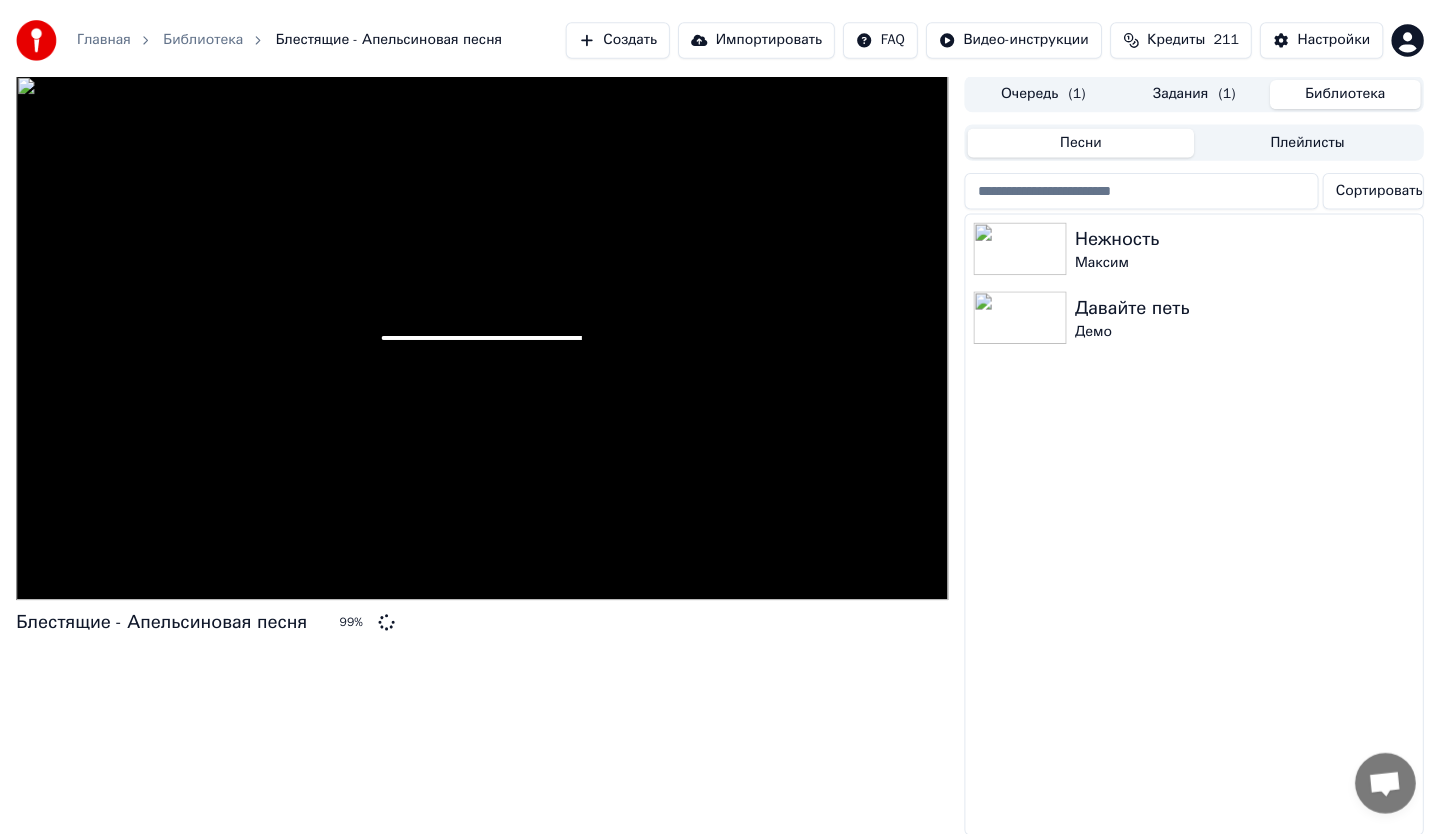 scroll, scrollTop: 0, scrollLeft: 0, axis: both 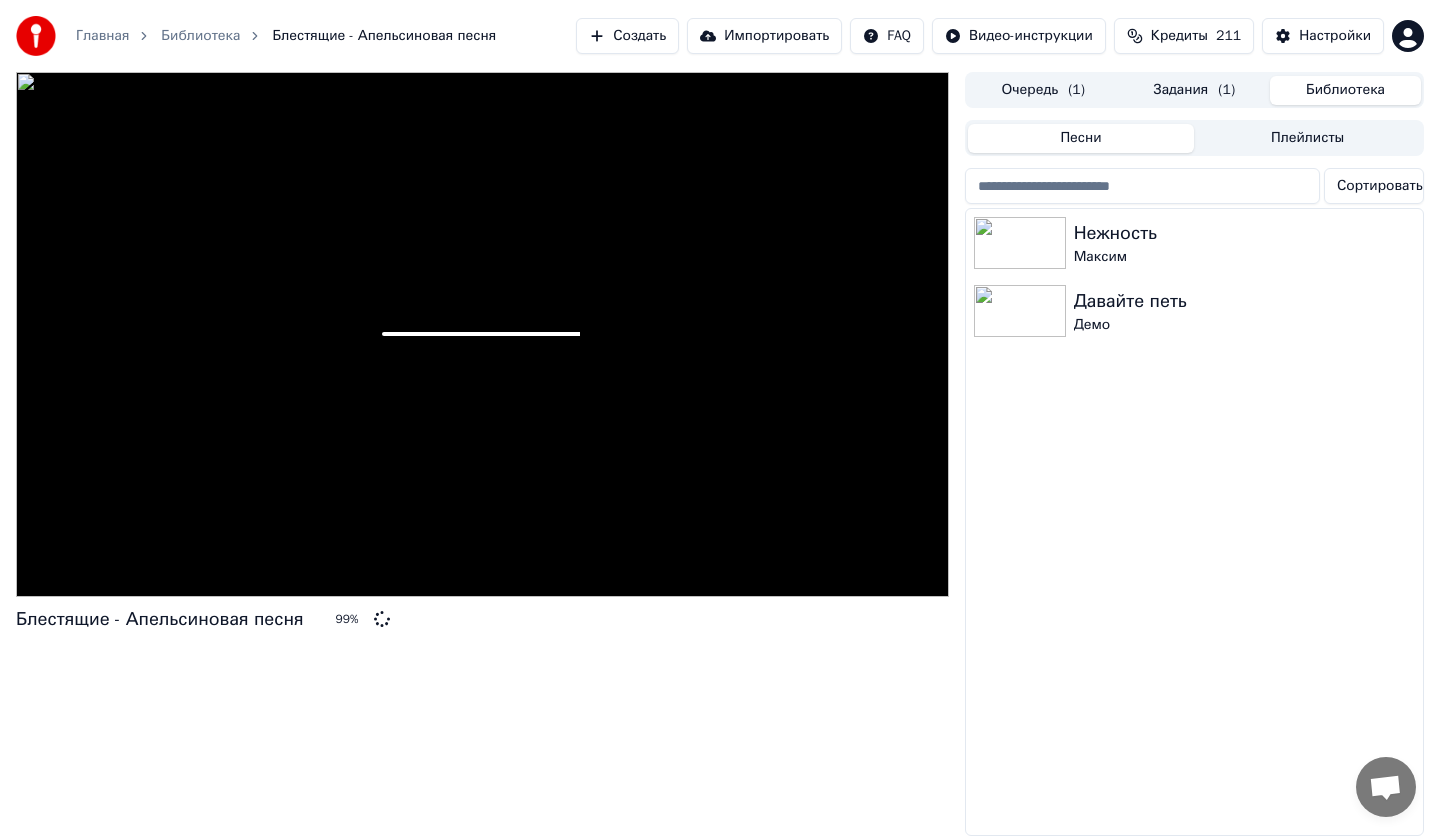 click on "Задания ( 1 )" at bounding box center [1194, 90] 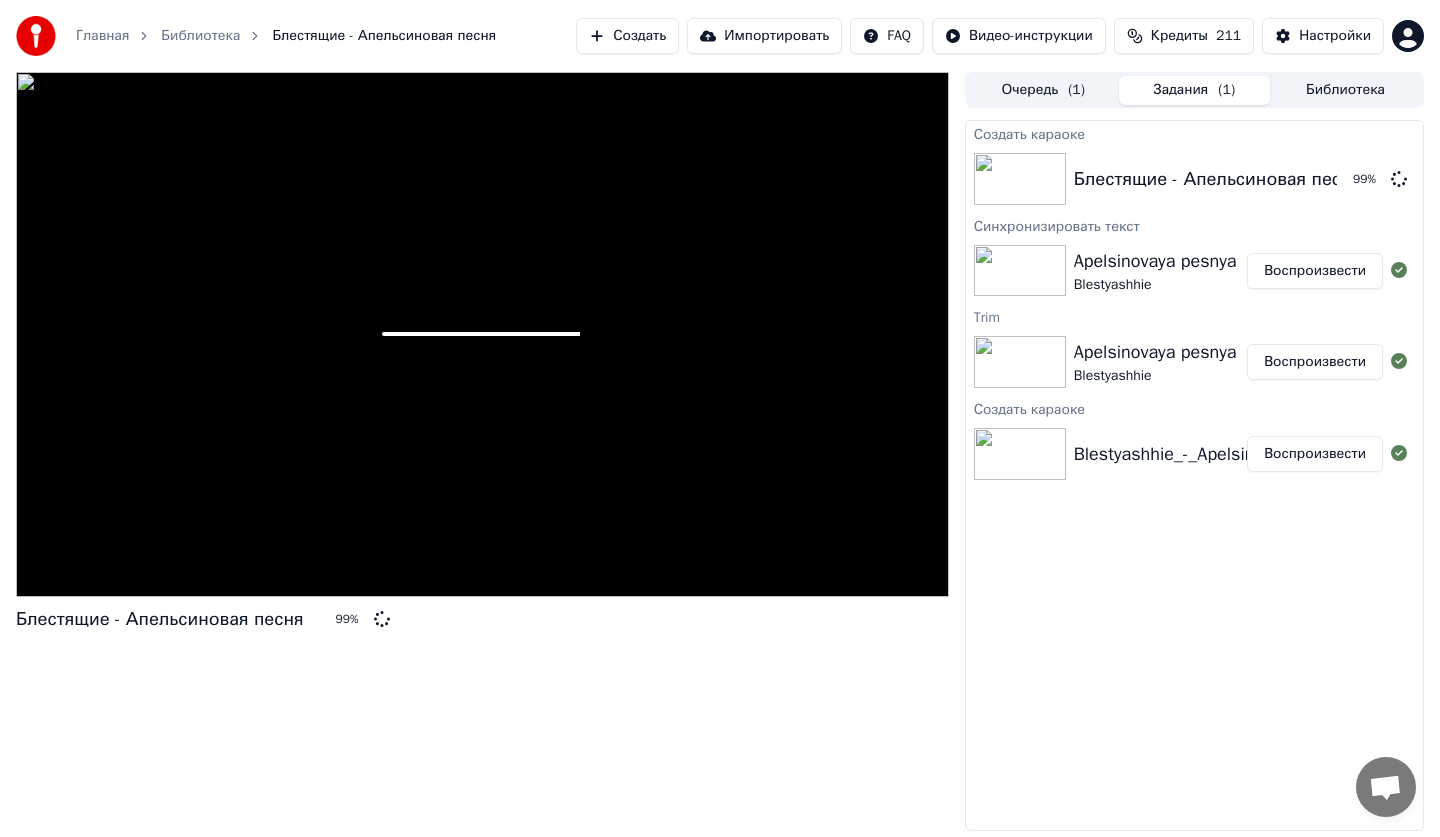 click at bounding box center (482, 334) 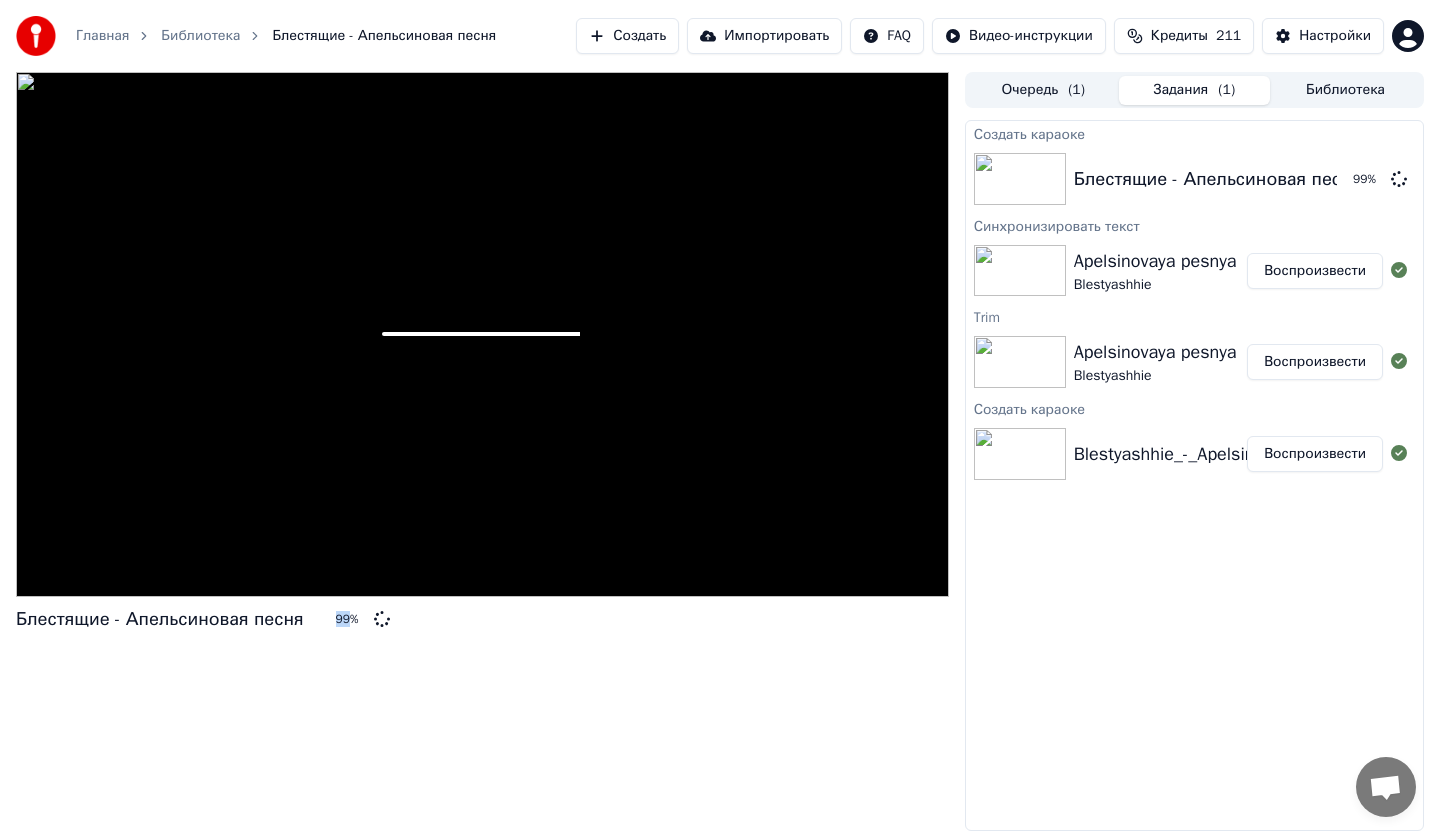 click at bounding box center (482, 334) 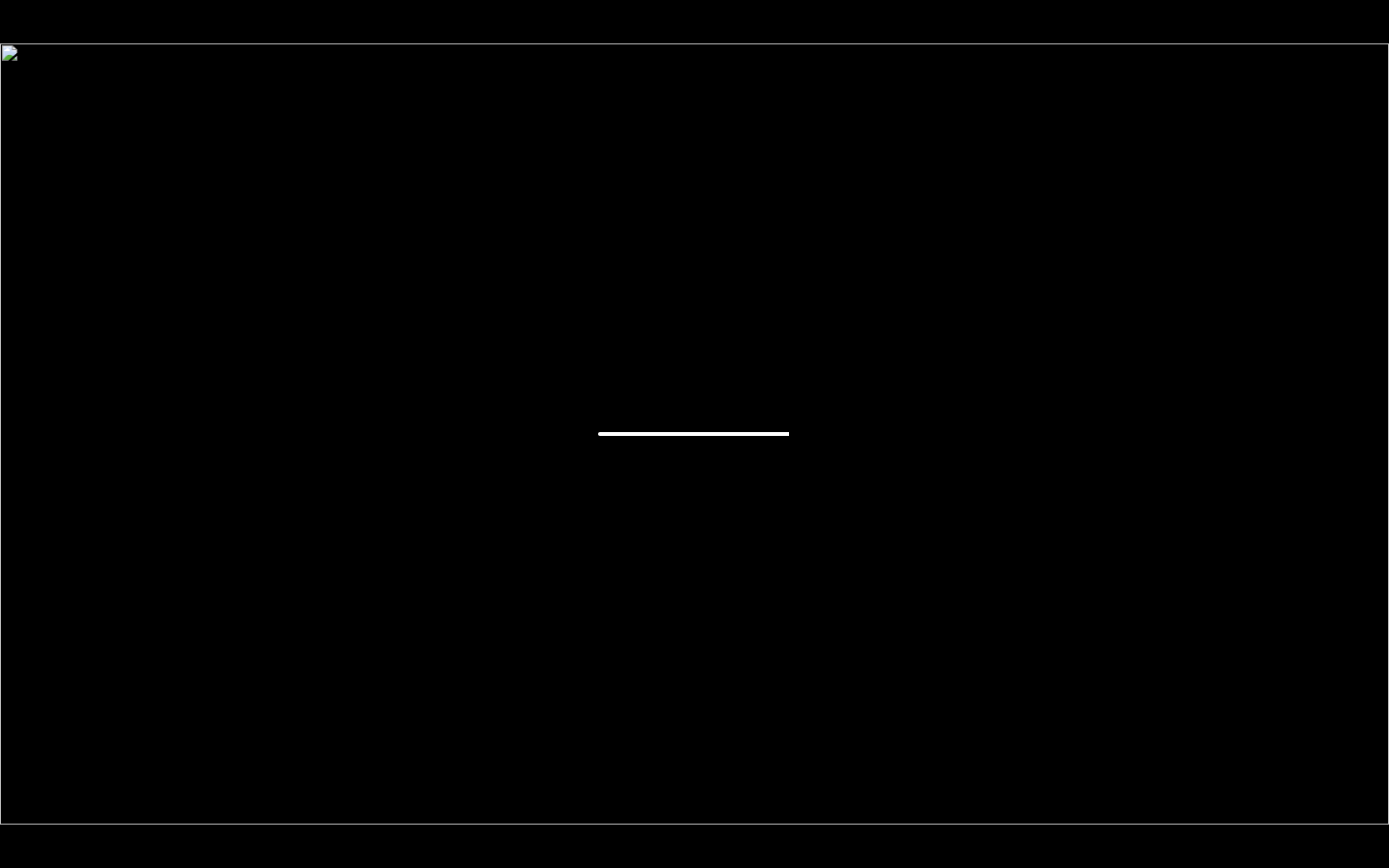 click at bounding box center [694, 434] 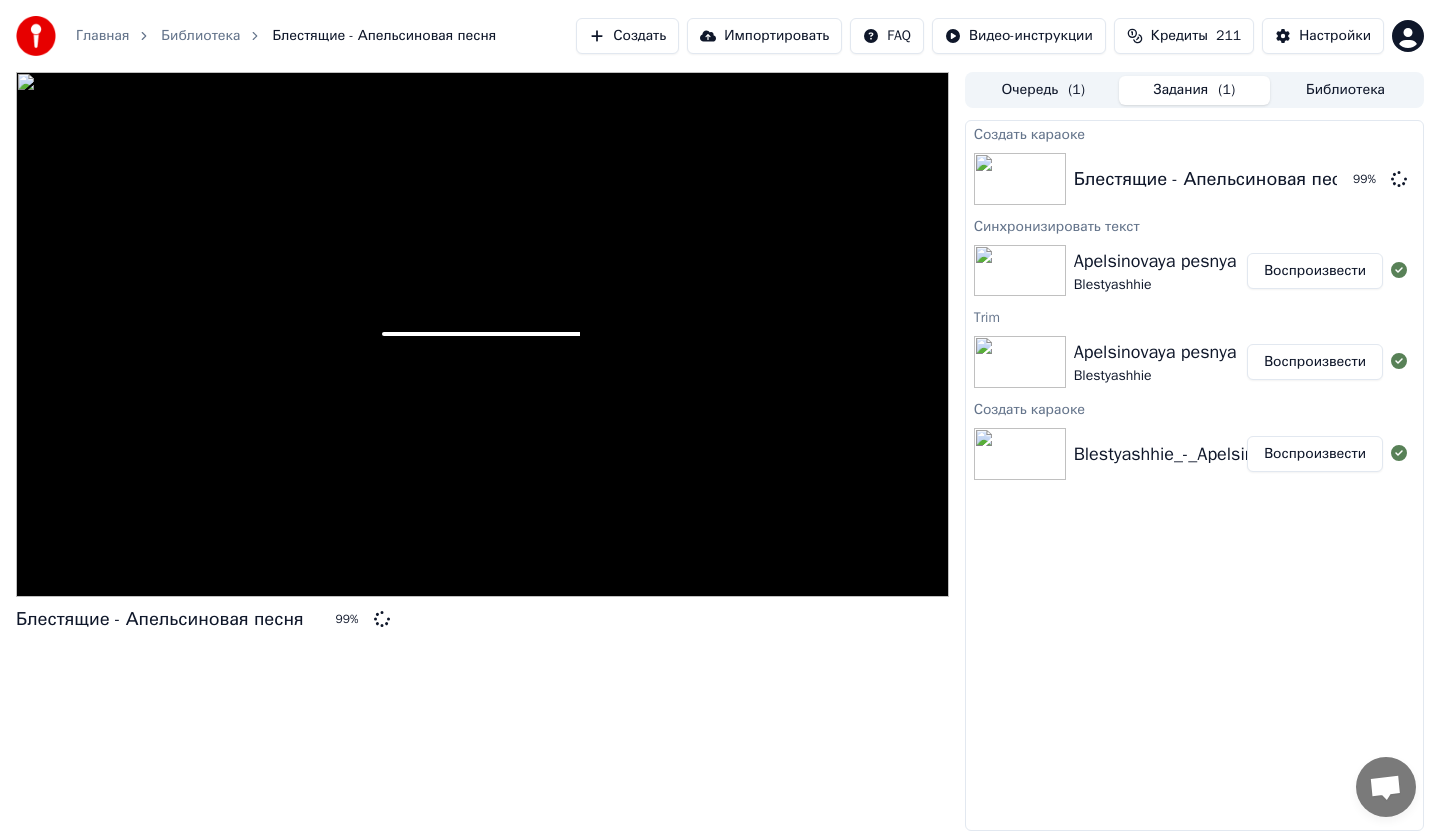 click at bounding box center [1020, 271] 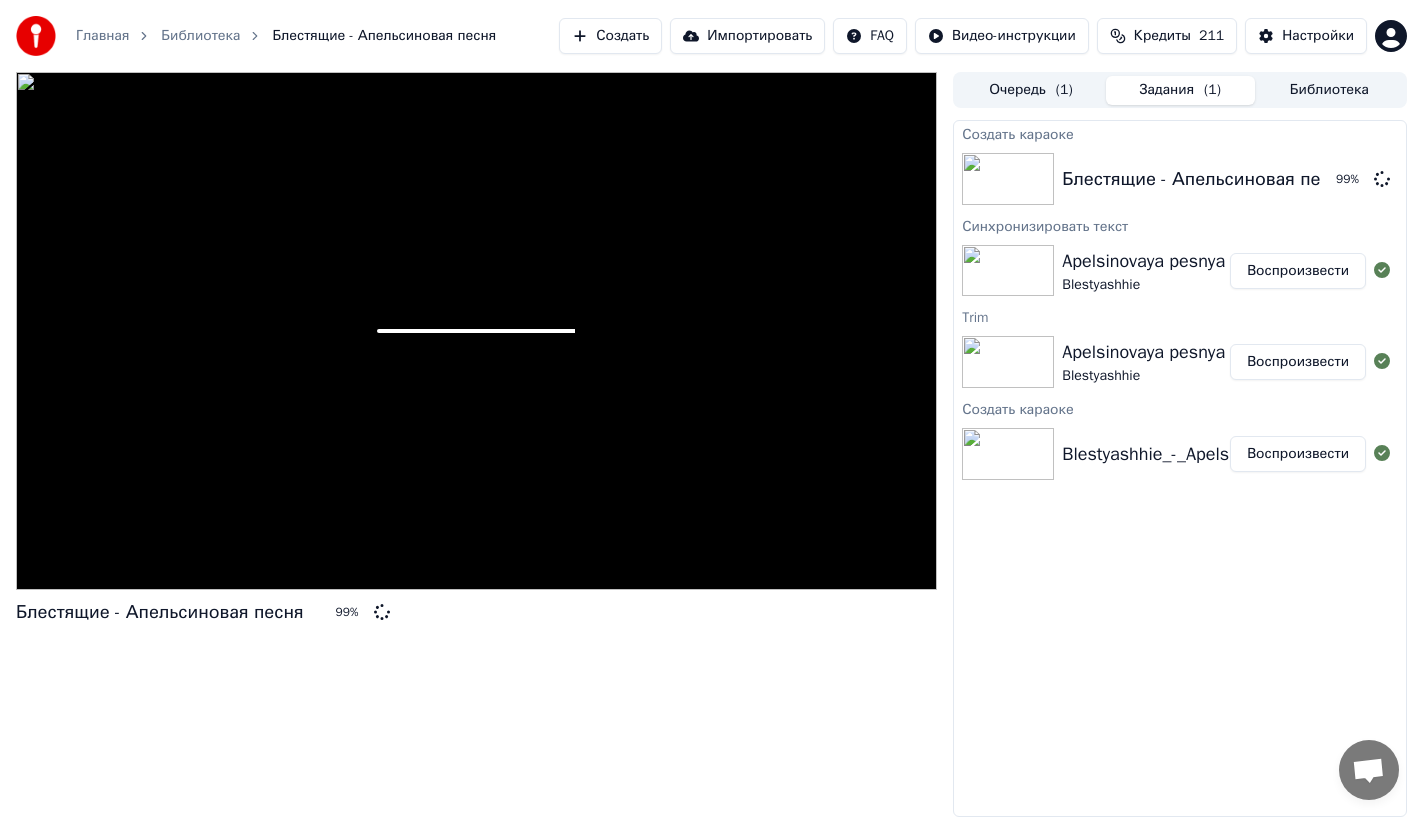click on "Библиотека" at bounding box center (1329, 90) 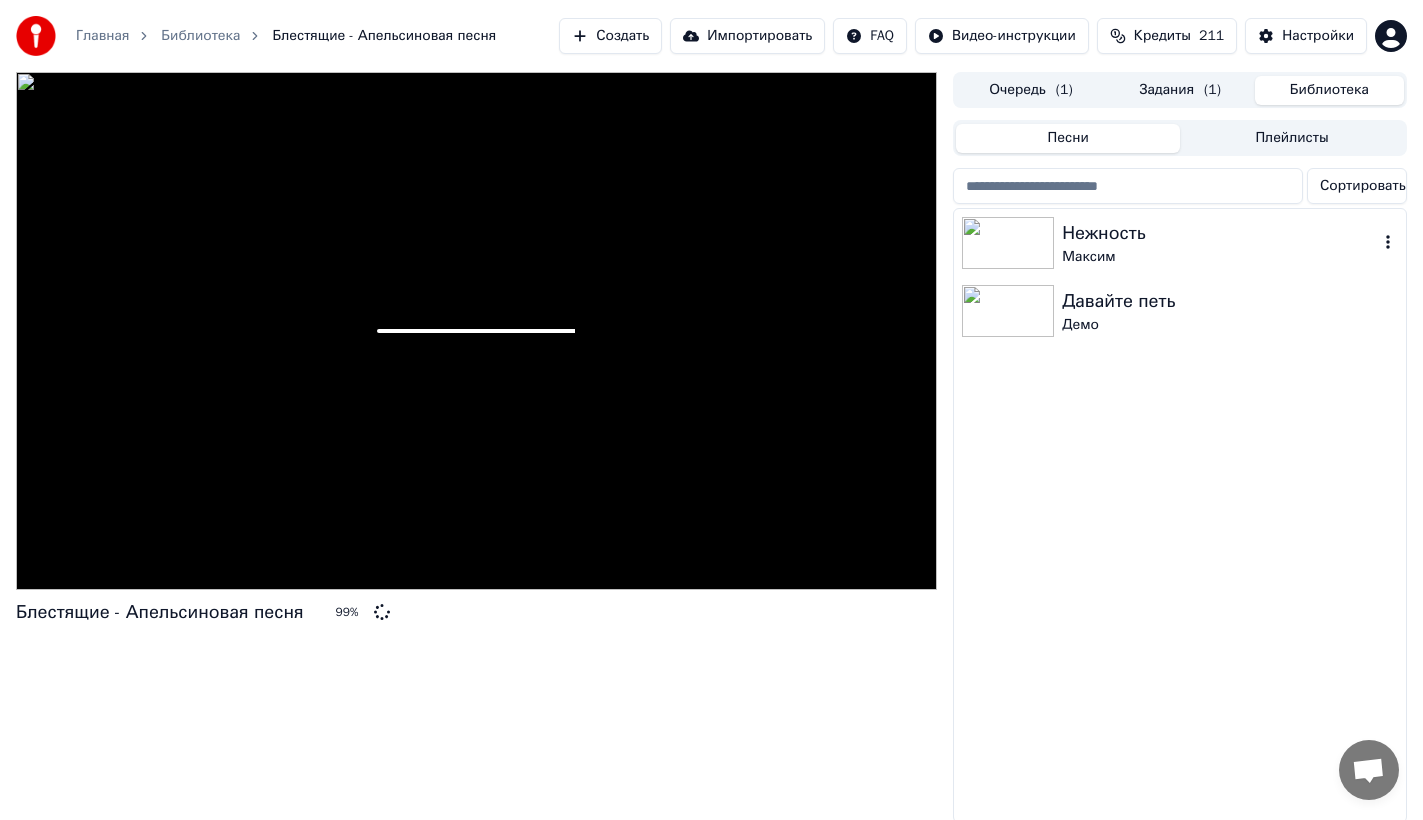 click on "Нежность" at bounding box center [1220, 233] 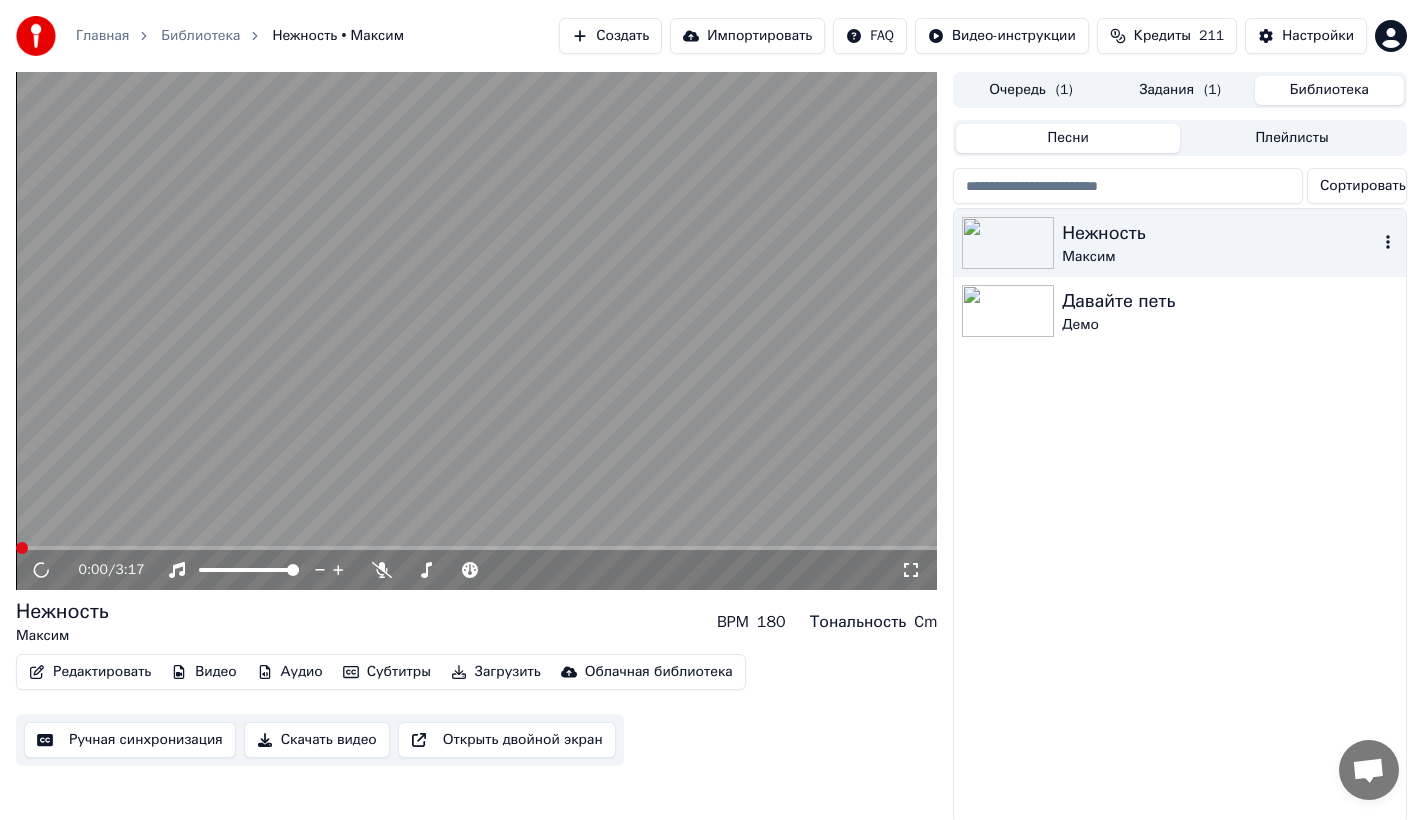 click on "Нежность" at bounding box center (1220, 233) 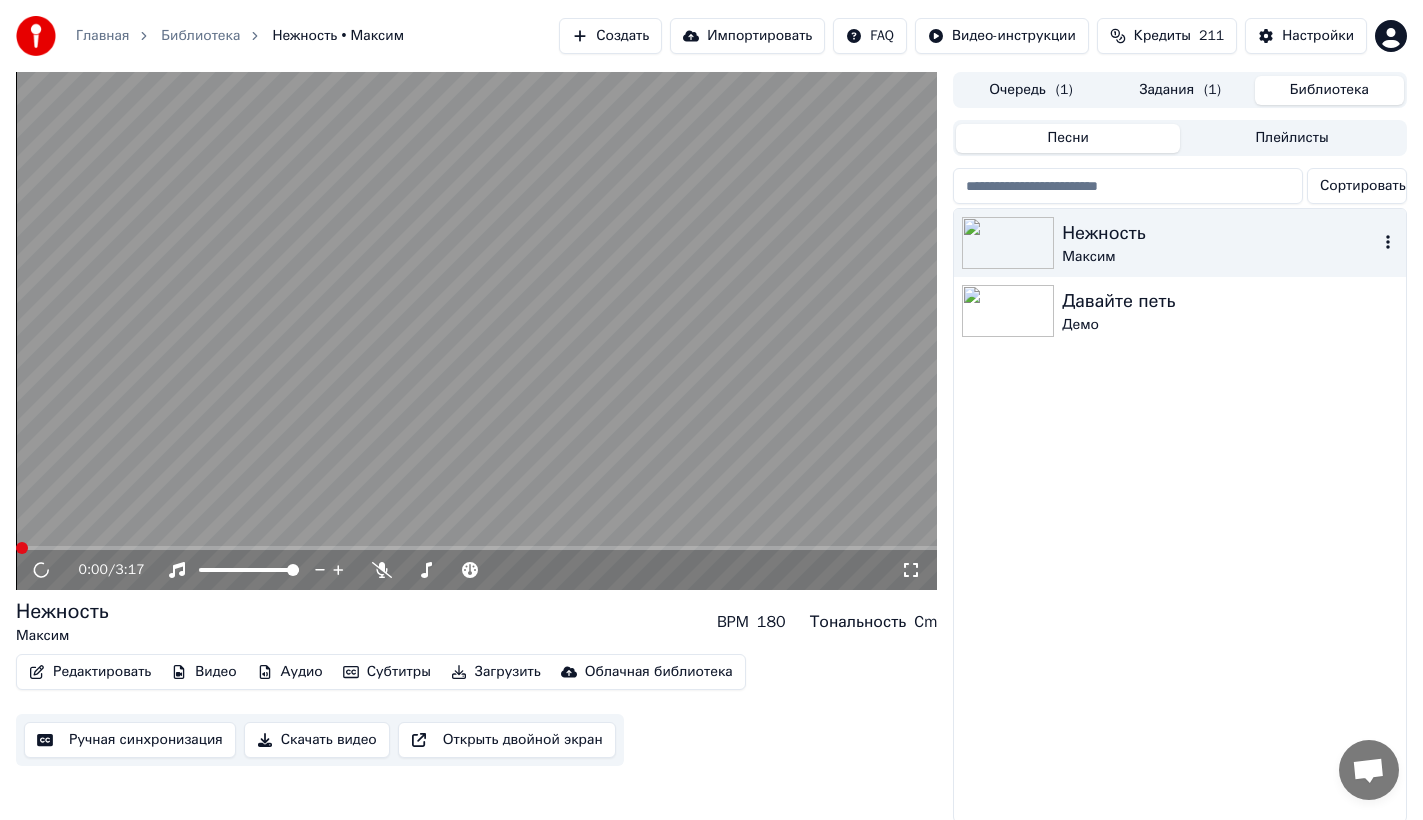 click on "Нежность" at bounding box center (1220, 233) 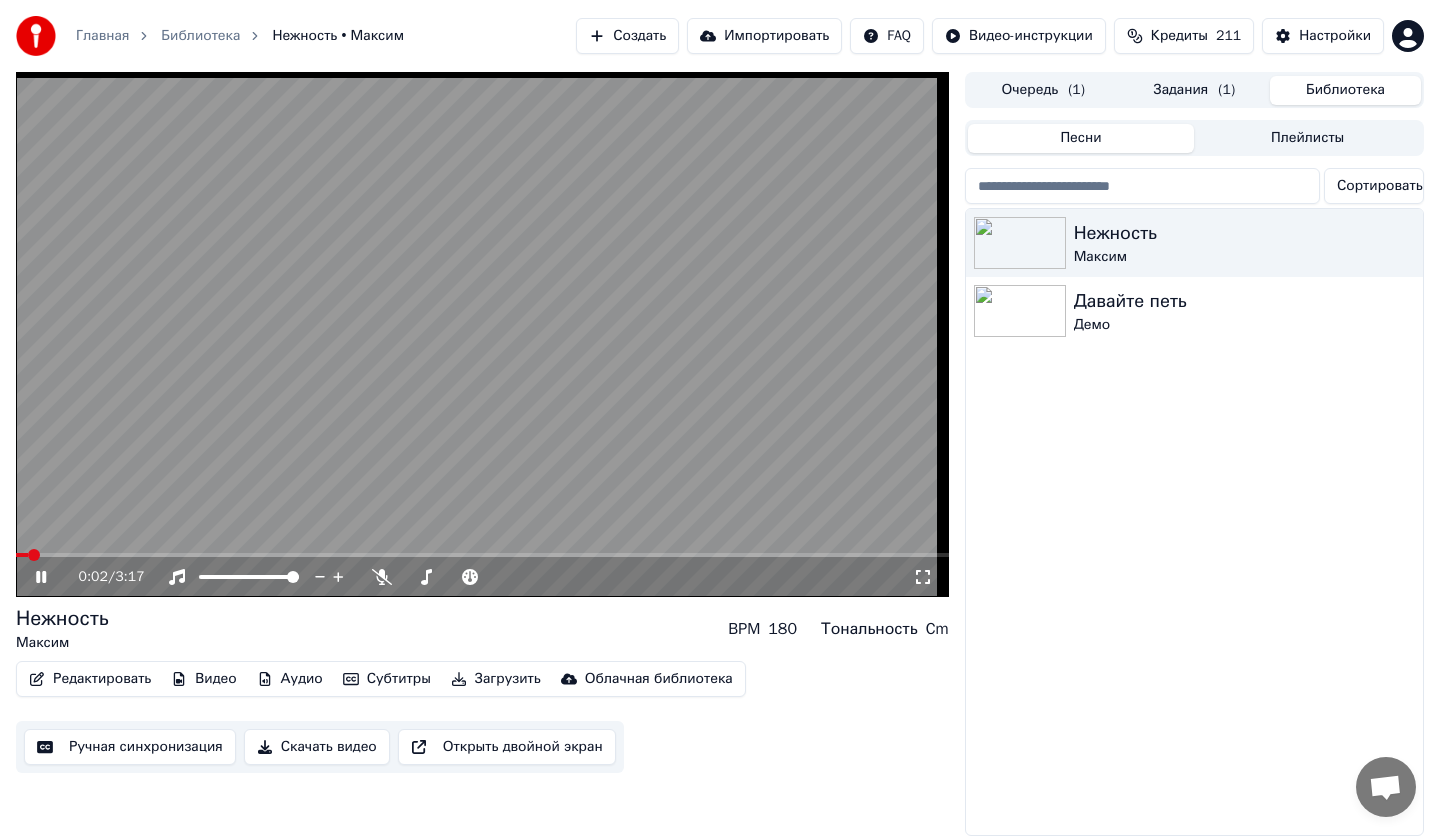 click on "Задания ( 1 )" at bounding box center [1194, 90] 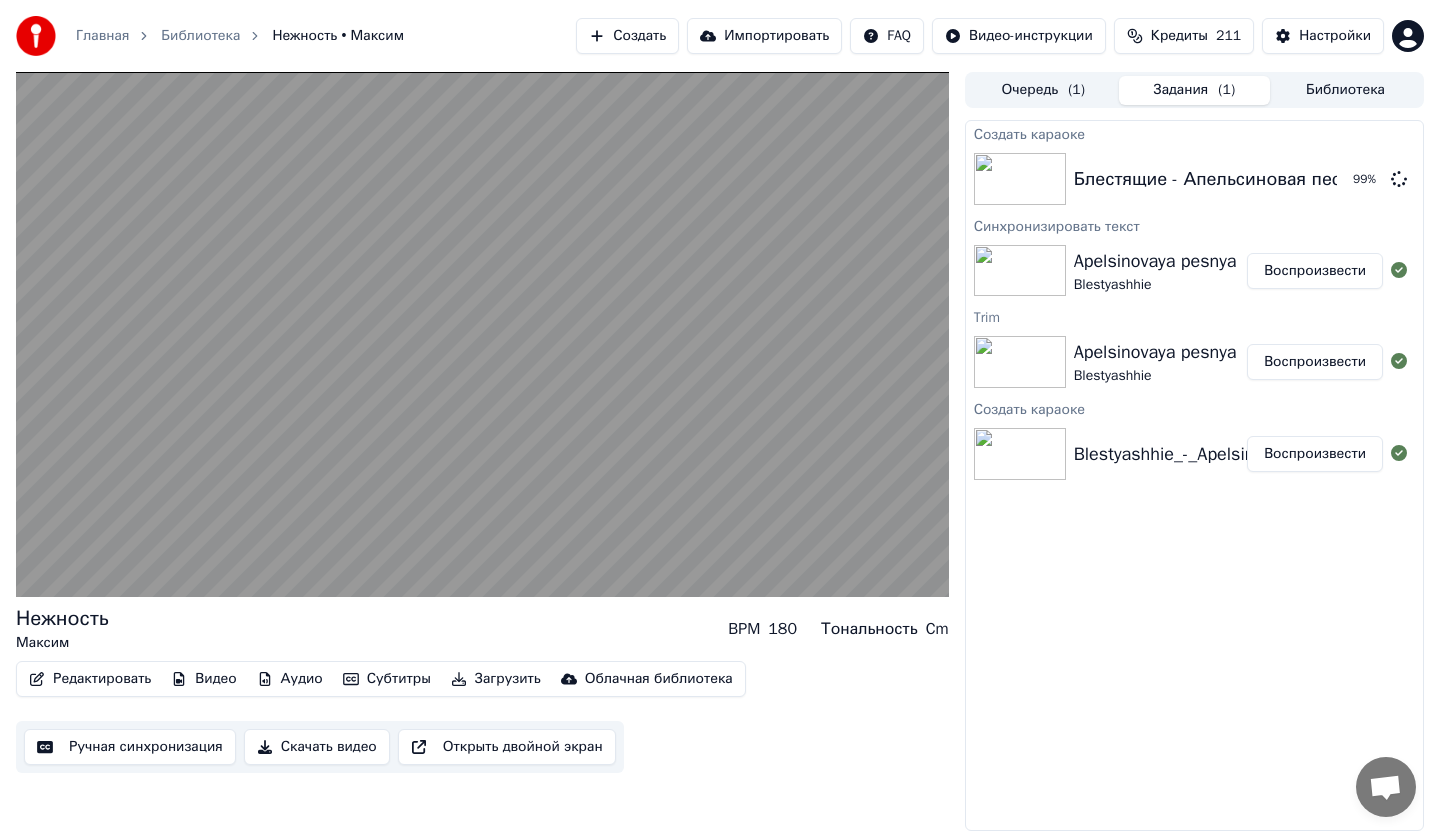 click on "Создать караоке Блестящие - Апельсиновая песня 99 % Синхронизировать текст Apelsinovaya pesnya Blestyashhie Воспроизвести Trim Apelsinovaya pesnya Blestyashhie Воспроизвести Создать караоке Blestyashhie_-_Apelsinovaya_pesnya_52465309 Воспроизвести" at bounding box center [1194, 475] 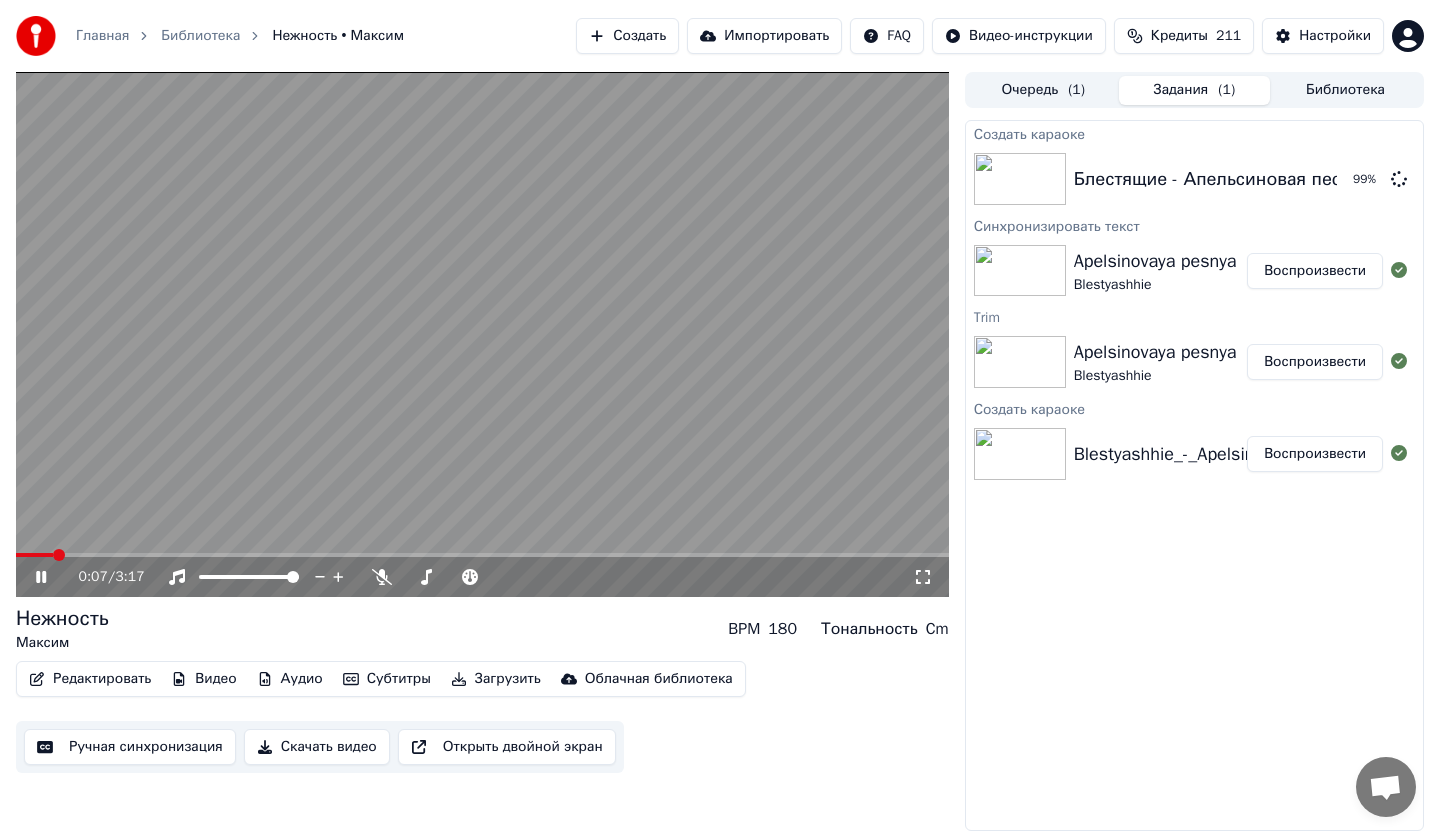 click 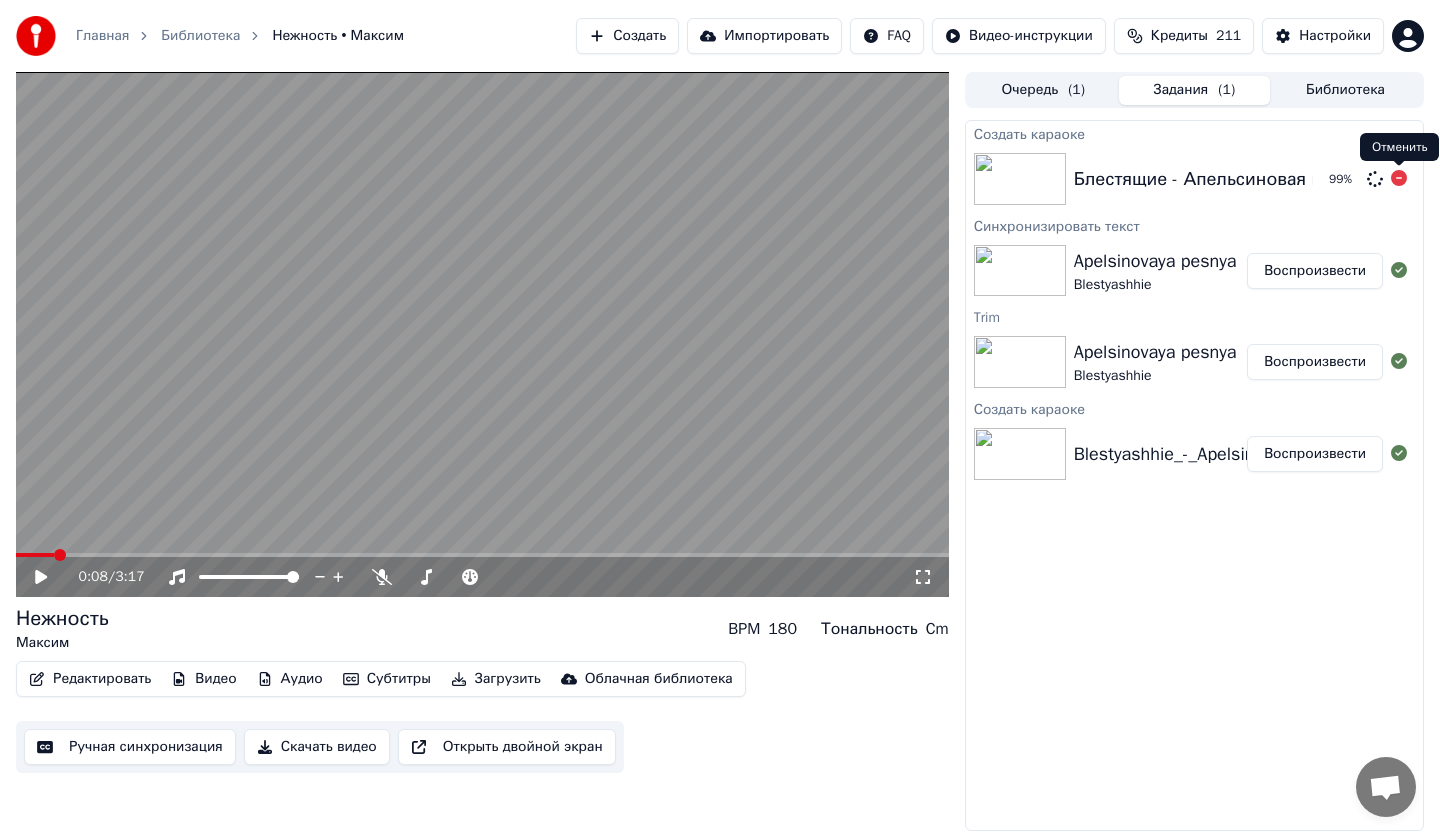 click 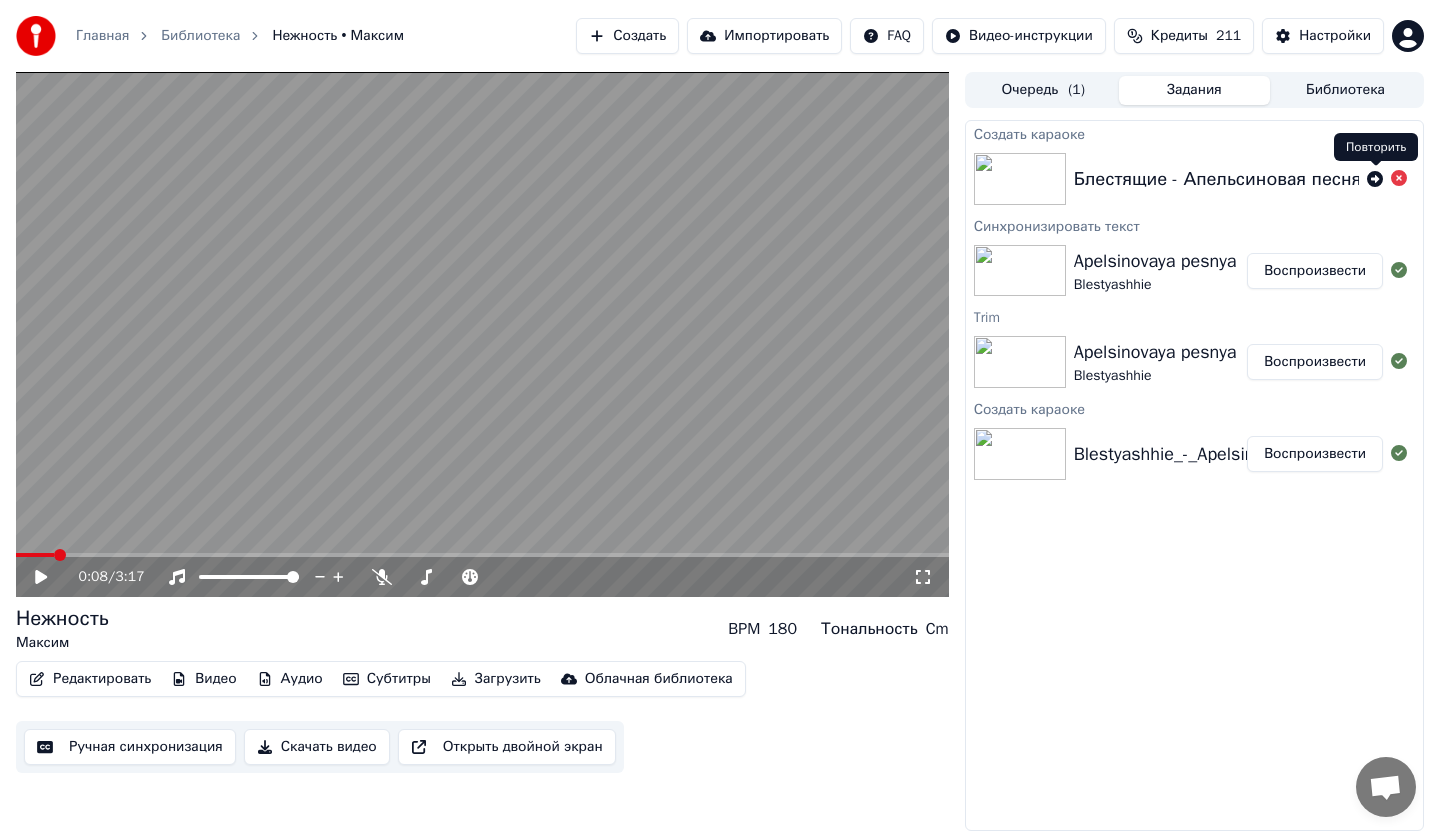click 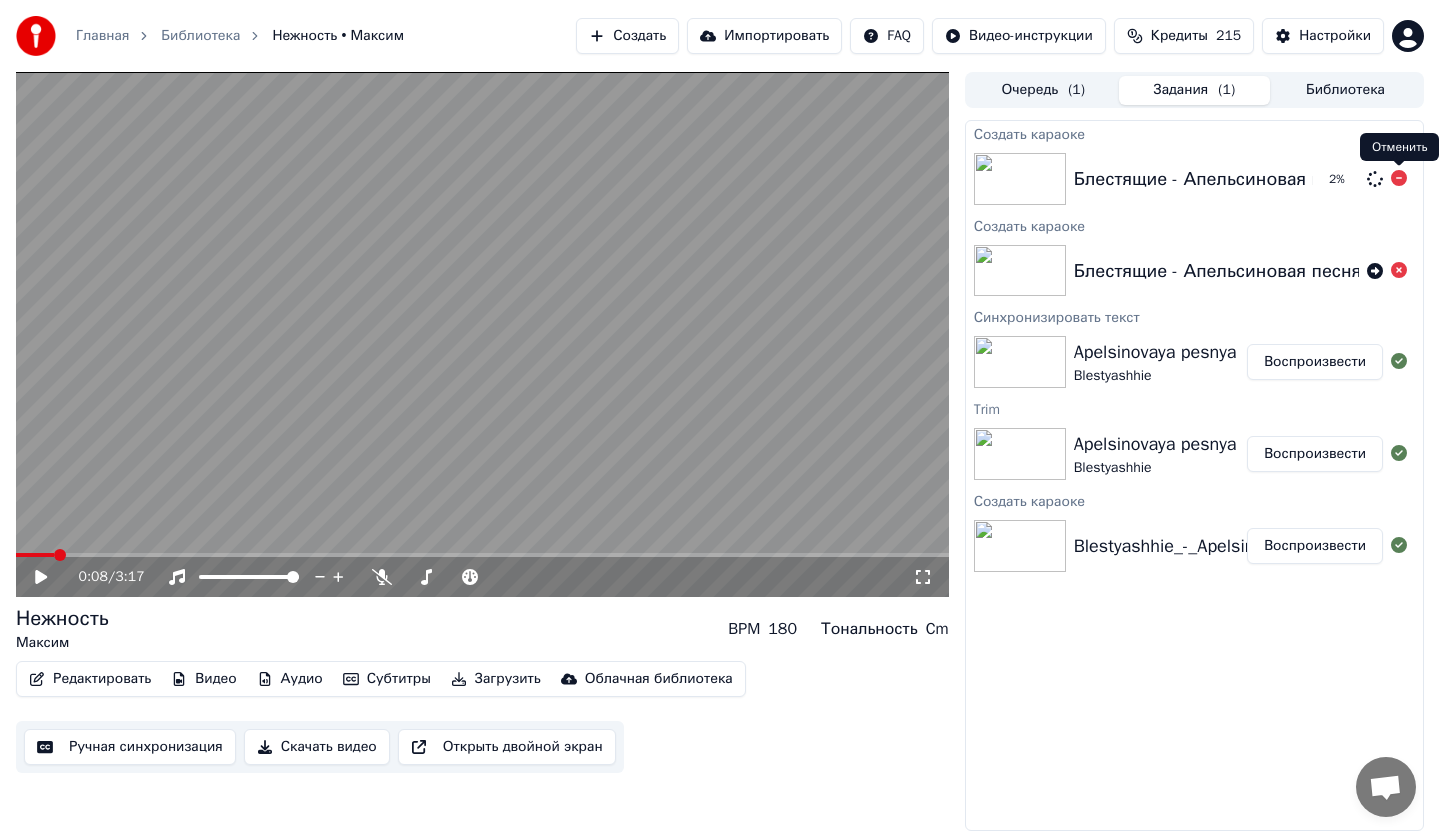 click 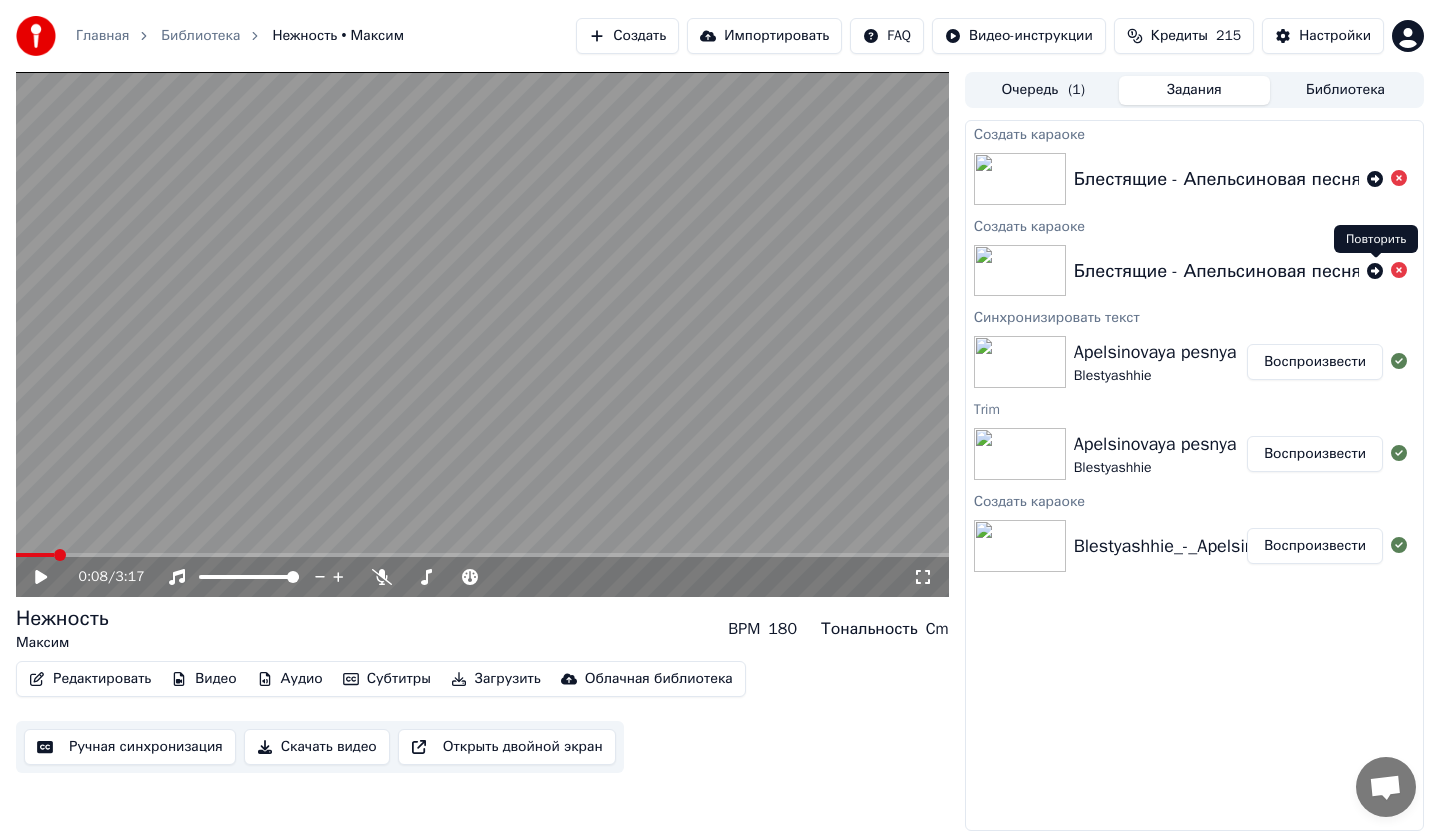 click 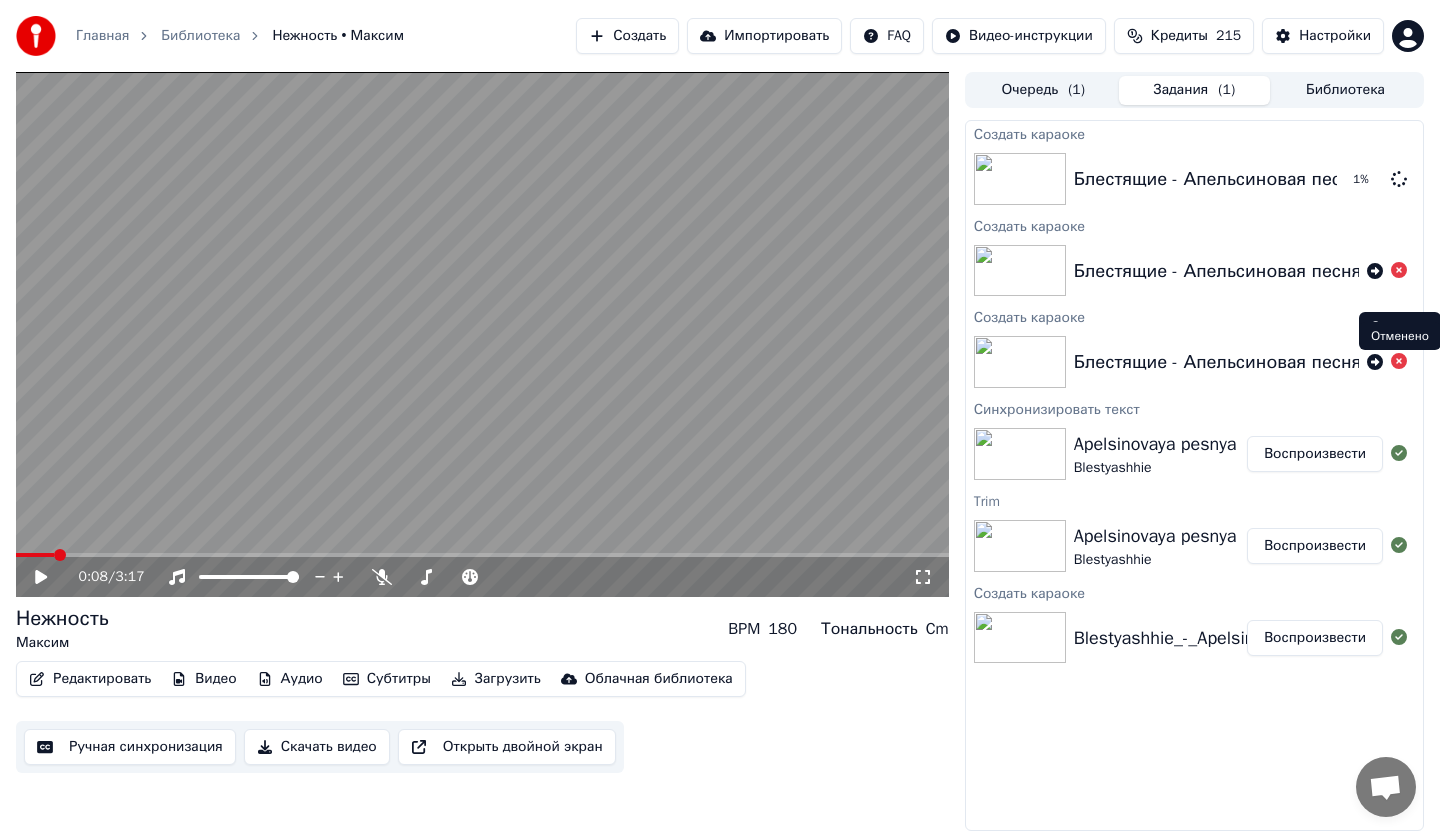 click 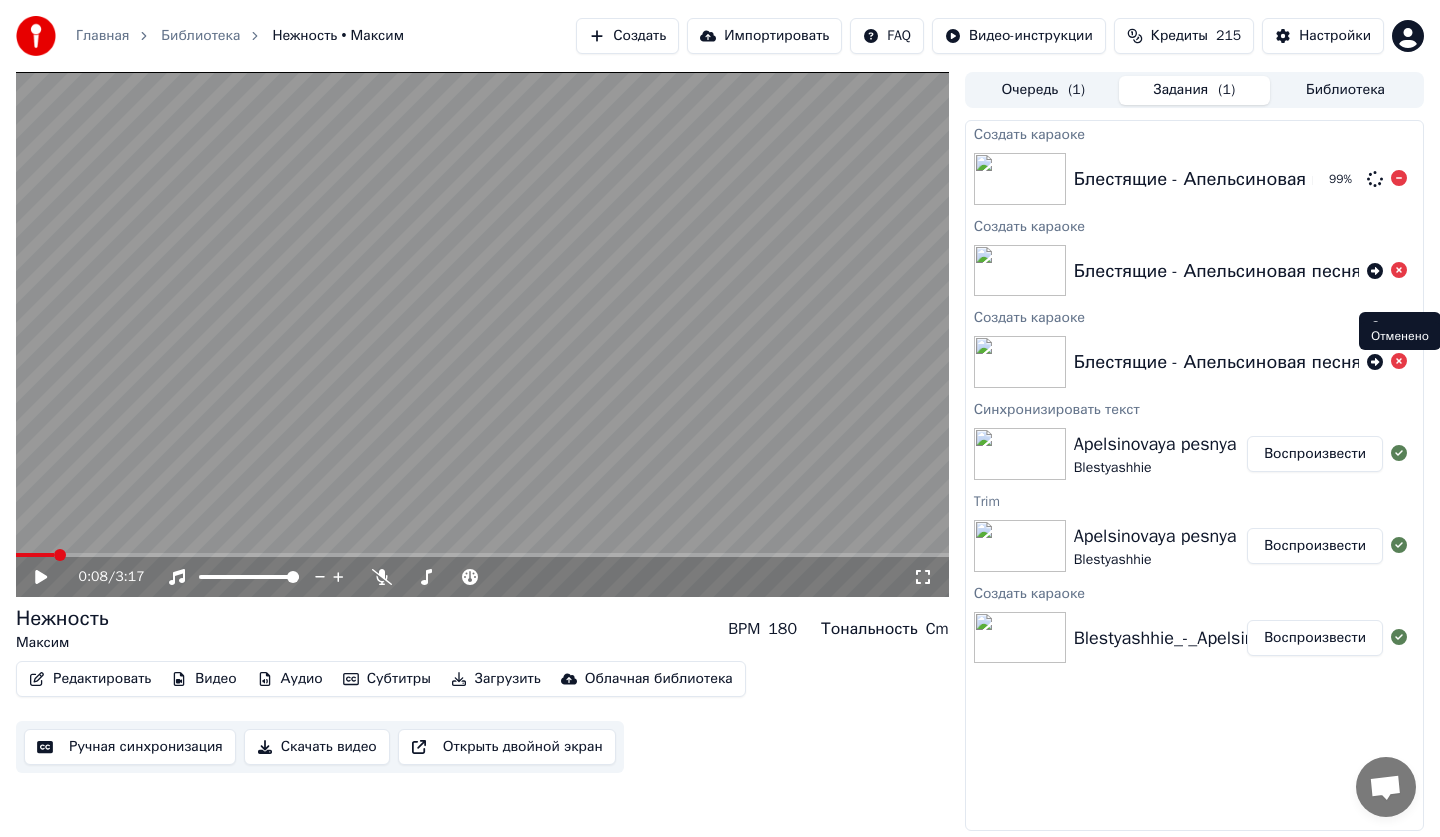 click on "Блестящие - Апельсиновая песня 99 %" at bounding box center [1194, 179] 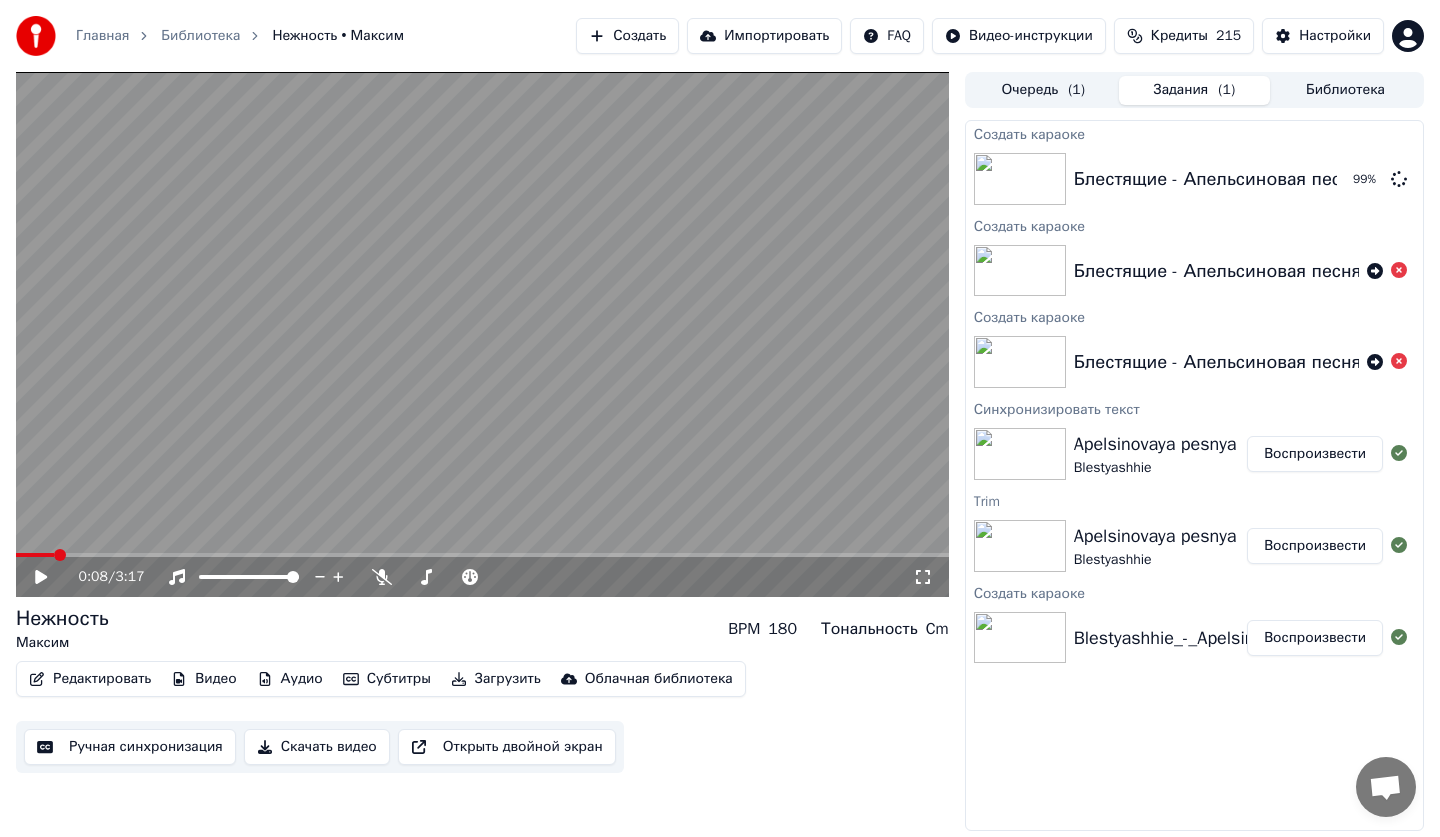 click at bounding box center (482, 334) 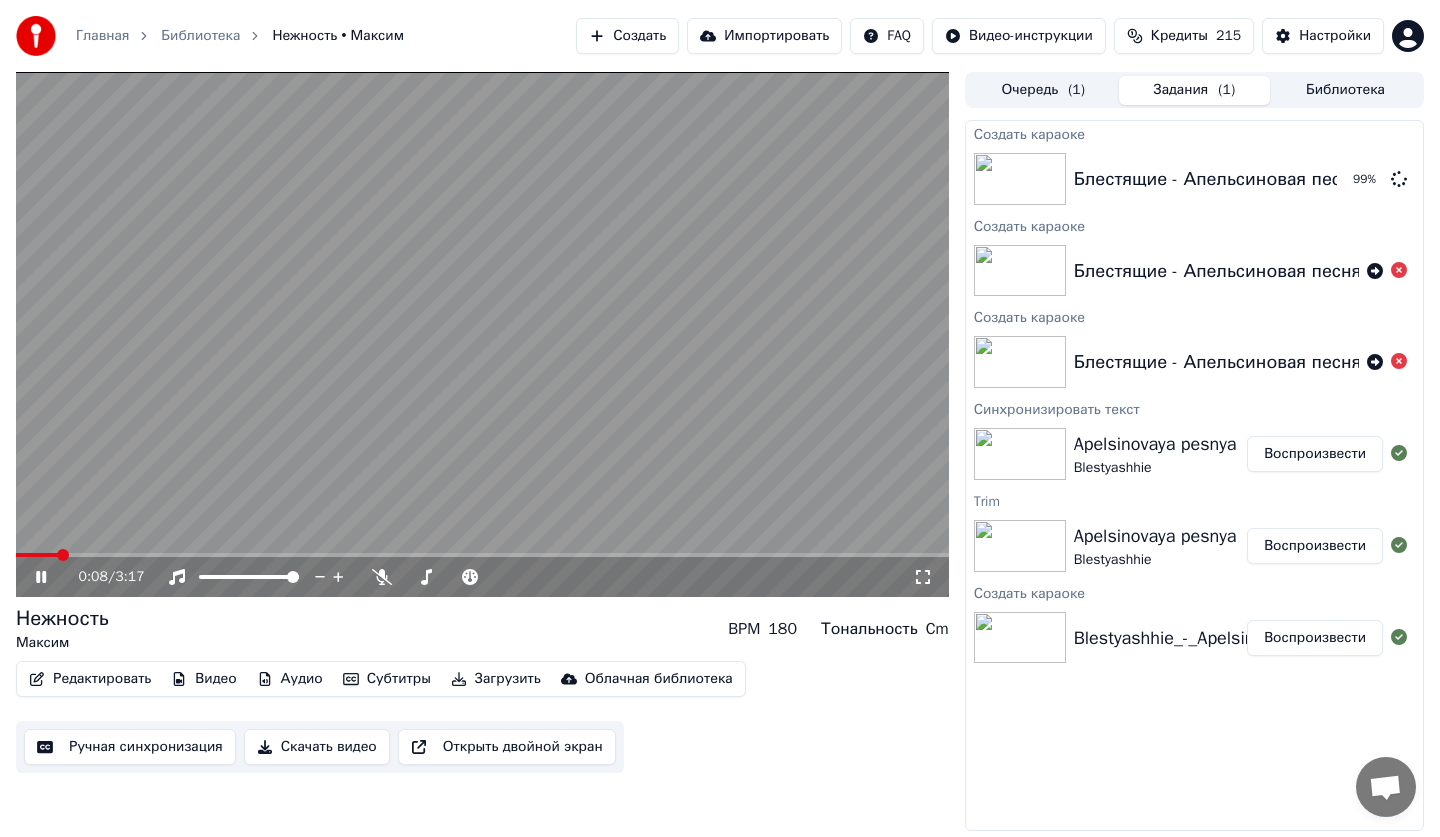 click at bounding box center [482, 334] 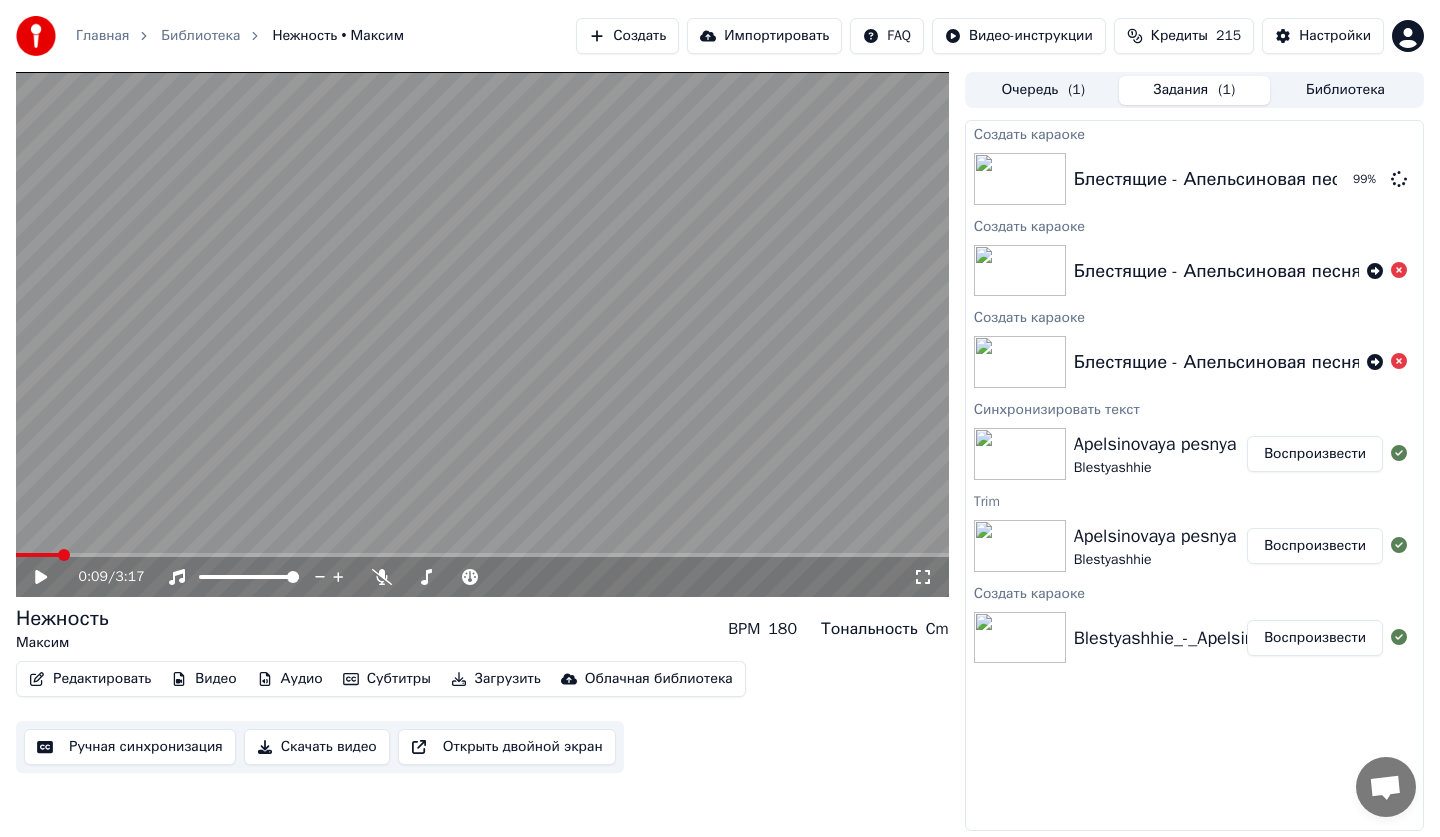 click at bounding box center [482, 334] 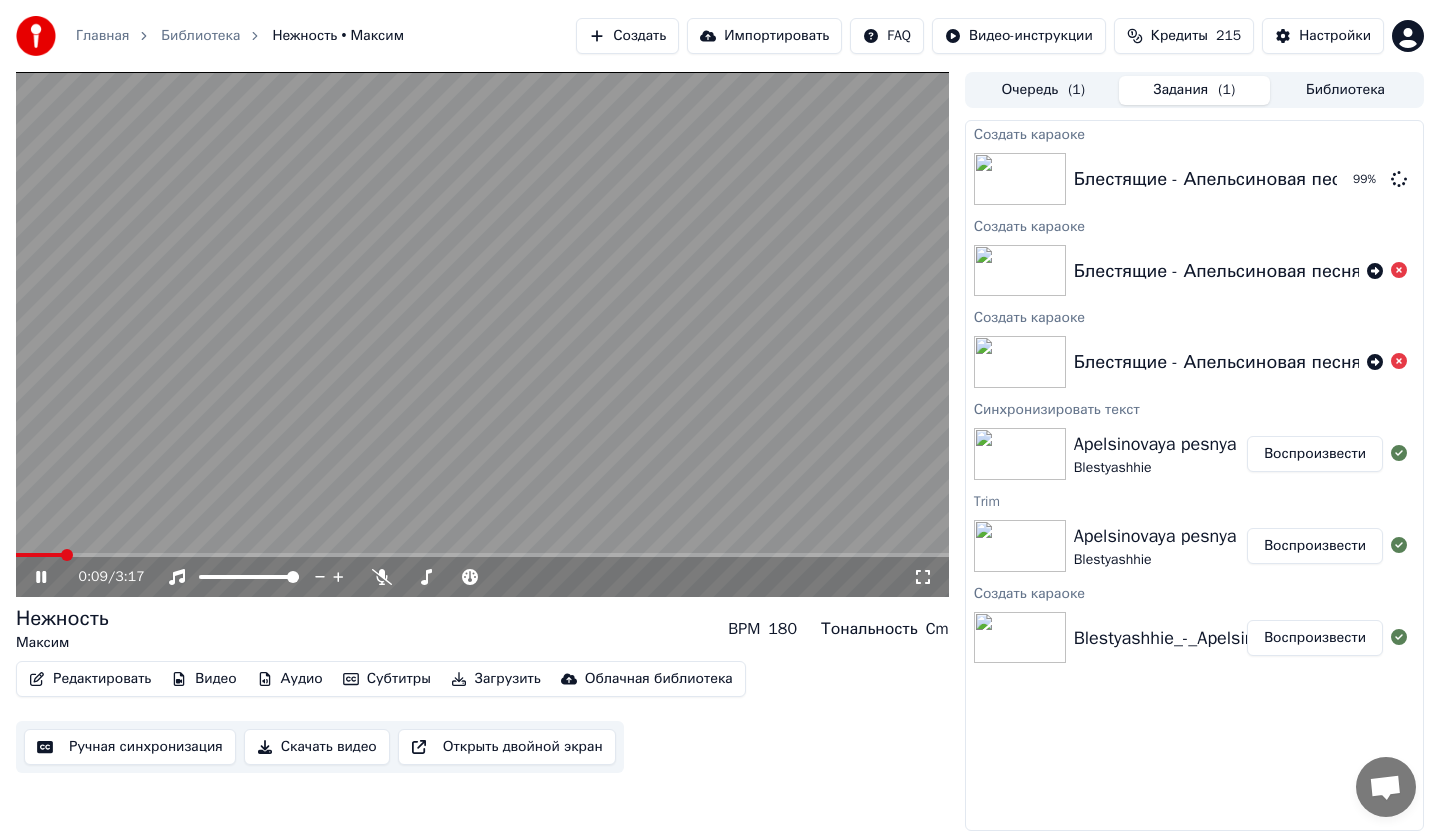 click at bounding box center (482, 334) 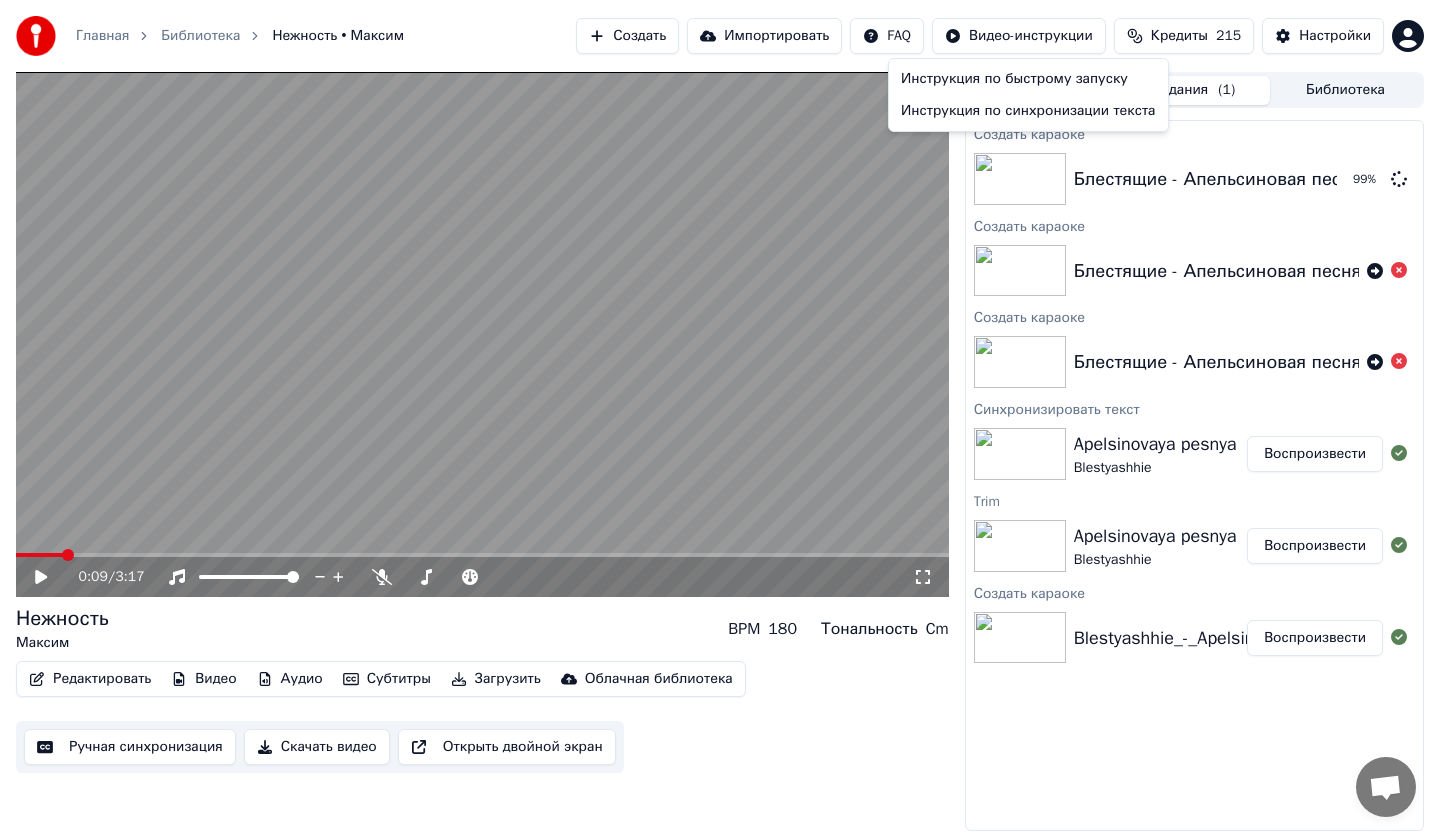 click on "Главная Библиотека Нежность • Максим Создать Импортировать FAQ Видео-инструкции Кредиты 215 Настройки 0:09  /  3:17 Нежность Максим BPM 180 Тональность Cm Редактировать Видео Аудио Субтитры Загрузить Облачная библиотека Ручная синхронизация Скачать видео Открыть двойной экран Очередь ( 1 ) Задания ( 1 ) Библиотека Создать караоке Блестящие - Апельсиновая песня 99 % Создать караоке Блестящие - Апельсиновая песня Создать караоке Блестящие - Апельсиновая песня Синхронизировать текст Apelsinovaya pesnya Blestyashhie Воспроизвести Trim Apelsinovaya pesnya Blestyashhie Воспроизвести Создать караоке" at bounding box center (720, 418) 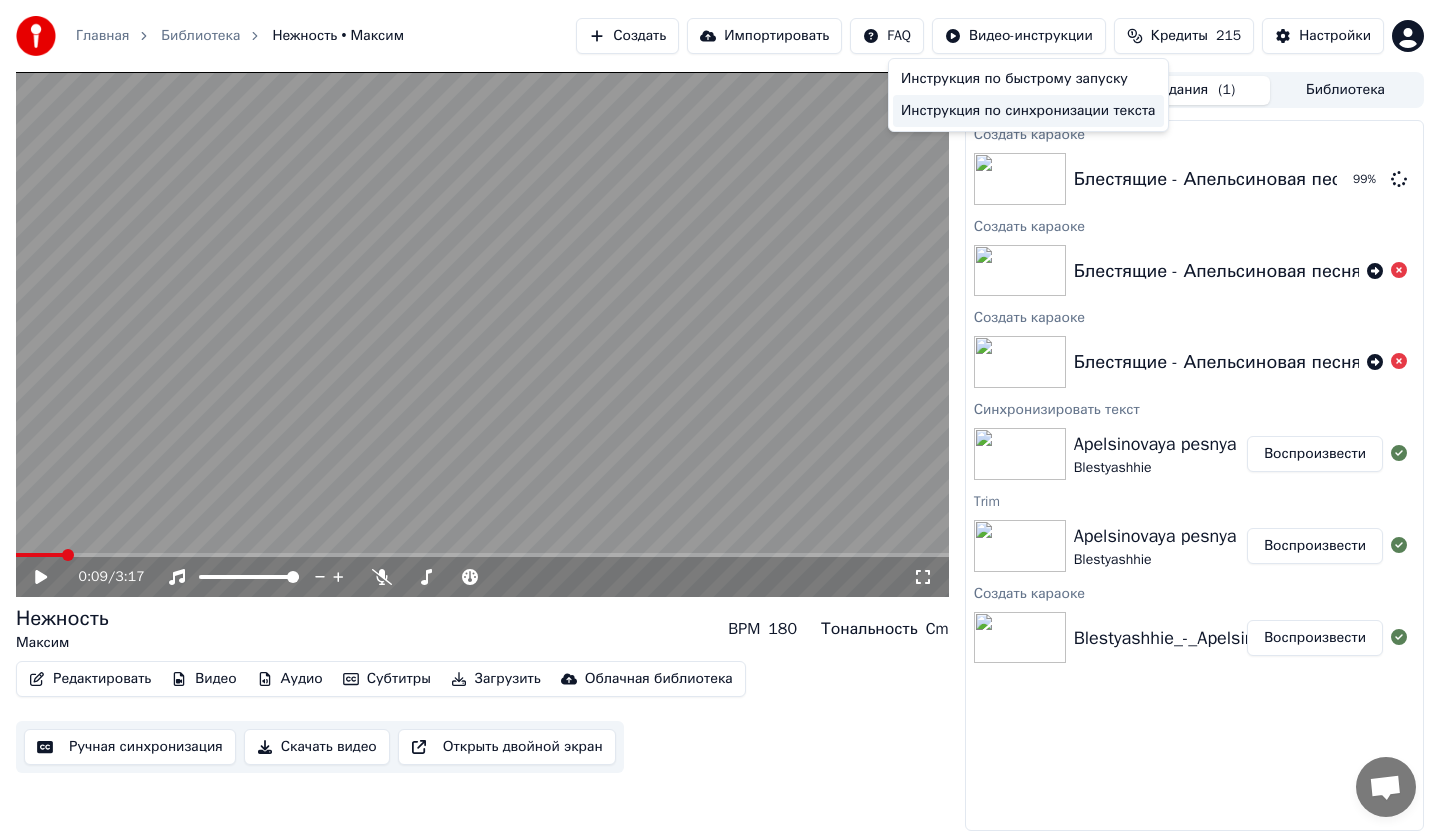 click on "Инструкция по синхронизации текста" at bounding box center [1028, 111] 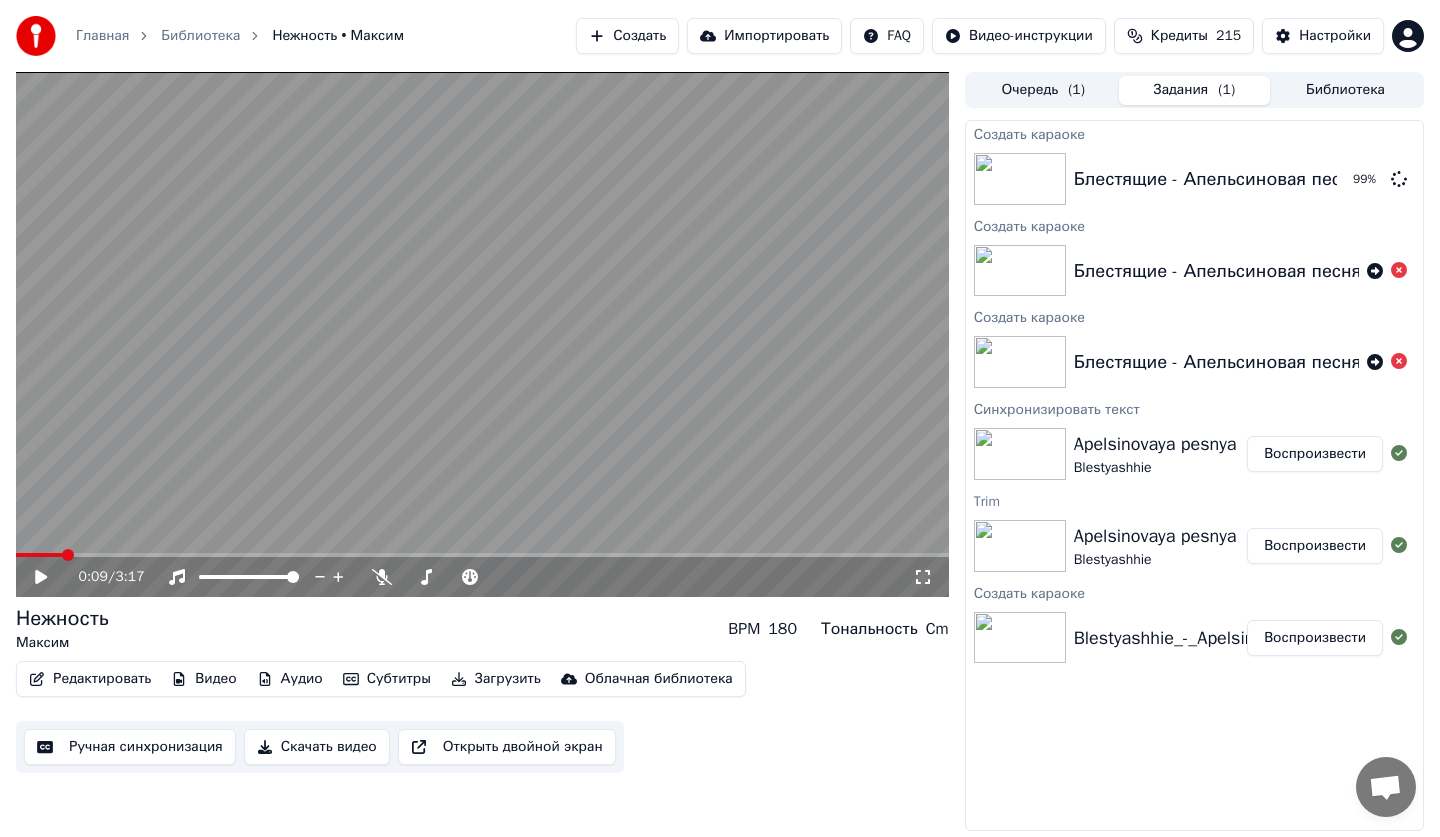 click on "Очередь ( 1 )" at bounding box center [1043, 90] 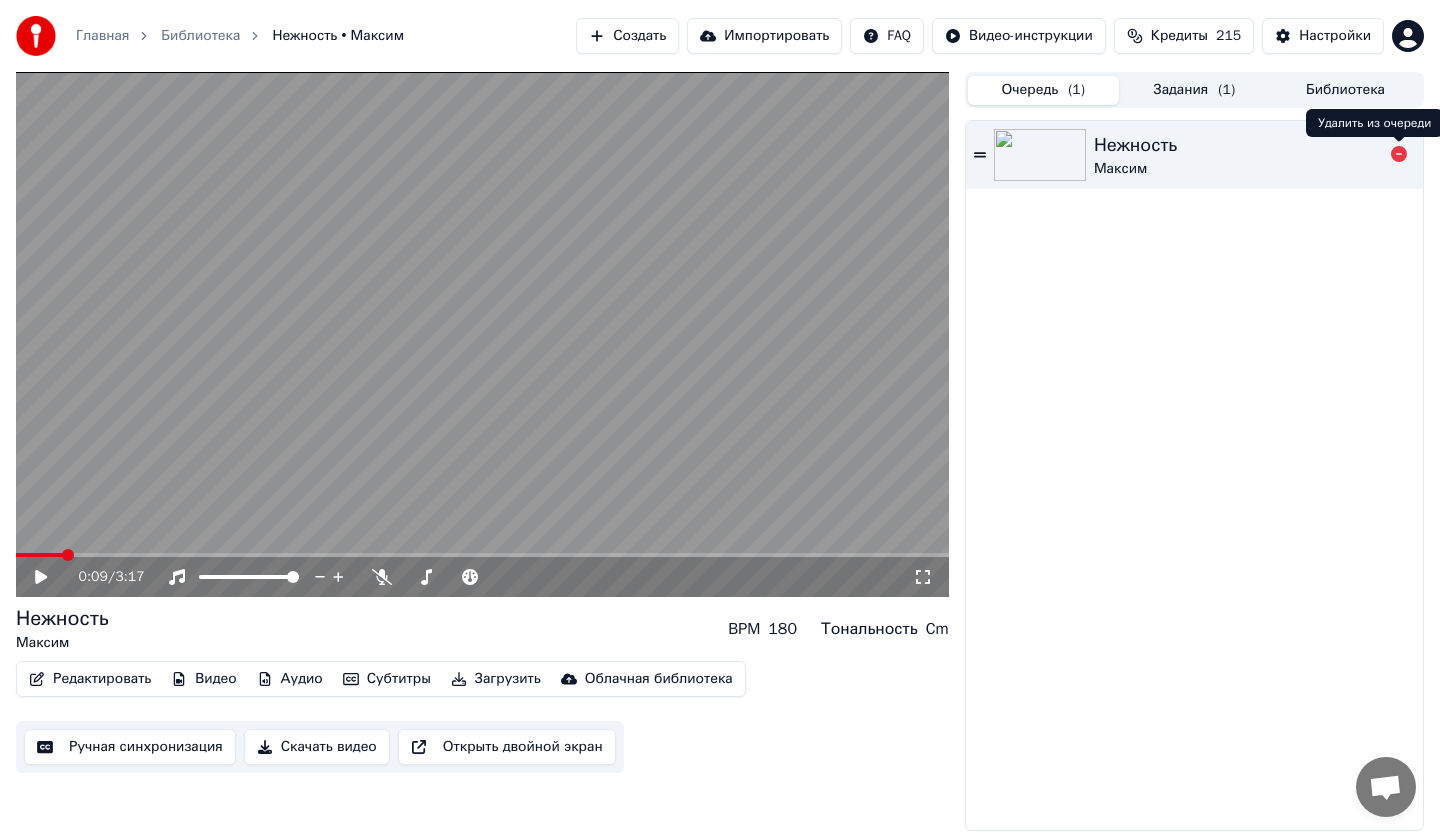 click at bounding box center [1399, 155] 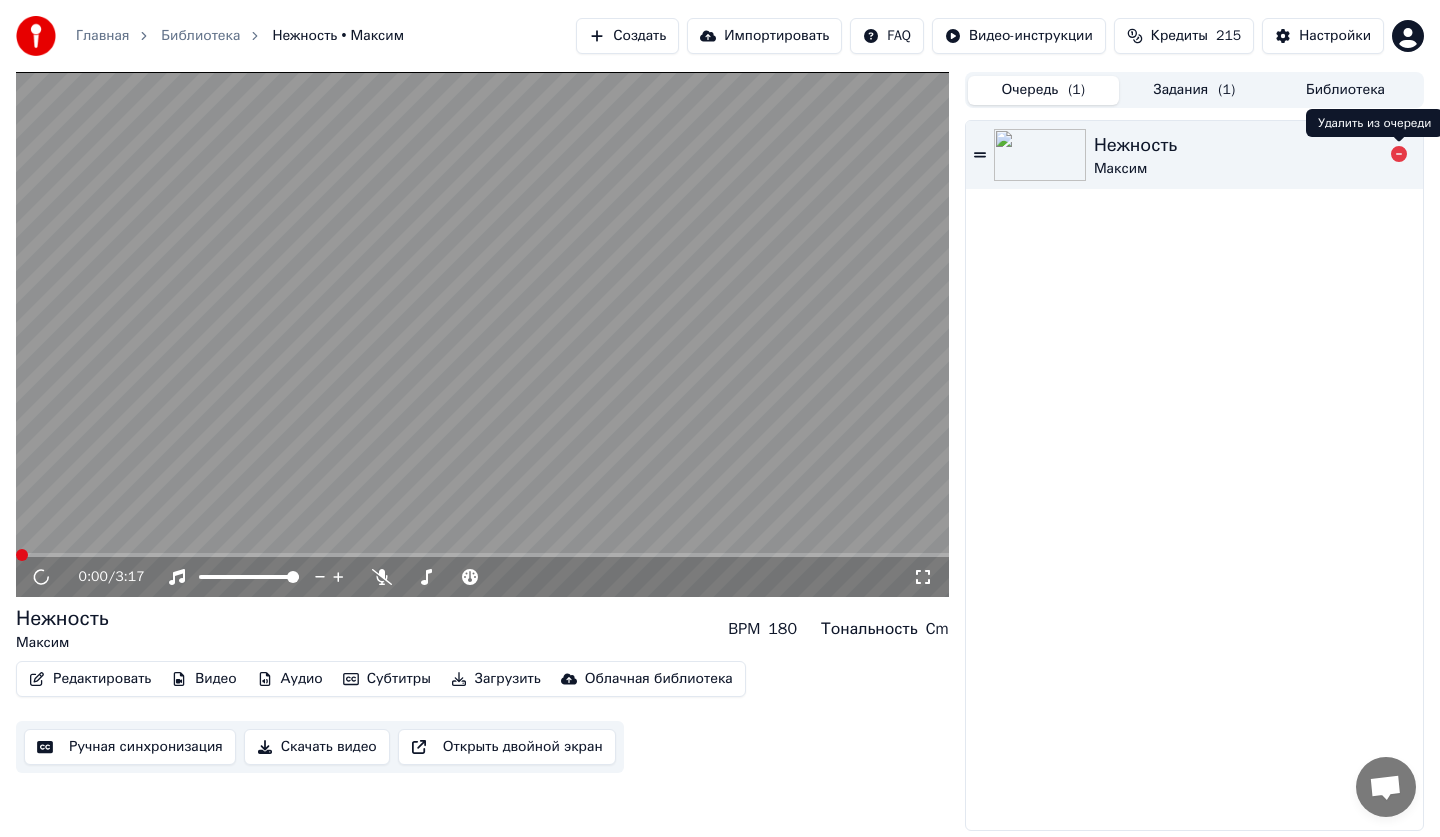click 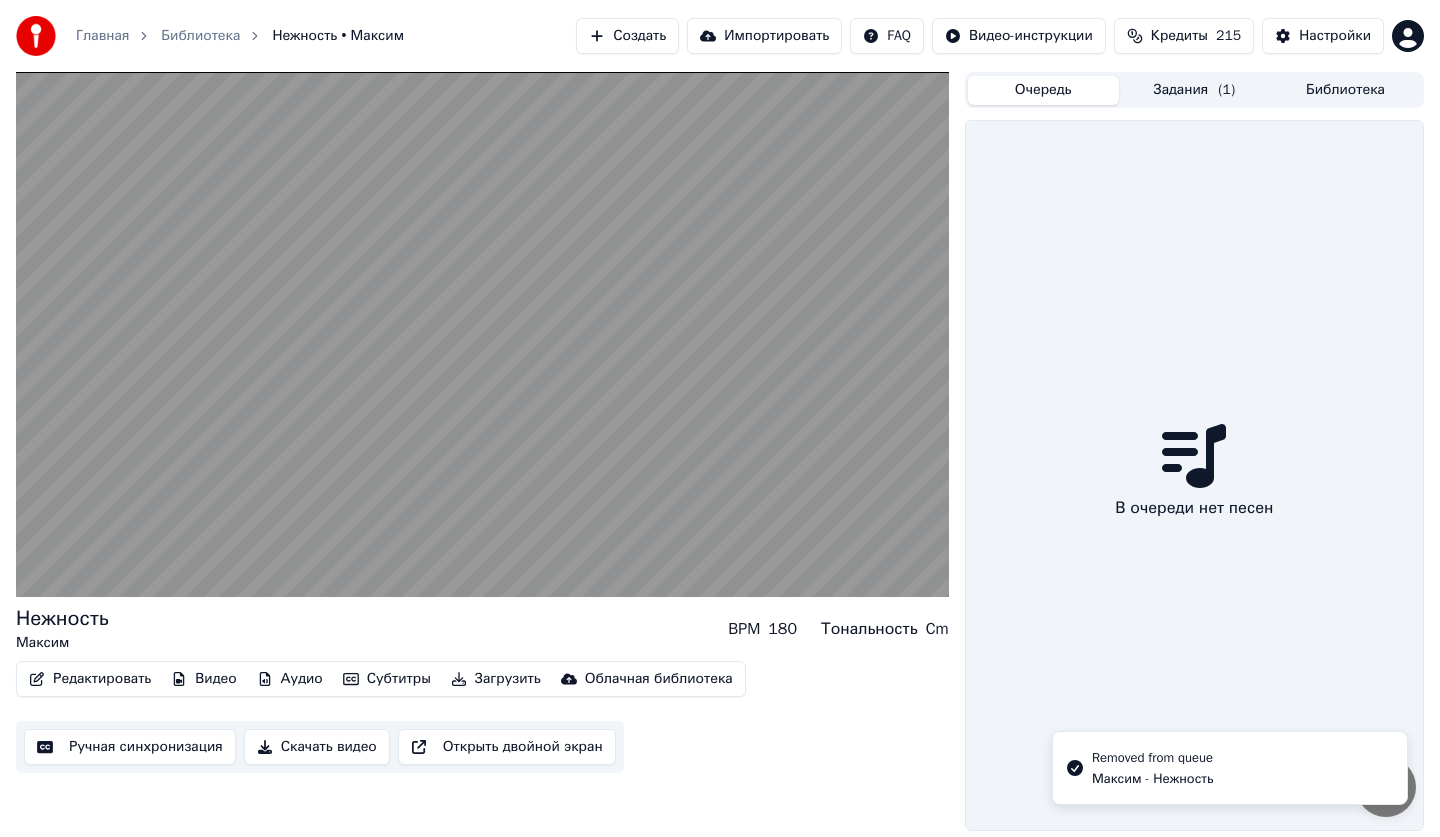 click on "Задания ( 1 )" at bounding box center (1194, 90) 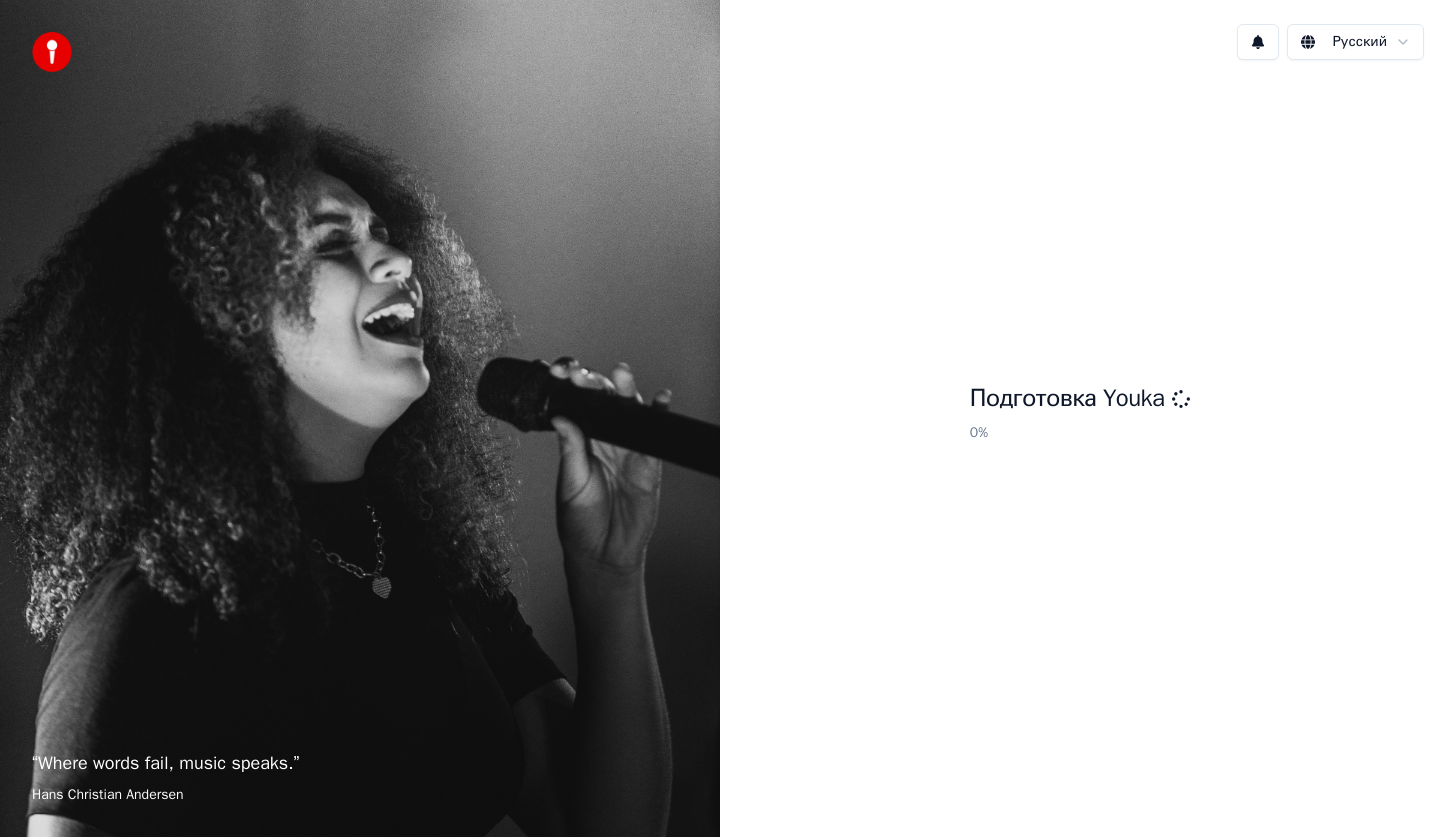 scroll, scrollTop: 0, scrollLeft: 0, axis: both 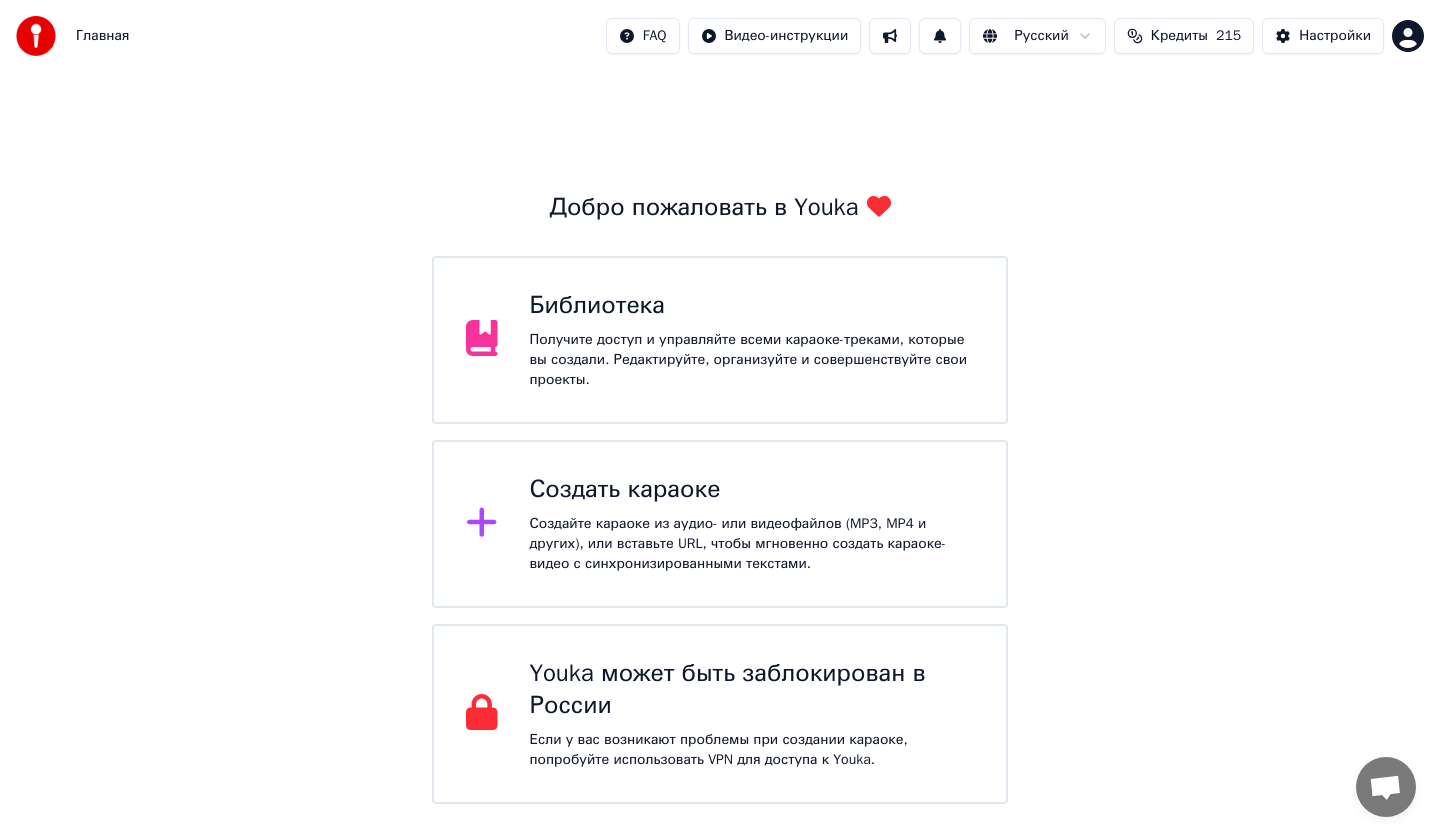 click on "Создайте караоке из аудио- или видеофайлов (MP3, MP4 и других), или вставьте URL, чтобы мгновенно создать караоке-видео с синхронизированными текстами." at bounding box center [752, 544] 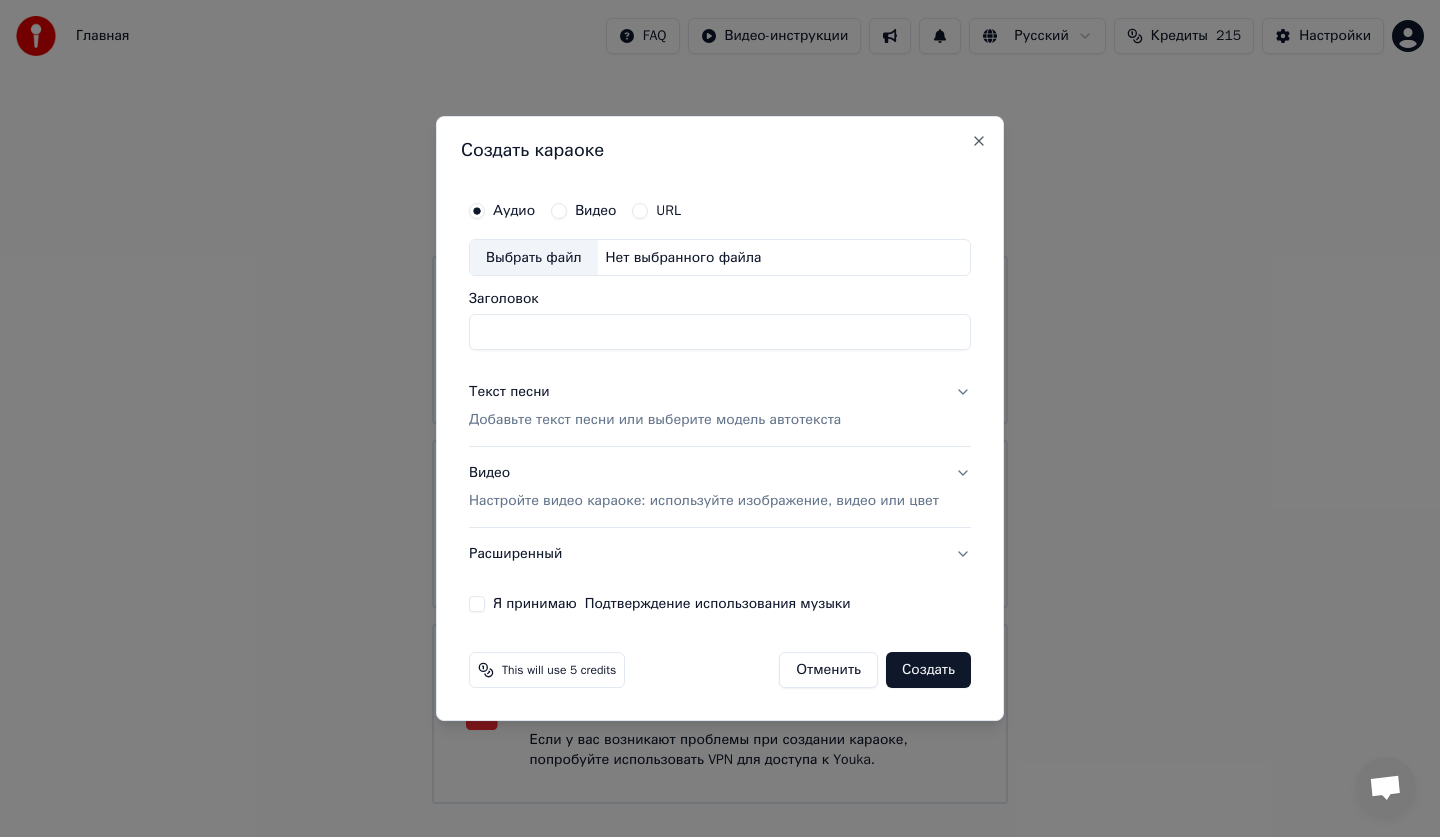 click on "Отменить" at bounding box center (828, 670) 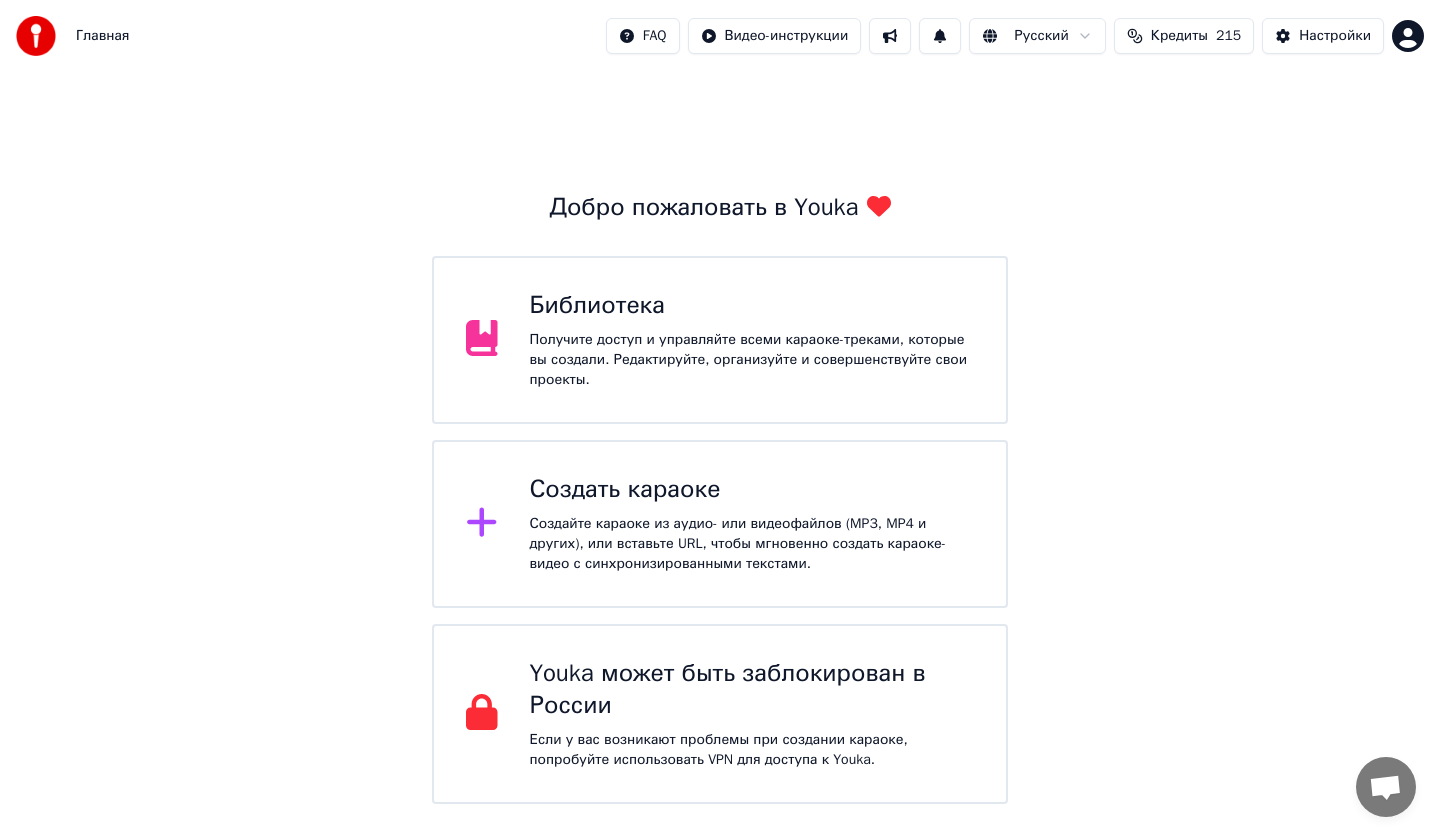 click on "Получите доступ и управляйте всеми караоке-треками, которые вы создали. Редактируйте, организуйте и совершенствуйте свои проекты." at bounding box center [752, 360] 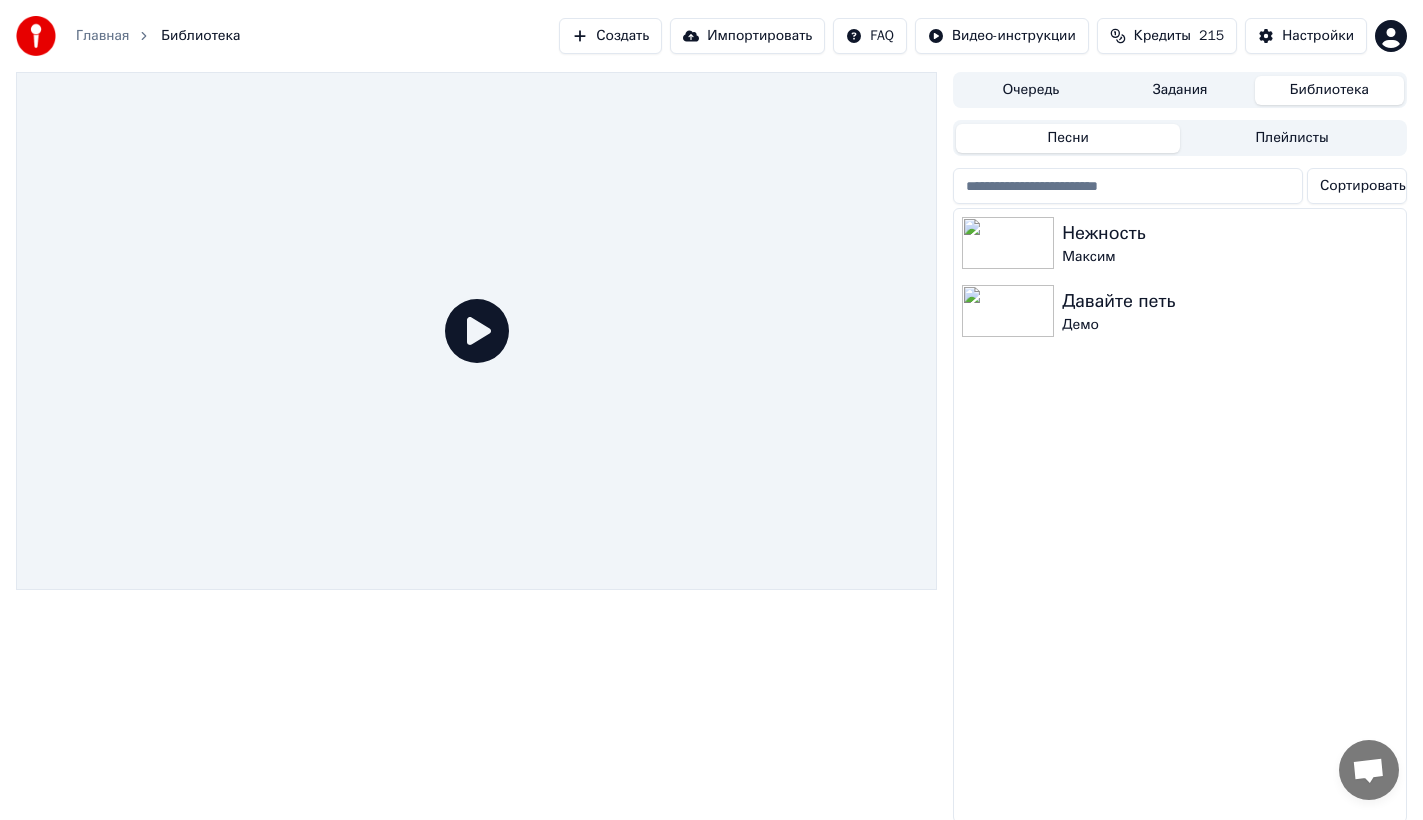 click on "Библиотека" at bounding box center (1329, 90) 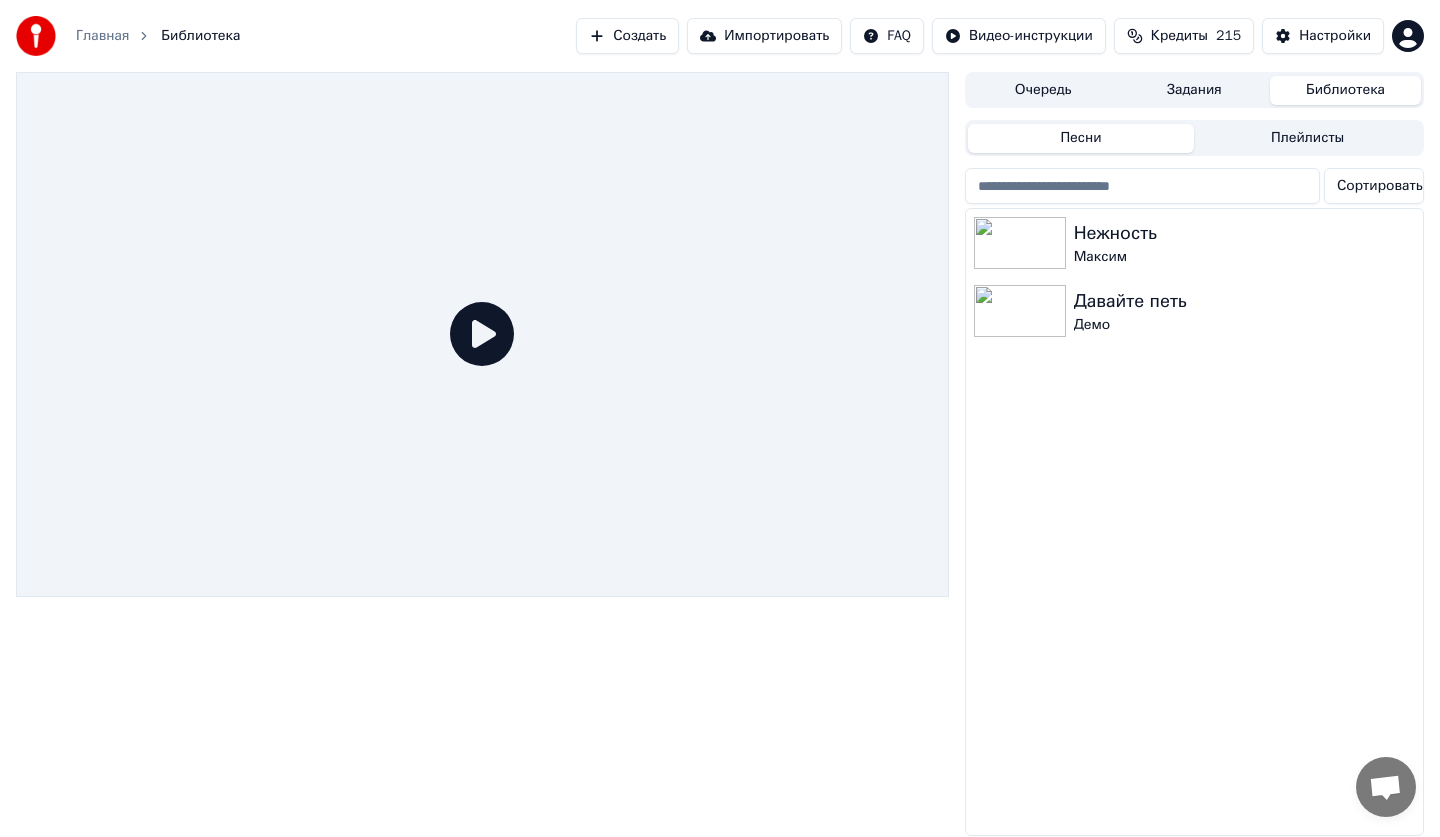 click on "Задания" at bounding box center (1194, 90) 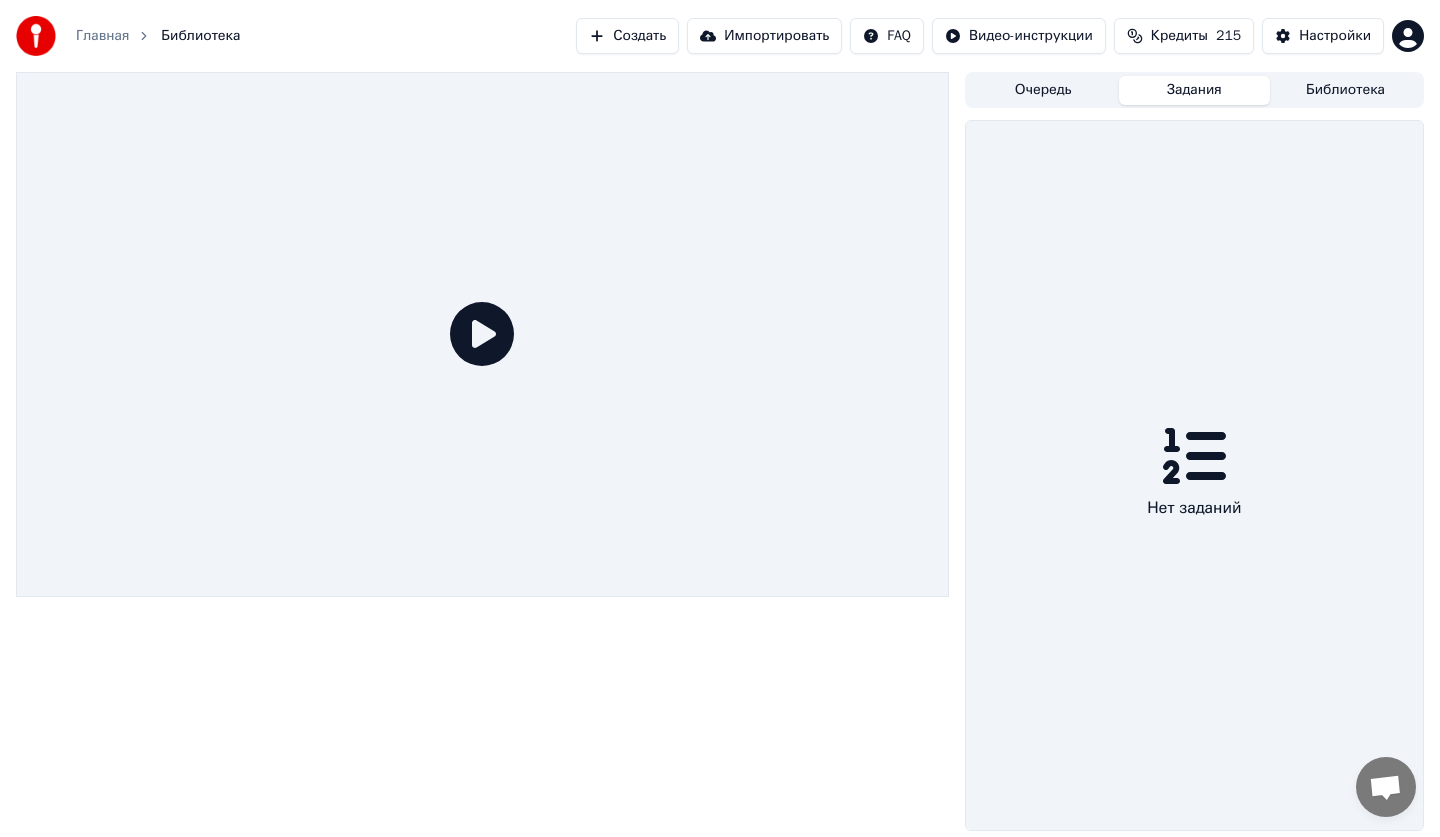 click on "Очередь Задания Библиотека" at bounding box center [1194, 90] 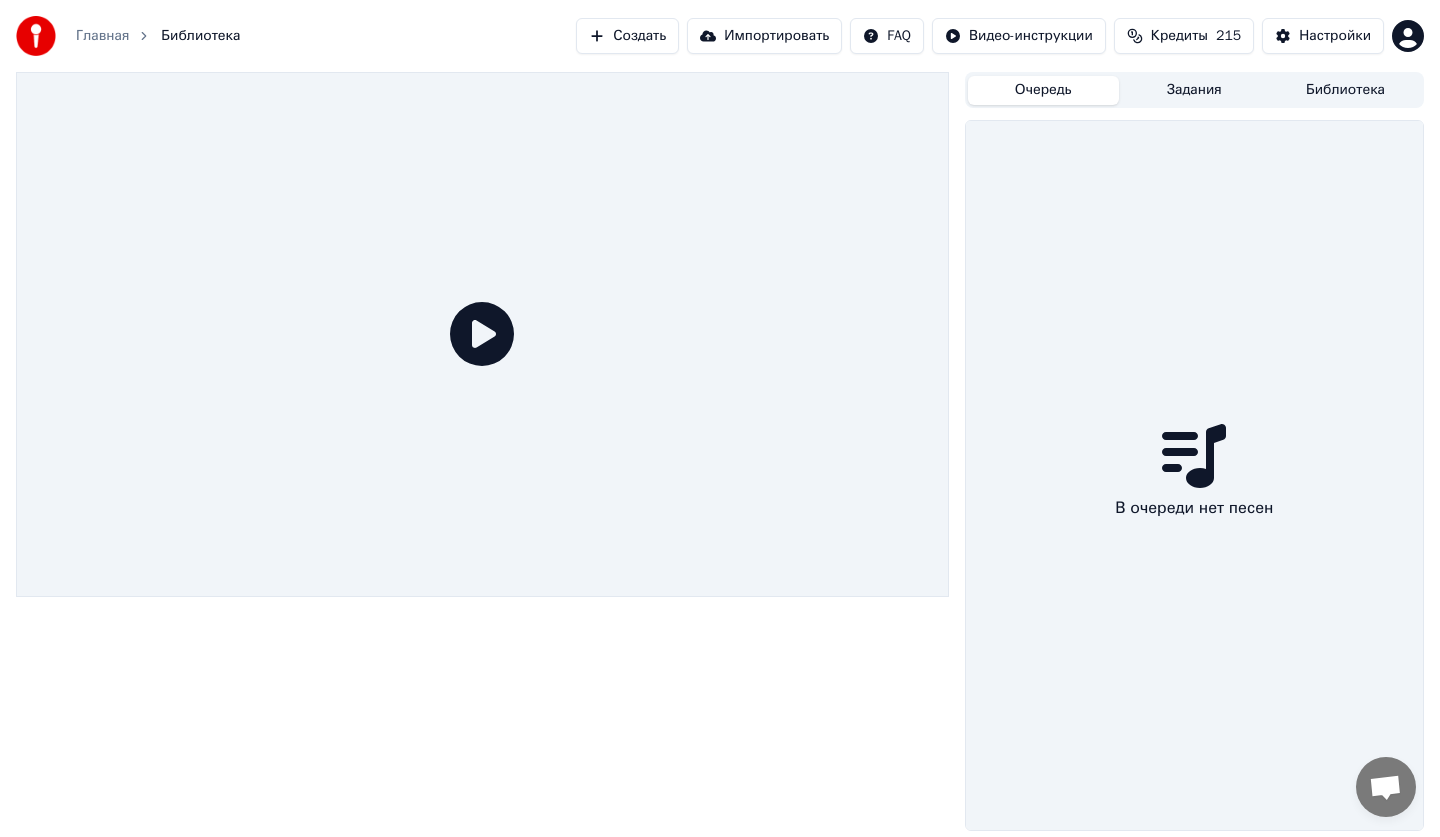 click on "Задания" at bounding box center [1194, 90] 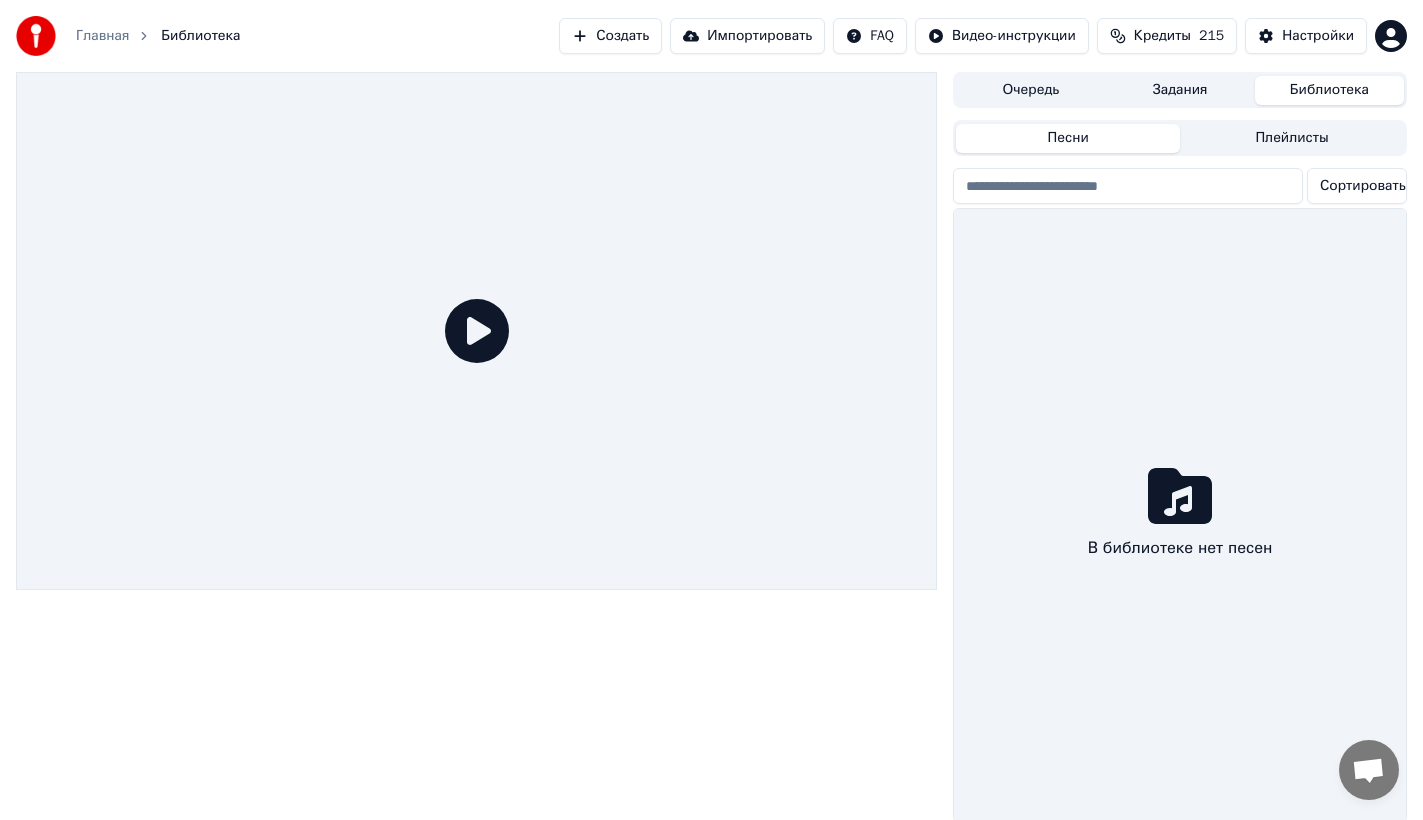 click on "Библиотека" at bounding box center (1329, 90) 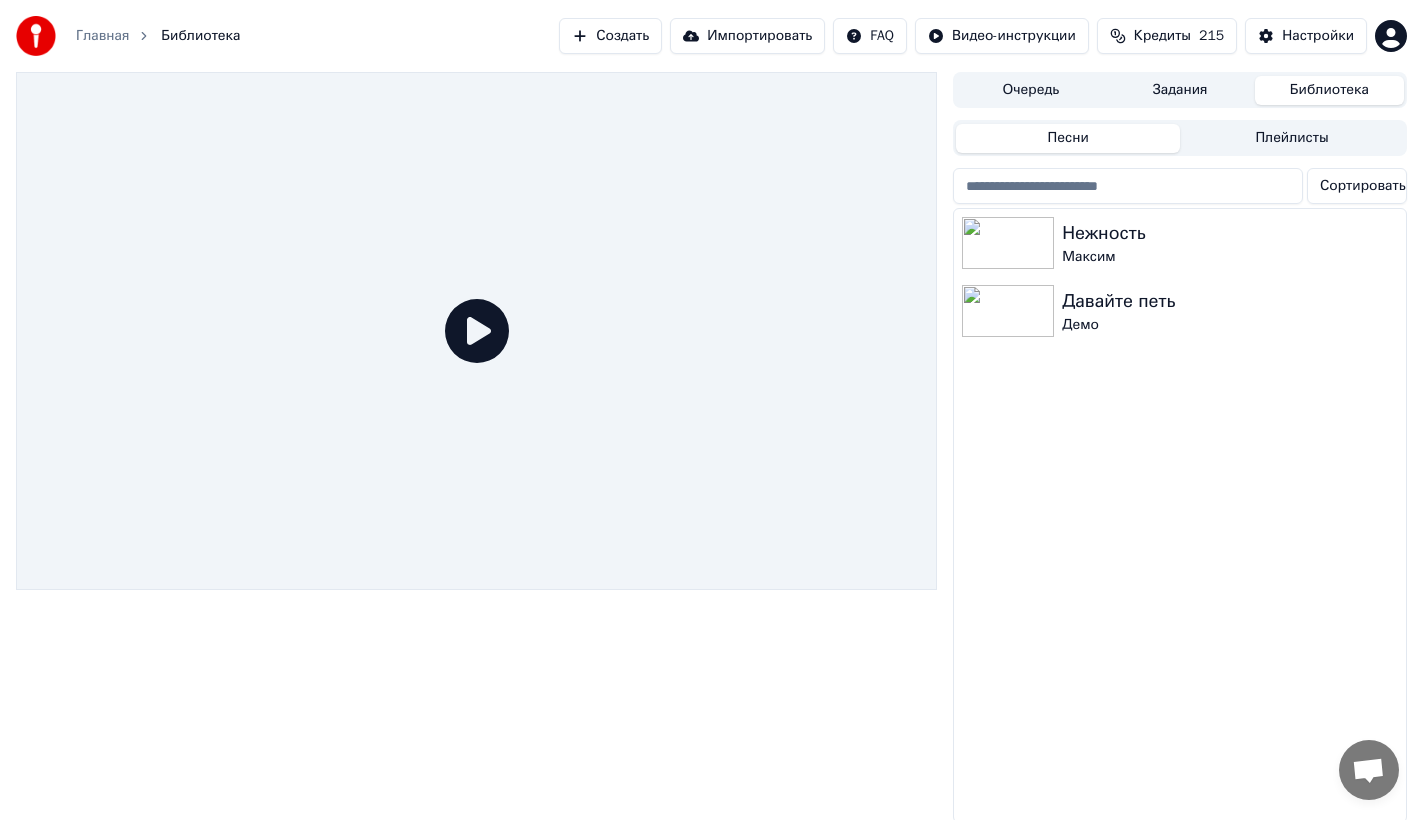 click on "Создать" at bounding box center (610, 36) 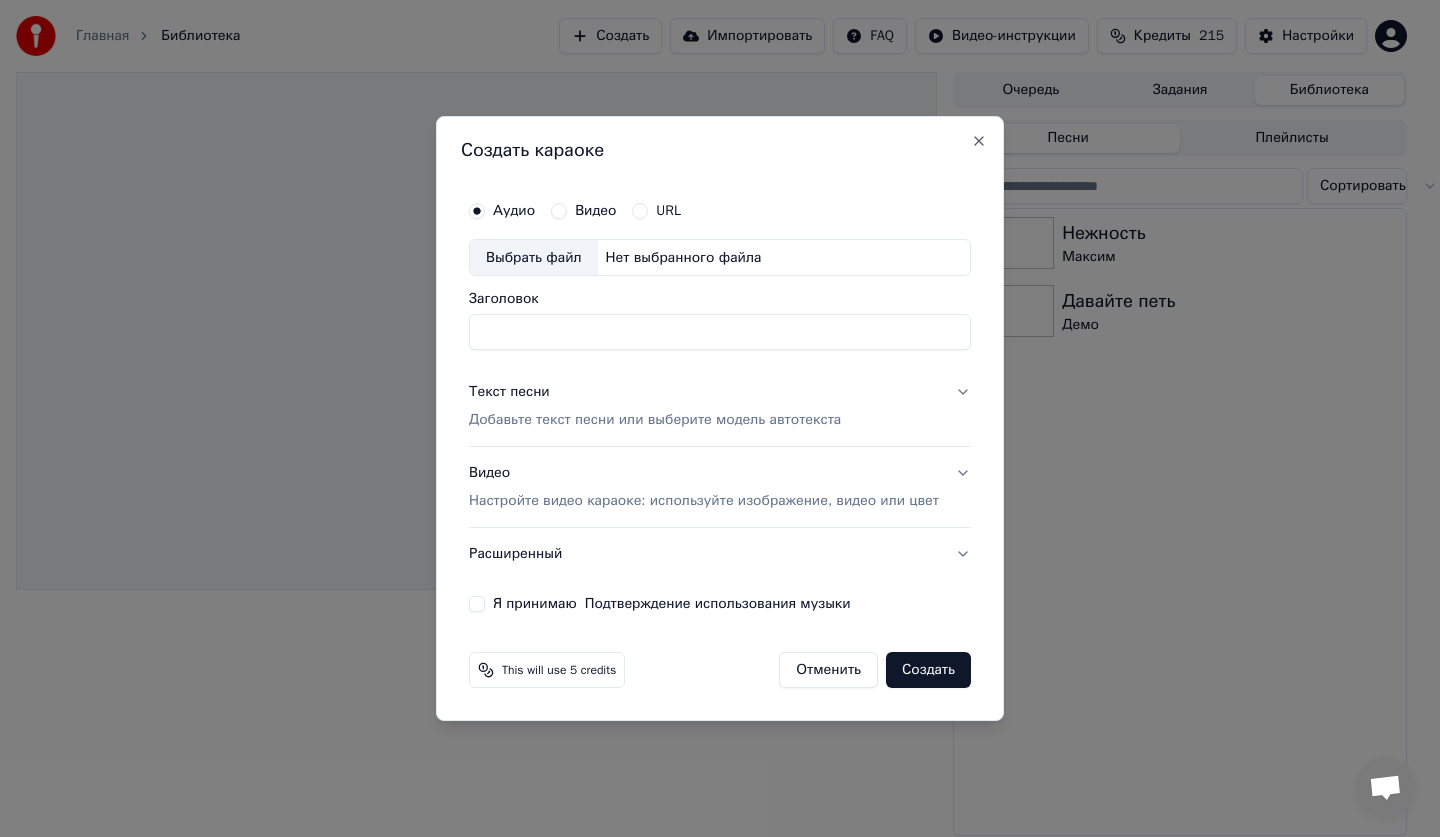 click on "Выбрать файл" at bounding box center (534, 258) 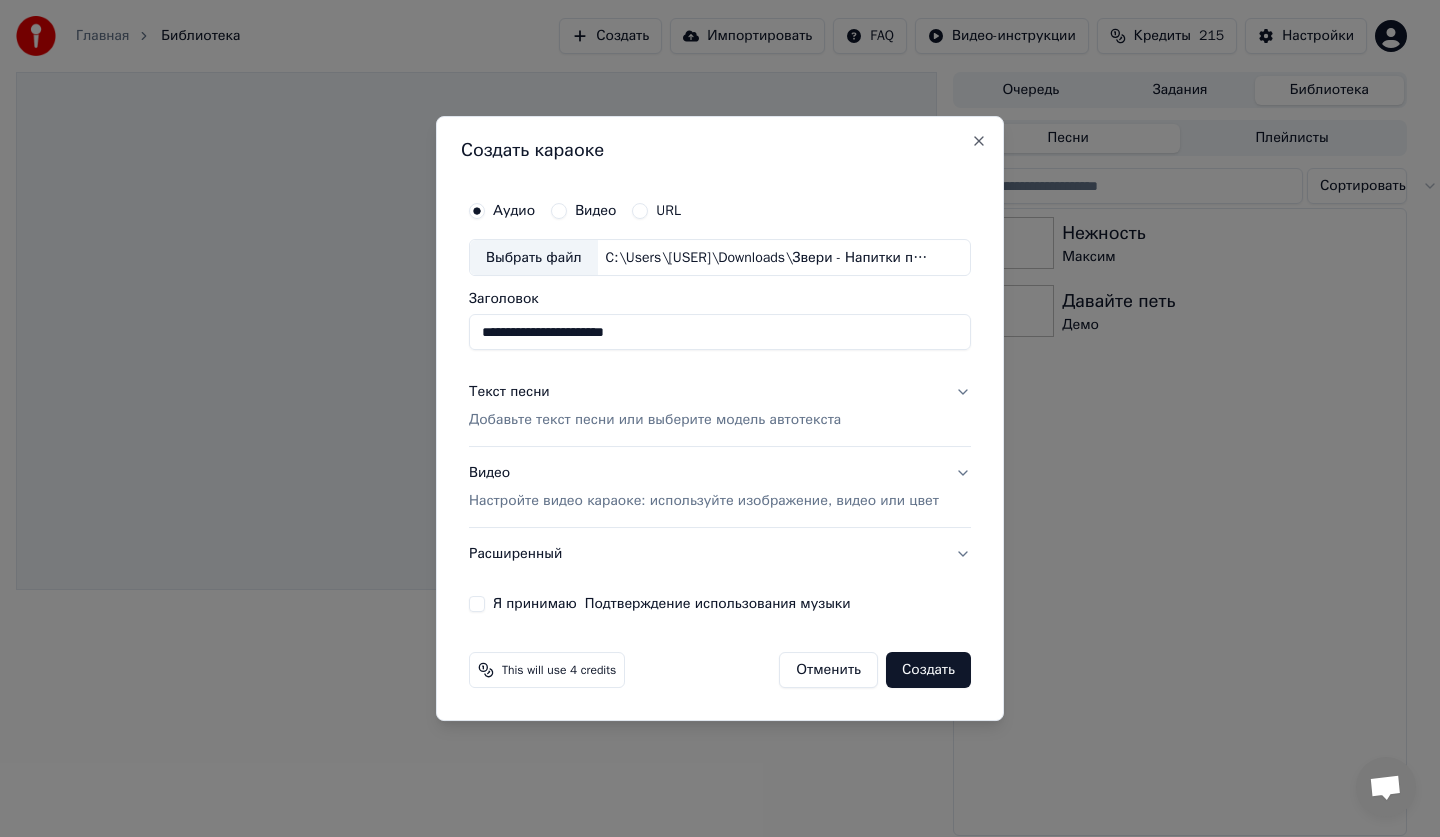 click on "Добавьте текст песни или выберите модель автотекста" at bounding box center (655, 421) 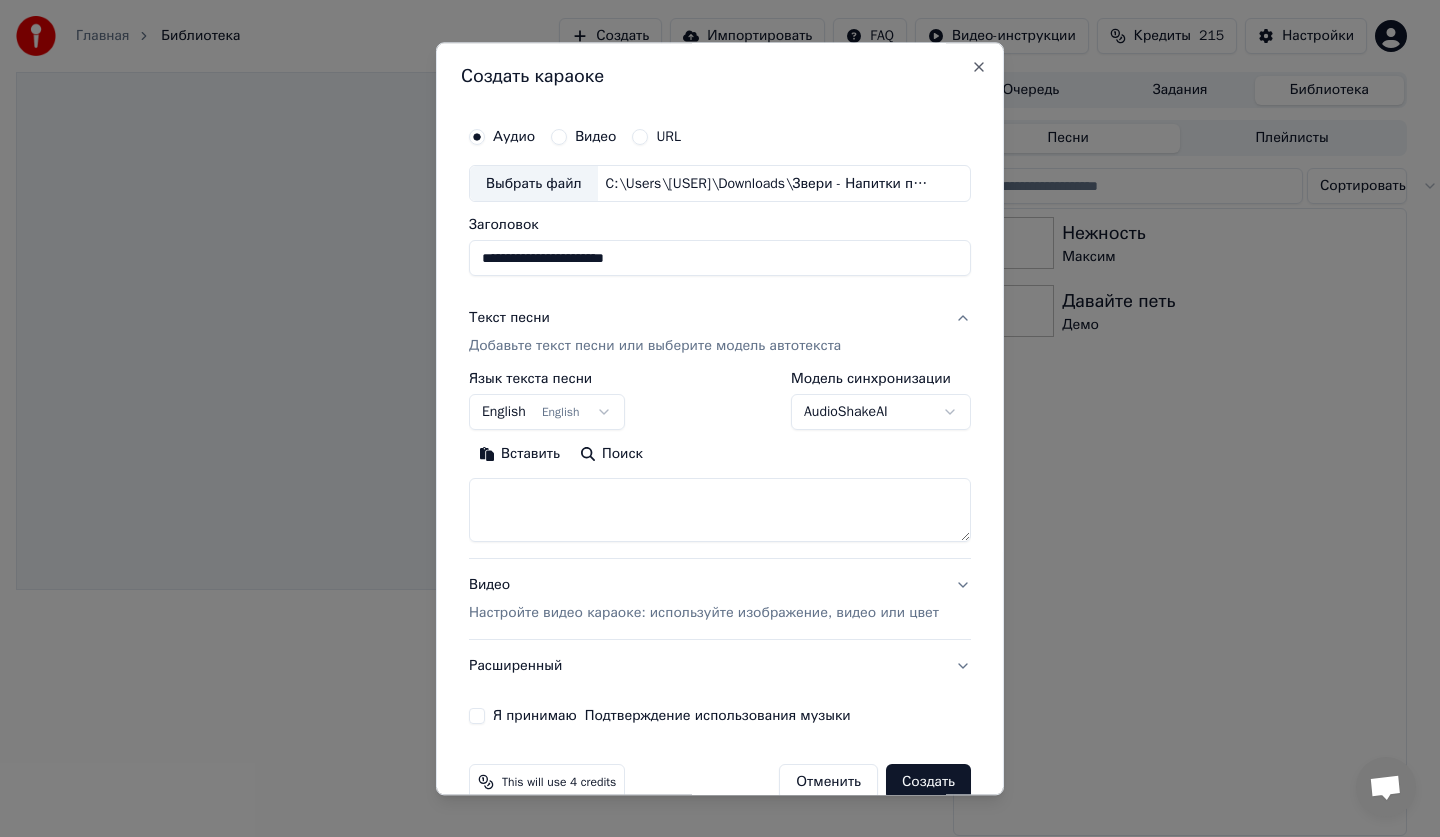 click at bounding box center (720, 511) 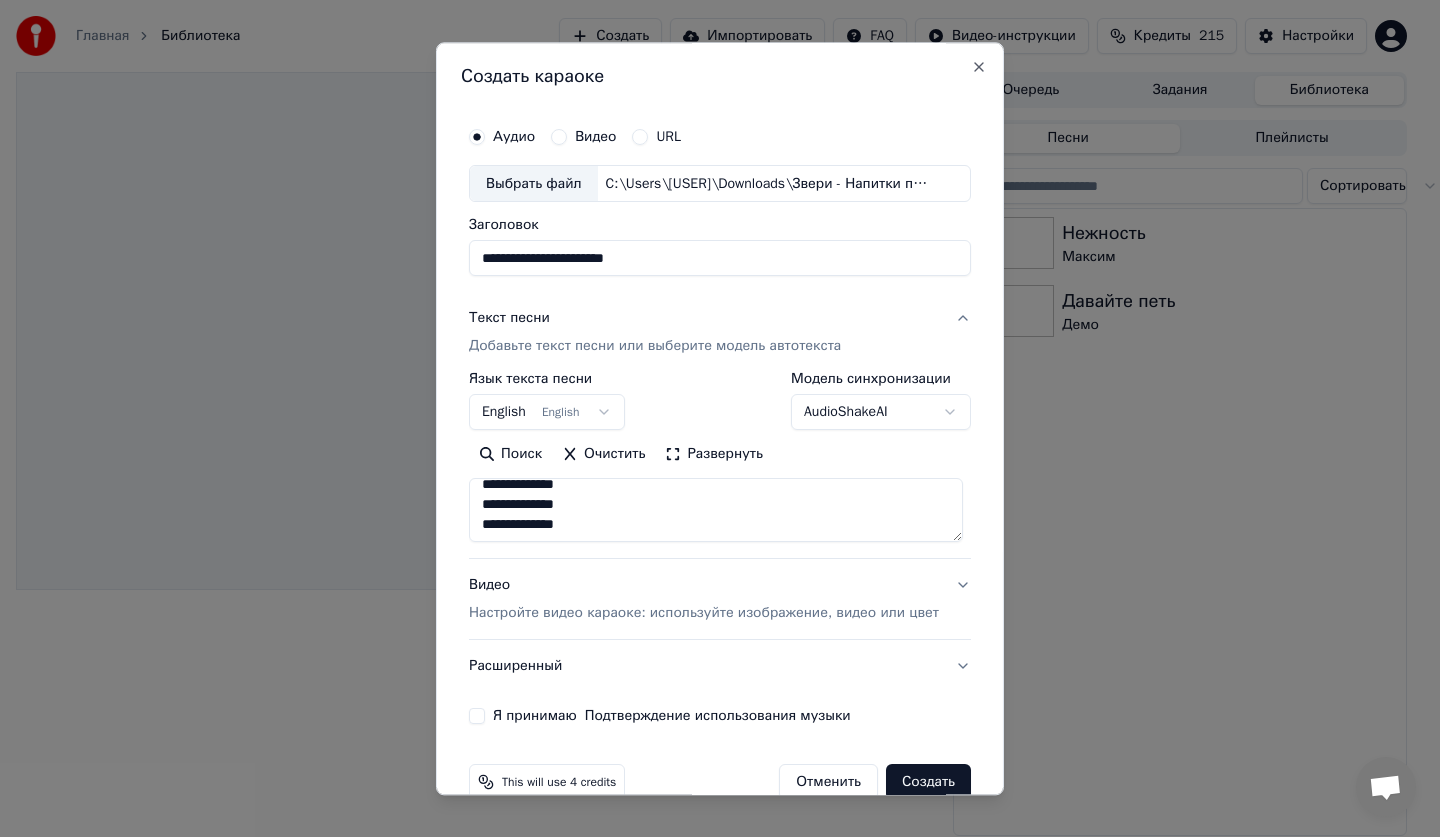 scroll, scrollTop: 1013, scrollLeft: 0, axis: vertical 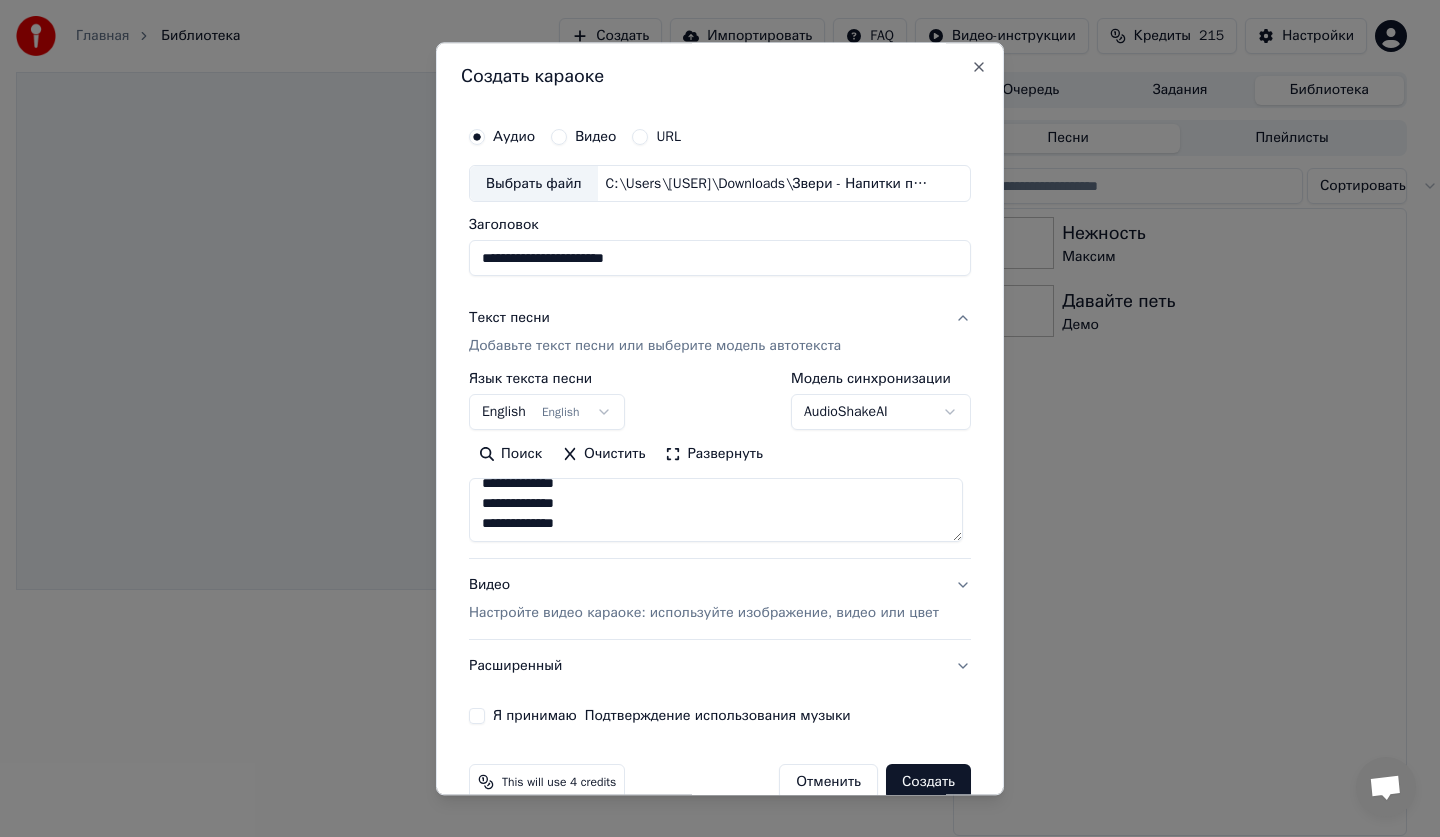 type on "**********" 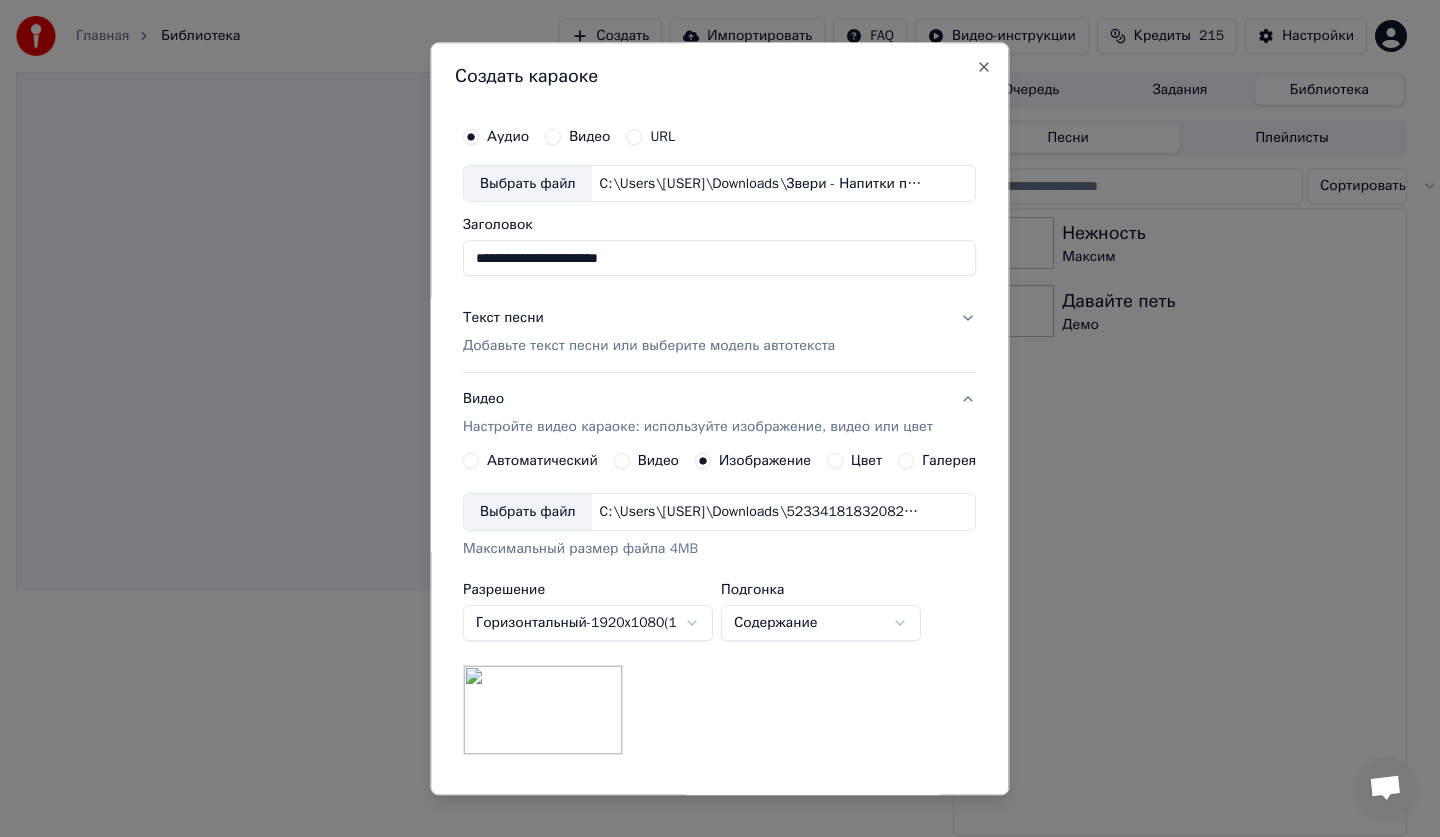click on "Изображение" at bounding box center (765, 462) 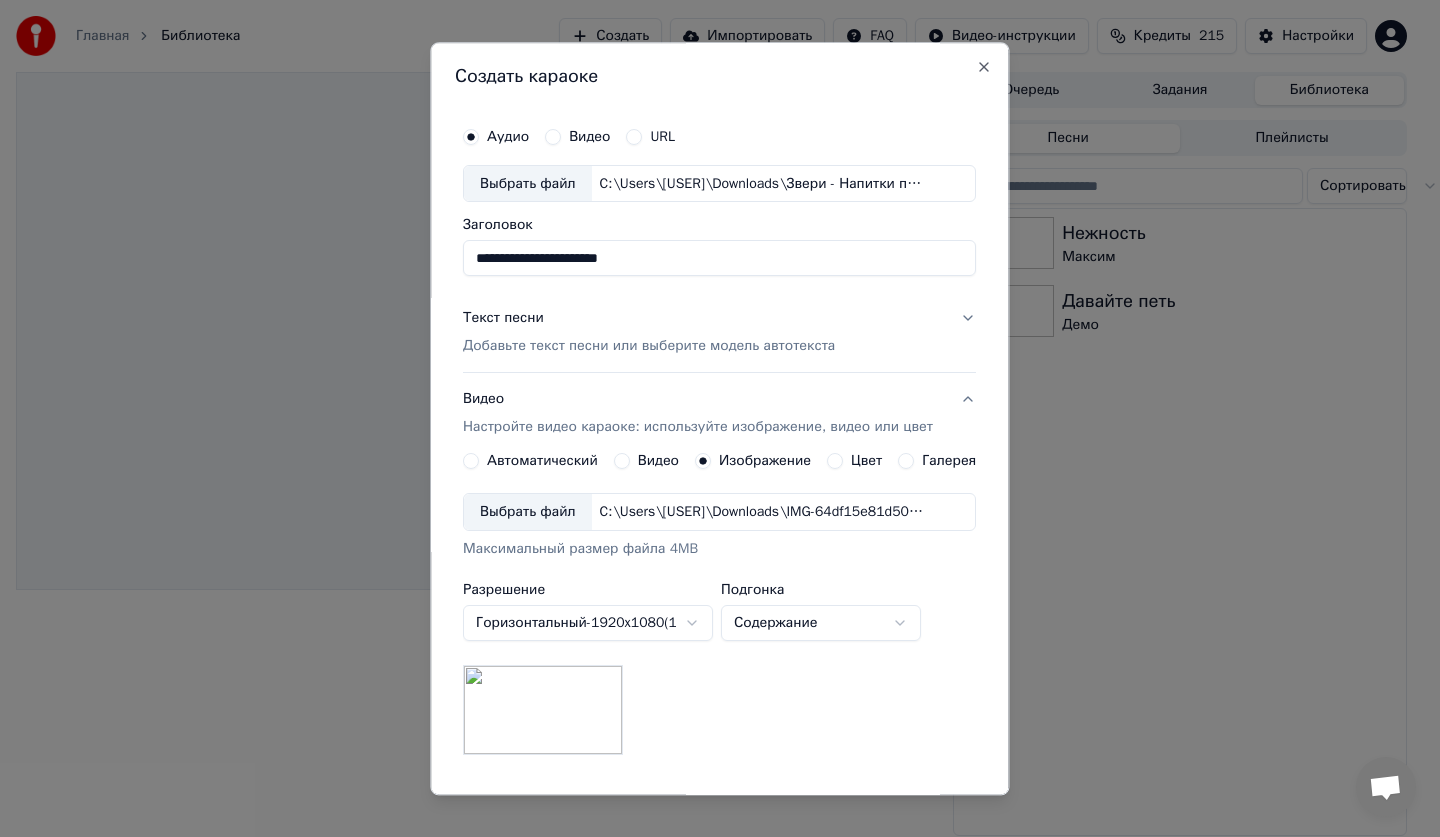 type 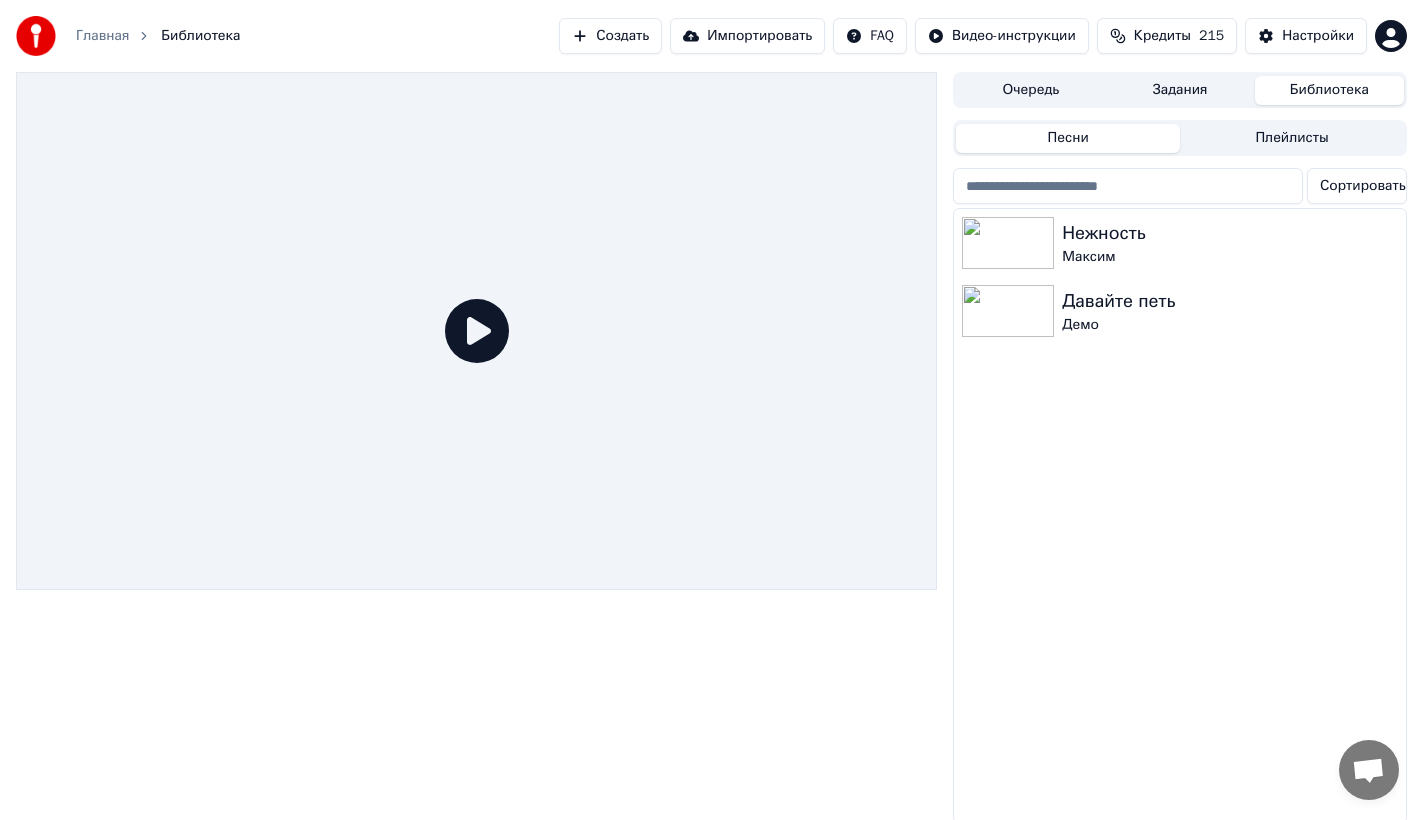 click on "Создать" at bounding box center [610, 36] 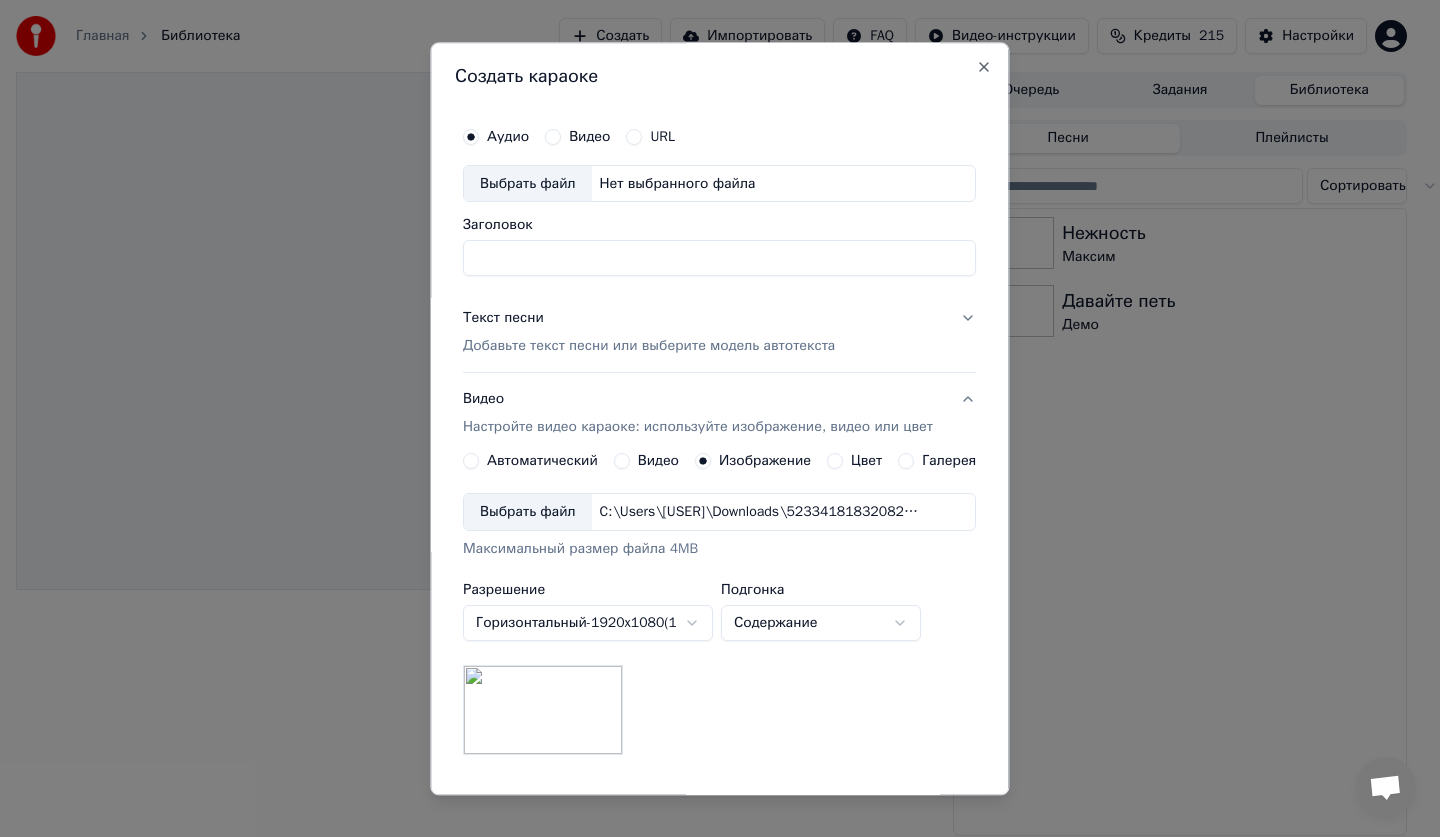 click on "Выбрать файл" at bounding box center [528, 184] 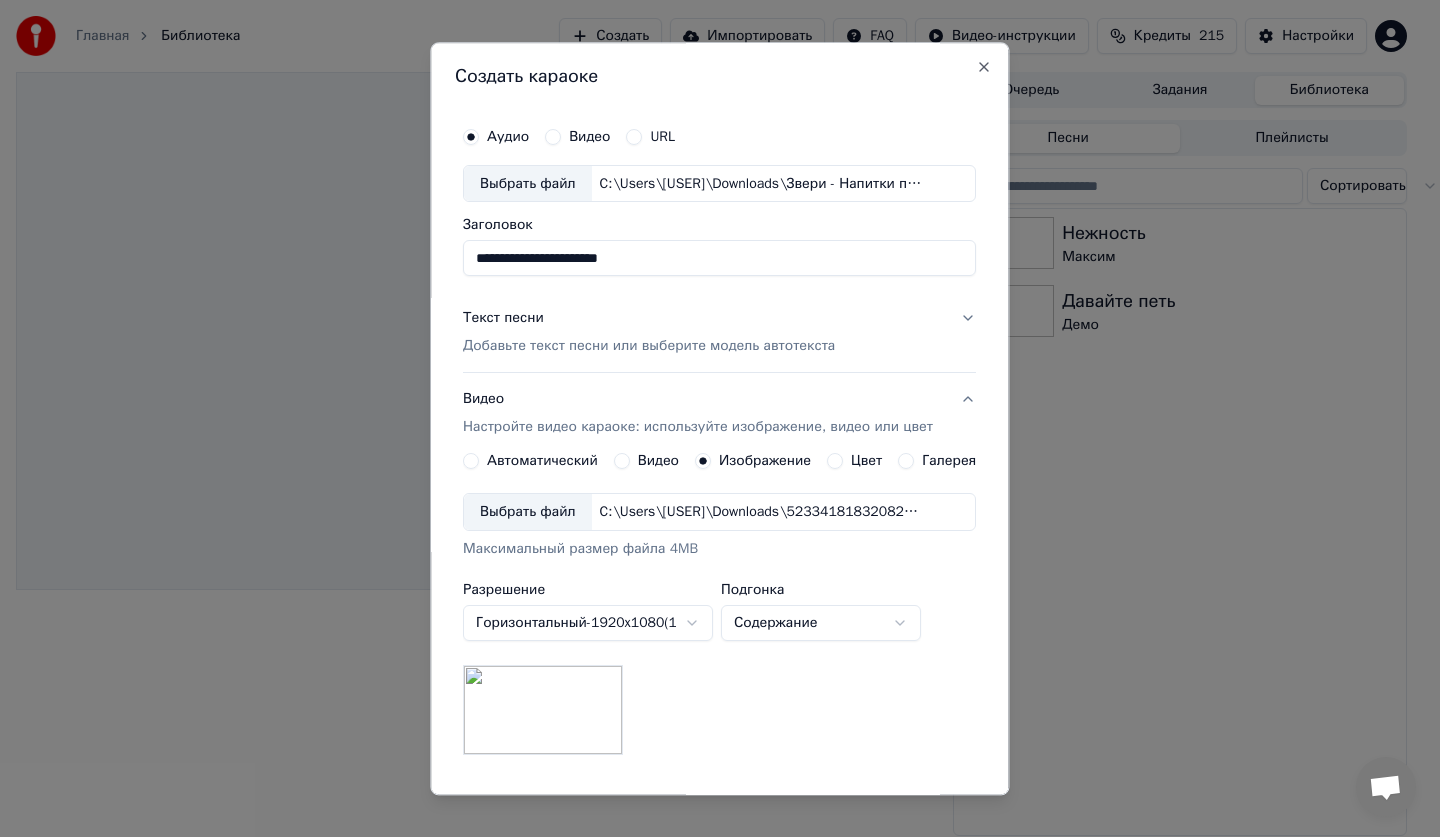 click on "Добавьте текст песни или выберите модель автотекста" at bounding box center (649, 347) 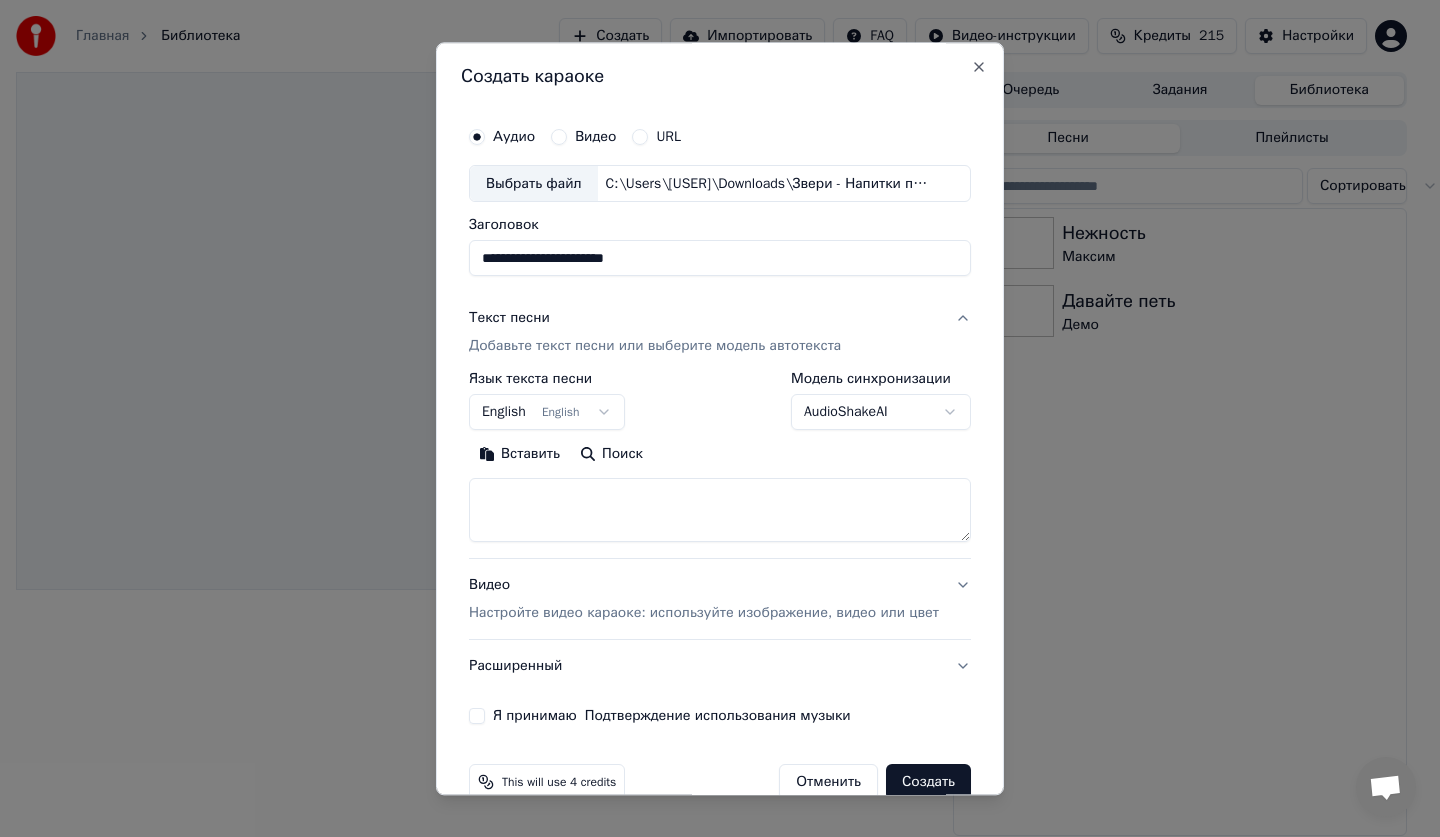 click at bounding box center (720, 511) 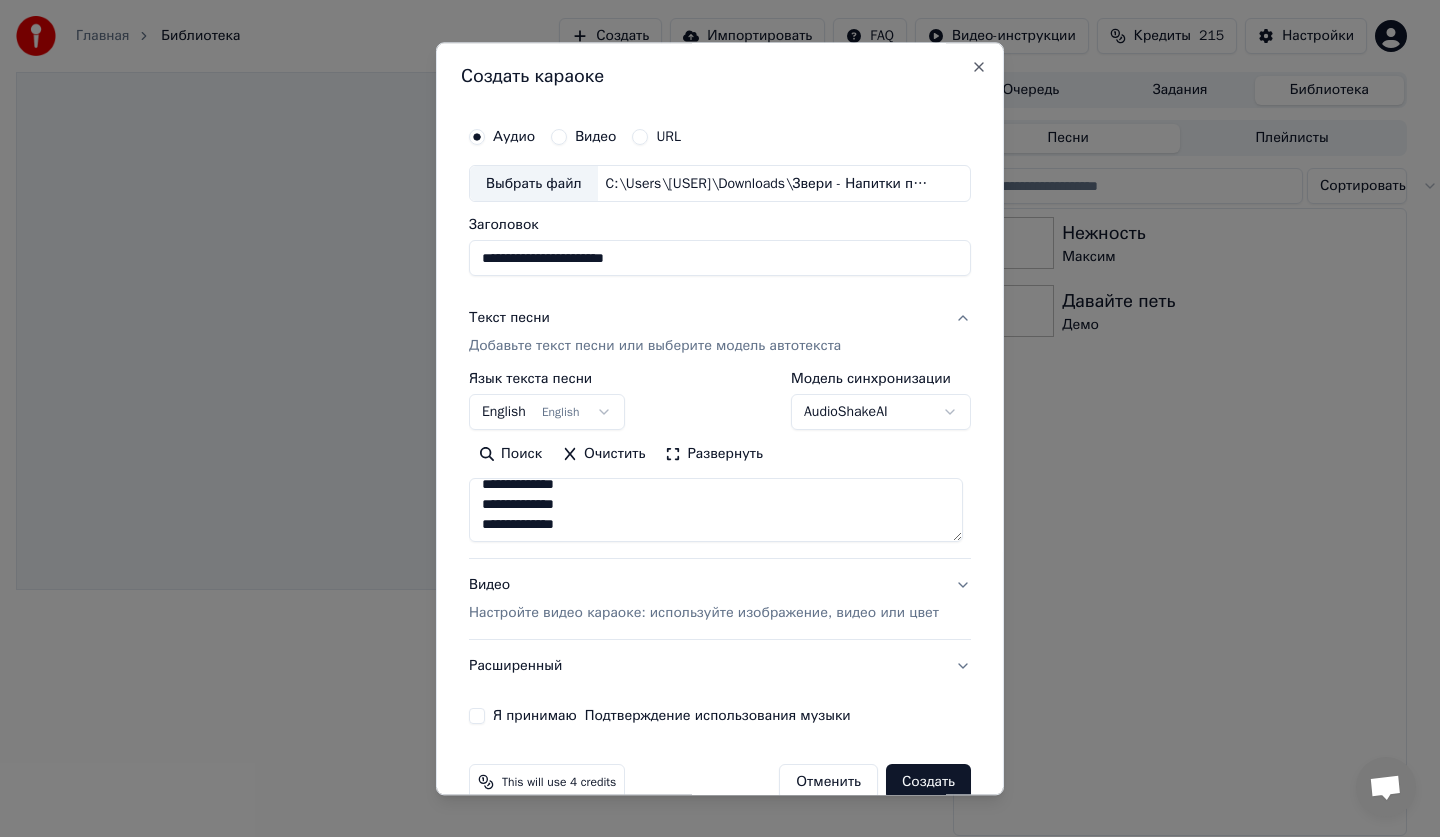scroll, scrollTop: 1013, scrollLeft: 0, axis: vertical 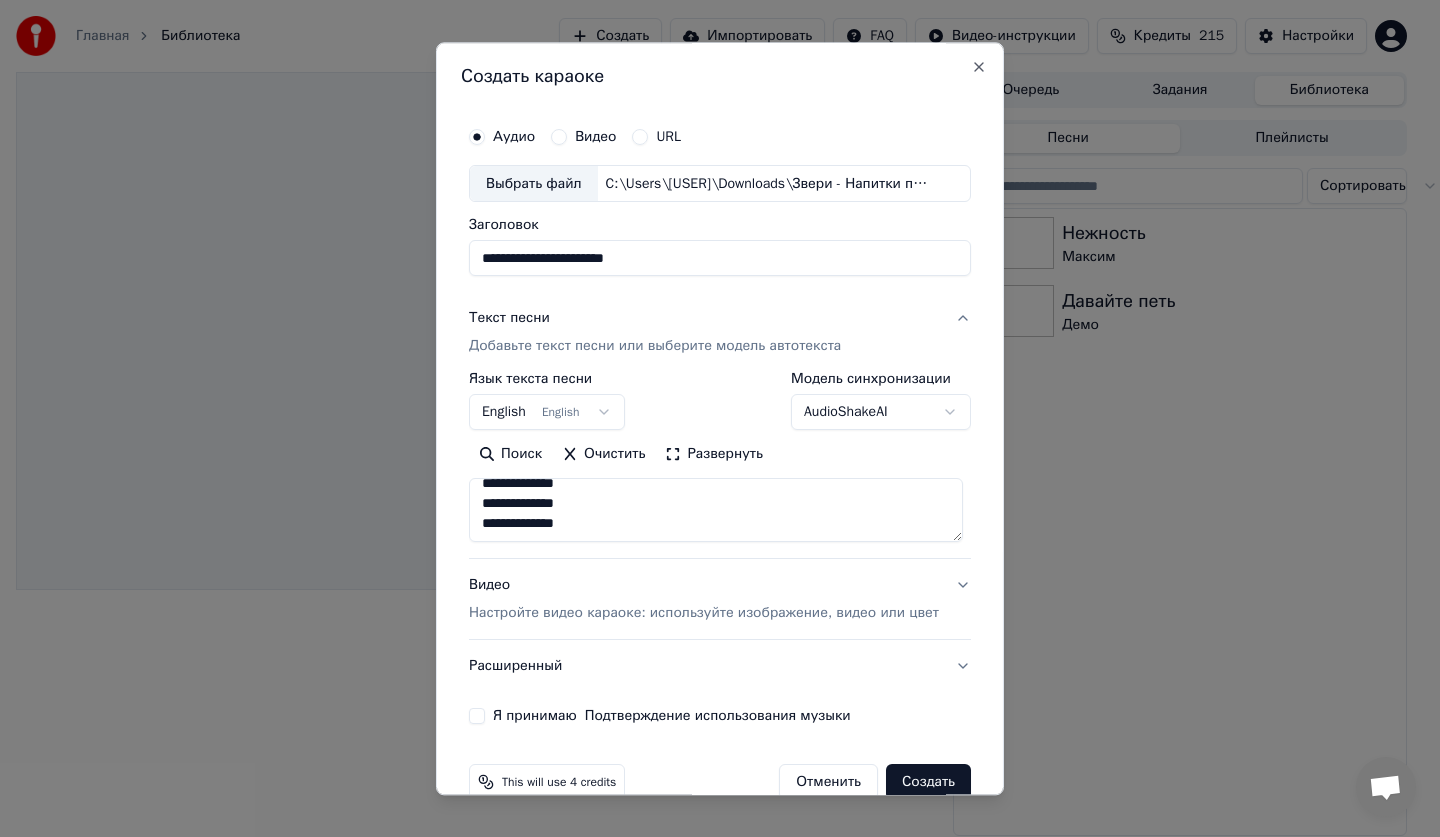 type on "**********" 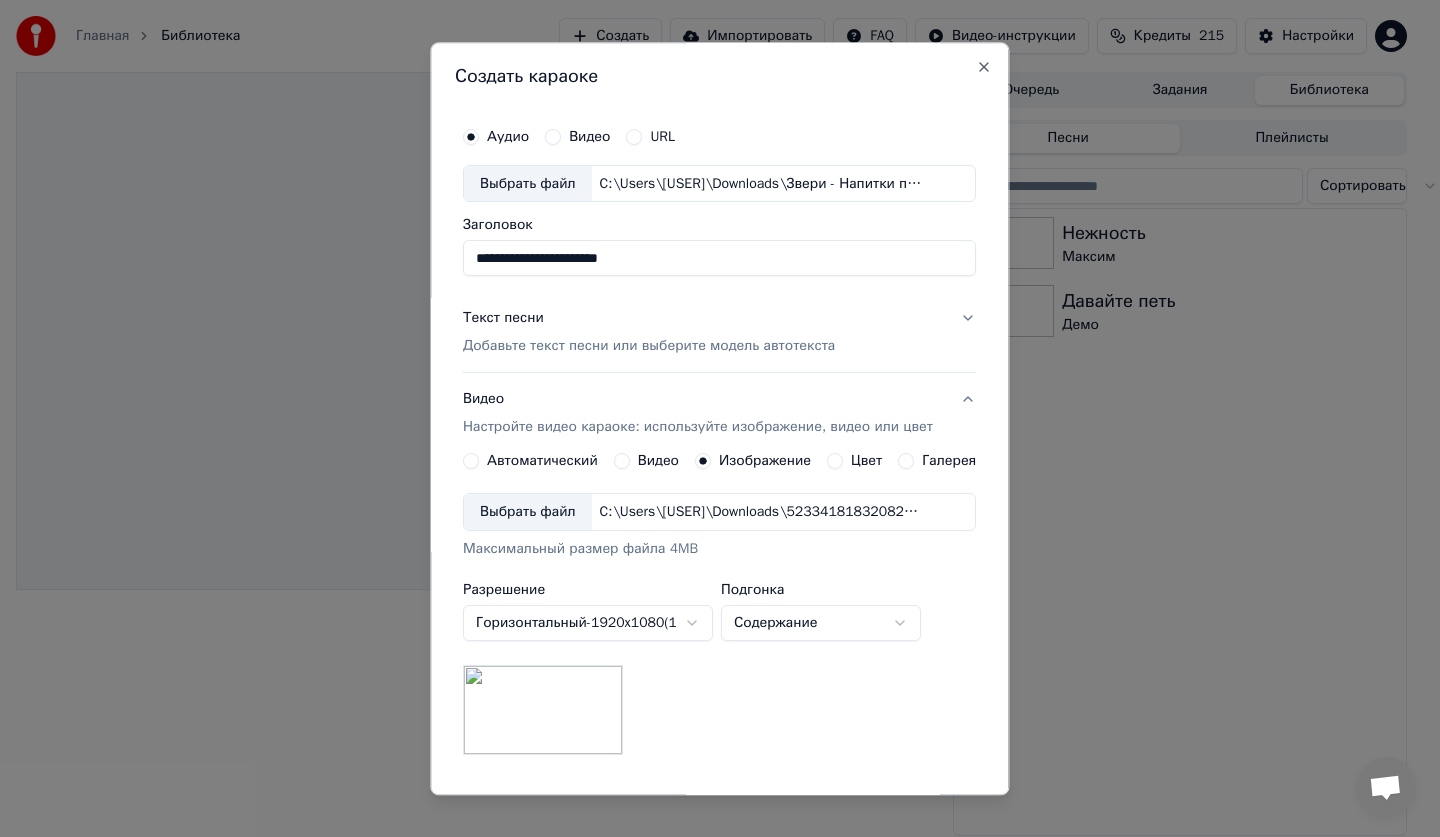 click on "Изображение" at bounding box center (765, 462) 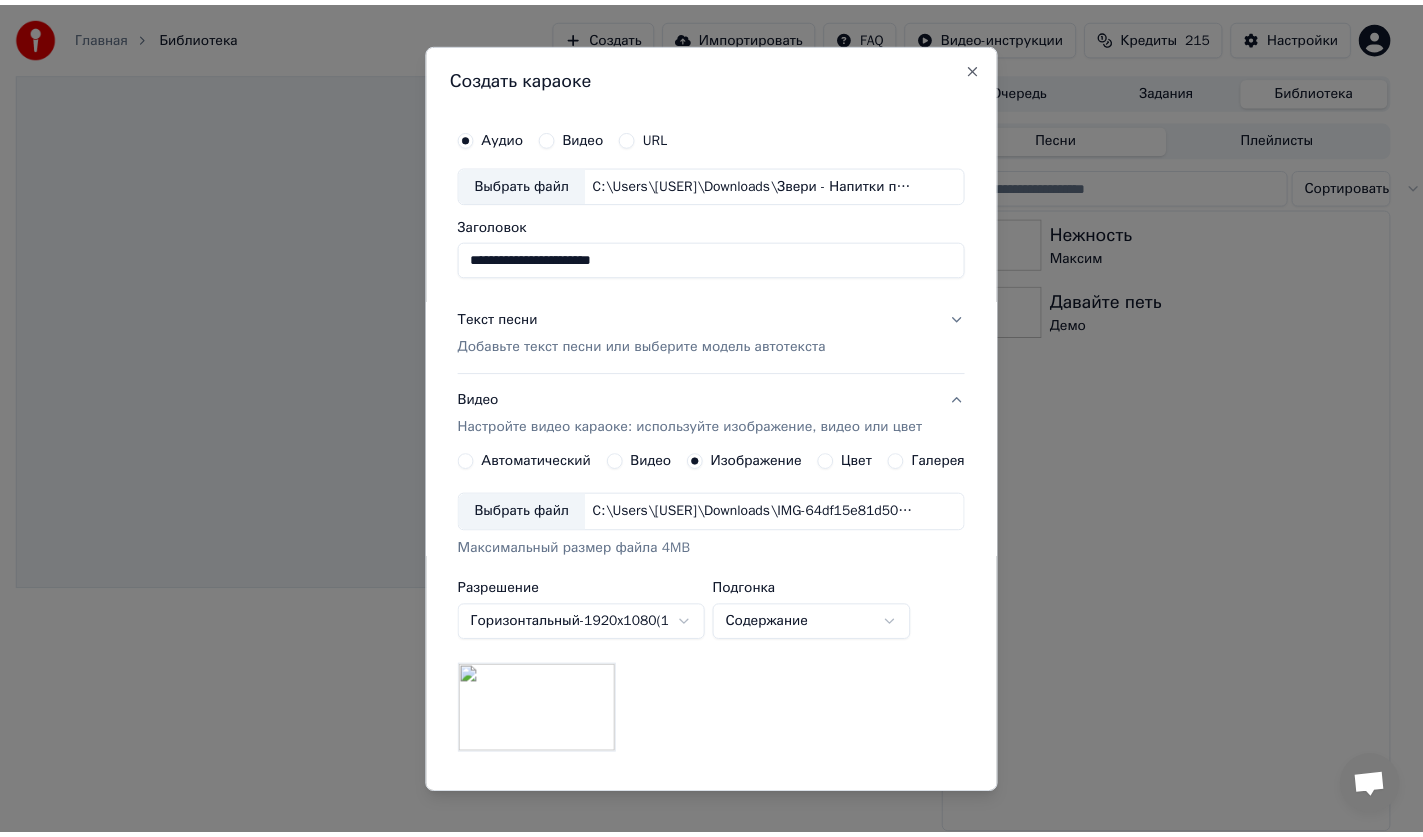 scroll, scrollTop: 246, scrollLeft: 0, axis: vertical 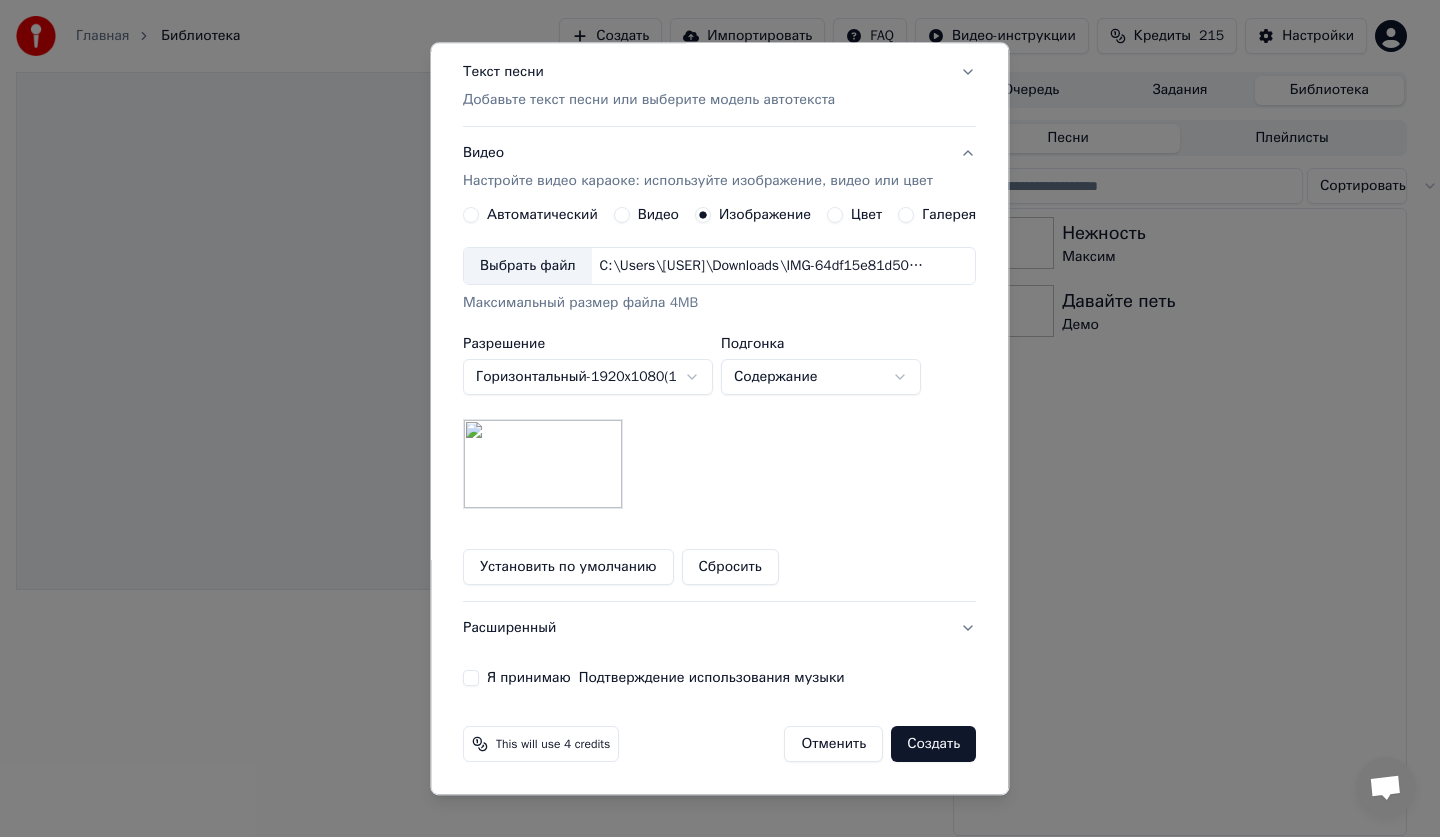 click on "**********" at bounding box center [711, 418] 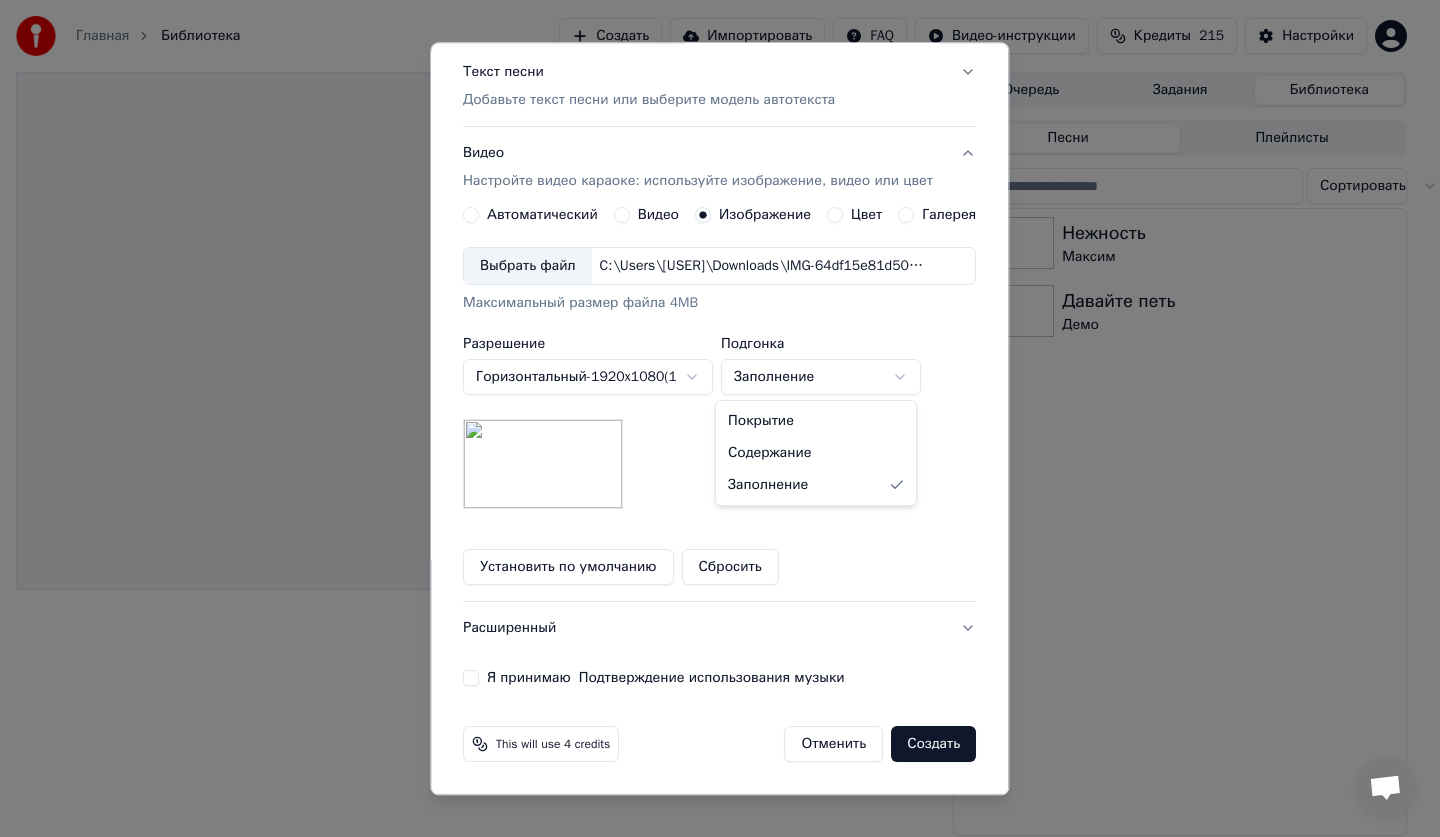 click on "**********" at bounding box center (711, 418) 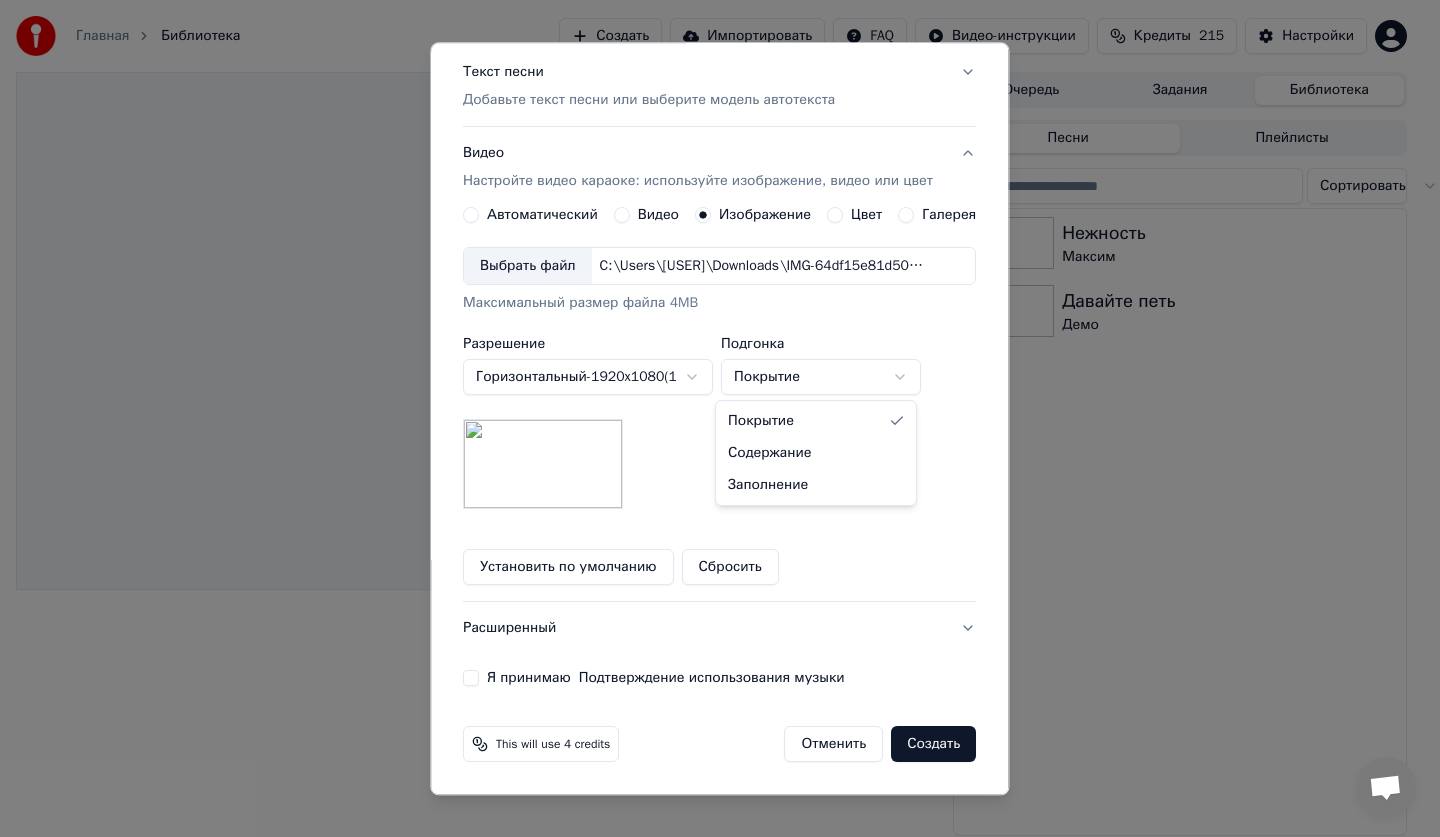 click on "**********" at bounding box center (711, 418) 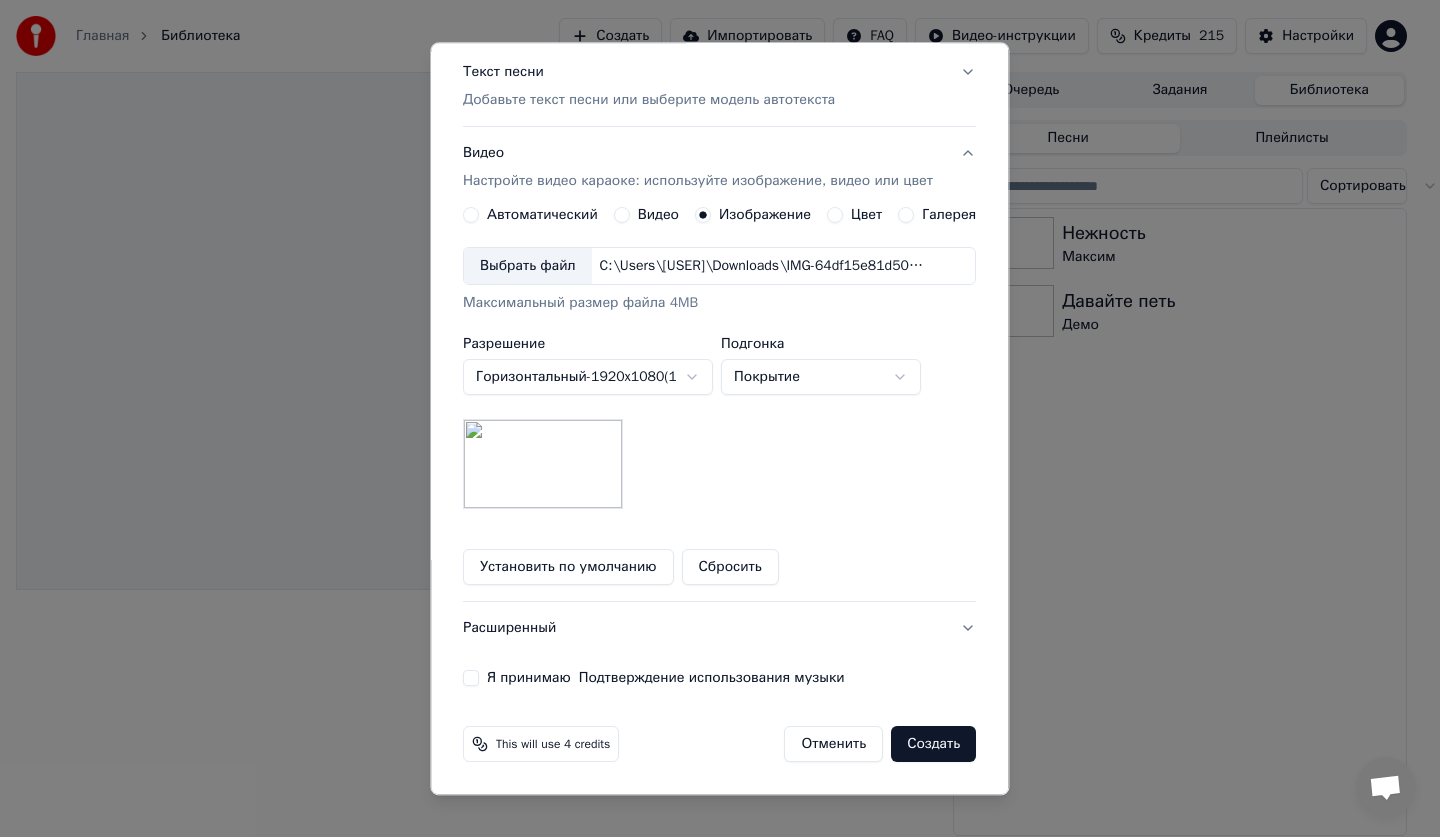 drag, startPoint x: 645, startPoint y: 462, endPoint x: 645, endPoint y: 485, distance: 23 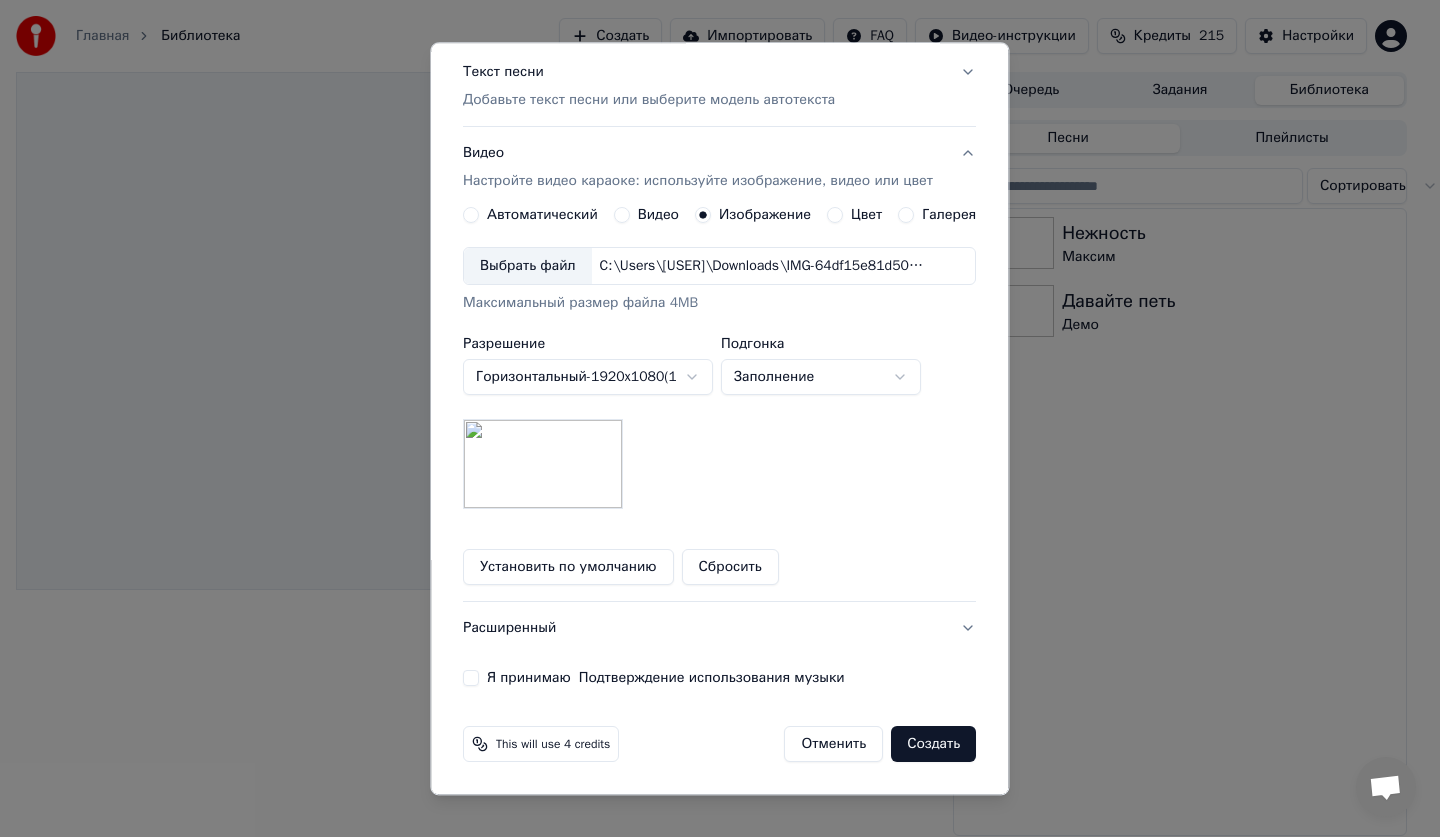 click on "**********" at bounding box center [711, 418] 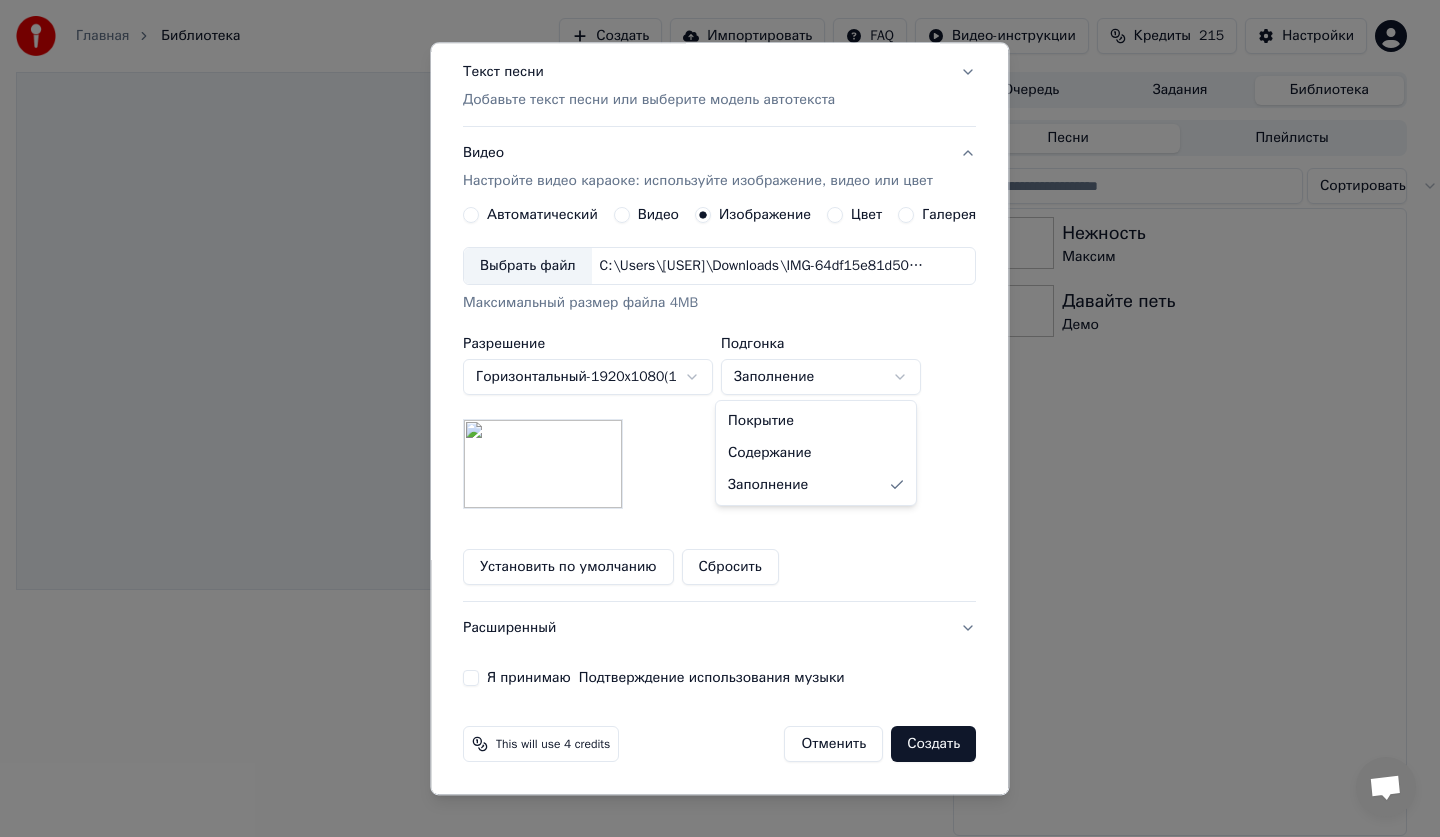 select on "*******" 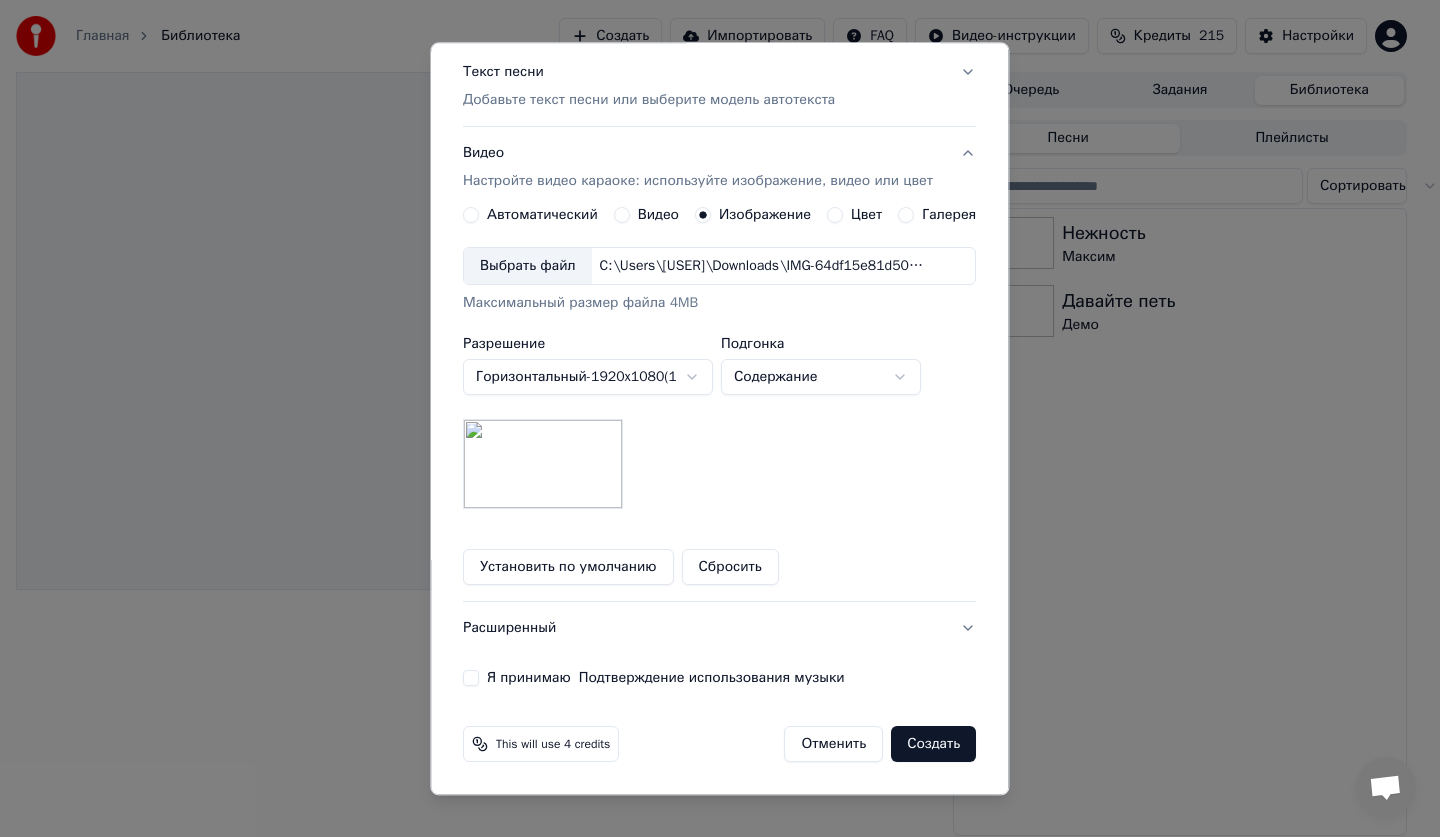 click on "Я принимаю   Подтверждение использования музыки" at bounding box center (471, 679) 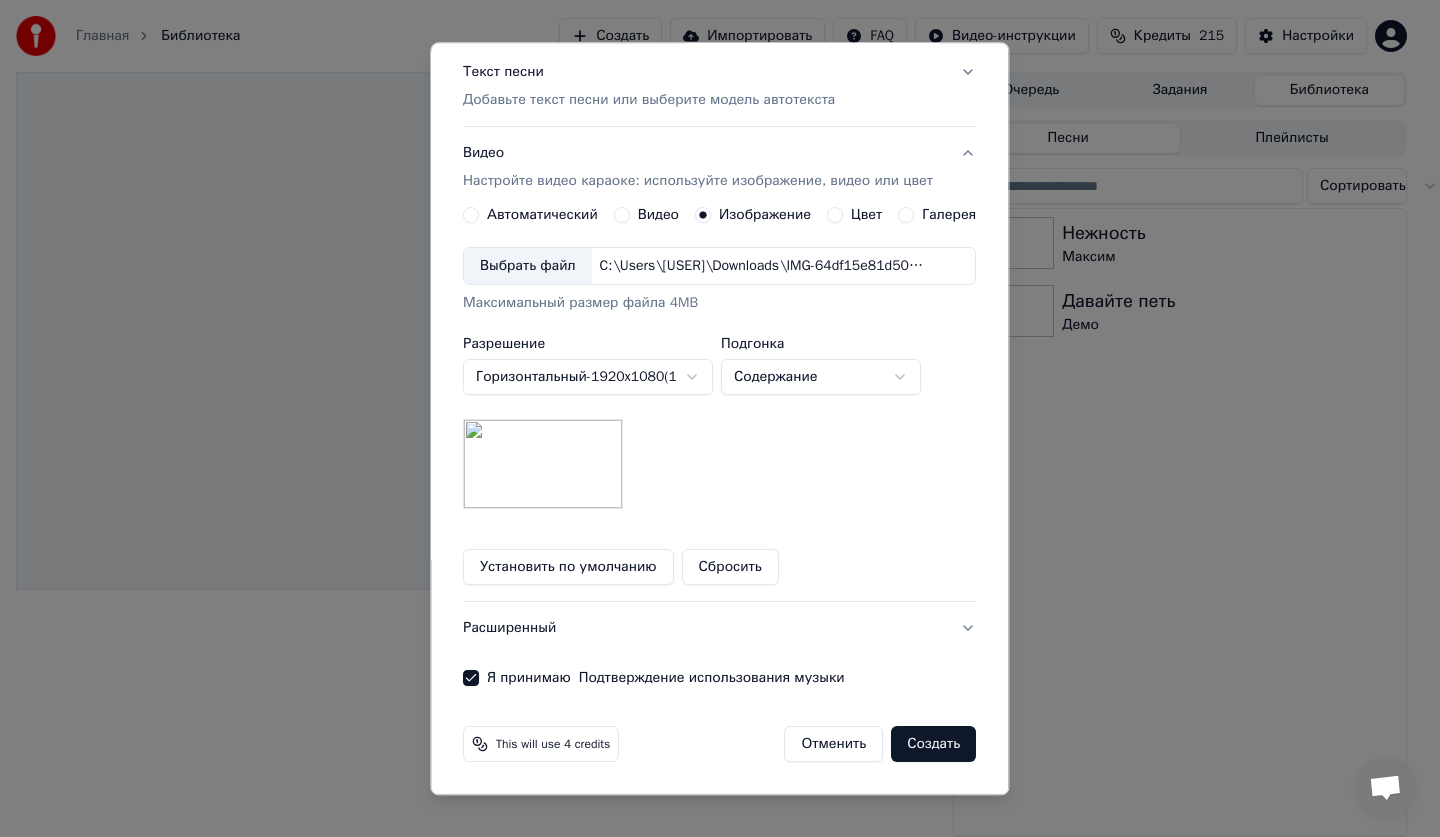 click on "Создать" at bounding box center (934, 745) 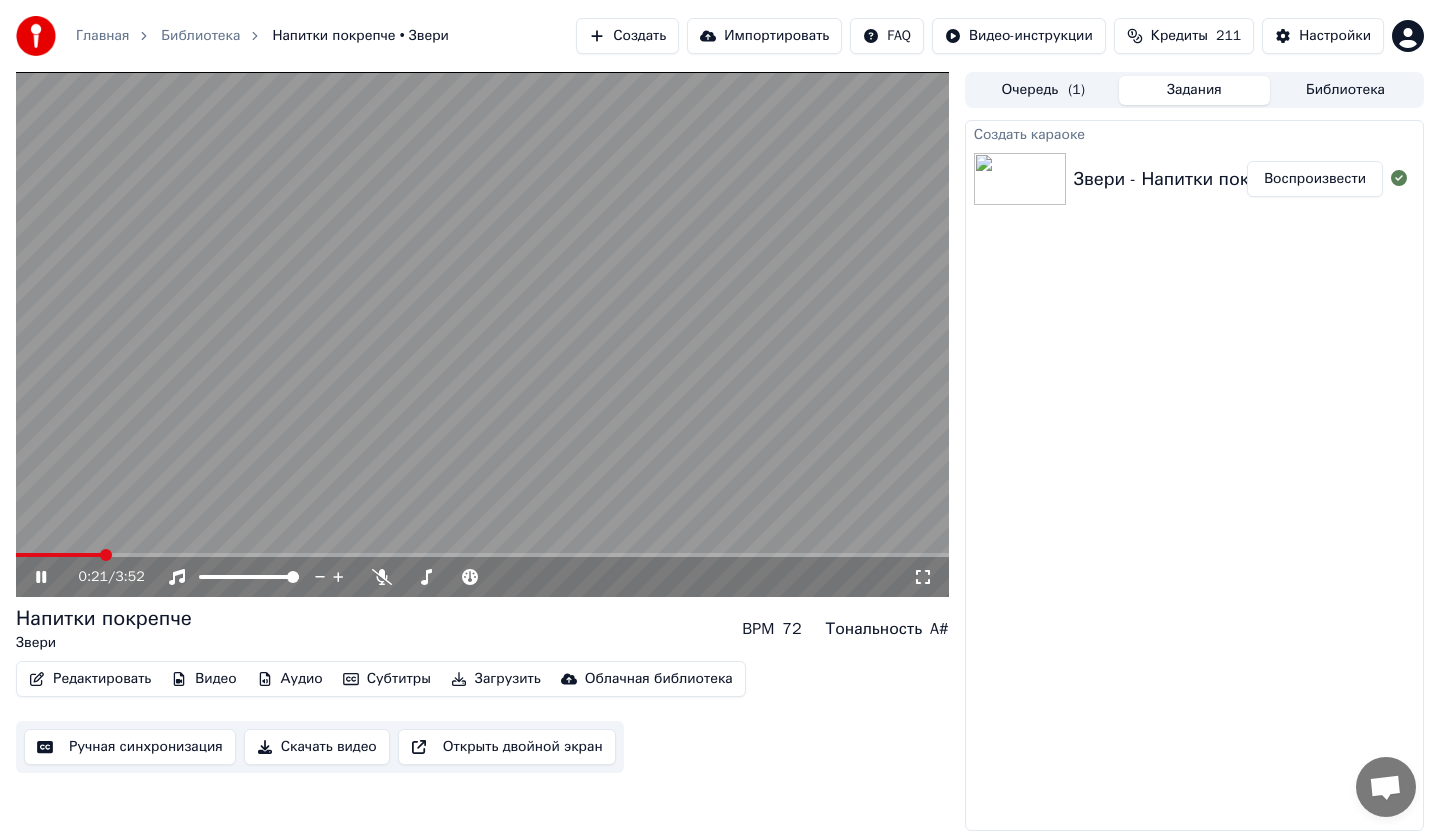 click 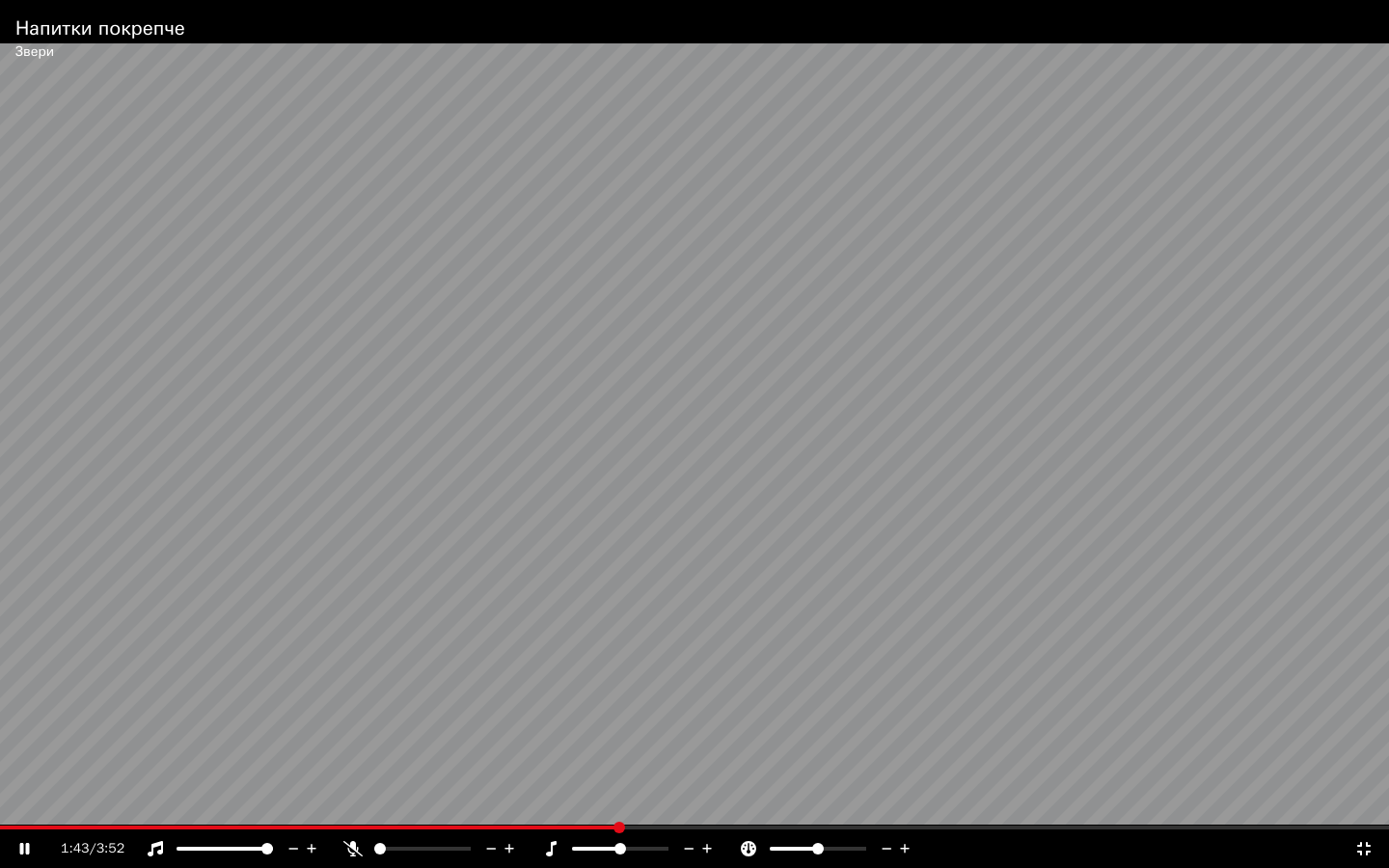 click on "1:43  /  3:52" at bounding box center [694, 849] 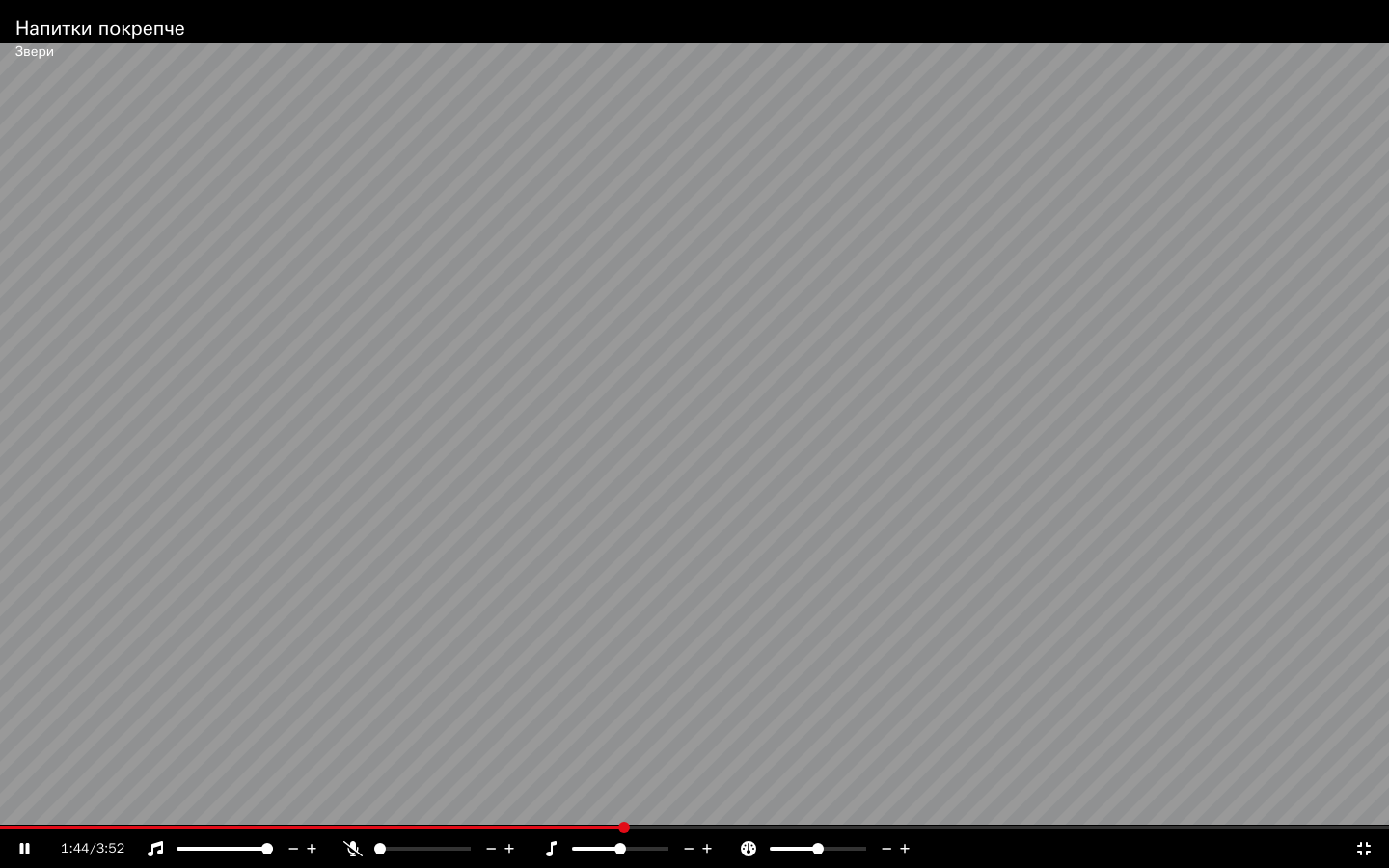 click 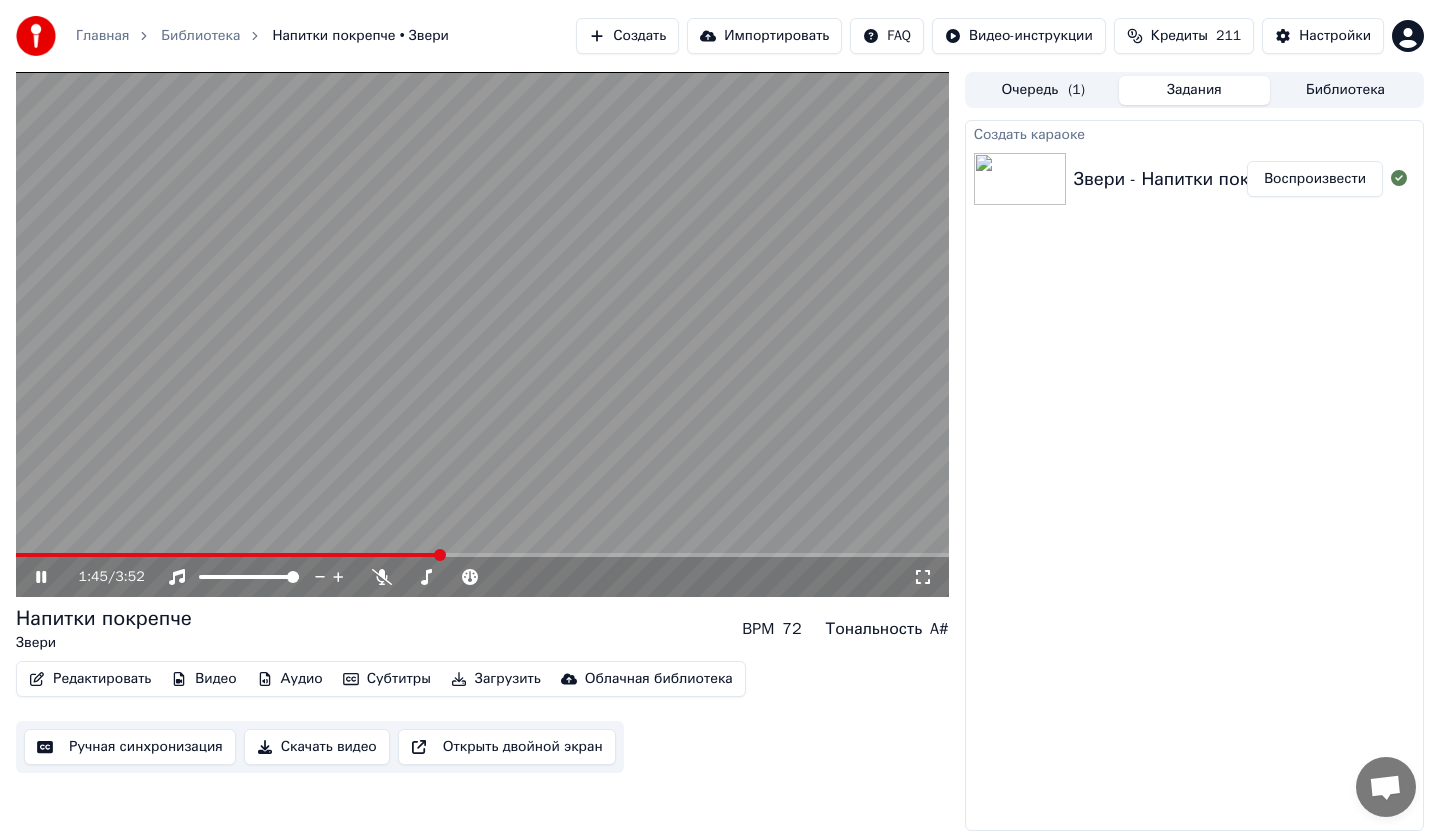 click on "Библиотека" at bounding box center [1345, 90] 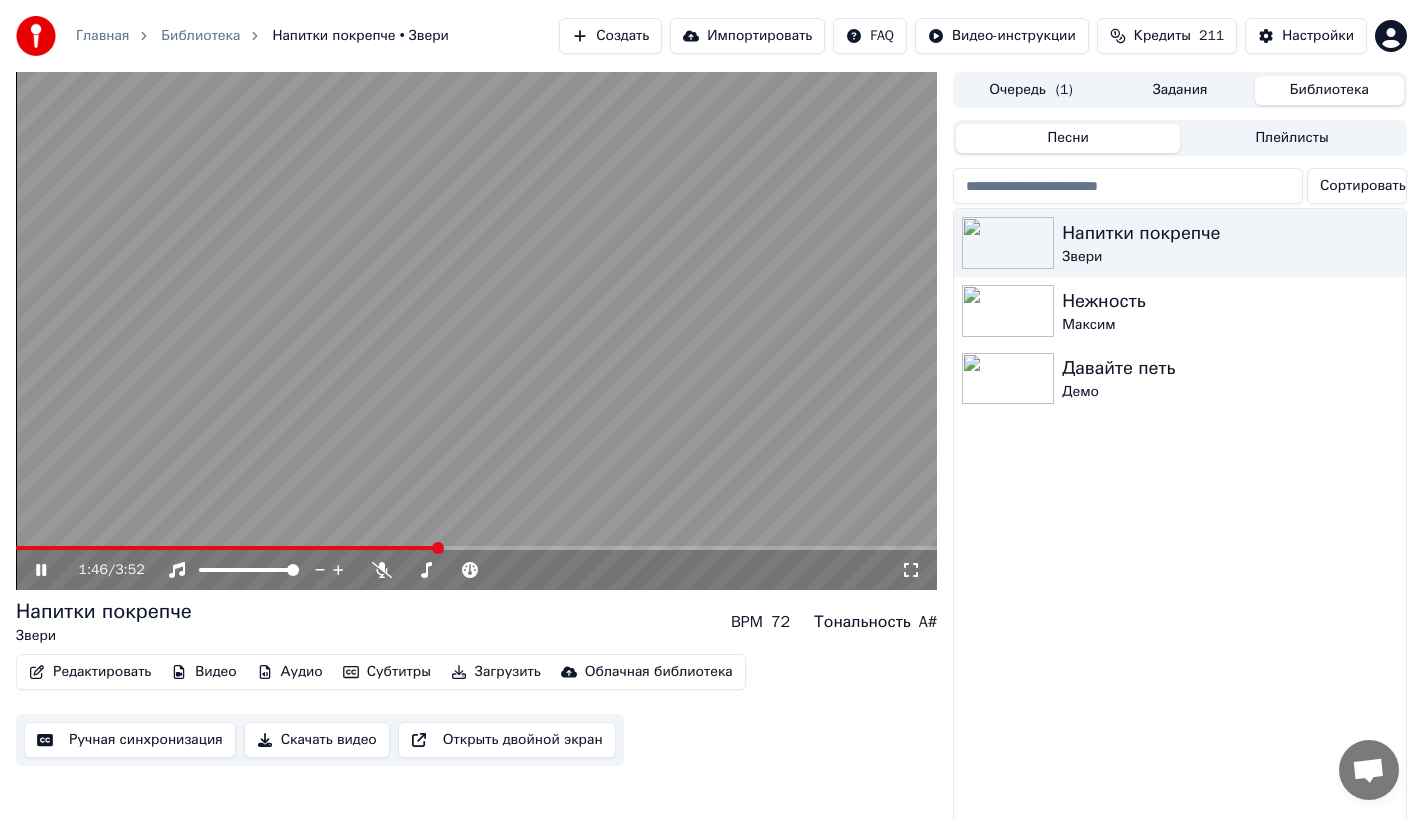 click on "Задания" at bounding box center (1180, 90) 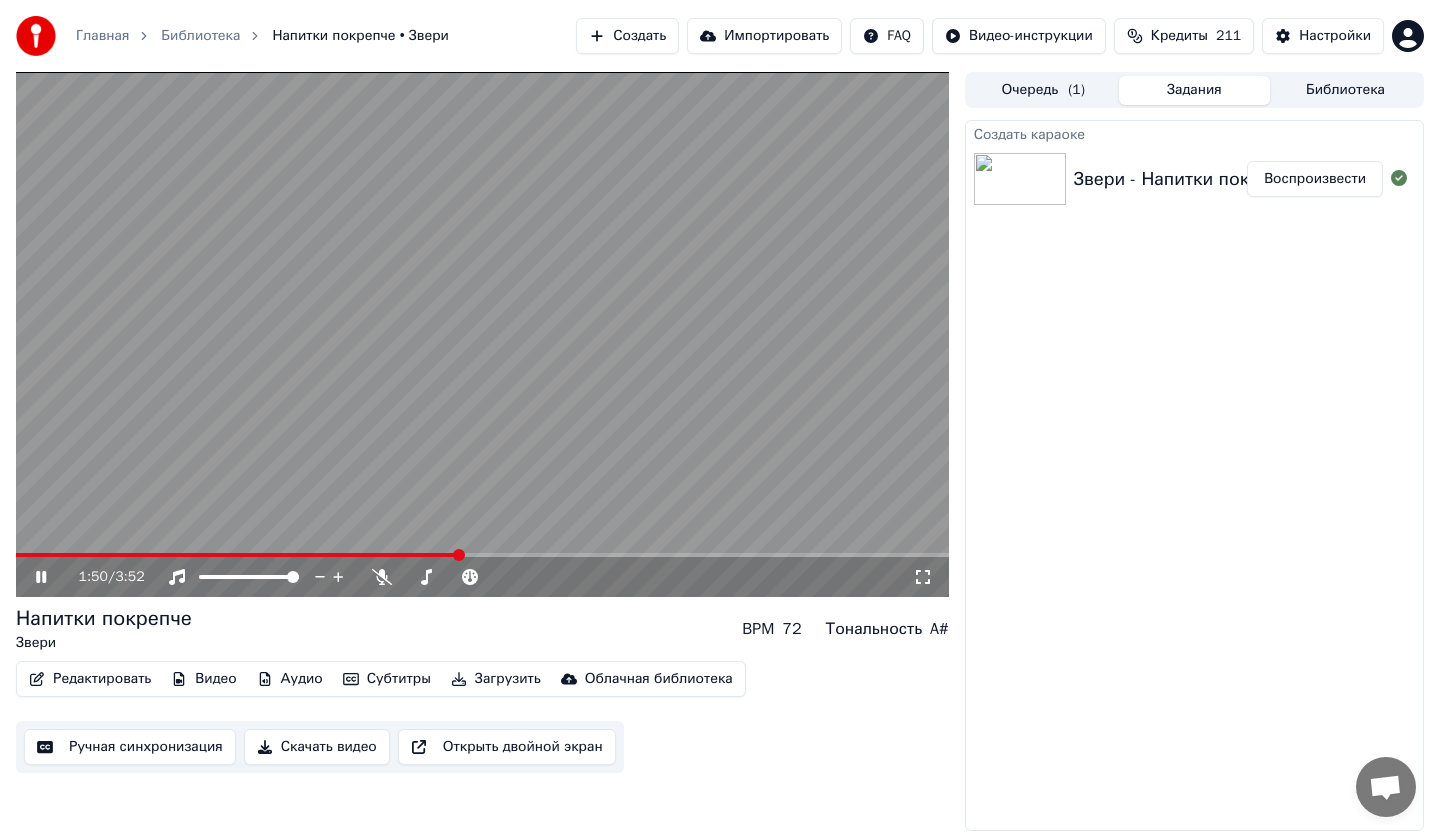 click on "Редактировать" at bounding box center (90, 679) 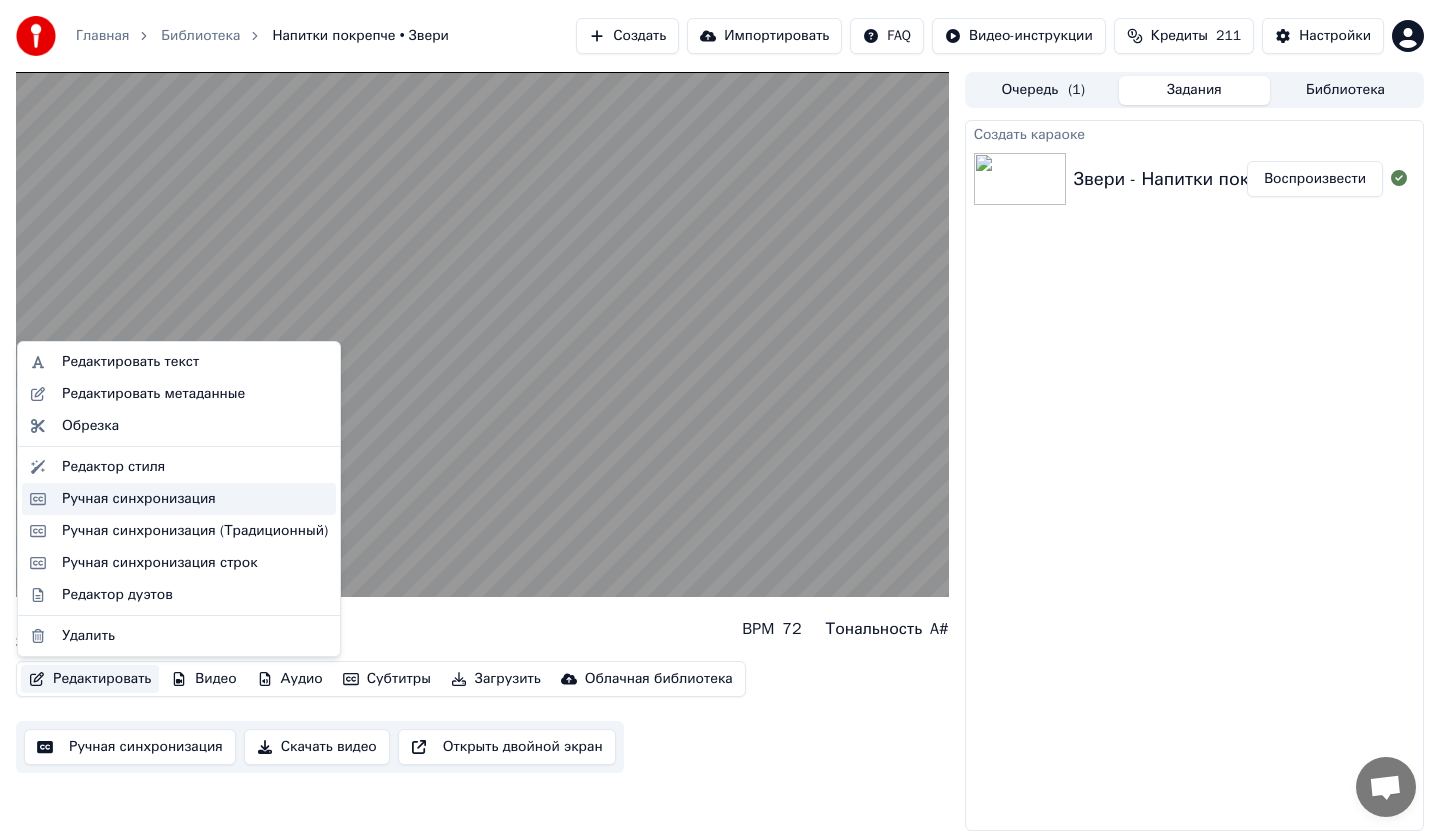 click on "Ручная синхронизация" at bounding box center (139, 499) 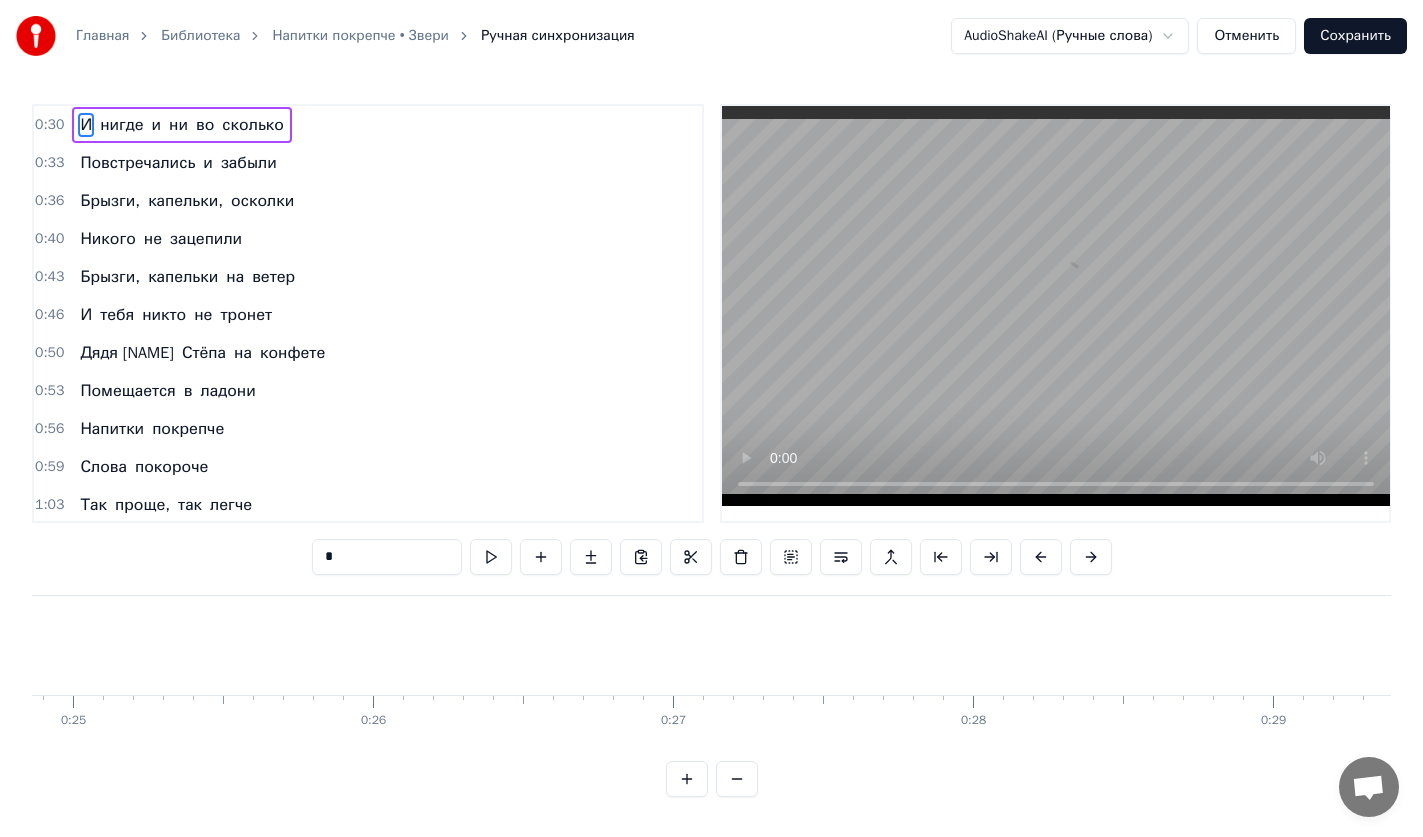 scroll, scrollTop: 0, scrollLeft: 8983, axis: horizontal 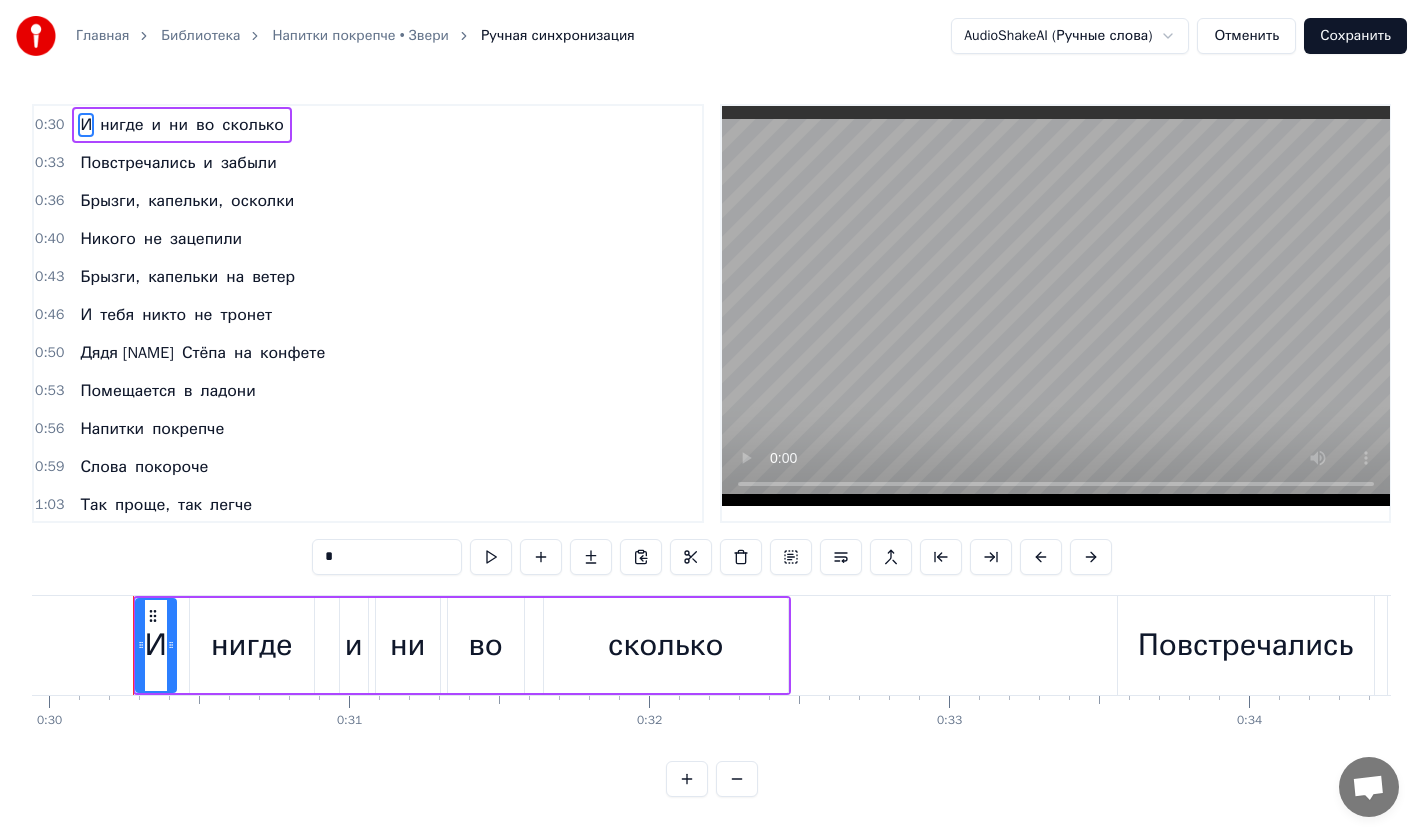 click on "капельки," at bounding box center [185, 201] 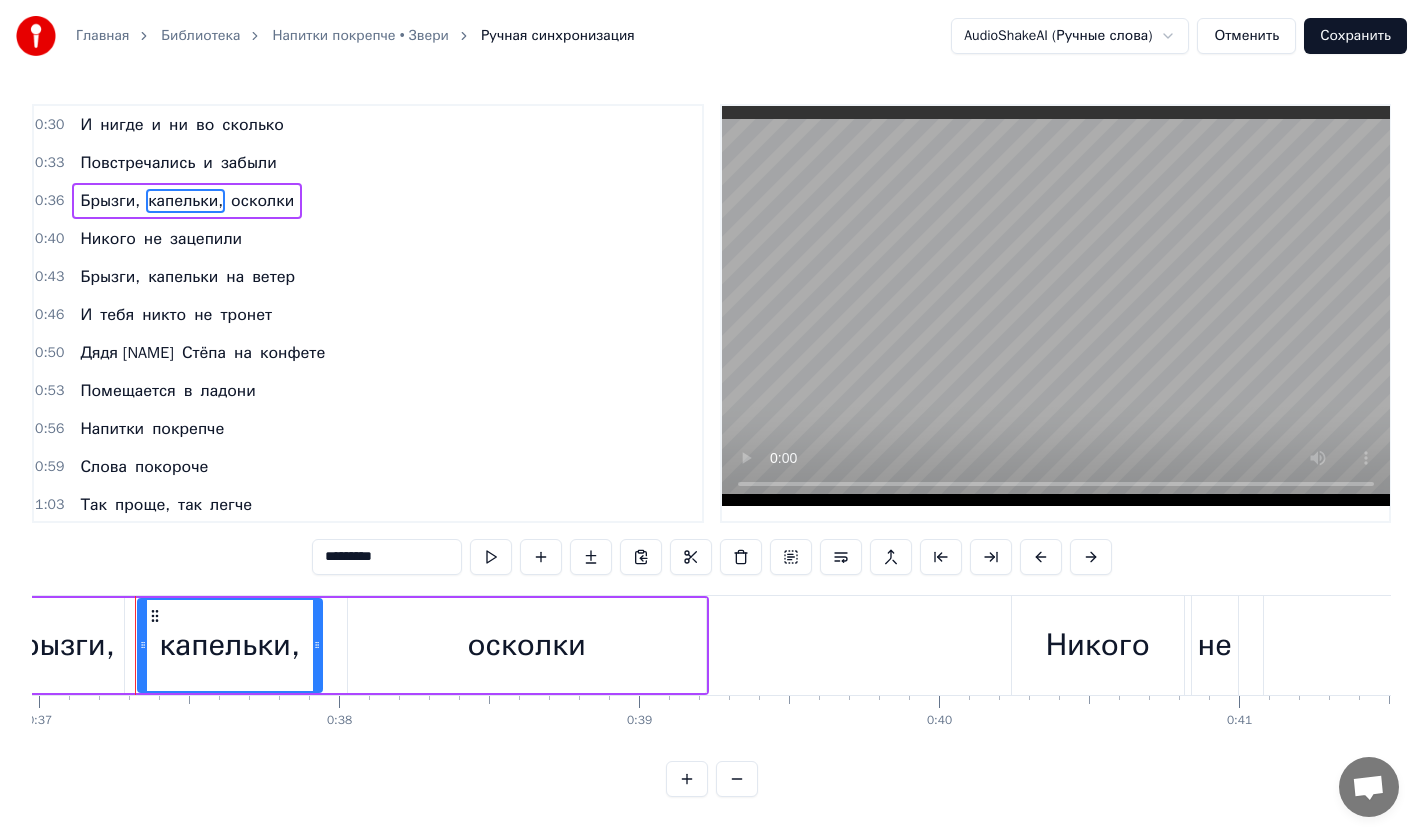 scroll, scrollTop: 0, scrollLeft: 11095, axis: horizontal 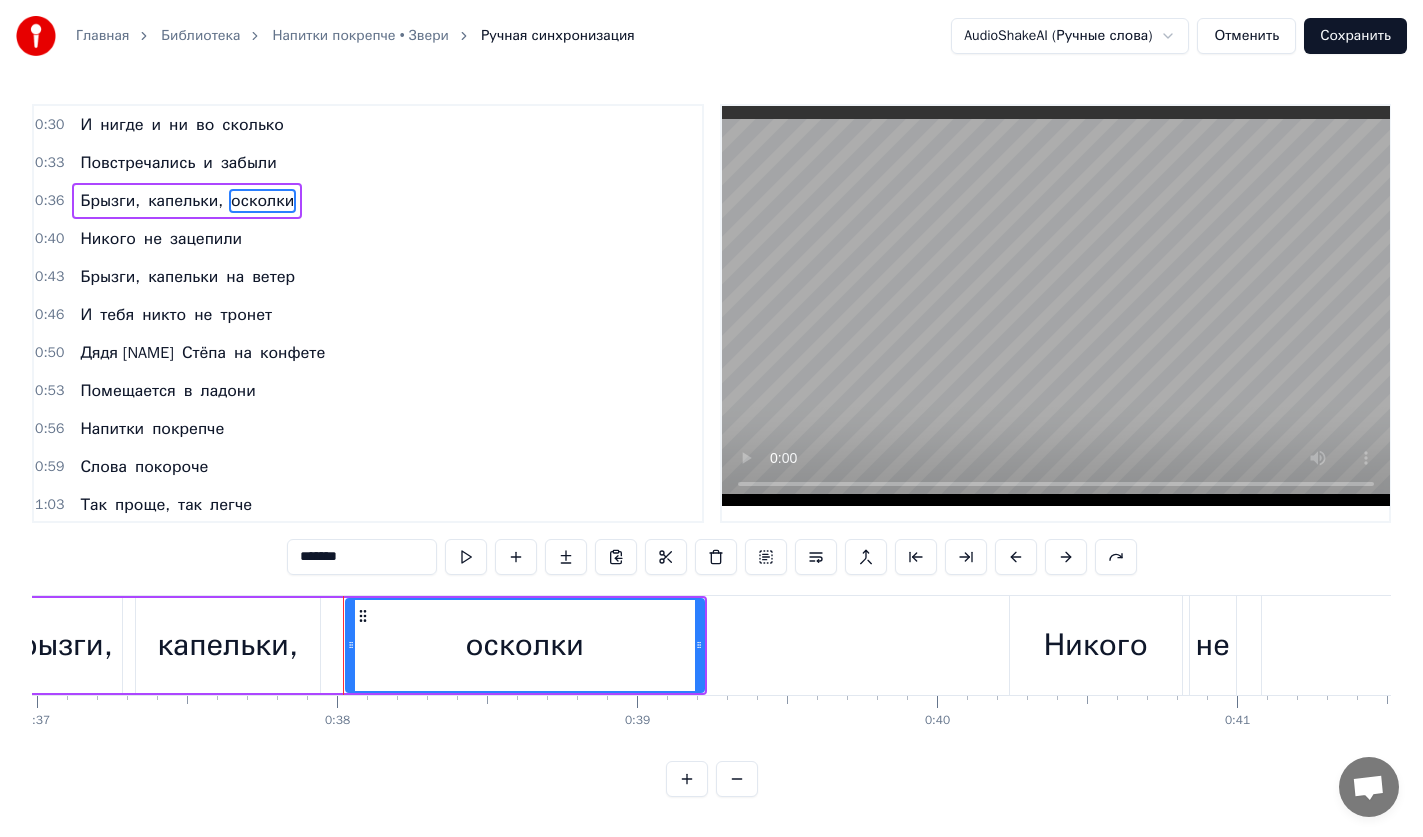 click on "капельки," at bounding box center [185, 201] 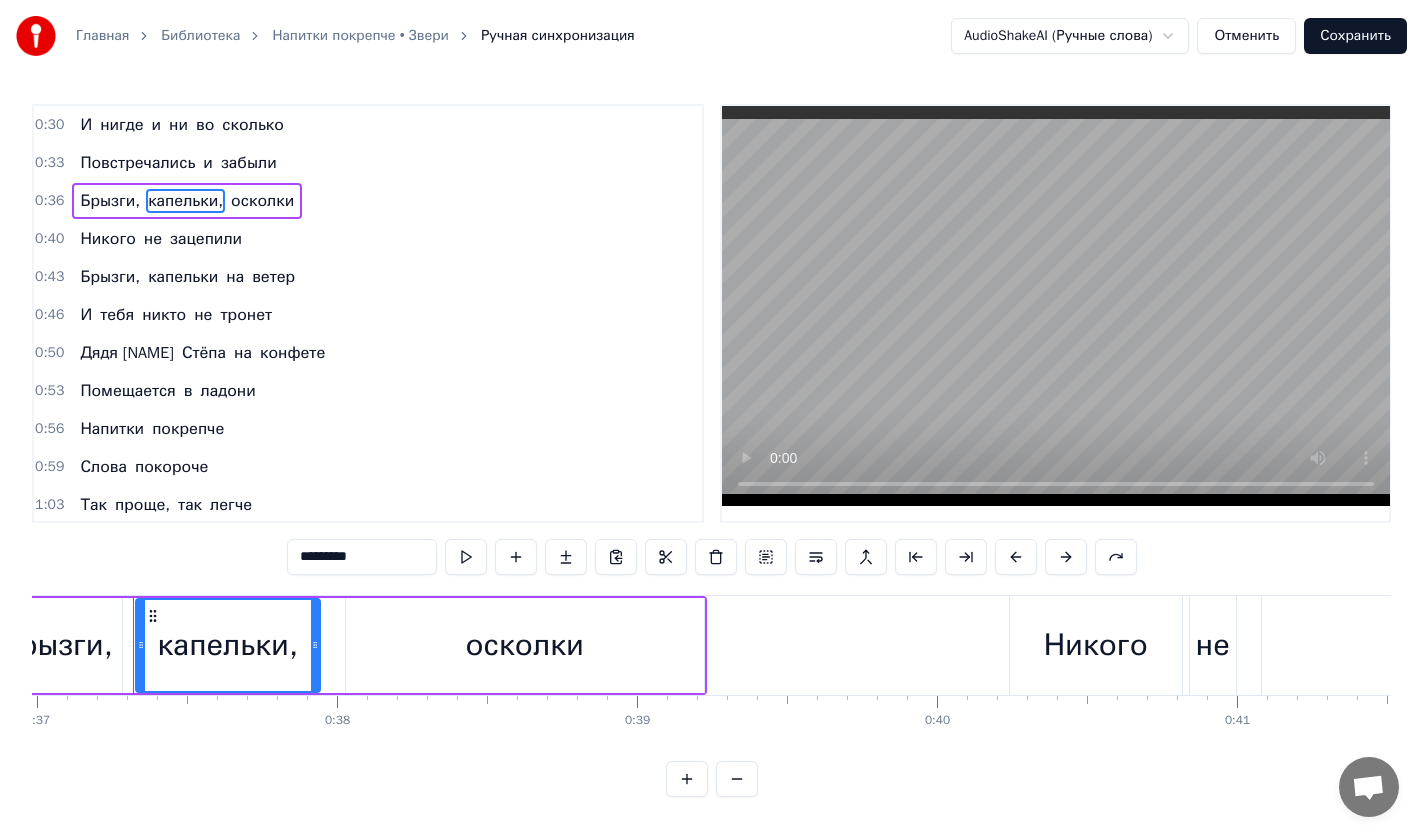 click on "капельки," at bounding box center (227, 645) 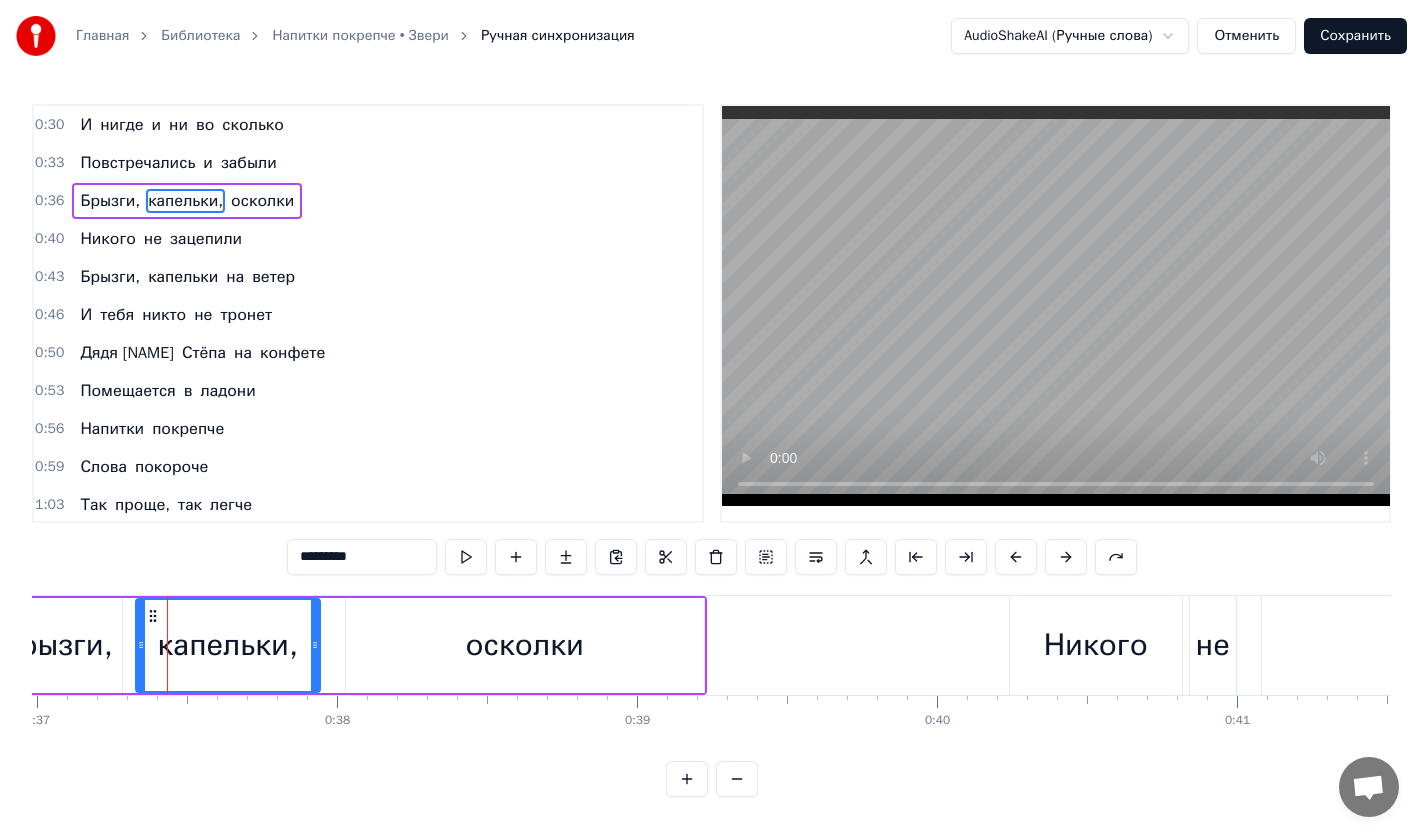 click on "капельки," at bounding box center (227, 645) 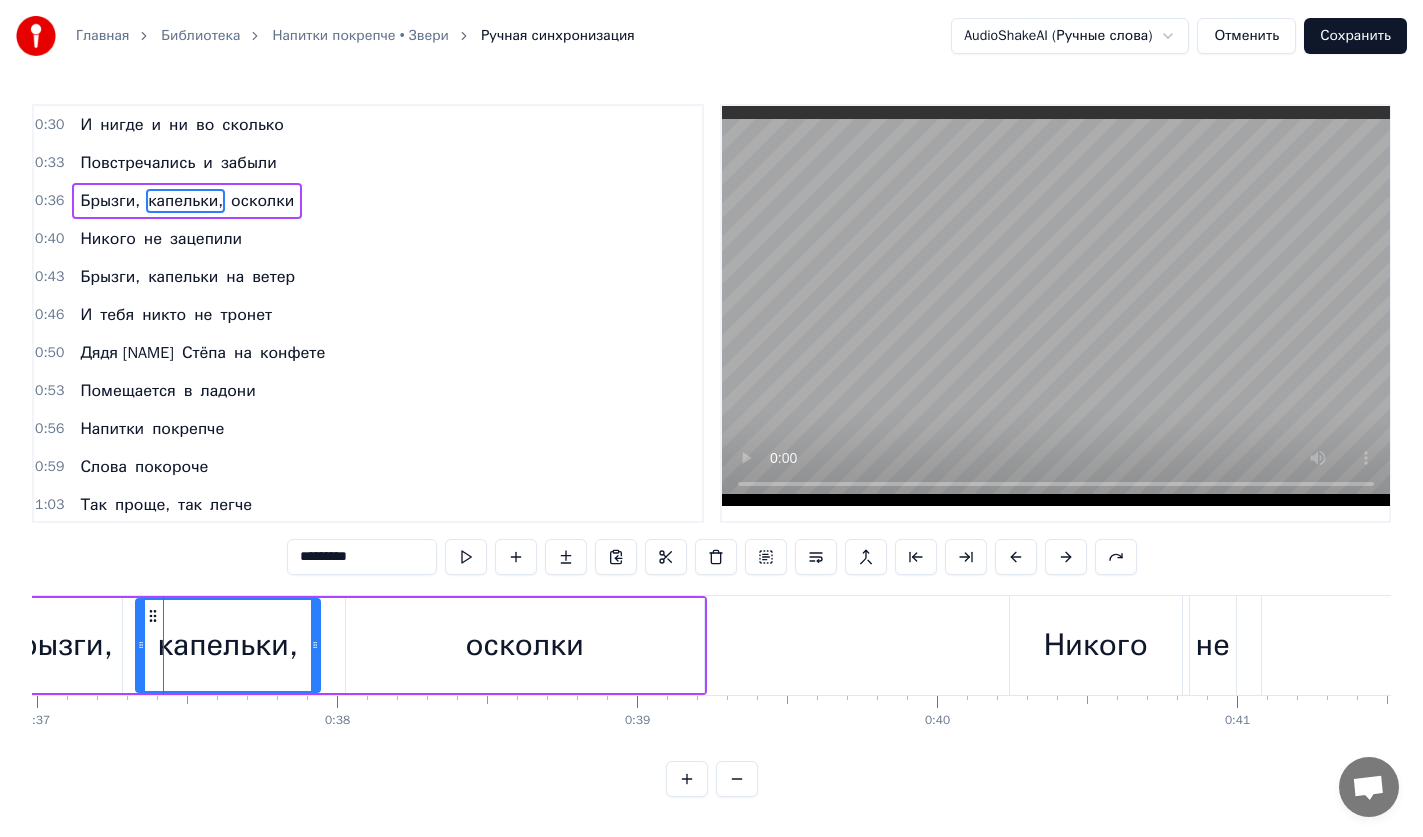 click on "капельки," at bounding box center [227, 645] 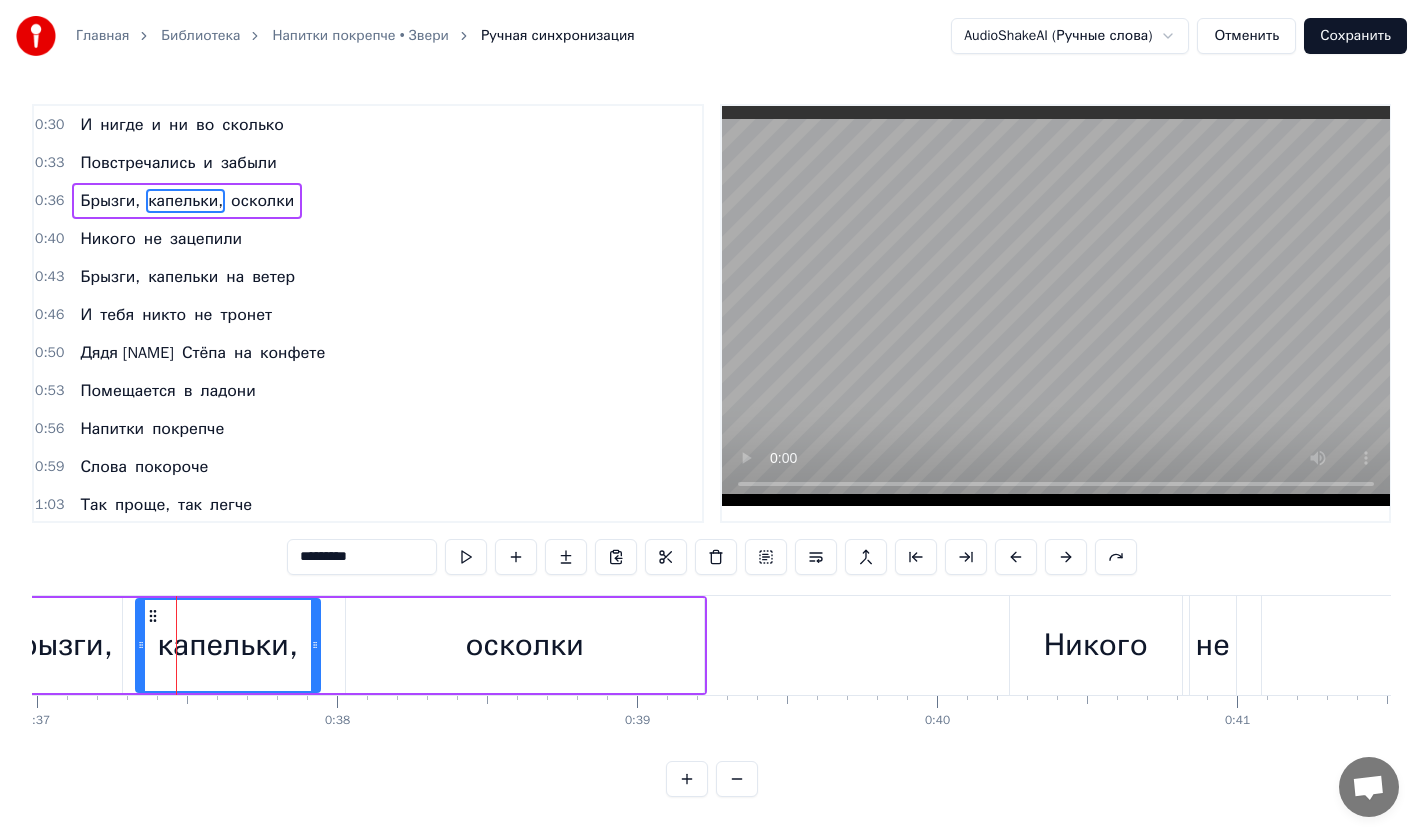 click on "капельки," at bounding box center [185, 201] 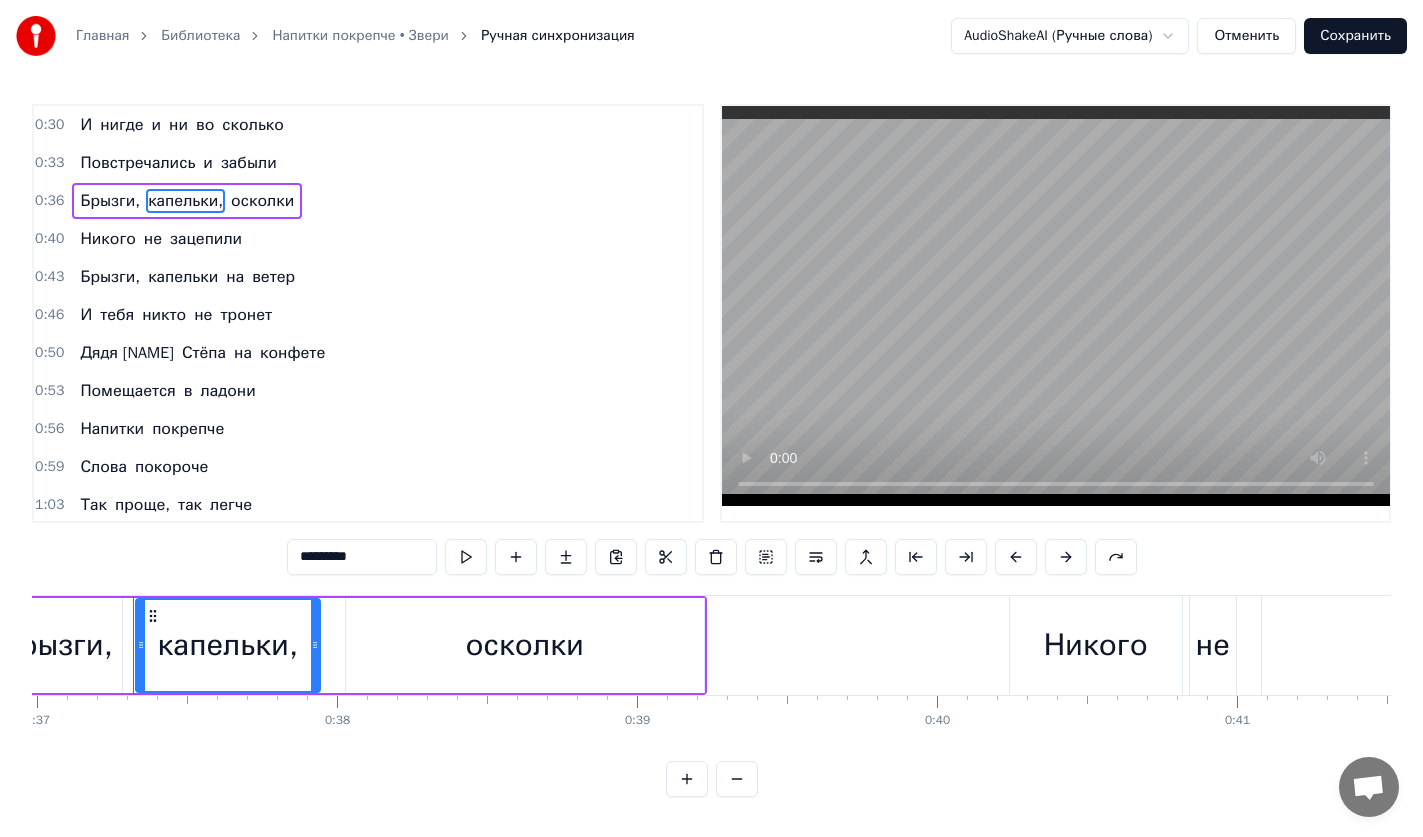 click on "капельки," at bounding box center (185, 201) 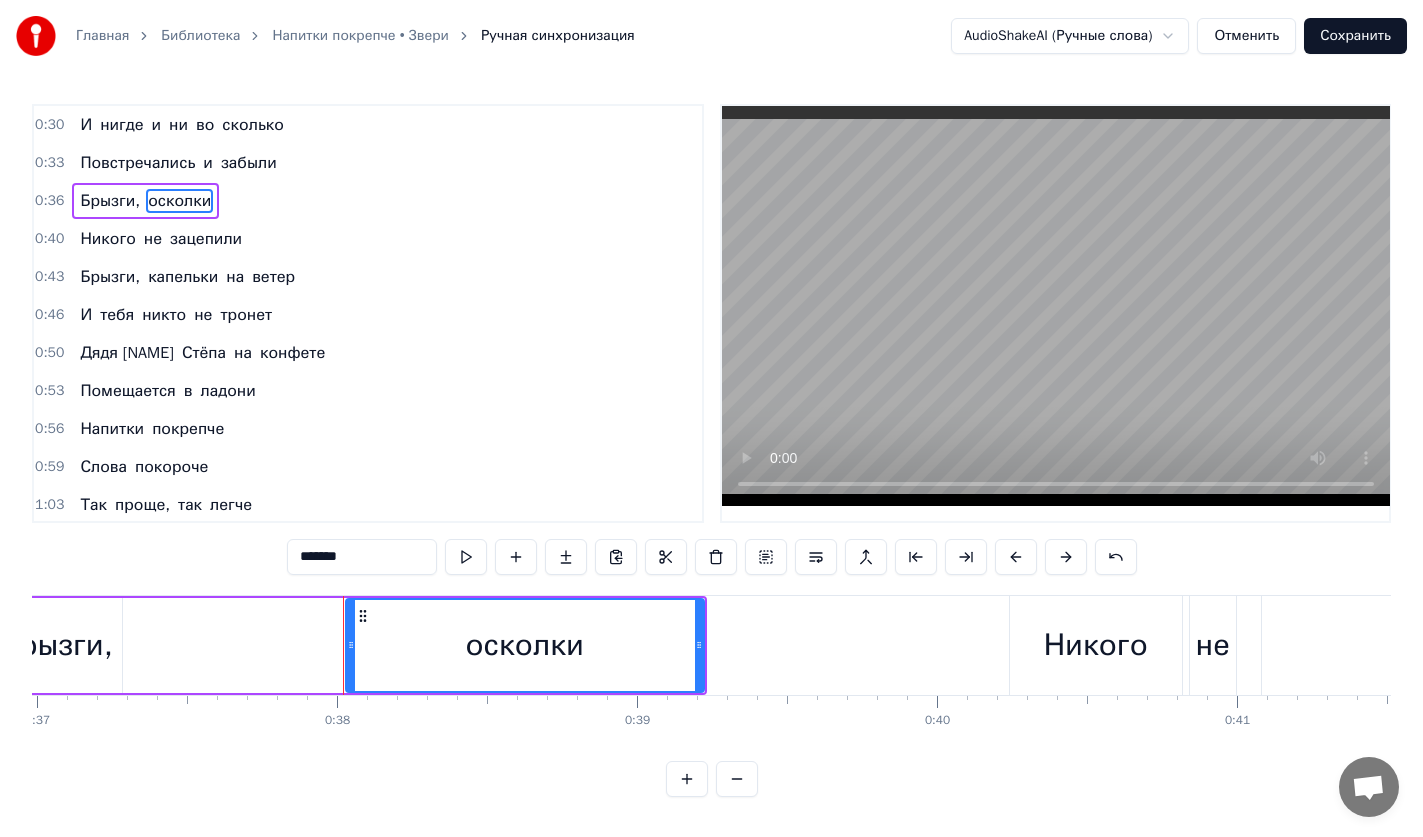 click on "Брызги," at bounding box center [110, 201] 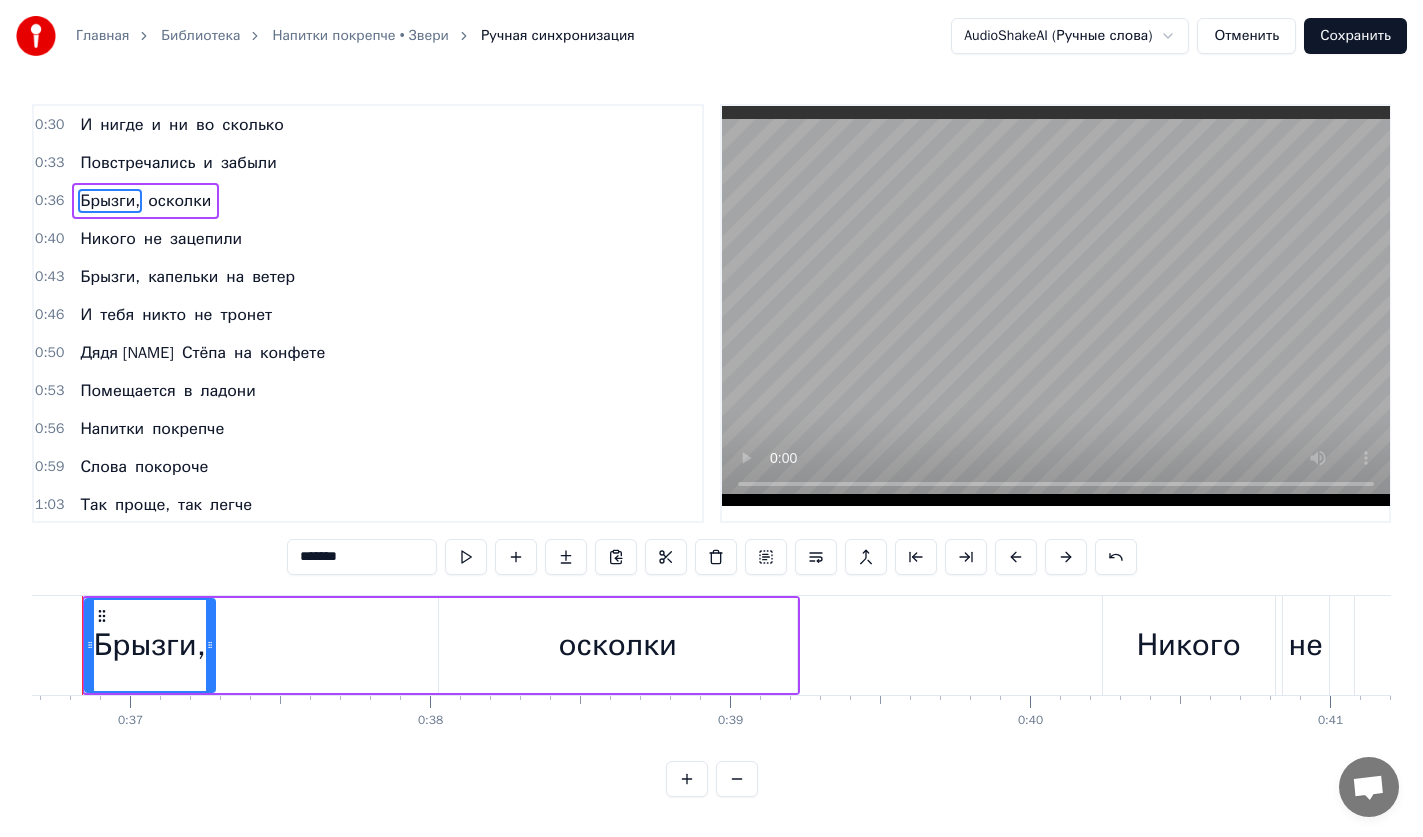 click on "осколки" at bounding box center (179, 201) 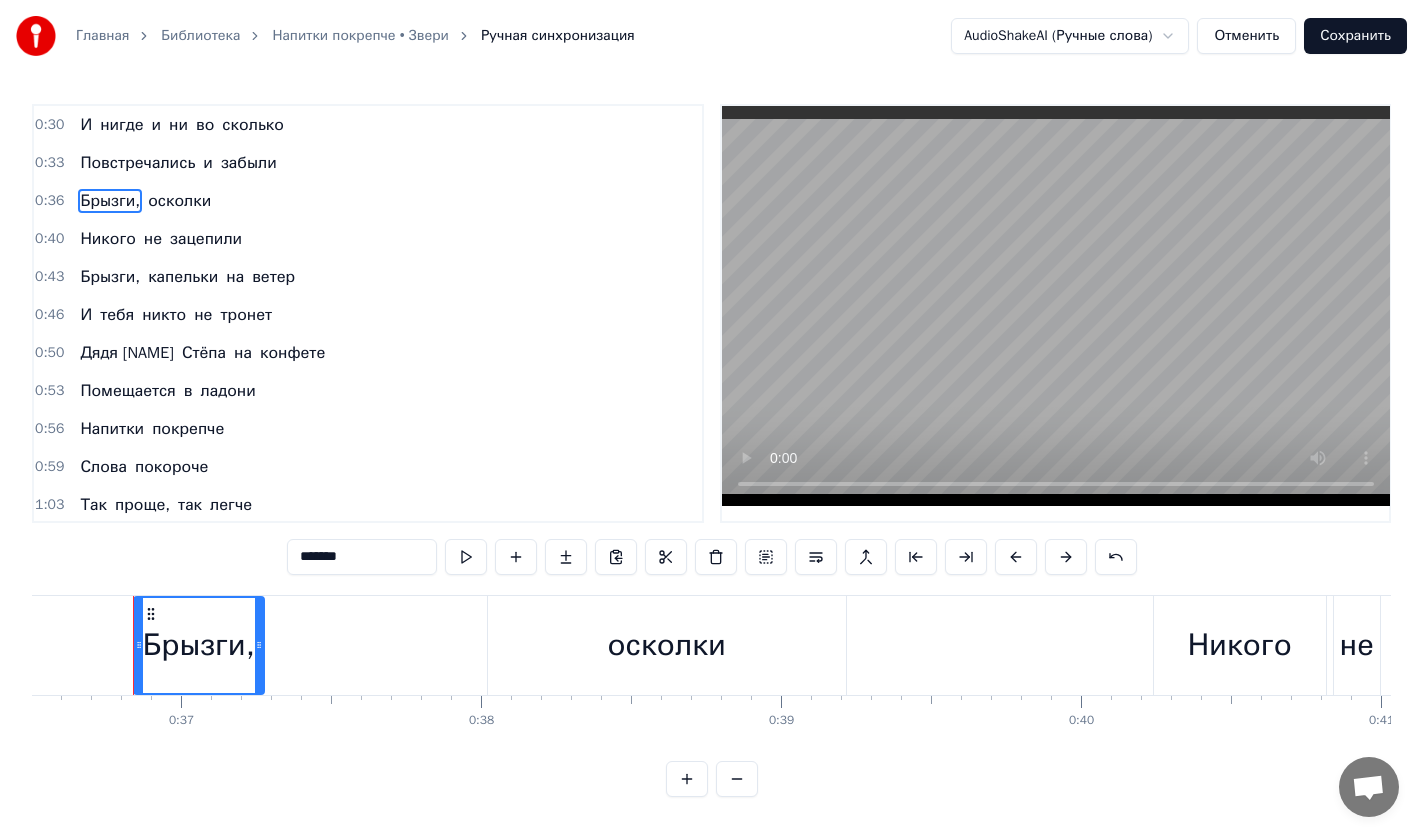 click on "осколки" at bounding box center [179, 201] 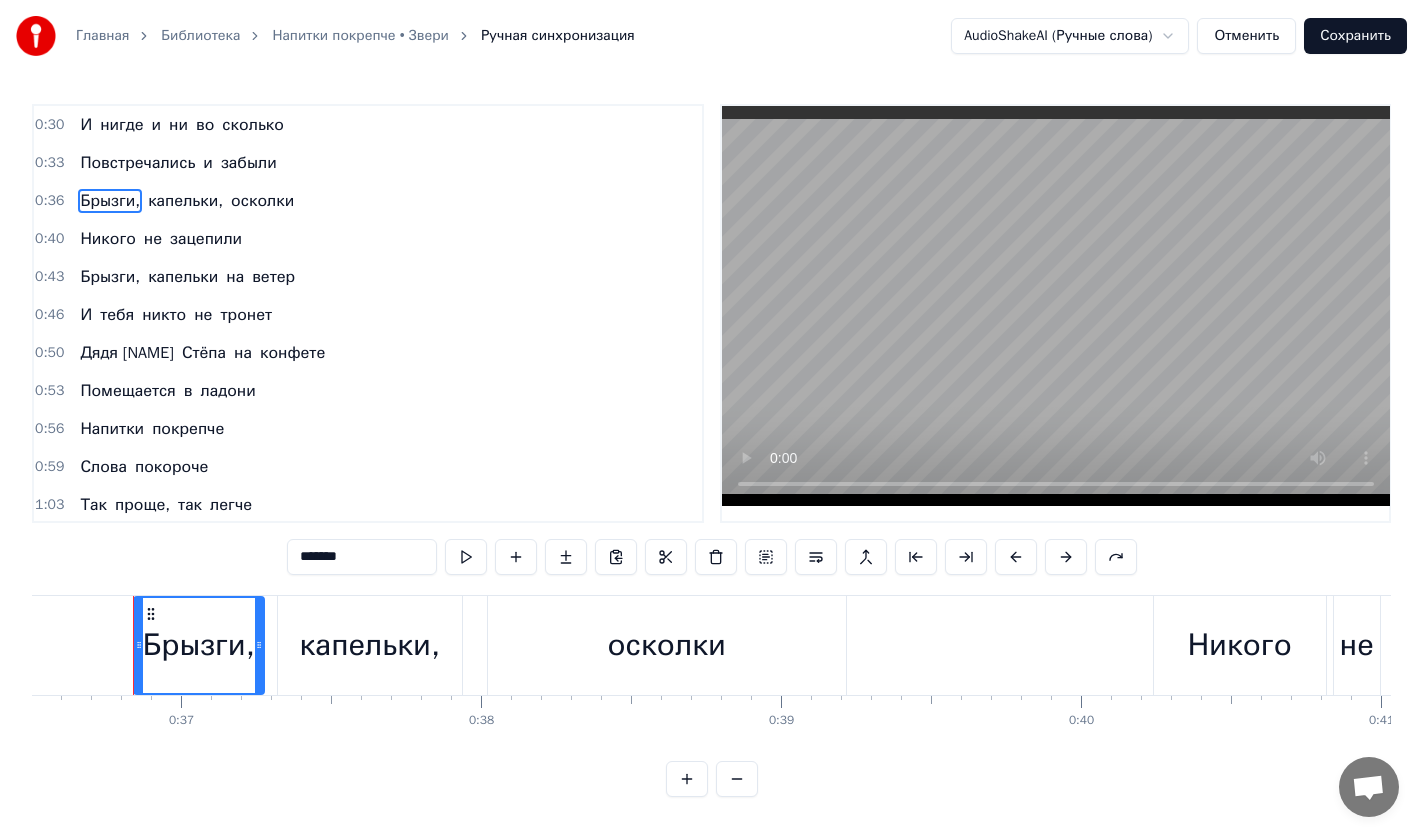 click on "капельки," at bounding box center [185, 201] 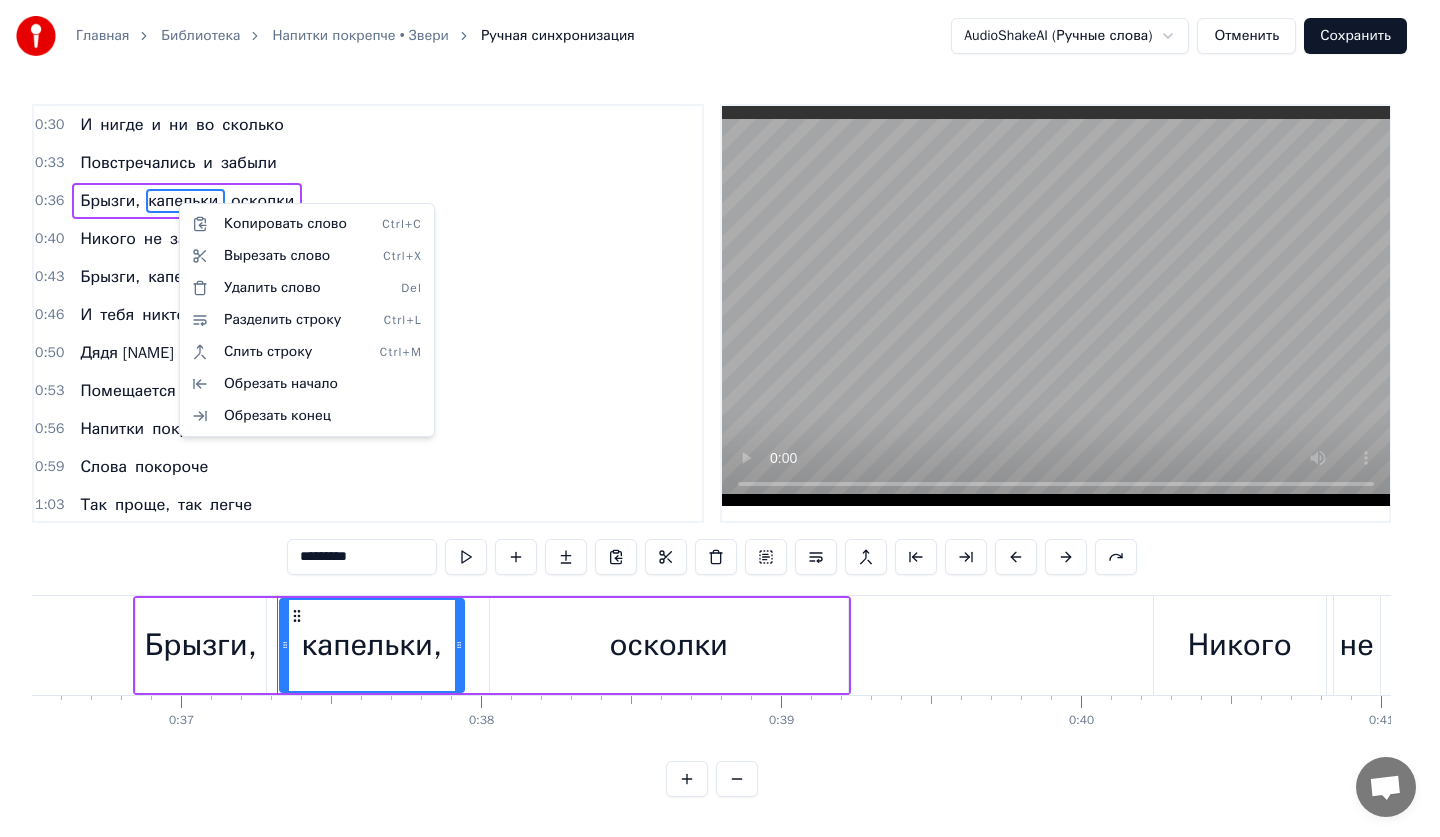 click on "Главная Библиотека Напитки покрепче • Звери Ручная синхронизация AudioShakeAI (Ручные слова) Отменить Сохранить 0:30 И нигде и ни во сколько 0:33 Повстречались и забыли 0:36 Брызги, капельки, осколки 0:40 Никого не зацепили 0:43 Брызги, капельки на ветер 0:46 И тебя никто не тронет 0:50 Дядя Стёпа на конфете 0:53 Помещается в ладони 0:56 Напитки покрепче 0:59 Слова покороче 1:03 Так проще, так легче 1:06 Стираются ночи 1:09 Звонки без ответа 1:13 Слова и улыбки 1:16 Вчерашнее лето 1:19 Смешная ошибка 1:26 А давай, как будто праздник 1:30 В небо шарики, салюты 1:33 Синий, белый, жёлтый, красный 1:36 1:40 на 0" at bounding box center (720, 414) 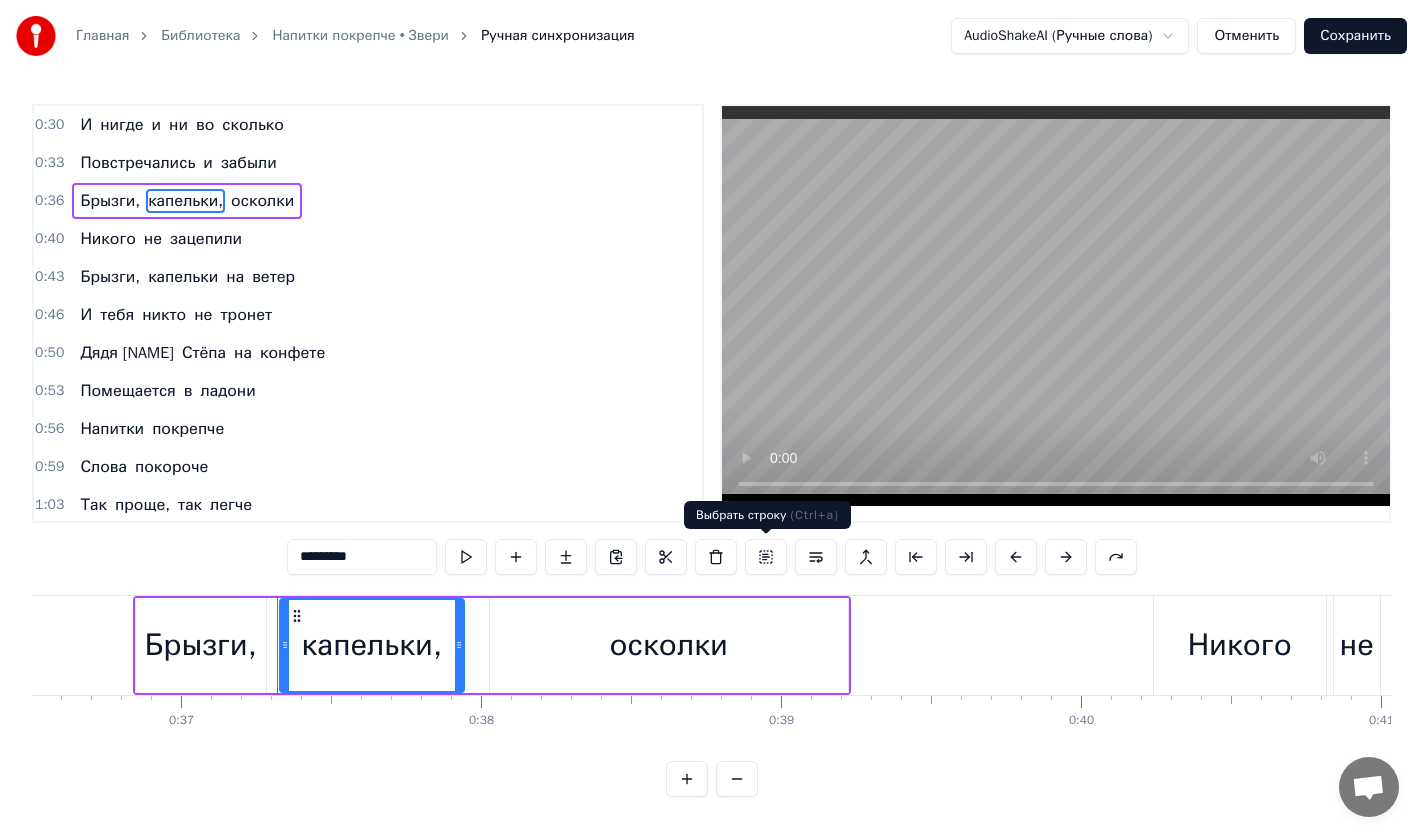 click at bounding box center [766, 557] 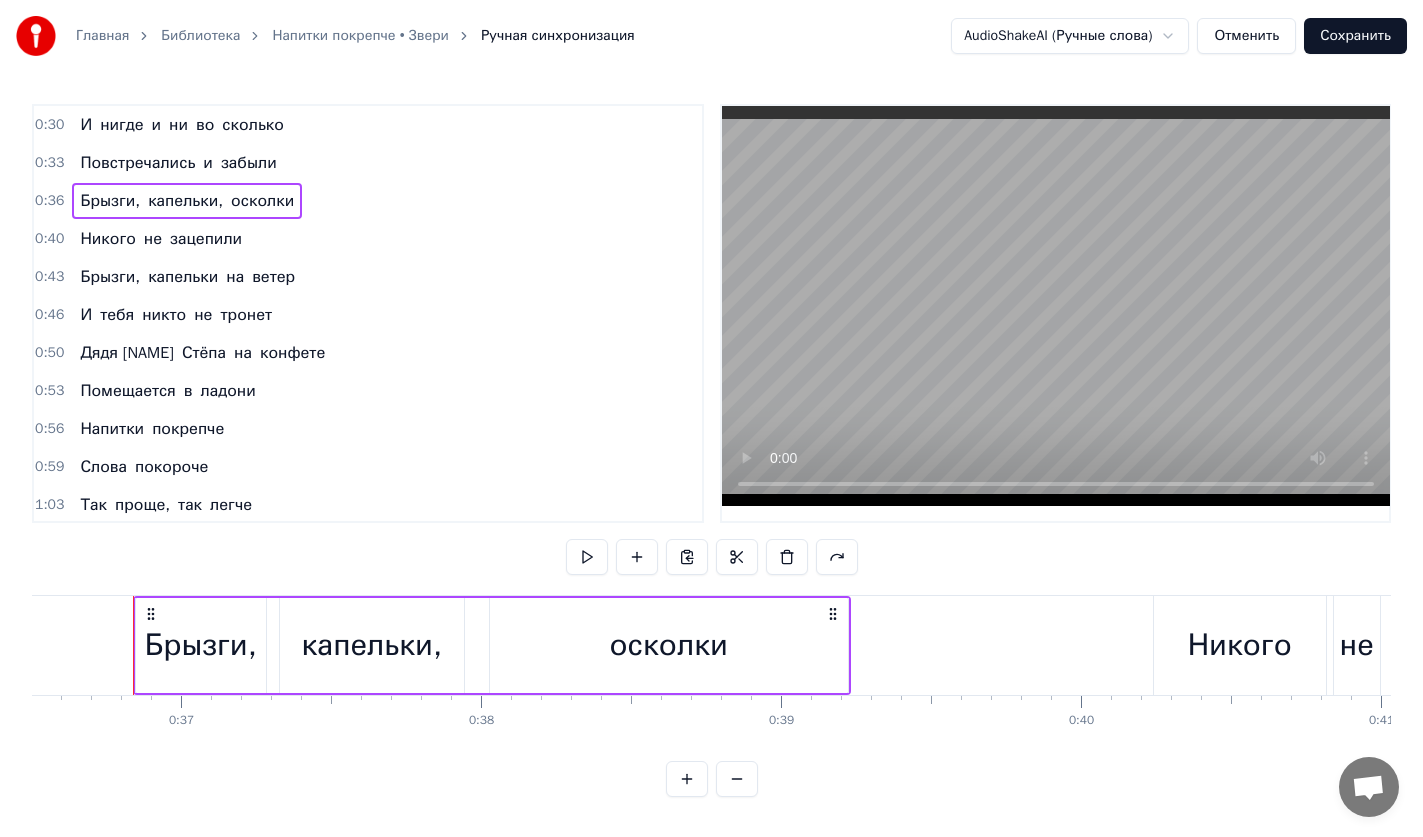 click on "зацепили" at bounding box center [206, 239] 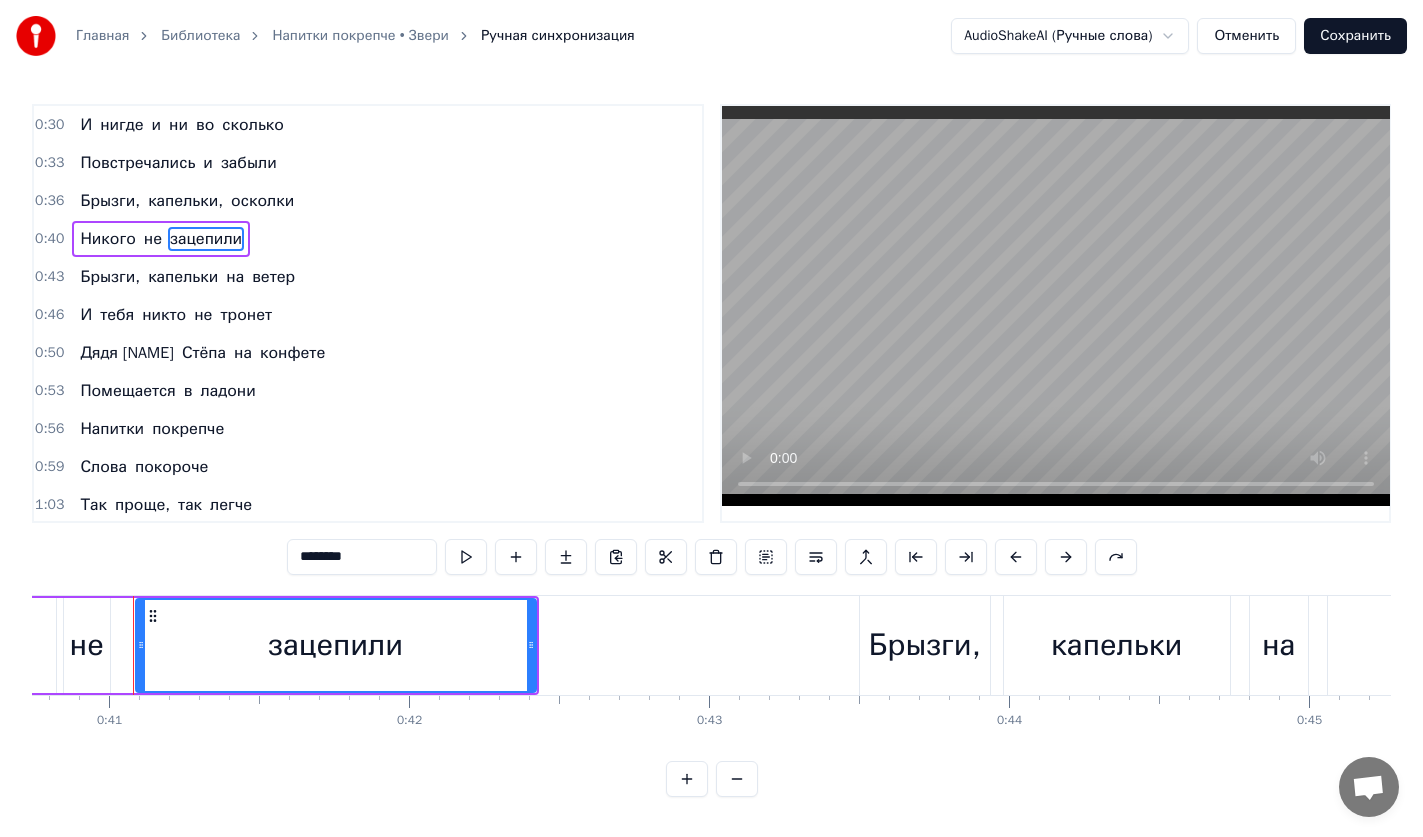 click on "капельки," at bounding box center (185, 201) 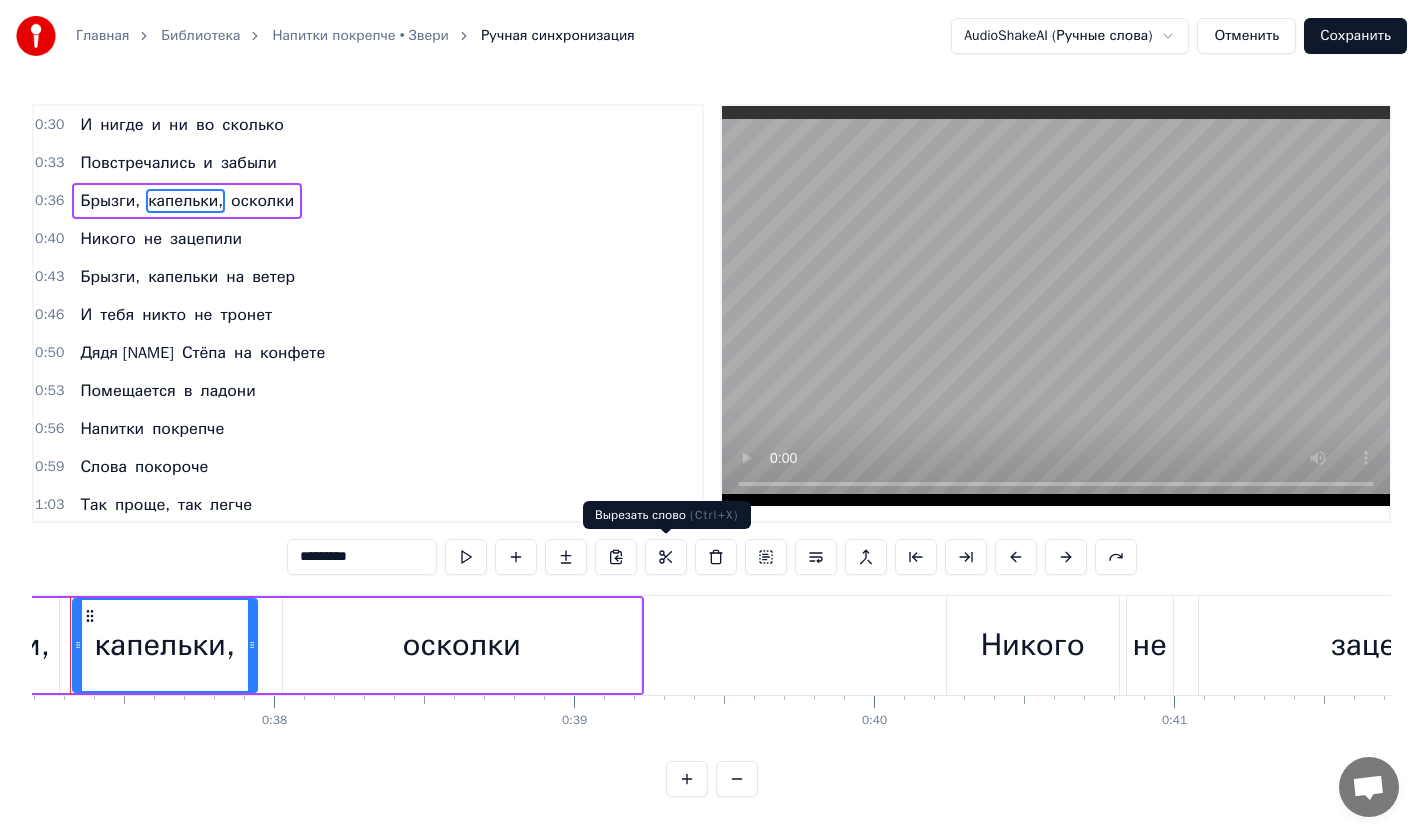 scroll, scrollTop: 0, scrollLeft: 11095, axis: horizontal 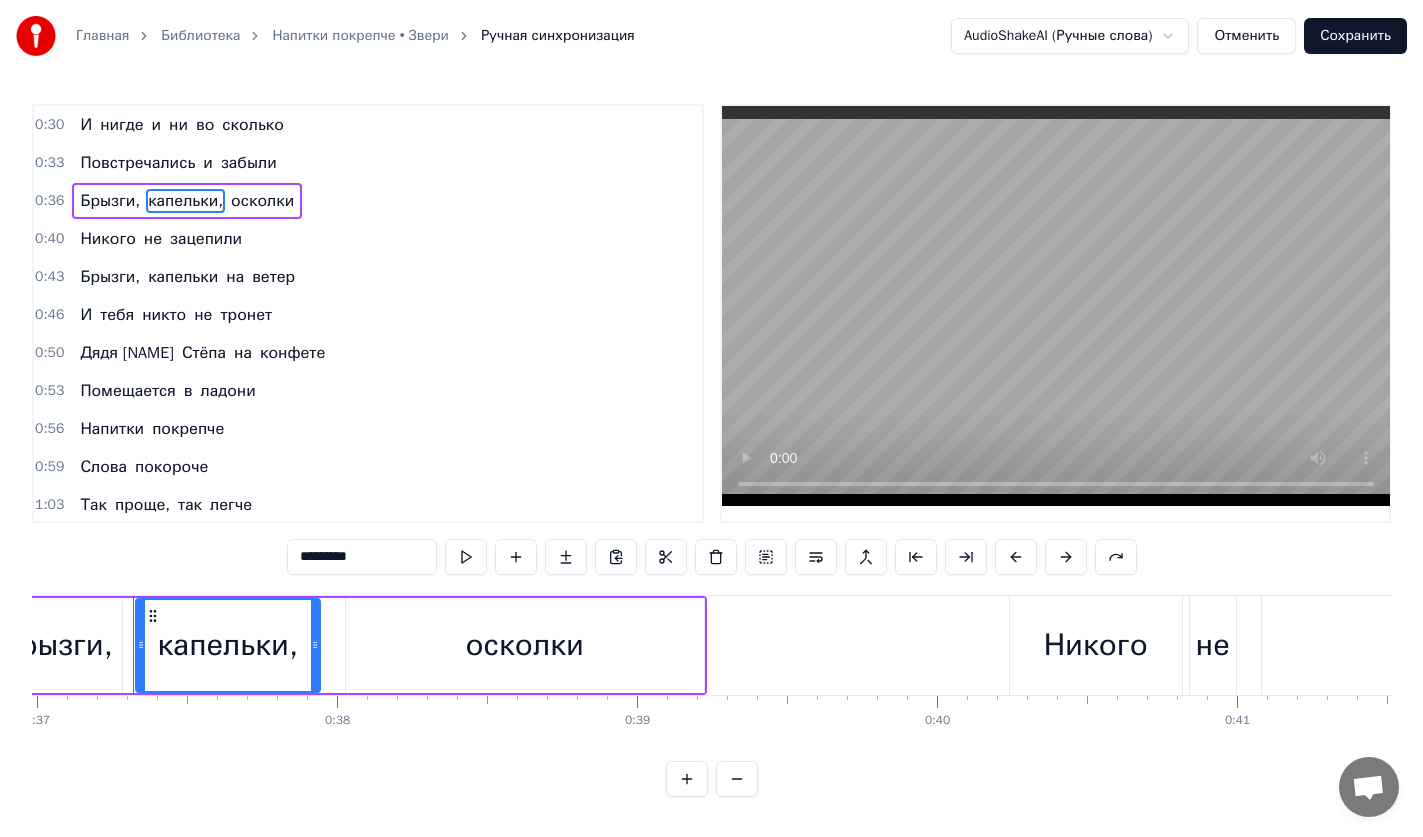 drag, startPoint x: 388, startPoint y: 560, endPoint x: 264, endPoint y: 569, distance: 124.32619 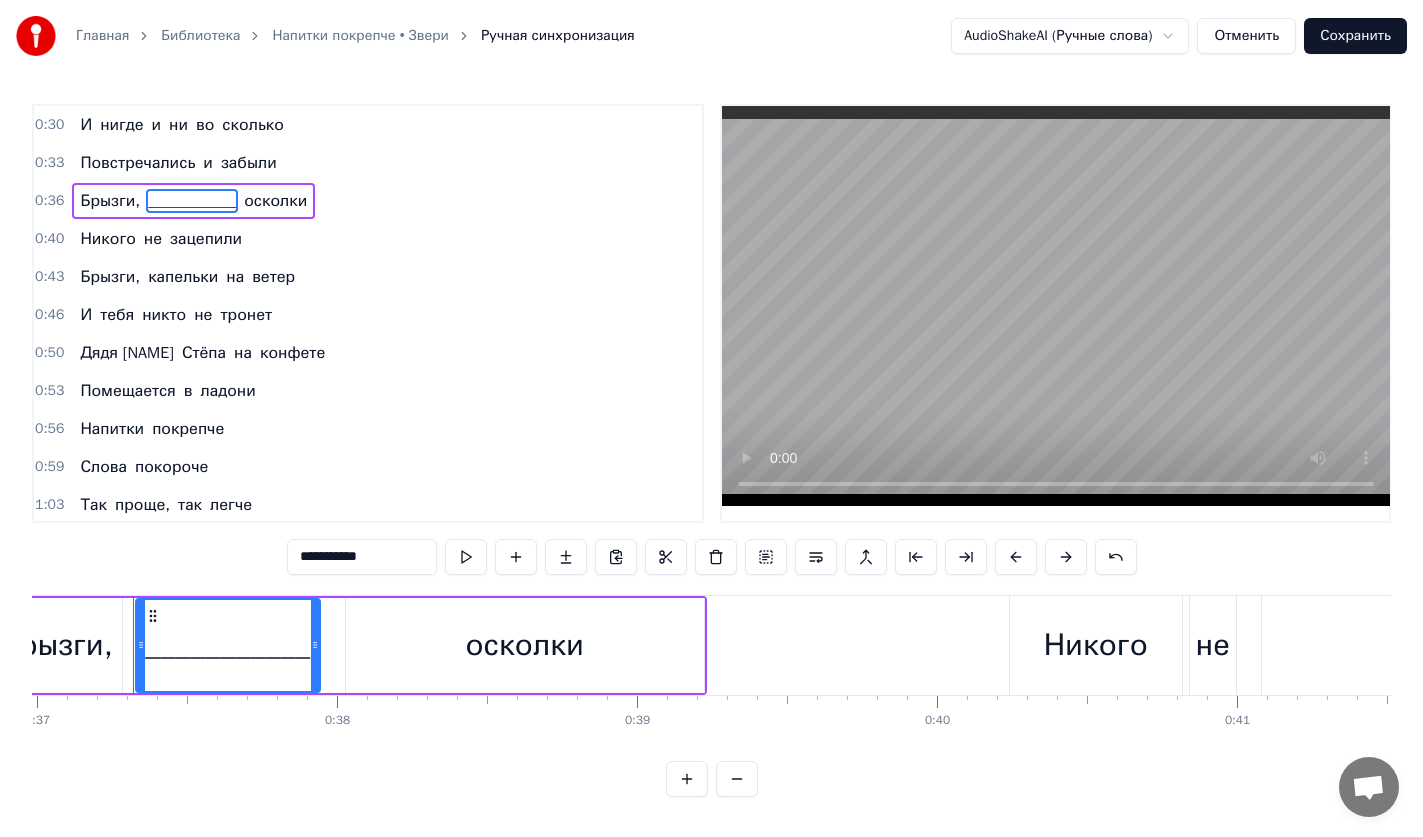 click on "осколки" at bounding box center (524, 645) 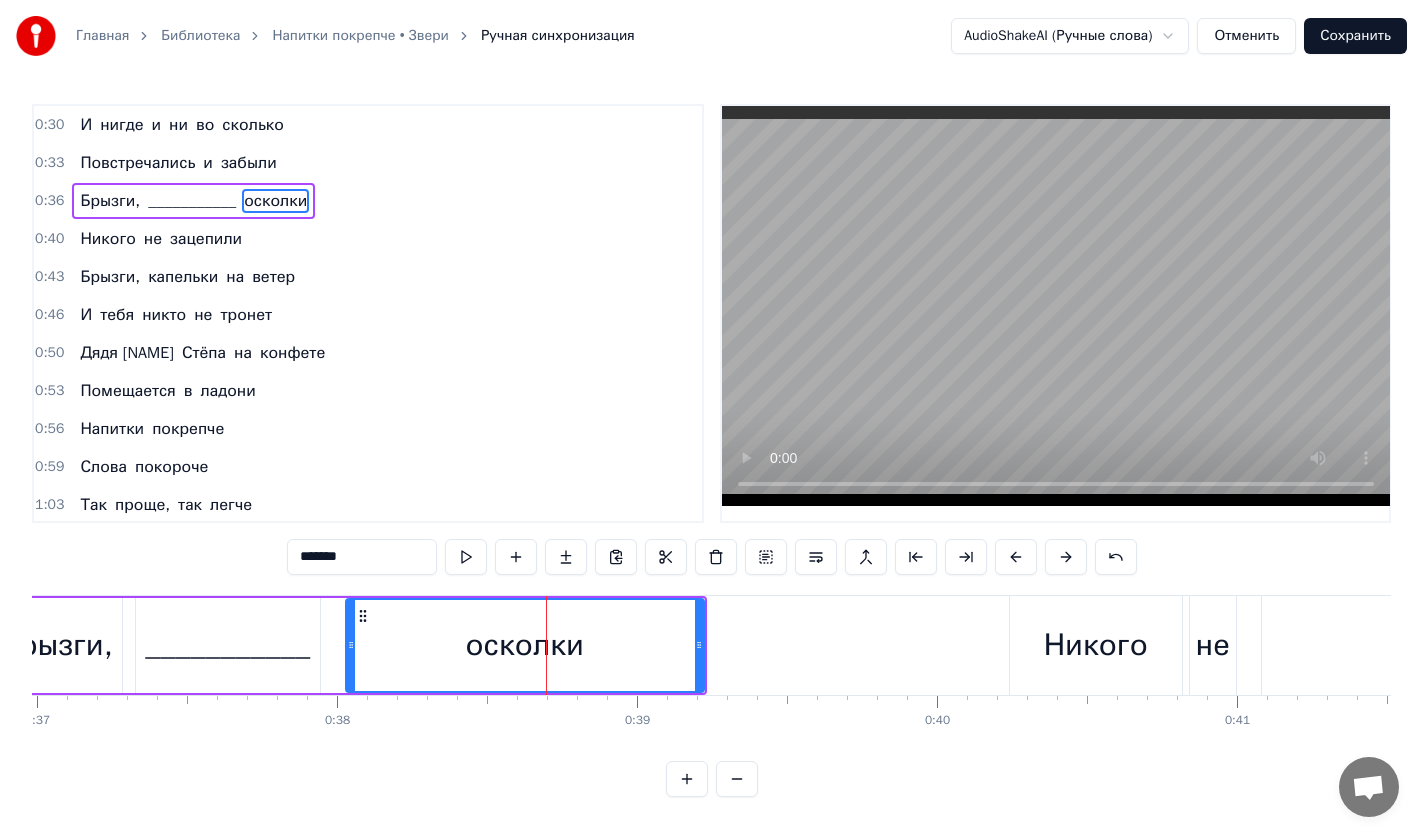click on "___________" at bounding box center [227, 645] 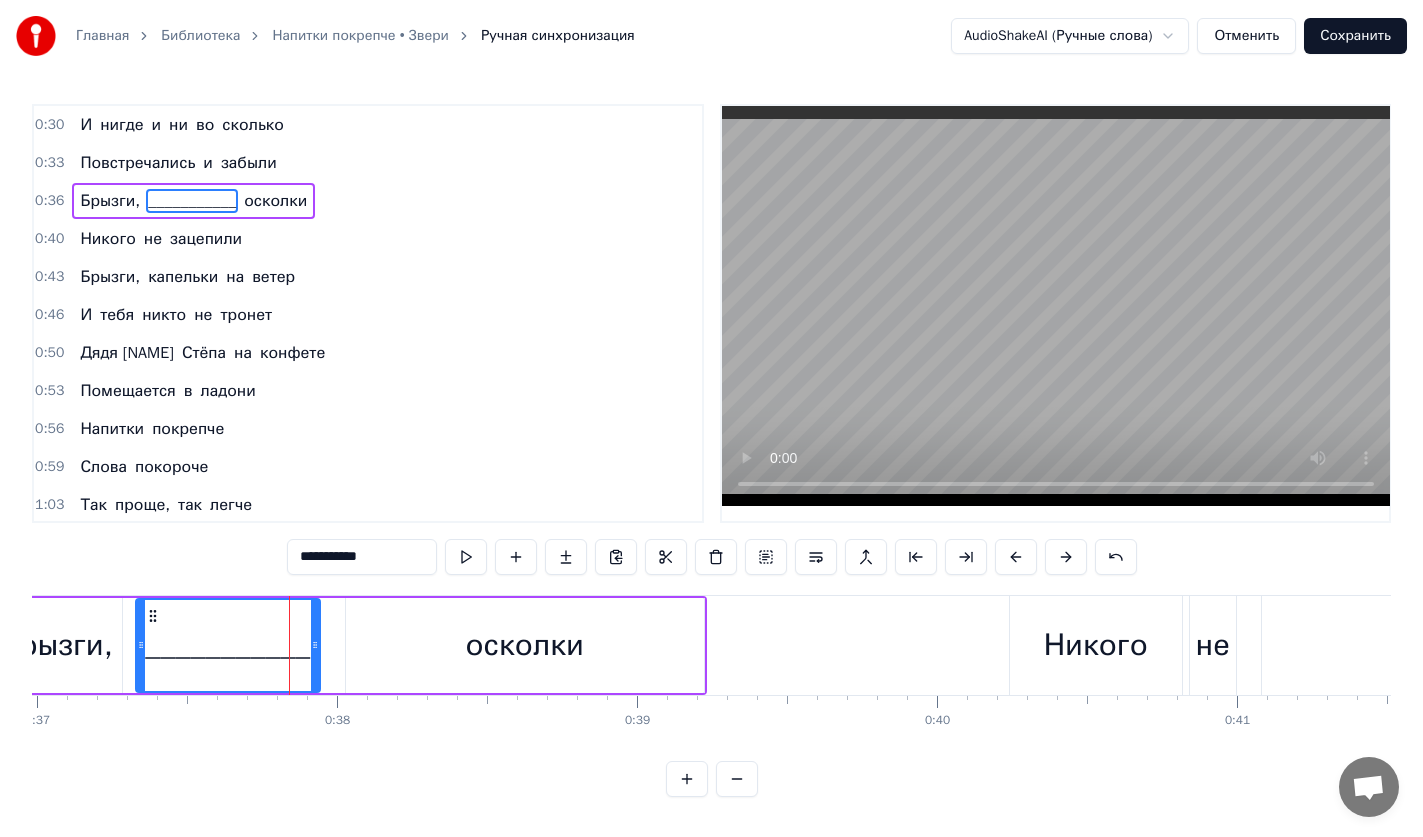 click on "**********" at bounding box center (362, 557) 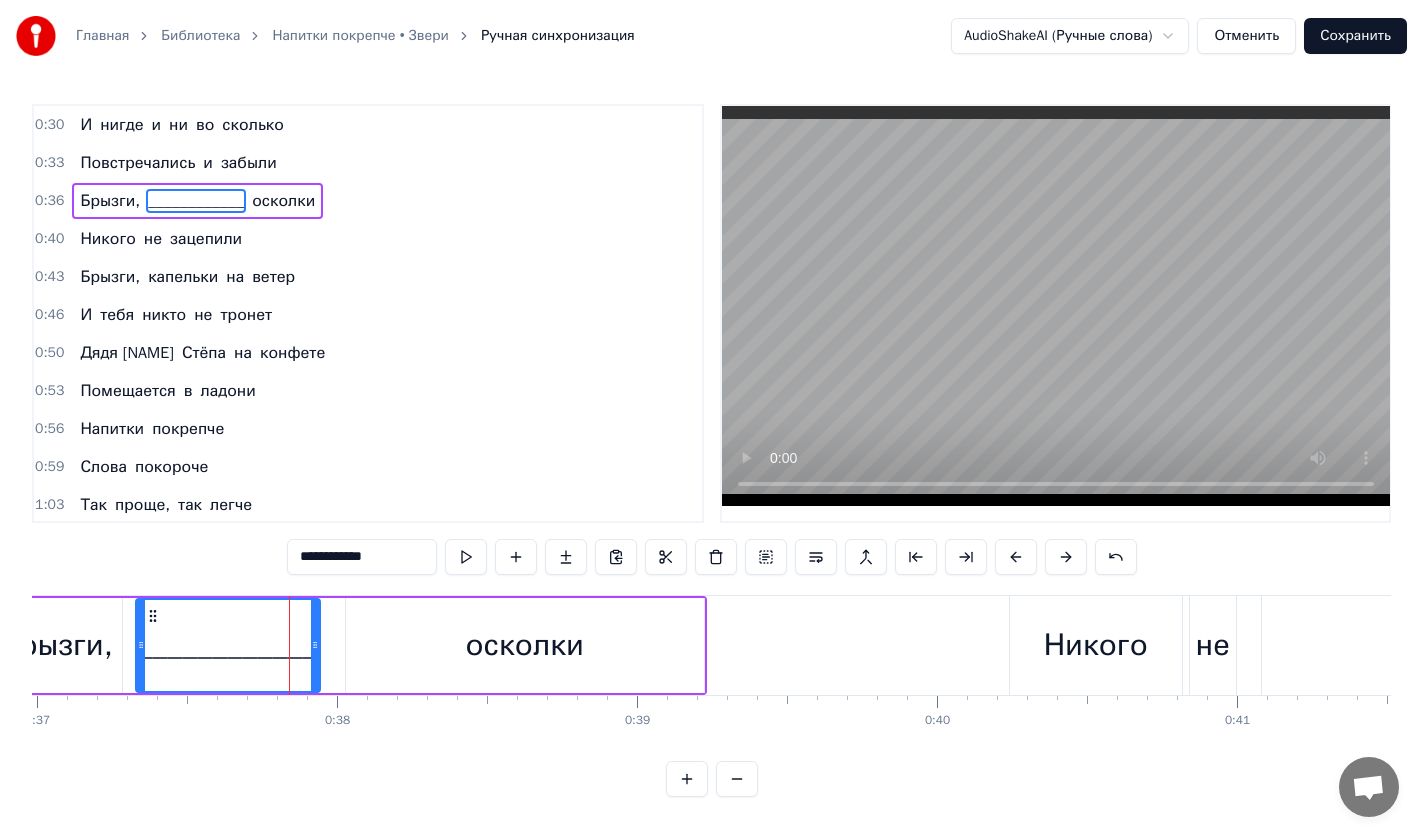 type on "**********" 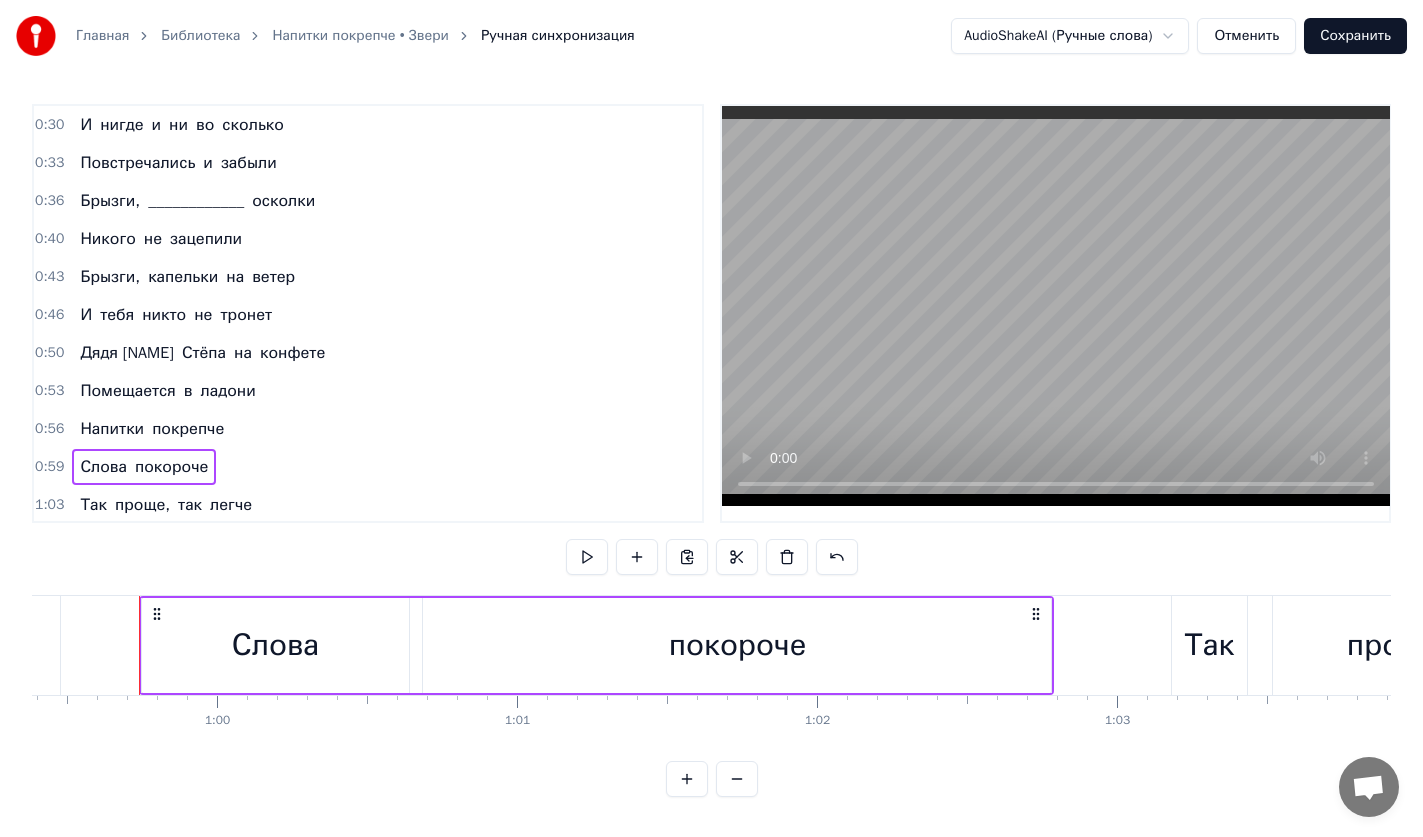 scroll, scrollTop: 0, scrollLeft: 17821, axis: horizontal 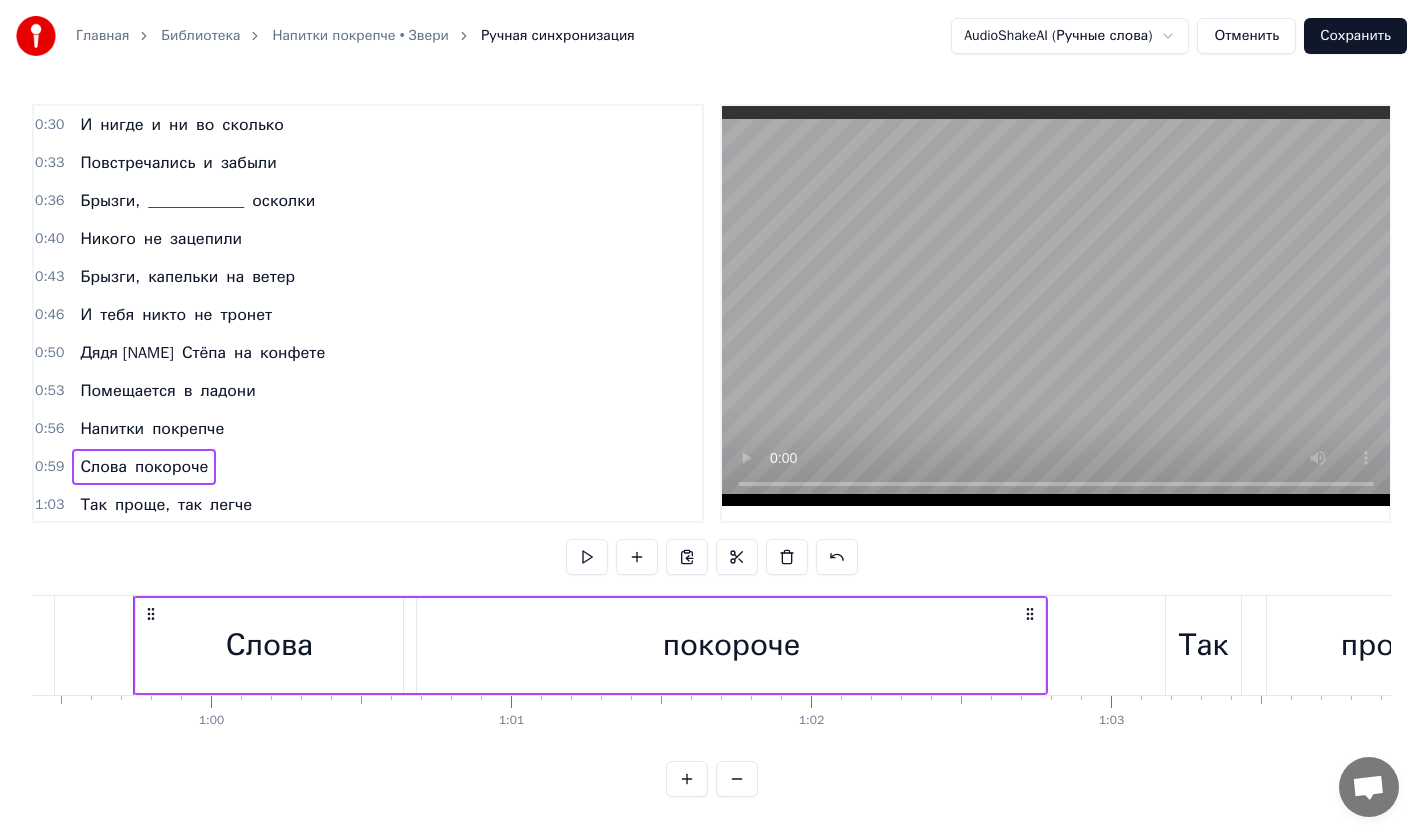 click on "Дядя" at bounding box center [126, 353] 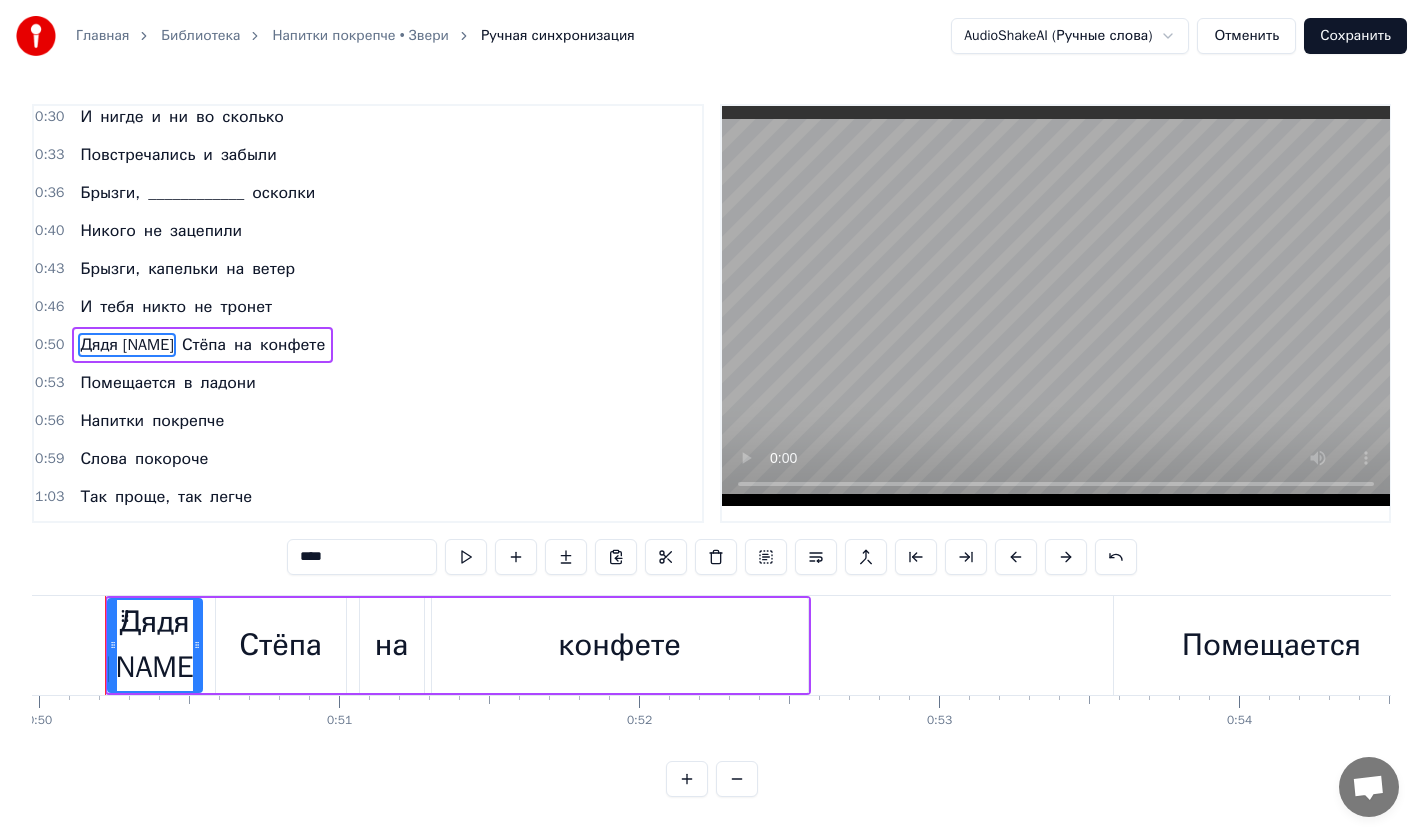 scroll, scrollTop: 0, scrollLeft: 14965, axis: horizontal 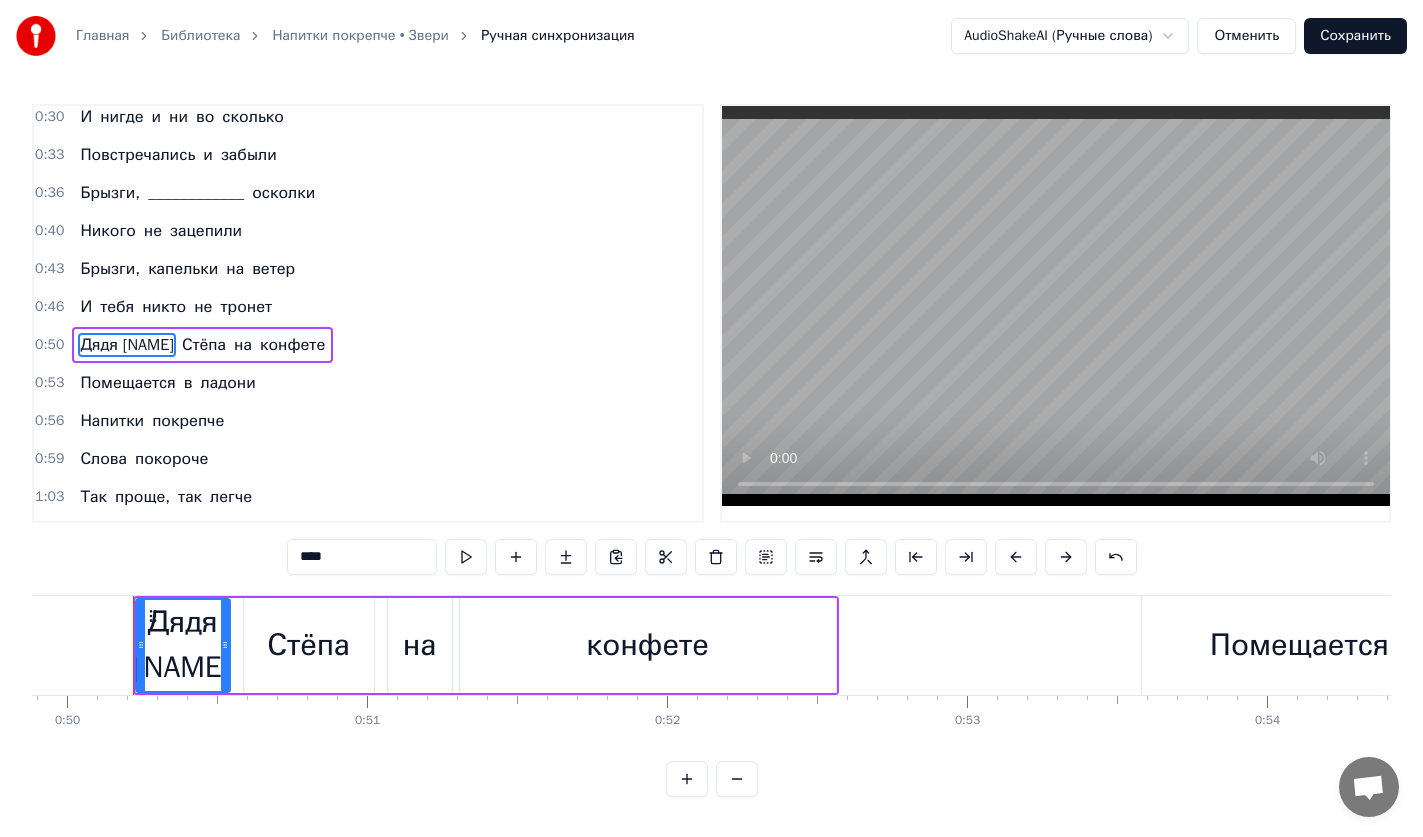 drag, startPoint x: 356, startPoint y: 555, endPoint x: 146, endPoint y: 572, distance: 210.68697 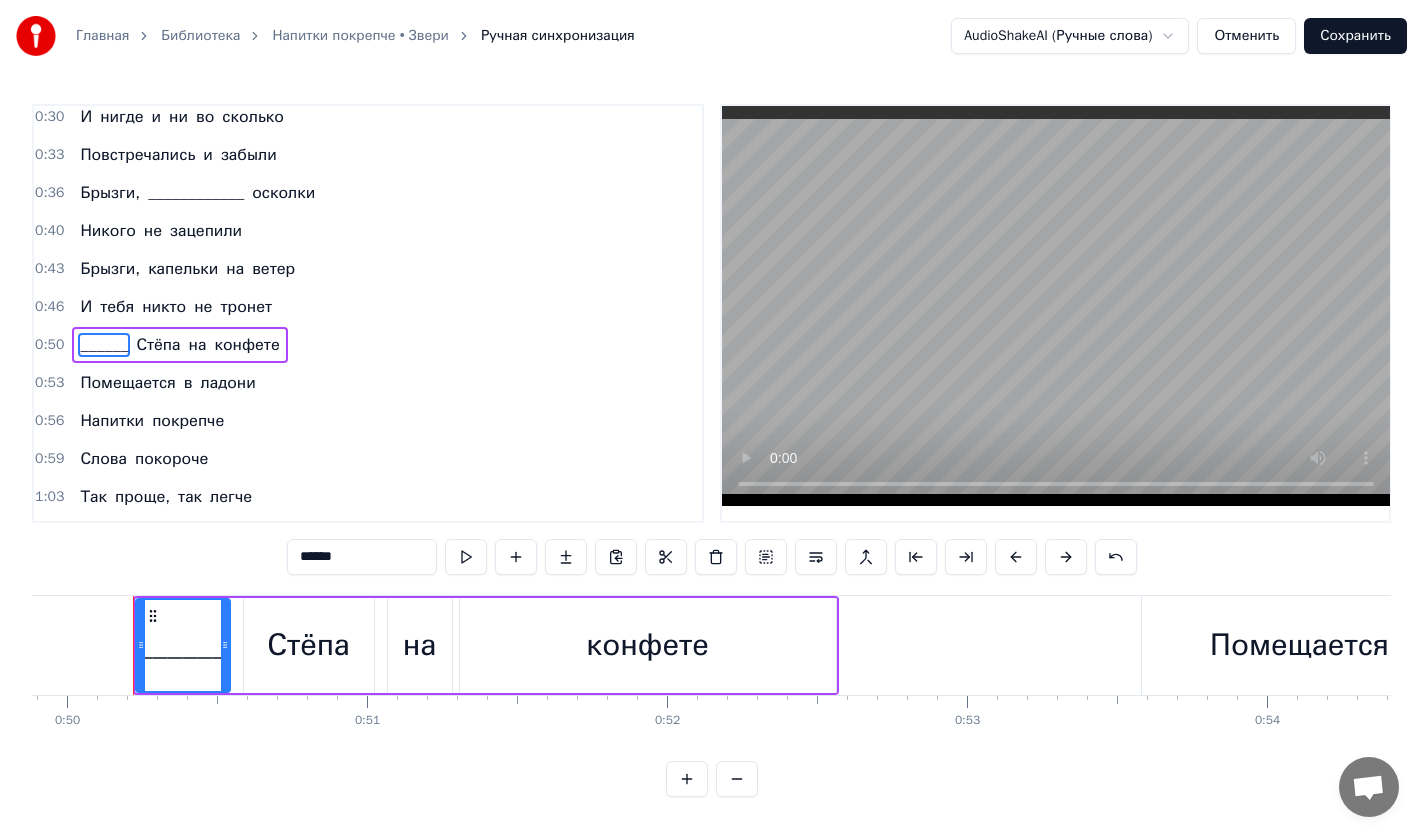 click on "Стёпа" at bounding box center [158, 345] 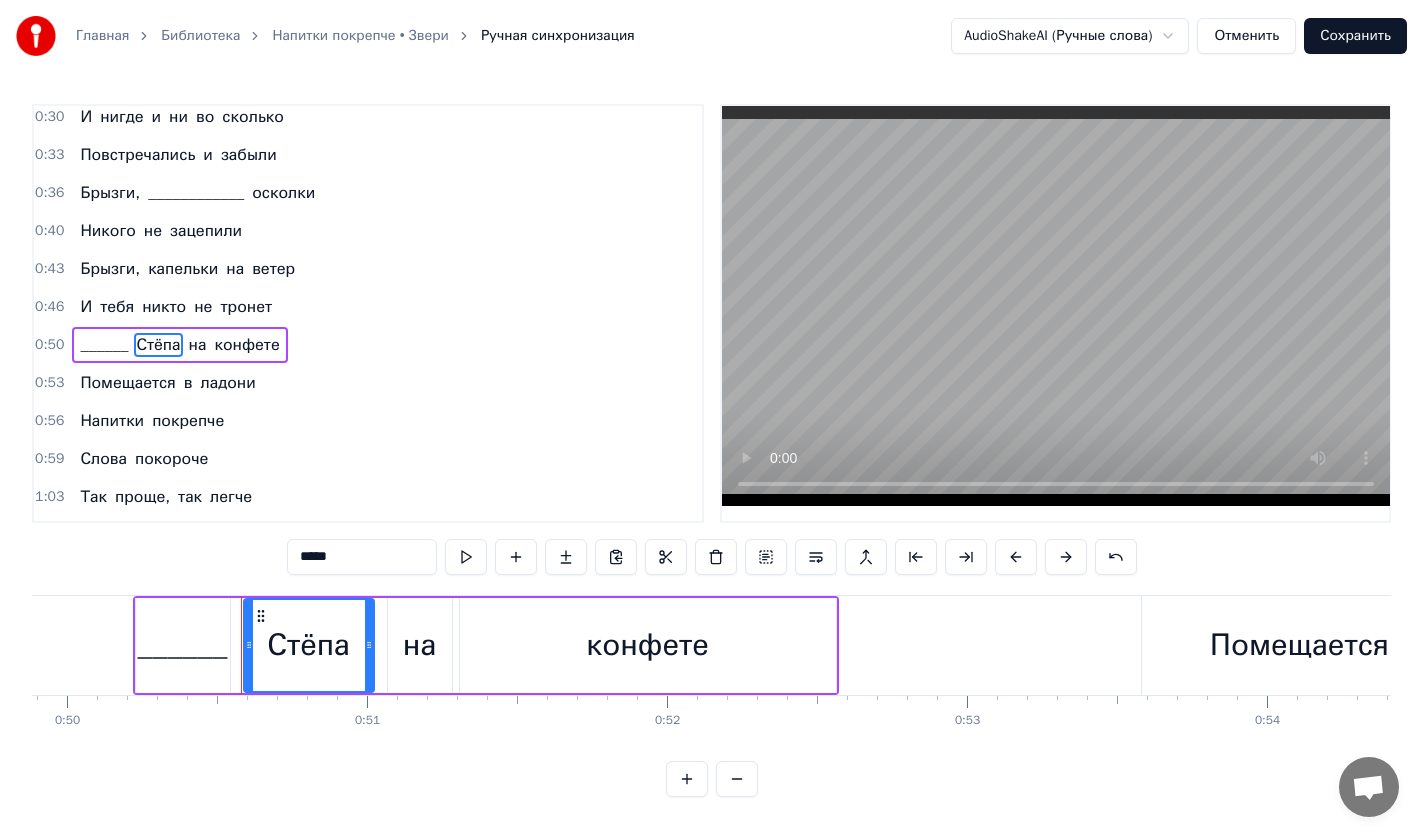 scroll, scrollTop: 39, scrollLeft: 0, axis: vertical 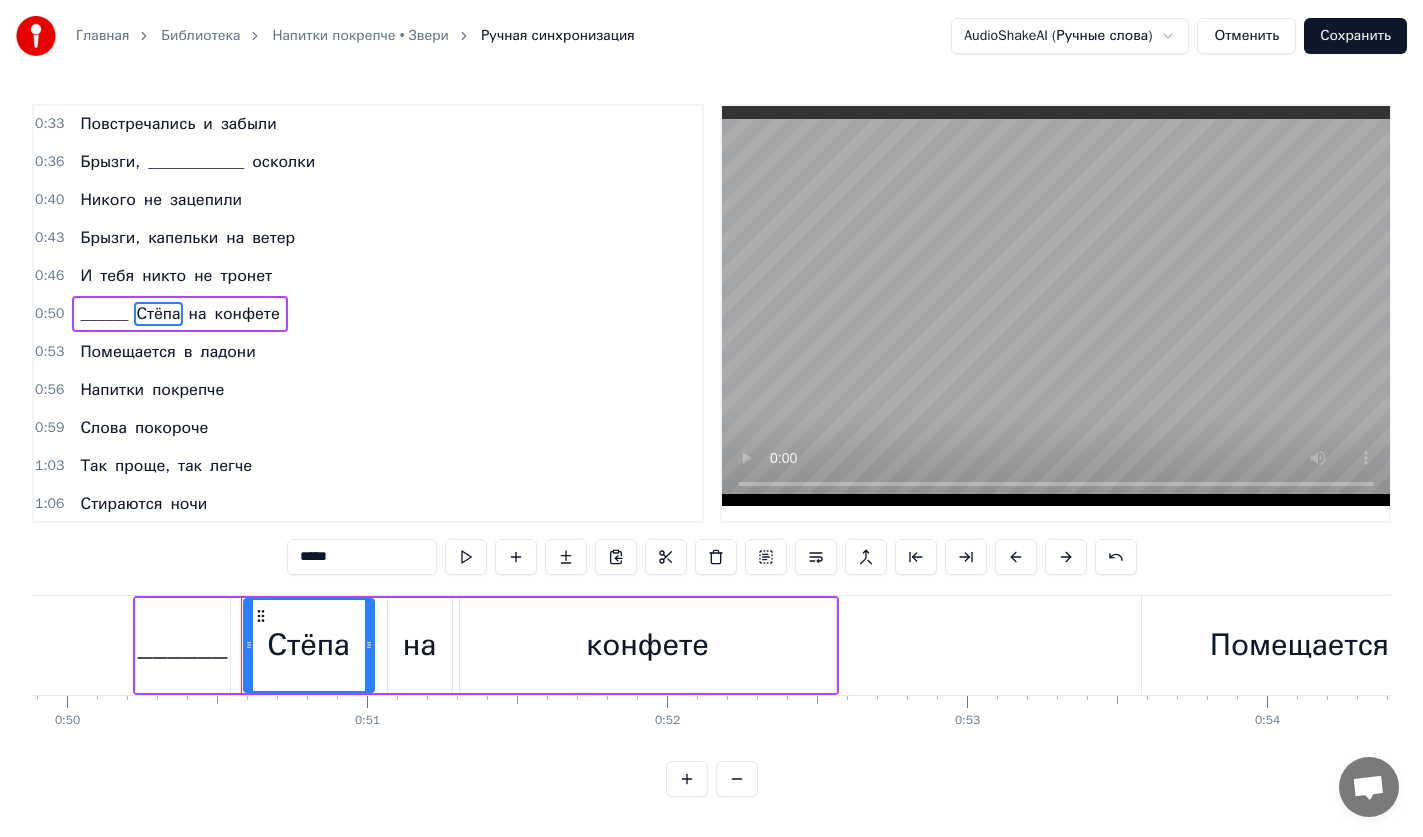 drag, startPoint x: 330, startPoint y: 555, endPoint x: 238, endPoint y: 567, distance: 92.779305 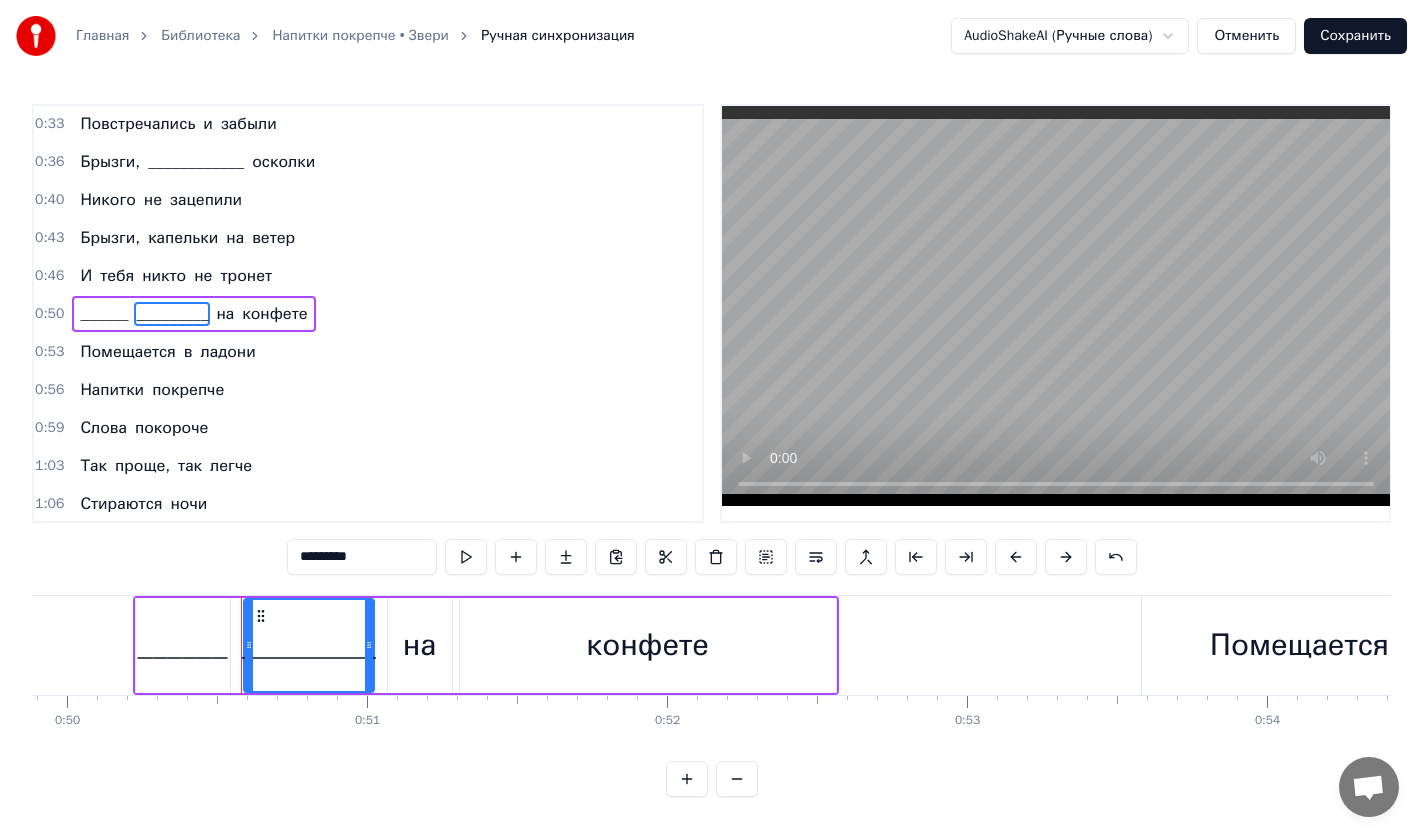 type on "*********" 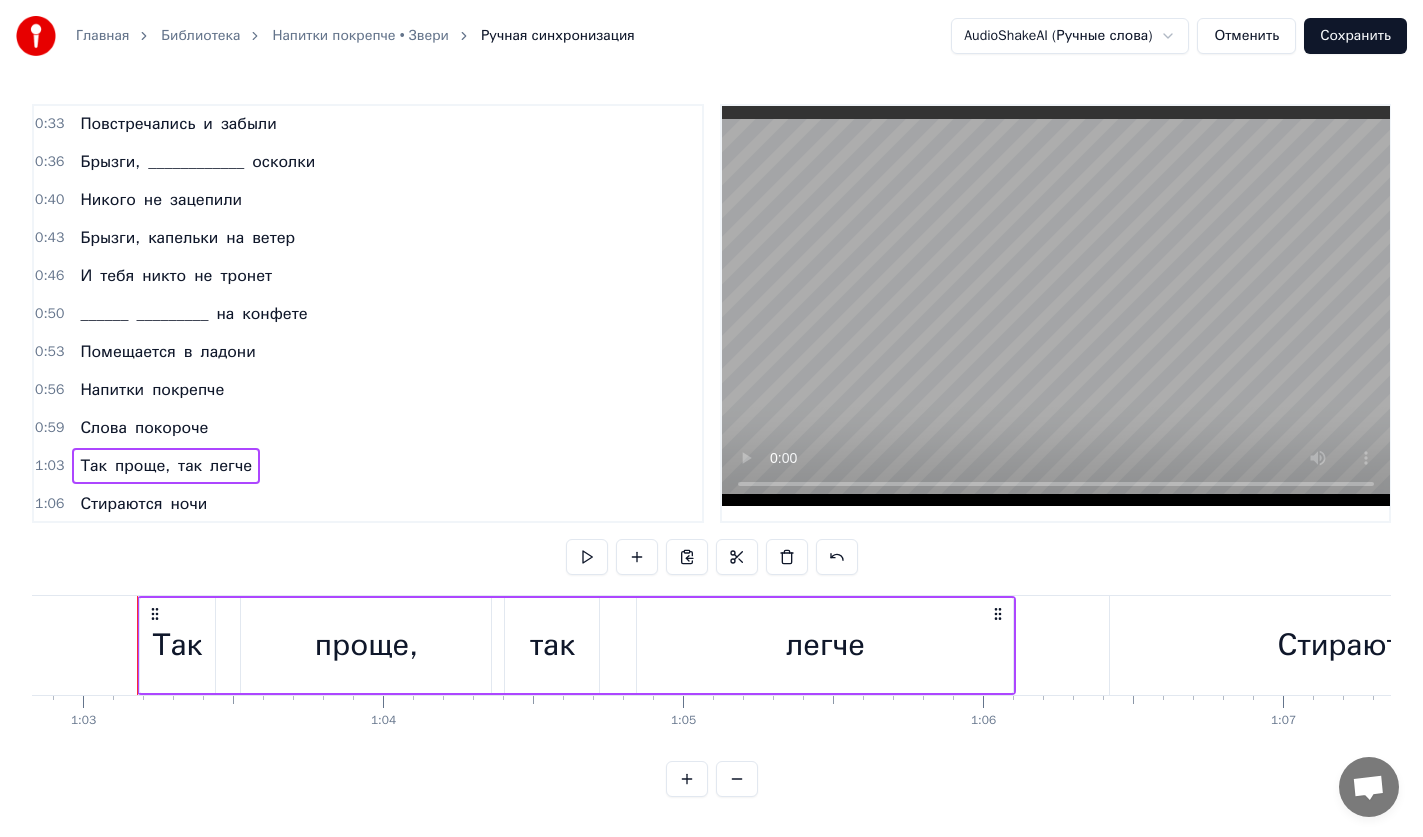 scroll, scrollTop: 0, scrollLeft: 18853, axis: horizontal 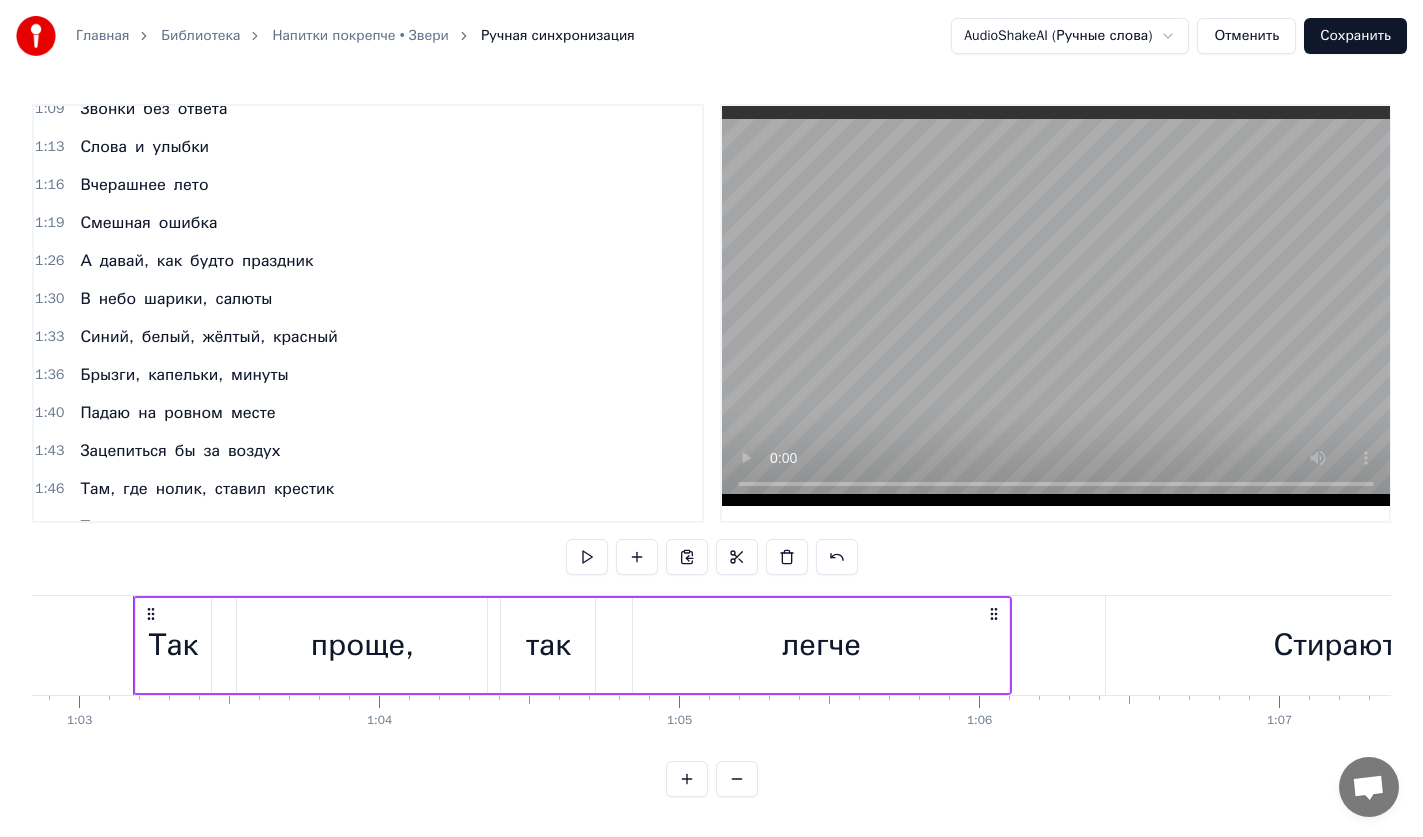 click on "белый," at bounding box center [168, 337] 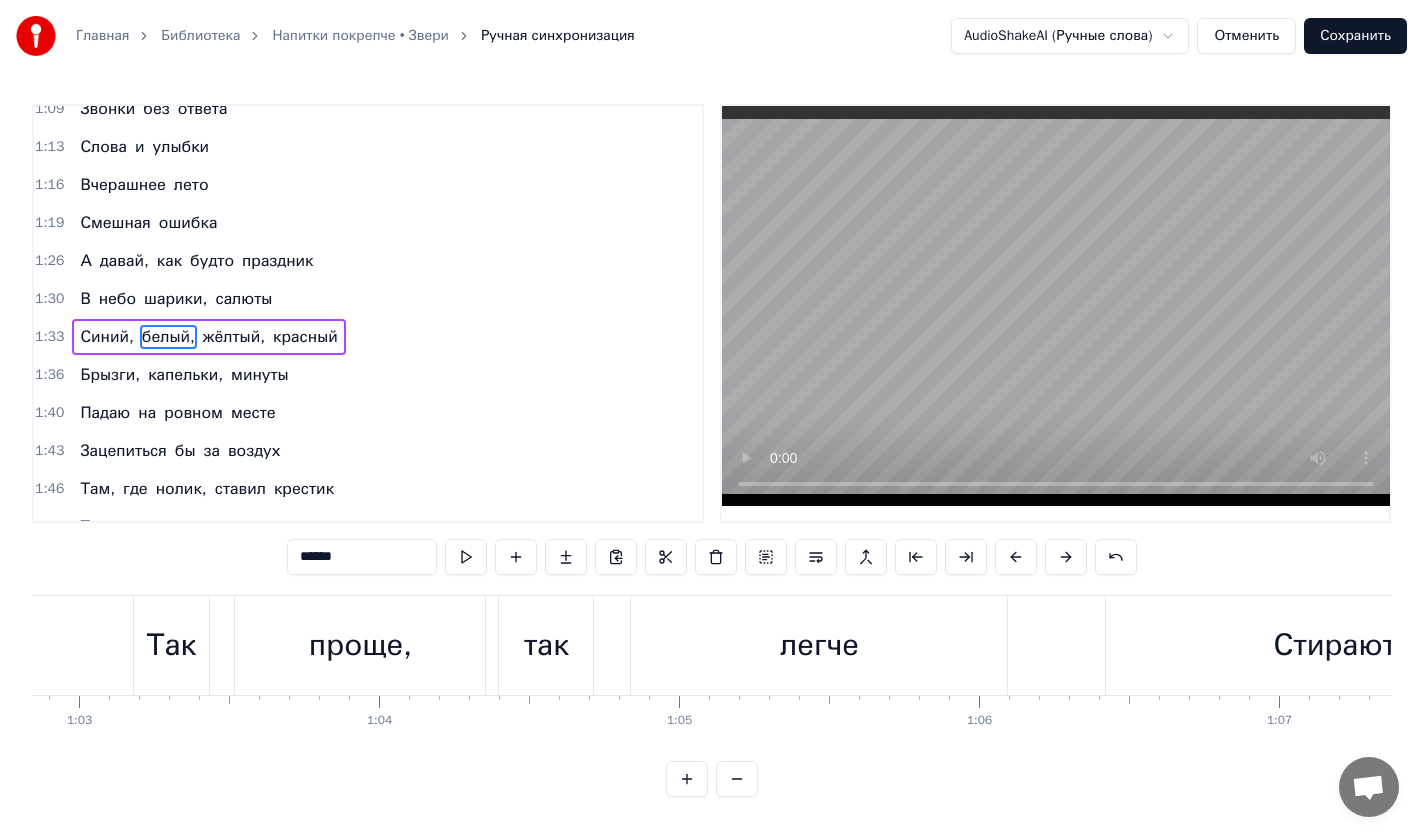 scroll, scrollTop: 495, scrollLeft: 0, axis: vertical 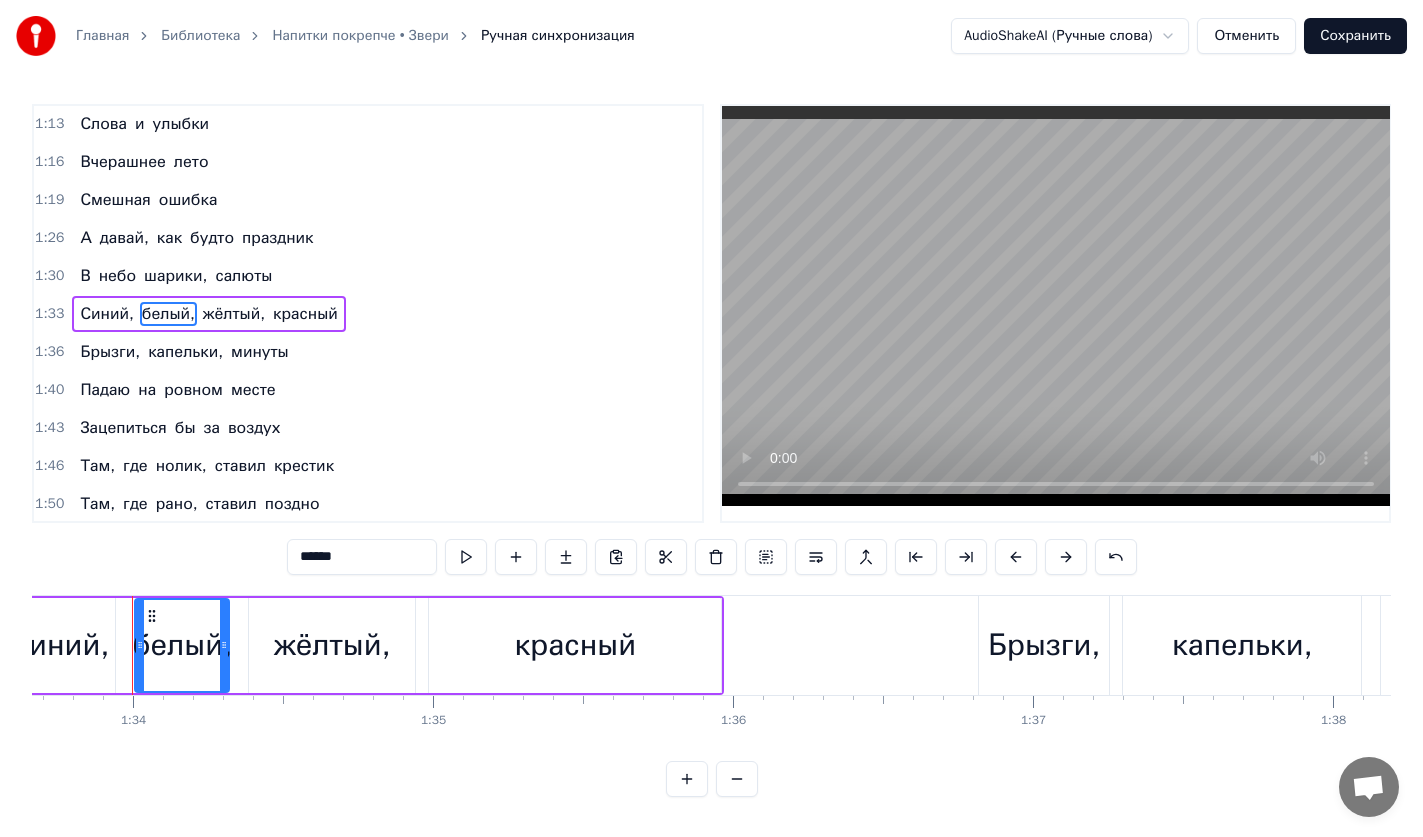drag, startPoint x: 366, startPoint y: 568, endPoint x: 195, endPoint y: 561, distance: 171.14322 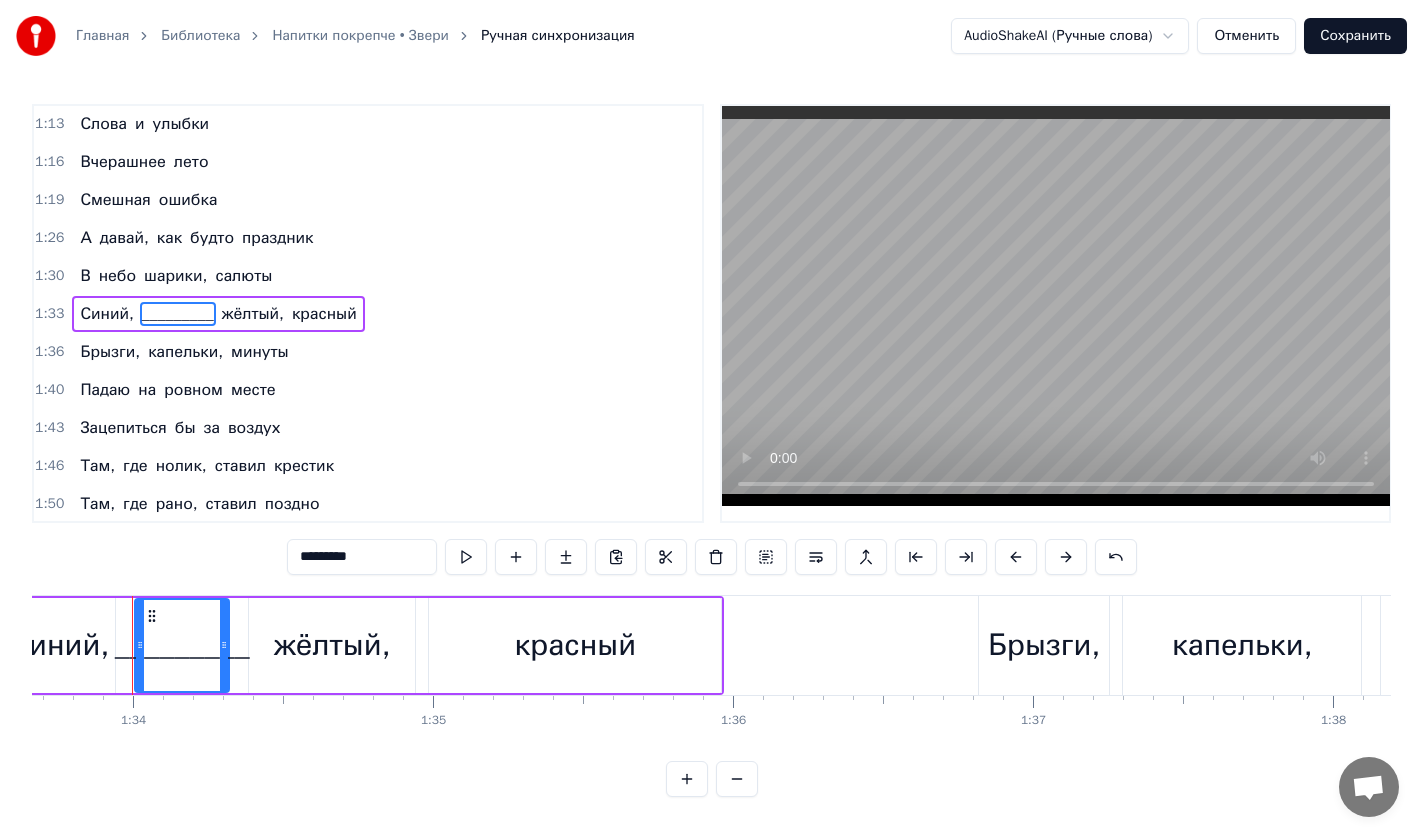type on "*********" 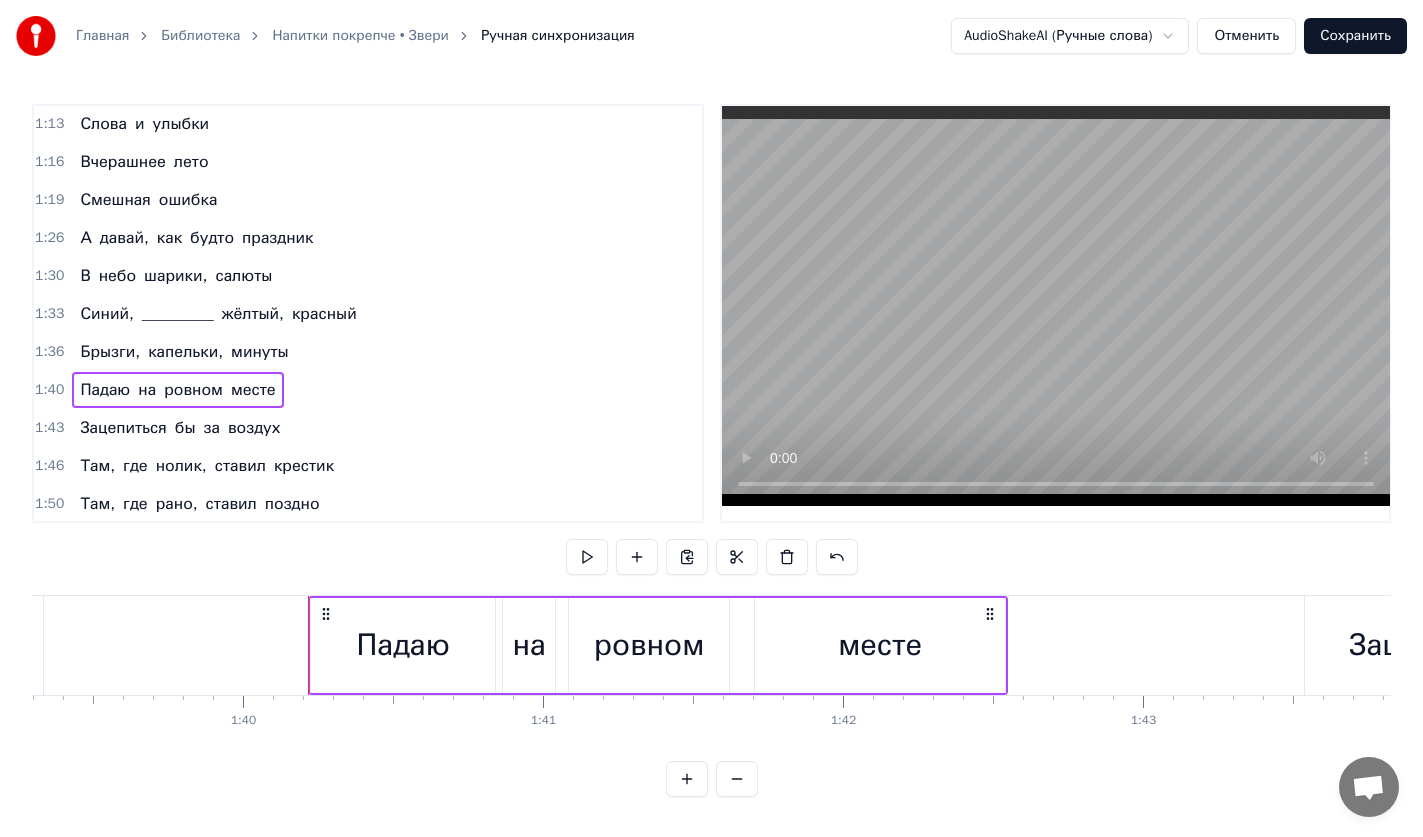scroll, scrollTop: 0, scrollLeft: 29965, axis: horizontal 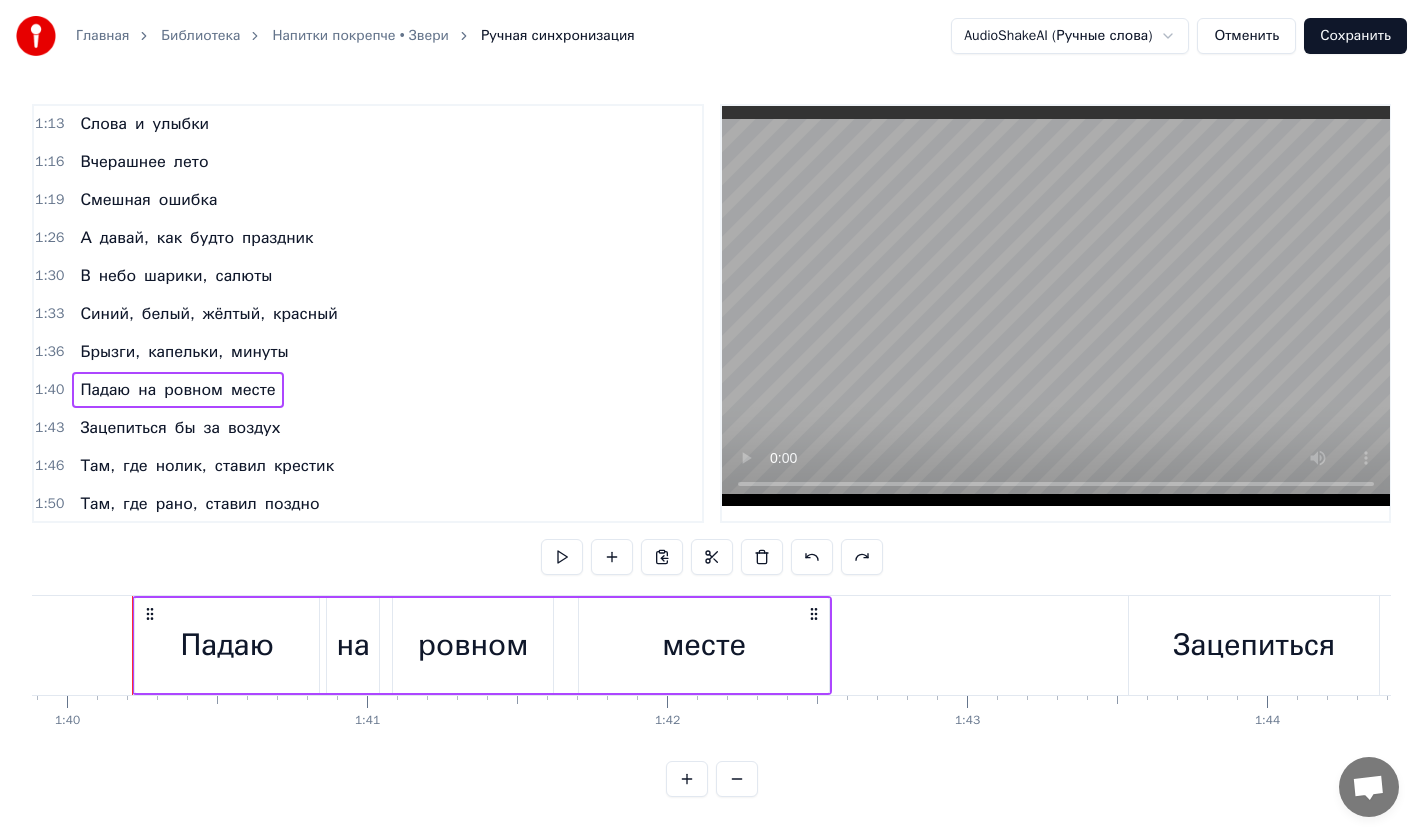 click on "Синий," at bounding box center [106, 314] 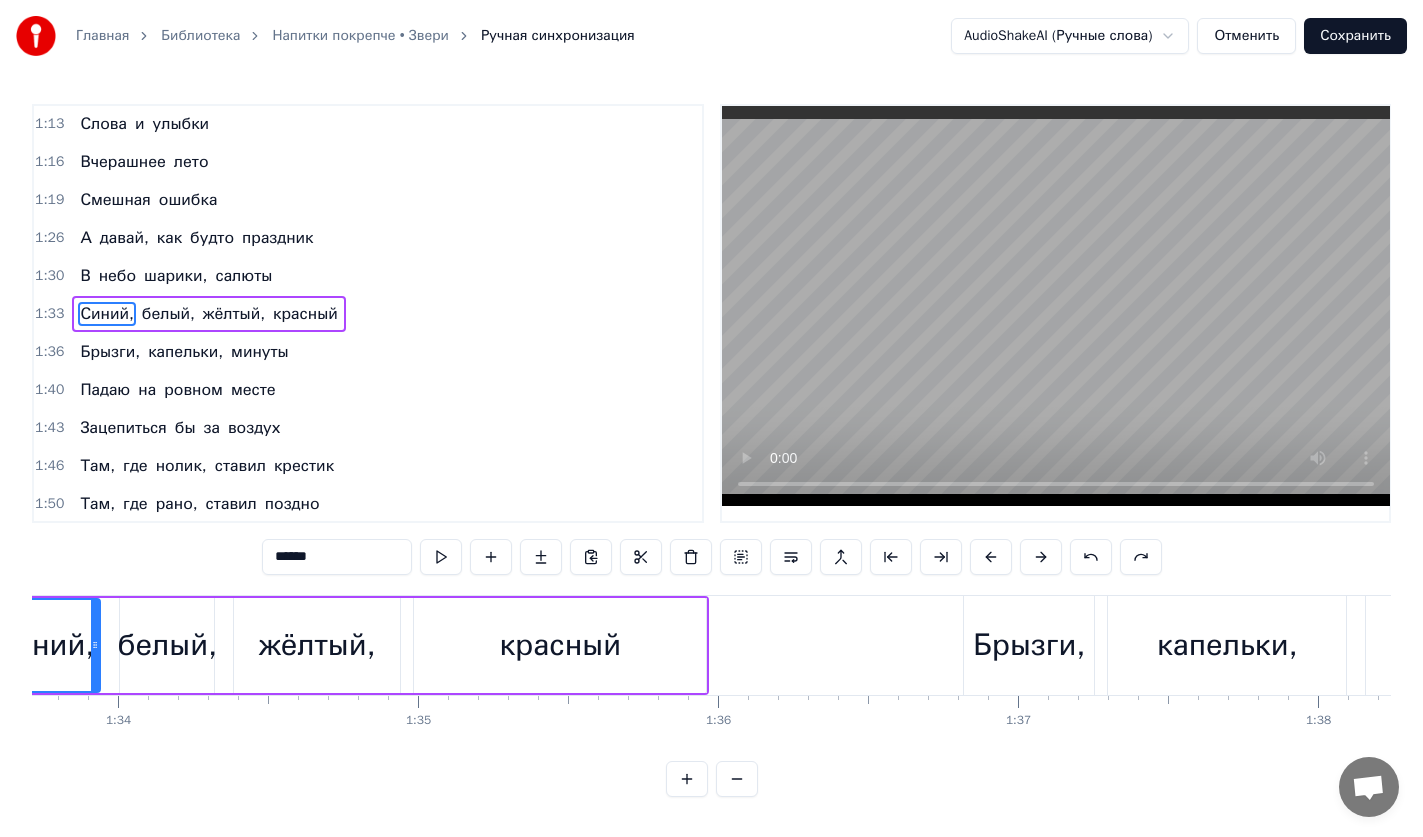 scroll, scrollTop: 0, scrollLeft: 27967, axis: horizontal 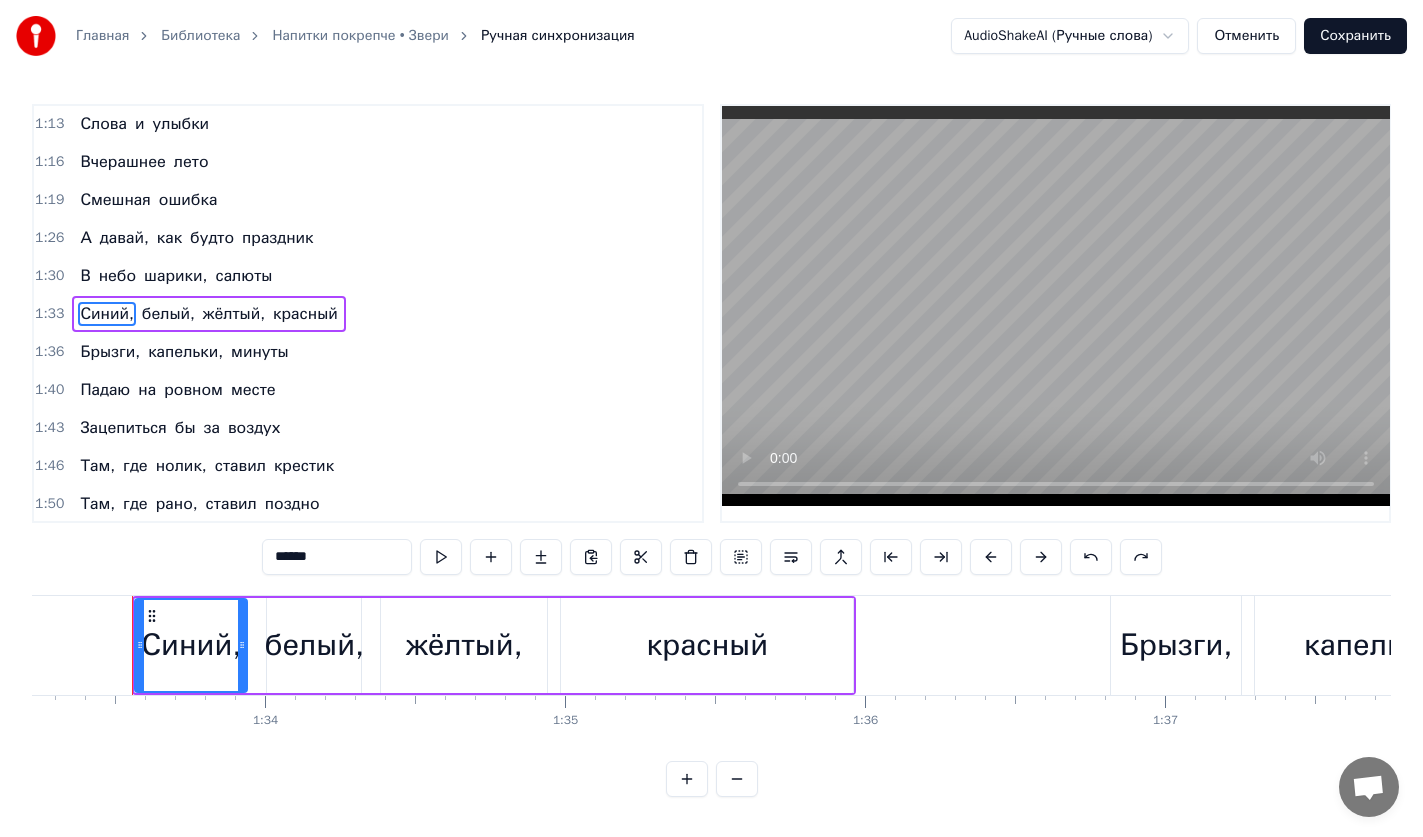 drag, startPoint x: 320, startPoint y: 546, endPoint x: 176, endPoint y: 564, distance: 145.12064 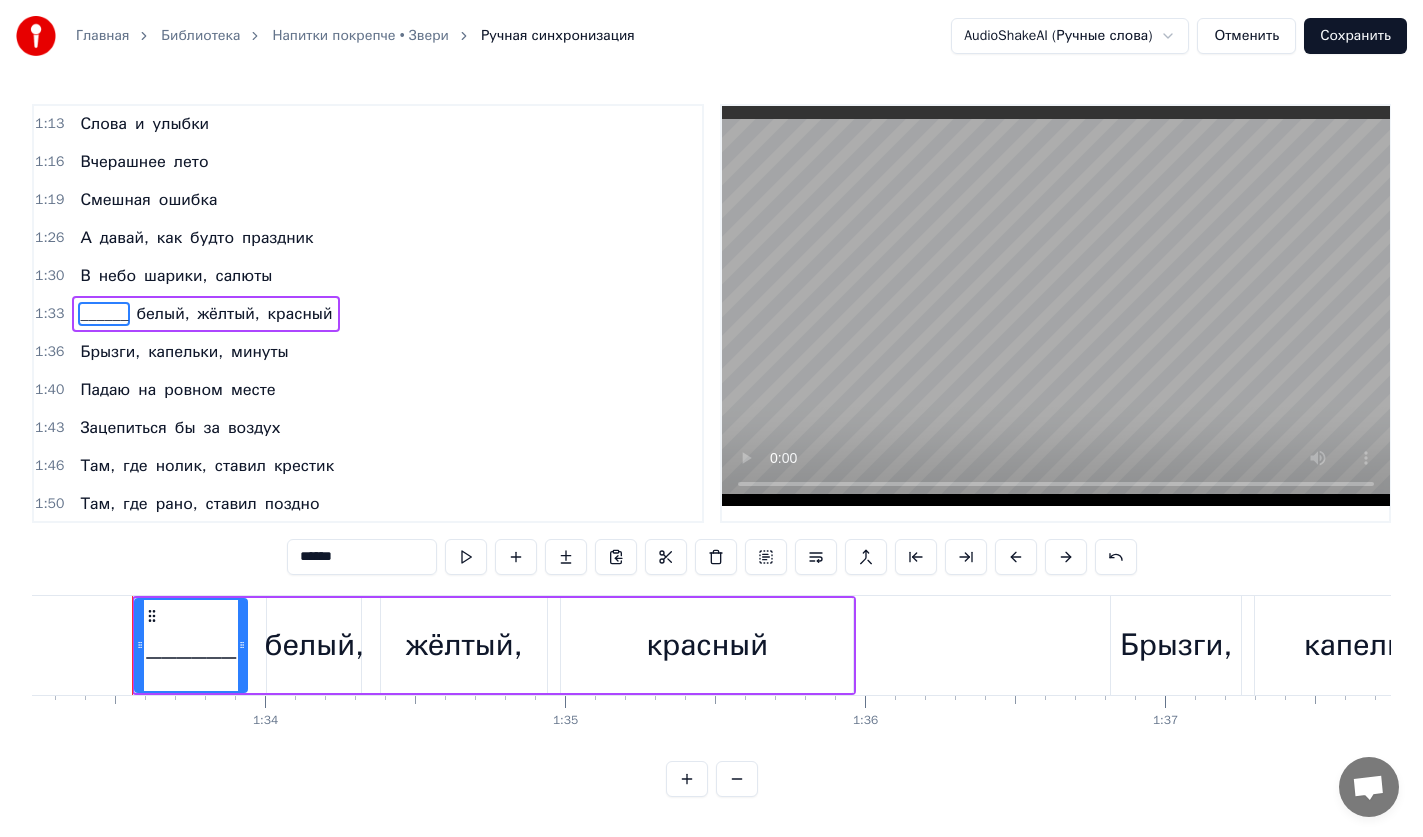 type on "*******" 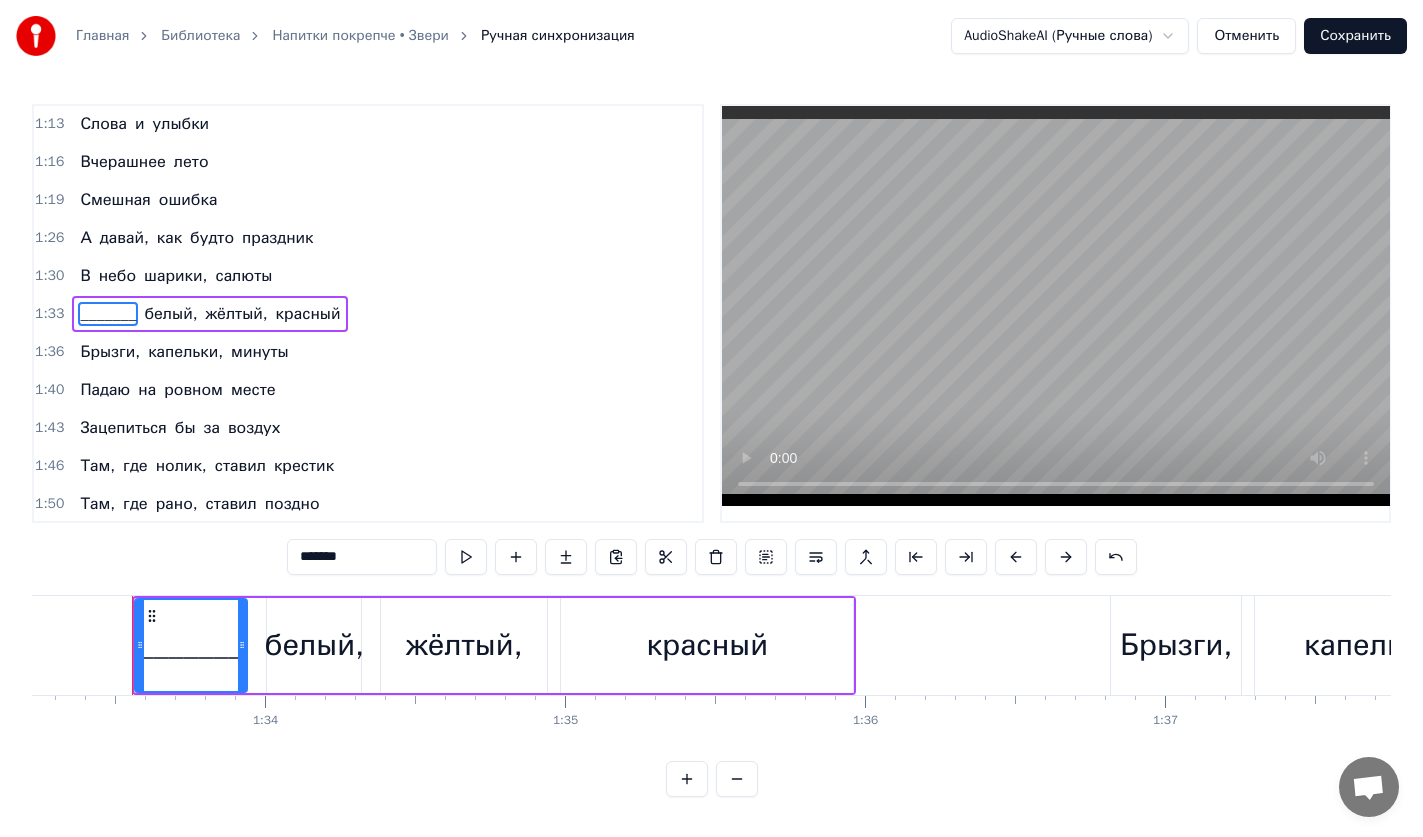 click on "1:40 Падаю на ровном месте" at bounding box center (368, 390) 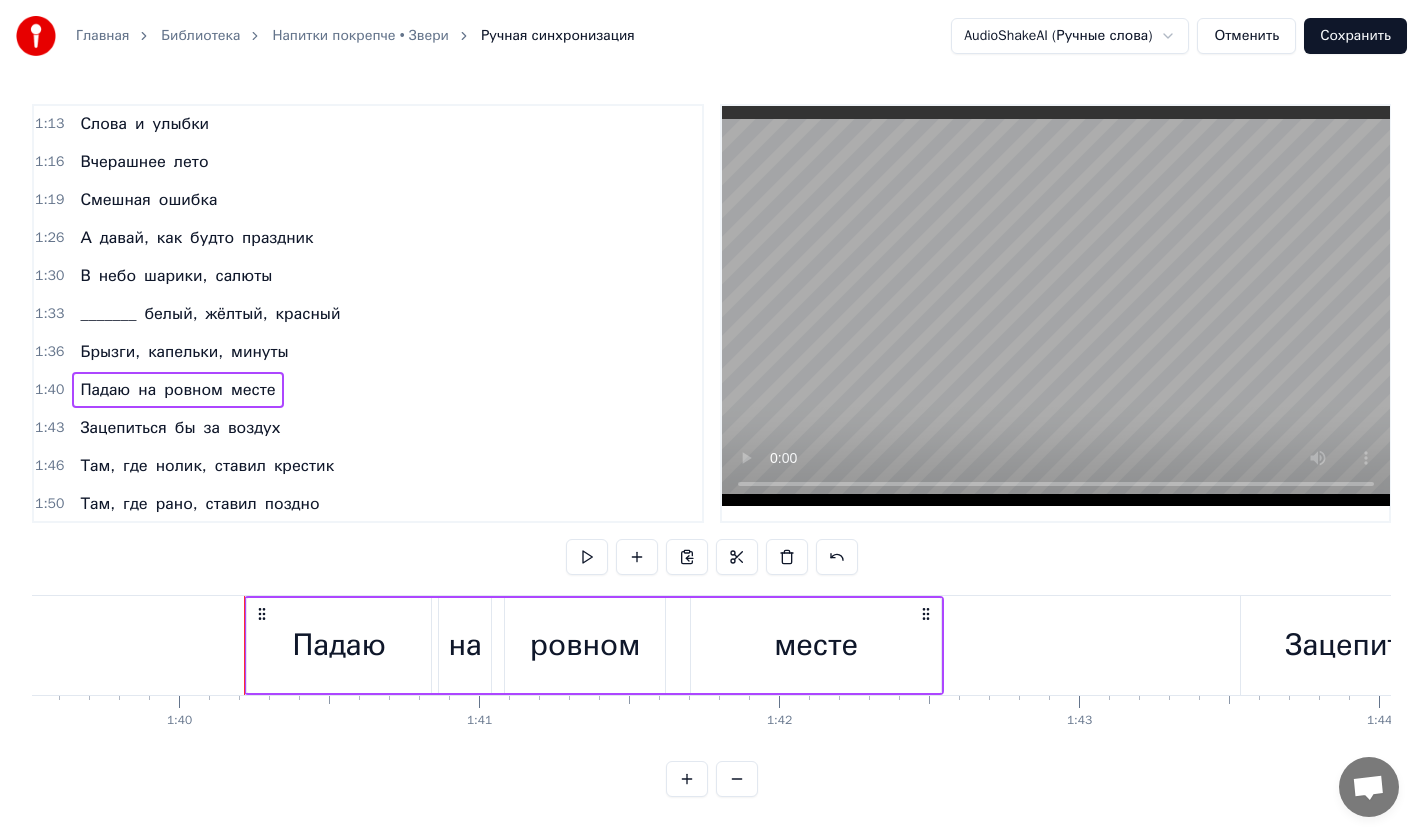 scroll, scrollTop: 0, scrollLeft: 29965, axis: horizontal 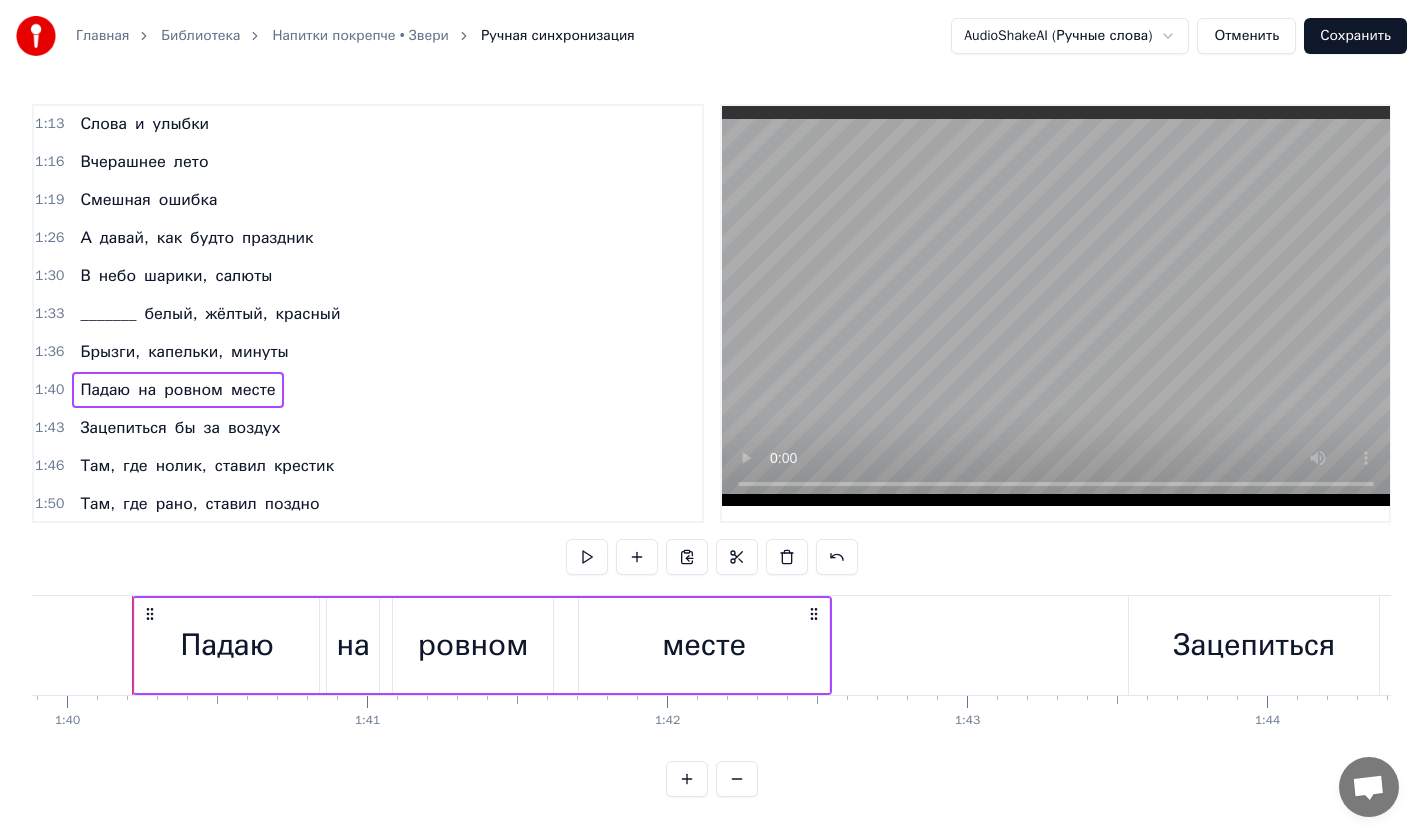 click on "нолик," at bounding box center (181, 466) 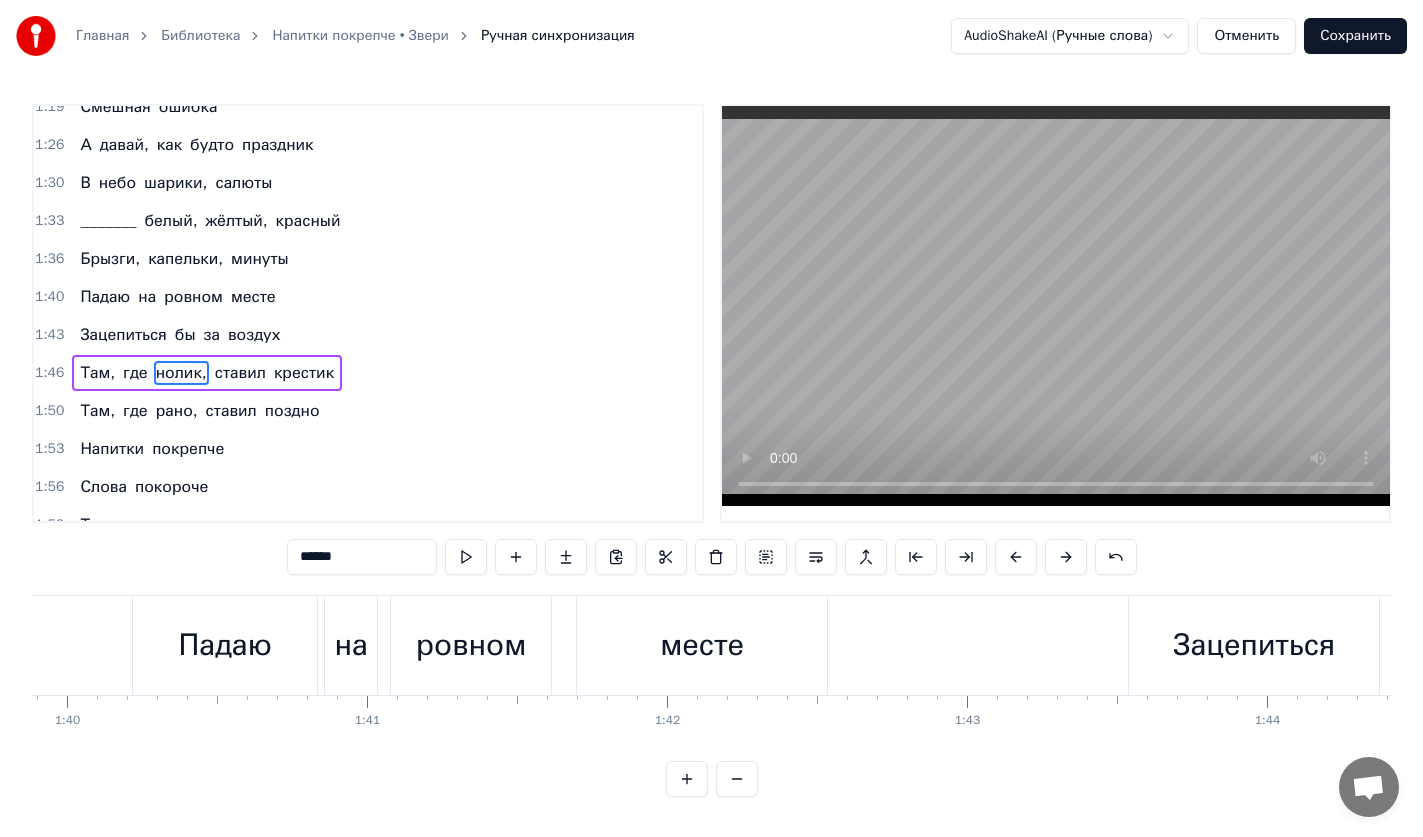 scroll, scrollTop: 647, scrollLeft: 0, axis: vertical 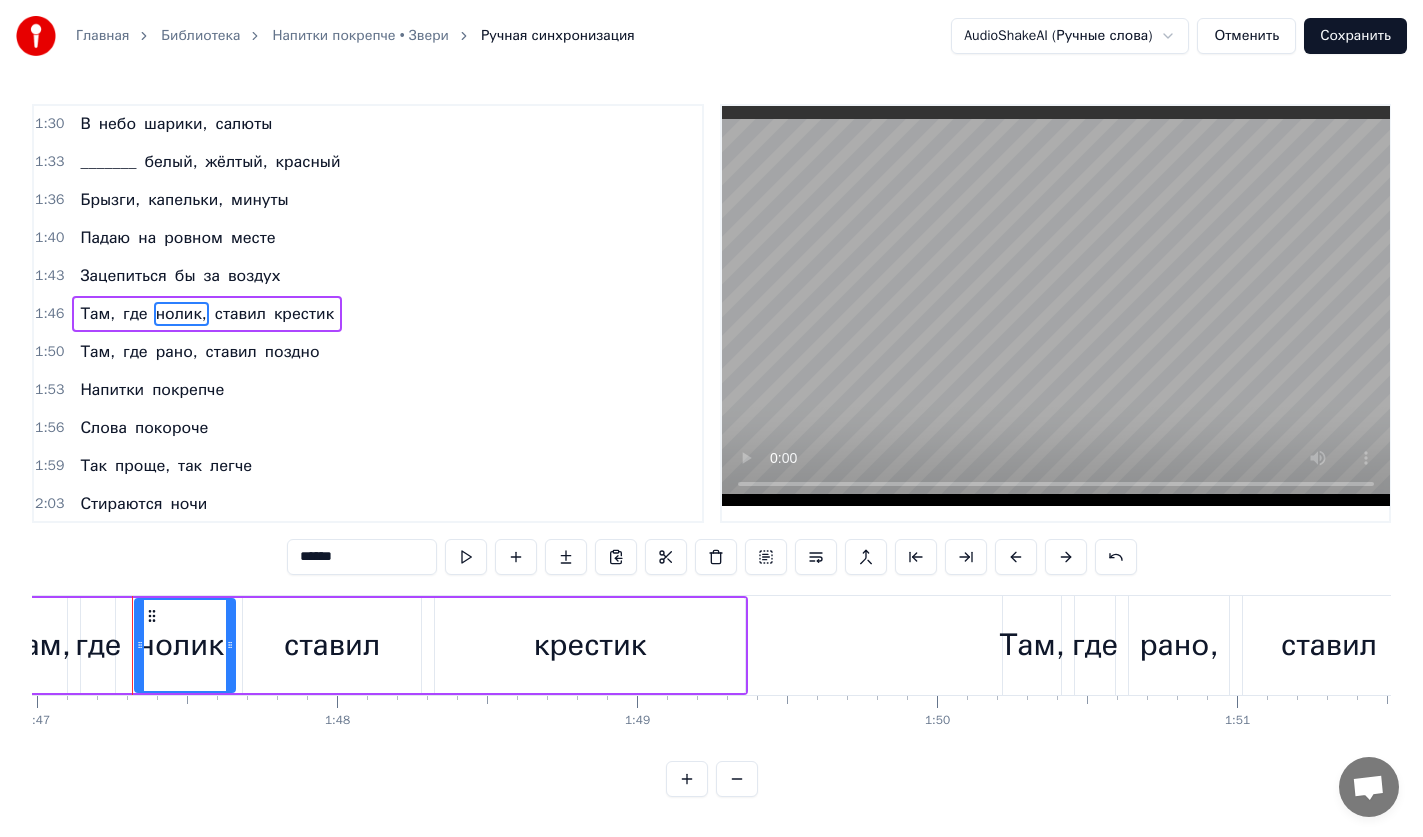 drag, startPoint x: 357, startPoint y: 551, endPoint x: 142, endPoint y: 568, distance: 215.67105 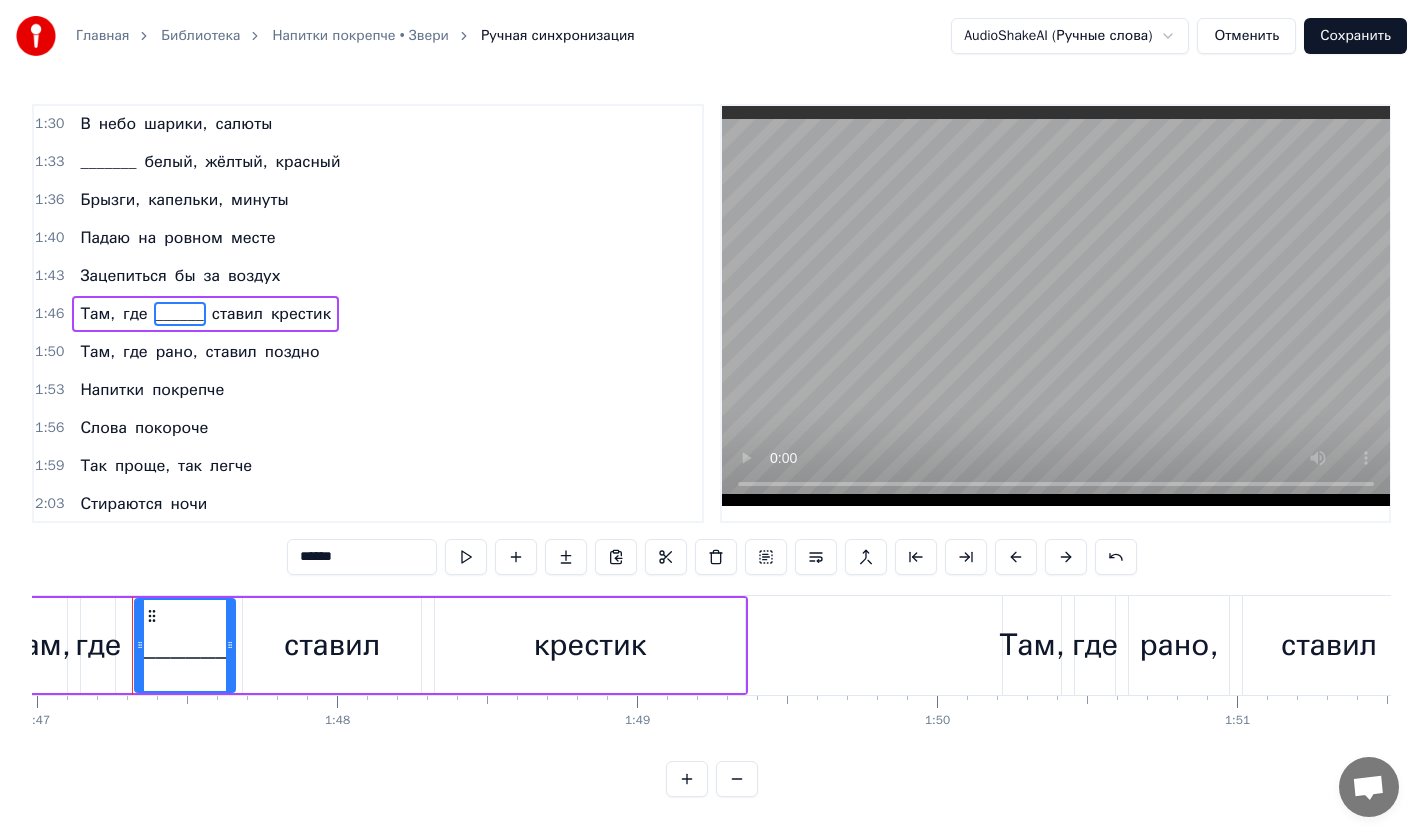type on "******" 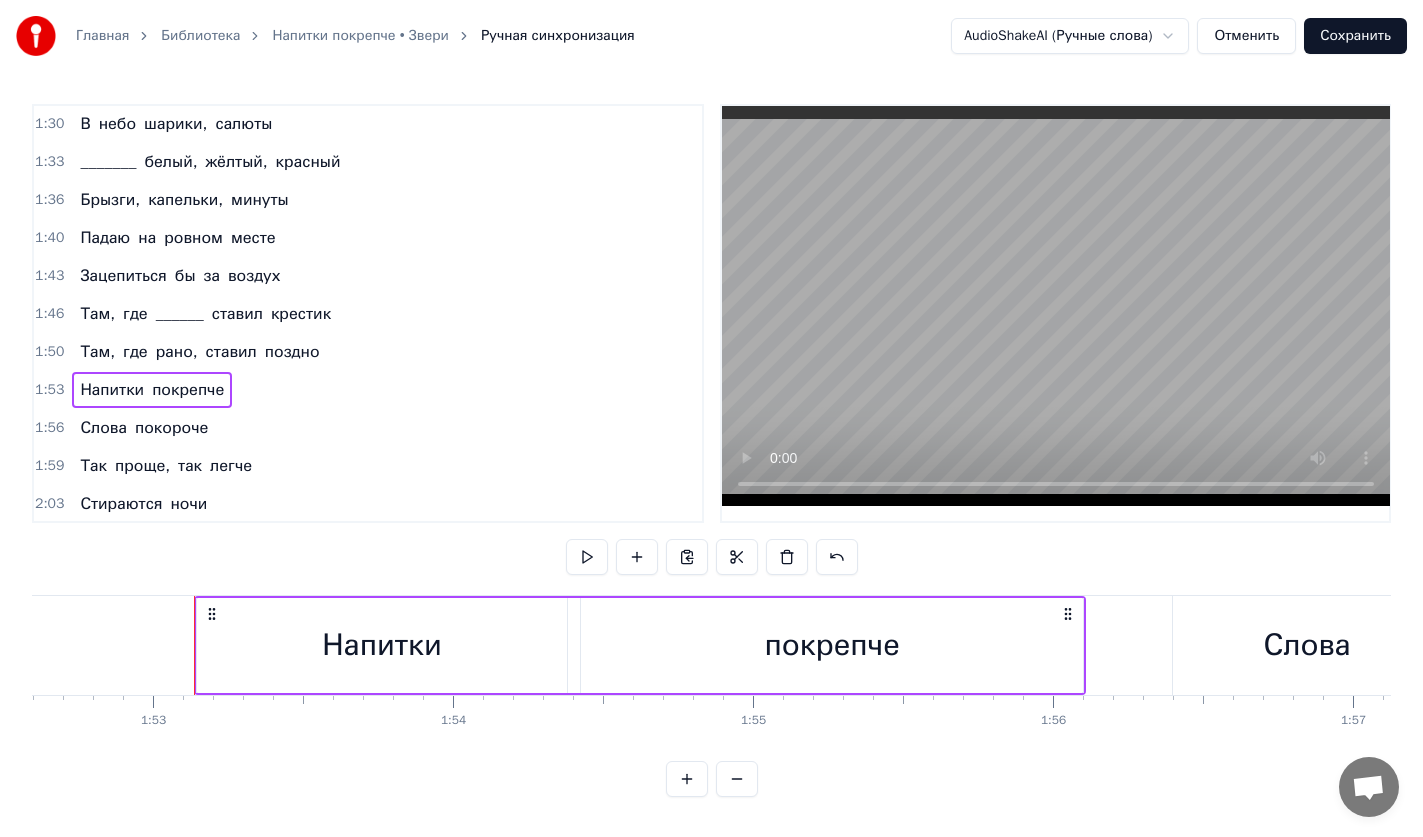 scroll, scrollTop: 0, scrollLeft: 33841, axis: horizontal 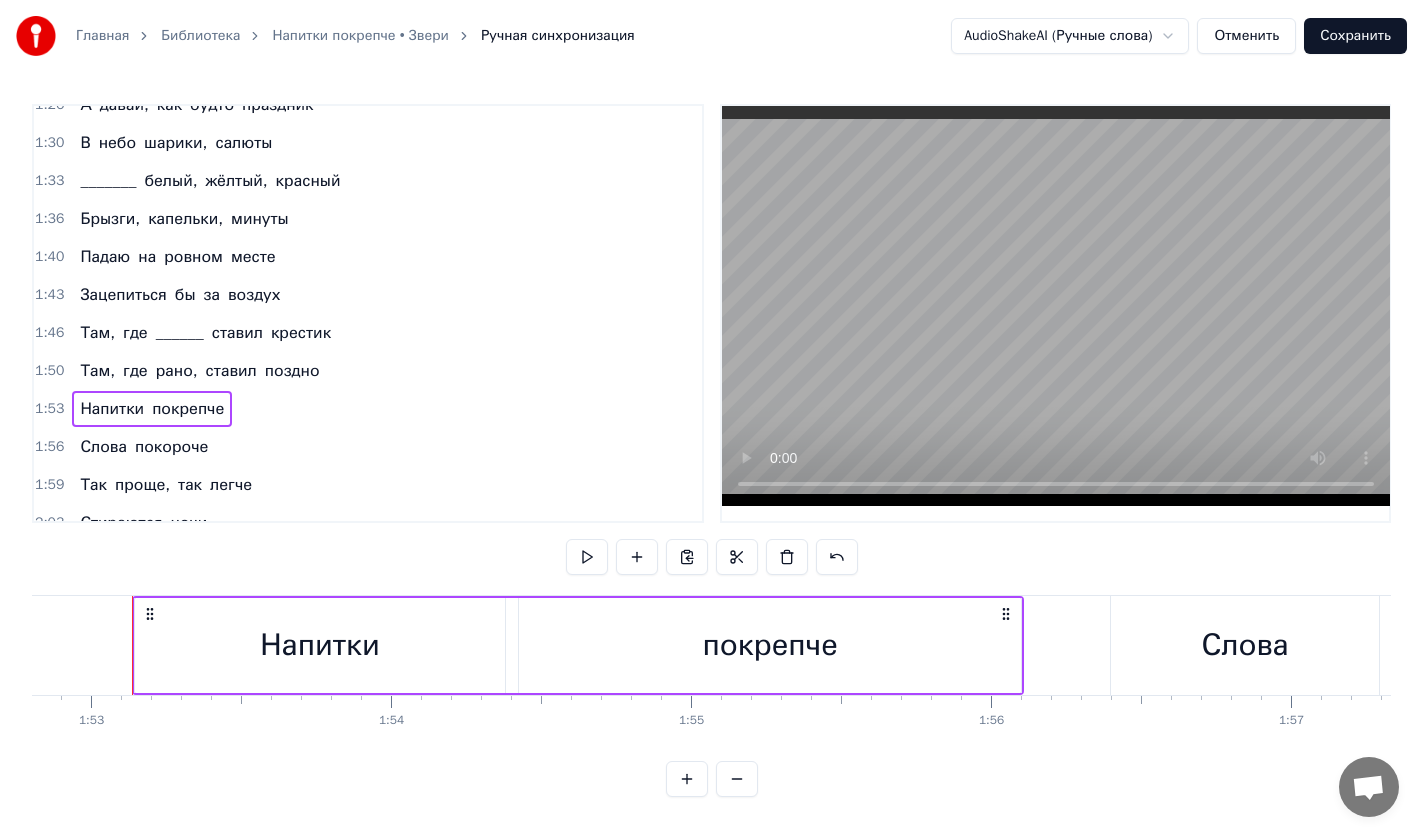 click on "жёлтый," at bounding box center (236, 181) 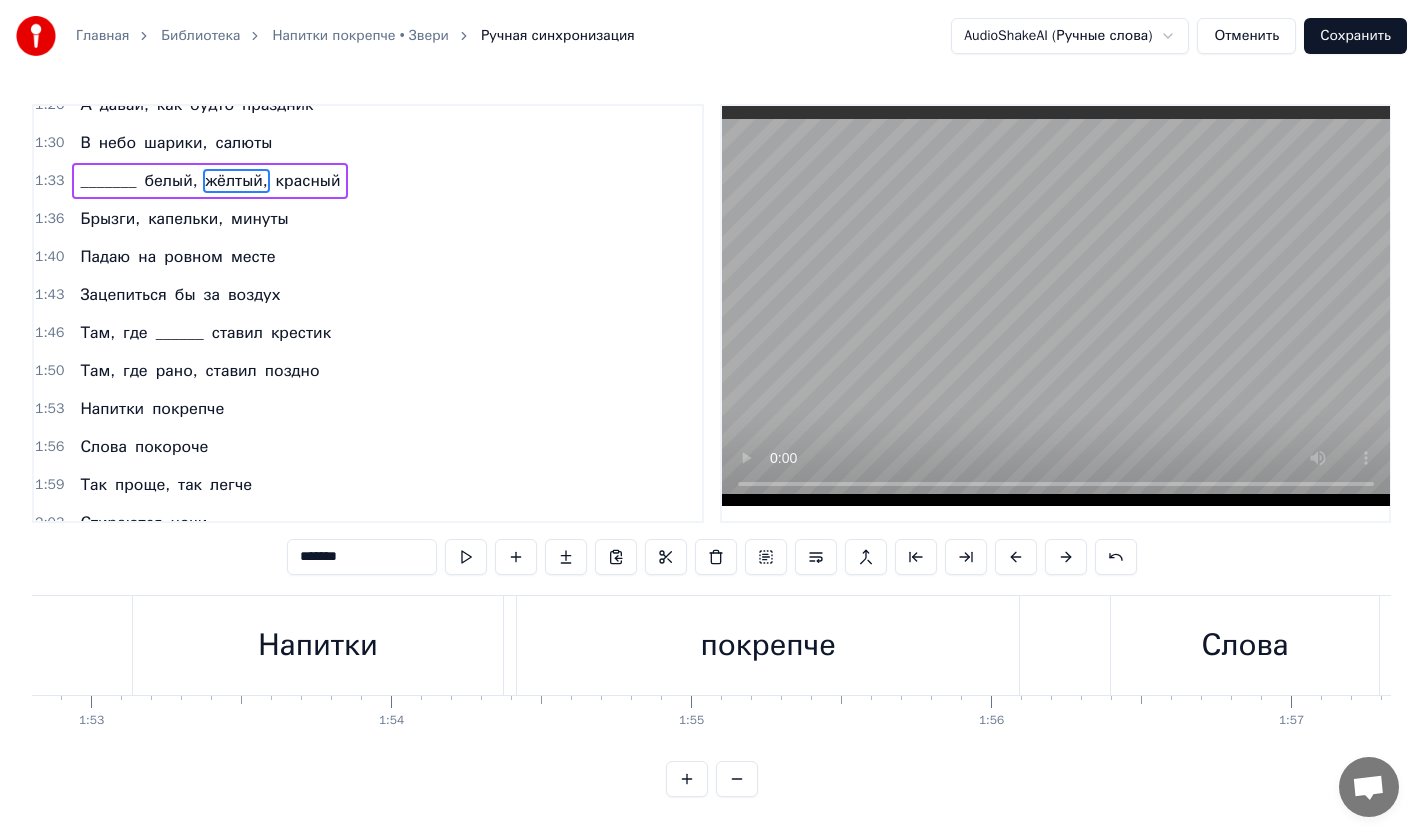 scroll, scrollTop: 495, scrollLeft: 0, axis: vertical 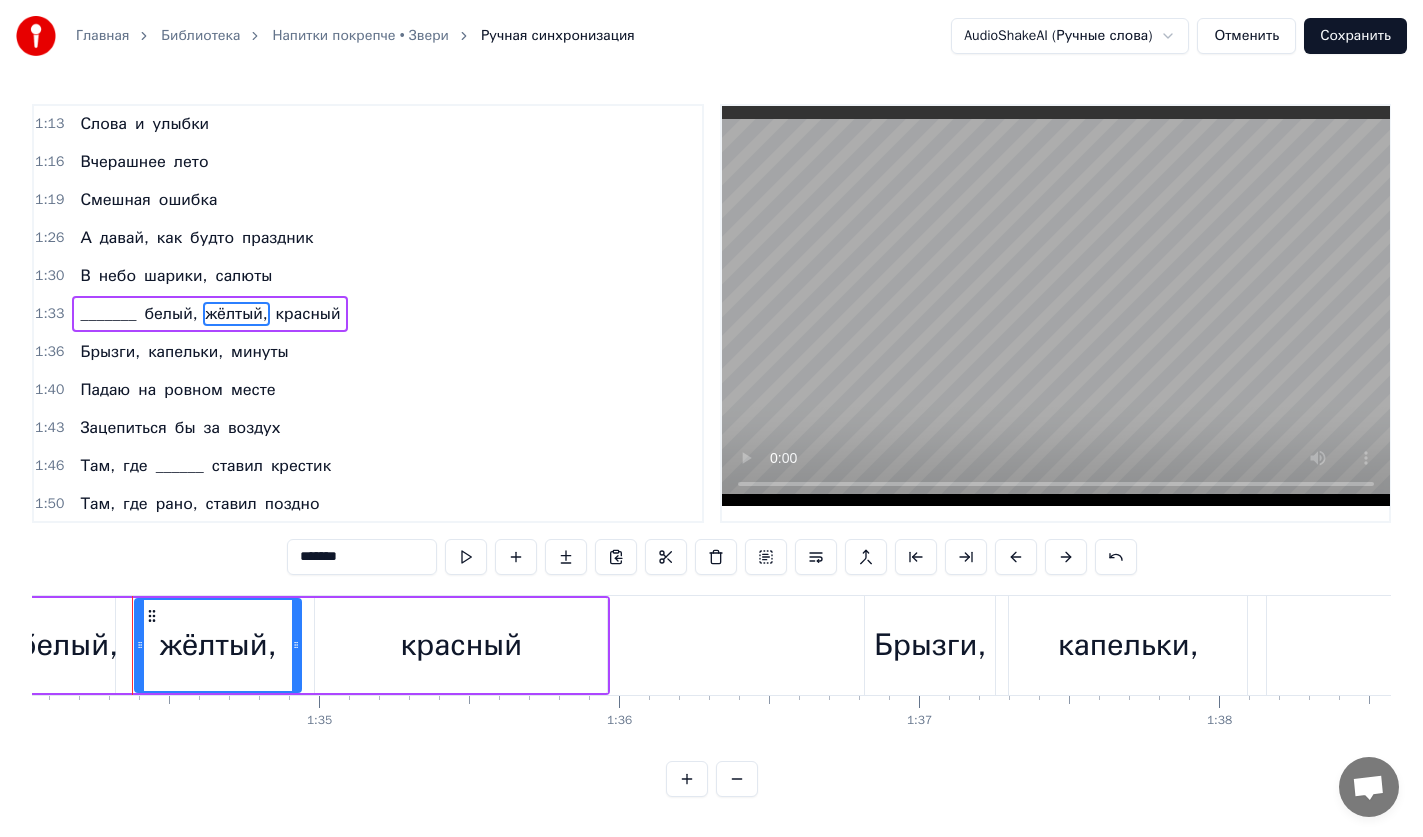 click on "Сохранить" at bounding box center (1355, 36) 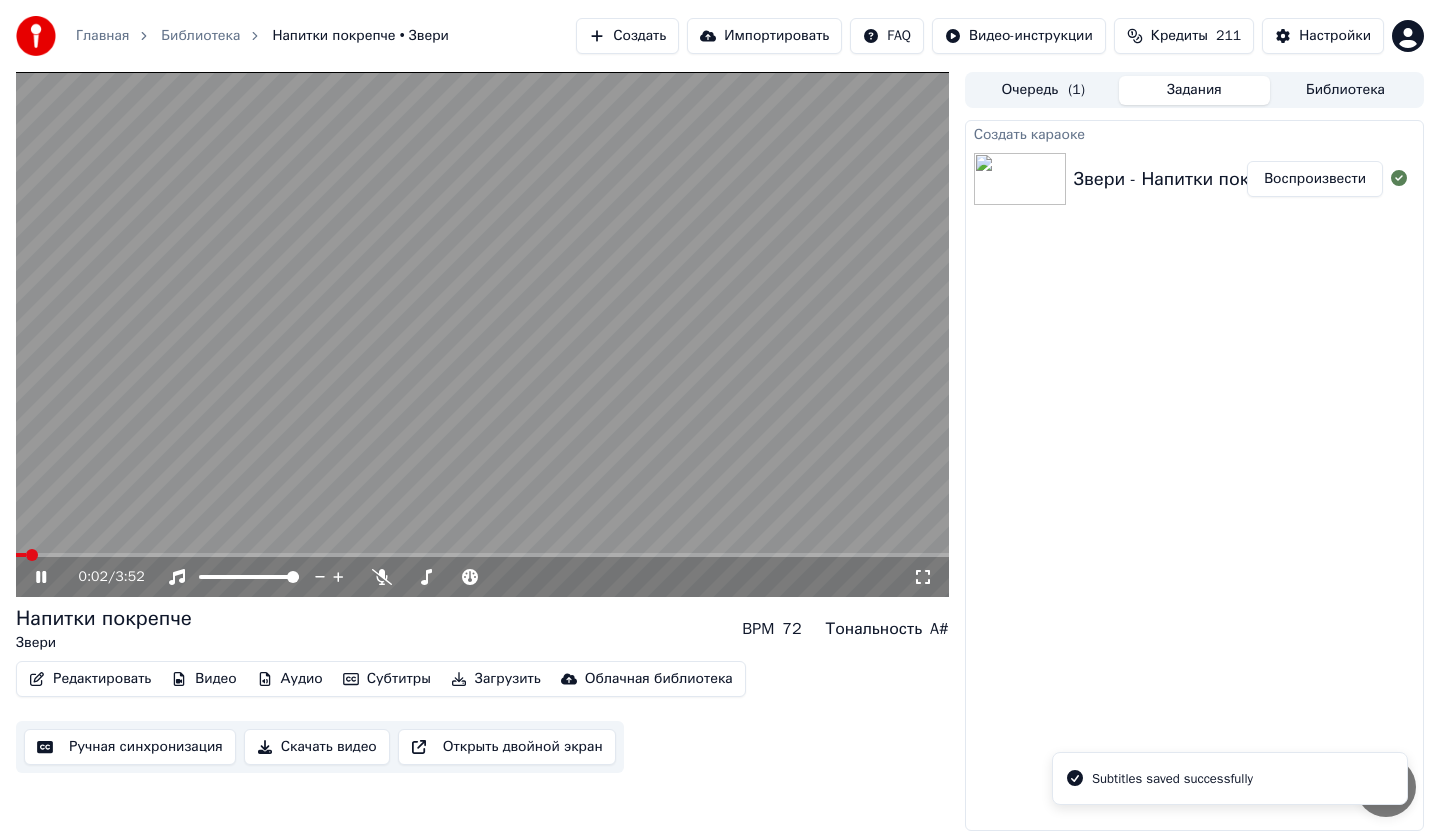 click 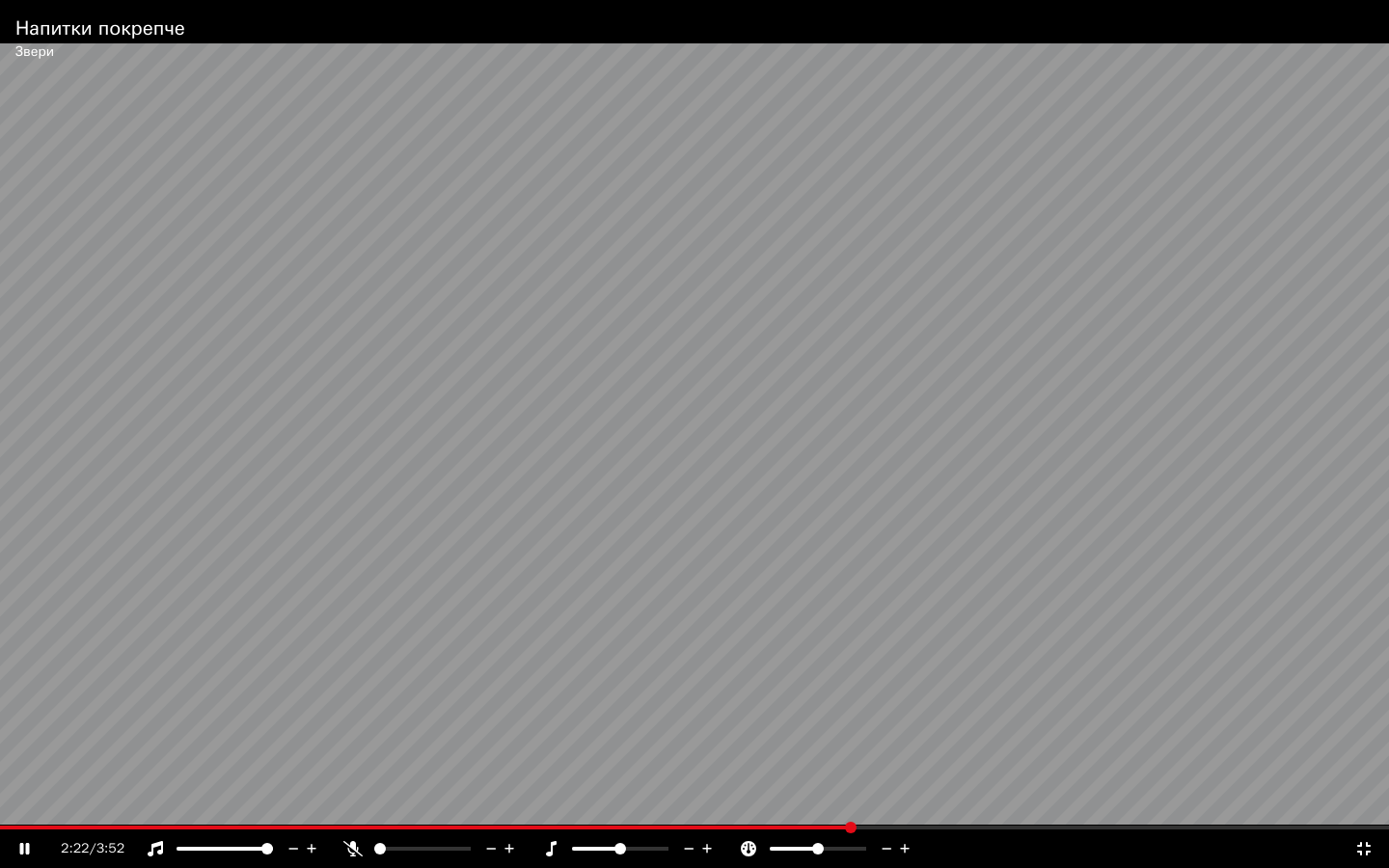 click 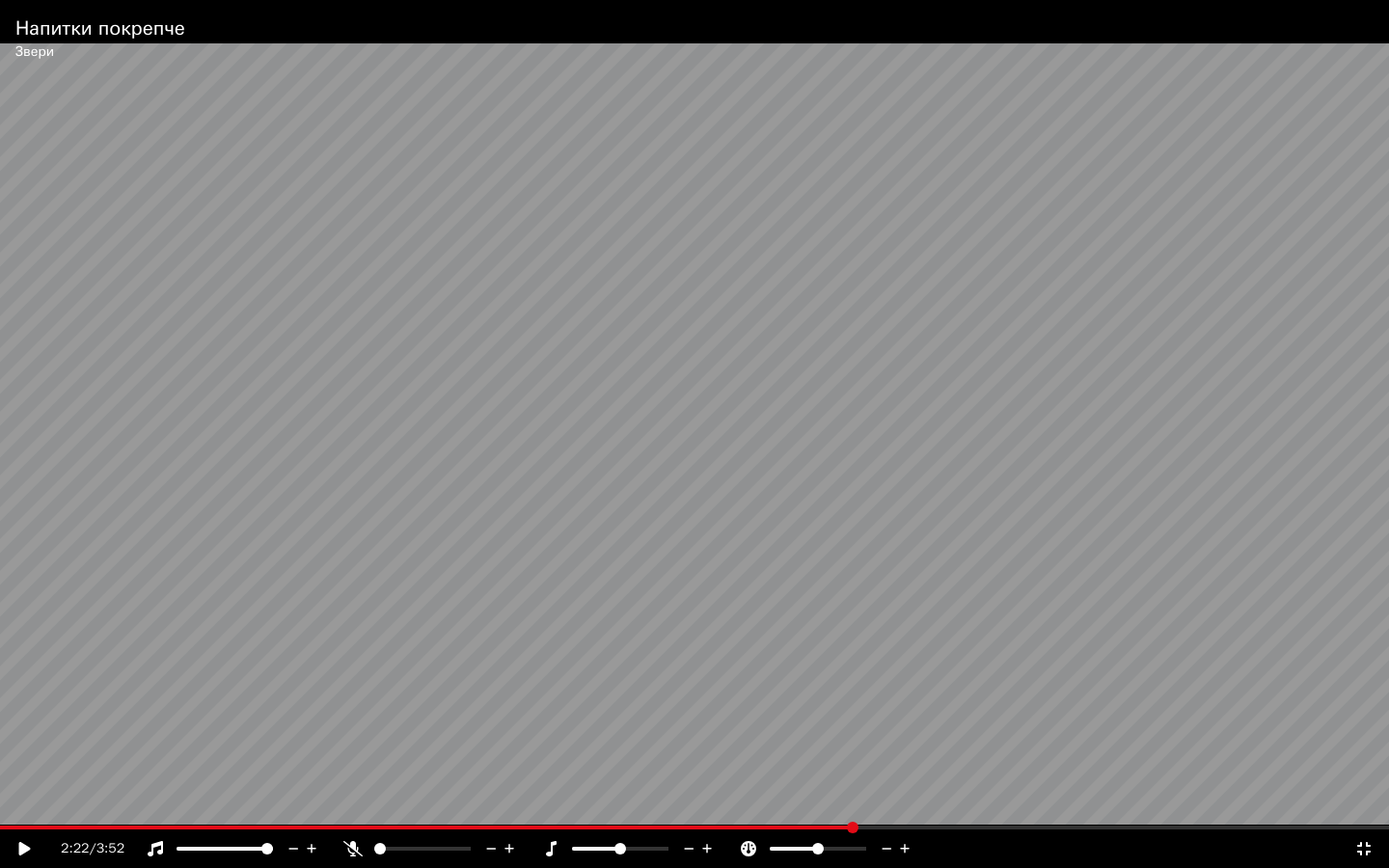click 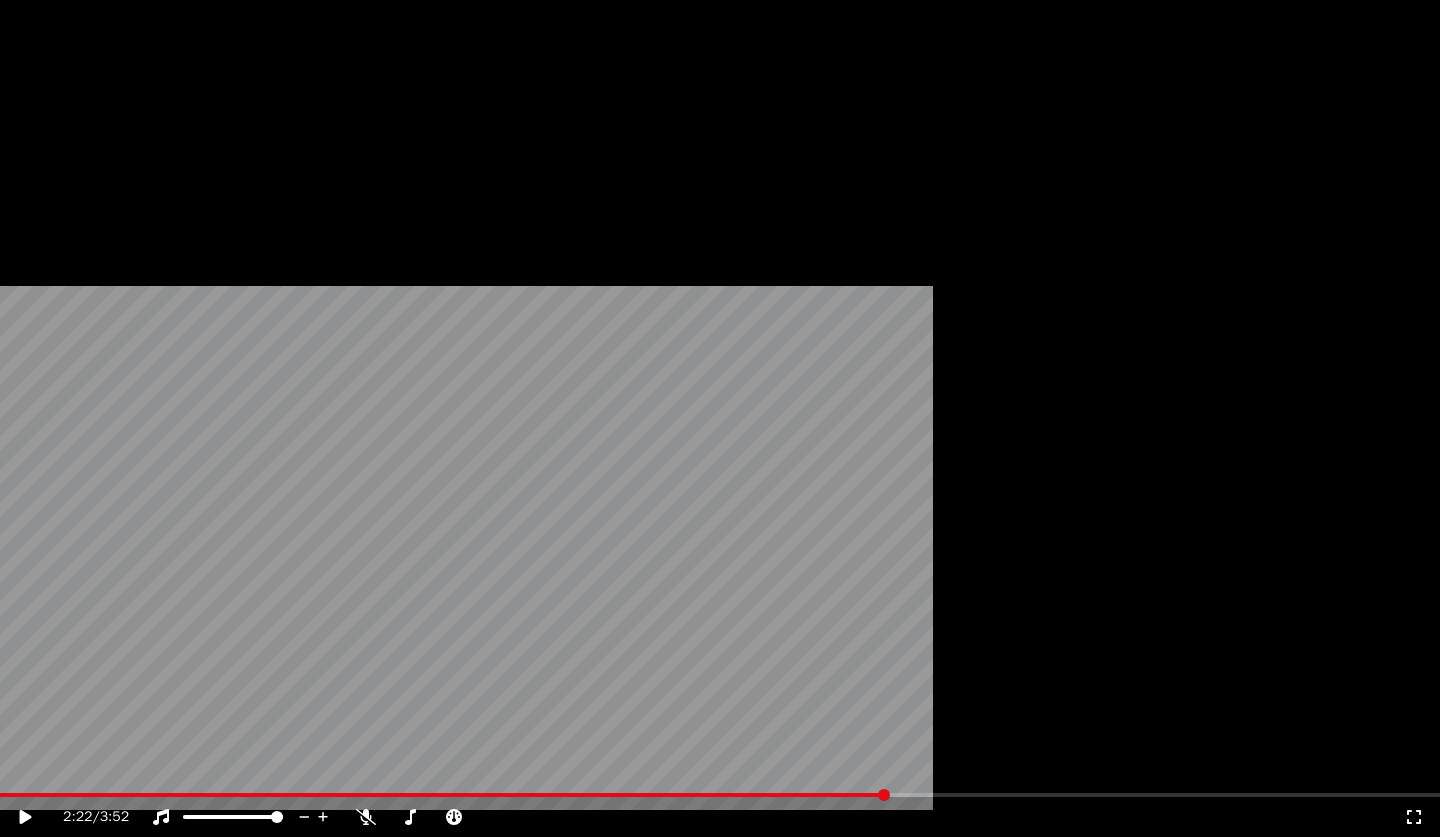 click on "Редактировать" at bounding box center [90, 154] 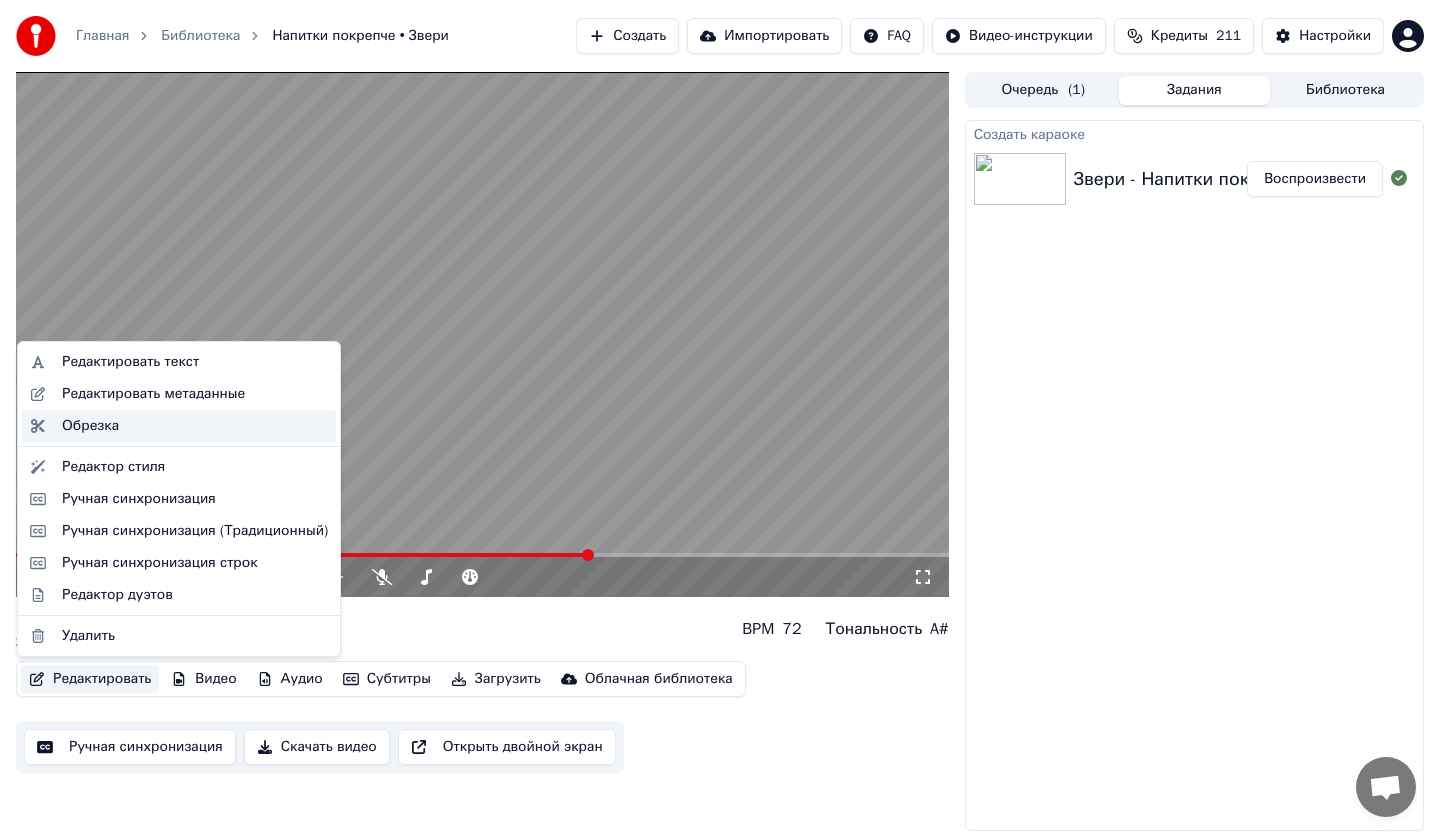 click on "Обрезка" at bounding box center [195, 426] 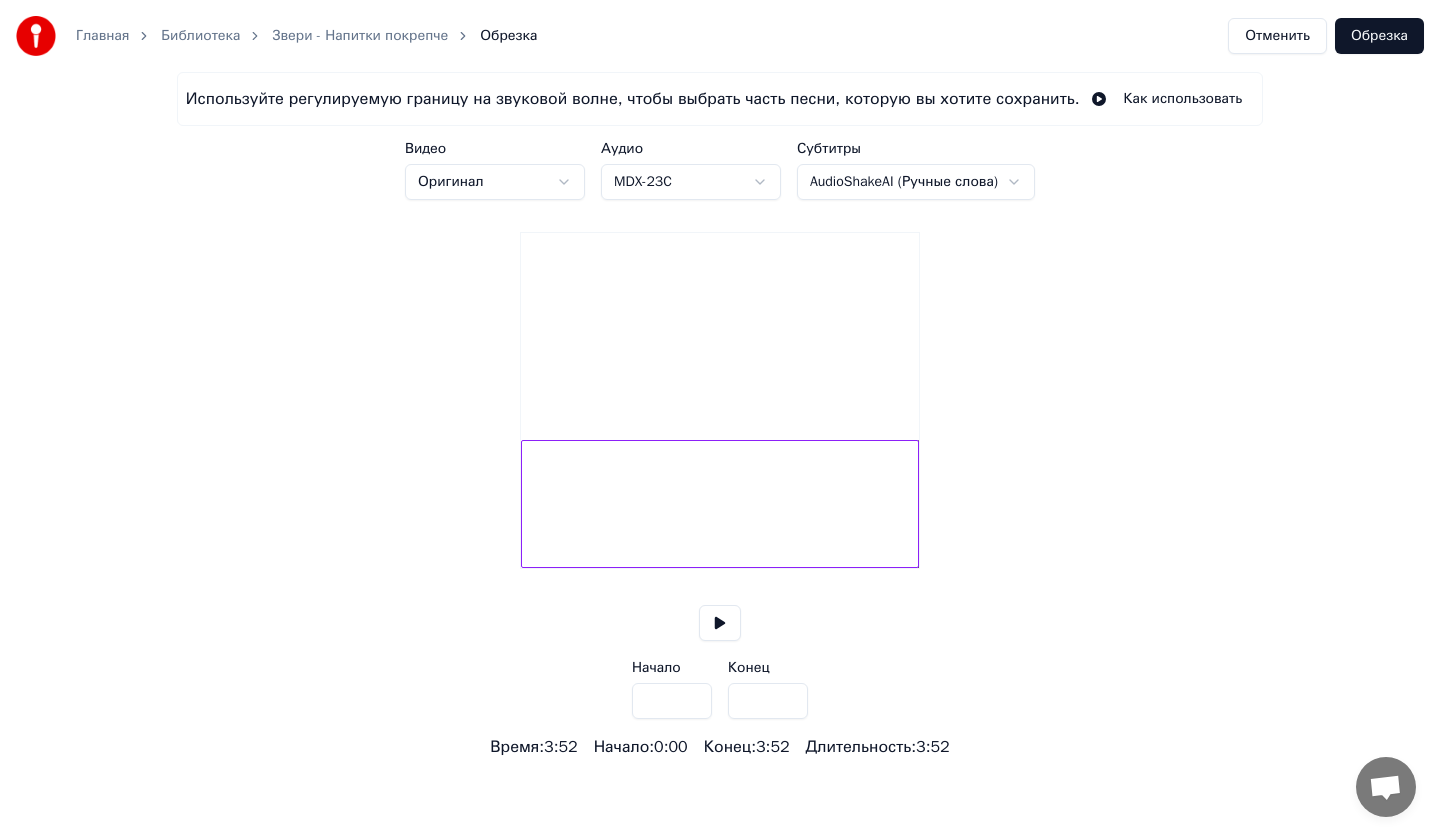 click at bounding box center (720, 504) 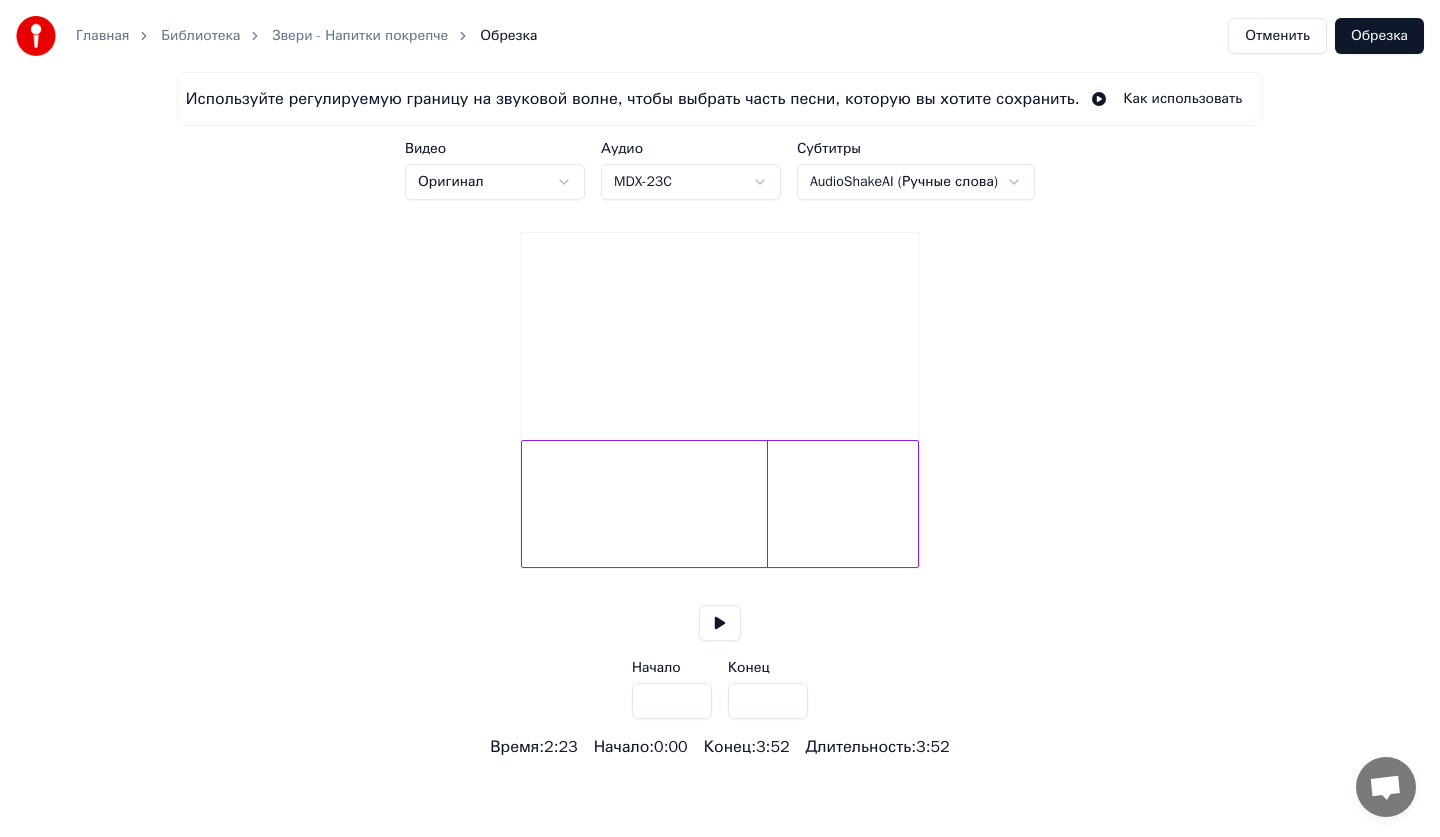click on "Используйте регулируемую границу на звуковой волне, чтобы выбрать часть песни, которую вы хотите сохранить. Как использовать Видео Оригинал Аудио MDX-23C Субтитры AudioShakeAI (Ручные слова) Начало *** Конец ***** Время :  2:23 Начало :  0:00 Конец :  3:52 Длительность :  3:52" at bounding box center (720, 415) 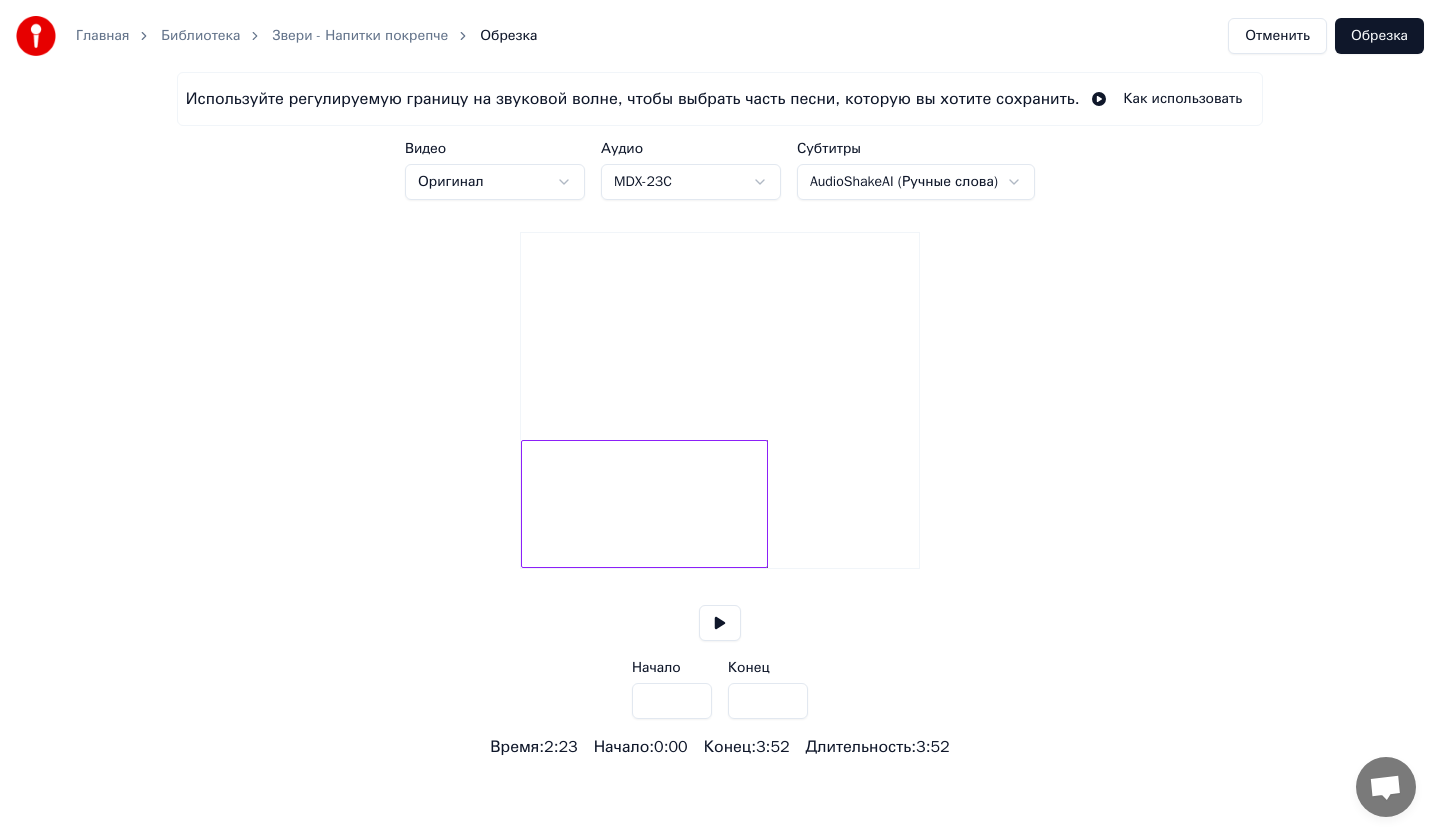 click at bounding box center [764, 504] 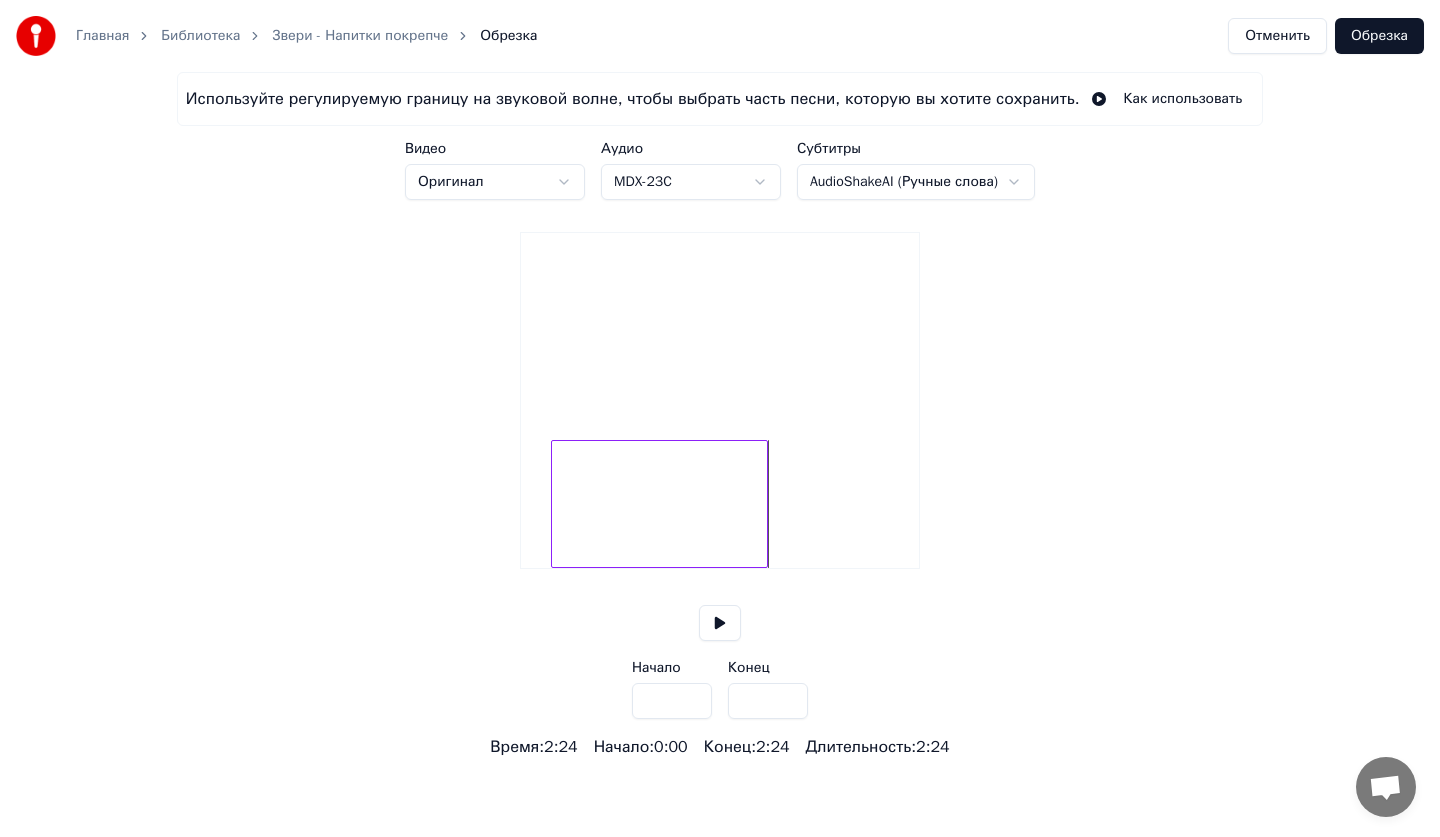 click at bounding box center [555, 504] 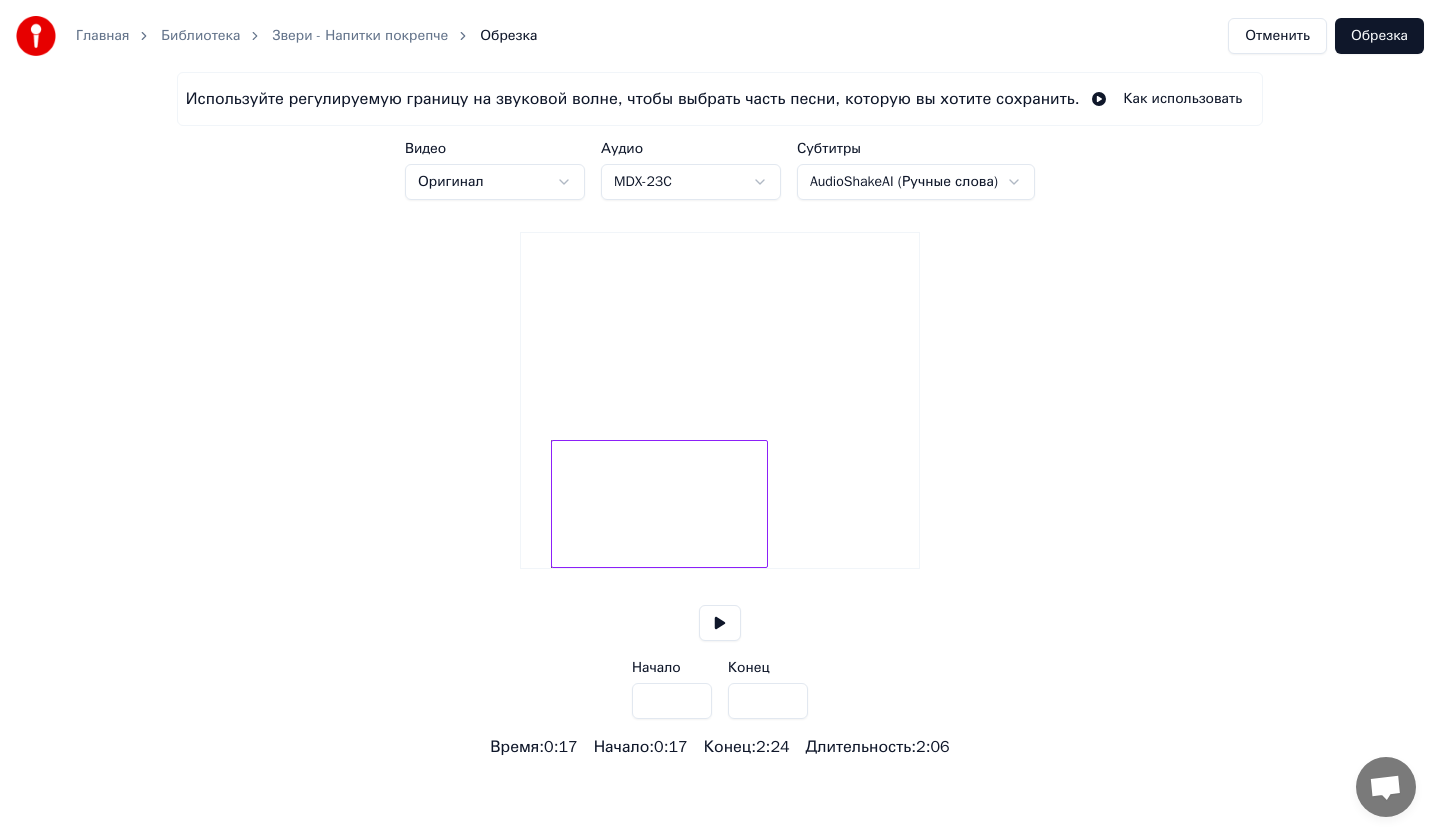 click at bounding box center [764, 504] 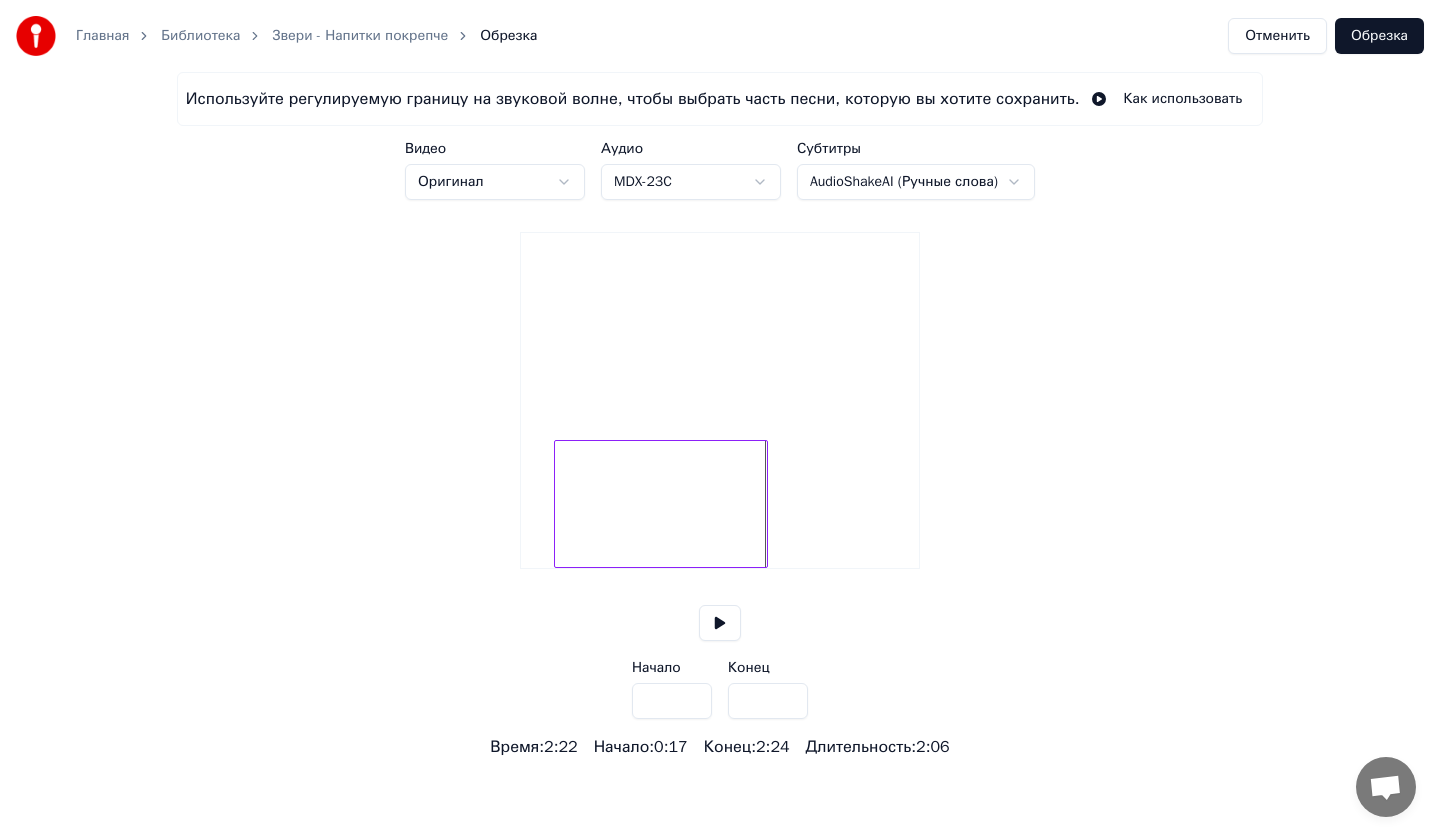 click at bounding box center (558, 504) 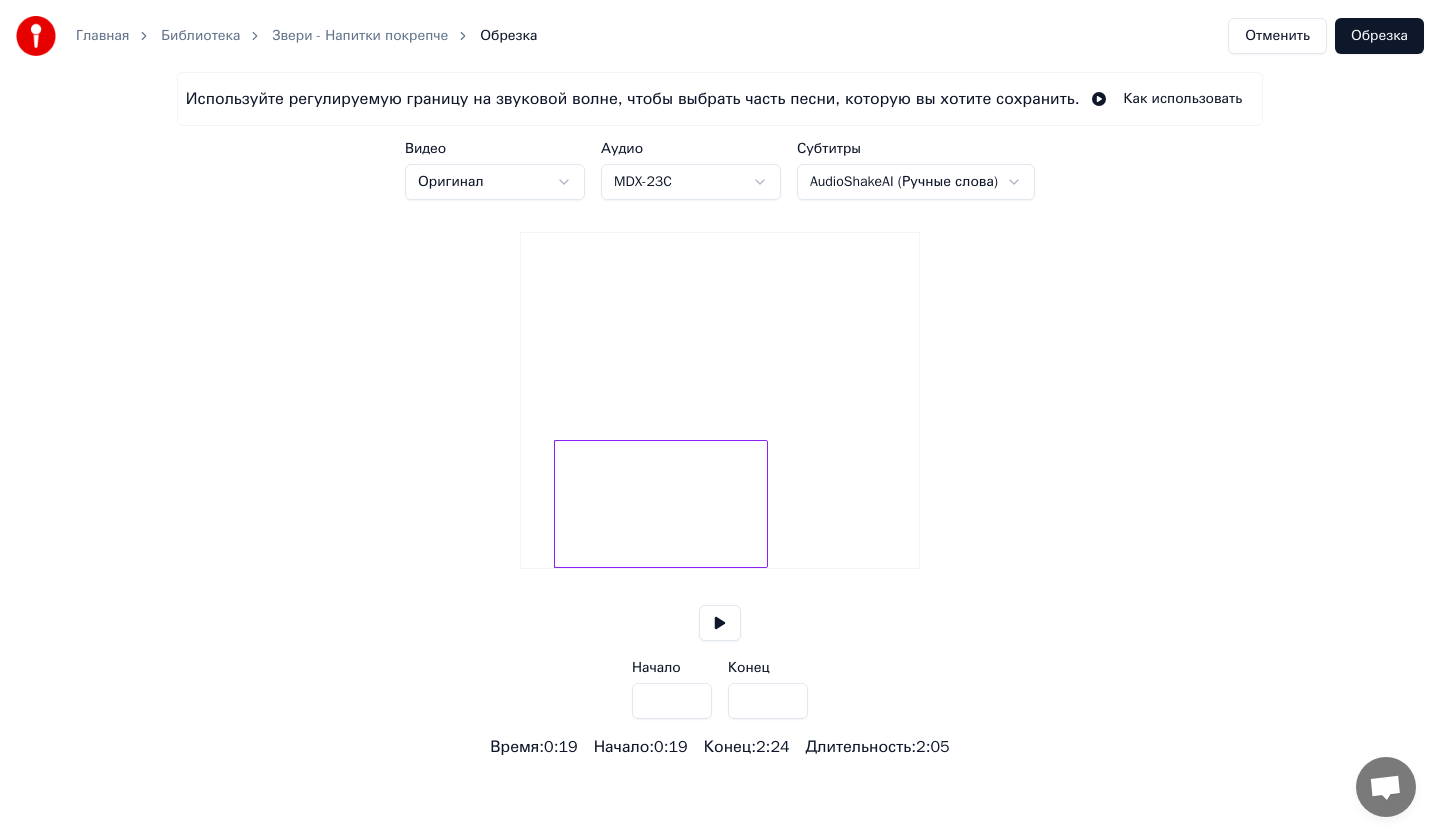 click on "Обрезка" at bounding box center (1379, 36) 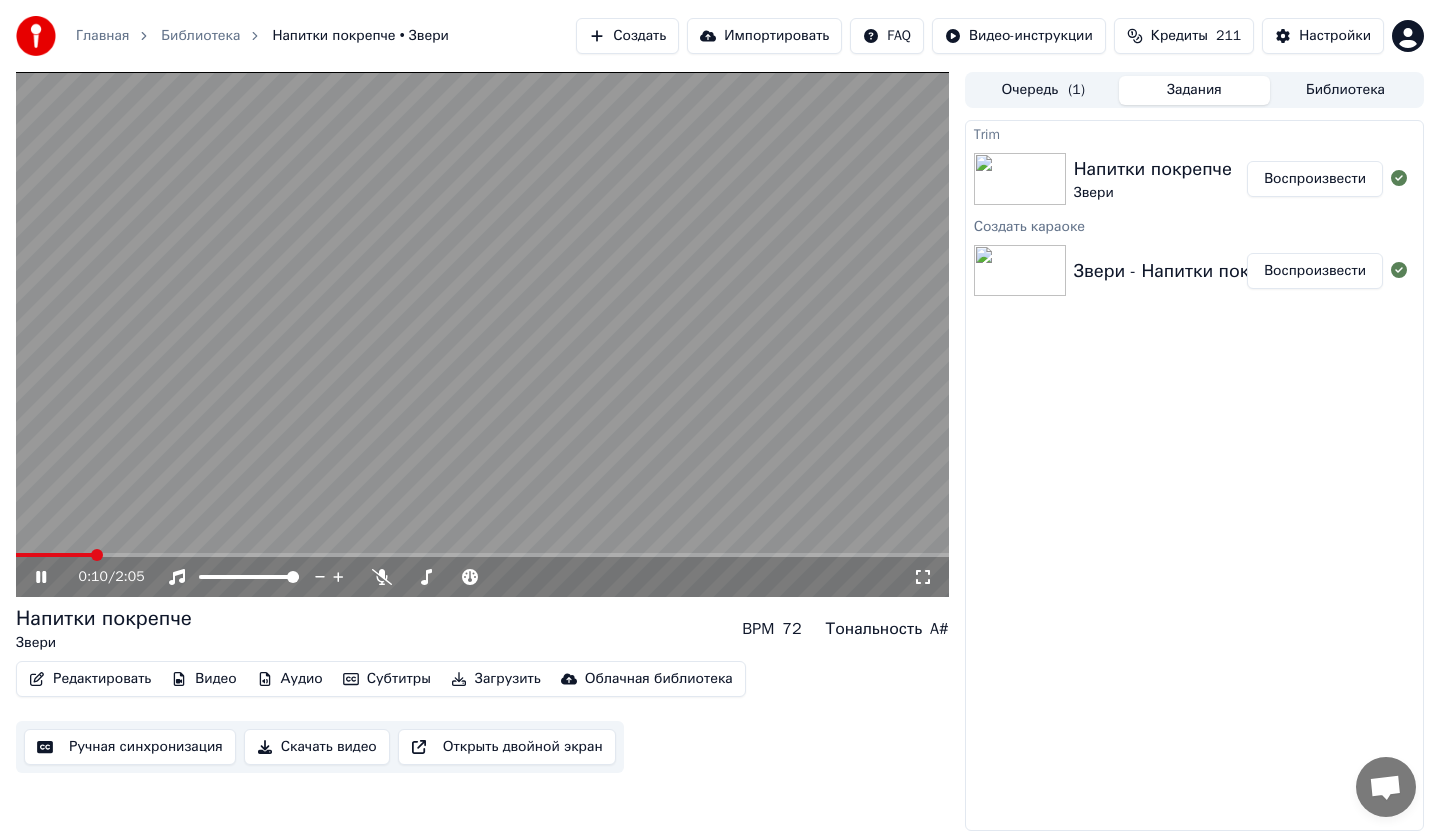click at bounding box center (482, 555) 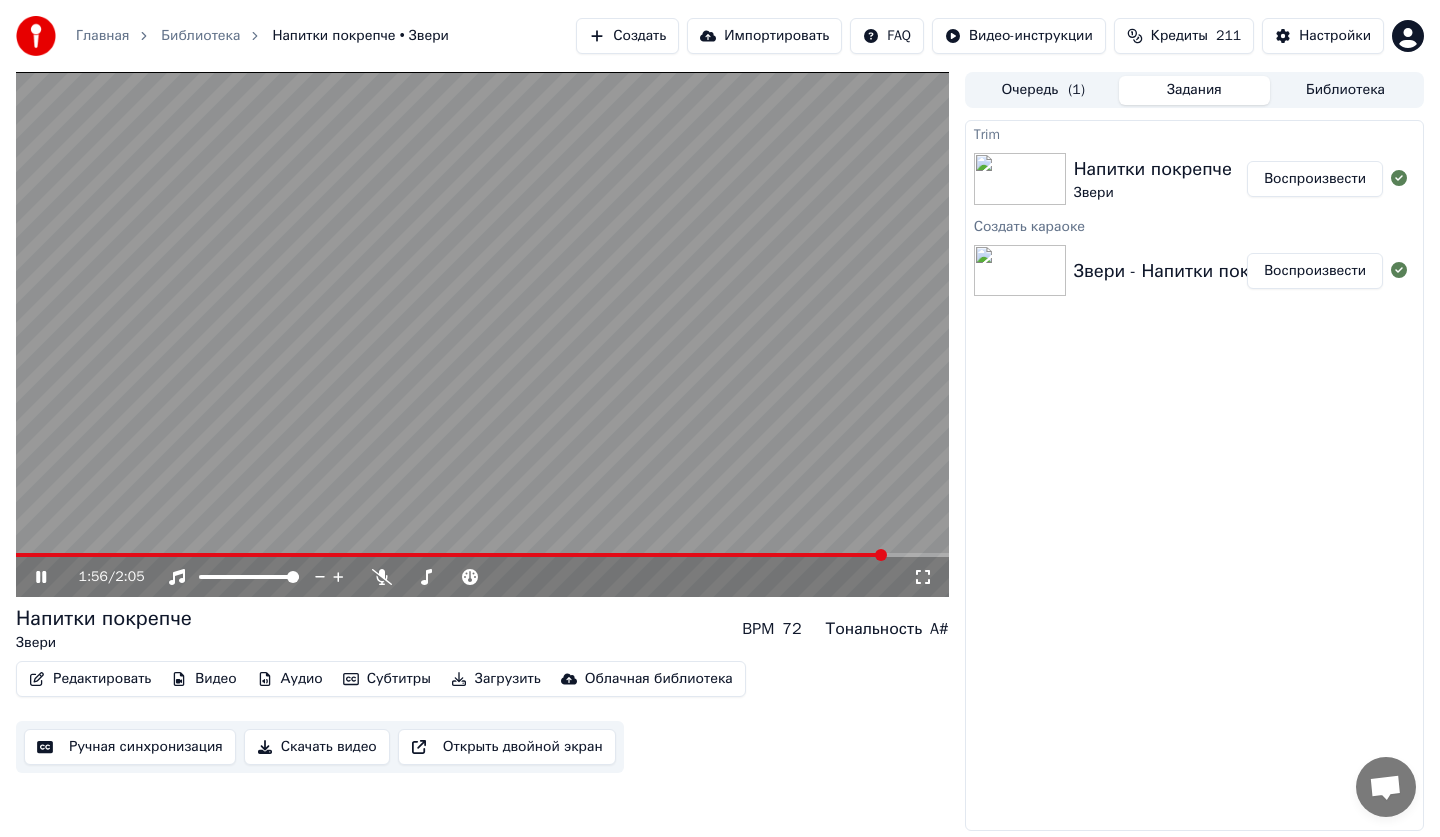 click at bounding box center (451, 555) 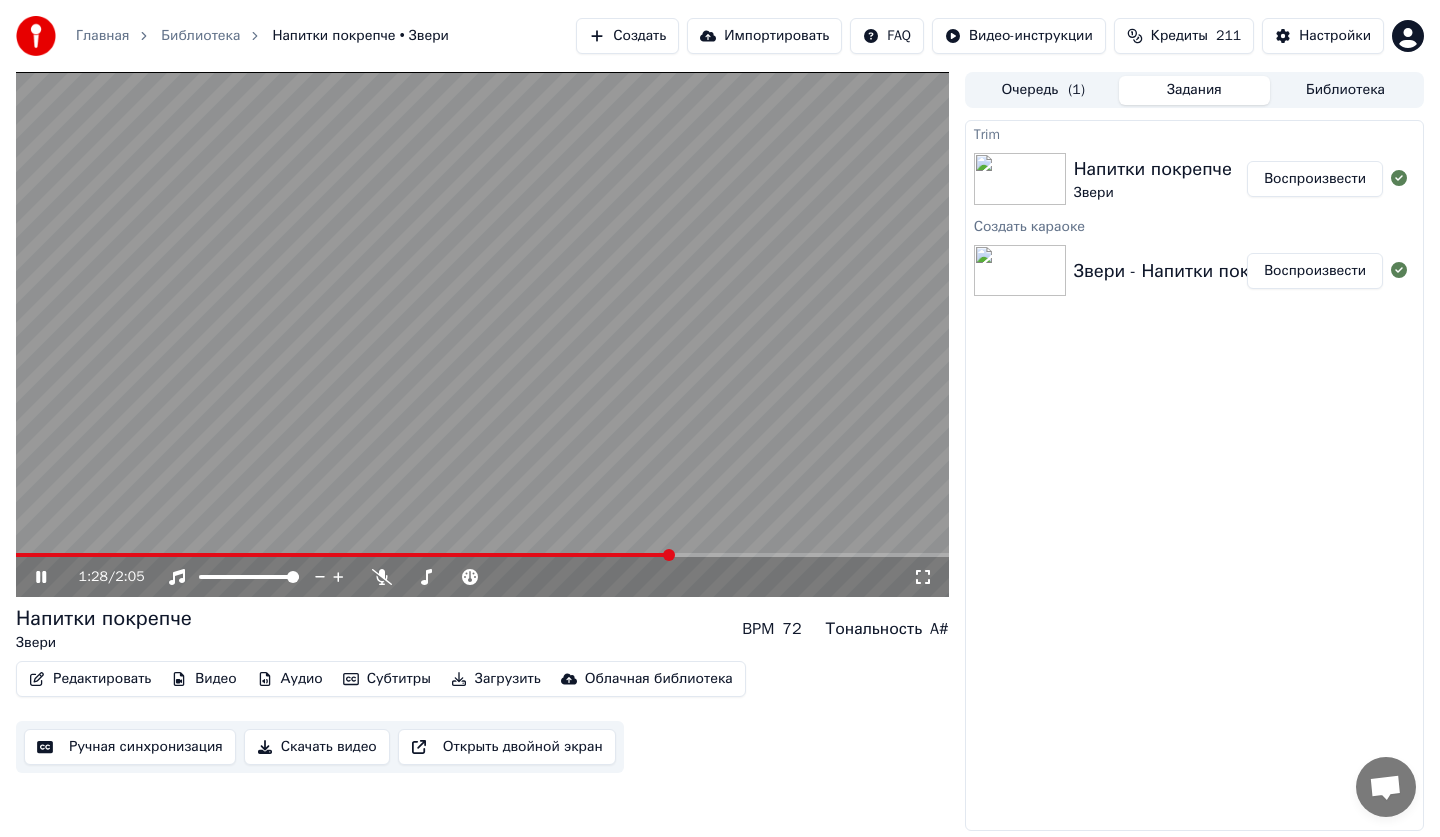 click 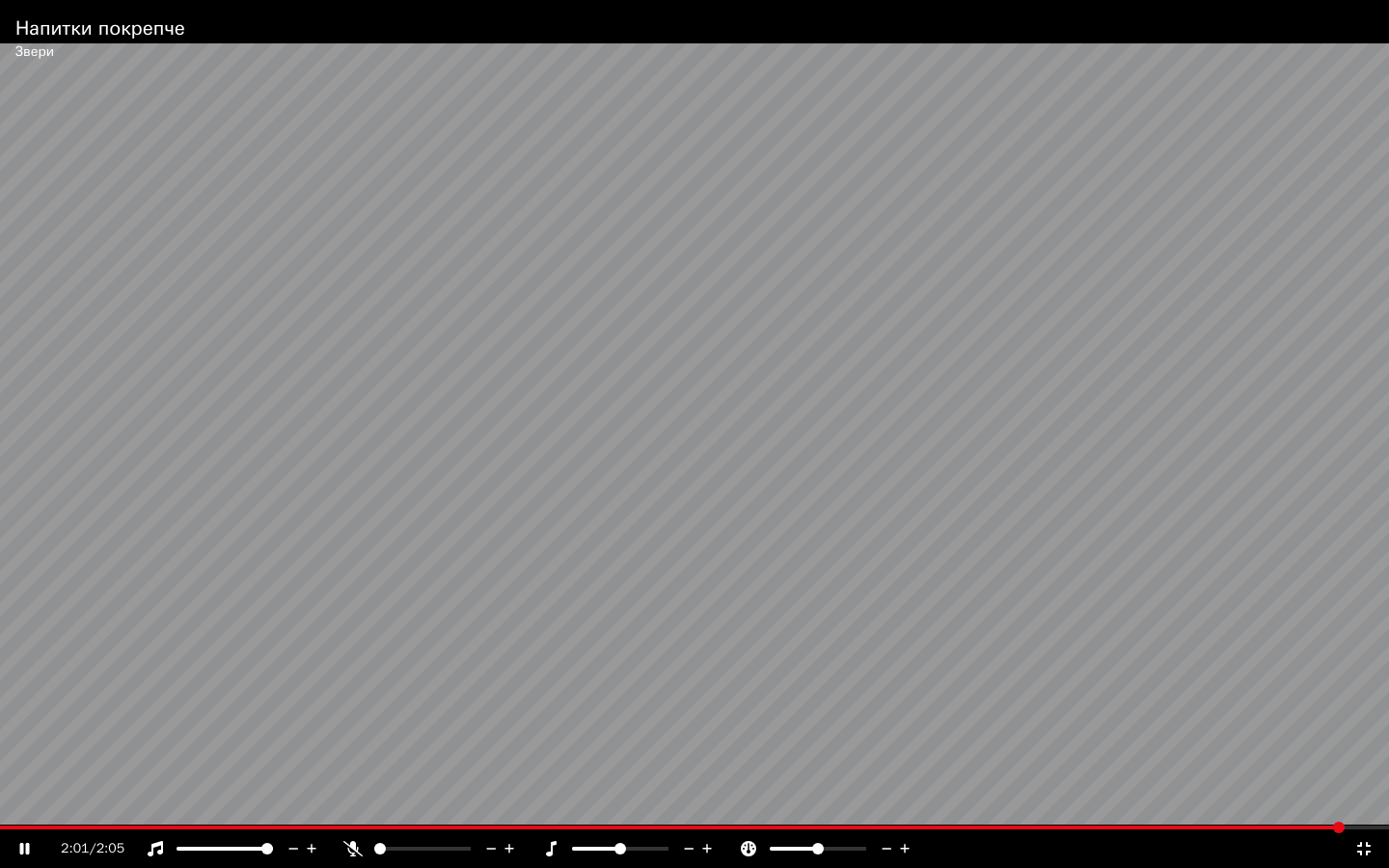 click 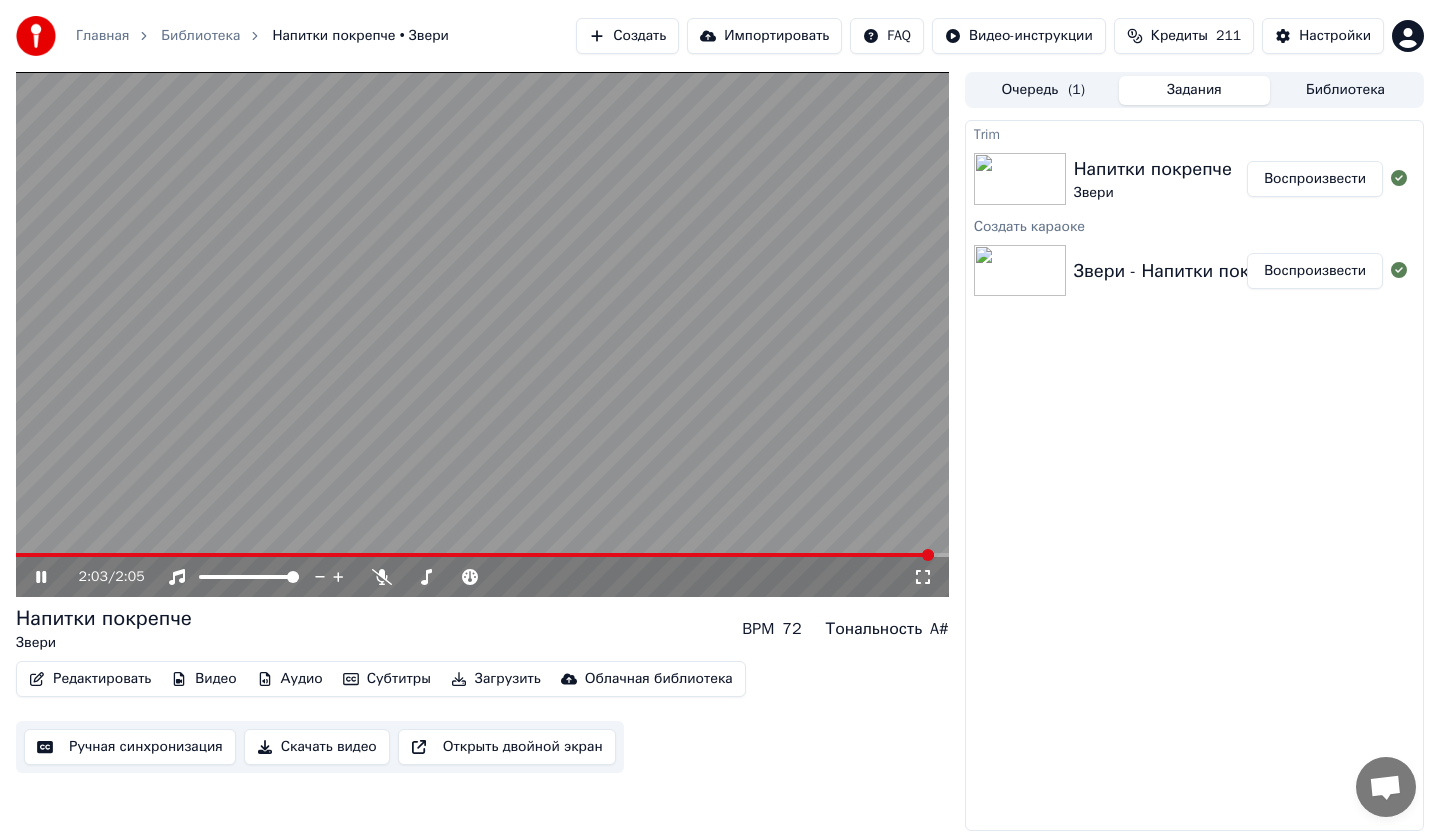 click 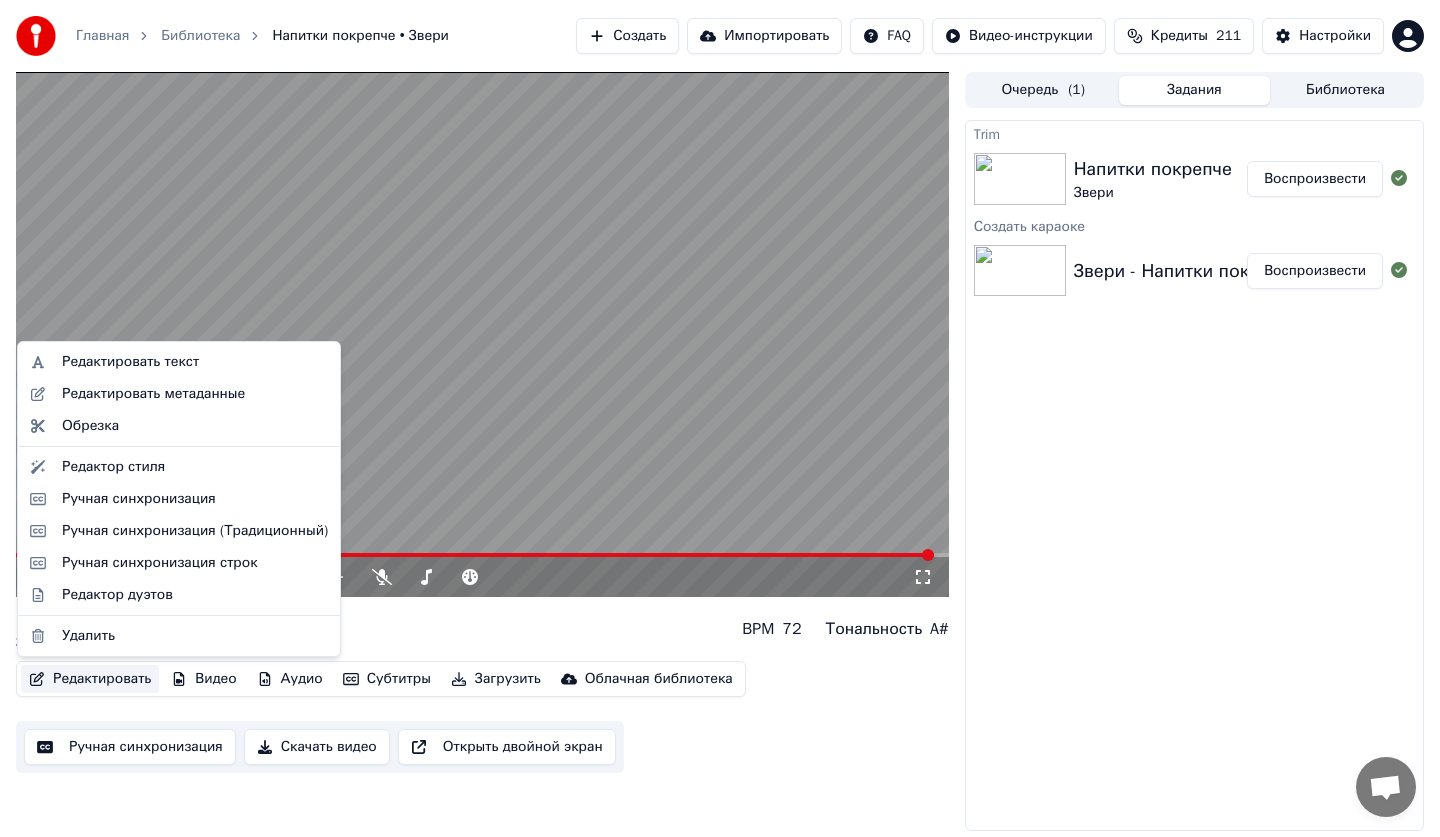 click on "Редактировать" at bounding box center [90, 679] 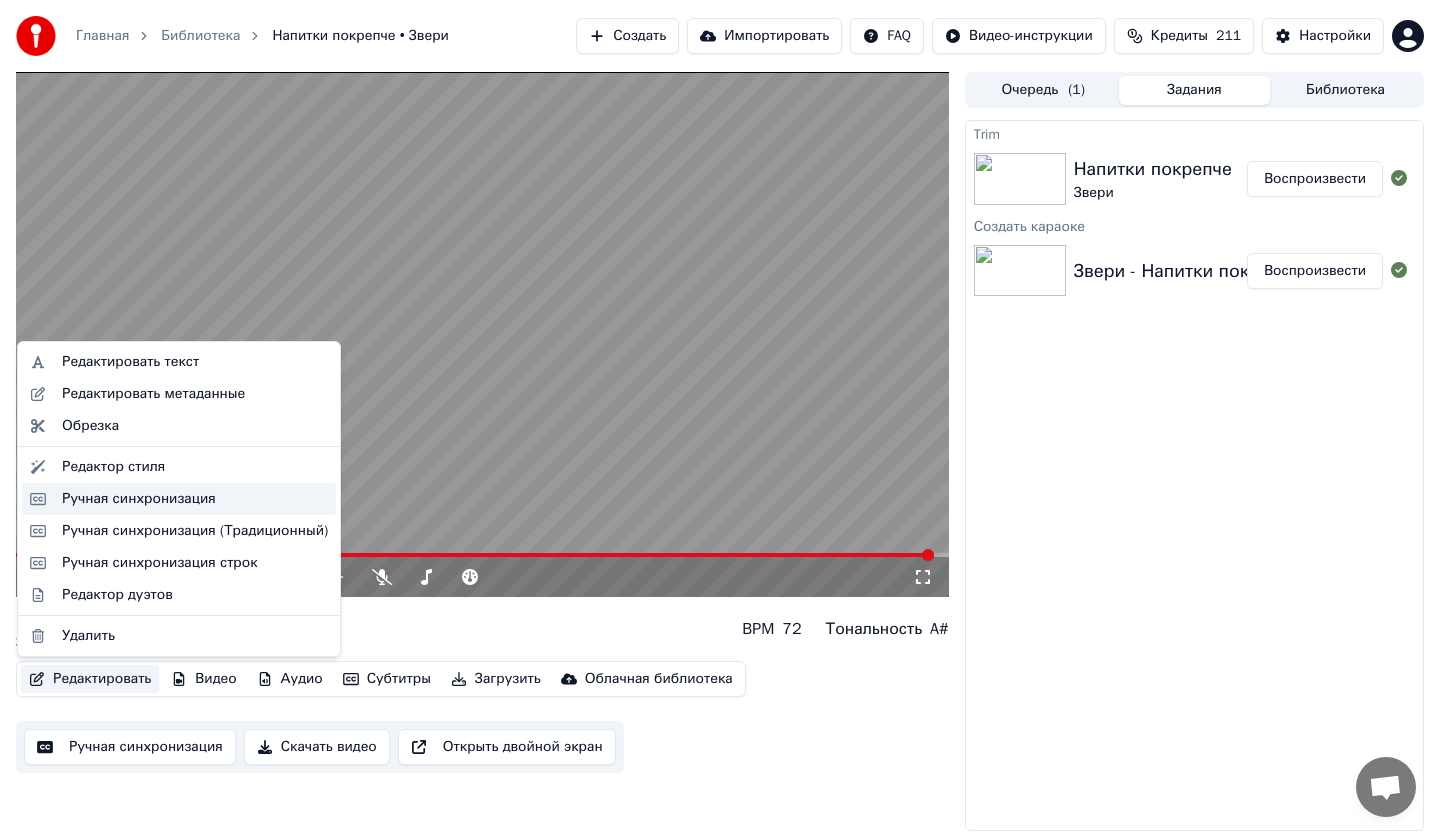 click on "Ручная синхронизация" at bounding box center (139, 499) 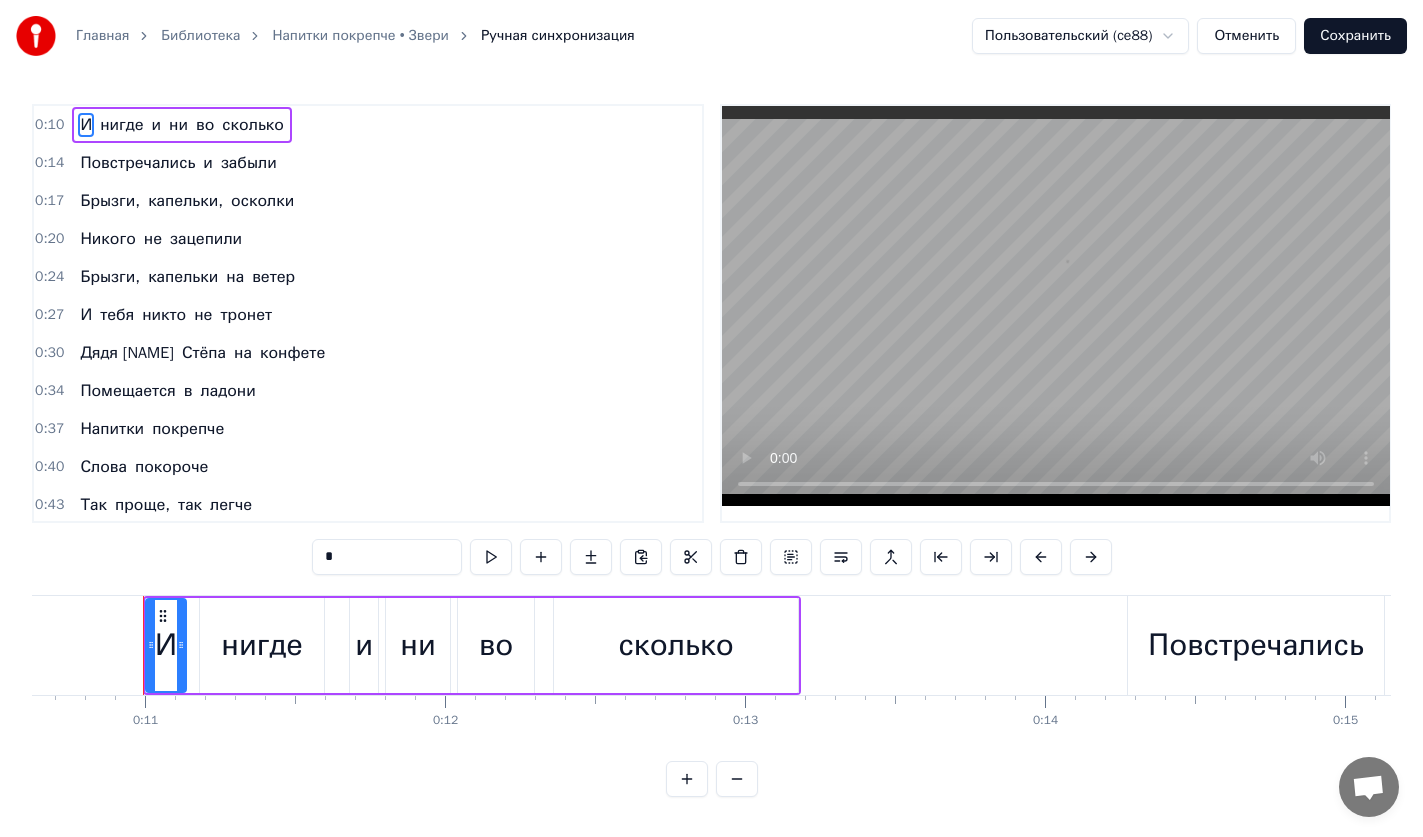 scroll, scrollTop: 0, scrollLeft: 3198, axis: horizontal 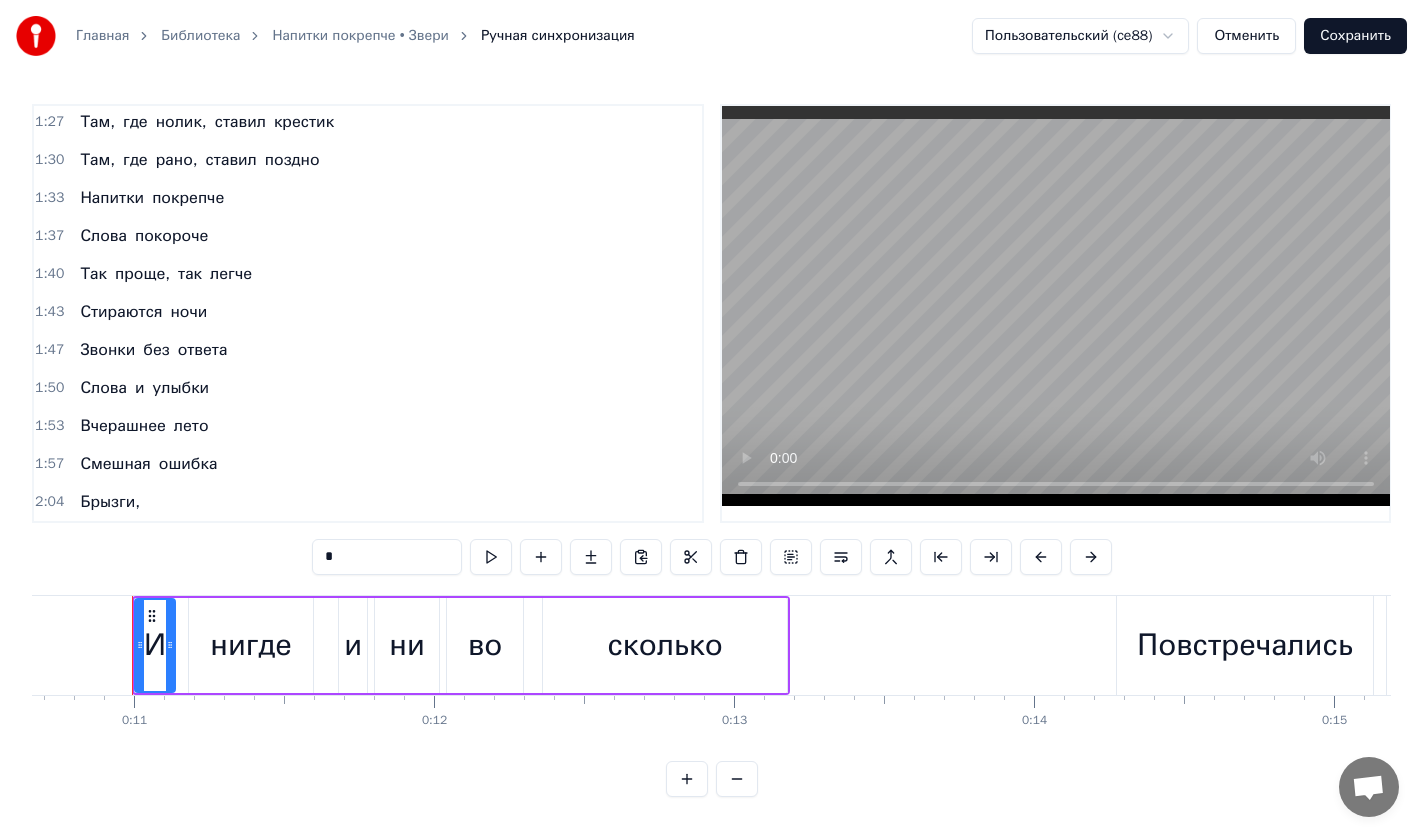 click on "2:04 Брызги," at bounding box center (368, 502) 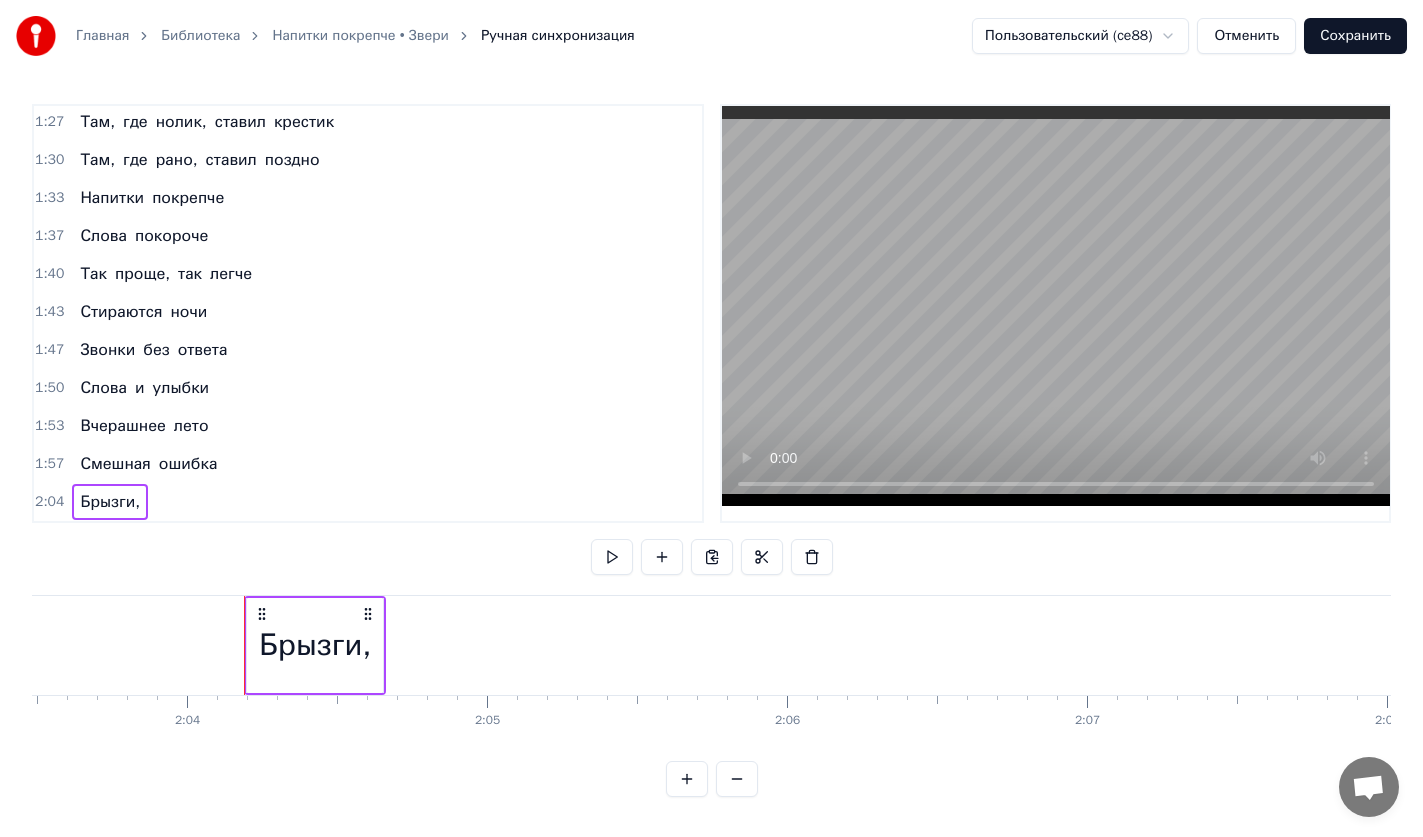 scroll, scrollTop: 0, scrollLeft: 37157, axis: horizontal 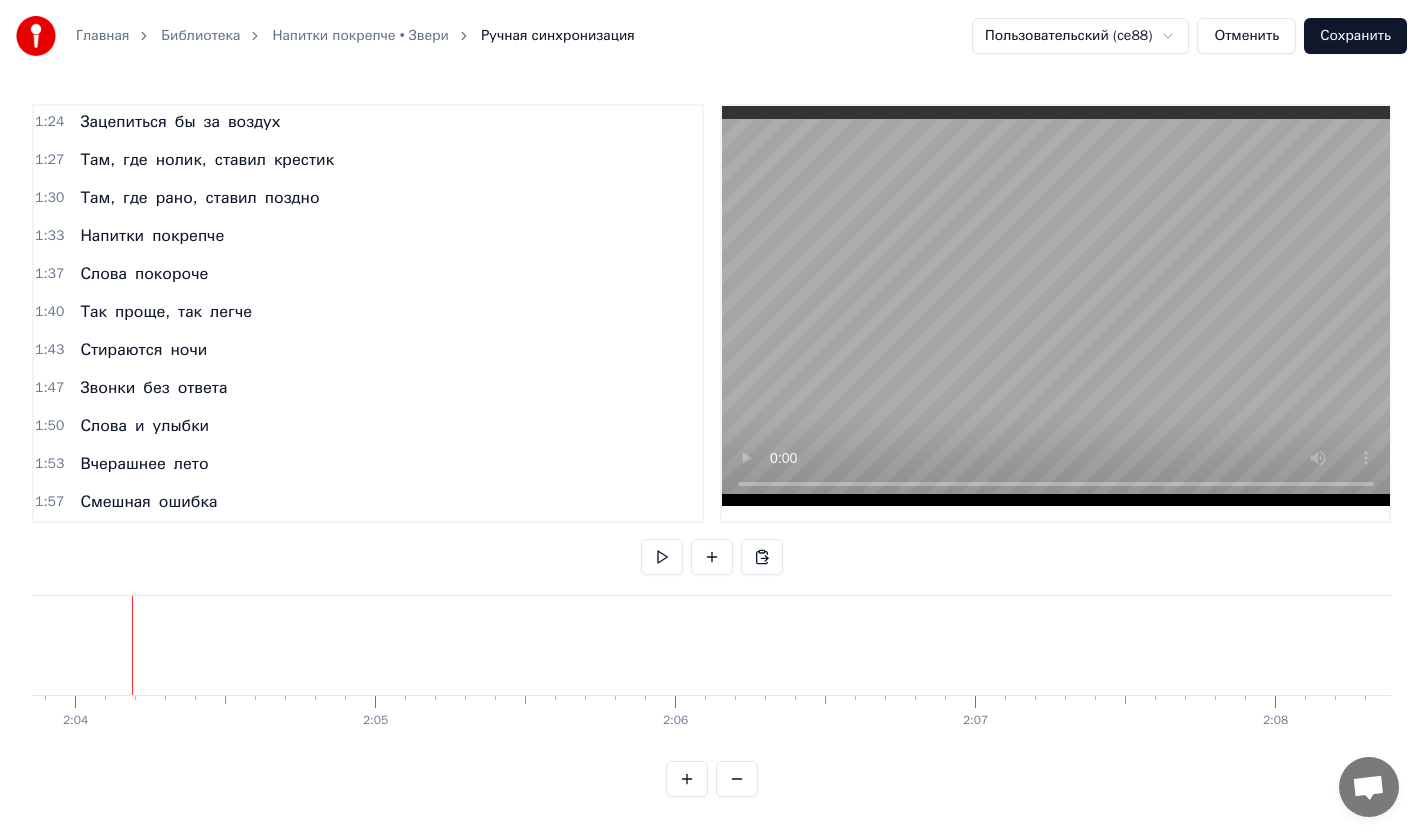 click on "Сохранить" at bounding box center [1355, 36] 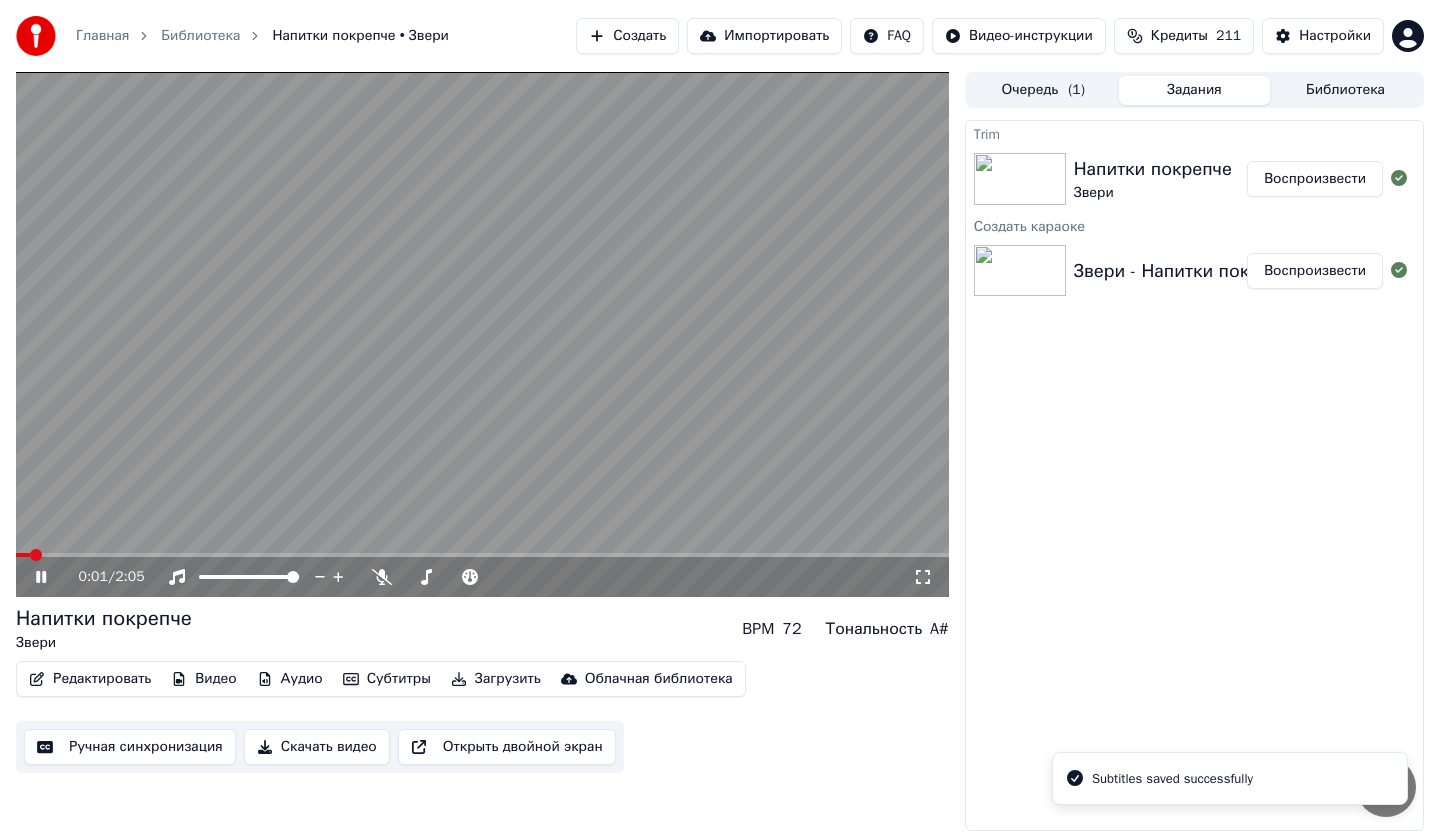 click at bounding box center (482, 334) 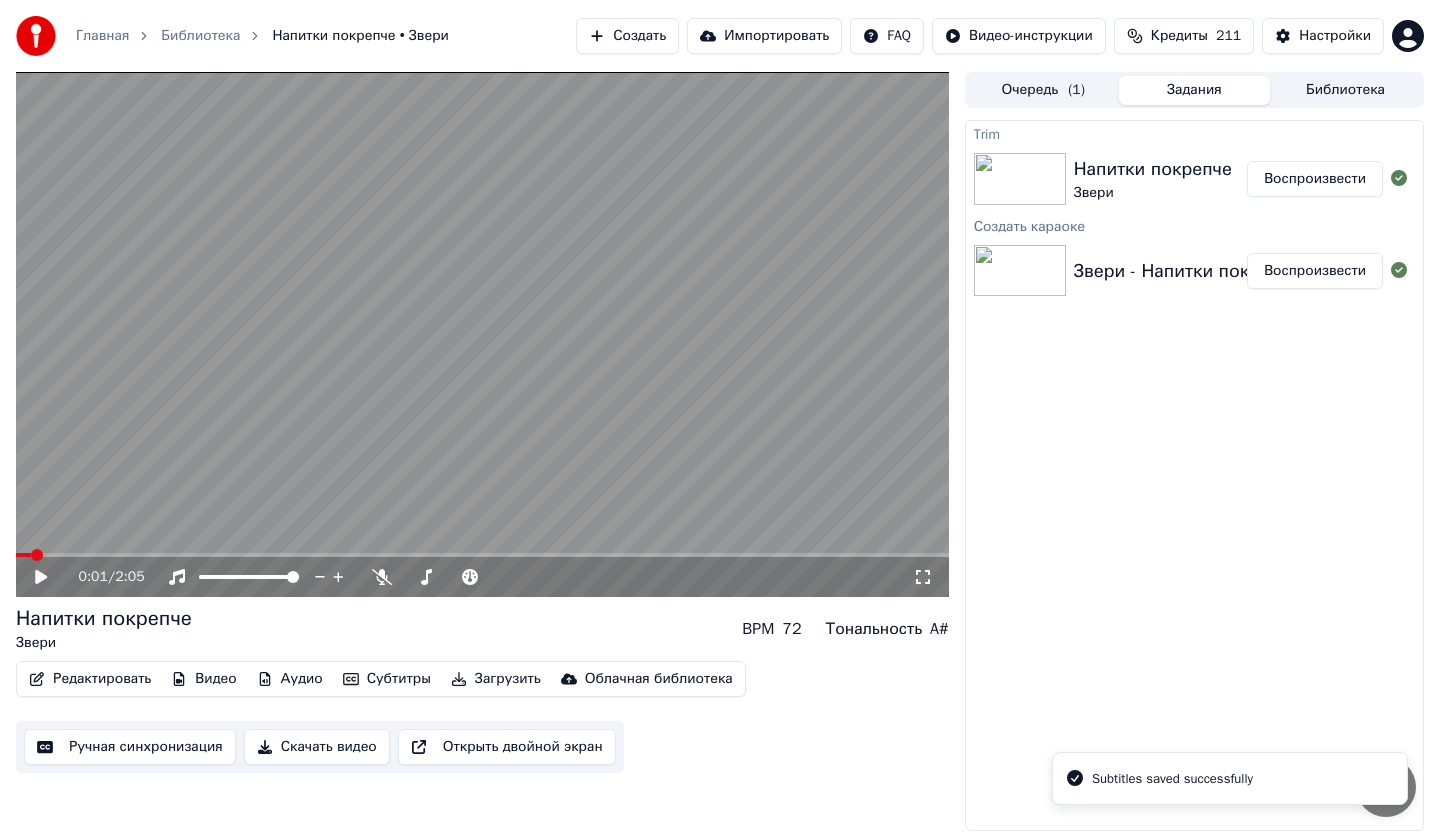 click at bounding box center (482, 555) 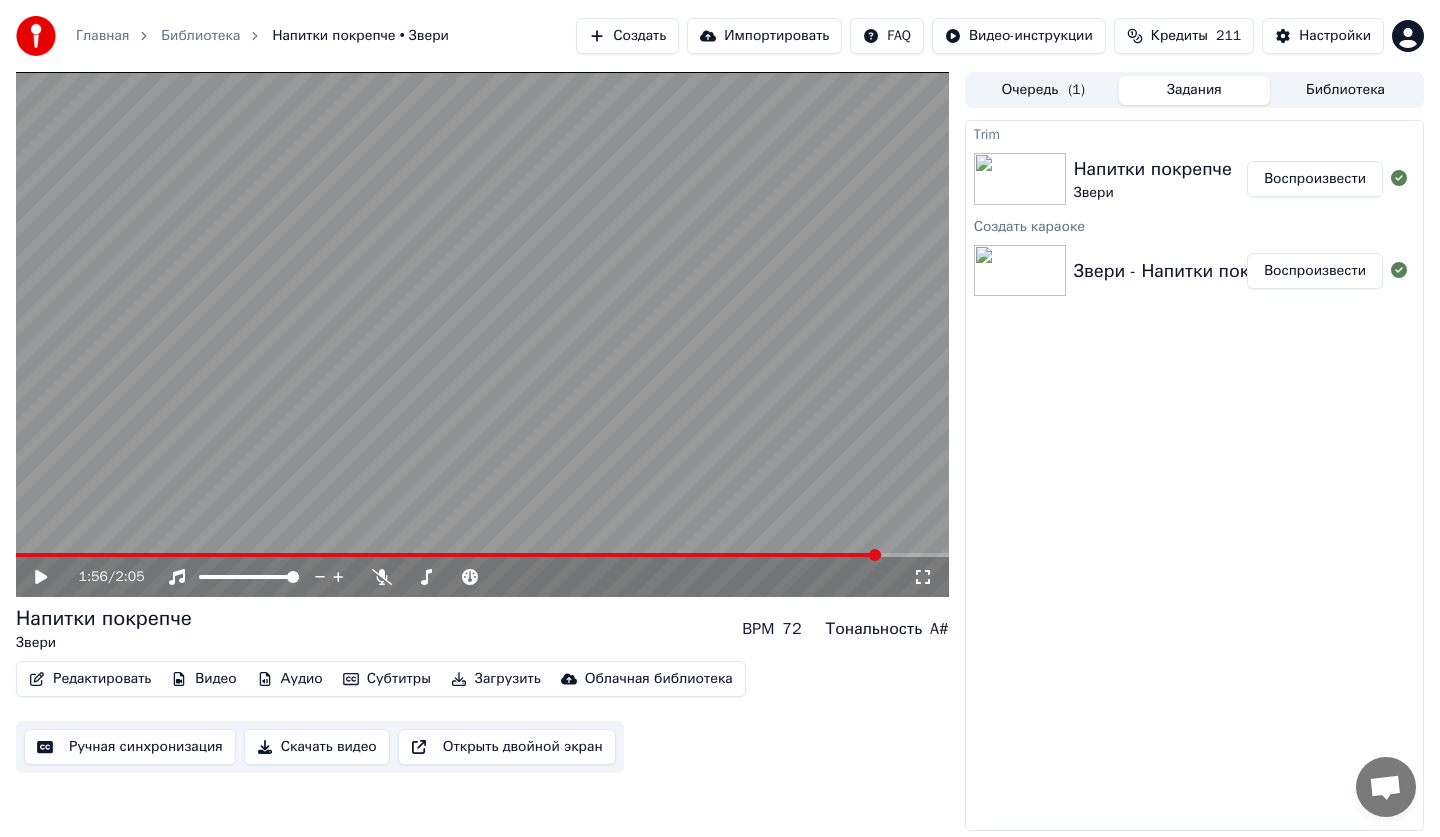 click 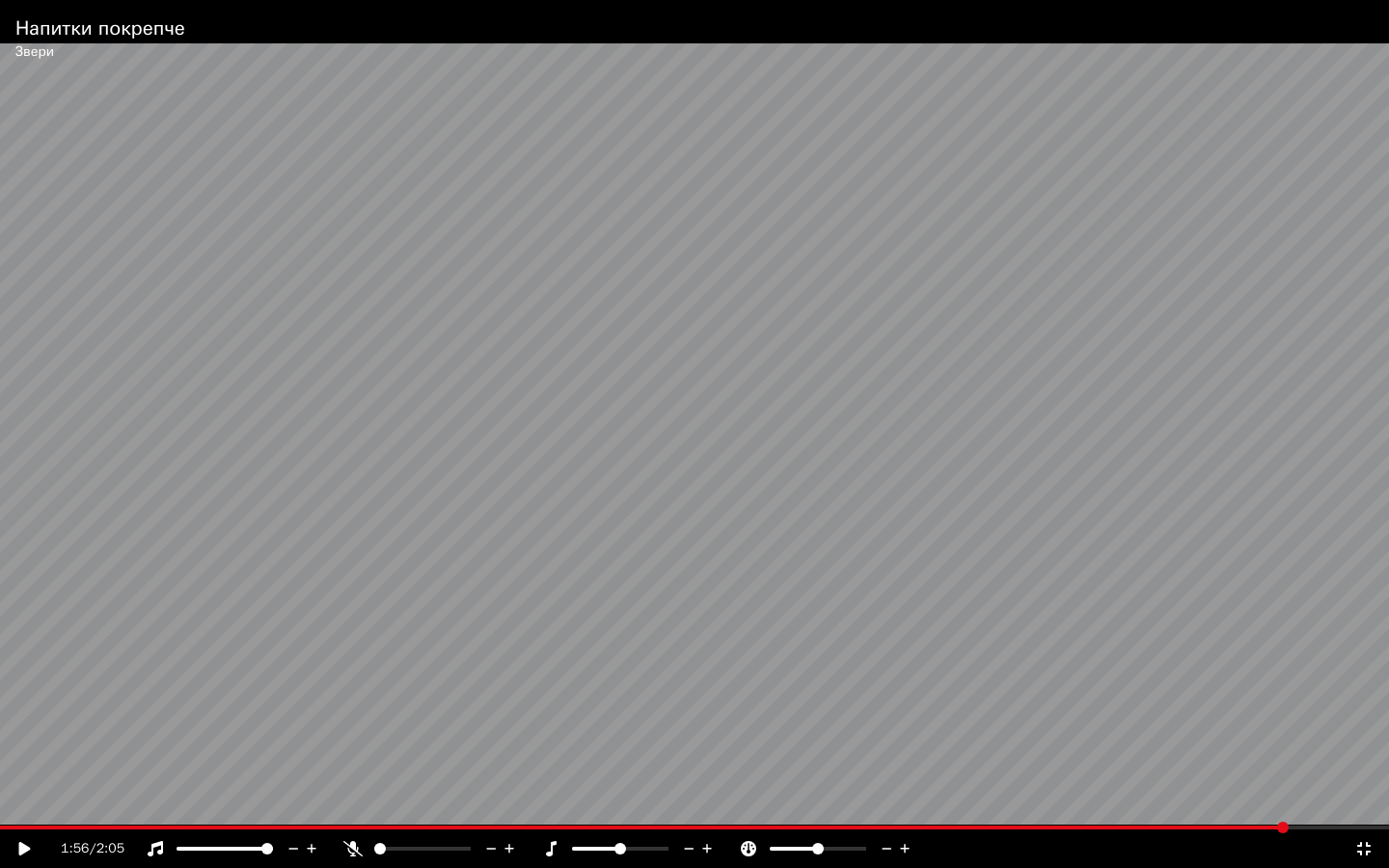 click at bounding box center (694, 434) 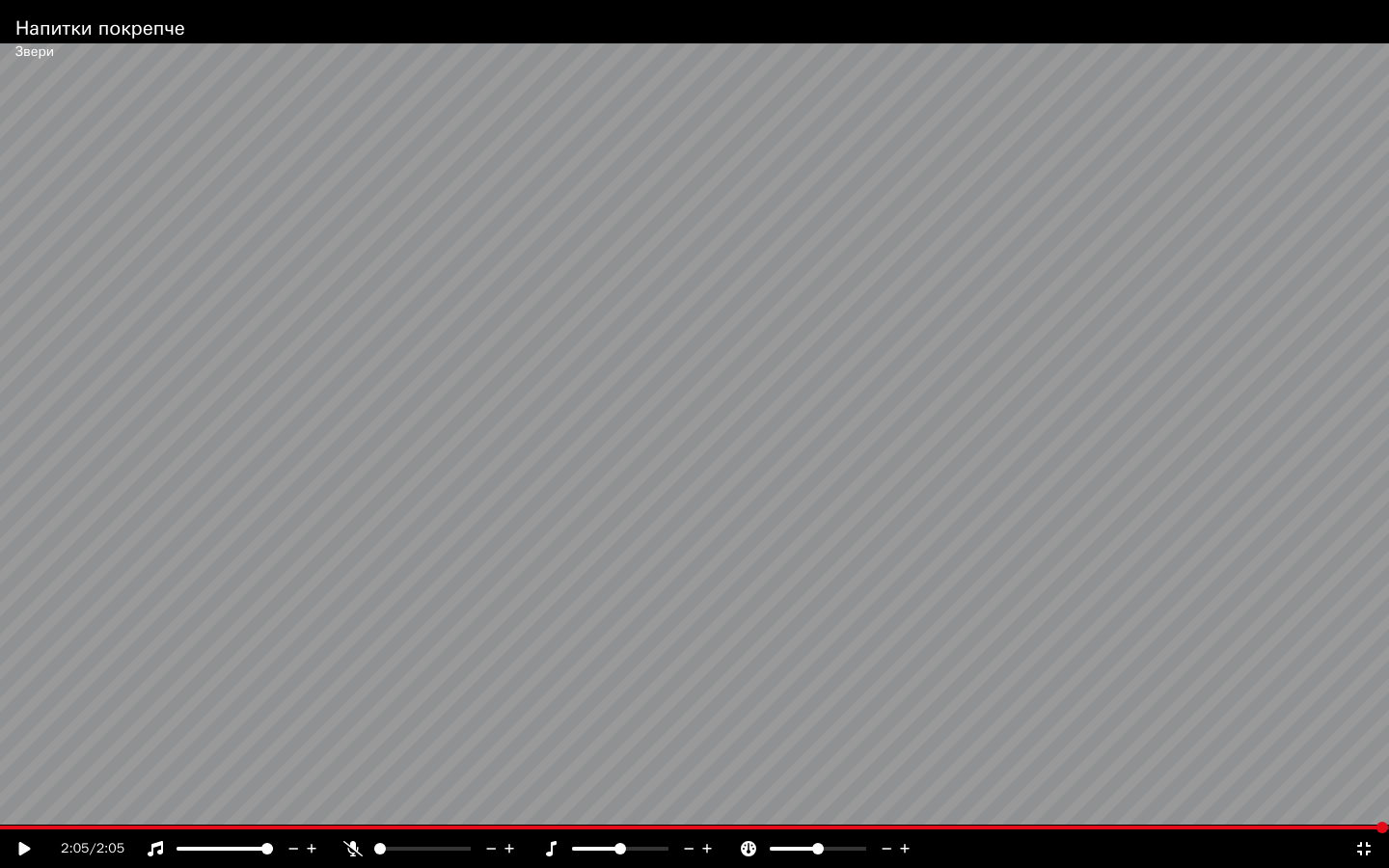 click 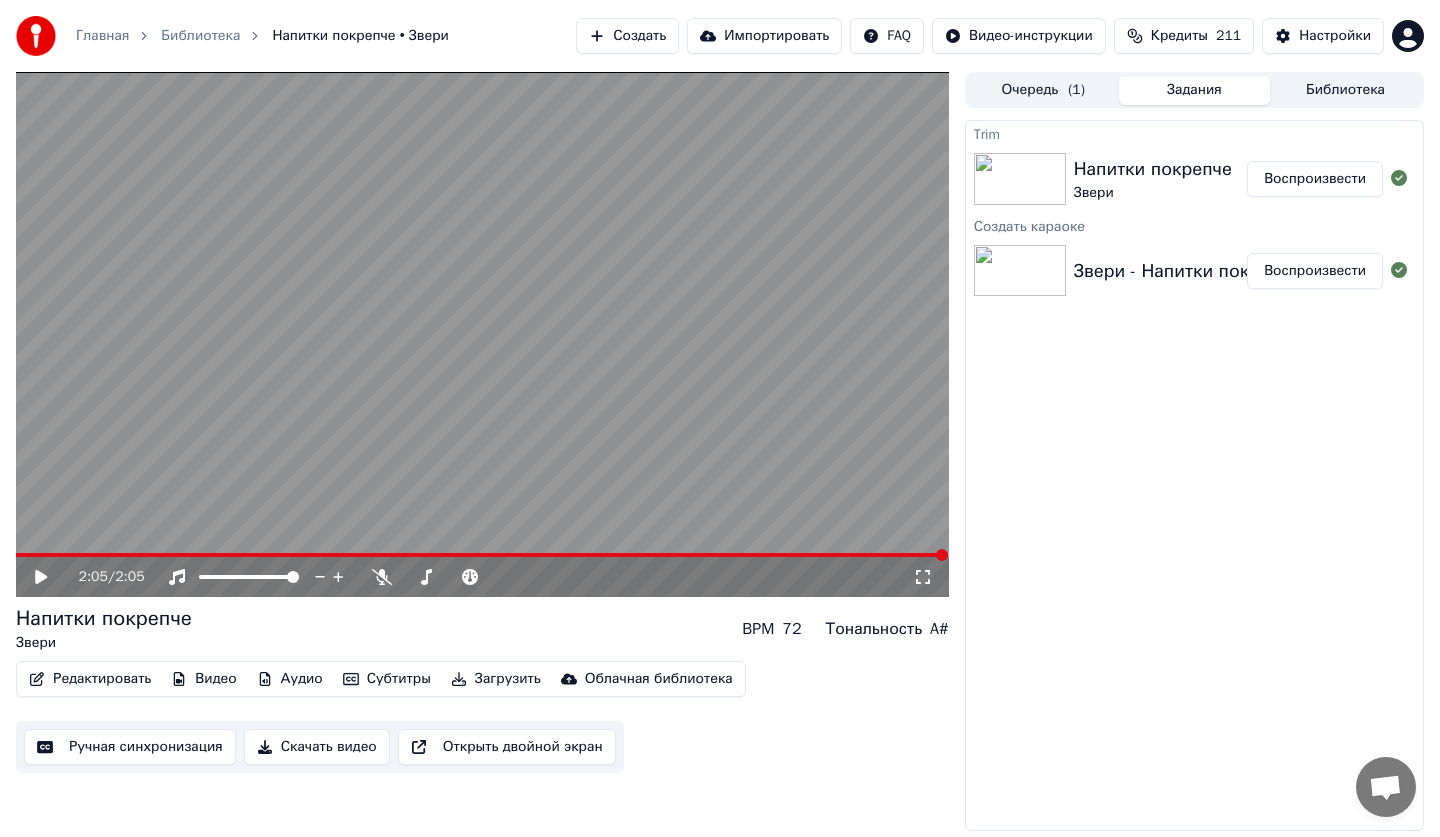 click on "Скачать видео" at bounding box center [317, 747] 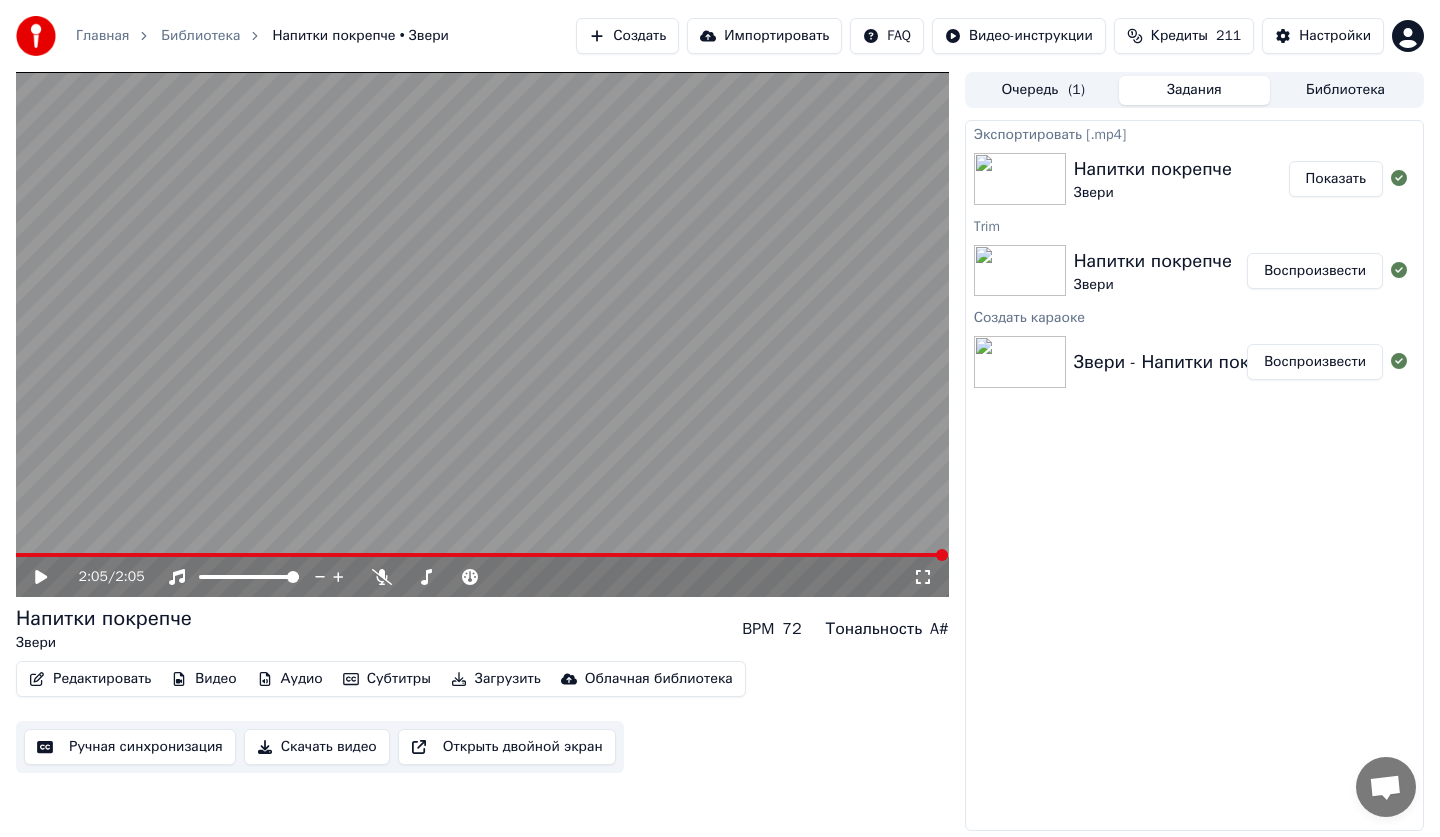 click on "Редактировать" at bounding box center [90, 679] 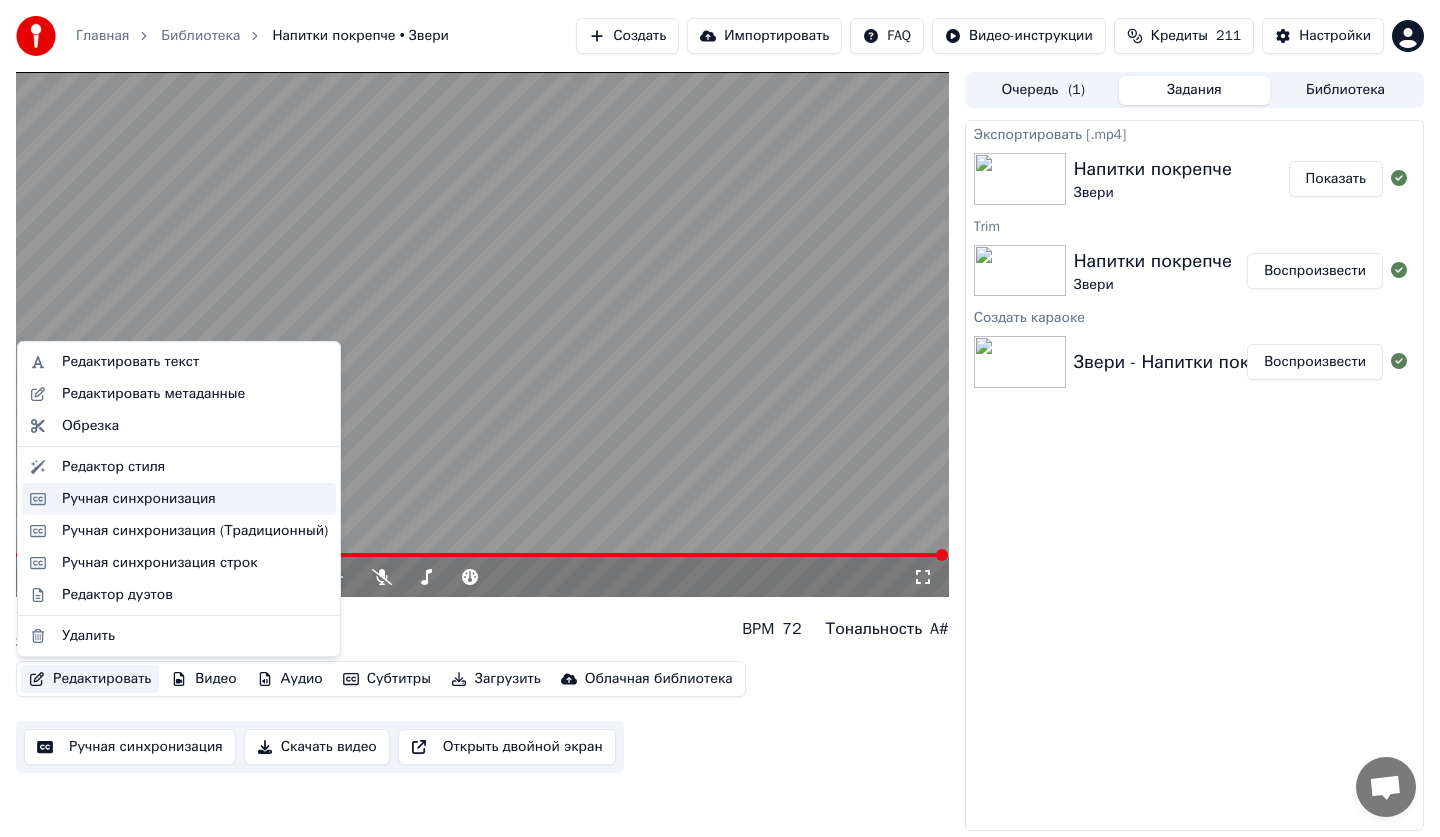 click on "Ручная синхронизация" at bounding box center (139, 499) 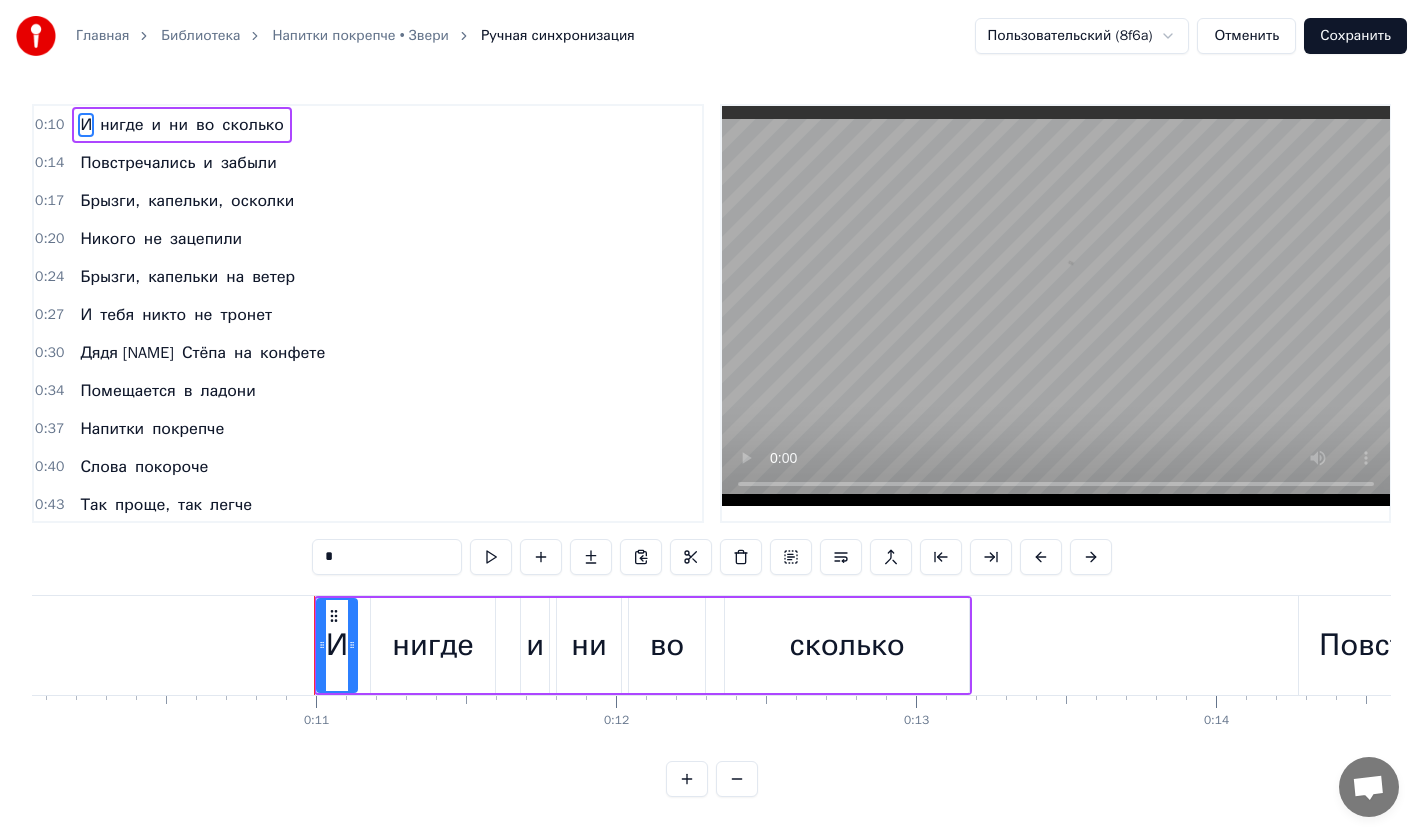 scroll, scrollTop: 0, scrollLeft: 3198, axis: horizontal 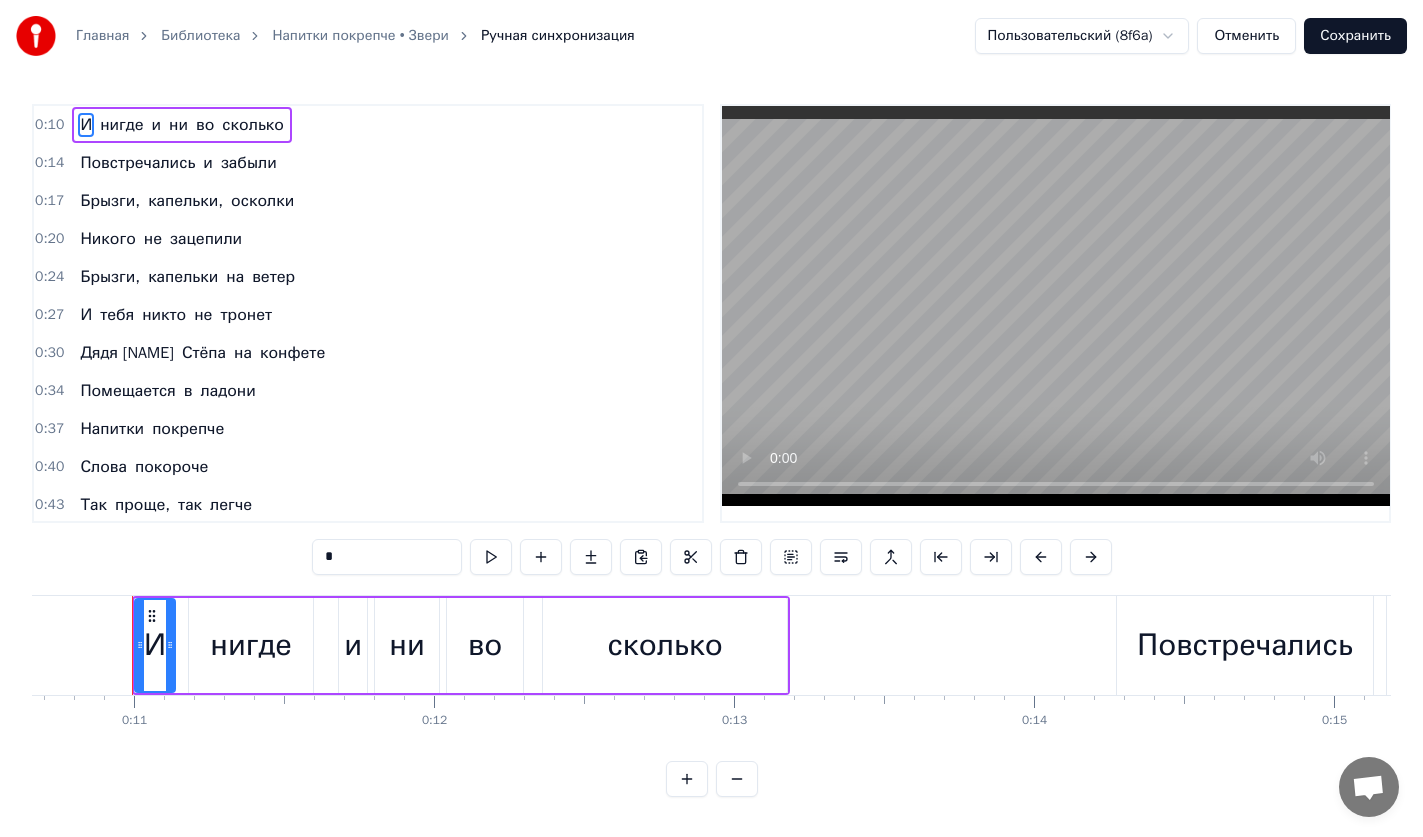 click on "Отменить" at bounding box center [1246, 36] 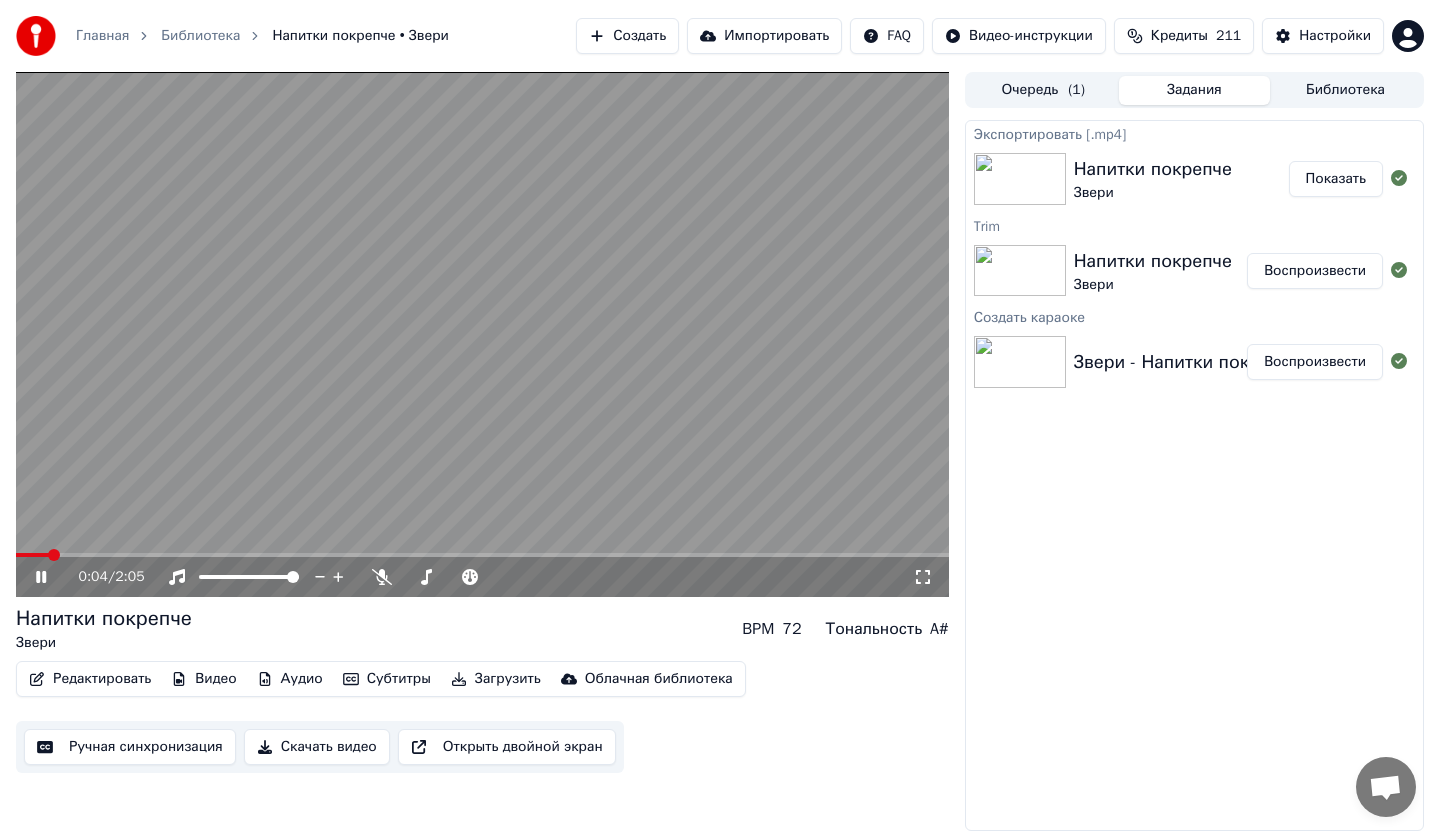 click 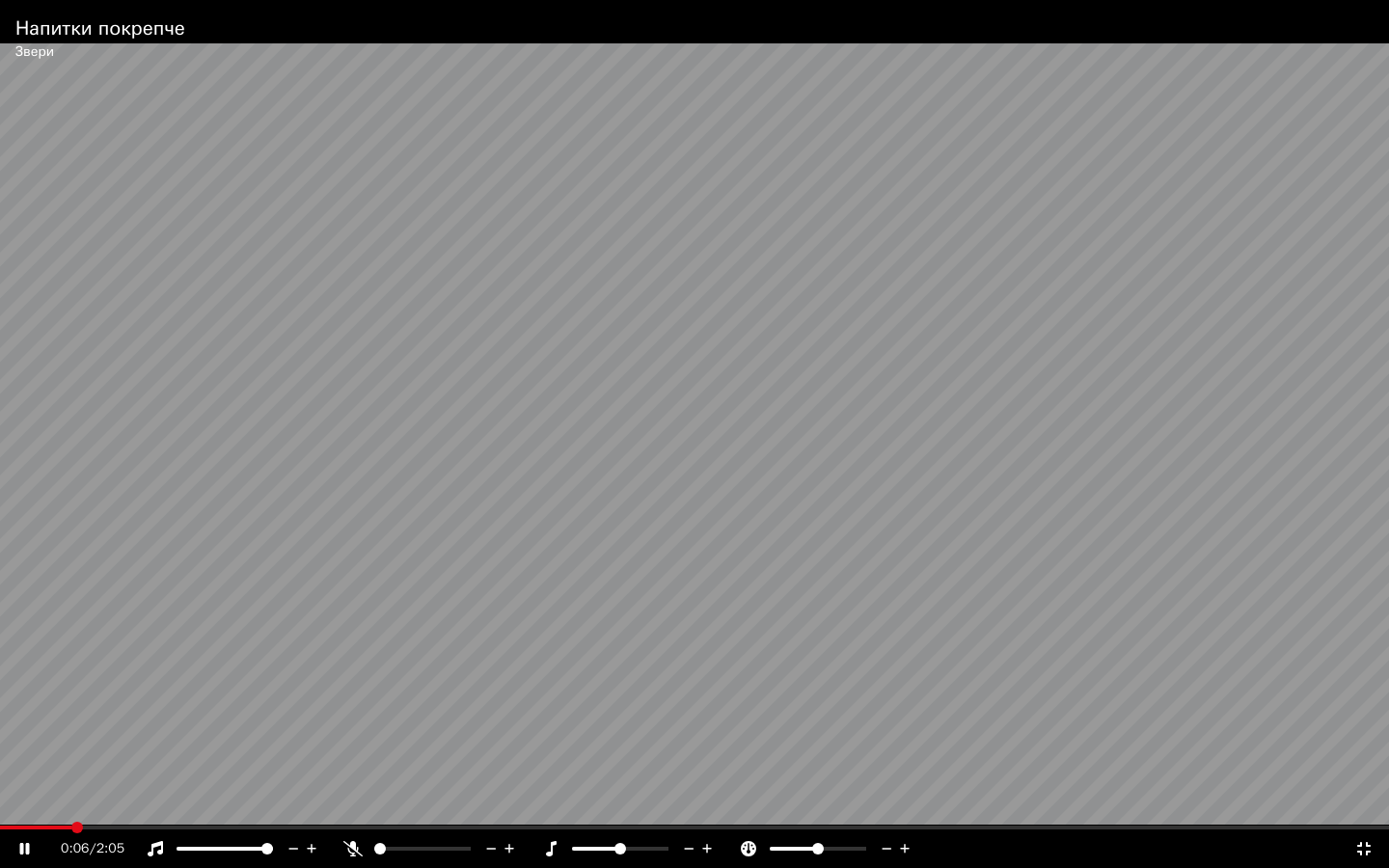 click at bounding box center (694, 434) 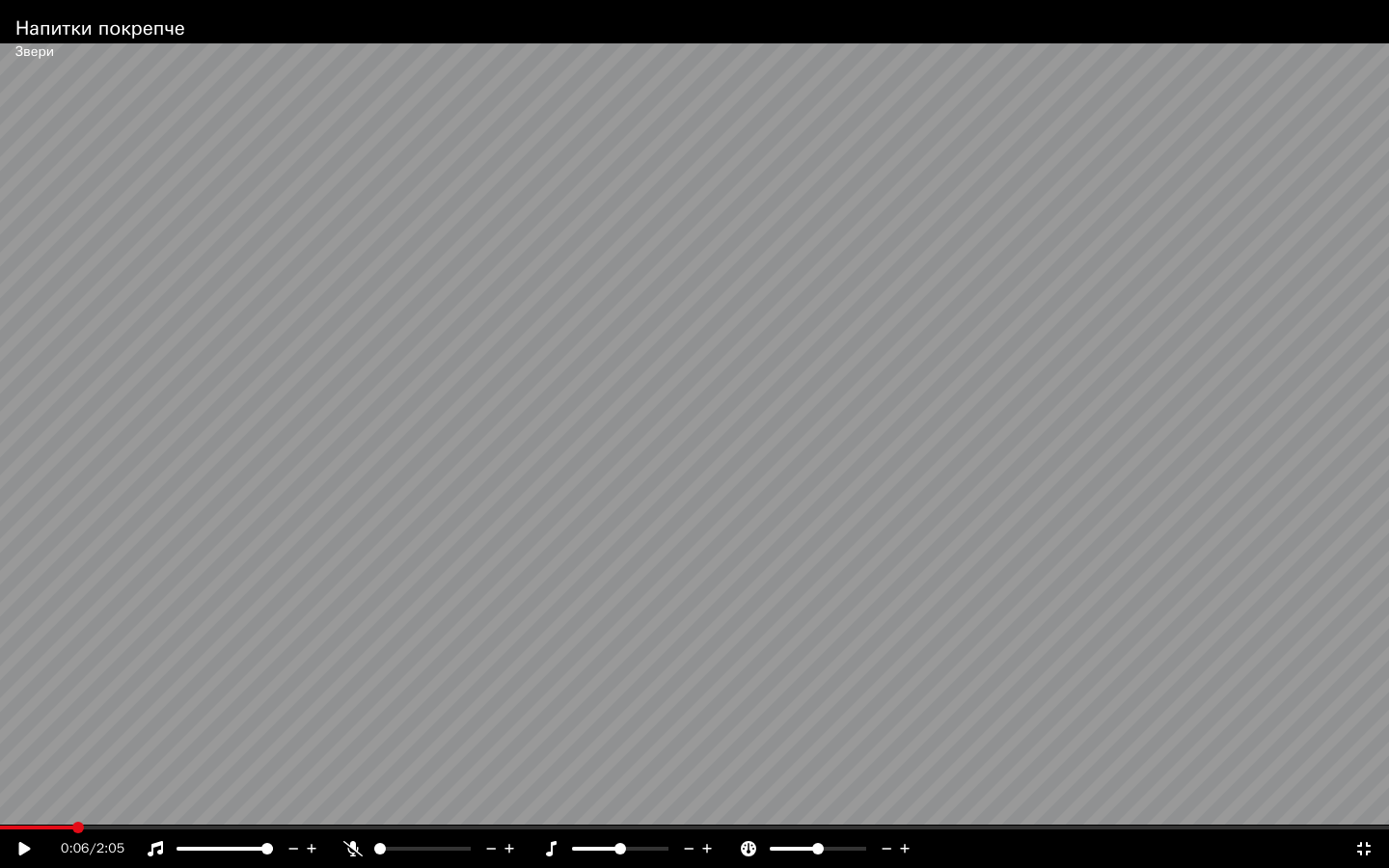 click at bounding box center [694, 434] 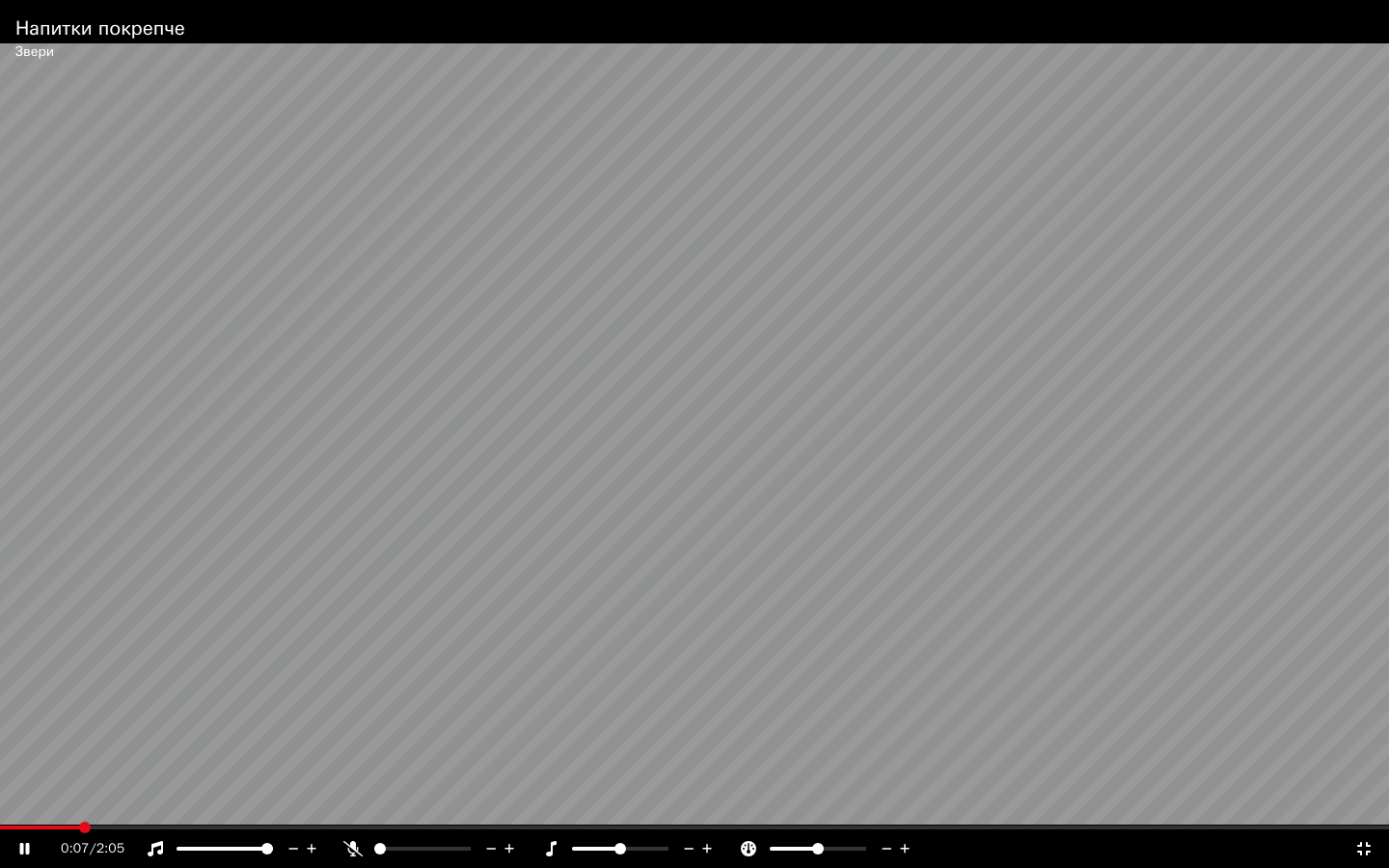 click at bounding box center (694, 434) 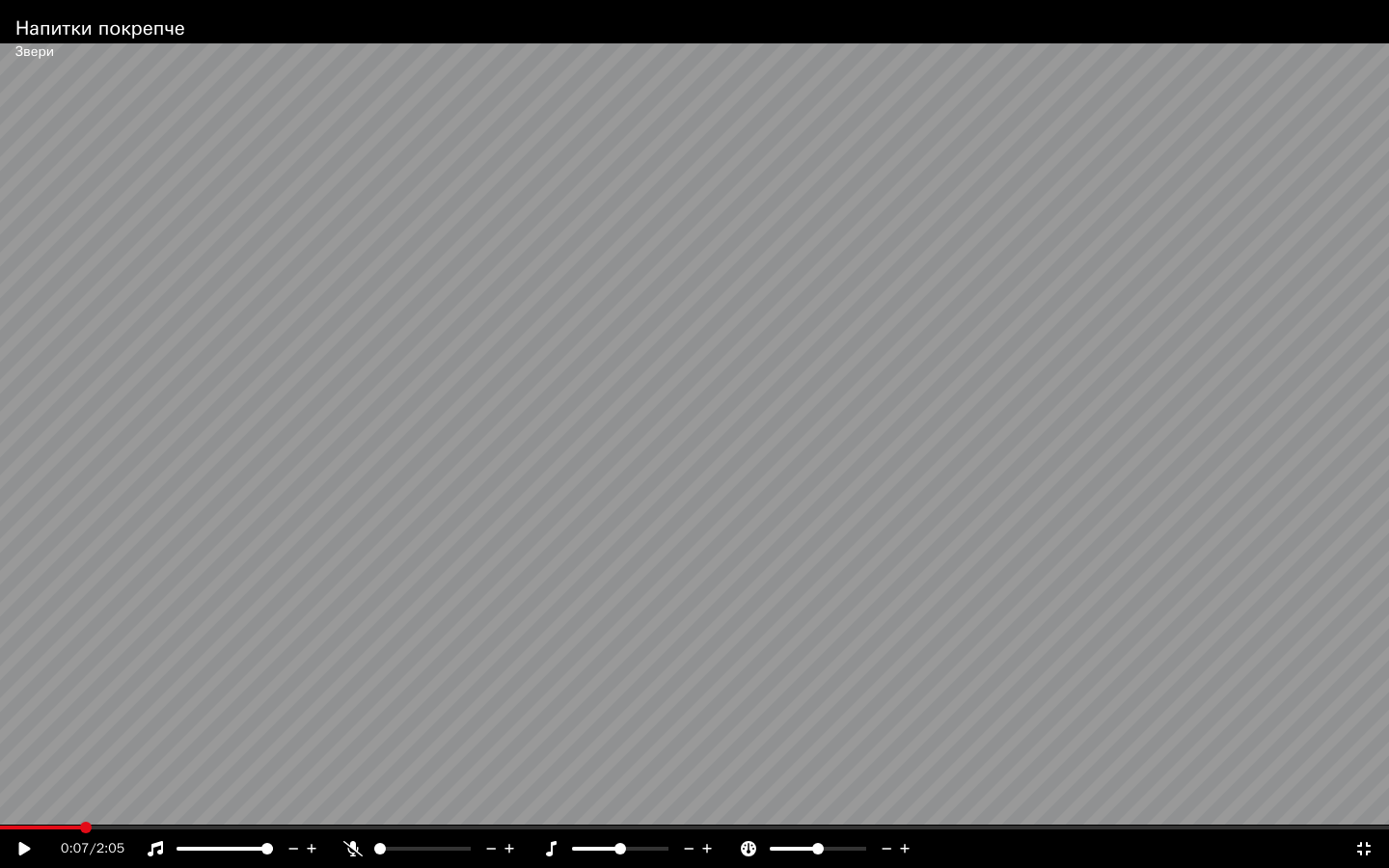 click at bounding box center [694, 827] 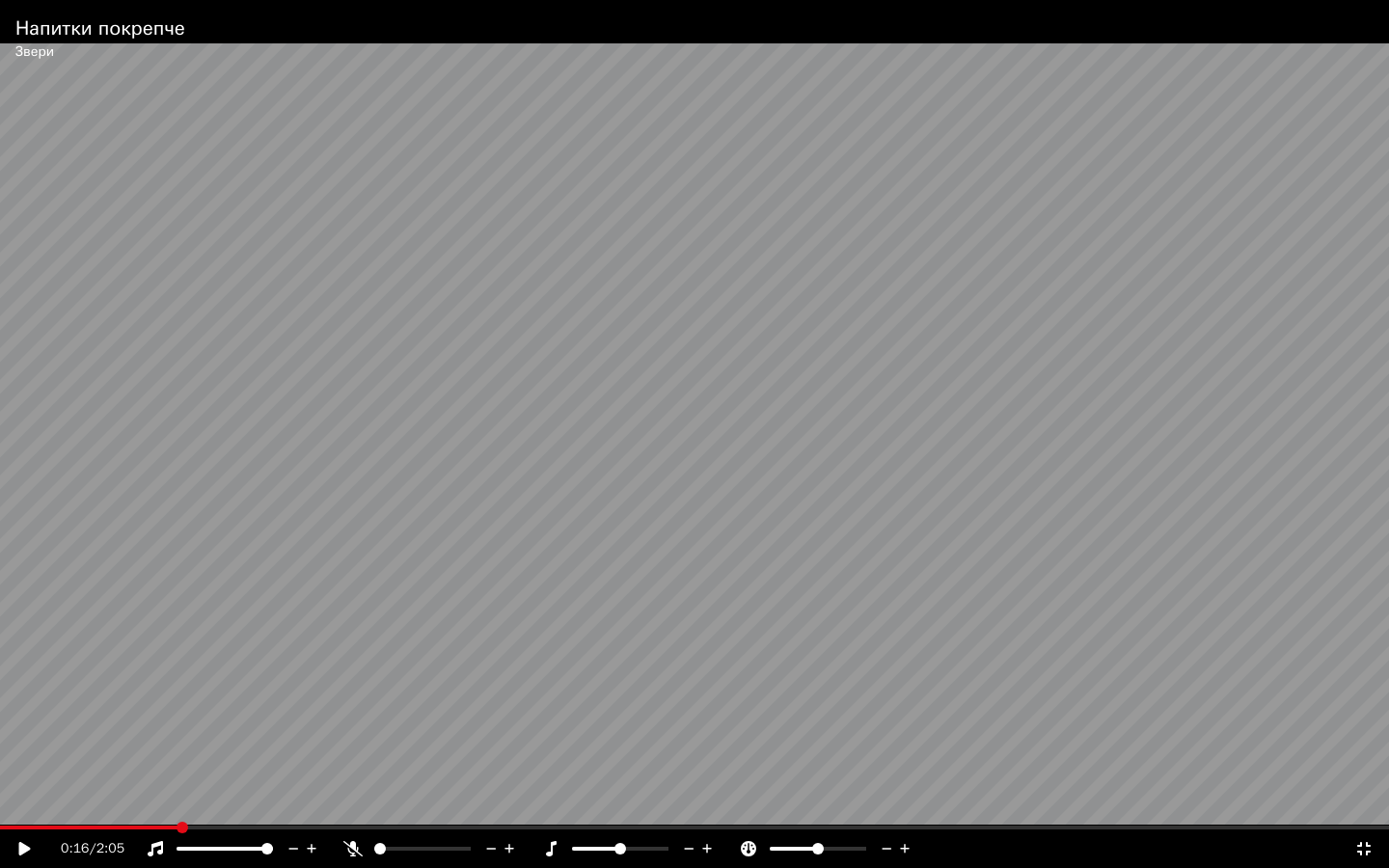 click at bounding box center [694, 434] 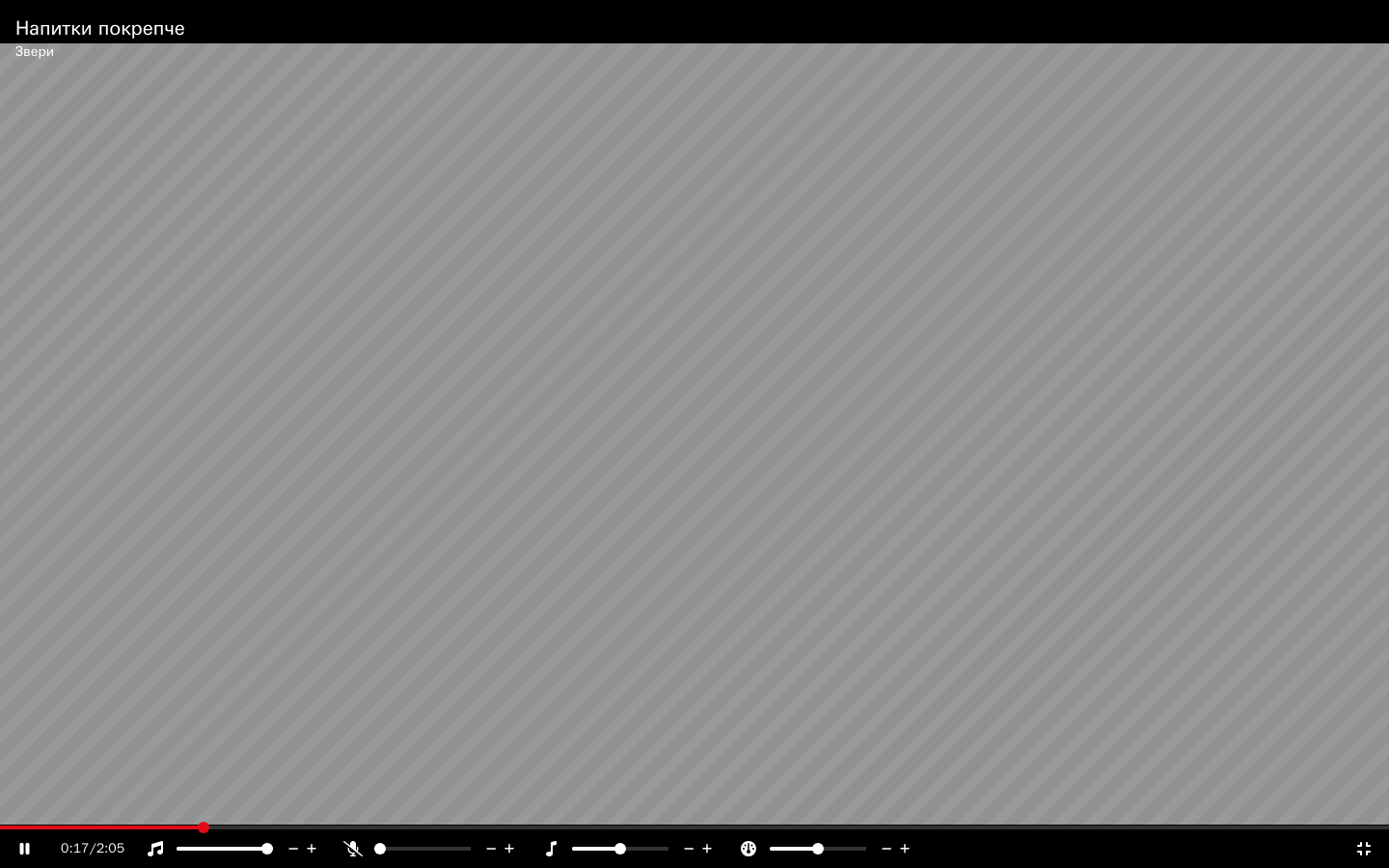 click at bounding box center [99, 827] 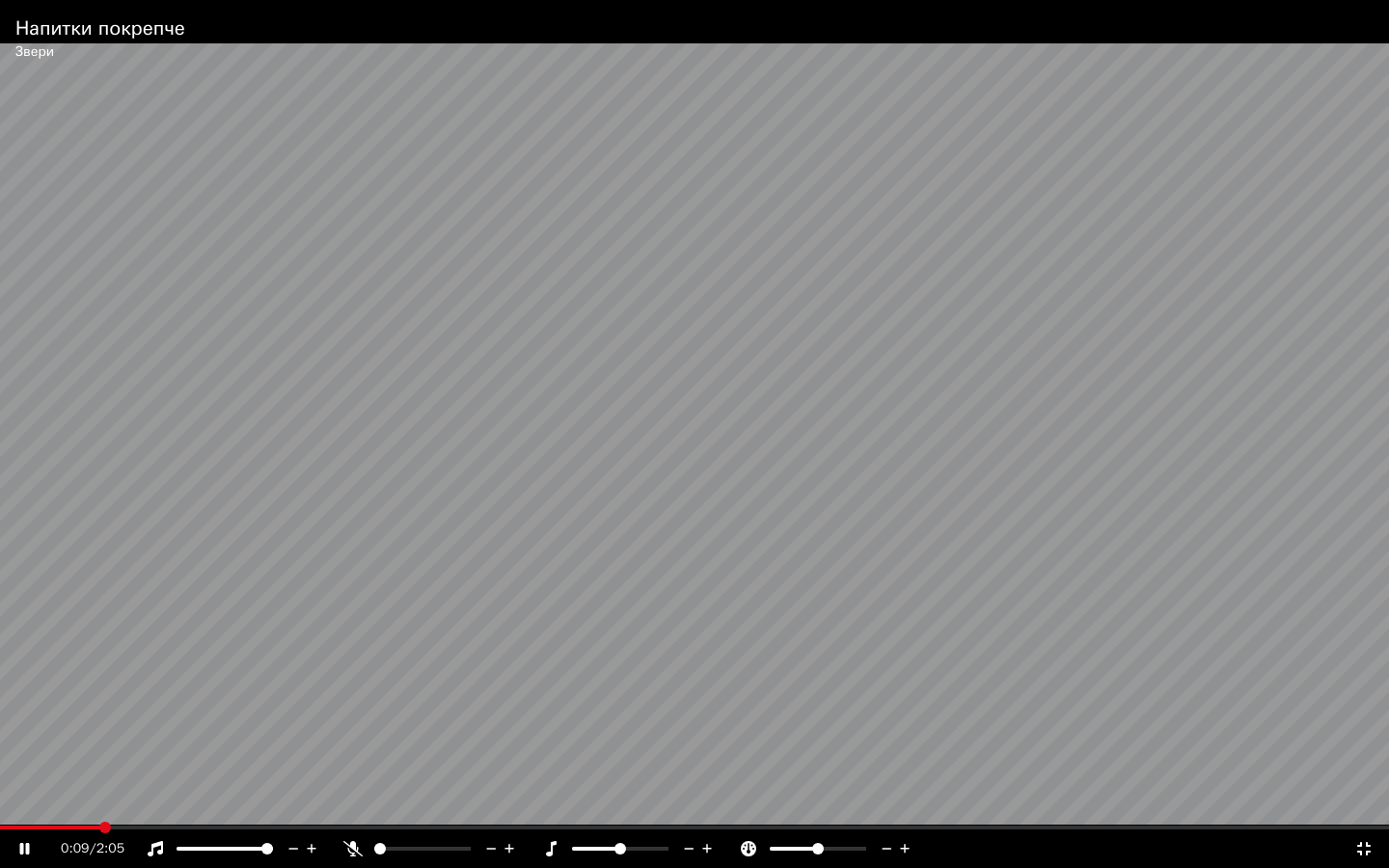 click at bounding box center [694, 827] 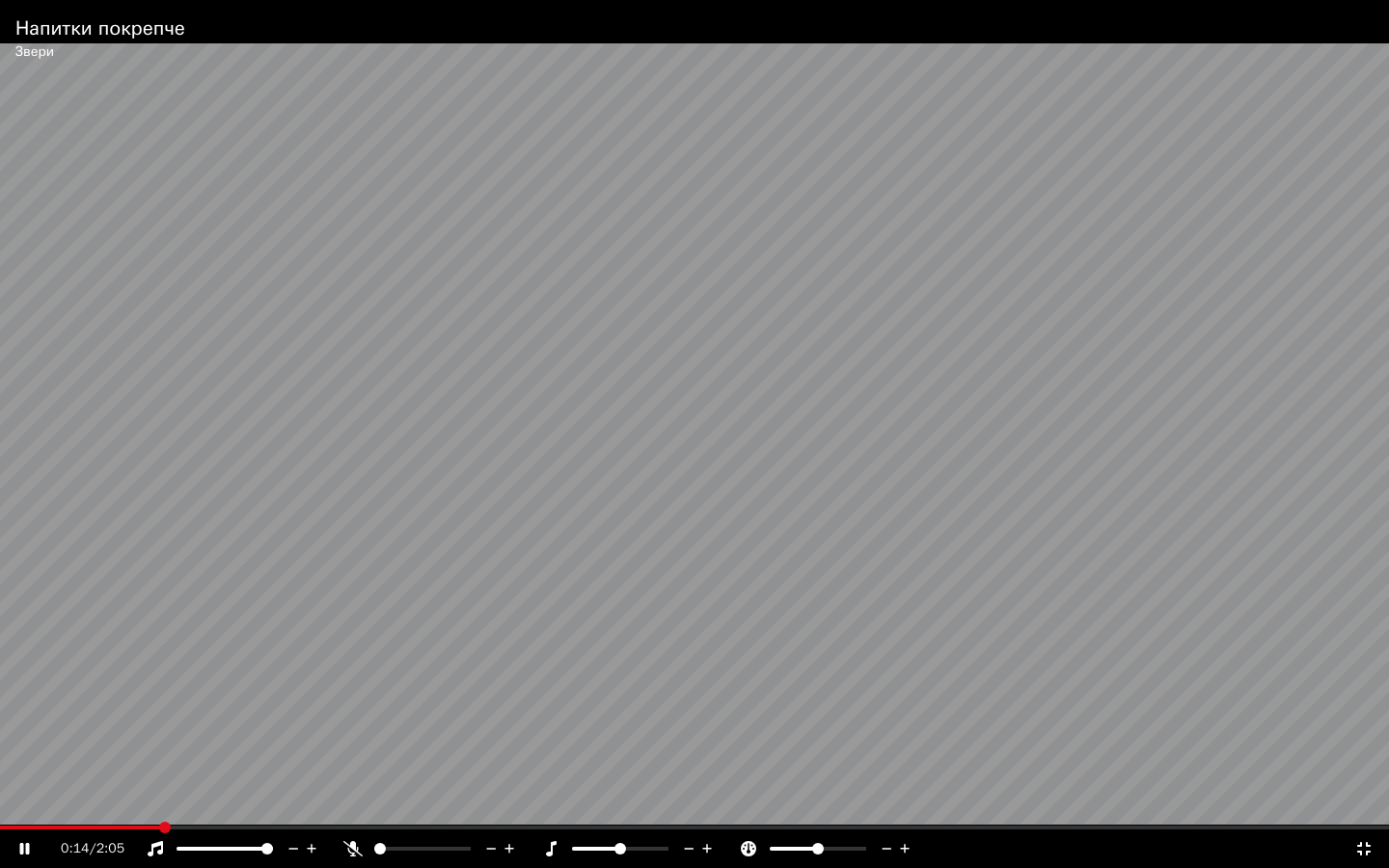 click on "0:14  /  2:05" at bounding box center [694, 849] 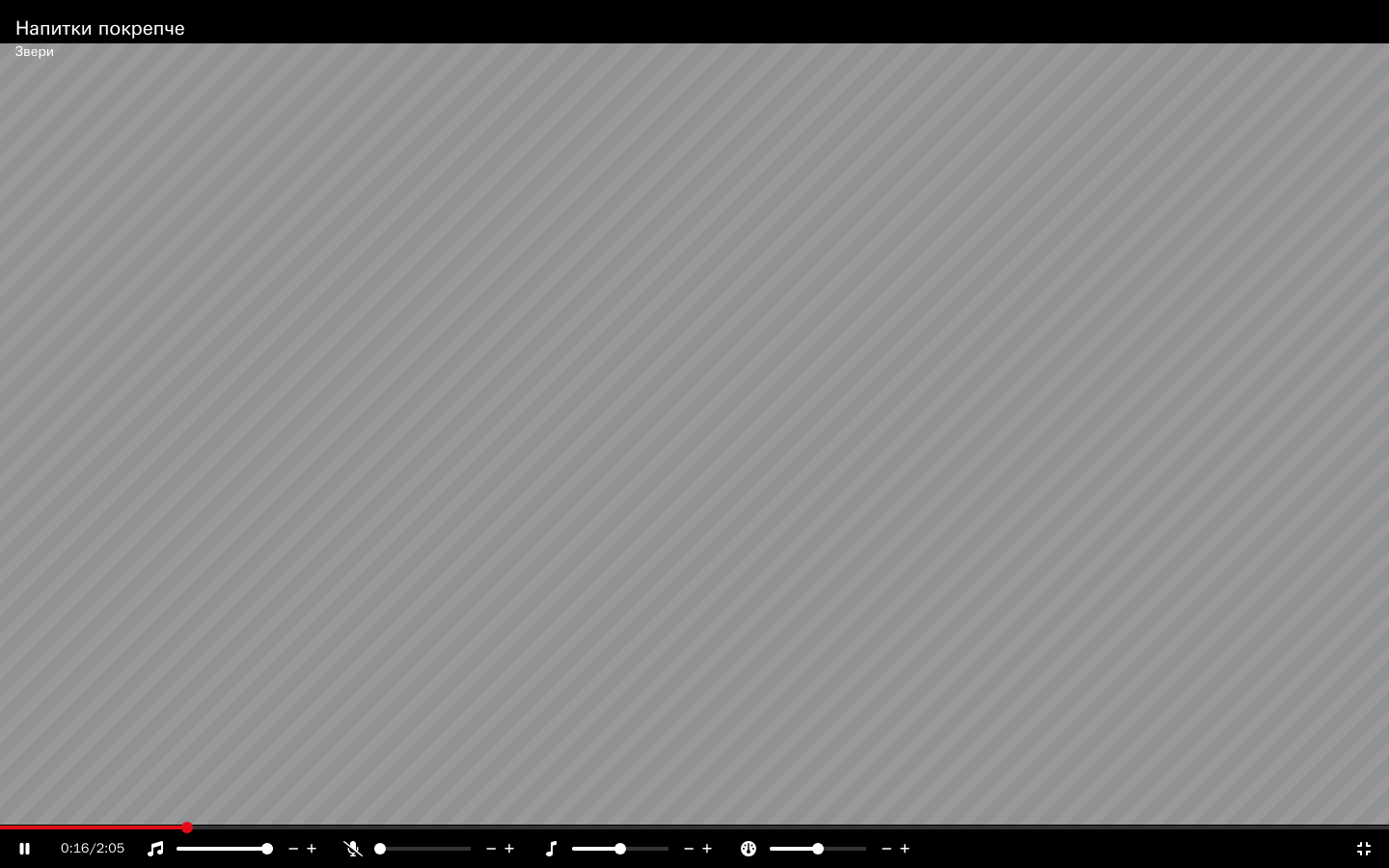 click 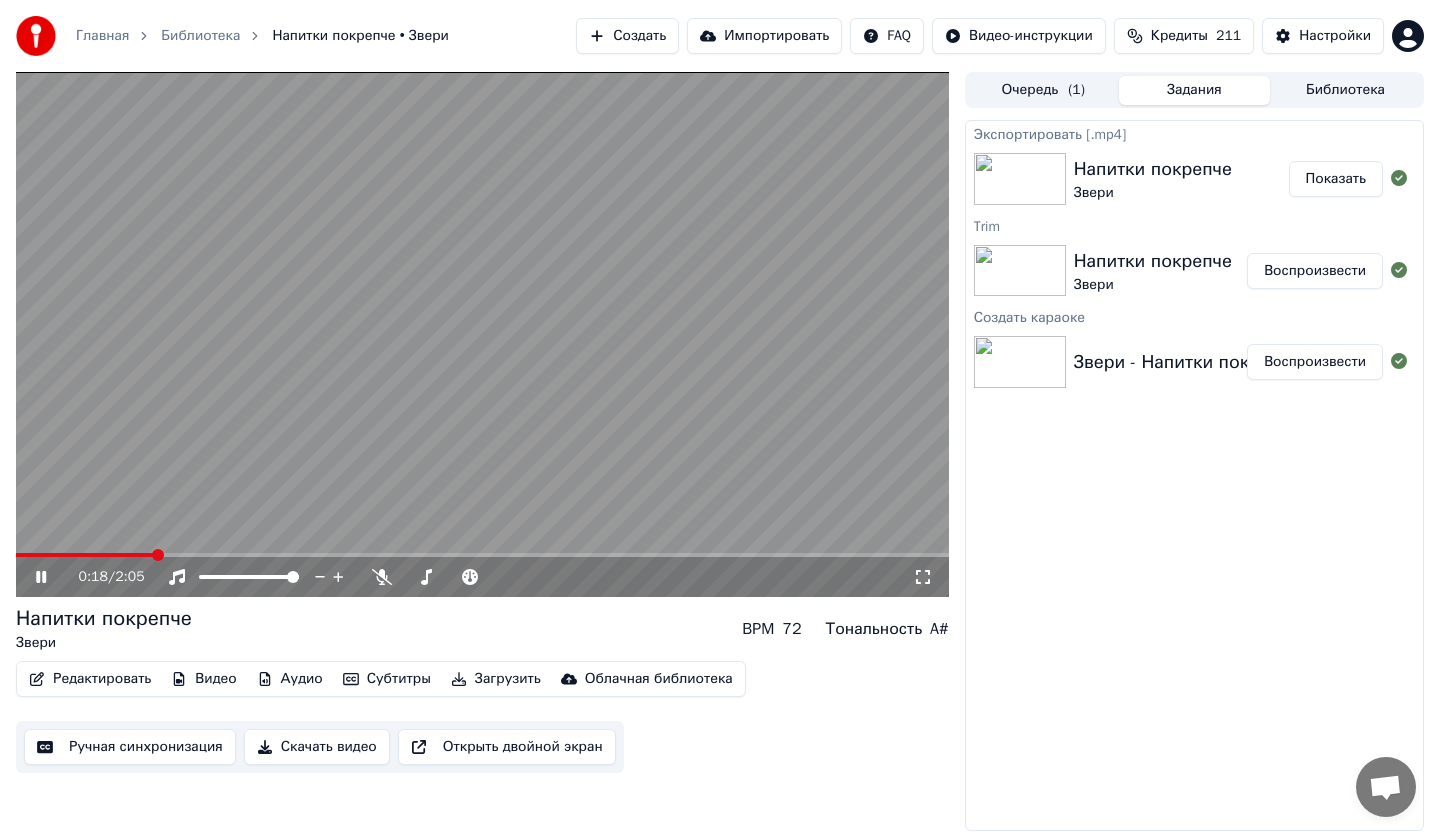 click 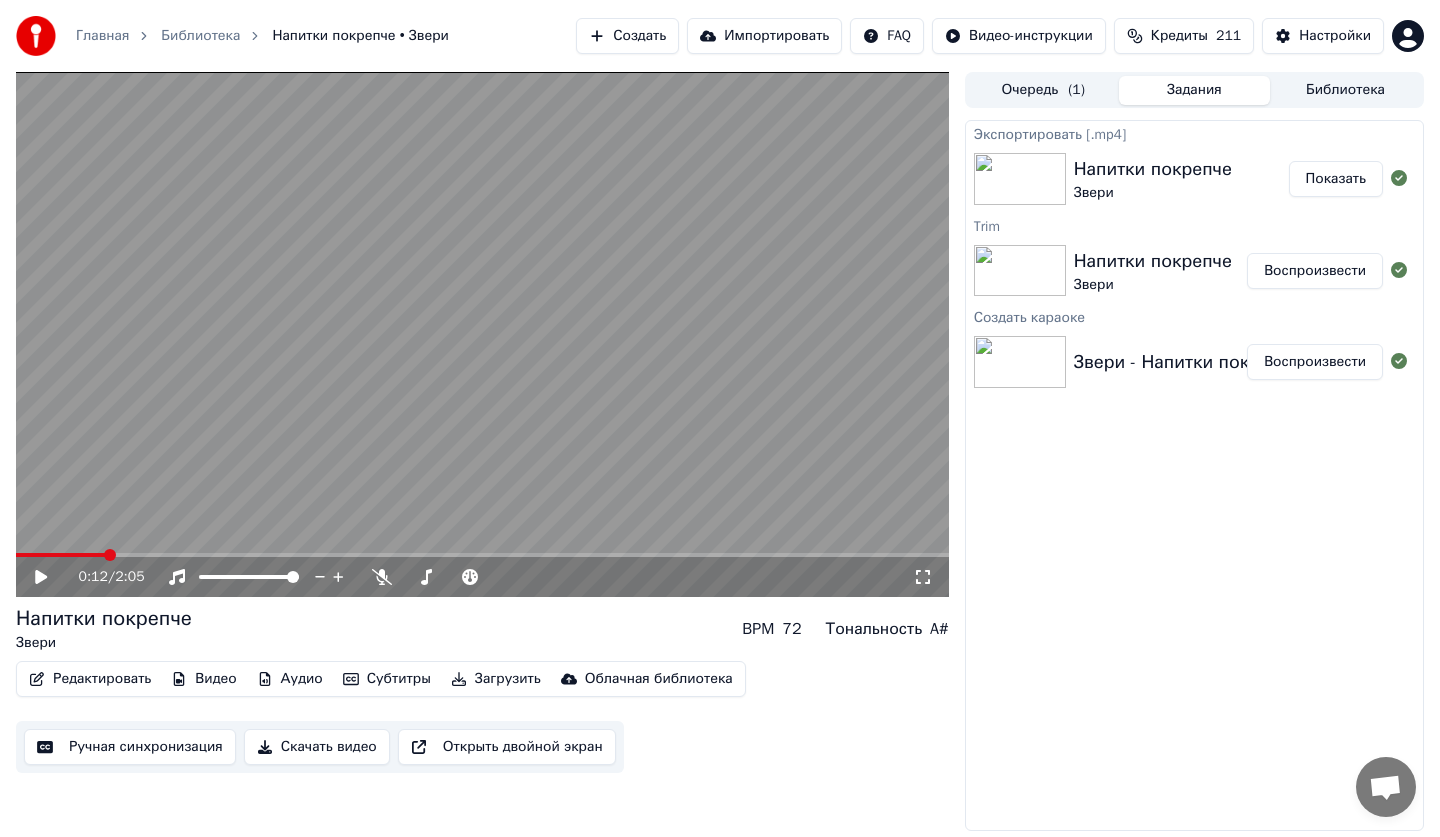 click at bounding box center [110, 555] 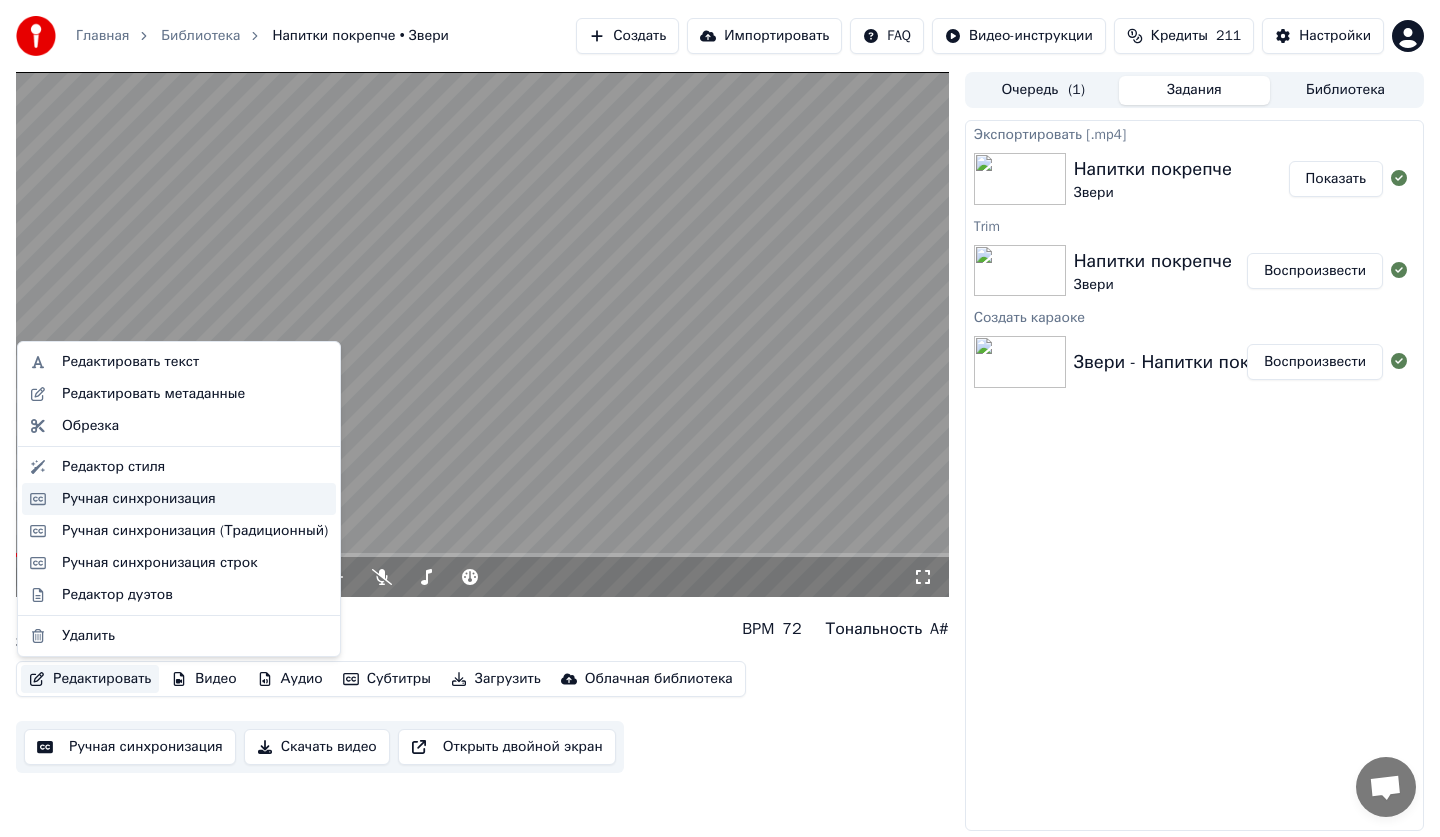 click on "Ручная синхронизация" at bounding box center [139, 499] 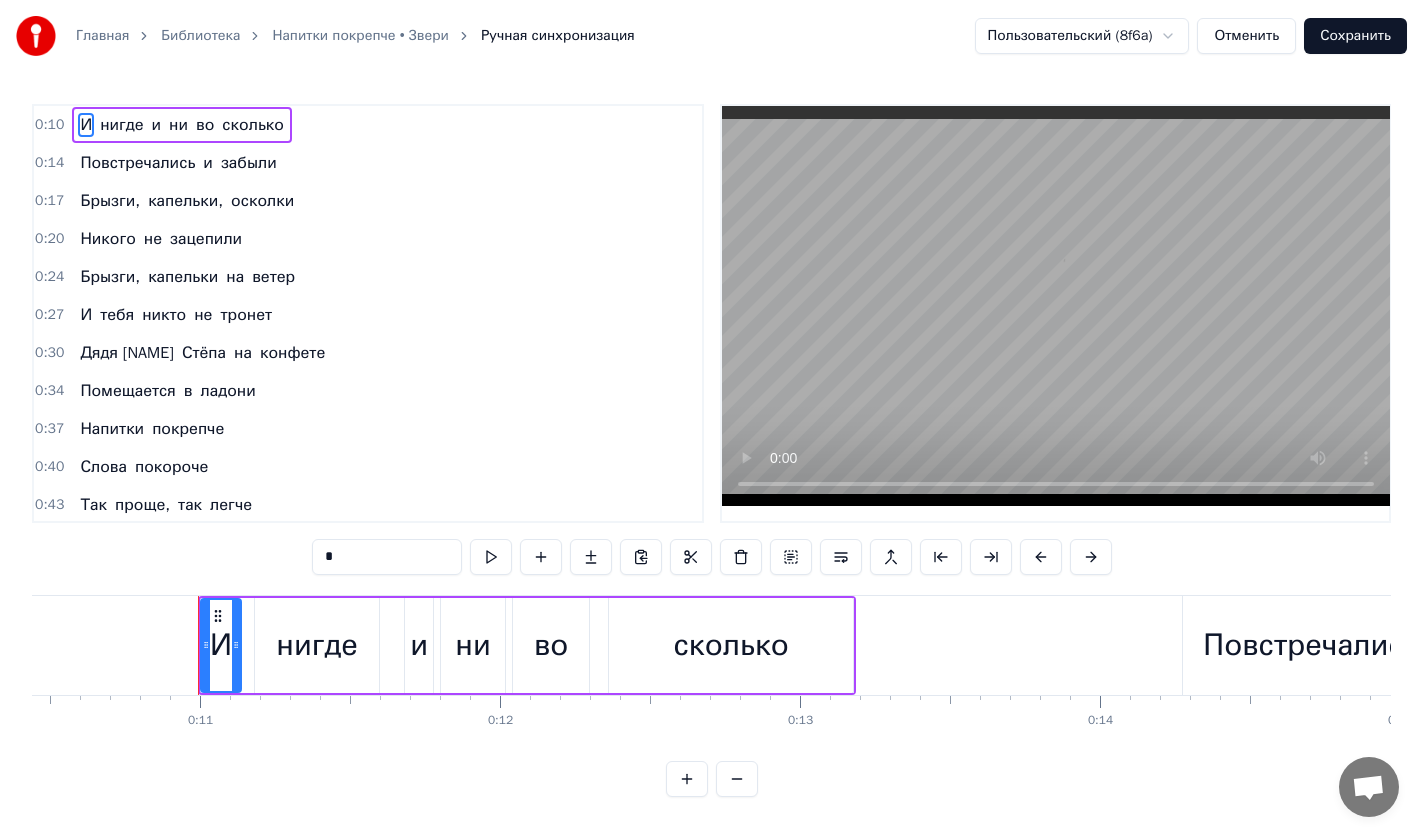 scroll, scrollTop: 0, scrollLeft: 3198, axis: horizontal 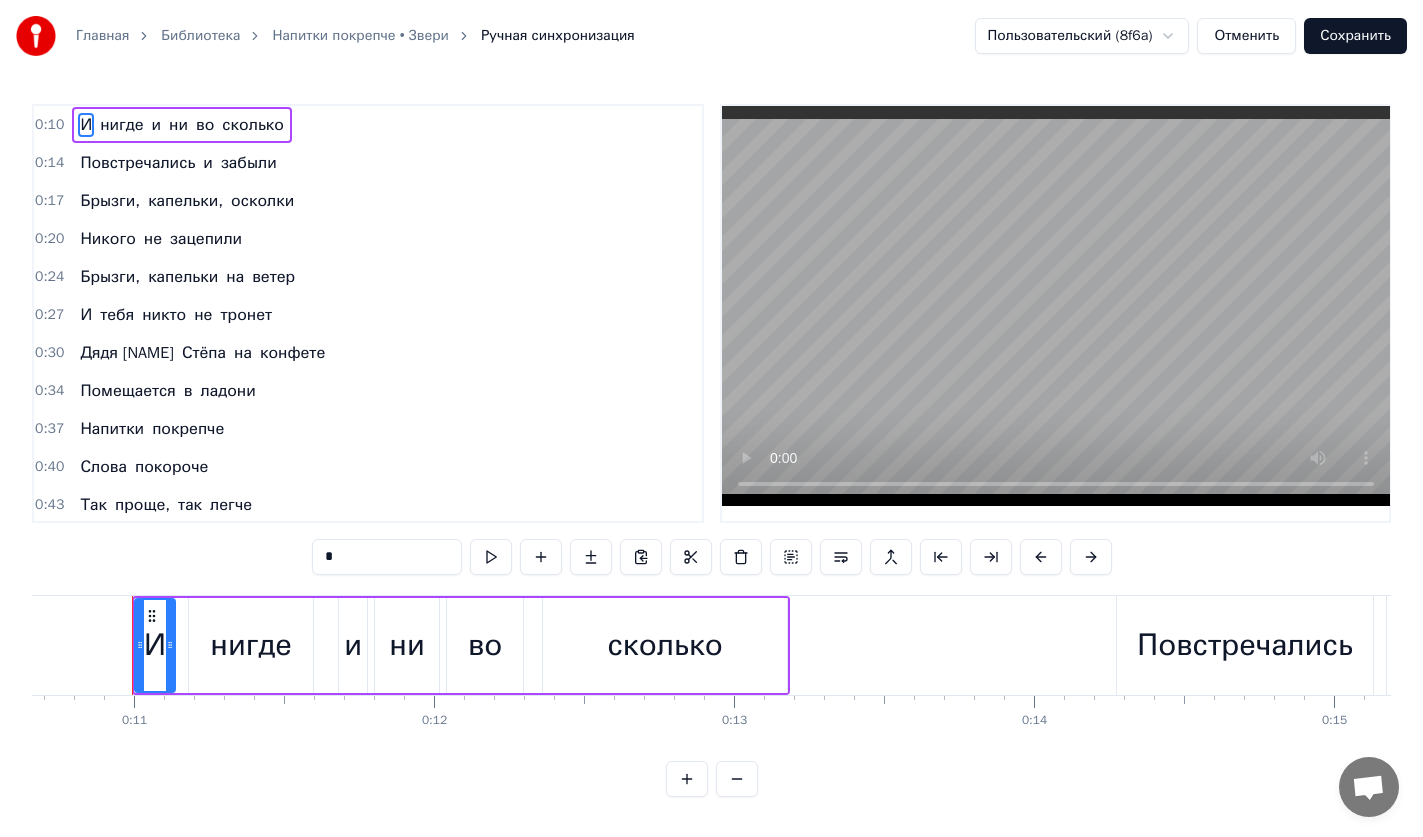 click on "капельки," at bounding box center [185, 201] 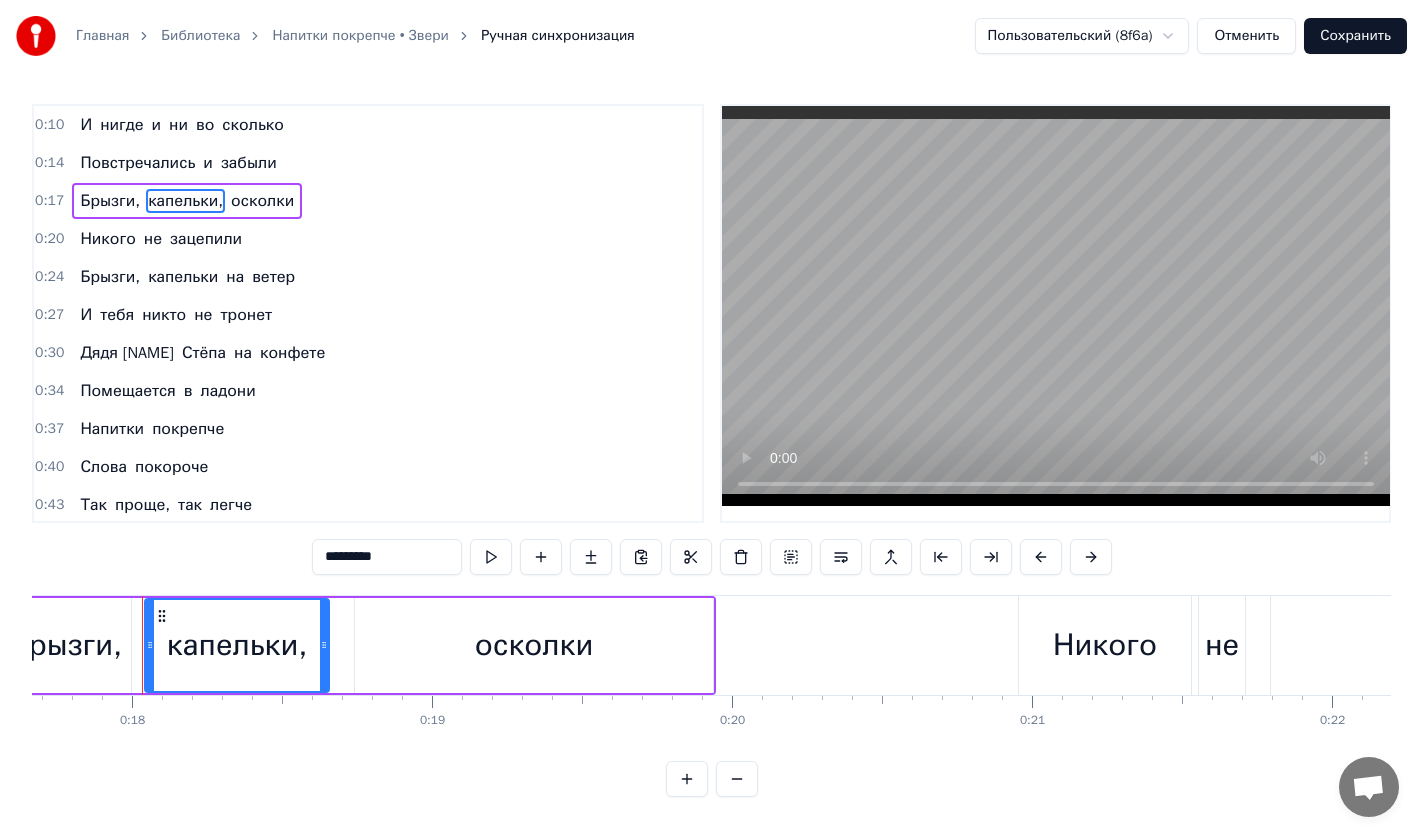scroll, scrollTop: 0, scrollLeft: 5310, axis: horizontal 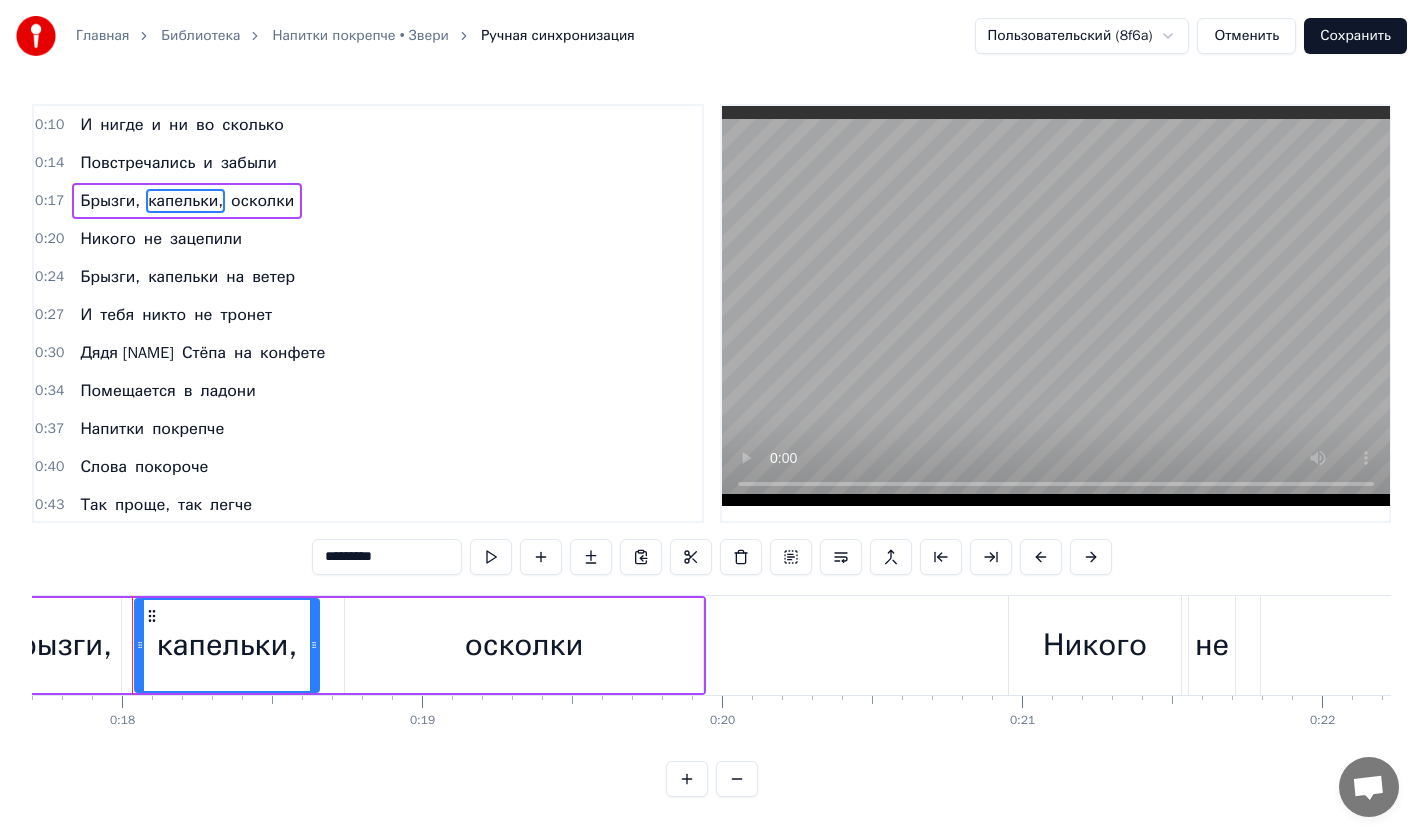 drag, startPoint x: 381, startPoint y: 560, endPoint x: 314, endPoint y: 559, distance: 67.00746 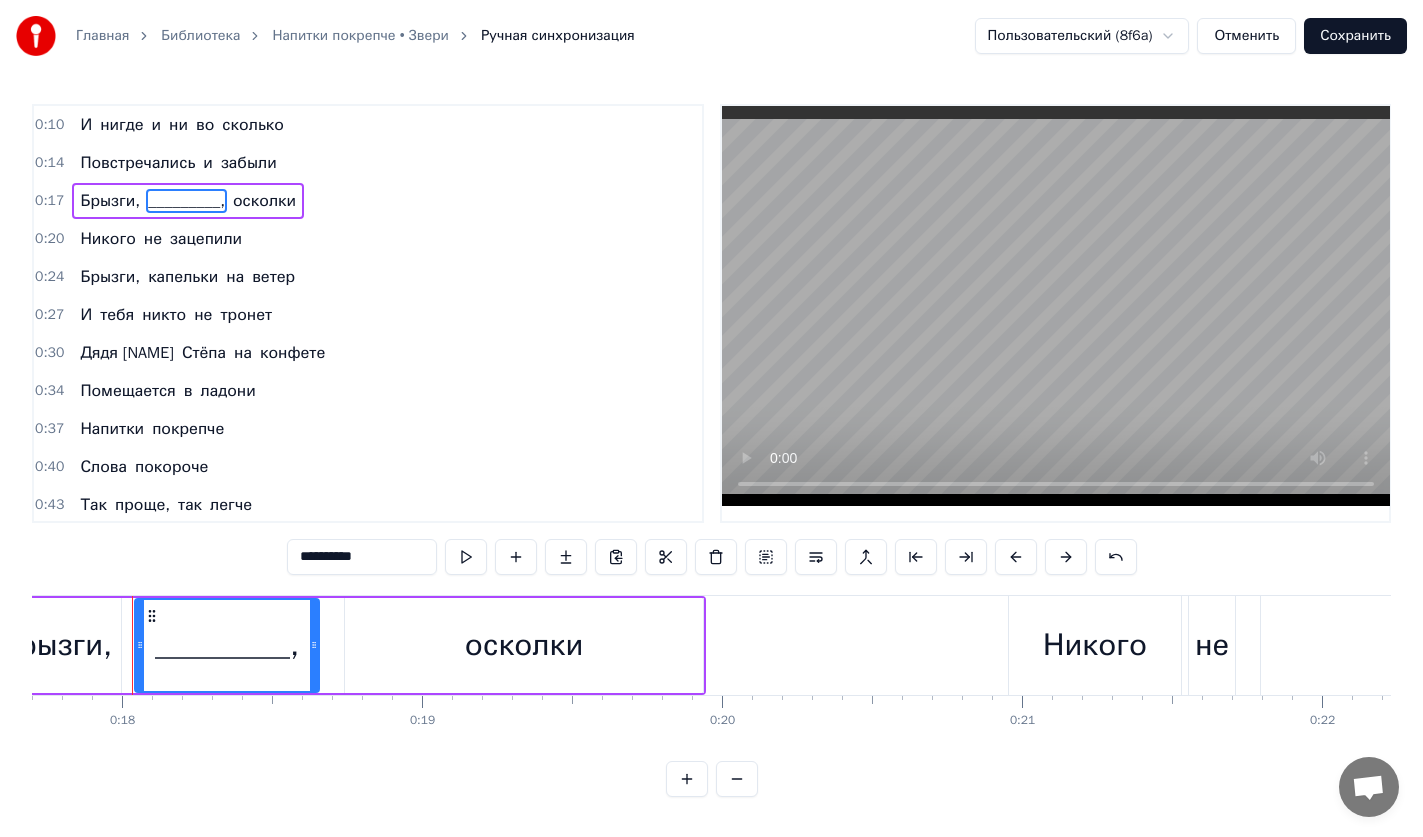click on "Дядя" at bounding box center [126, 353] 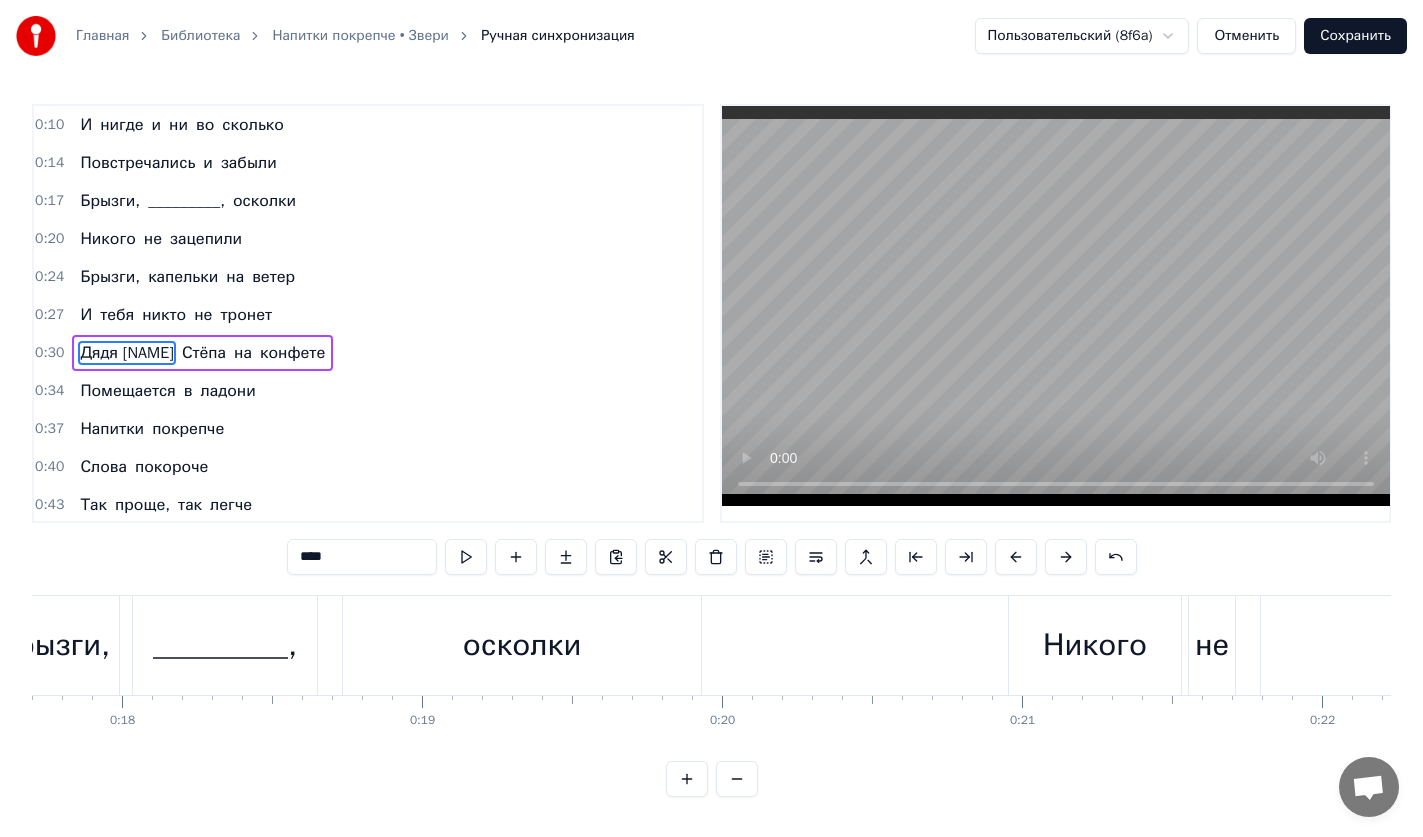 scroll, scrollTop: 2, scrollLeft: 0, axis: vertical 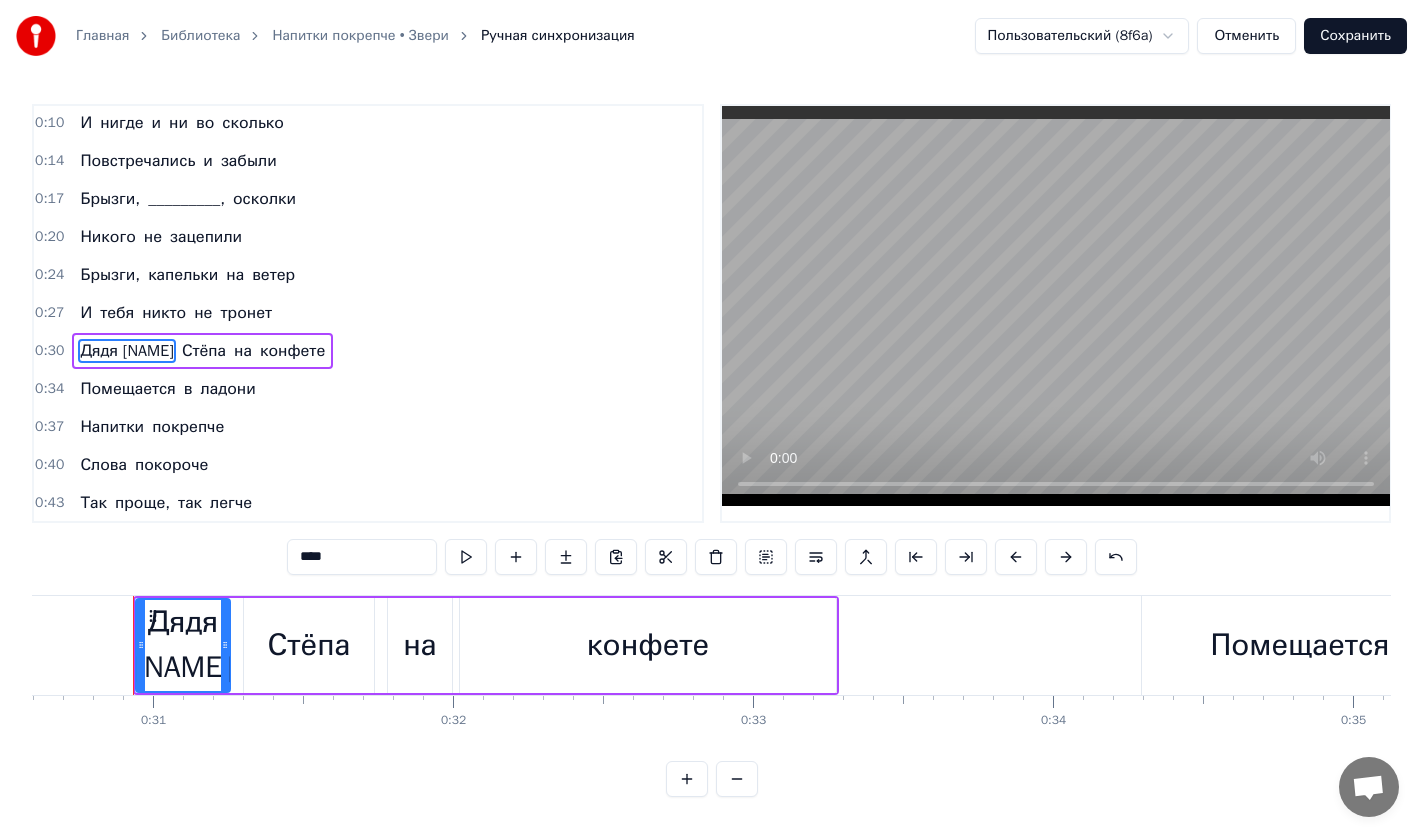 drag, startPoint x: 301, startPoint y: 559, endPoint x: 253, endPoint y: 560, distance: 48.010414 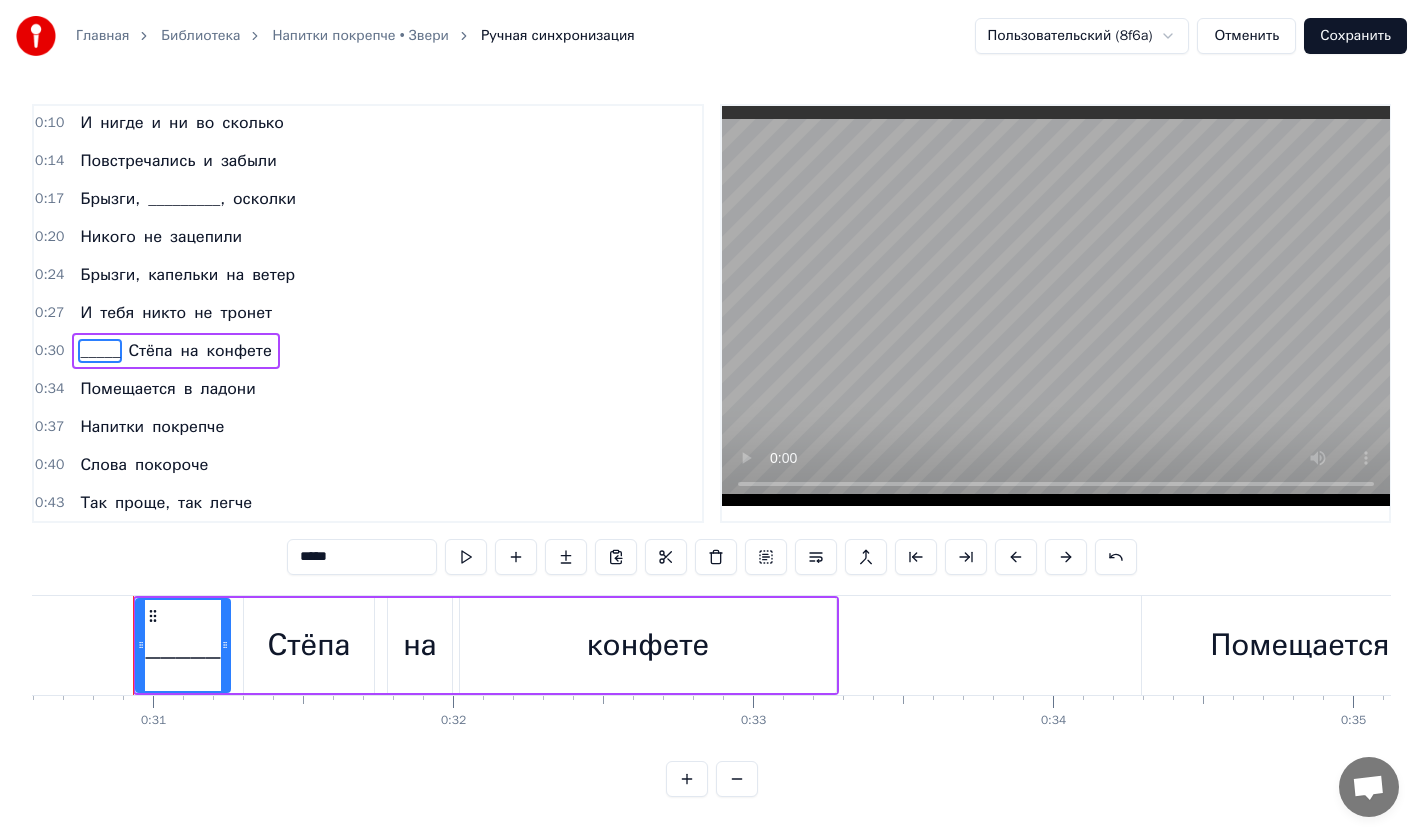 click on "Стёпа" at bounding box center [150, 351] 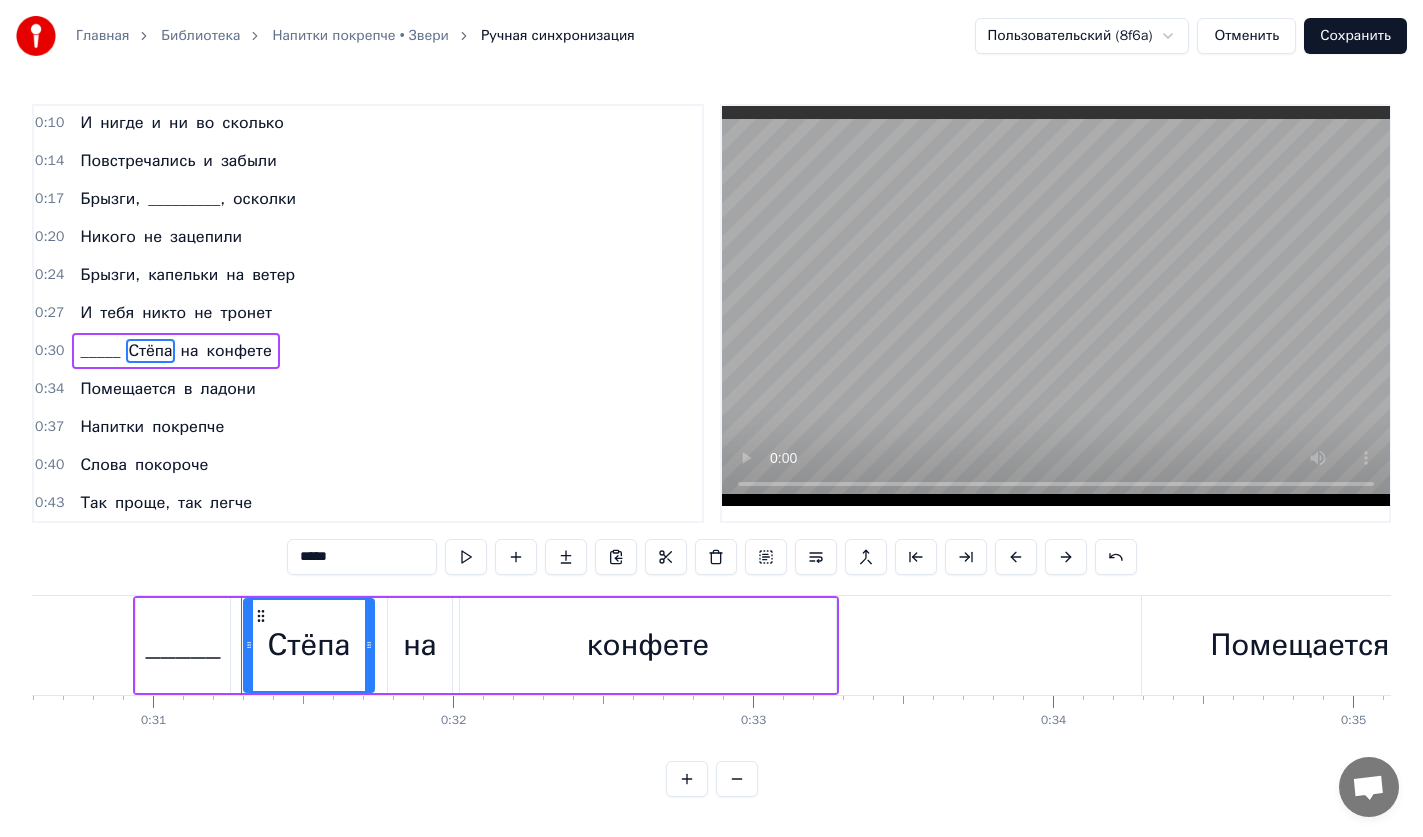 scroll, scrollTop: 39, scrollLeft: 0, axis: vertical 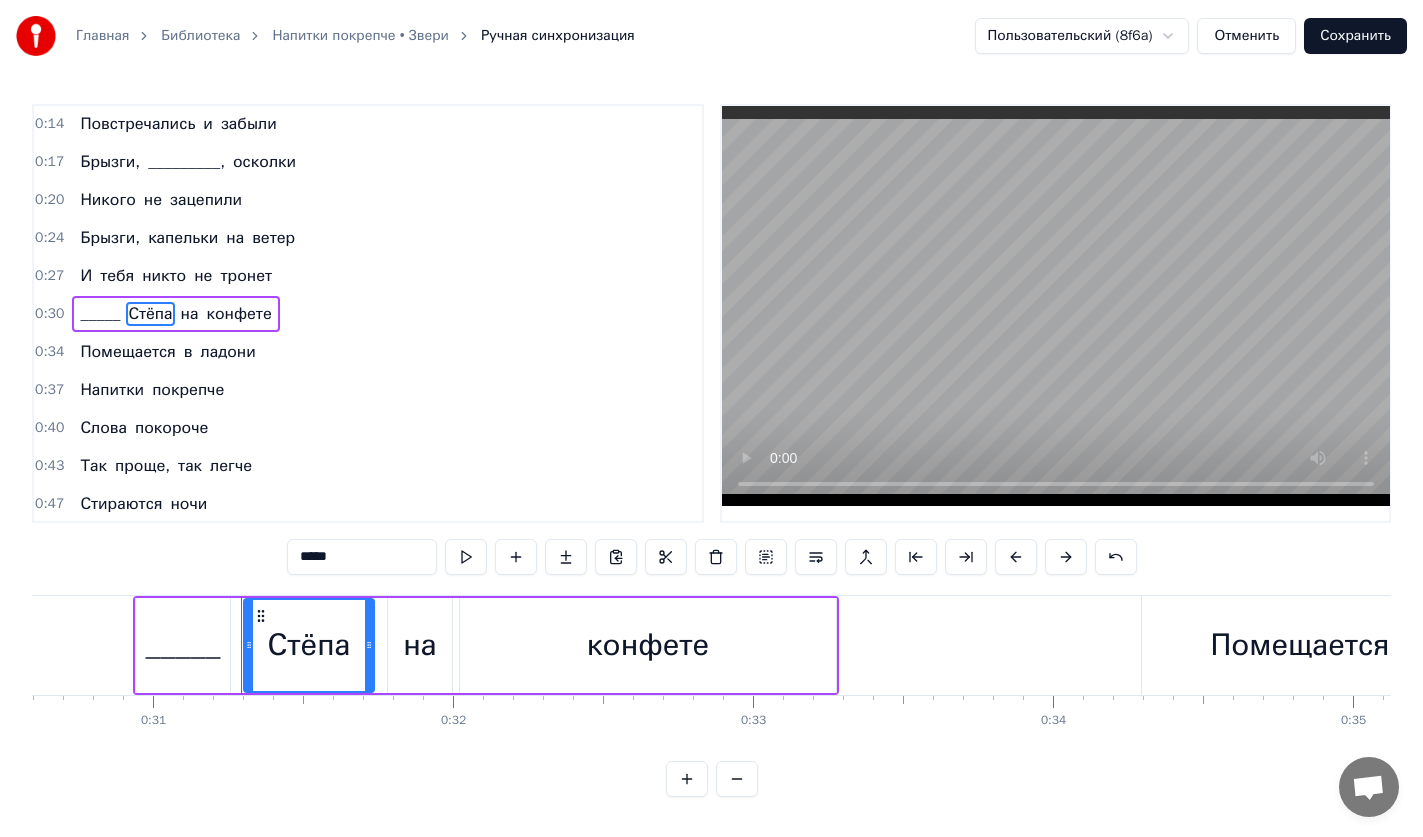 drag, startPoint x: 329, startPoint y: 563, endPoint x: 240, endPoint y: 555, distance: 89.358826 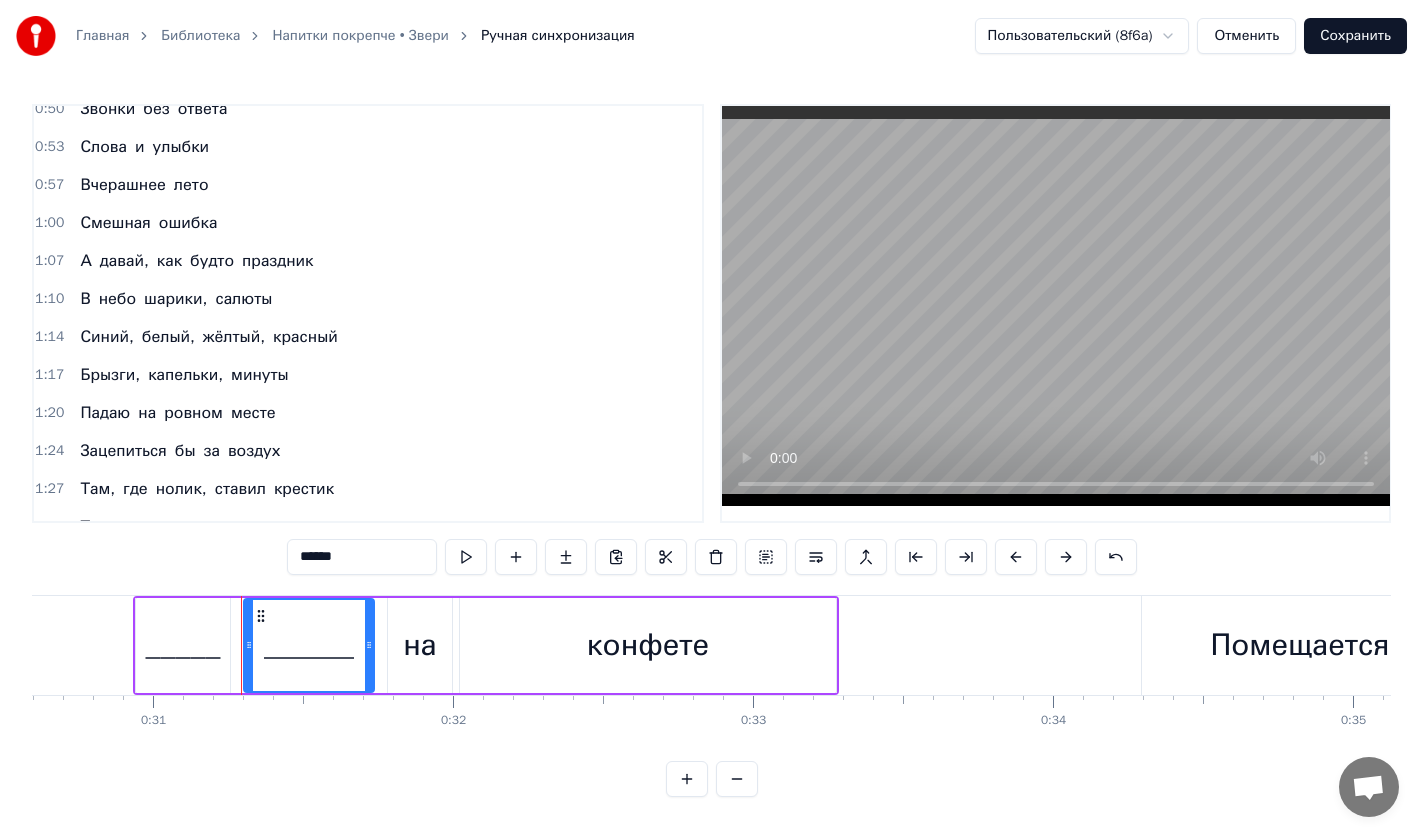 scroll, scrollTop: 39, scrollLeft: 0, axis: vertical 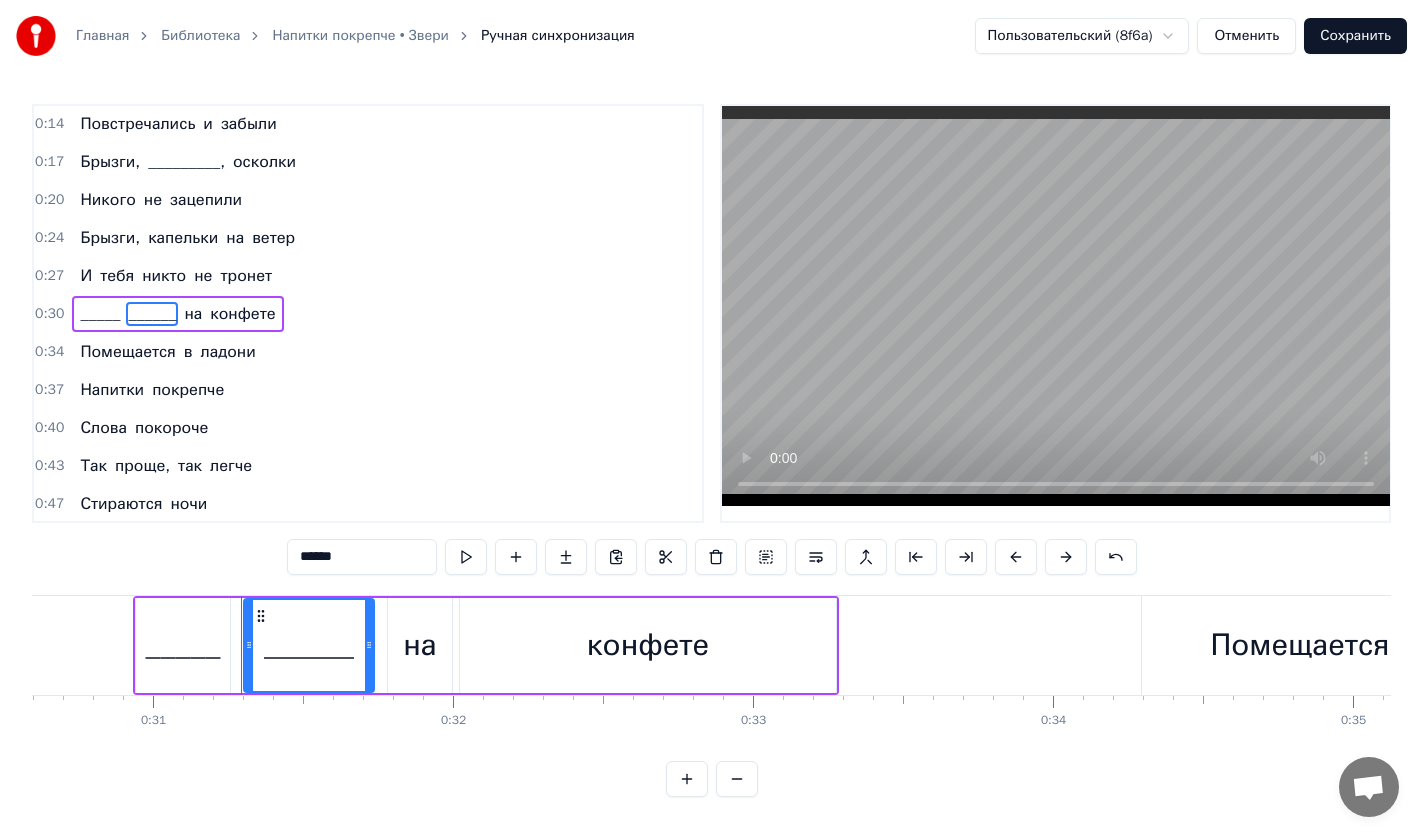 click on "Стираются" at bounding box center (121, 504) 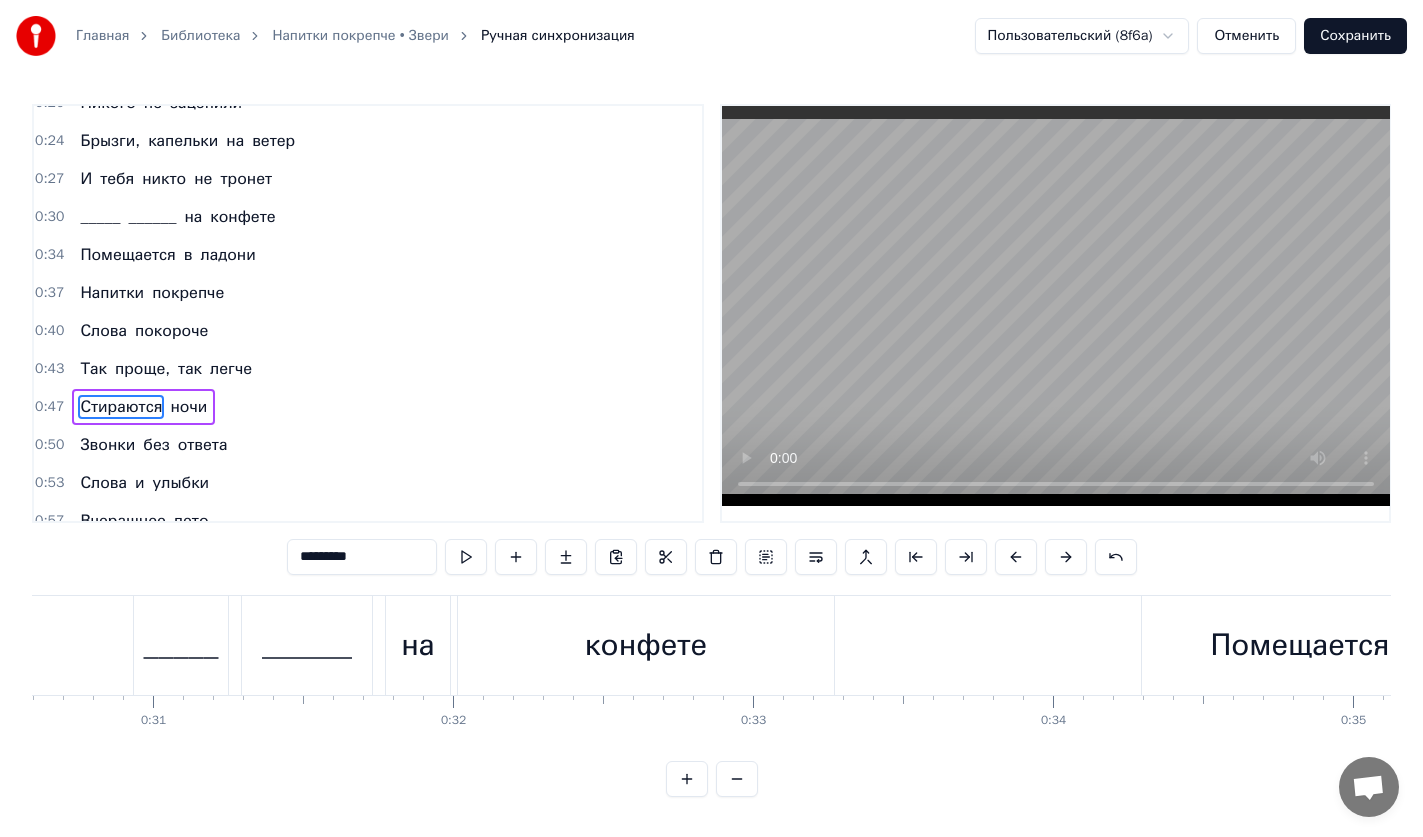 scroll, scrollTop: 229, scrollLeft: 0, axis: vertical 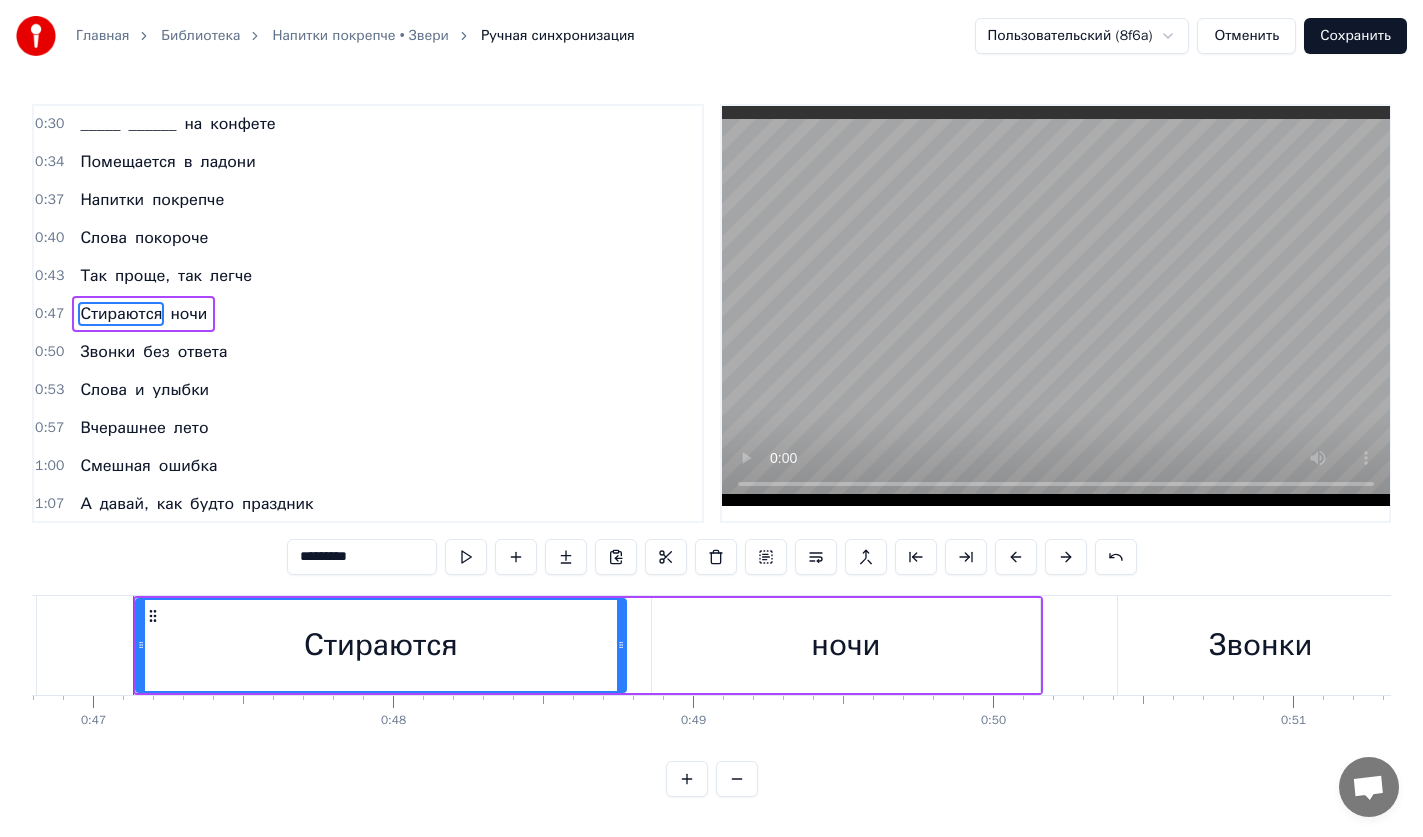 drag, startPoint x: 376, startPoint y: 551, endPoint x: 287, endPoint y: 548, distance: 89.050545 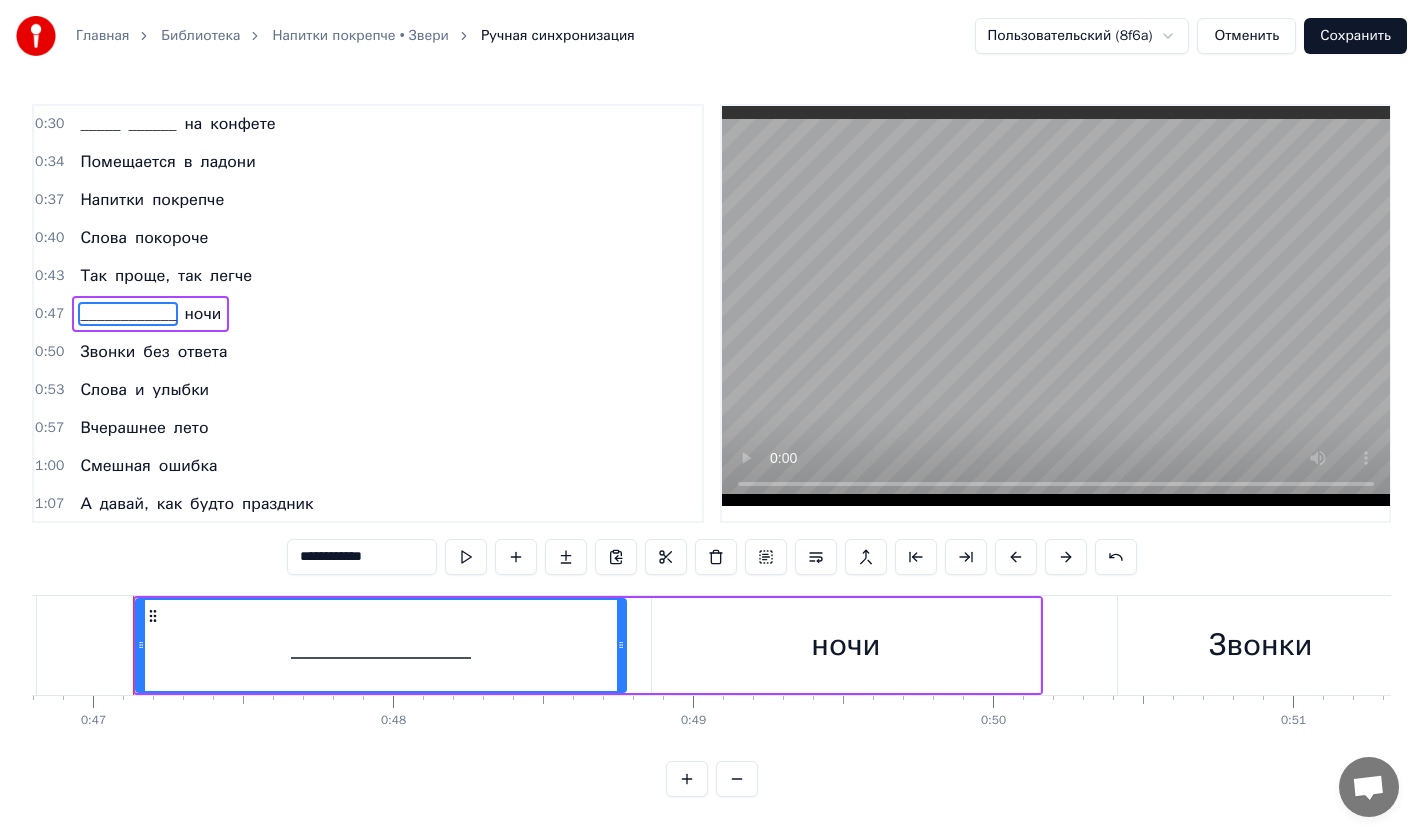scroll, scrollTop: 9, scrollLeft: 0, axis: vertical 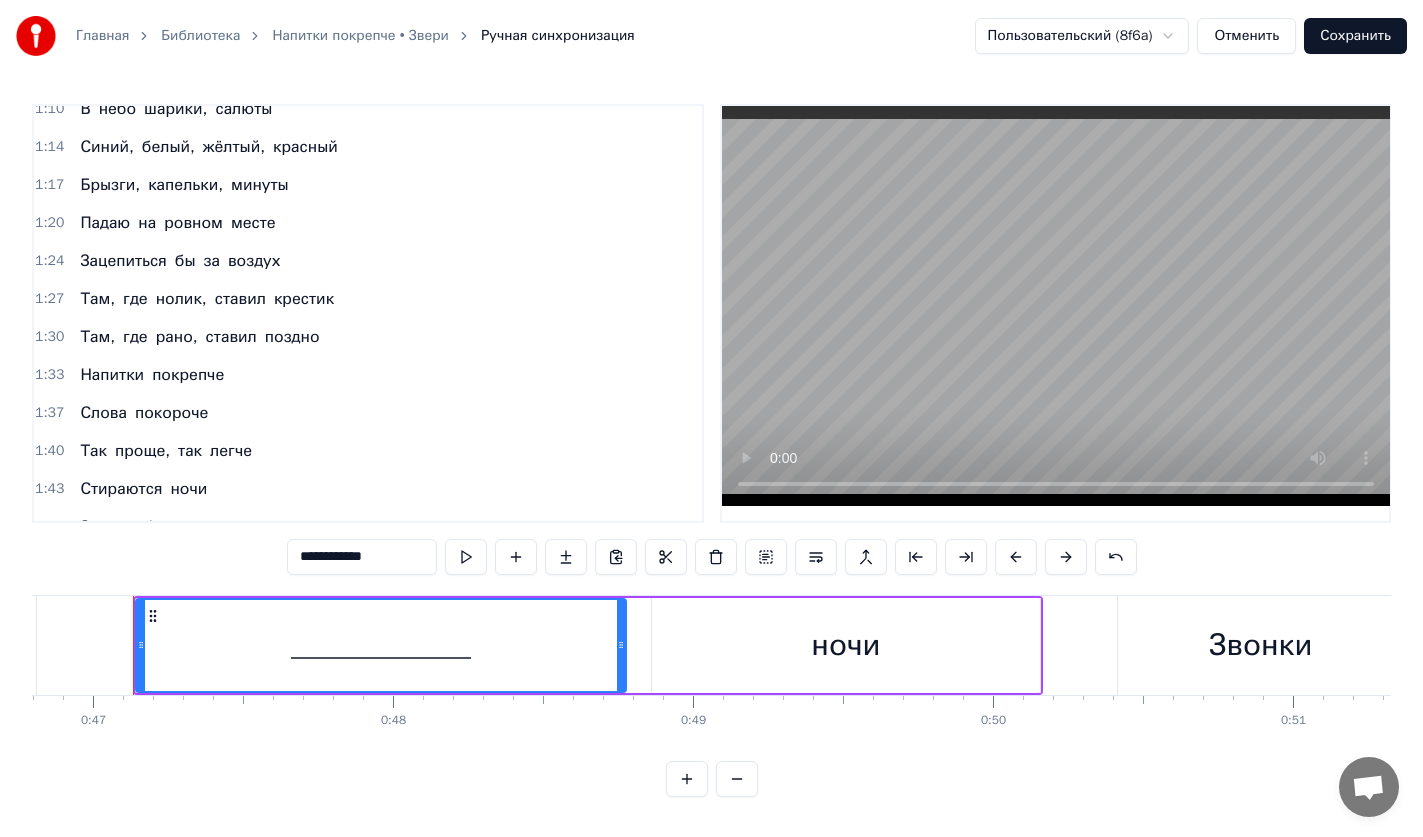 click on "нолик," at bounding box center [181, 299] 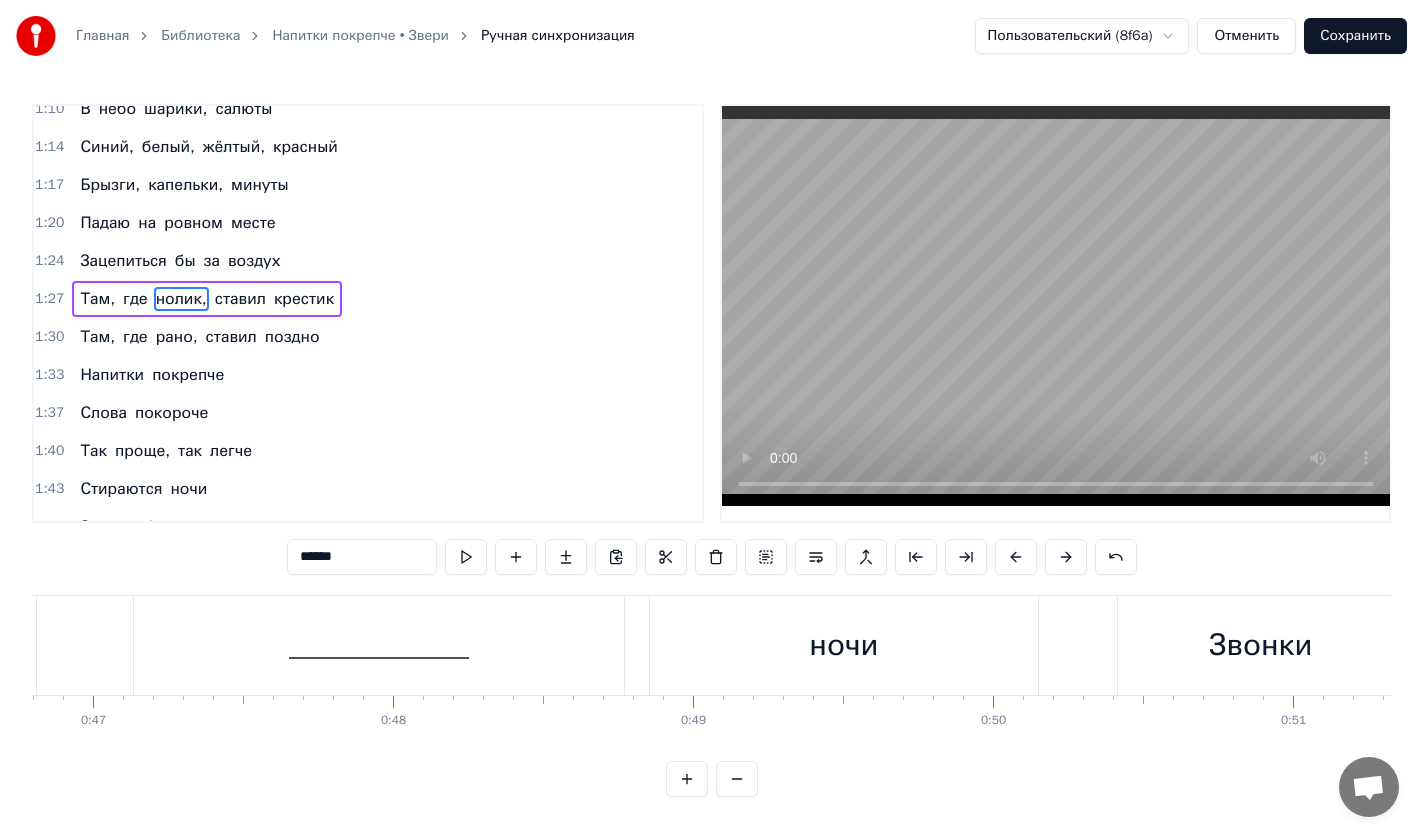 scroll, scrollTop: 0, scrollLeft: 0, axis: both 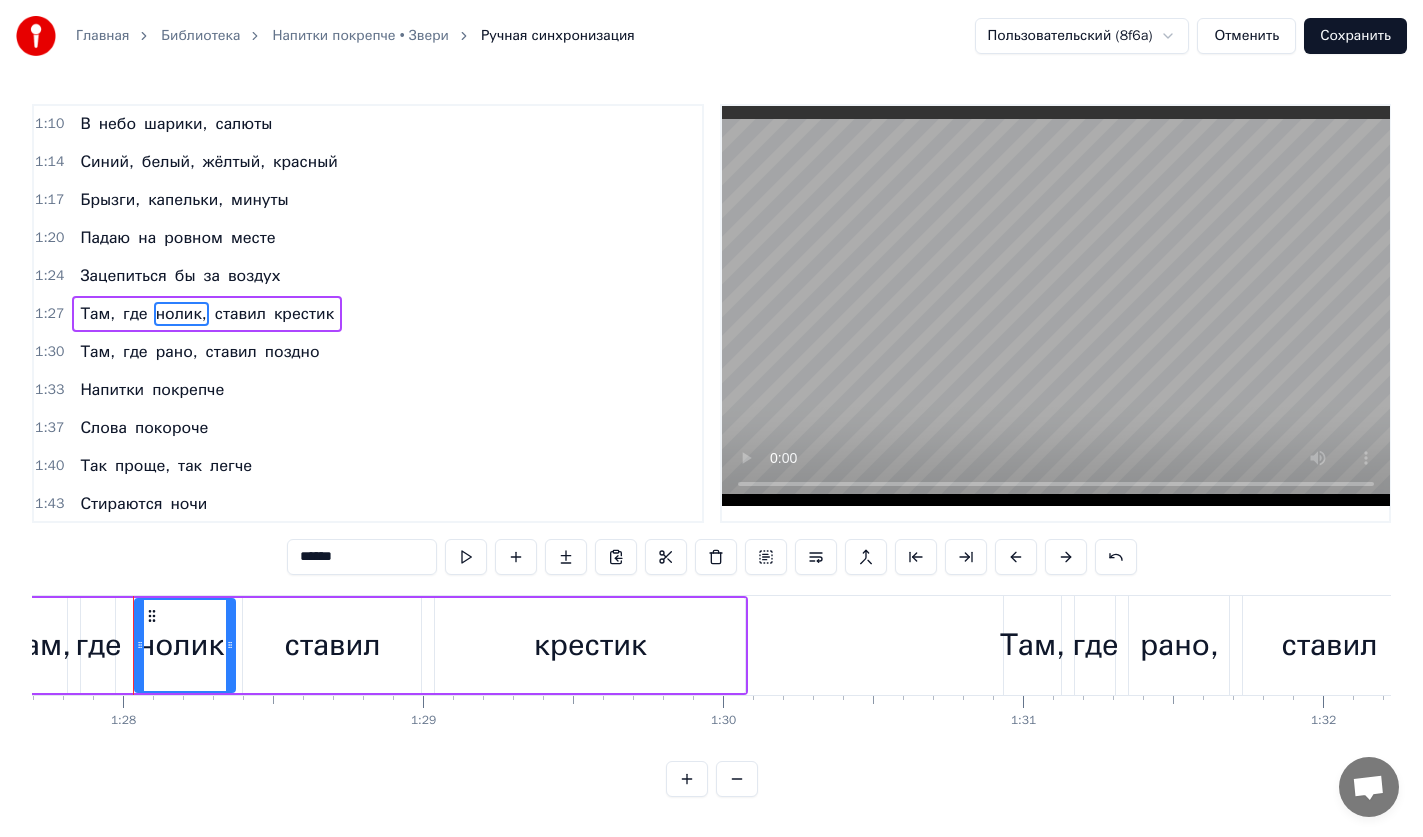 drag, startPoint x: 348, startPoint y: 553, endPoint x: 284, endPoint y: 542, distance: 64.93843 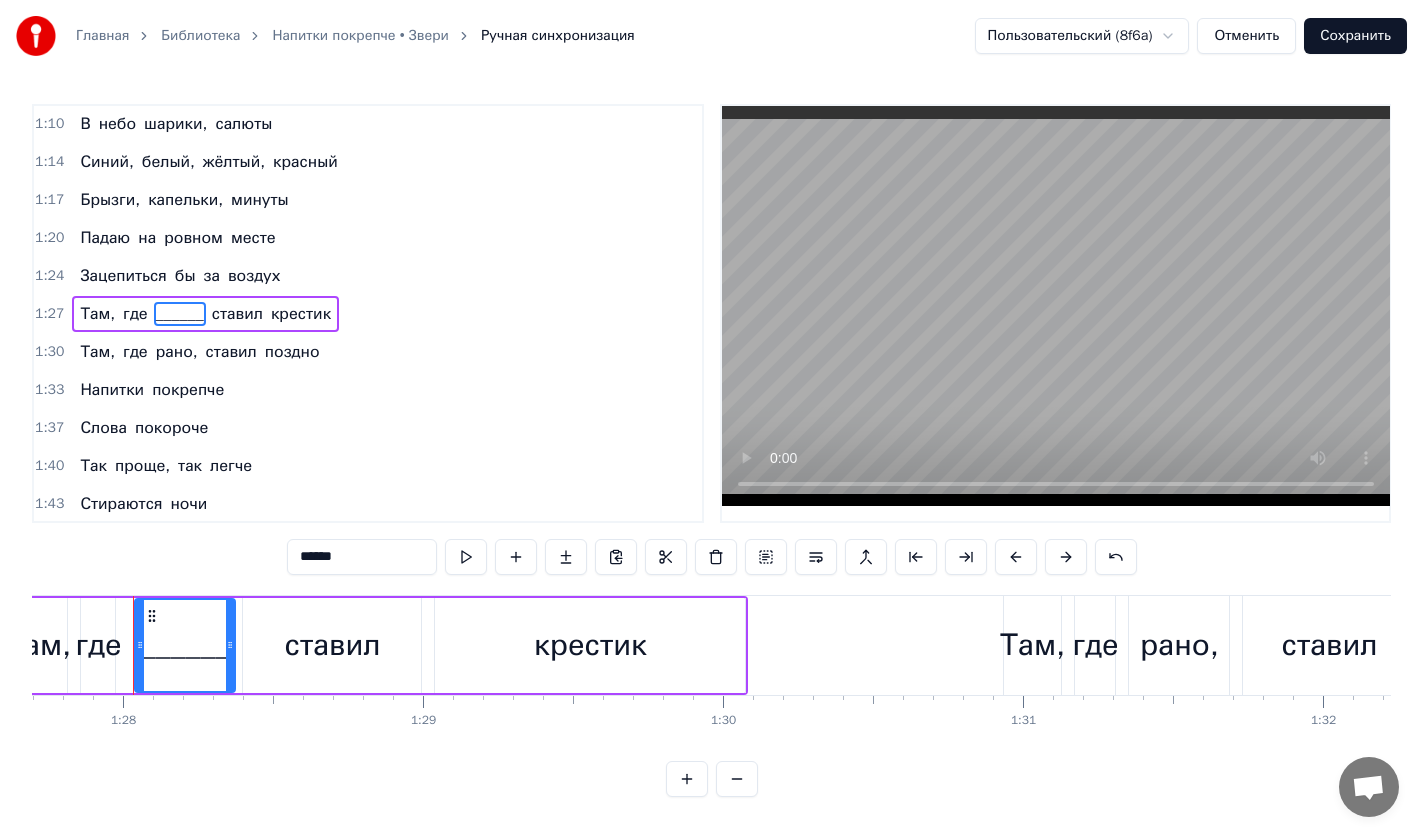click on "Синий," at bounding box center [106, 162] 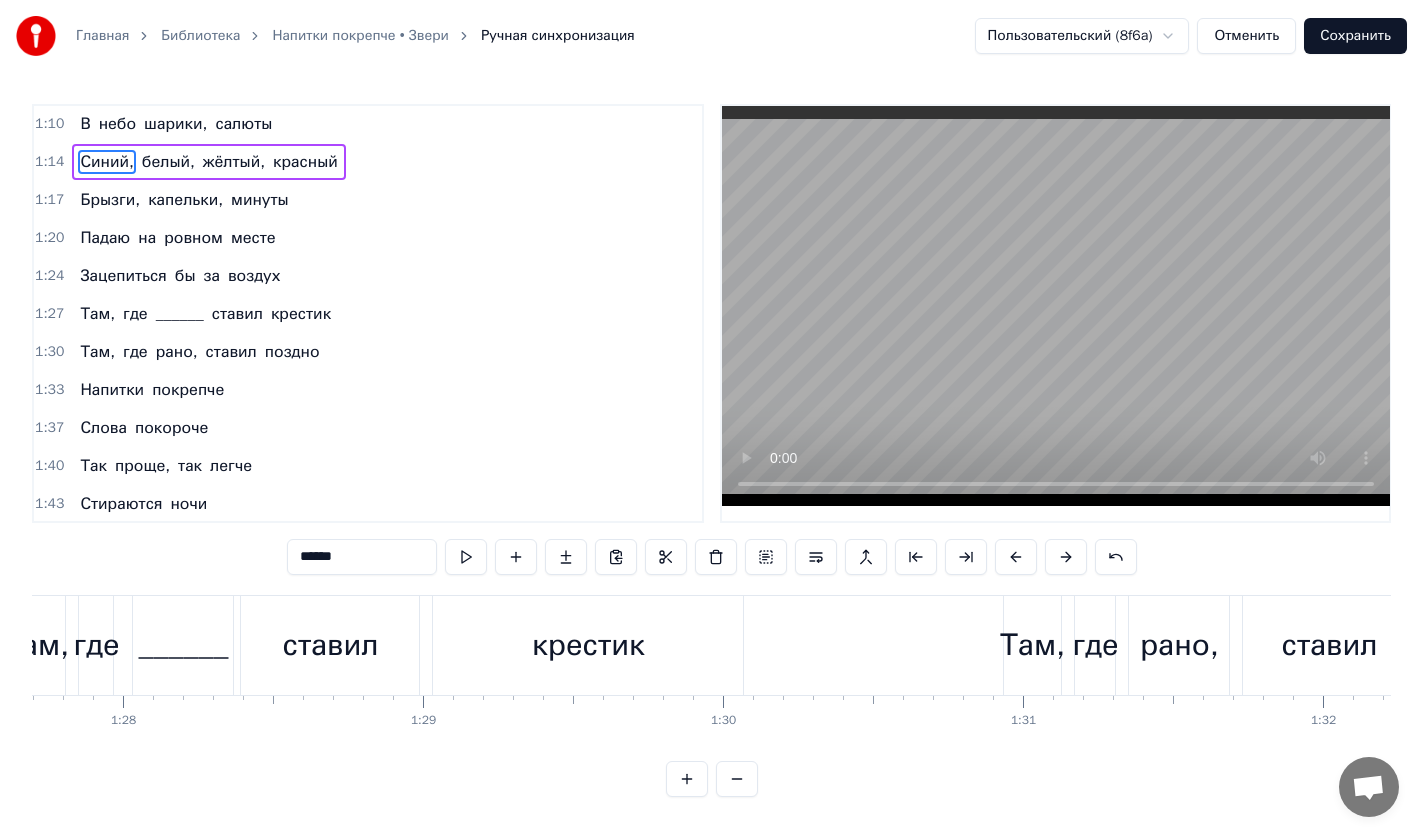 scroll, scrollTop: 495, scrollLeft: 0, axis: vertical 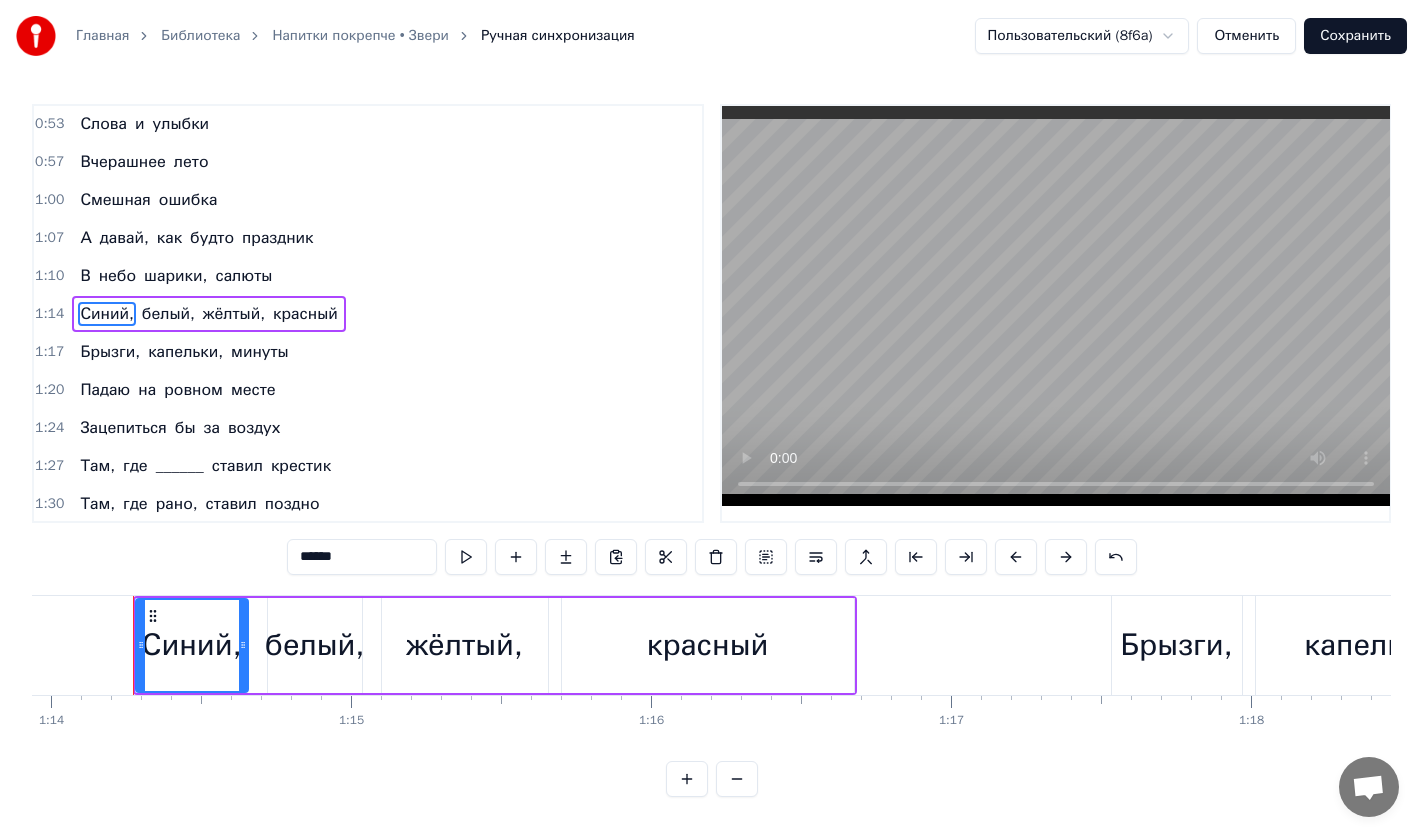 drag, startPoint x: 357, startPoint y: 563, endPoint x: 209, endPoint y: 547, distance: 148.86235 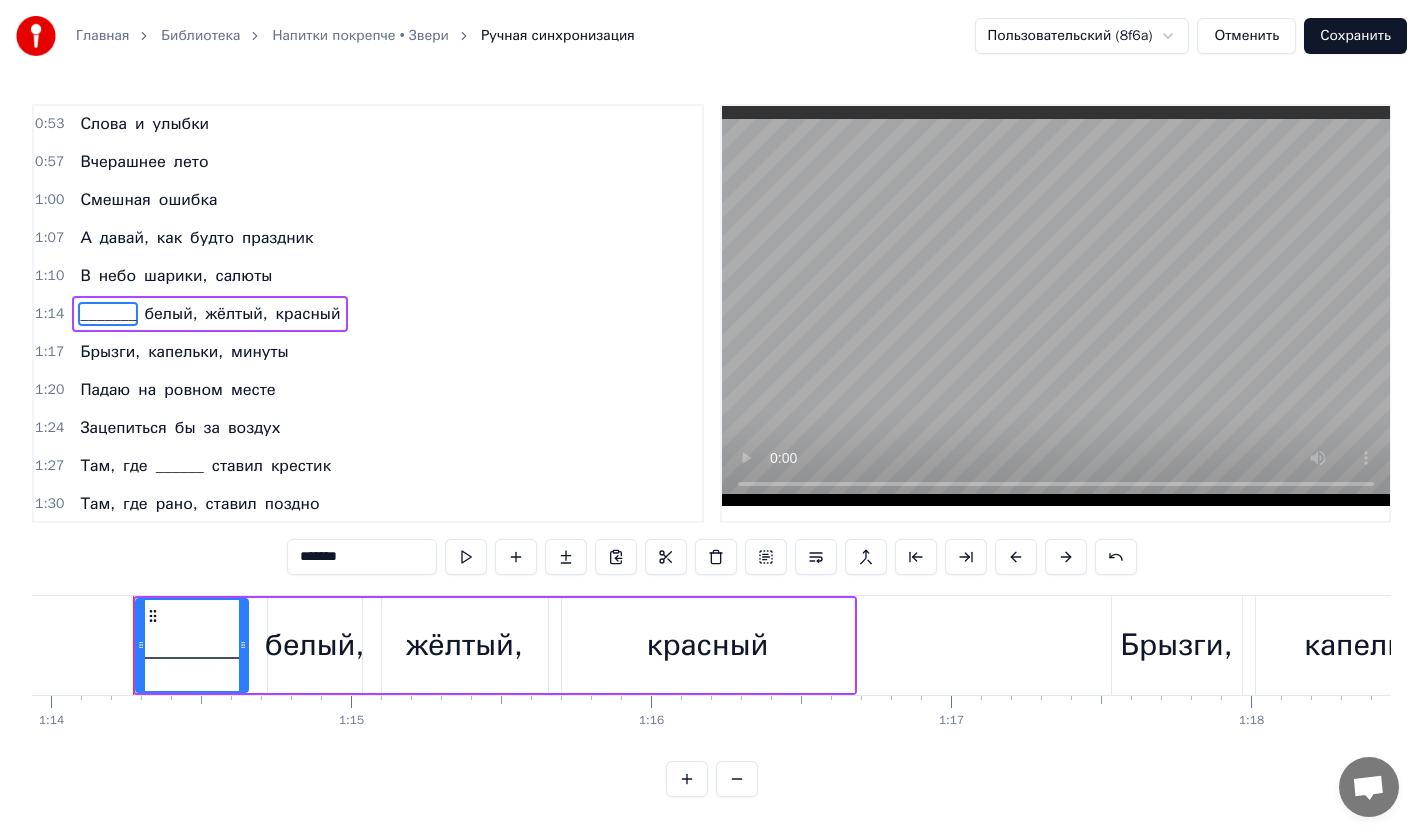 type on "*******" 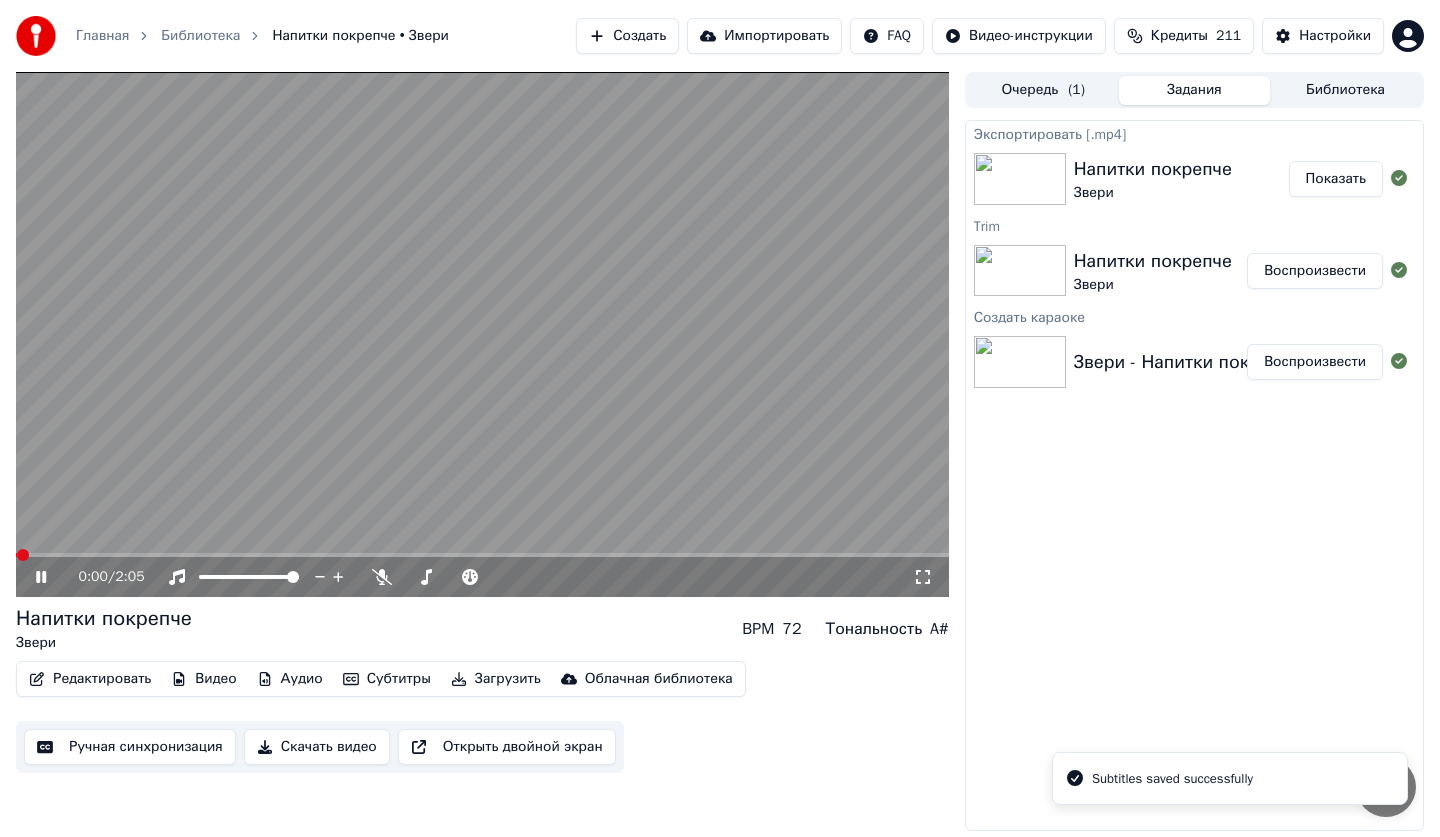 click 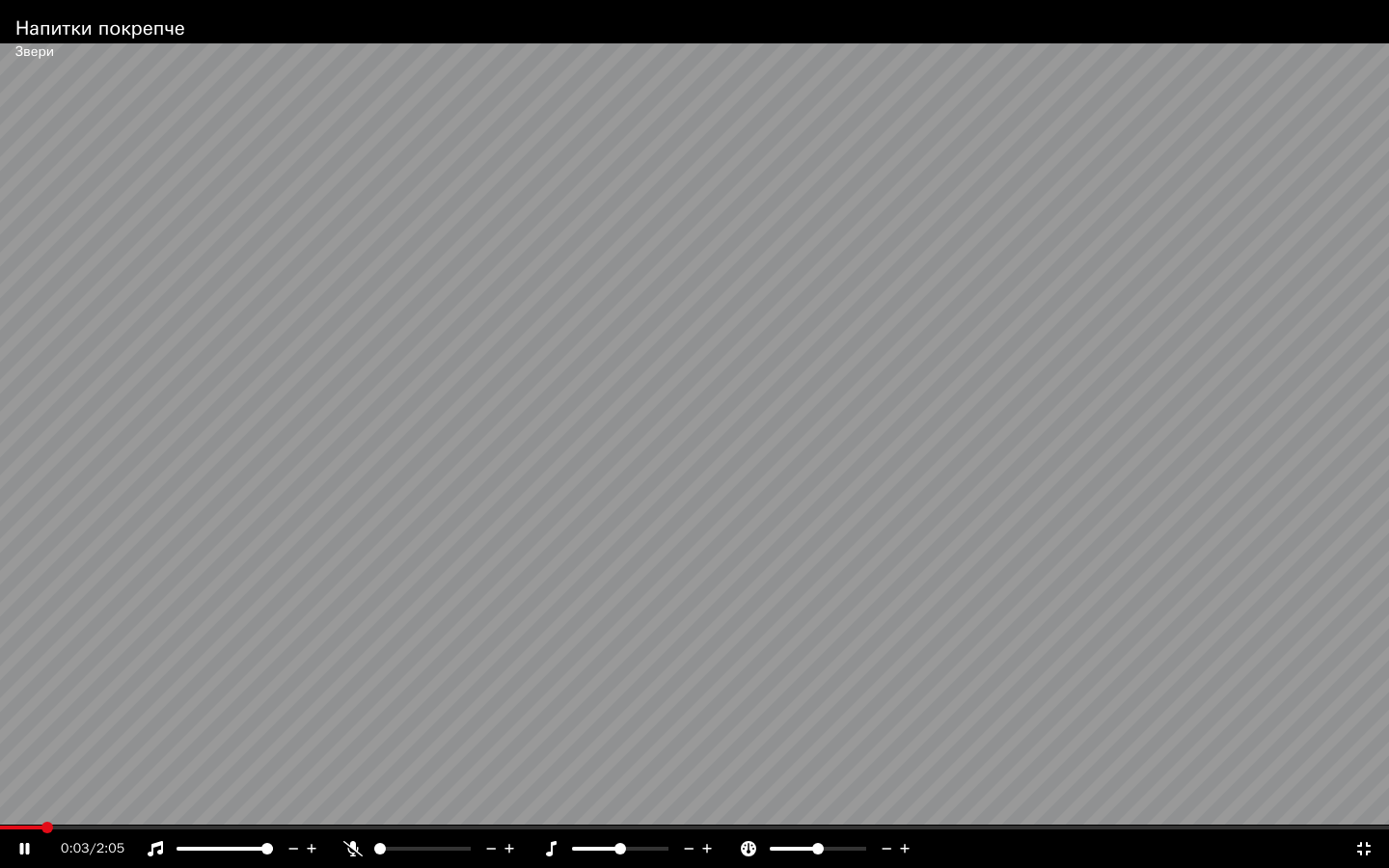 click at bounding box center [694, 827] 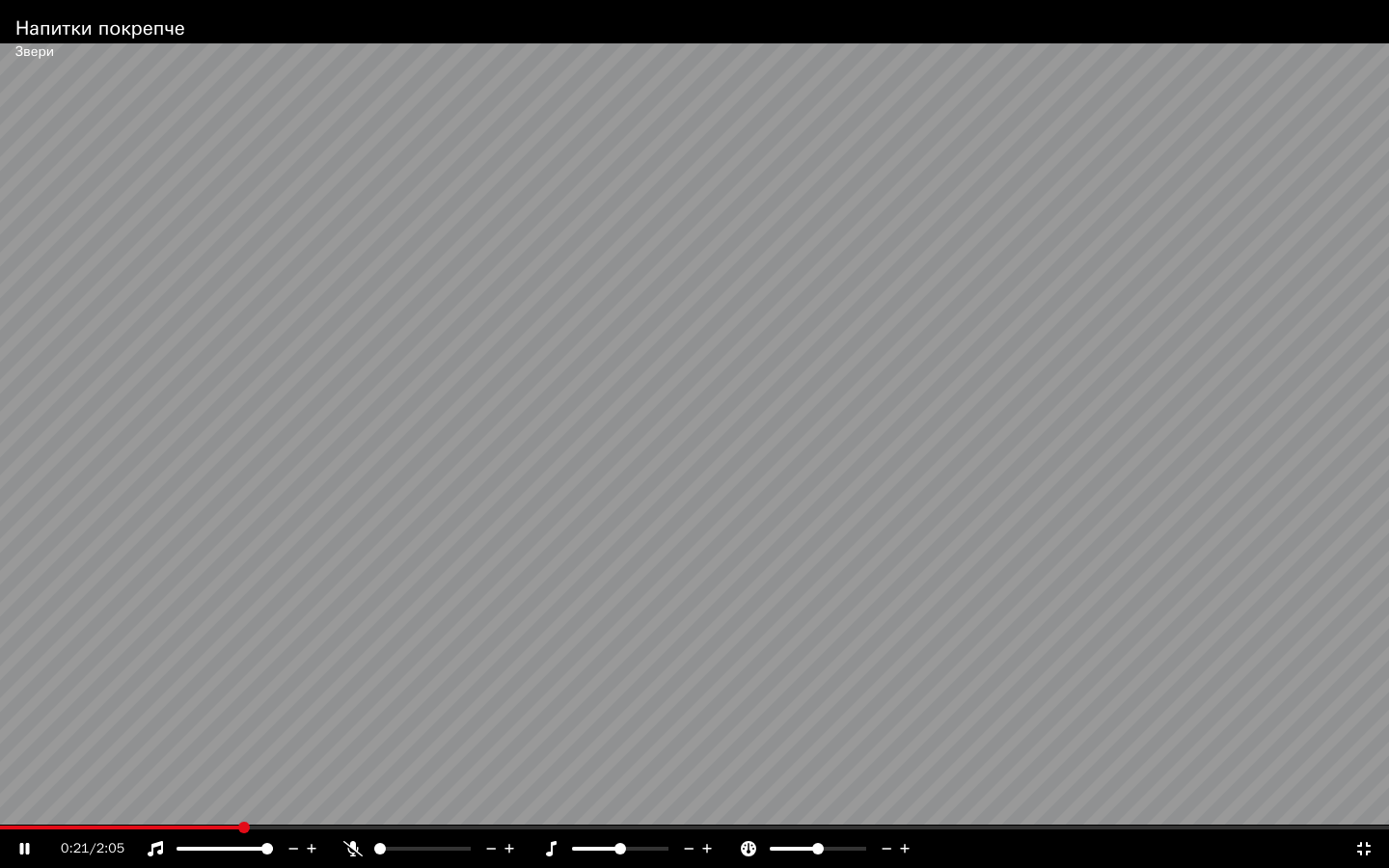click 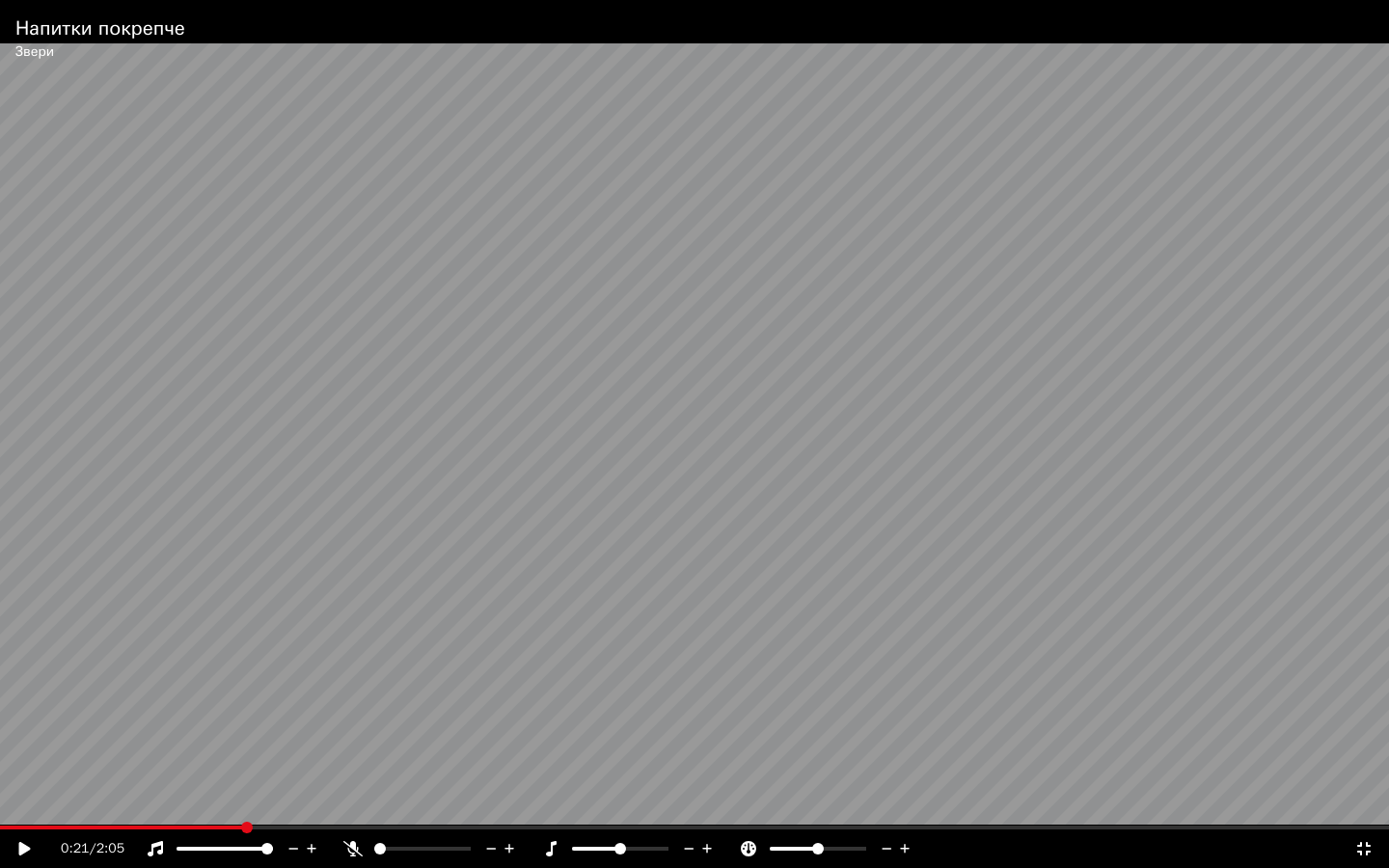 click 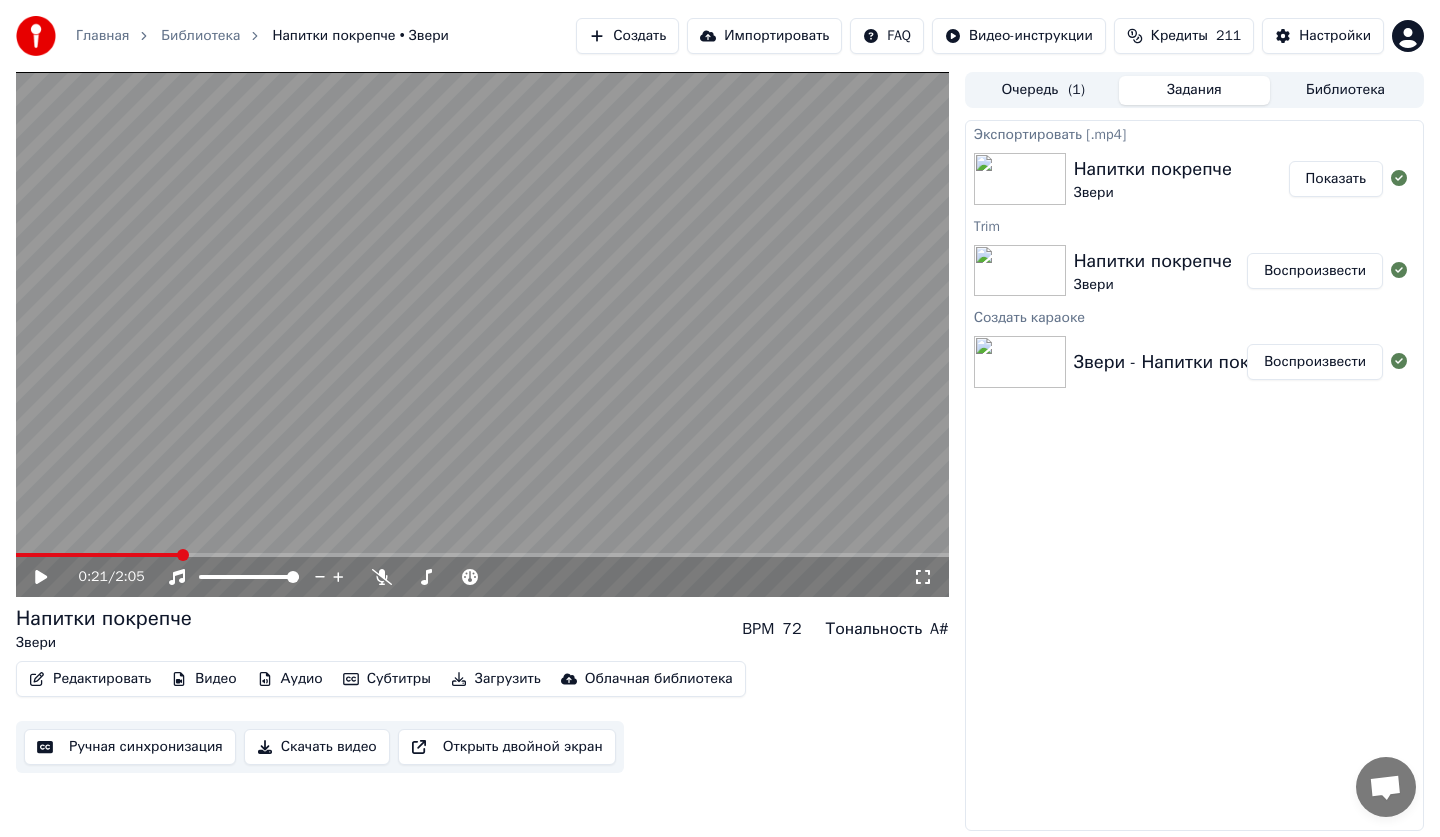 click on "Скачать видео" at bounding box center [317, 747] 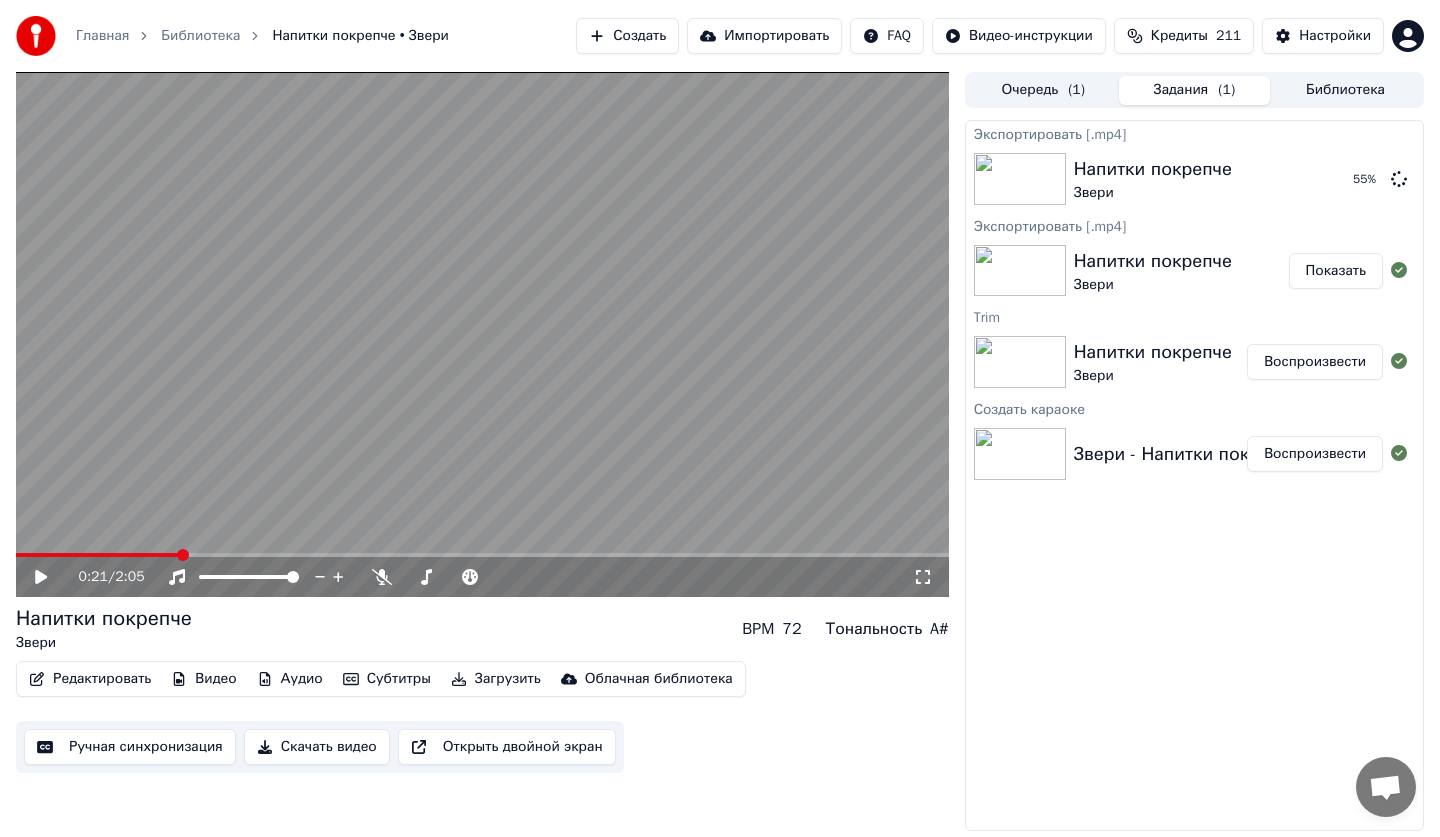 drag, startPoint x: 108, startPoint y: 794, endPoint x: 125, endPoint y: 789, distance: 17.720045 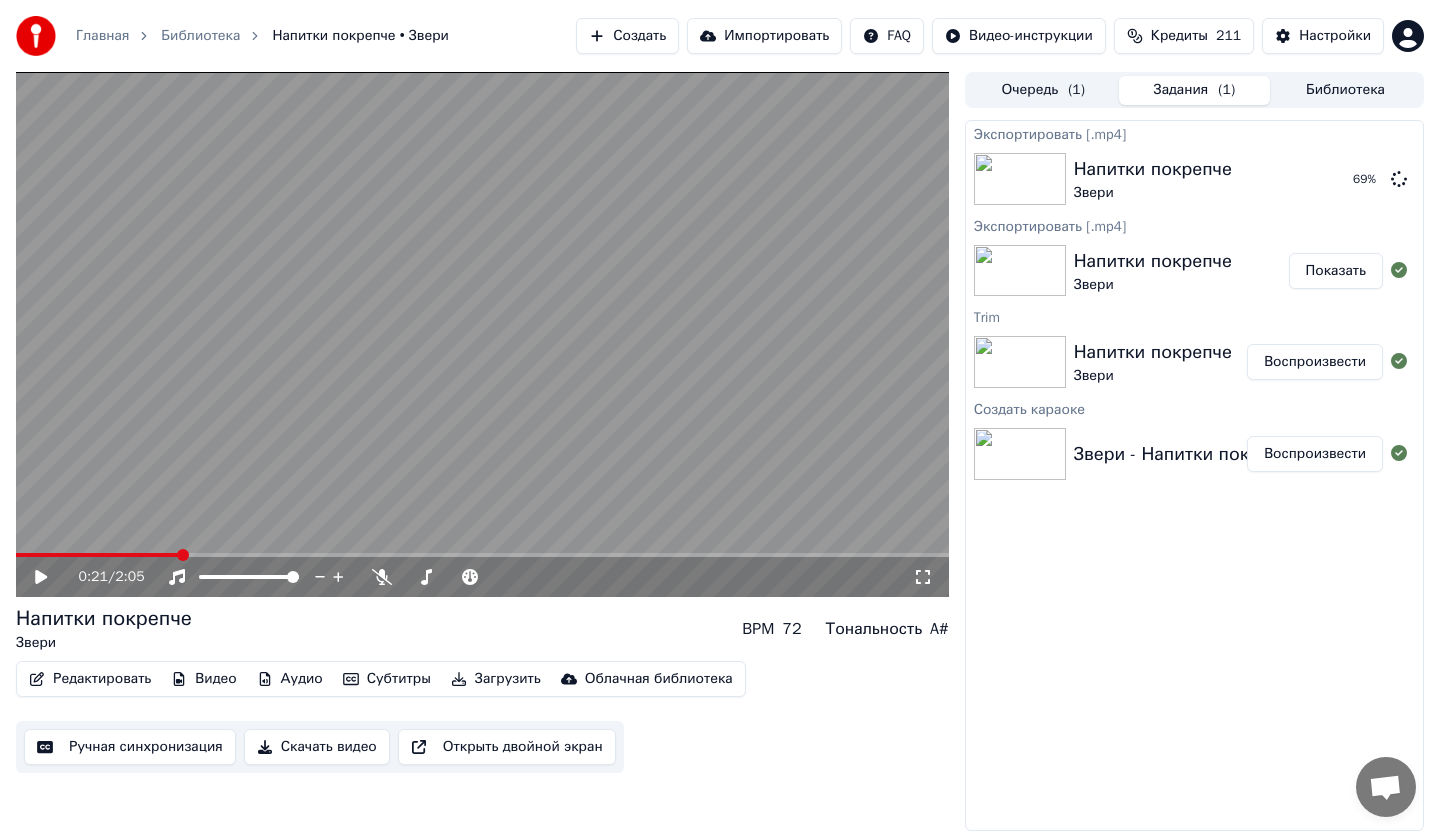 click on "Библиотека" at bounding box center [1345, 90] 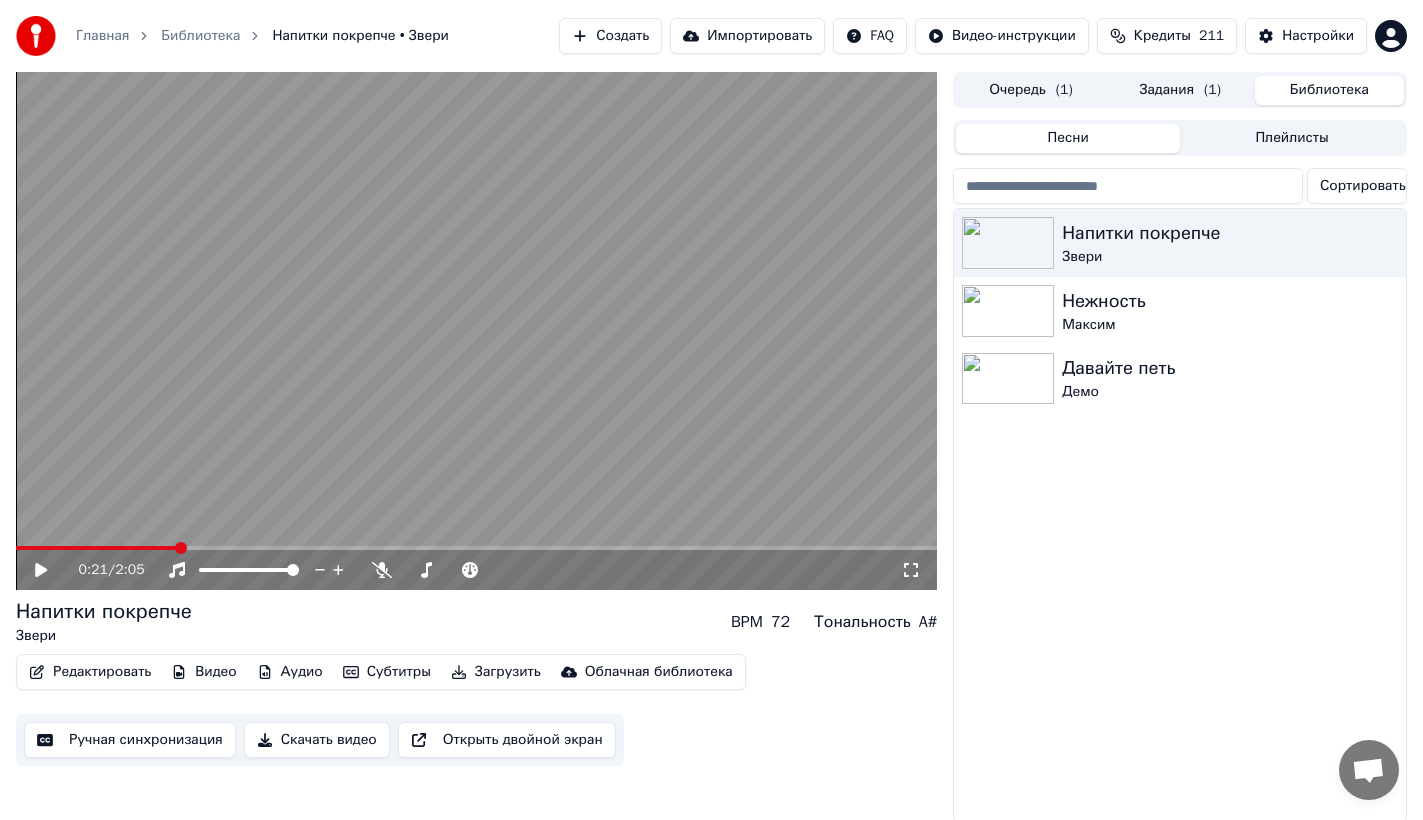 click on "Задания ( 1 )" at bounding box center [1180, 90] 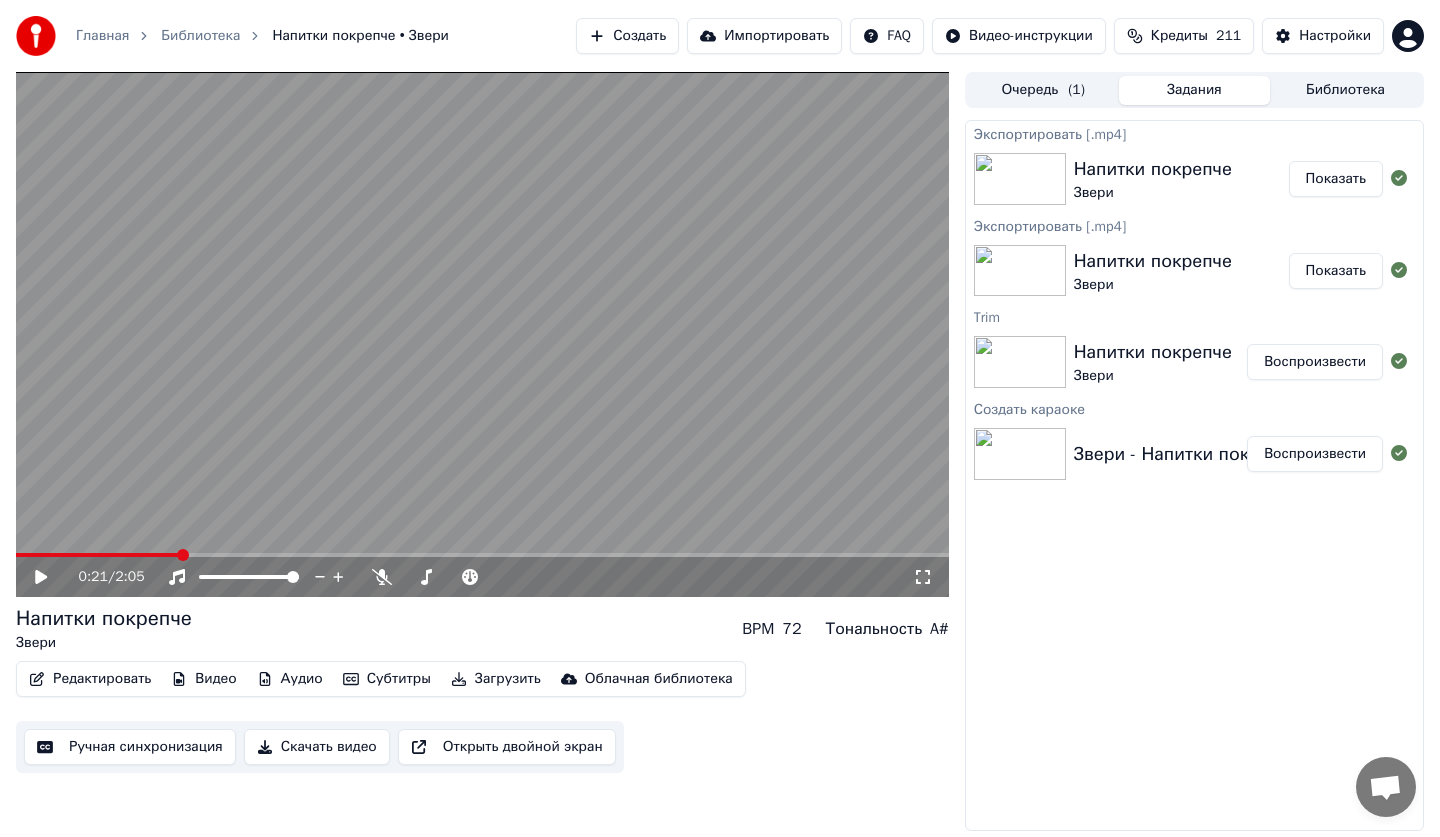click on "Показать" at bounding box center (1336, 179) 